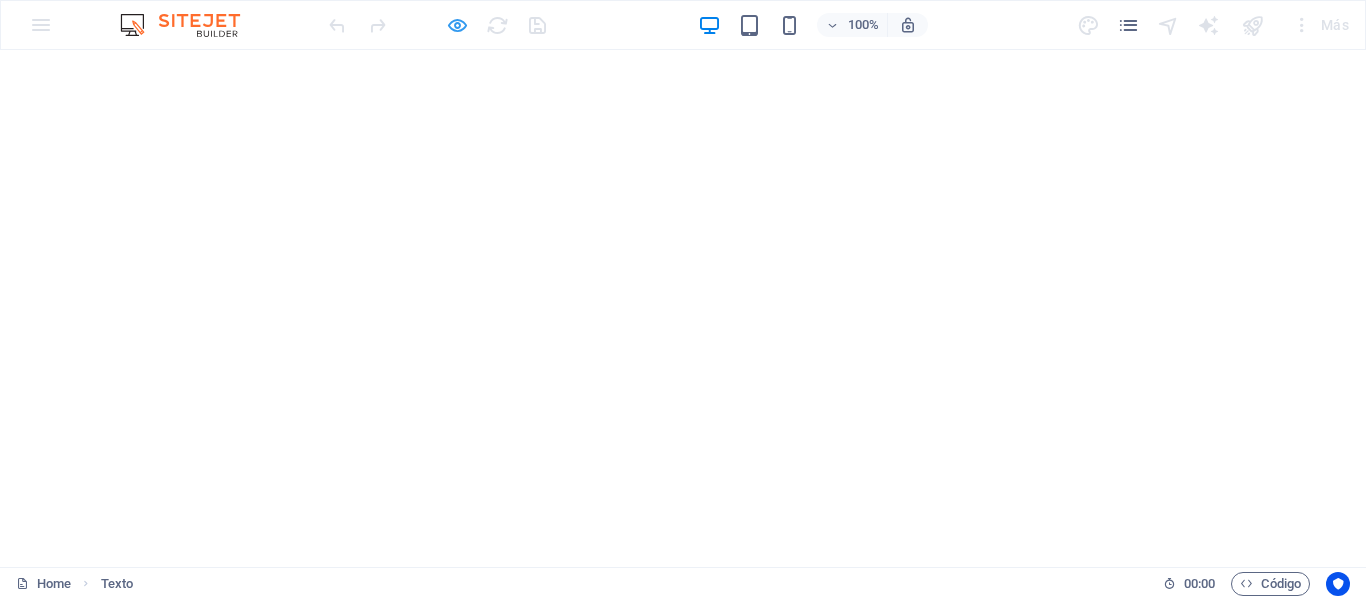 scroll, scrollTop: 0, scrollLeft: 0, axis: both 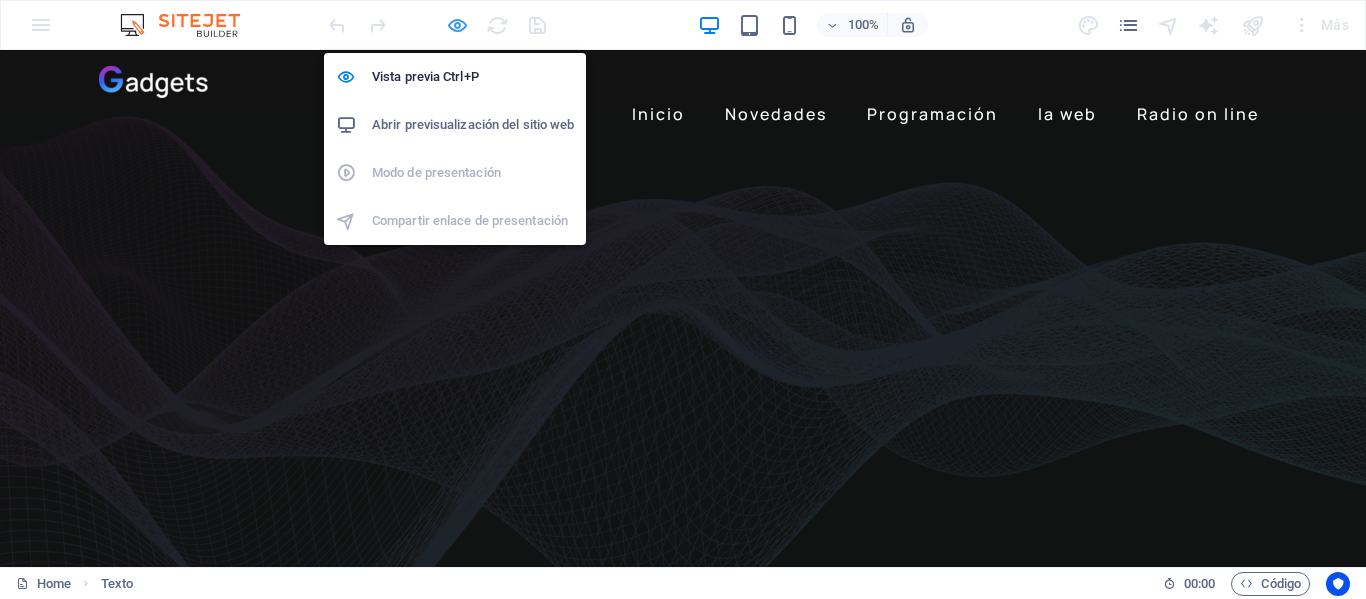 click at bounding box center (457, 25) 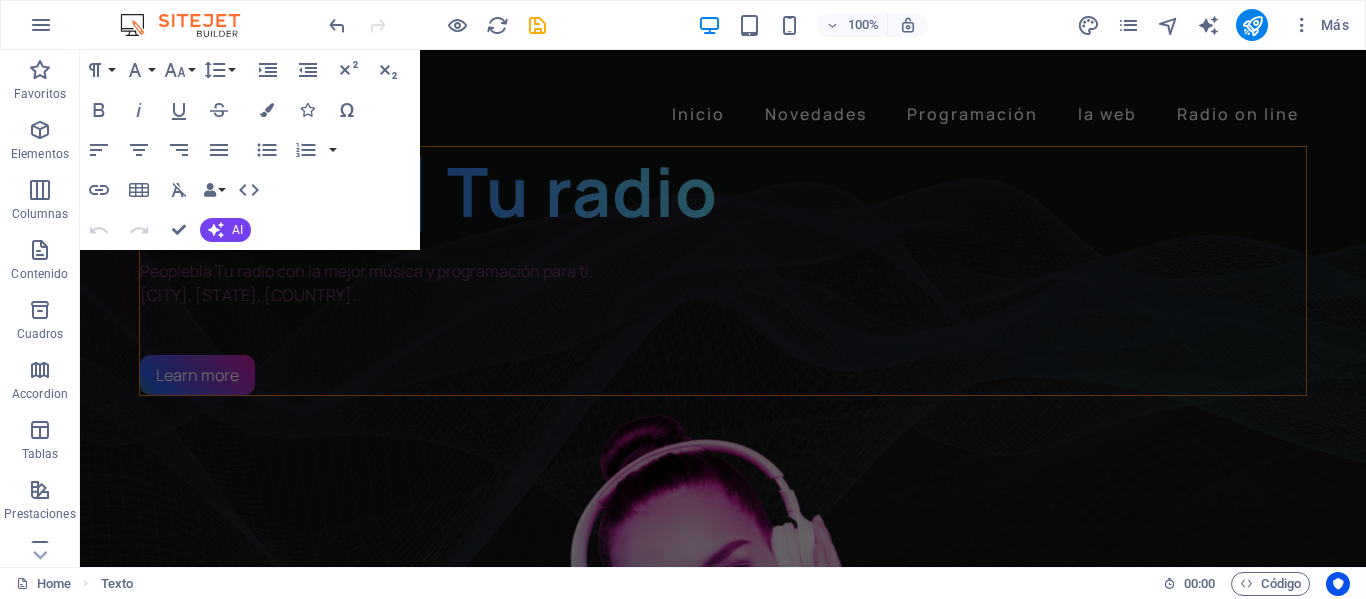 click on "100% Más" at bounding box center (841, 25) 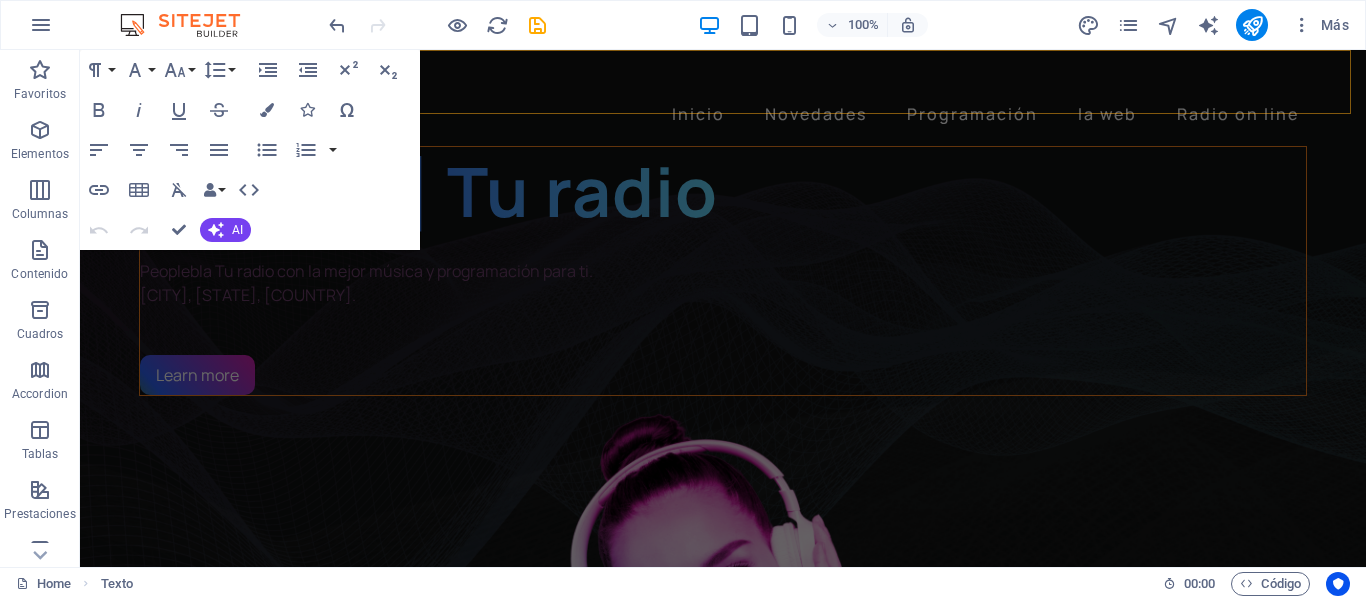 click on "Inicio Novedades Programación la web Radio on line" at bounding box center (723, 98) 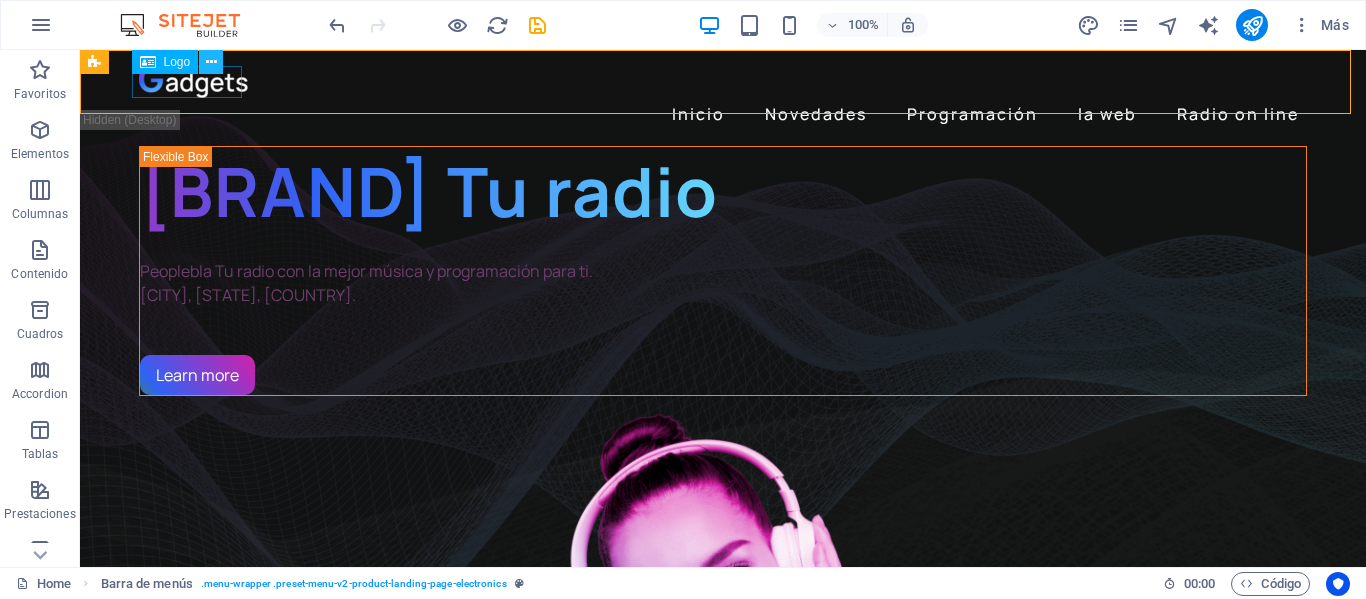 click at bounding box center [211, 62] 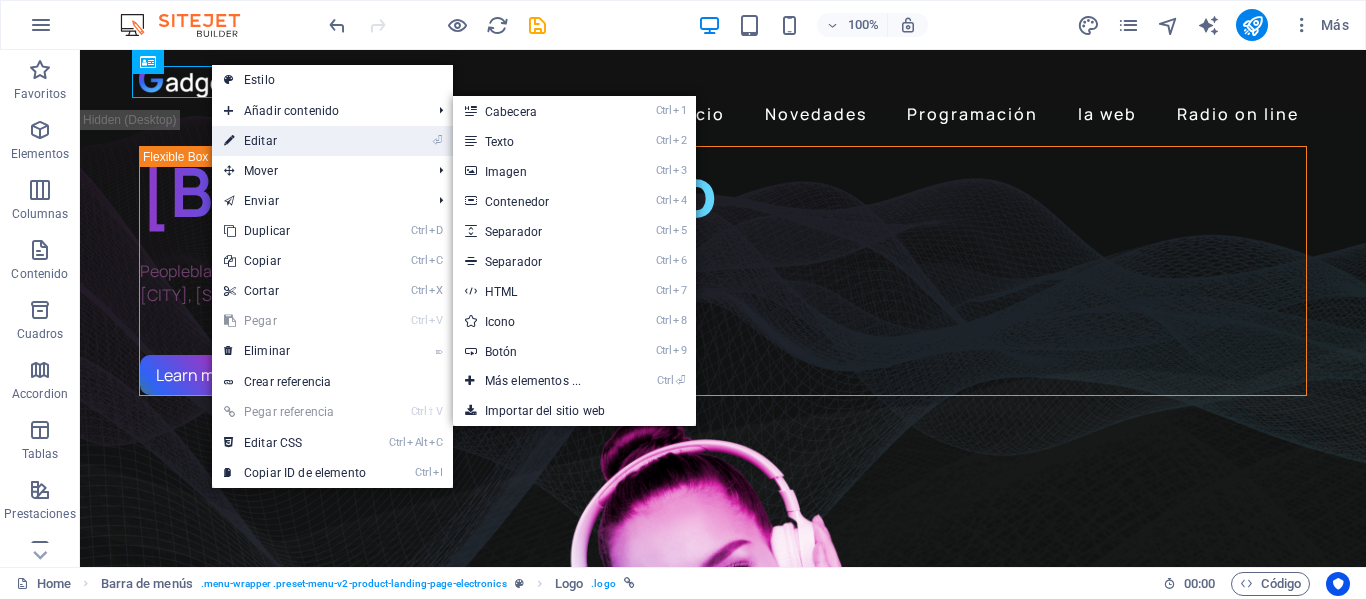 click on "⏎  Editar" at bounding box center (295, 141) 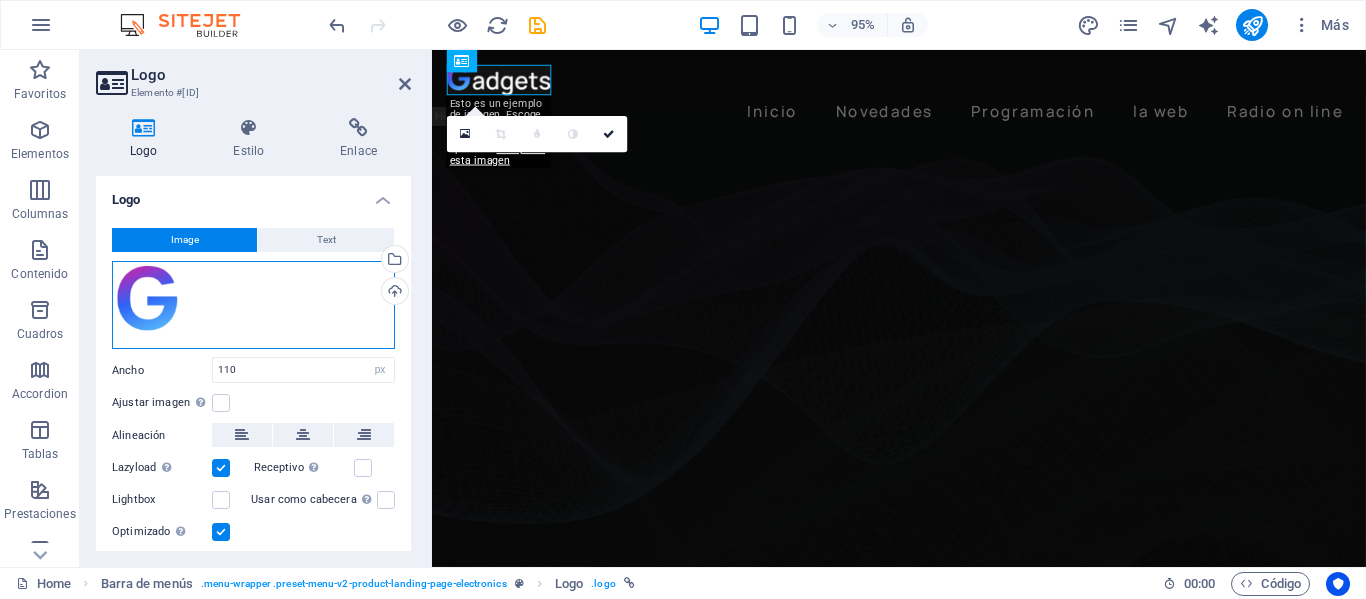 click on "Arrastra archivos aquí, haz clic para escoger archivos o  selecciona archivos de Archivos o de nuestra galería gratuita de fotos y vídeos" at bounding box center [253, 305] 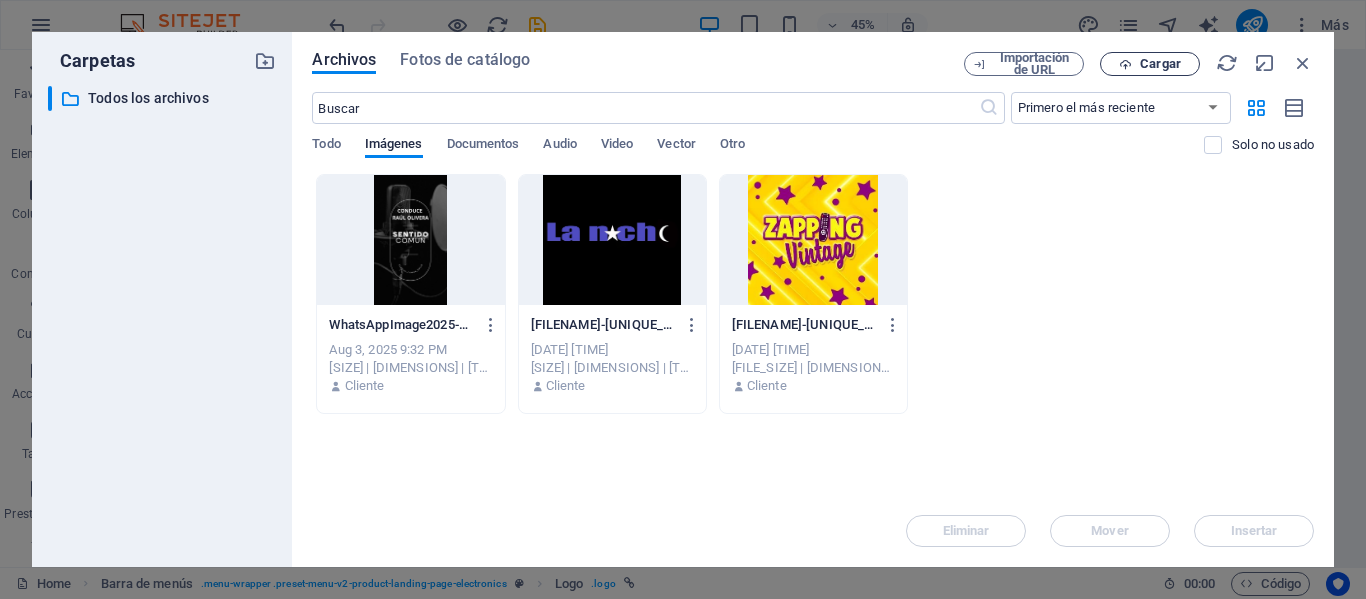 click on "Cargar" at bounding box center (1160, 64) 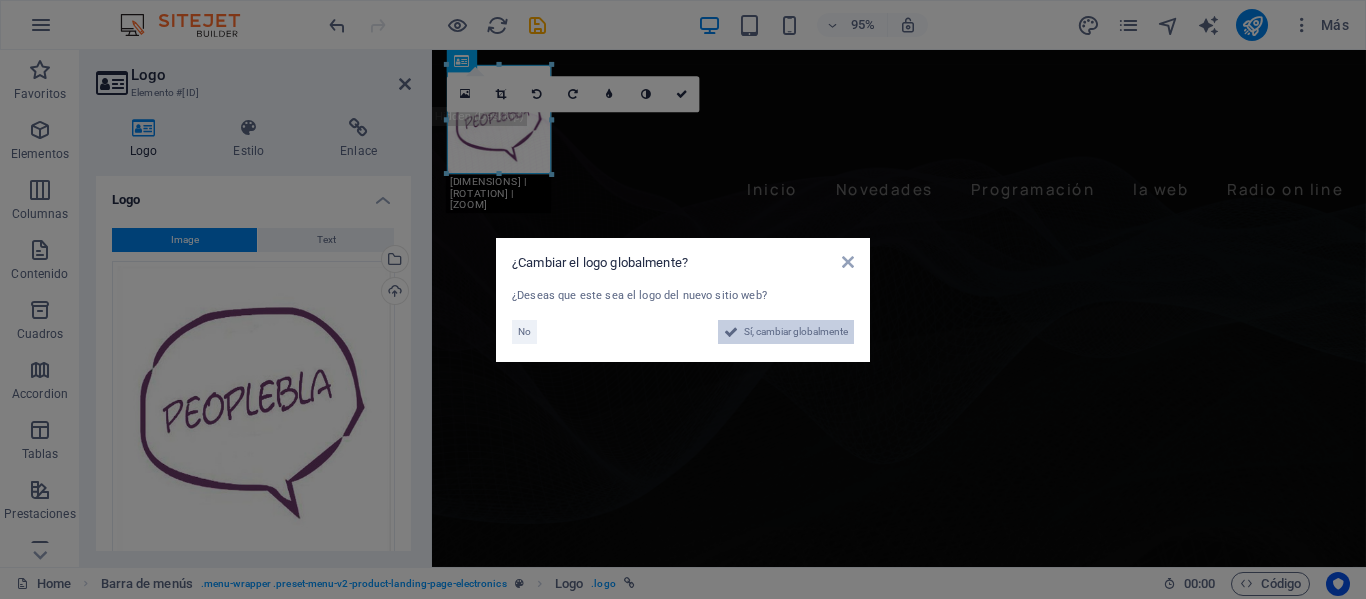 click on "Sí, cambiar globalmente" at bounding box center (796, 332) 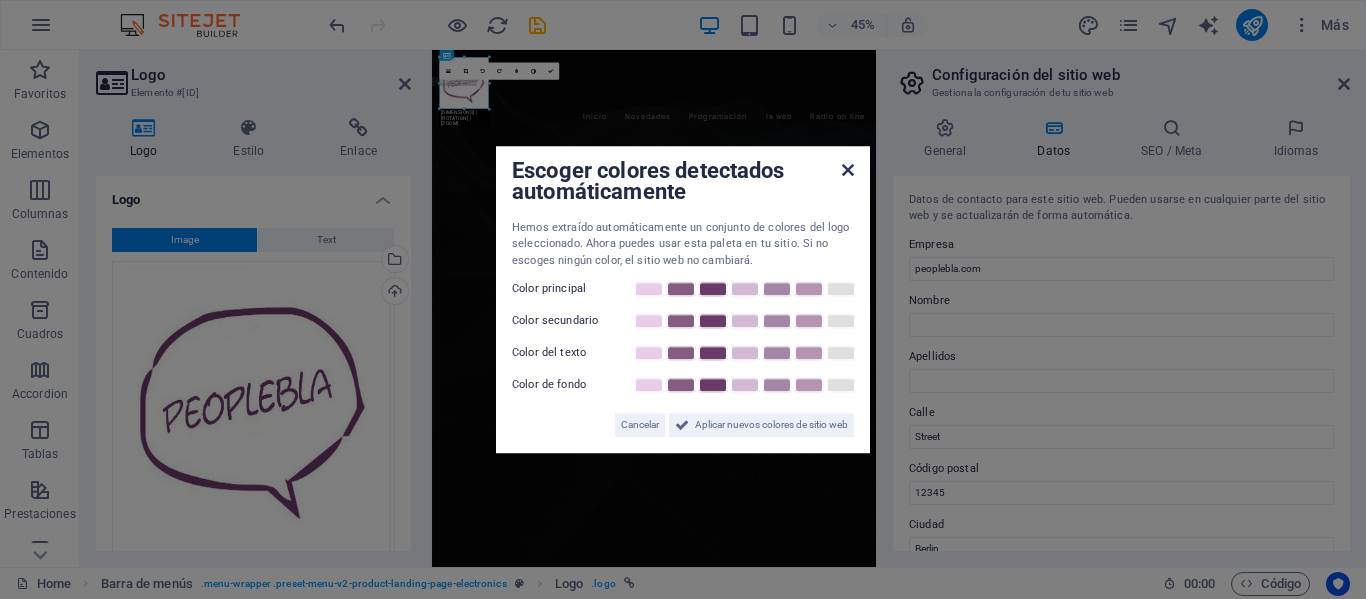 click at bounding box center [848, 170] 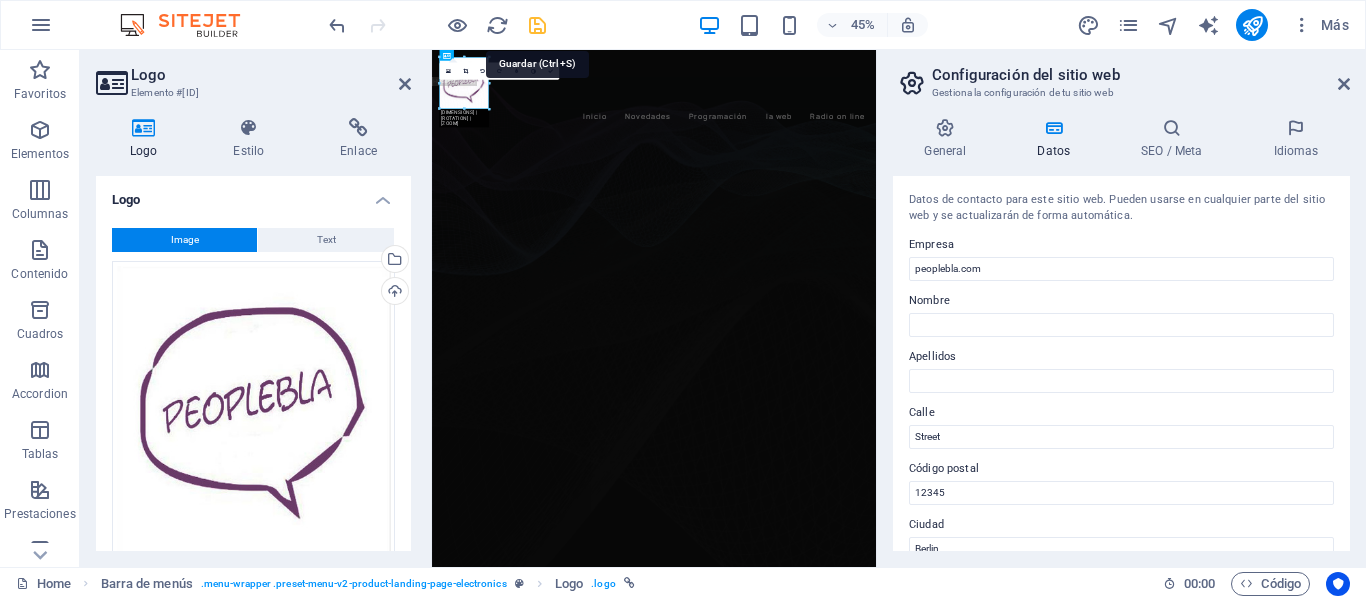 click at bounding box center (537, 25) 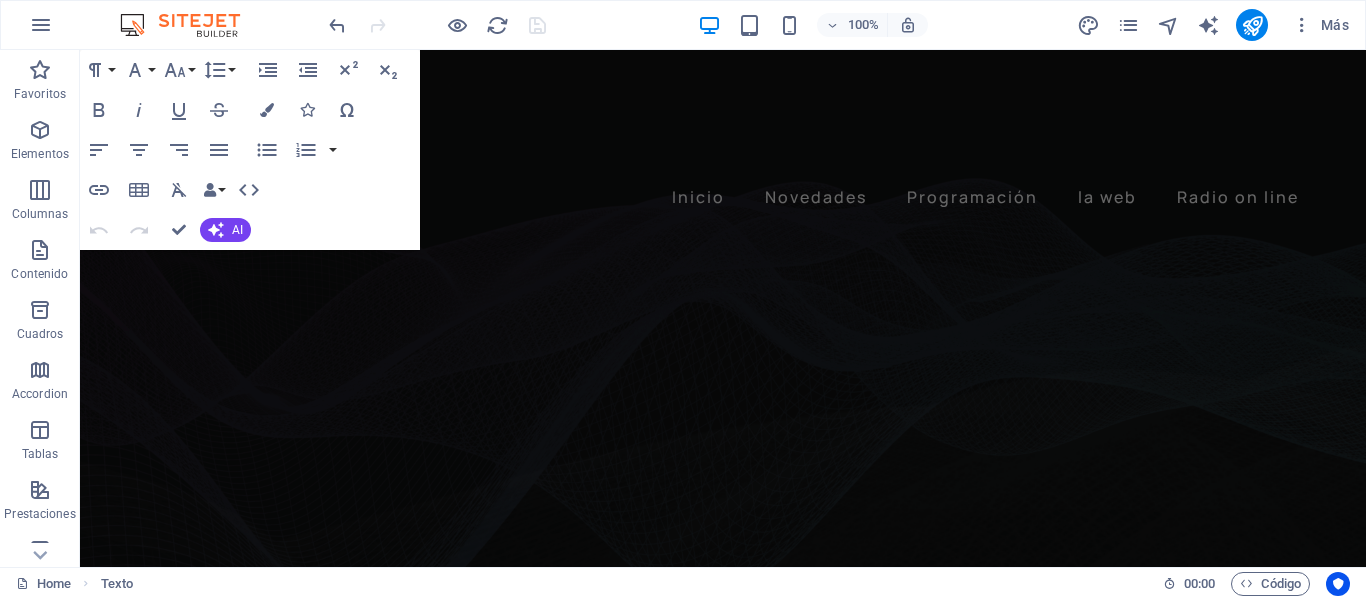 click on "100% Más" at bounding box center (841, 25) 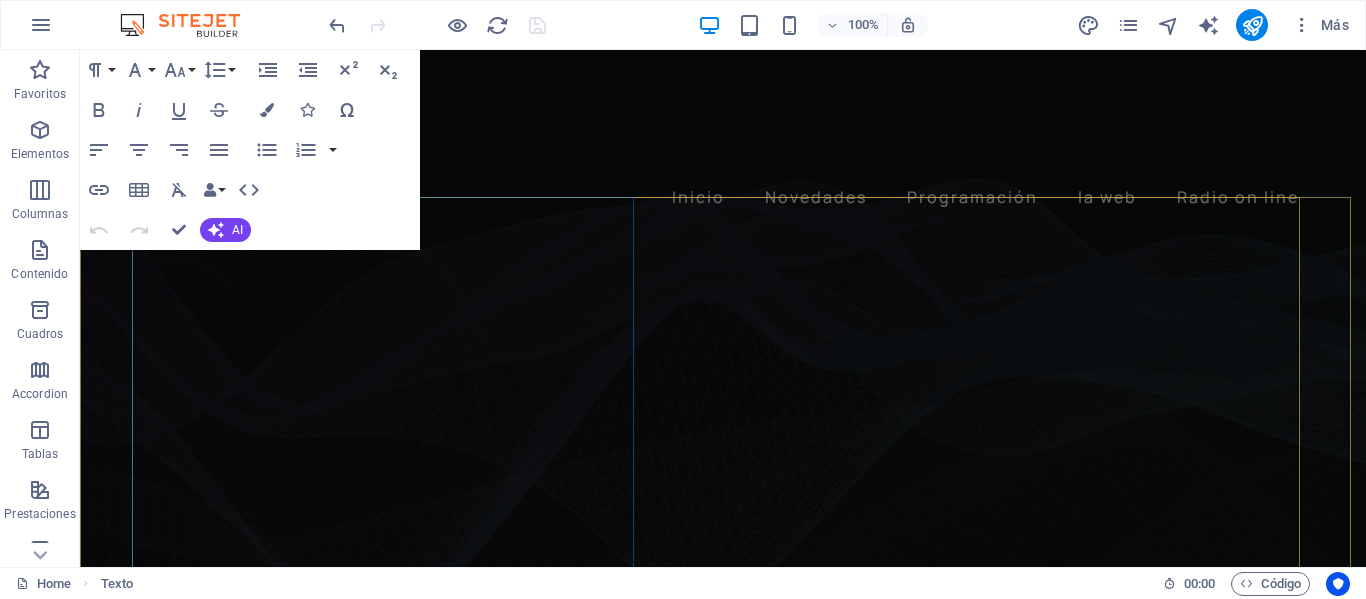 click on "Programas originales! Learn more" at bounding box center (-1613, 2856) 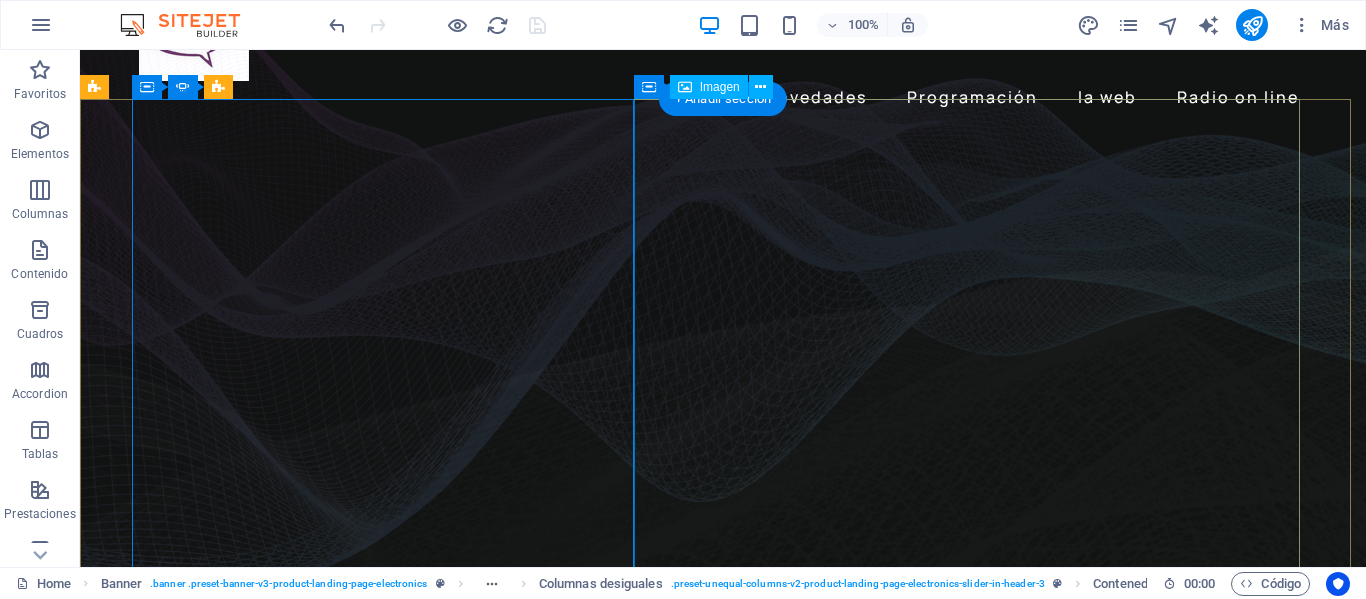 scroll, scrollTop: 0, scrollLeft: 0, axis: both 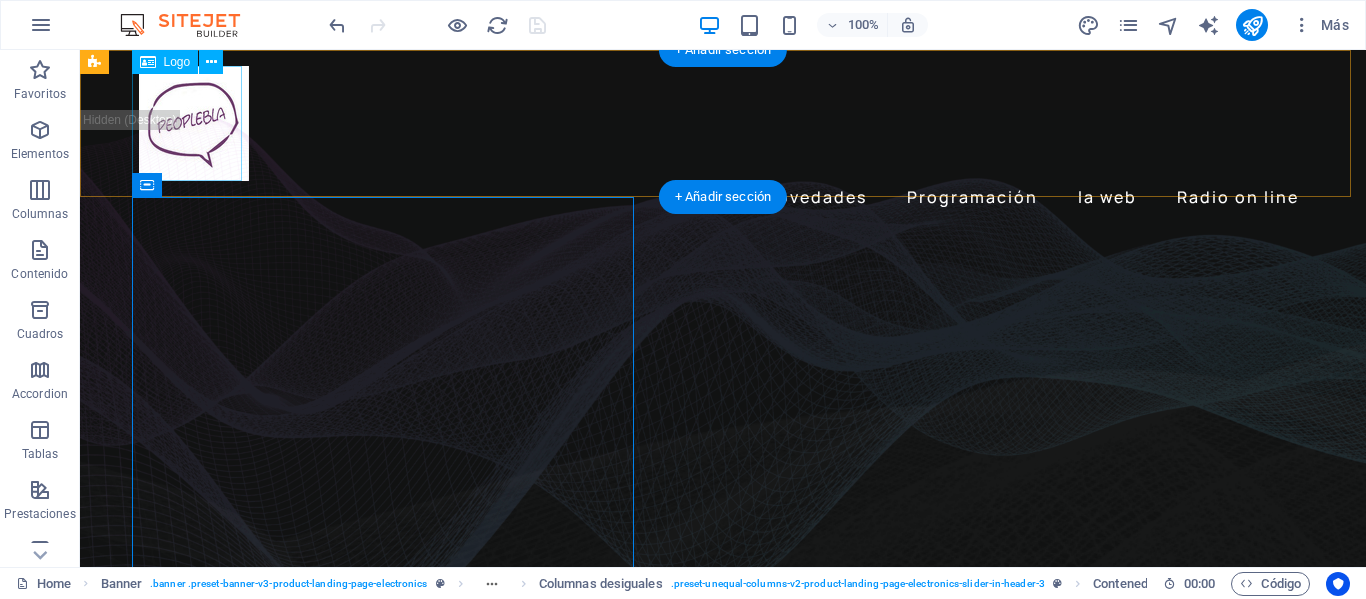 click at bounding box center (723, 123) 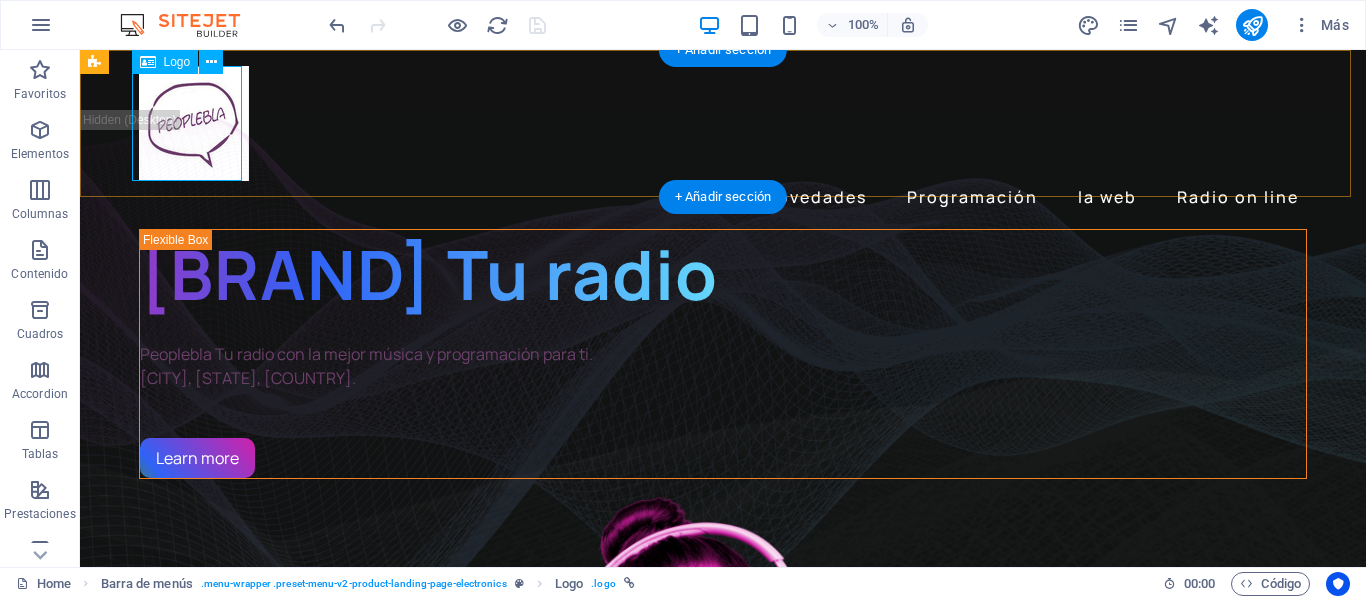 click at bounding box center [723, 123] 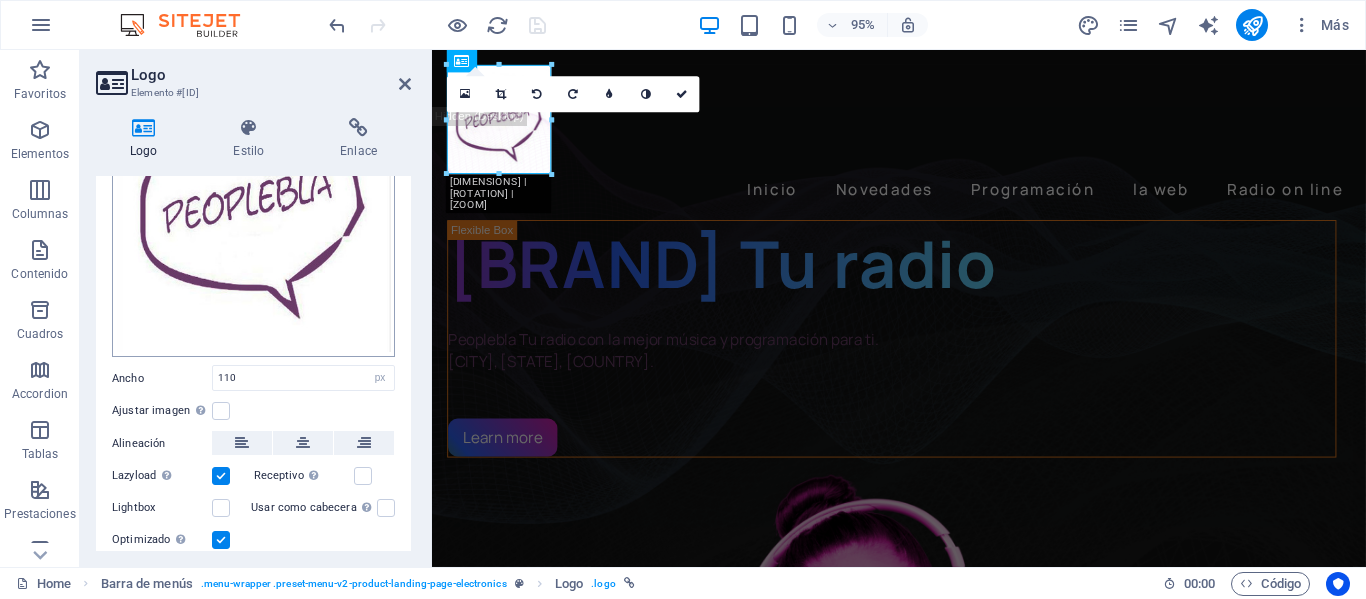 scroll, scrollTop: 261, scrollLeft: 0, axis: vertical 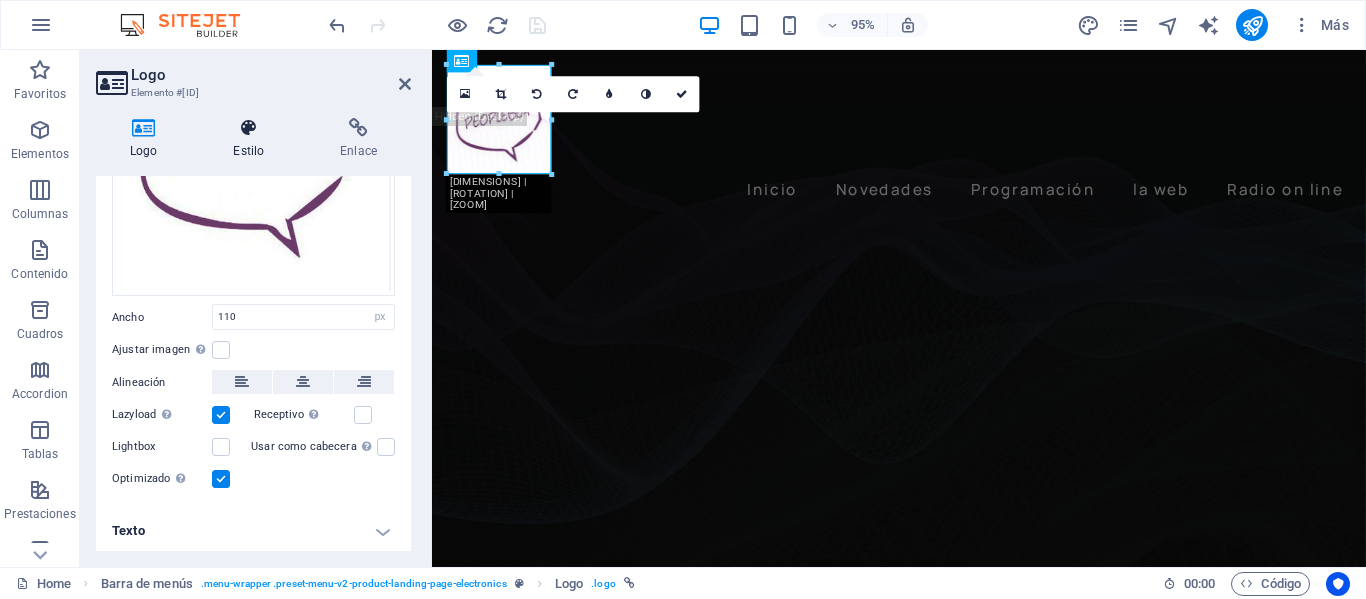 click at bounding box center [248, 128] 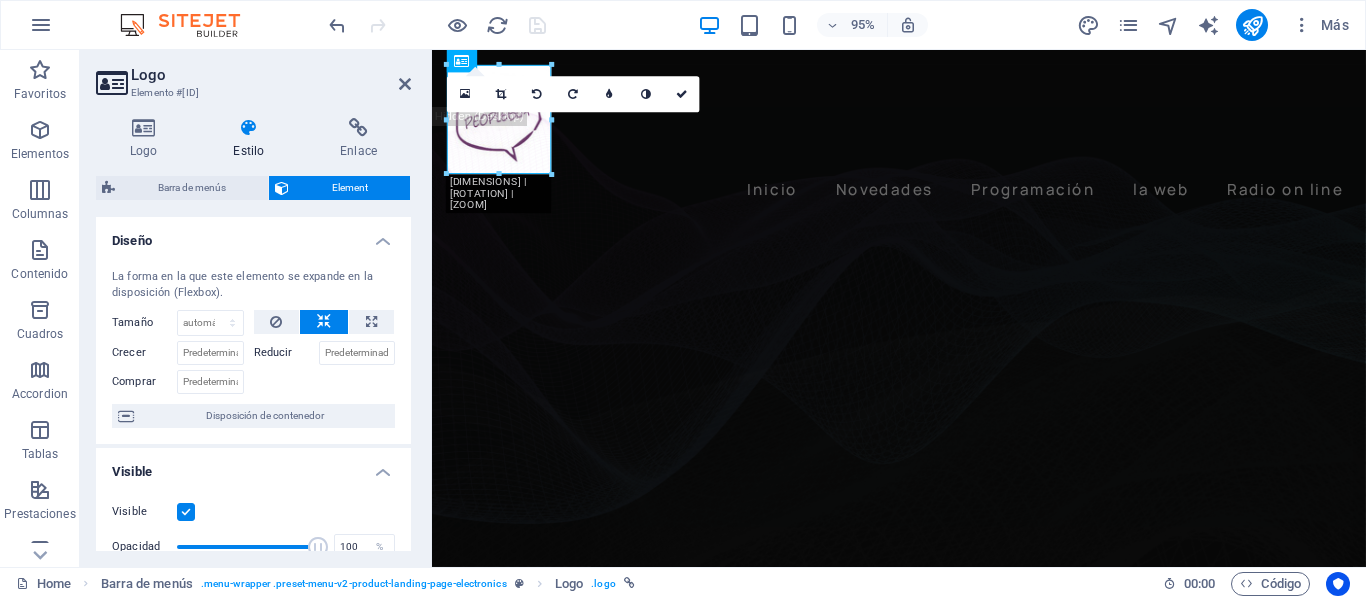 click on "Visible" at bounding box center (253, 466) 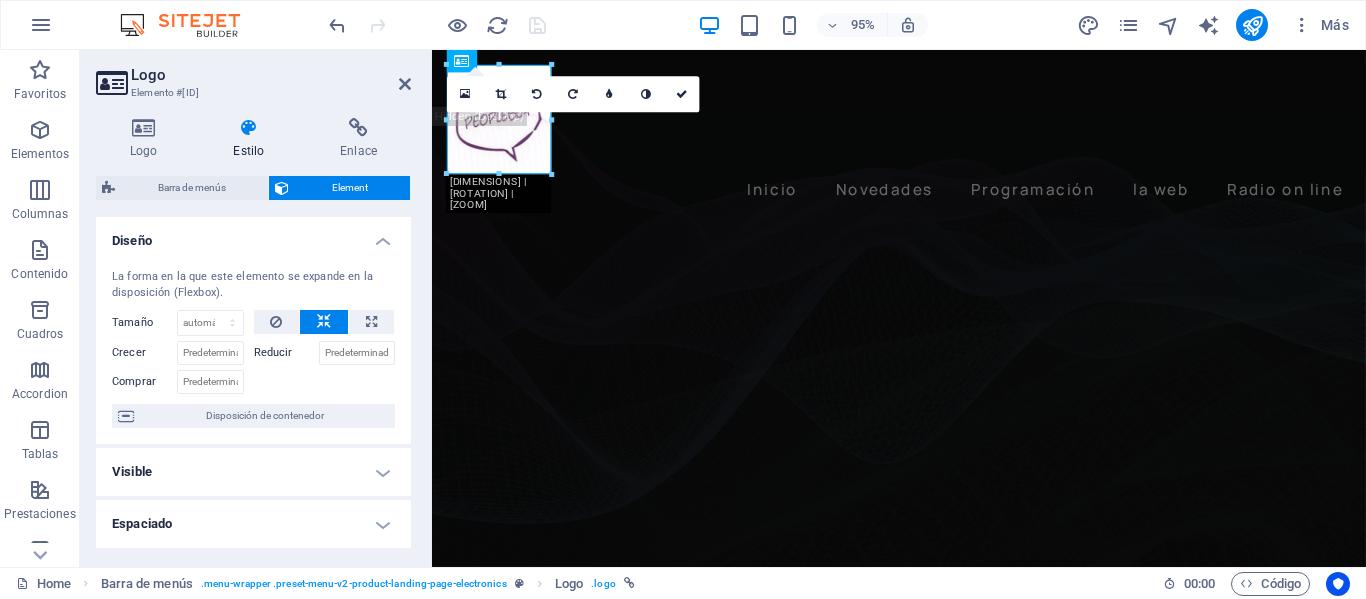 click on "Visible" at bounding box center [253, 472] 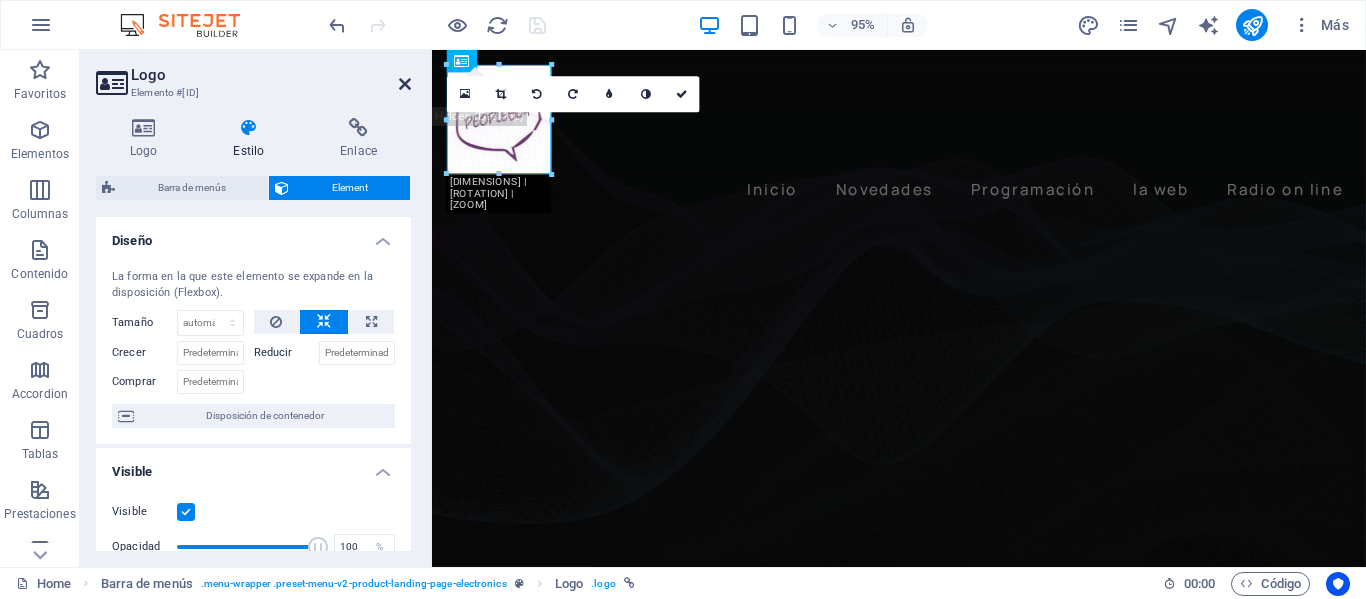 click at bounding box center (405, 84) 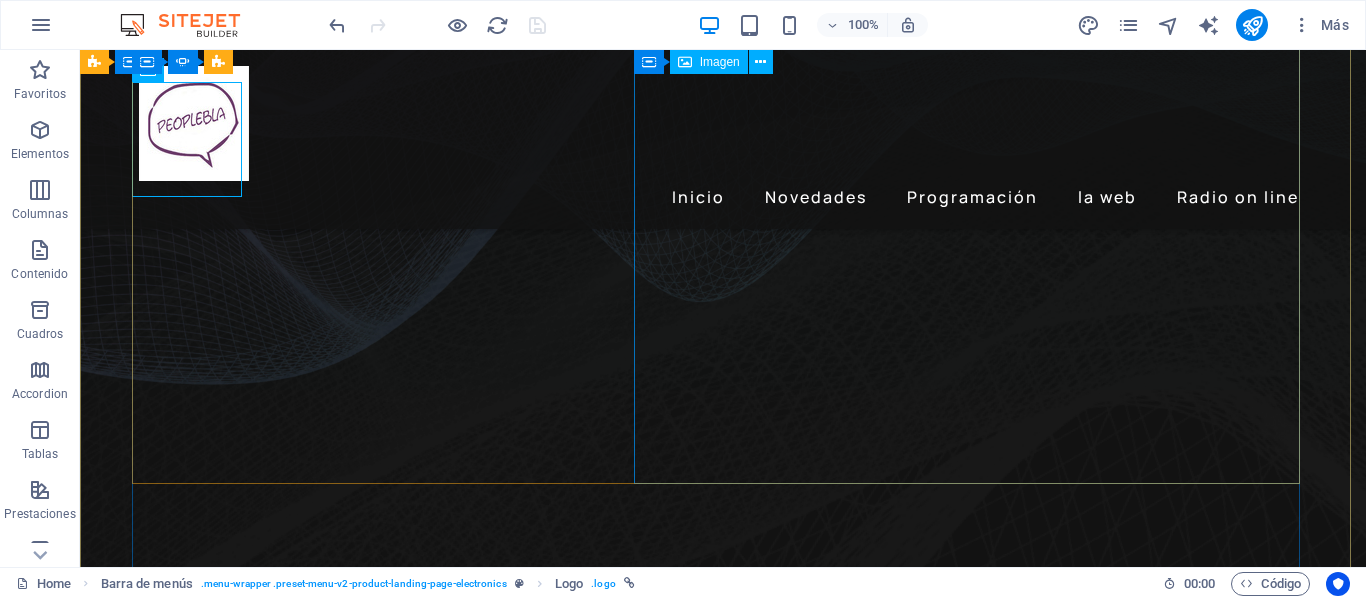 scroll, scrollTop: 0, scrollLeft: 0, axis: both 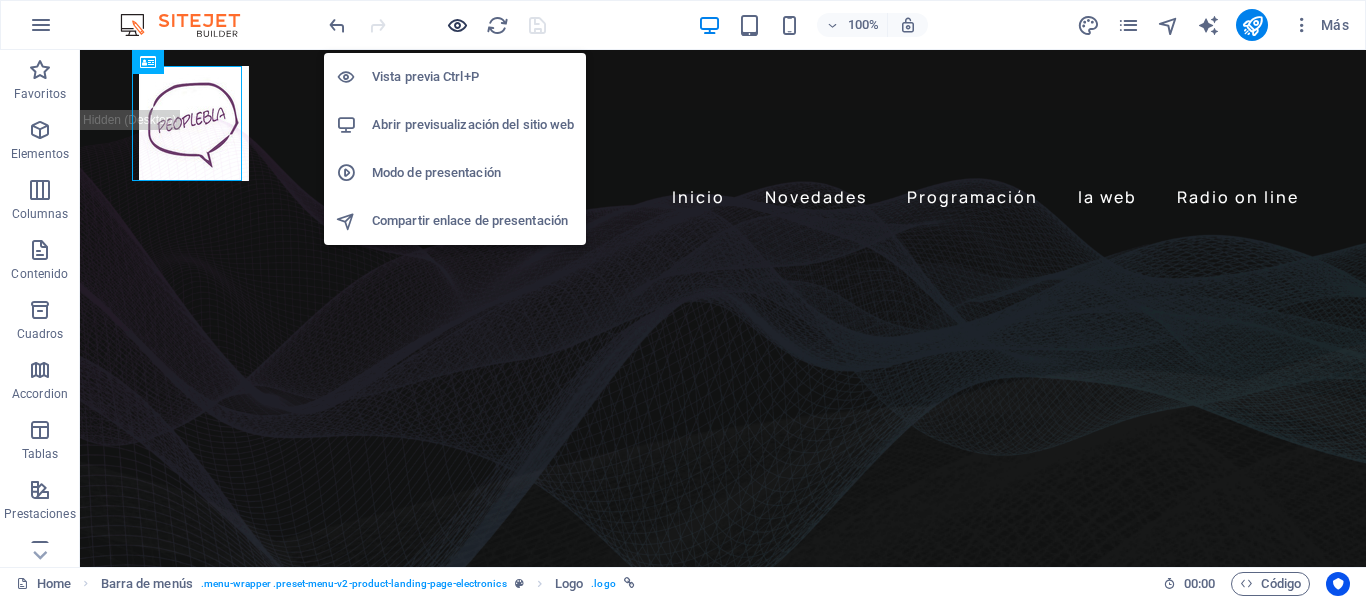 click at bounding box center (457, 25) 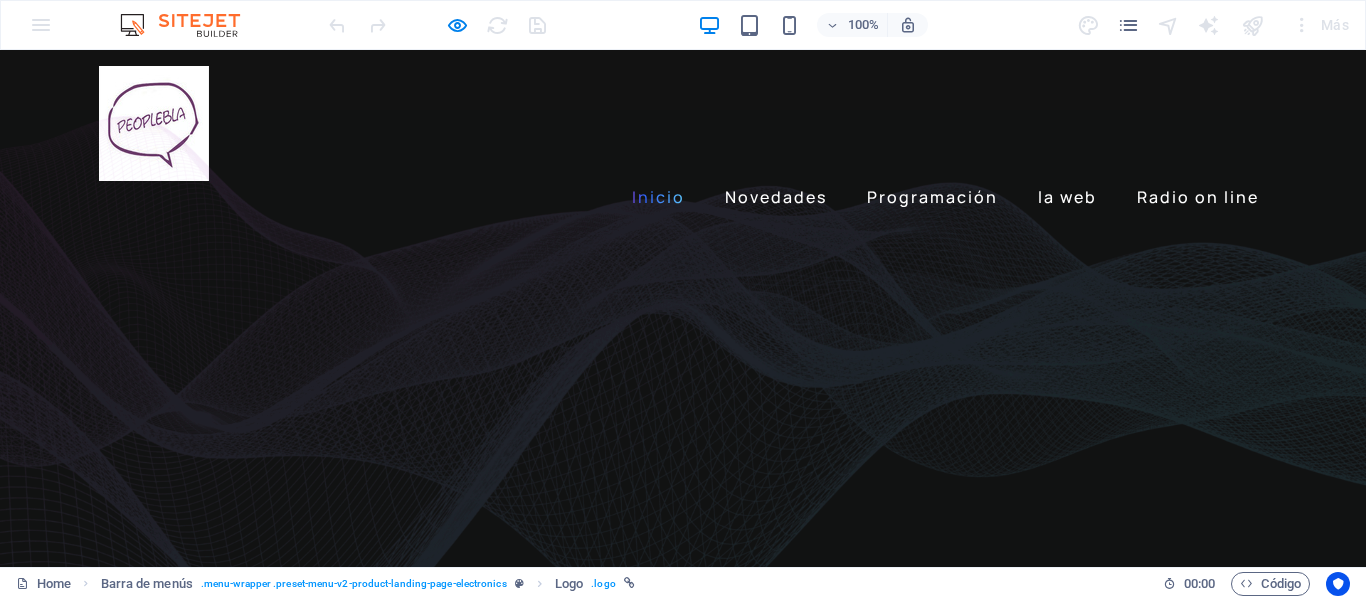 click on "Inicio" at bounding box center [658, 197] 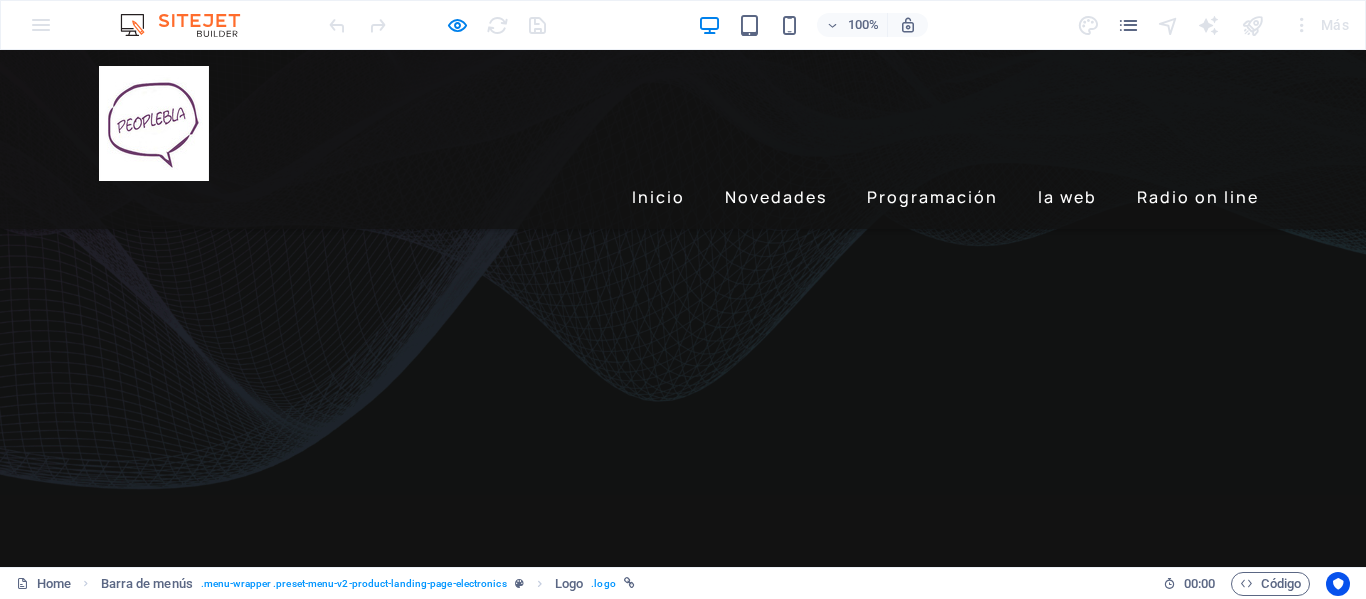 scroll, scrollTop: 100, scrollLeft: 0, axis: vertical 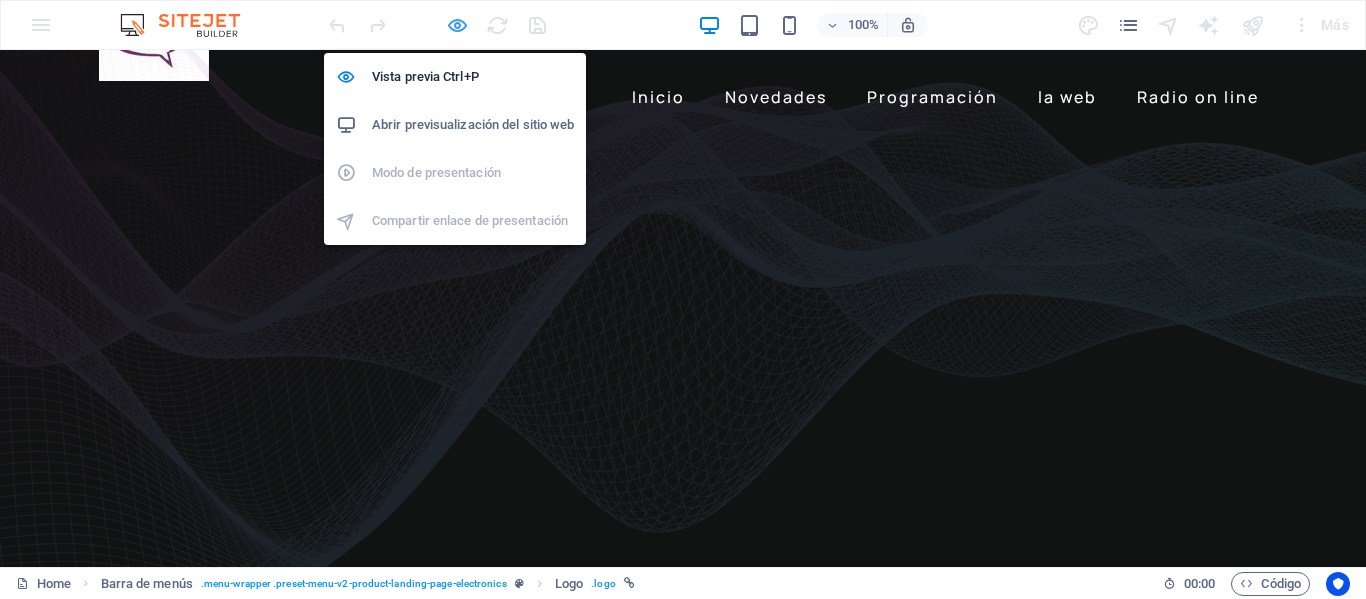 click at bounding box center [457, 25] 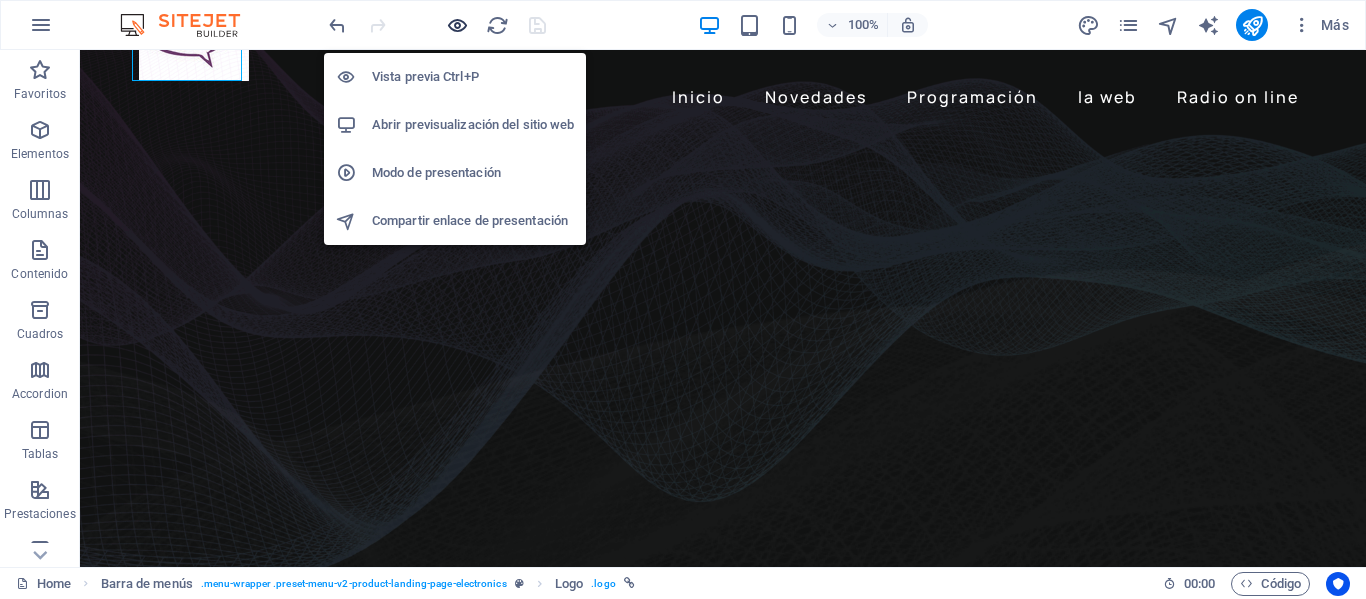type 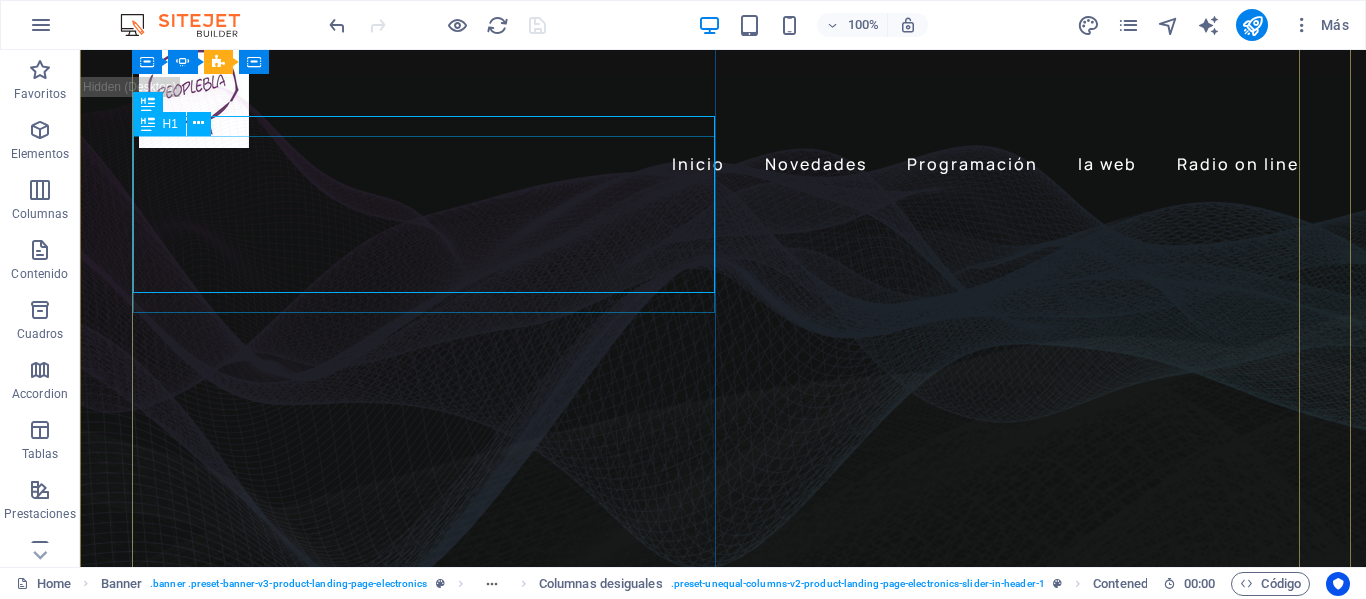 scroll, scrollTop: 0, scrollLeft: 0, axis: both 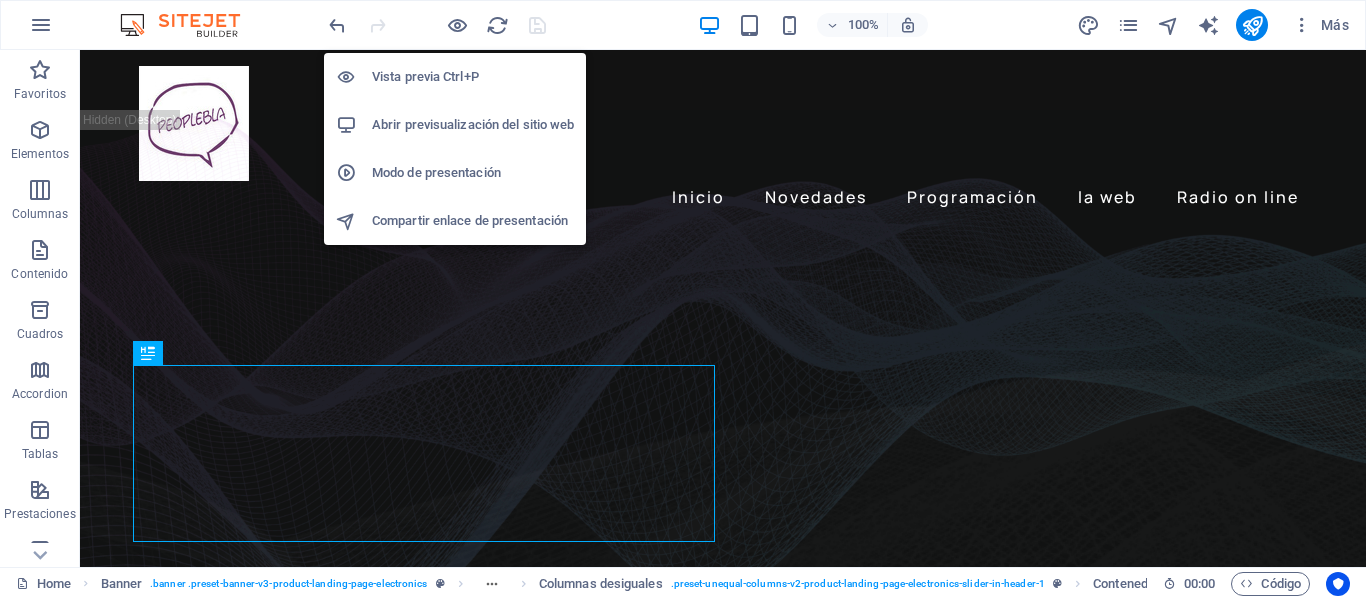click on "Abrir previsualización del sitio web" at bounding box center [473, 125] 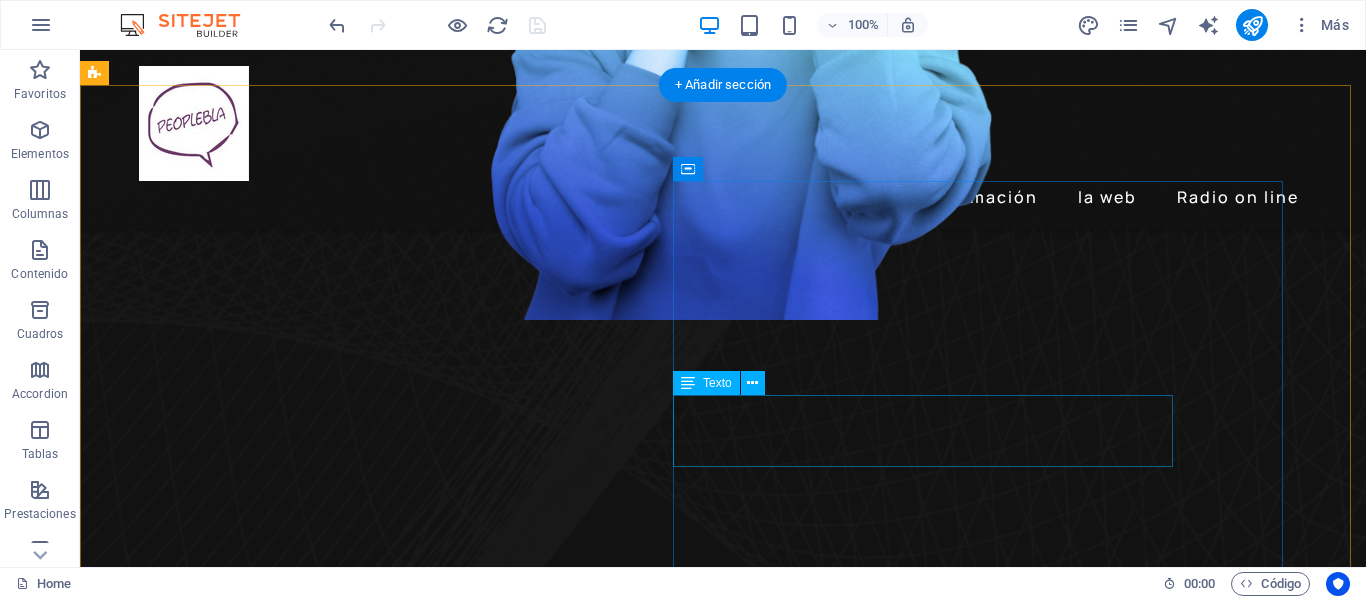 click on "Lorem ipsum dolor sit amet, consectetur adipiscing elit. Id quam et, turpis a neque fringilla. Quam eleifend non, augue lectus malesuada quisque lorem neque quam. Morbi ac, non mauris integer ac neque." at bounding box center (680, 4863) 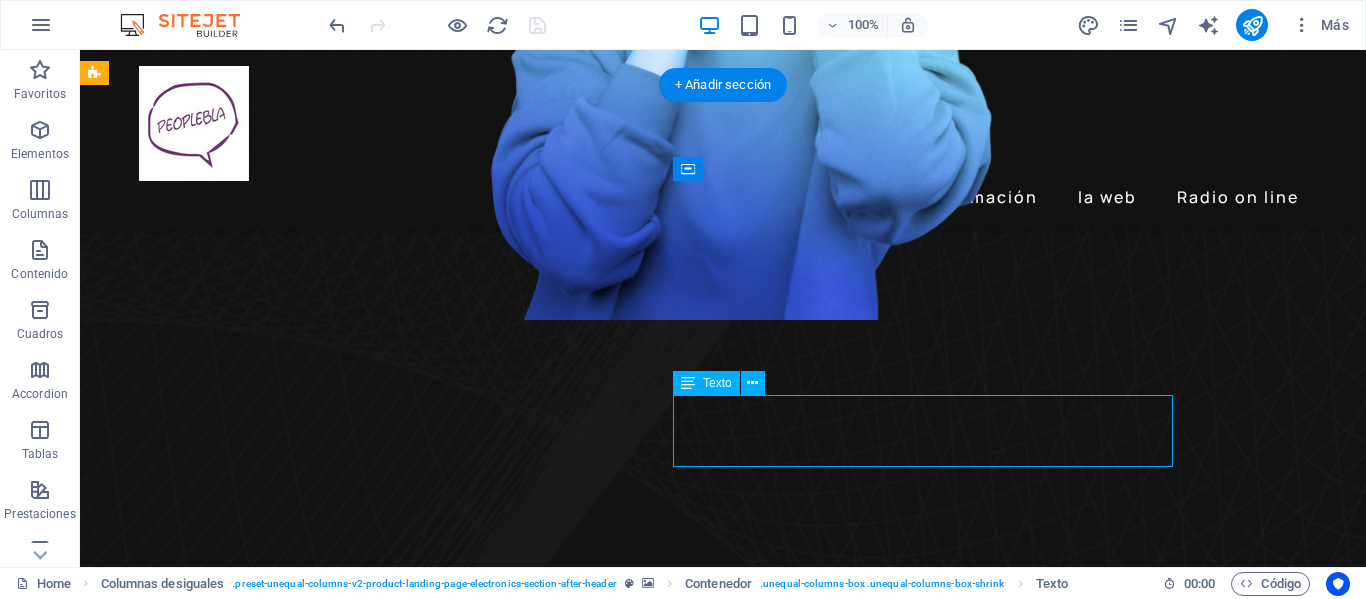 click on "Lorem ipsum dolor sit amet, consectetur adipiscing elit. Id quam et, turpis a neque fringilla. Quam eleifend non, augue lectus malesuada quisque lorem neque quam. Morbi ac, non mauris integer ac neque." at bounding box center [680, 4863] 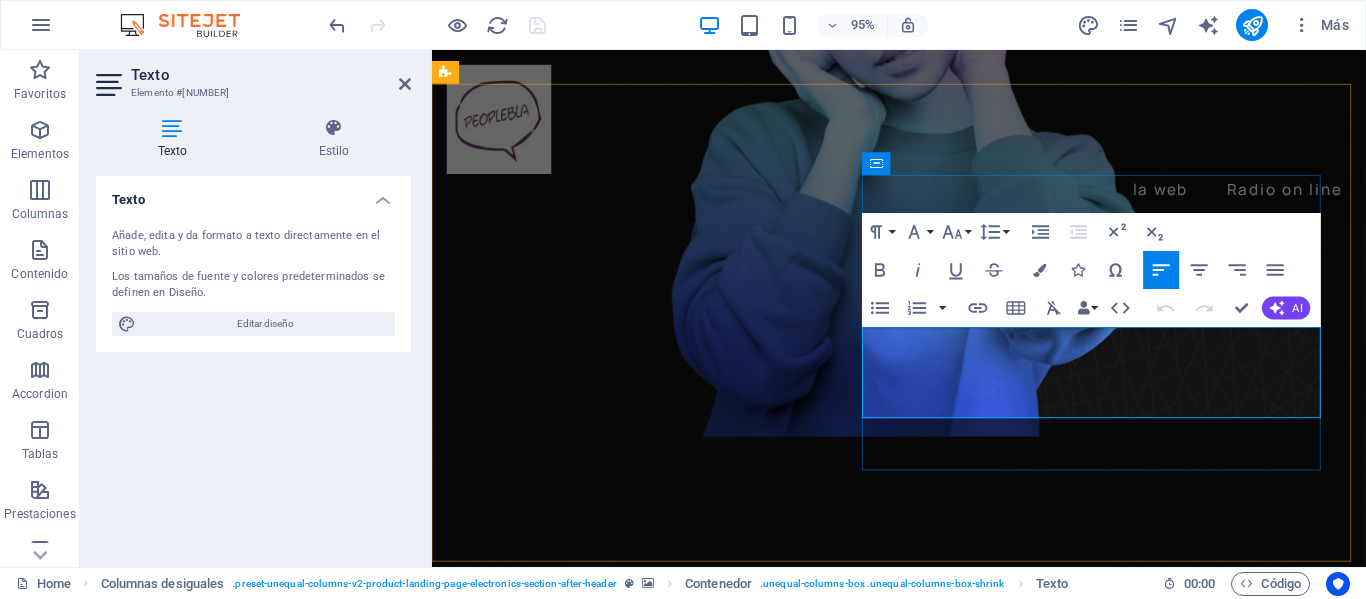 drag, startPoint x: 1031, startPoint y: 424, endPoint x: 905, endPoint y: 351, distance: 145.61937 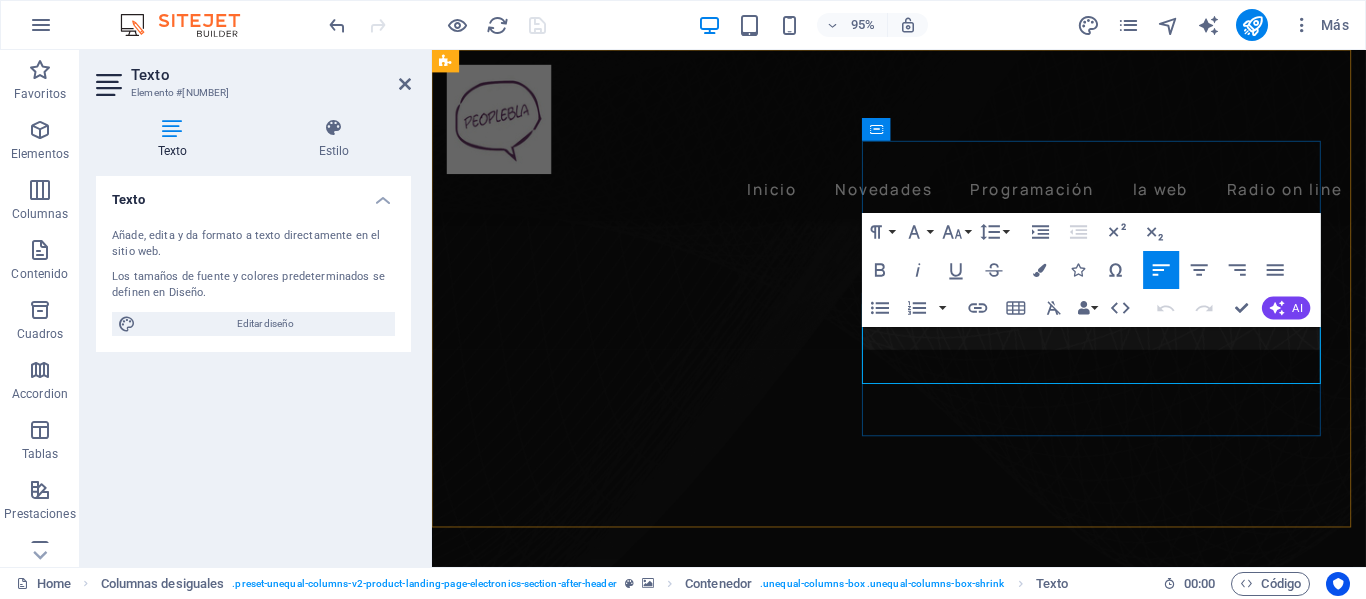 scroll, scrollTop: 699, scrollLeft: 0, axis: vertical 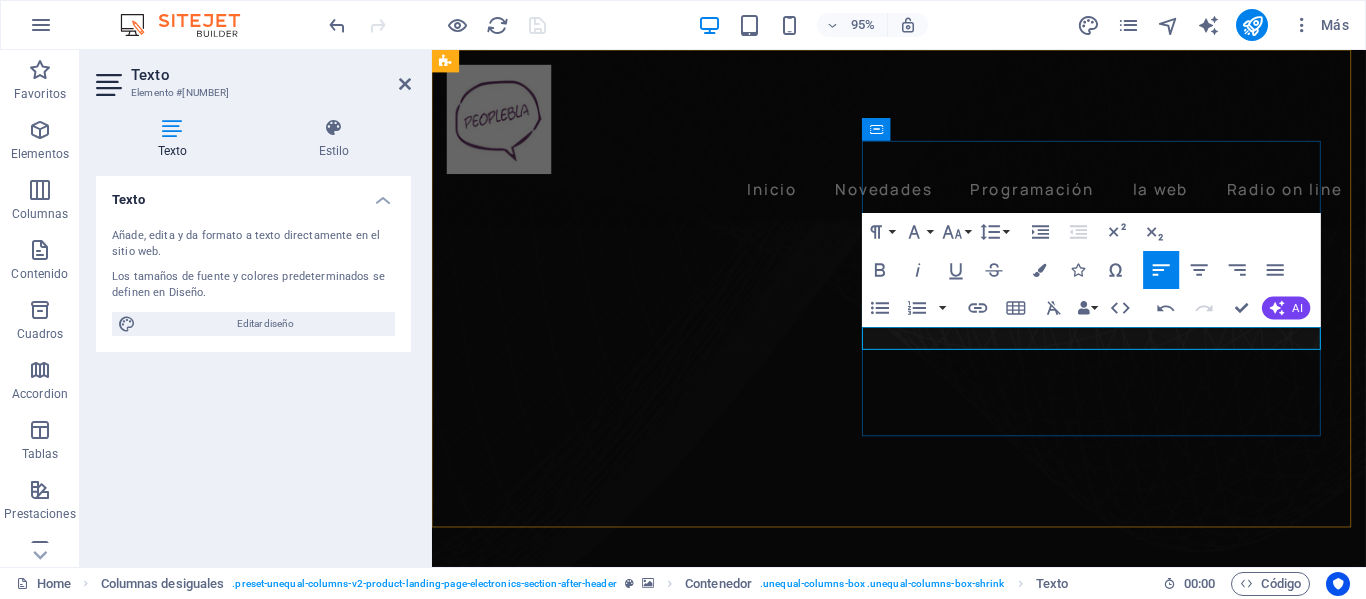 type 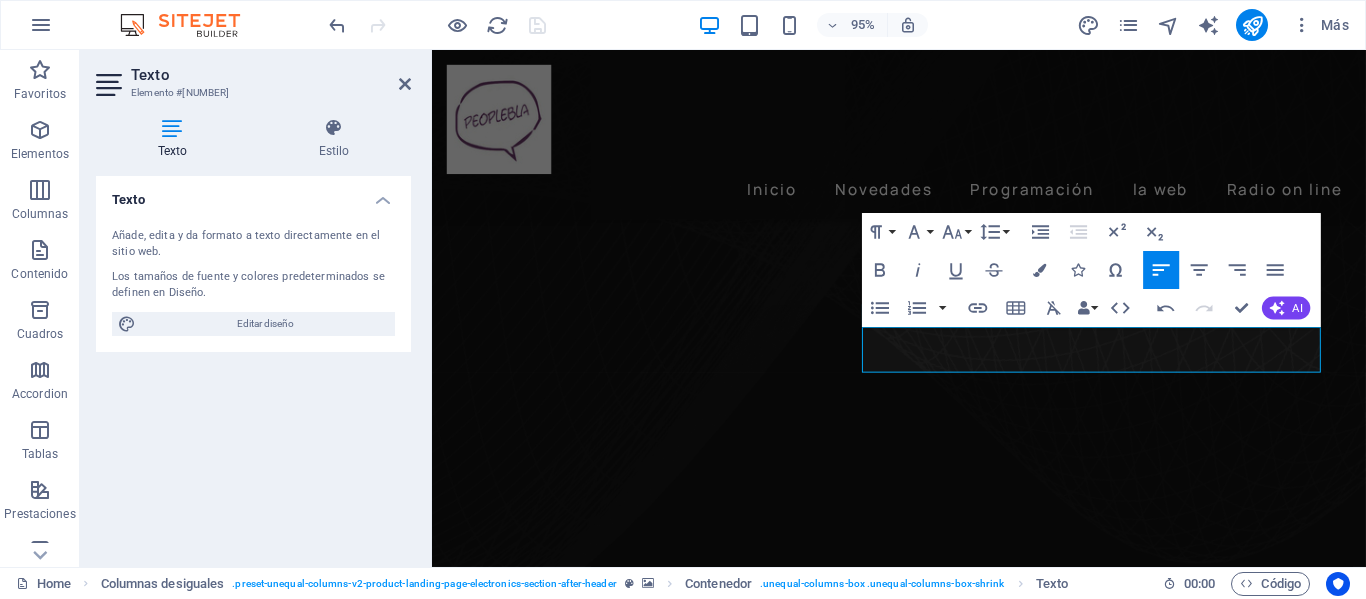 click at bounding box center [923, 3019] 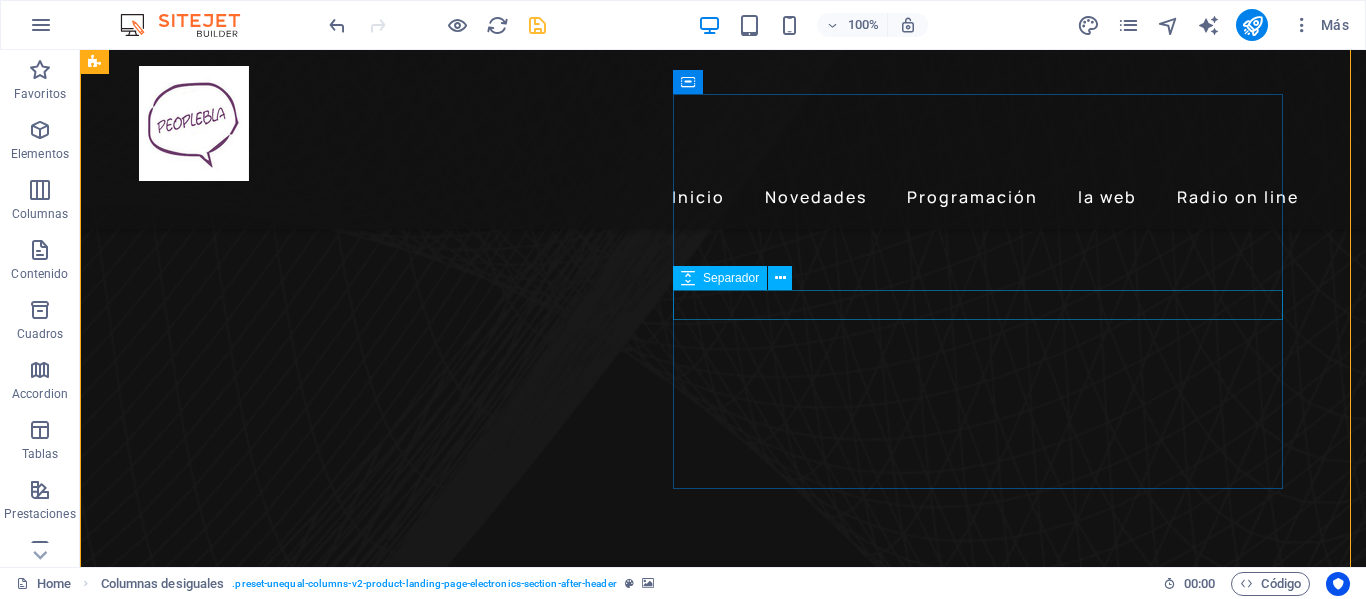 scroll, scrollTop: 887, scrollLeft: 0, axis: vertical 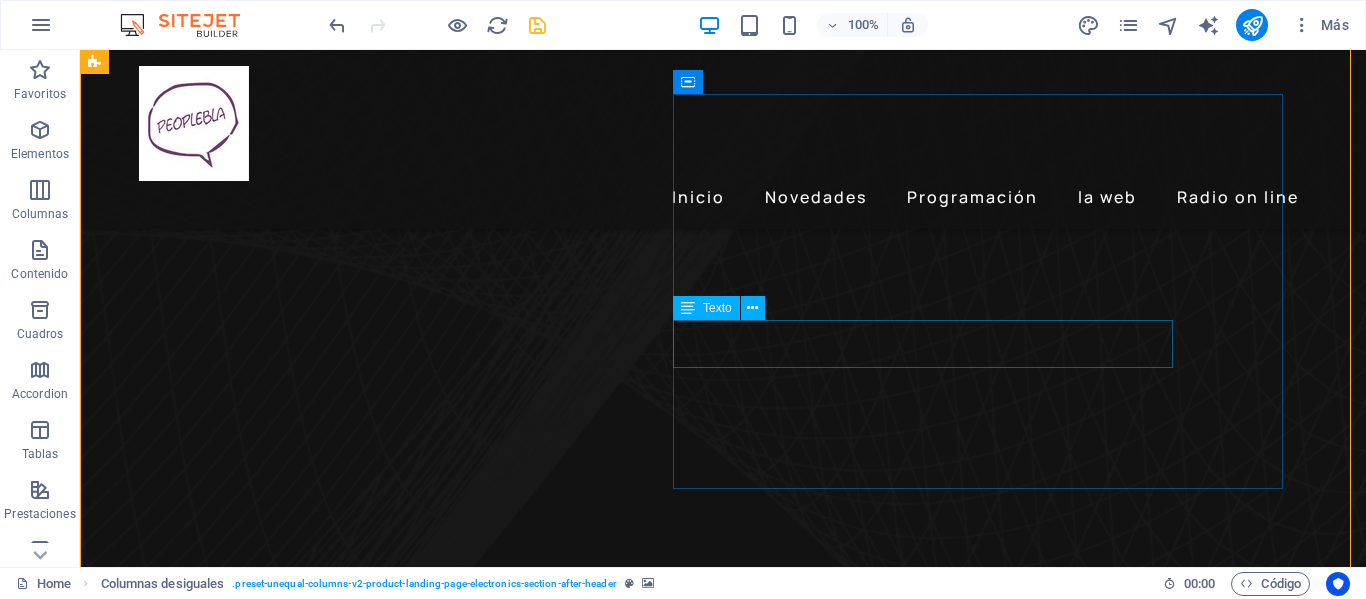 click on "Aquí te presentamos la programación actual de nuestra radio on line Peoplebla" at bounding box center (680, 4764) 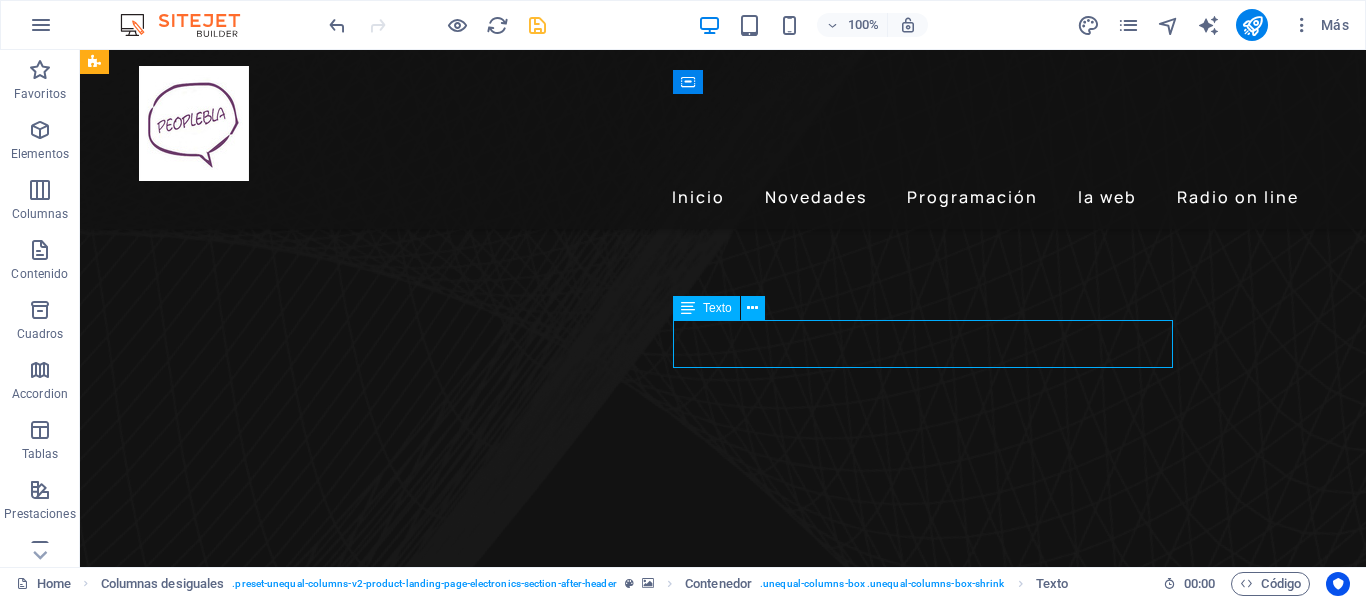 click on "Aquí te presentamos la programación actual de nuestra radio on line Peoplebla" at bounding box center (680, 4764) 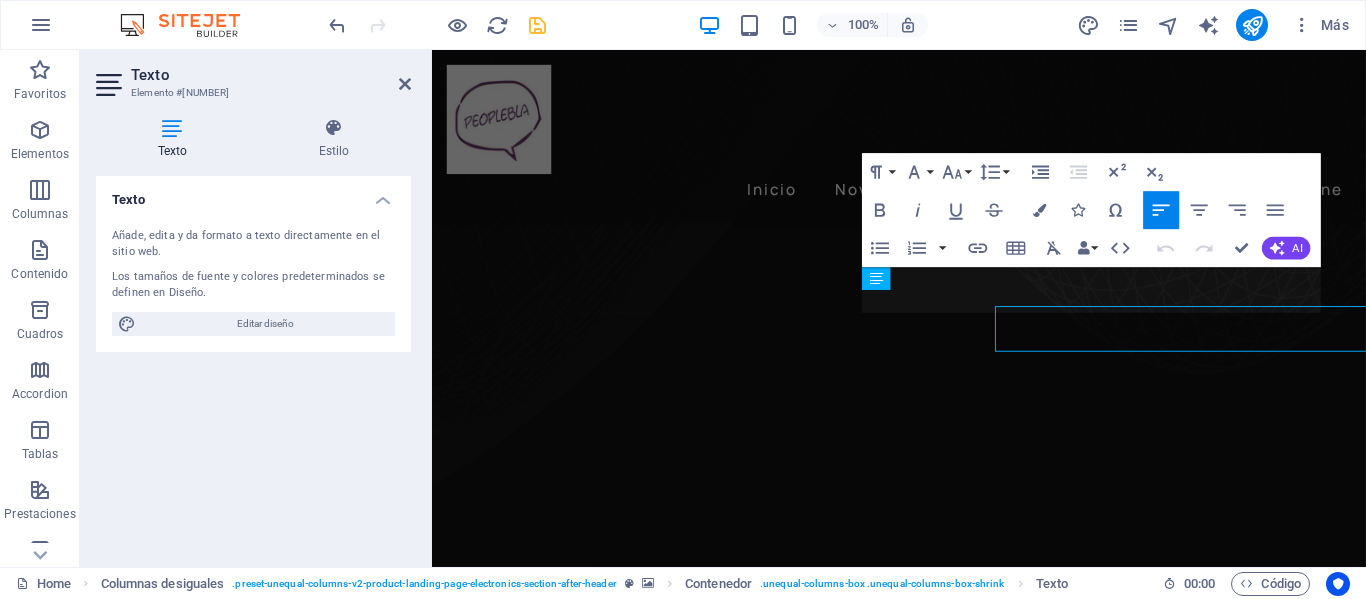 scroll, scrollTop: 750, scrollLeft: 0, axis: vertical 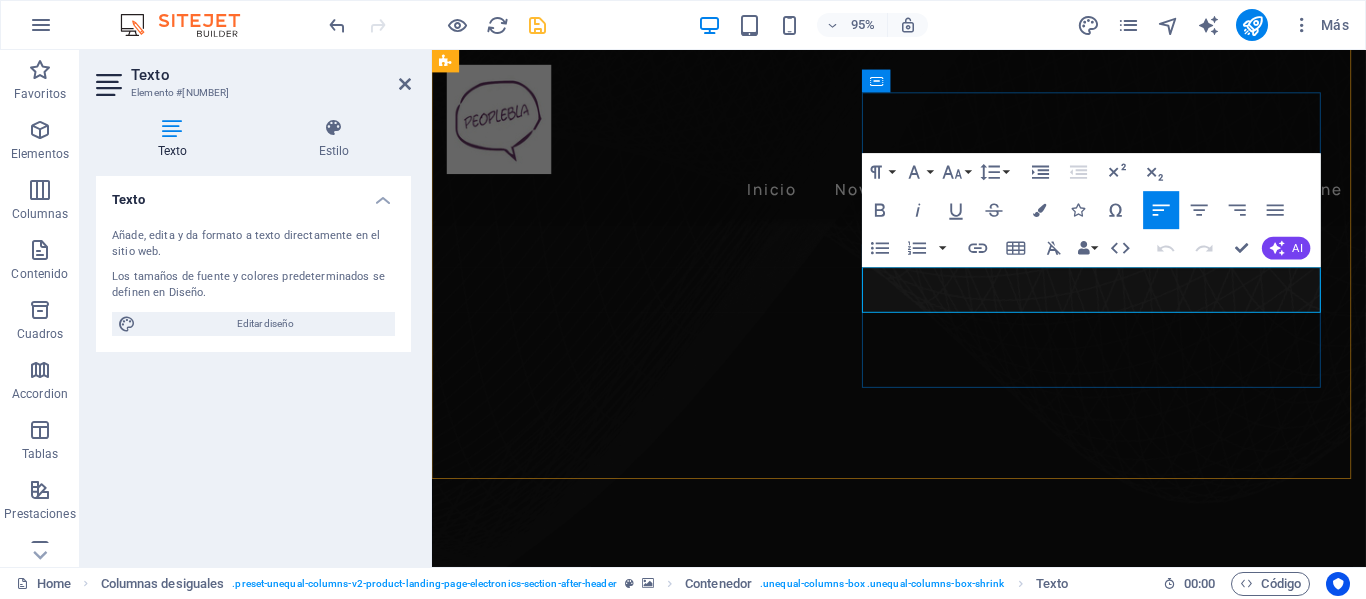 drag, startPoint x: 886, startPoint y: 284, endPoint x: 995, endPoint y: 313, distance: 112.79185 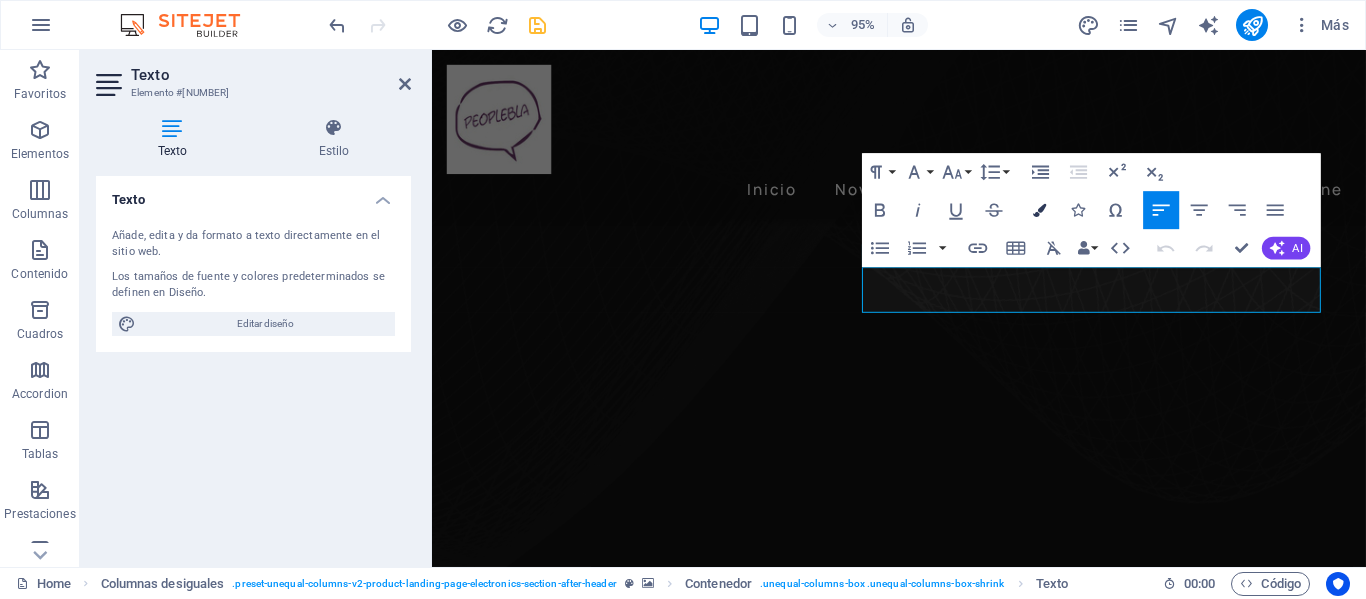 click at bounding box center [1040, 210] 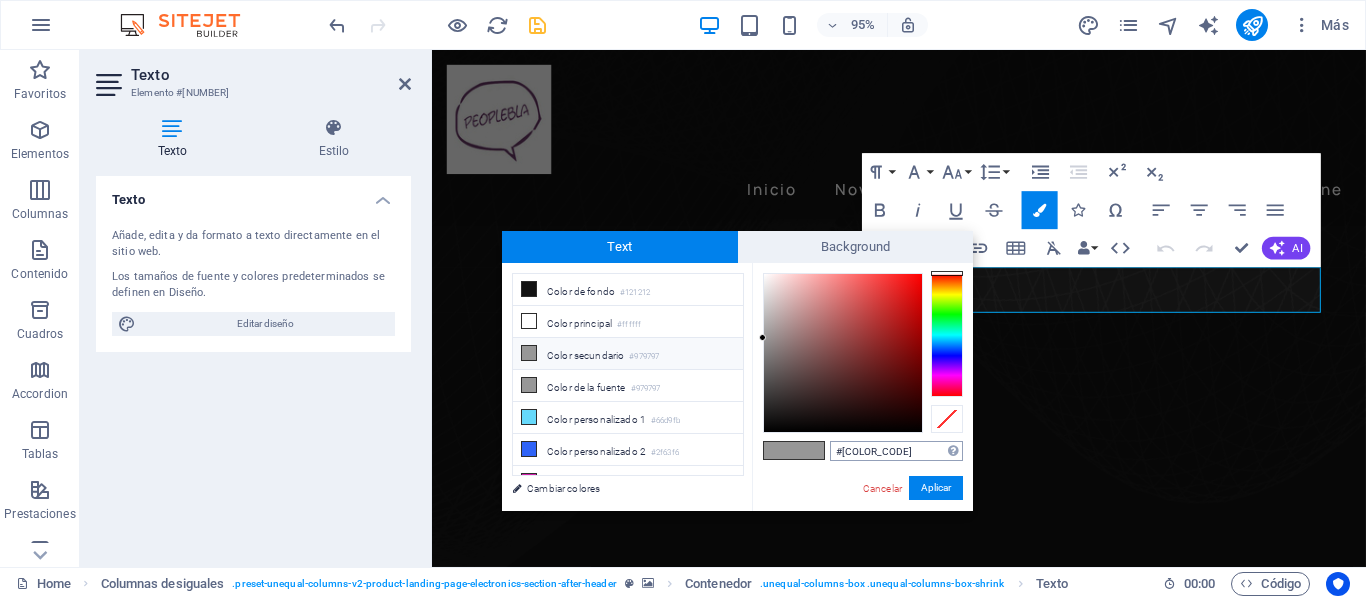 type on "#6d406b" 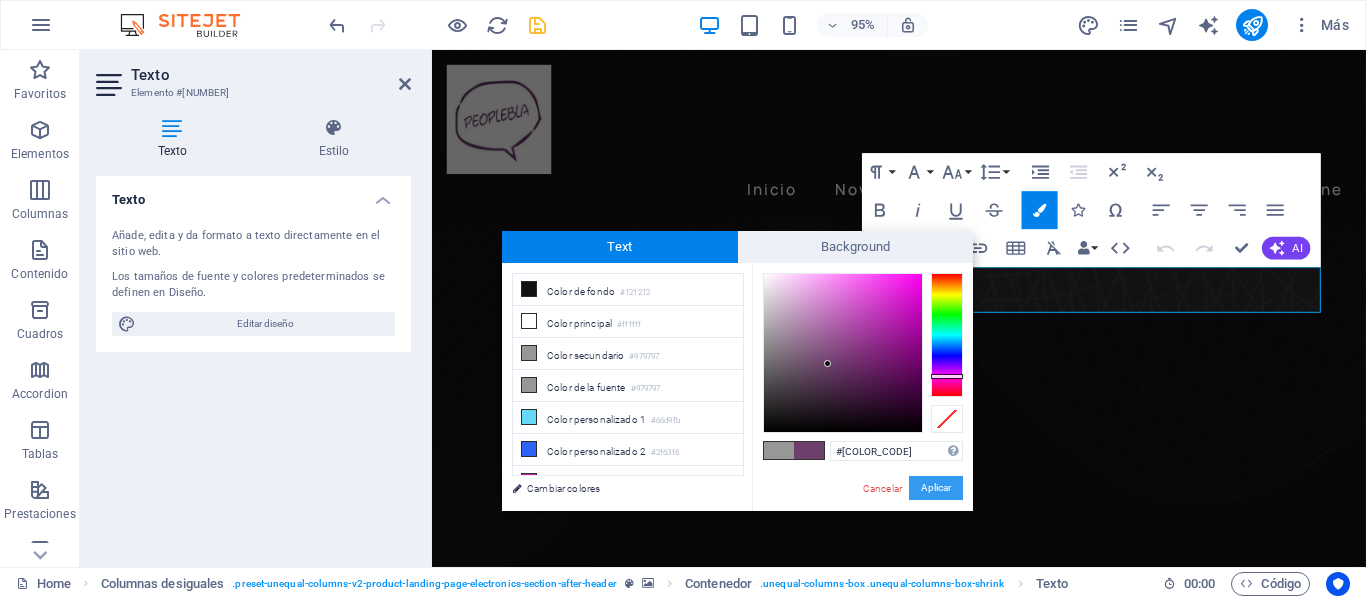 click on "Aplicar" at bounding box center [936, 488] 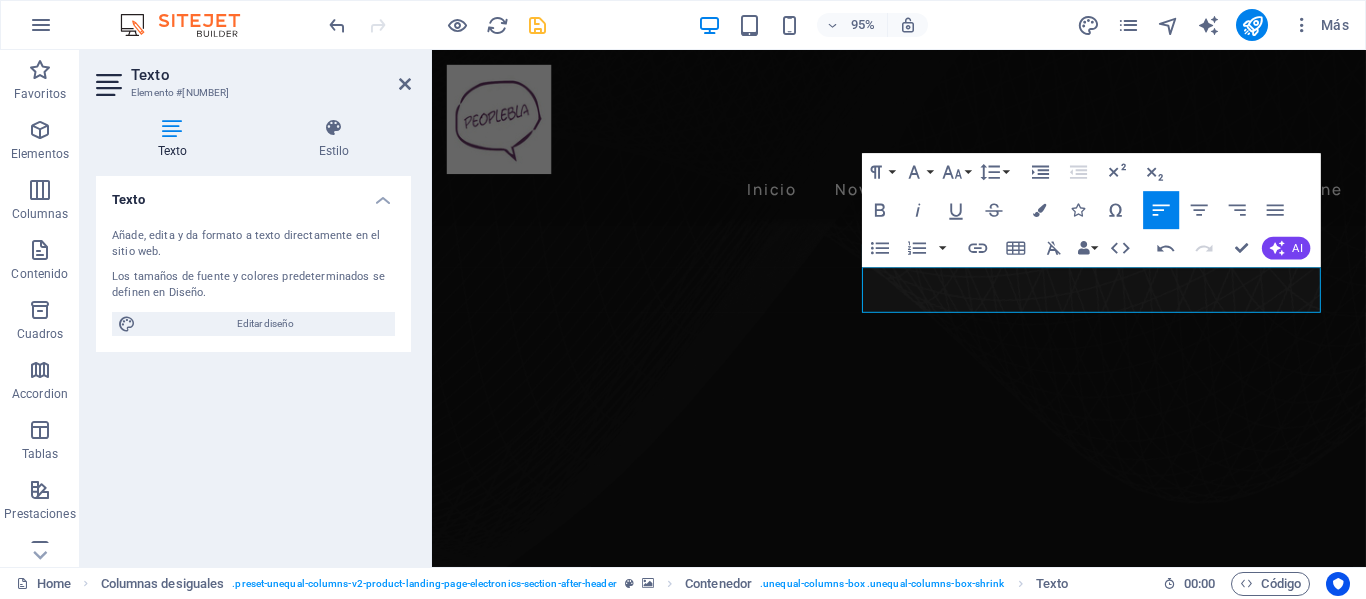 click at bounding box center [923, 2956] 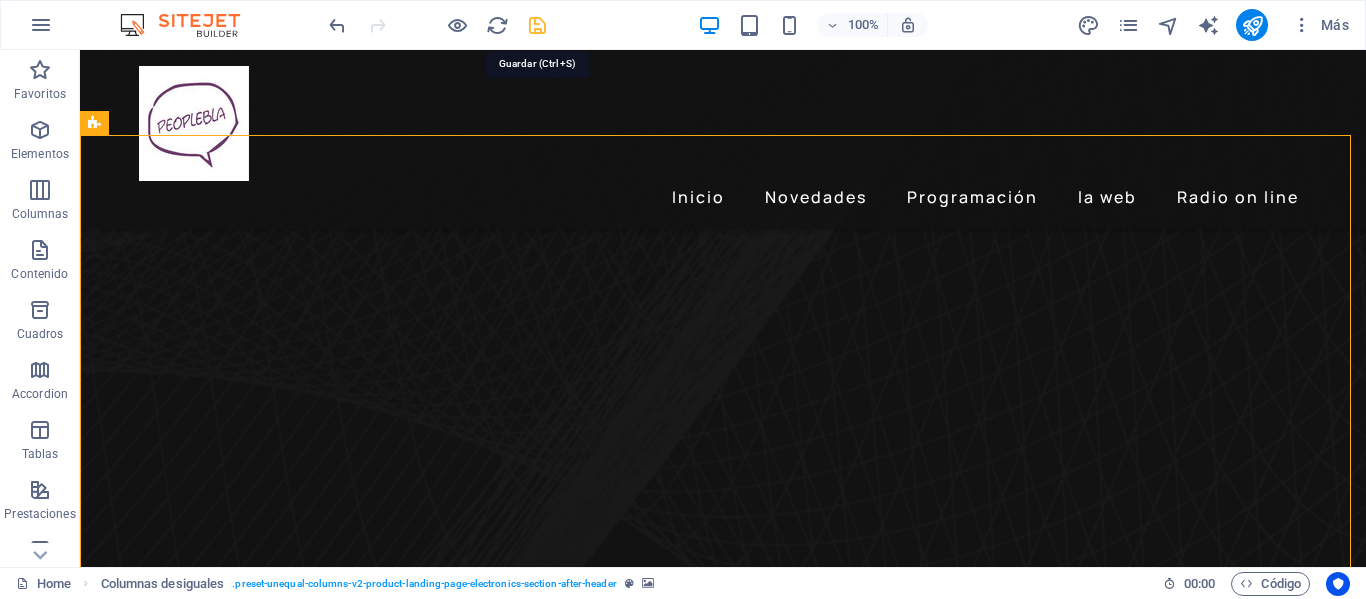 click at bounding box center [537, 25] 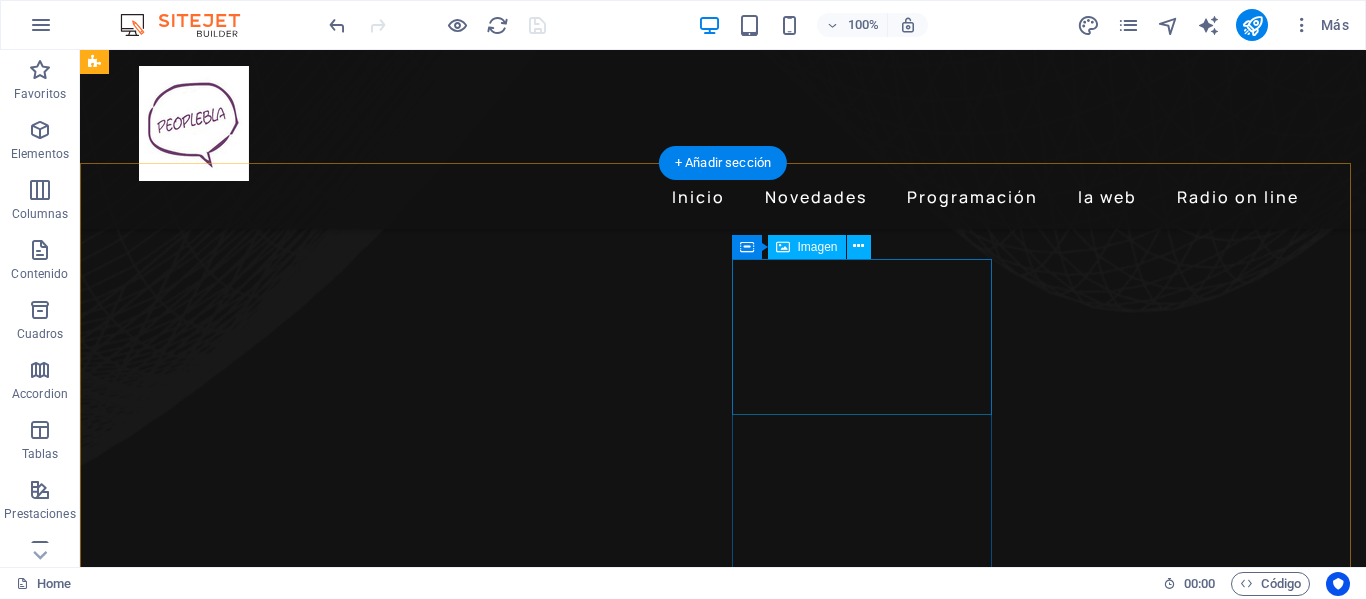 scroll, scrollTop: 1300, scrollLeft: 0, axis: vertical 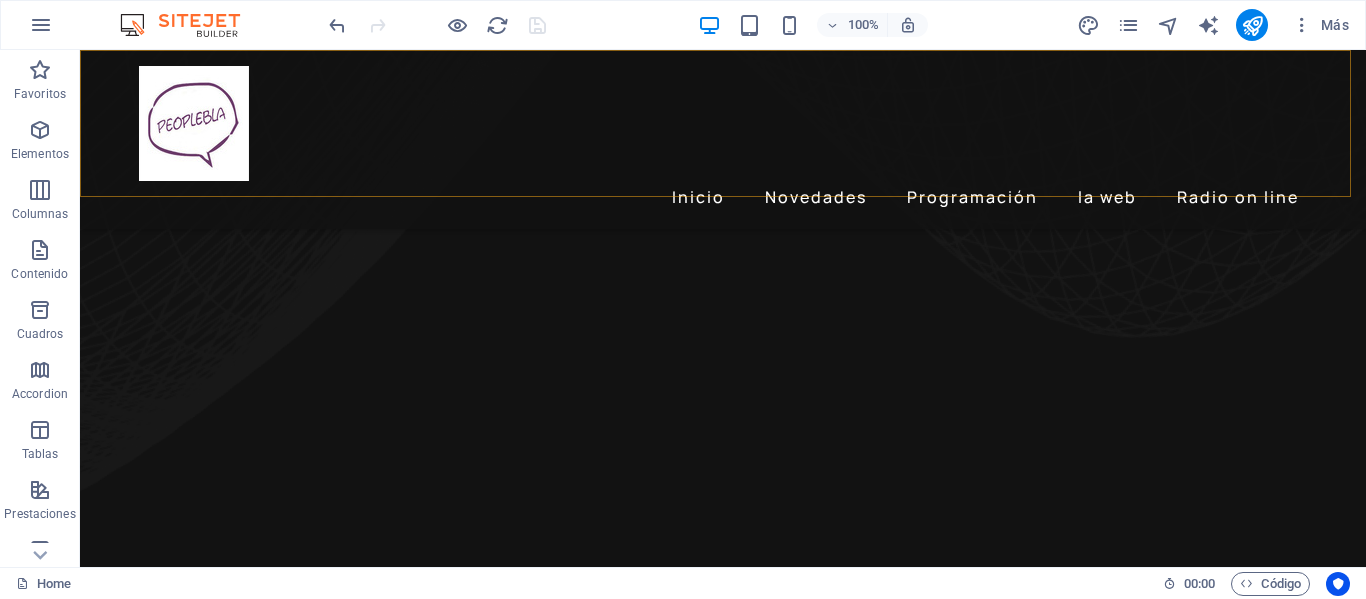 click on "Inicio Novedades Programación la web Radio on line" at bounding box center [723, 139] 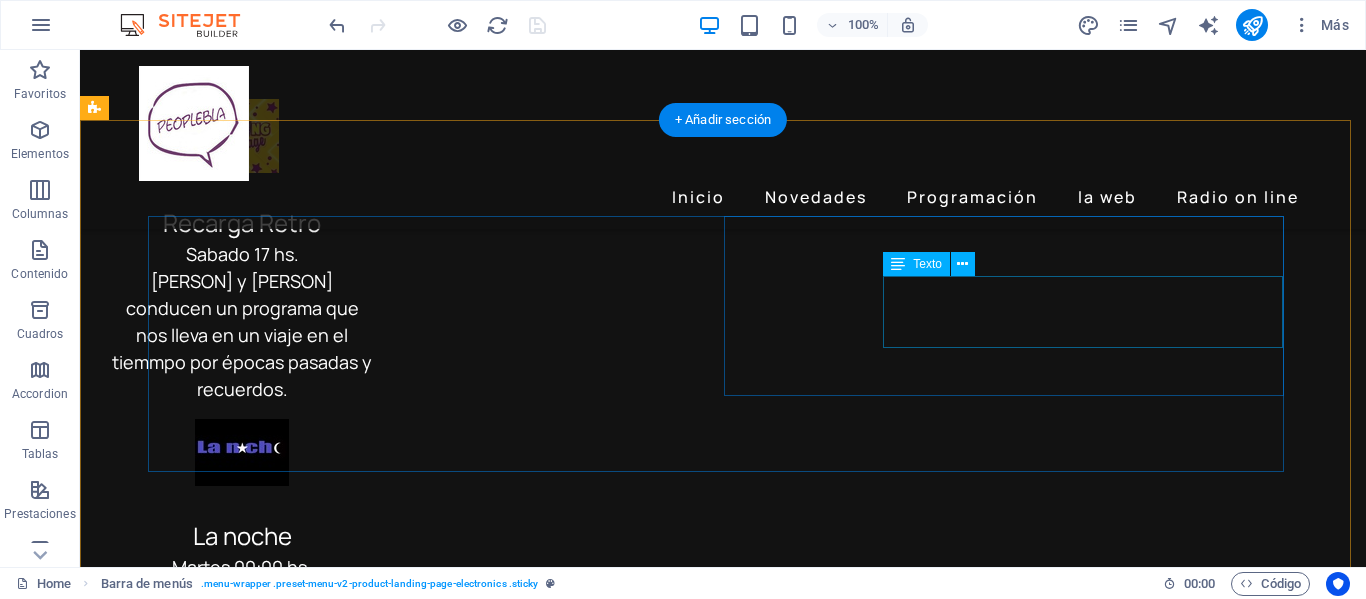 scroll, scrollTop: 5802, scrollLeft: 0, axis: vertical 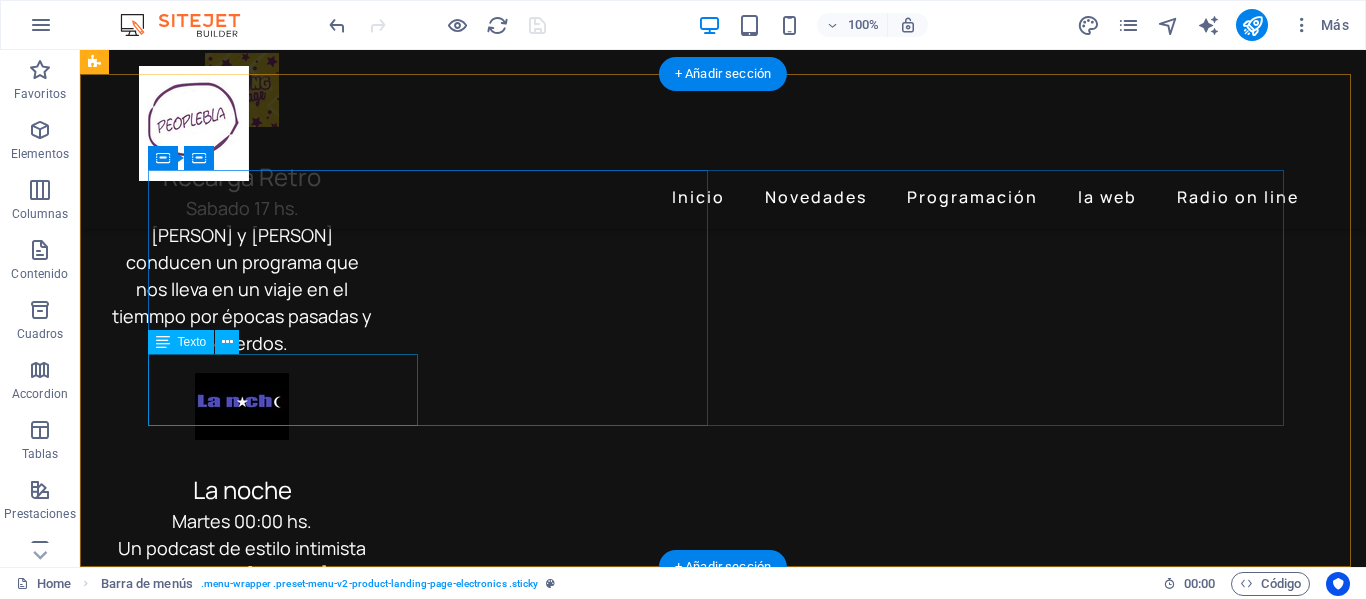 click on "Lorem ipsum dolor sit amet, consectetur adipiscing elit. Eu felis gravida a, gravida tortor sit venenatis." at bounding box center [435, 13598] 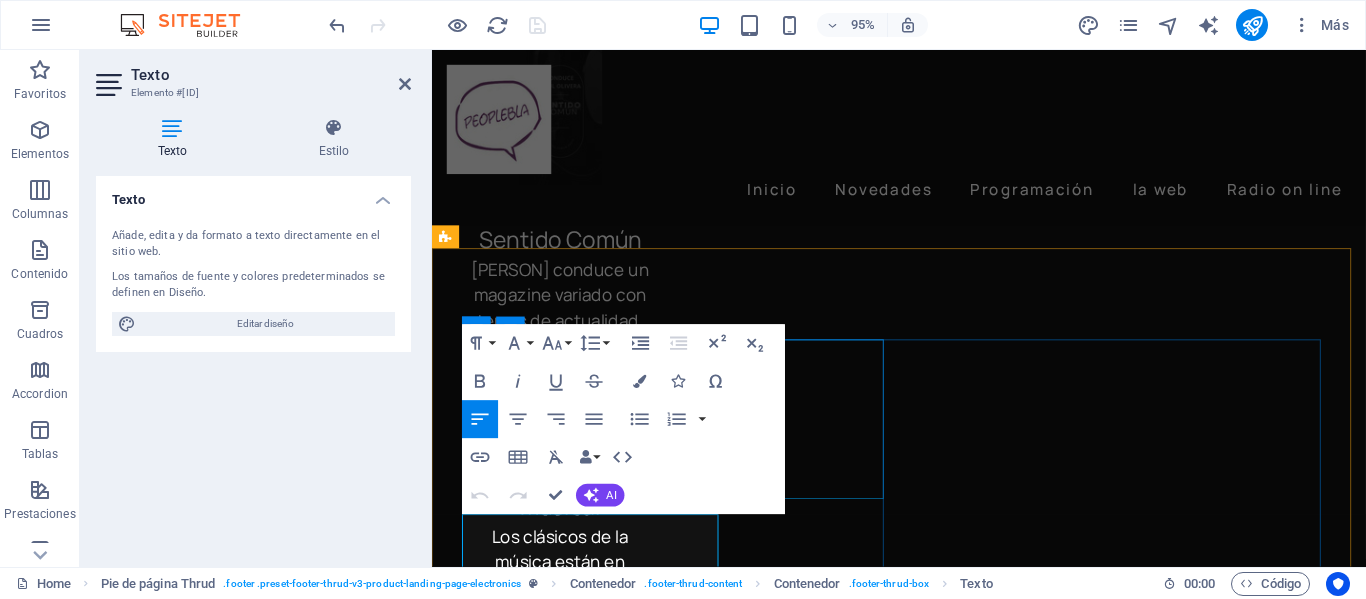 scroll, scrollTop: 5828, scrollLeft: 0, axis: vertical 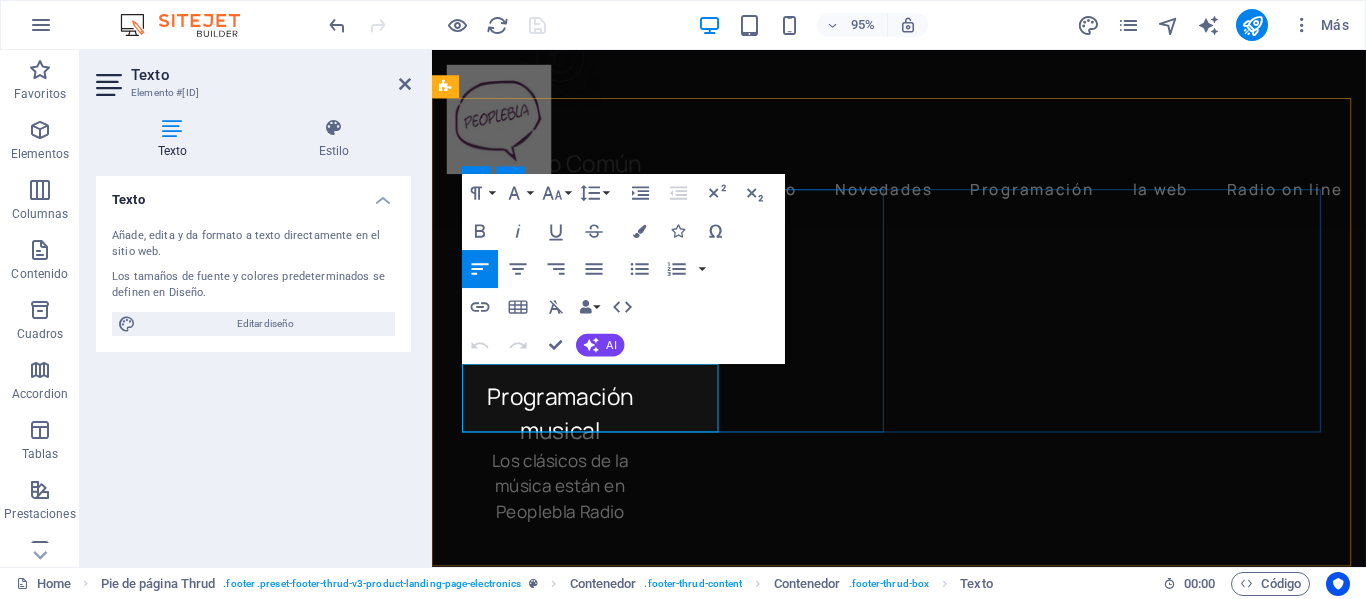 drag, startPoint x: 627, startPoint y: 437, endPoint x: 474, endPoint y: 399, distance: 157.64835 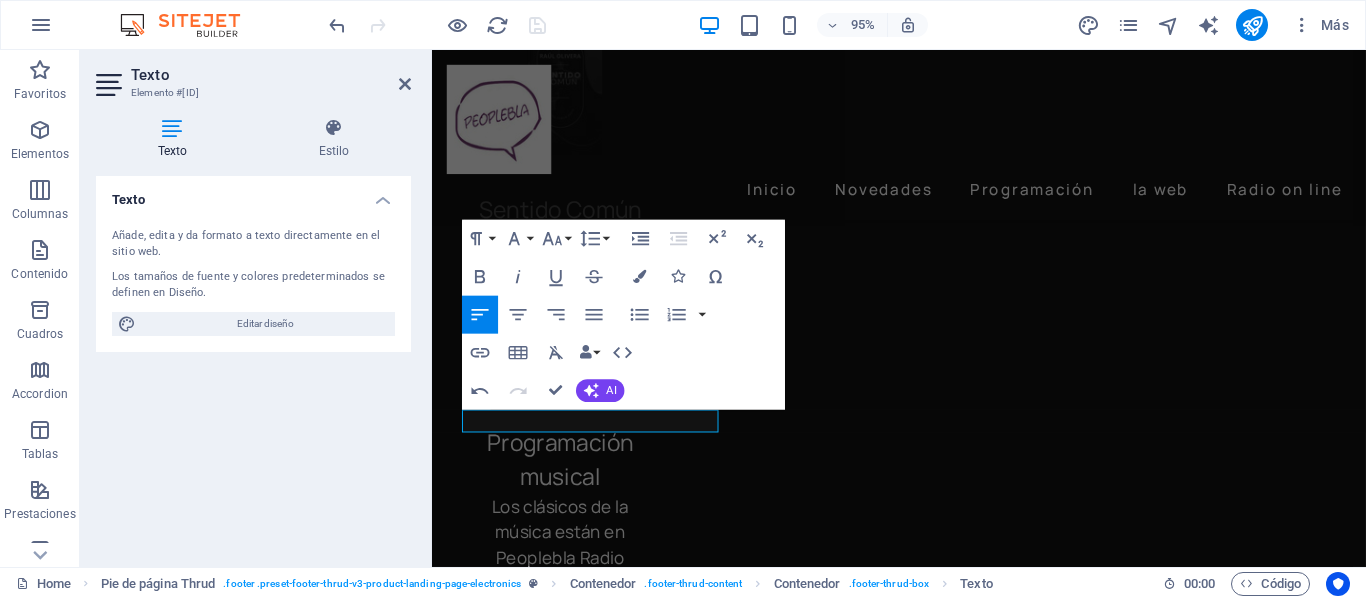 type 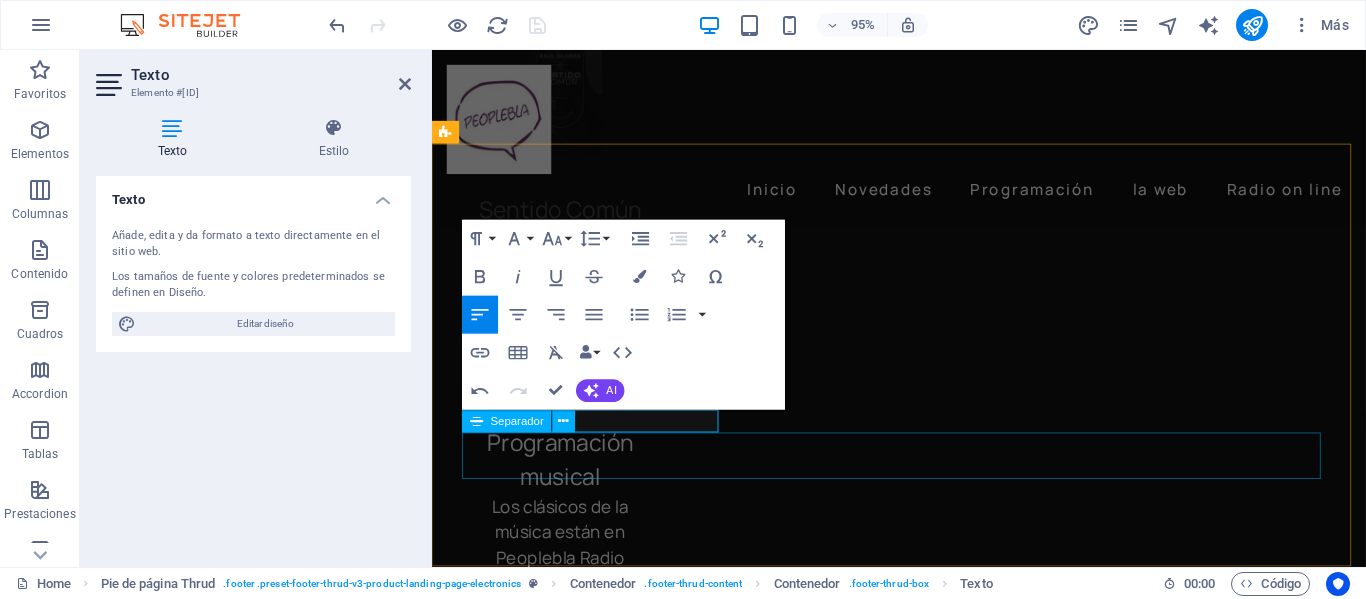 click at bounding box center (923, 12035) 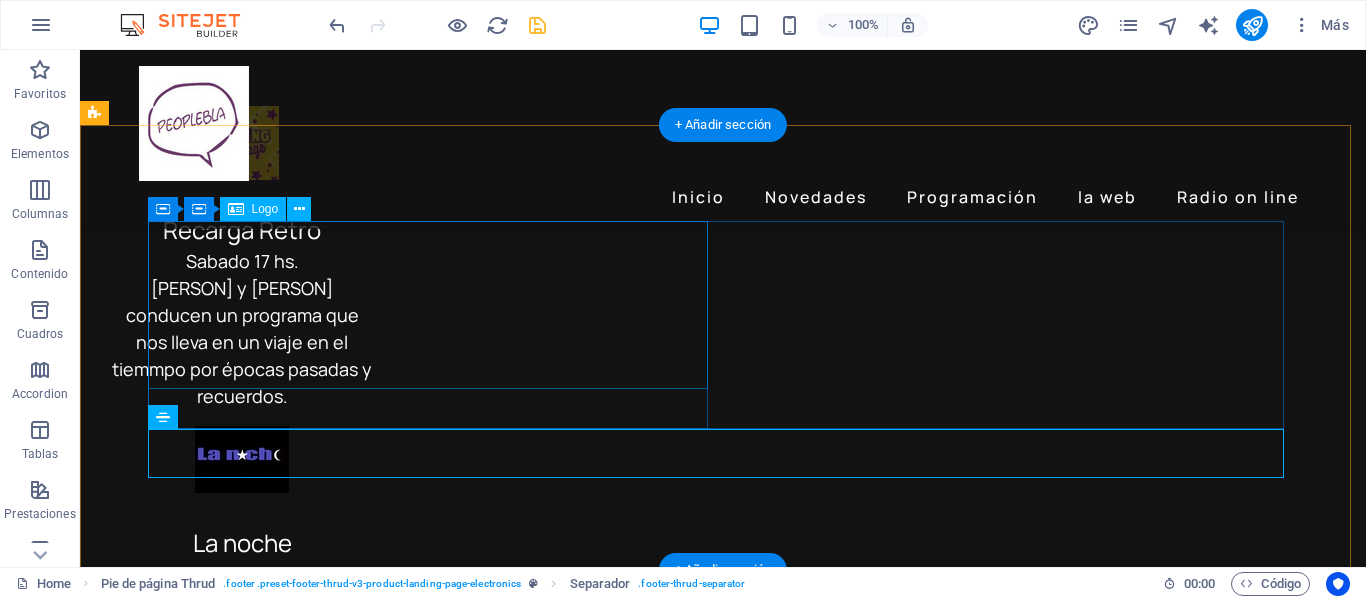 scroll, scrollTop: 5754, scrollLeft: 0, axis: vertical 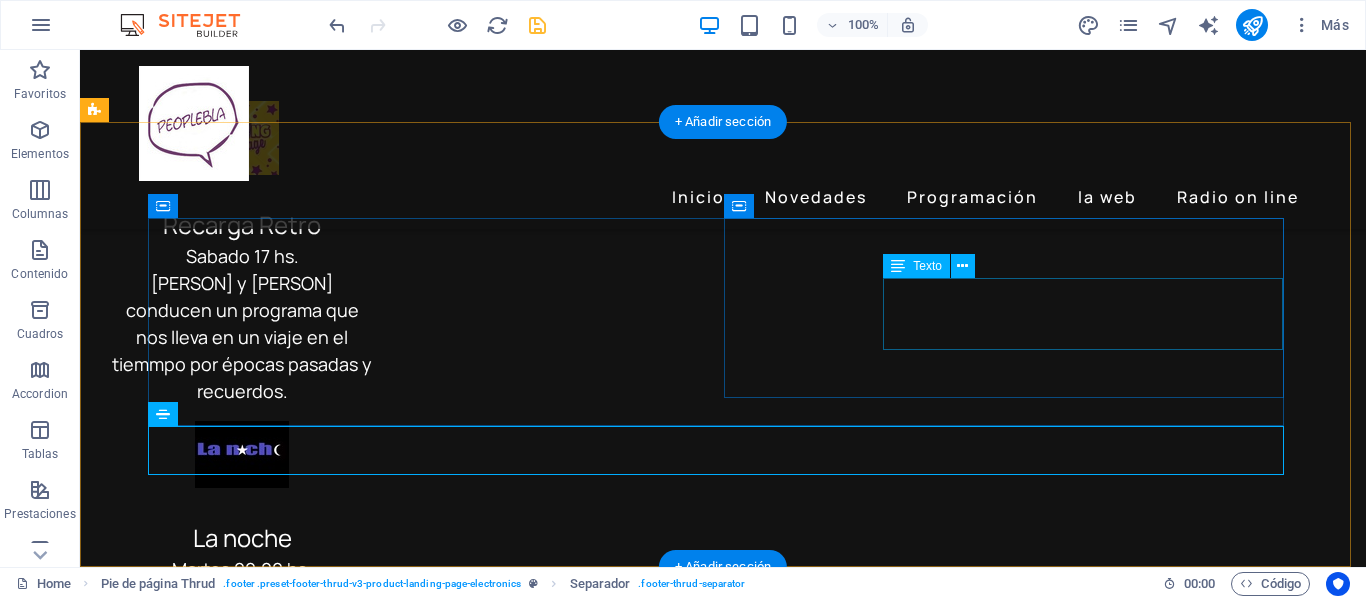 click on "0123 - 456789" at bounding box center [237, 13750] 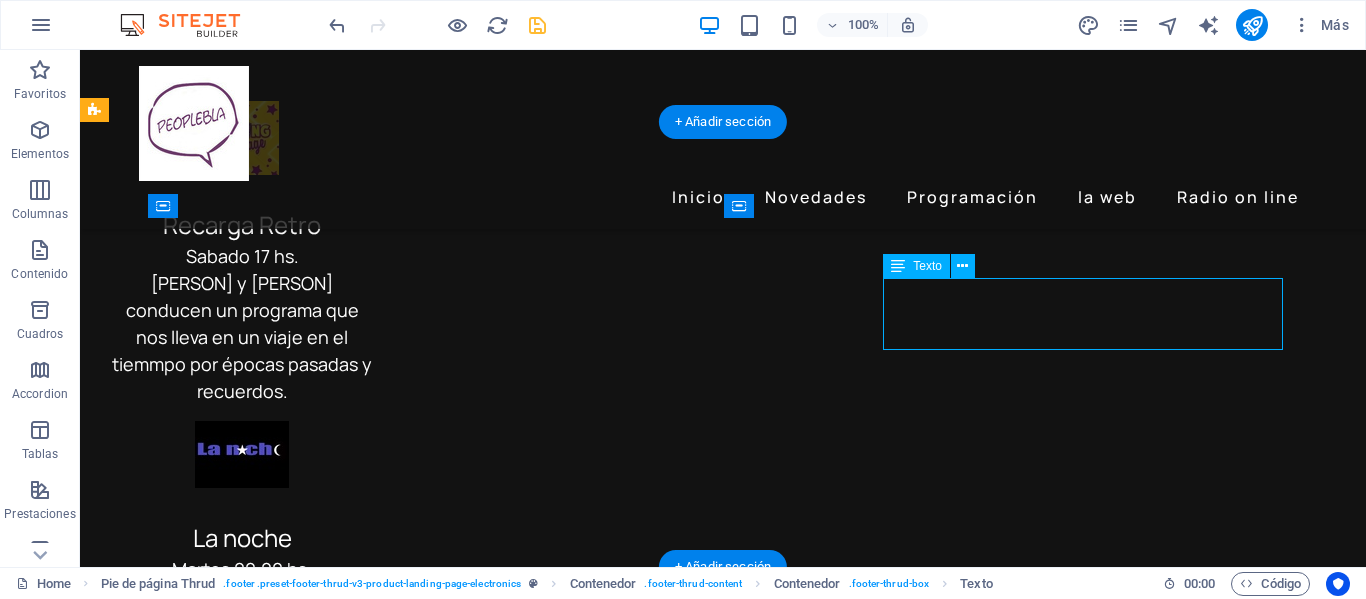 click on "0123 - 456789" at bounding box center [237, 13750] 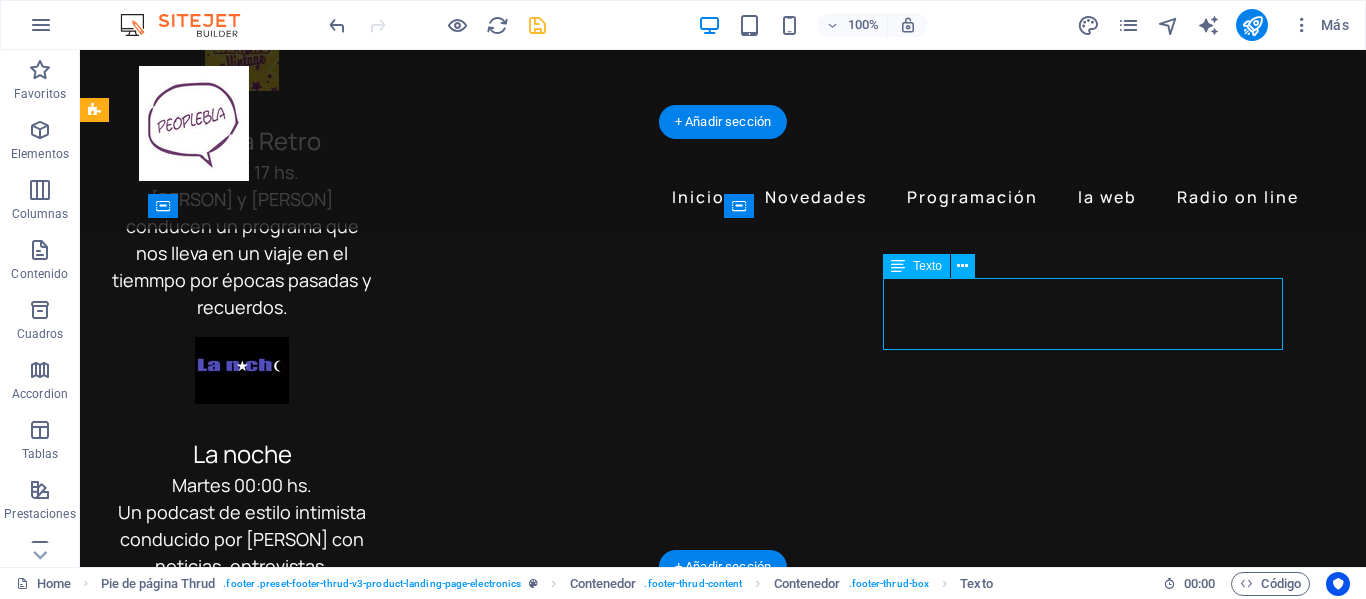 scroll, scrollTop: 5615, scrollLeft: 0, axis: vertical 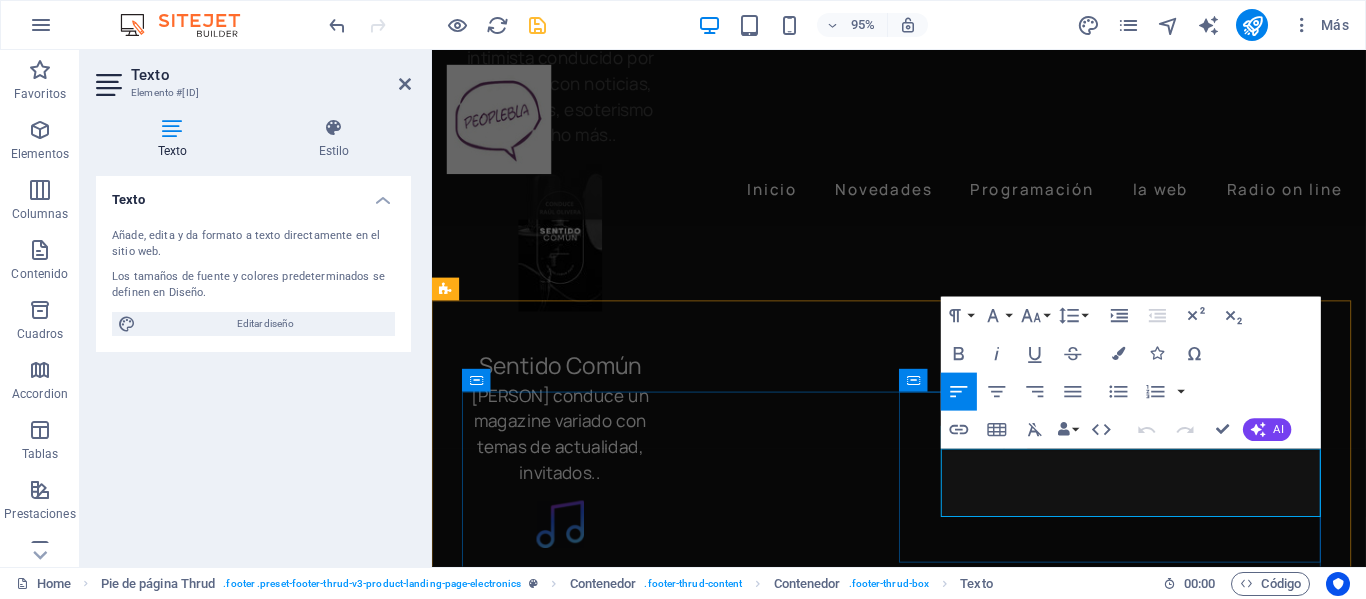 click on "0123 - 456789" at bounding box center (546, 12116) 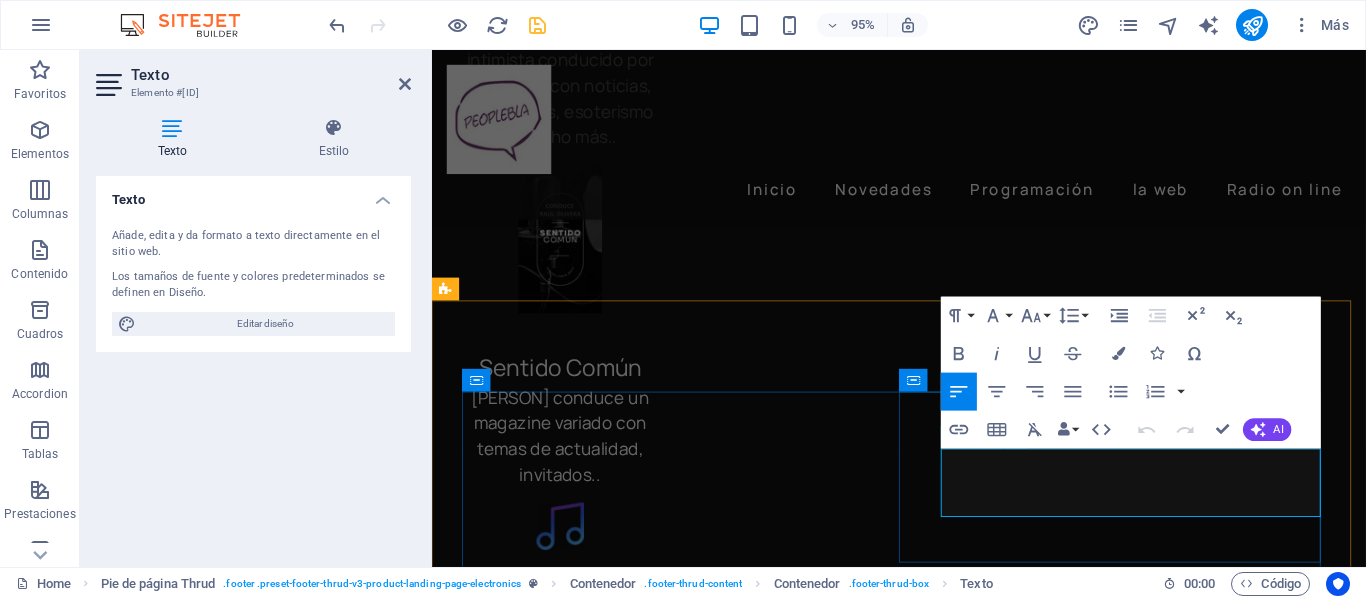 scroll, scrollTop: 5514, scrollLeft: 0, axis: vertical 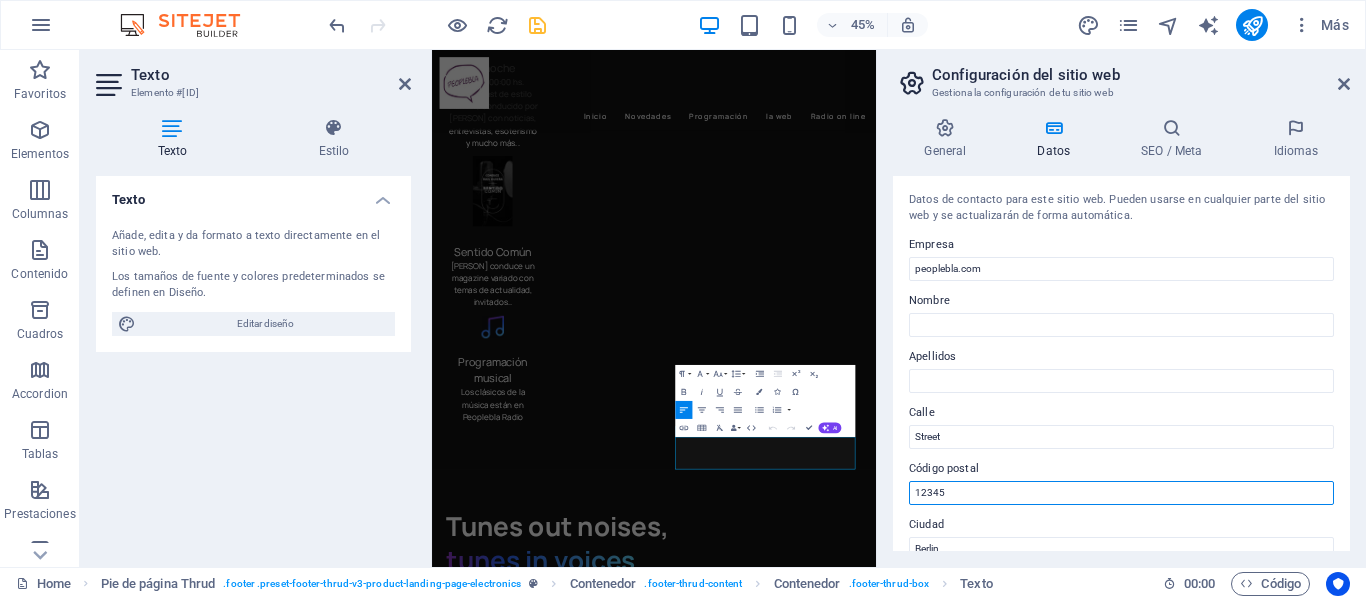 click on "12345" at bounding box center [1121, 493] 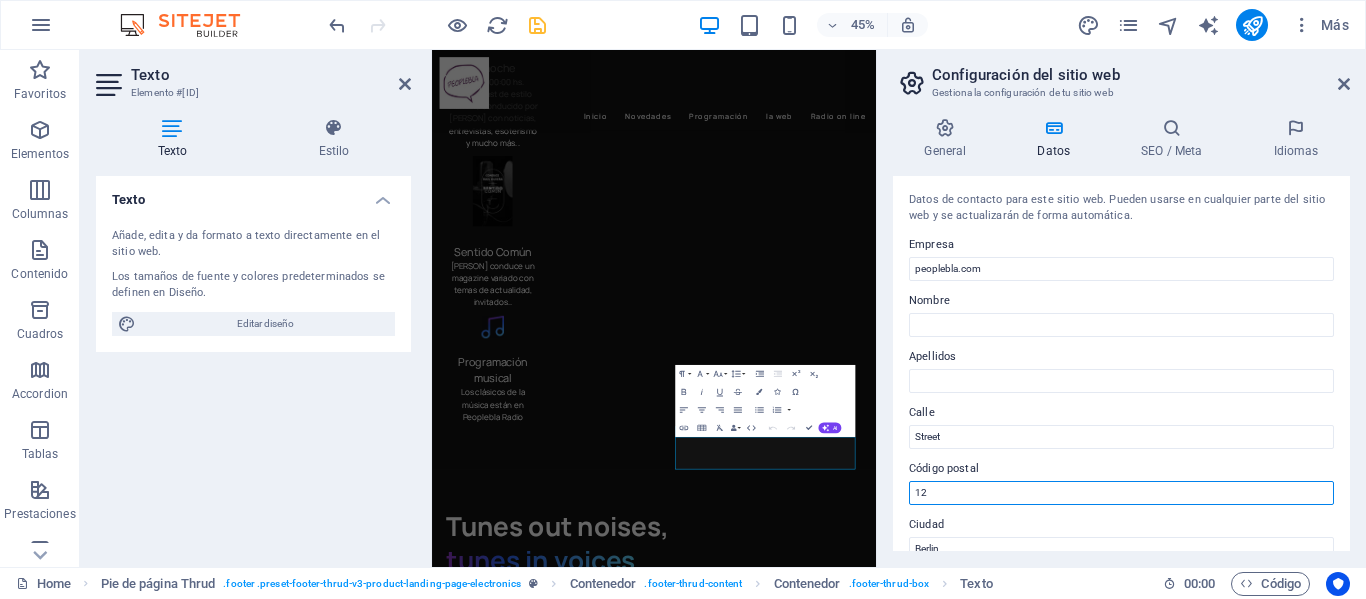 type on "1" 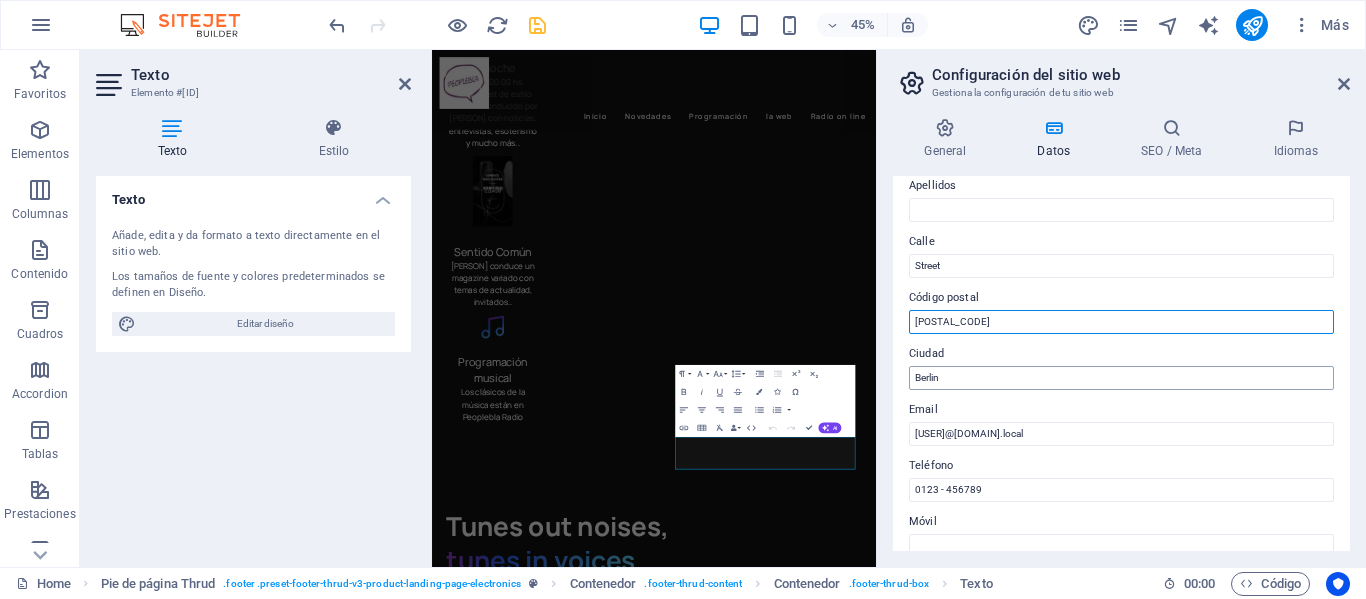 scroll, scrollTop: 200, scrollLeft: 0, axis: vertical 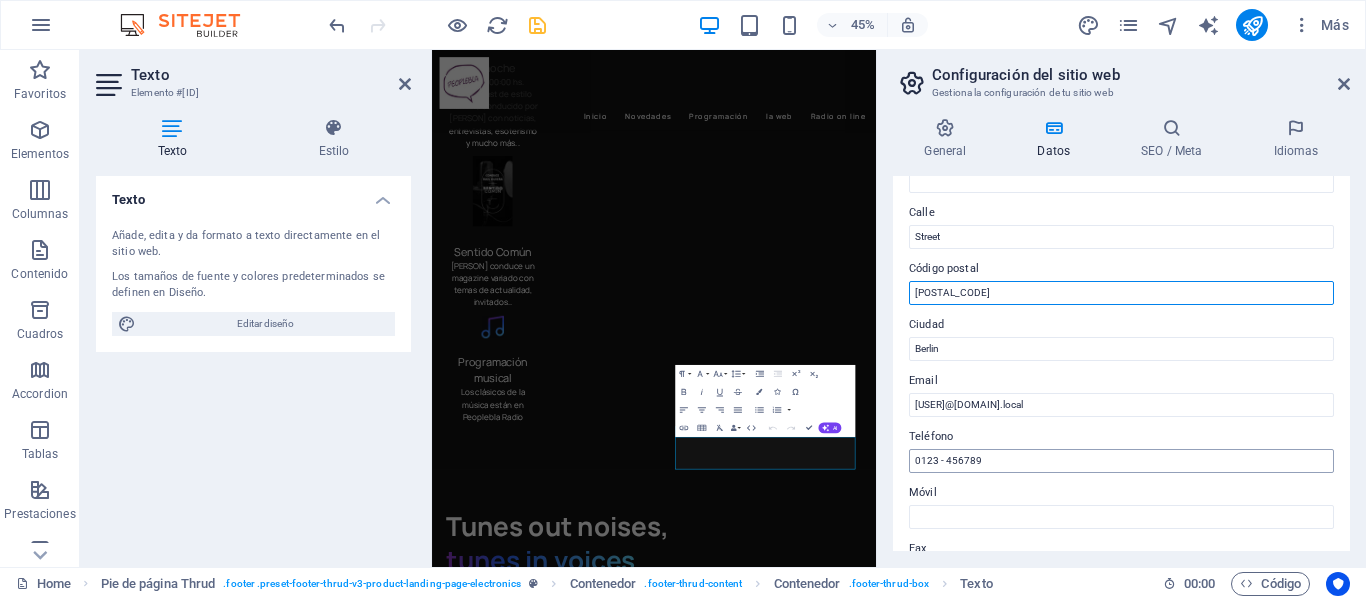 type on "[POSTAL_CODE]" 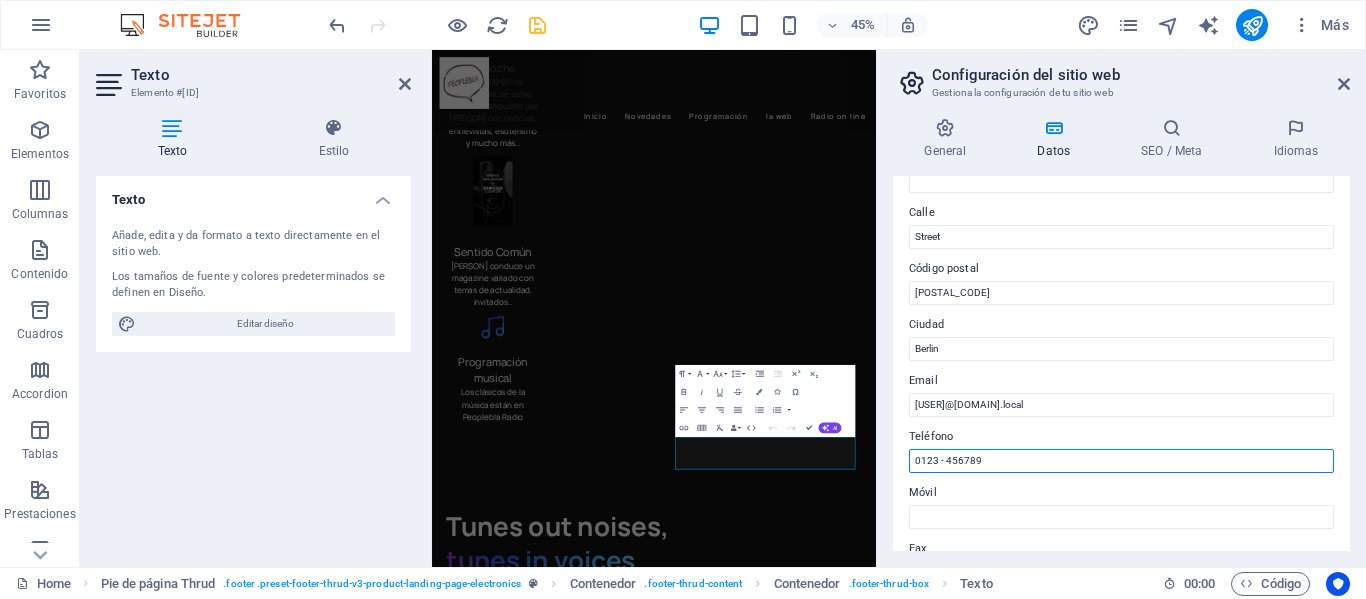 click on "0123 - 456789" at bounding box center [1121, 461] 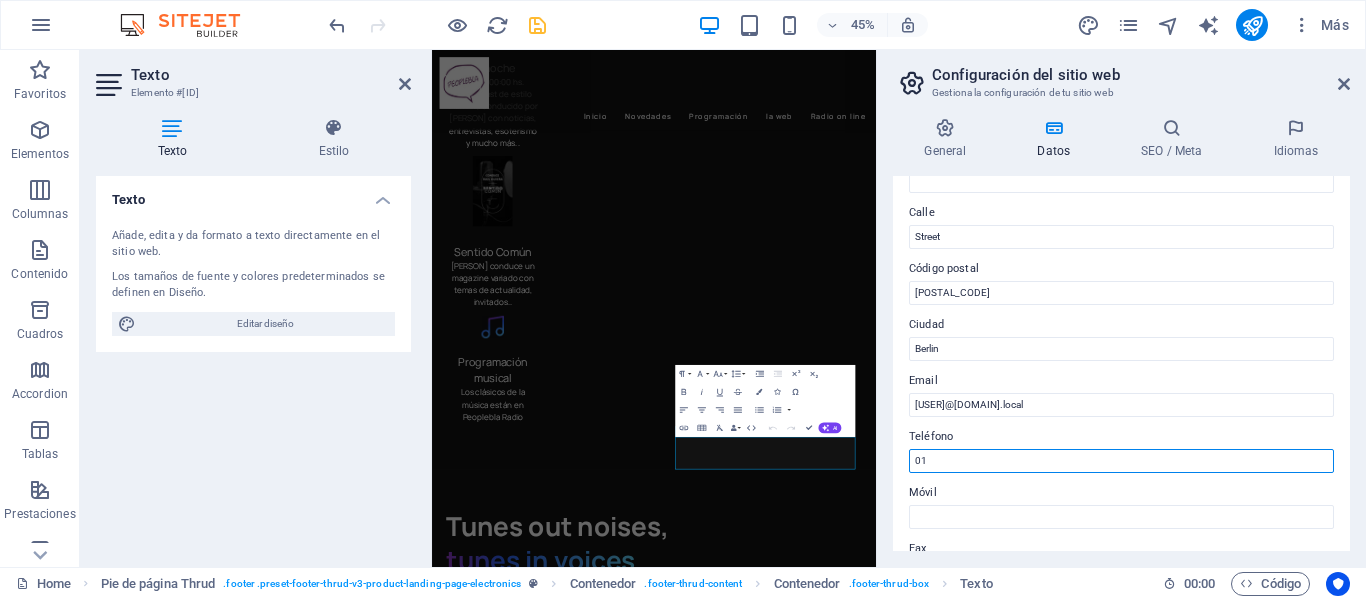 type on "0" 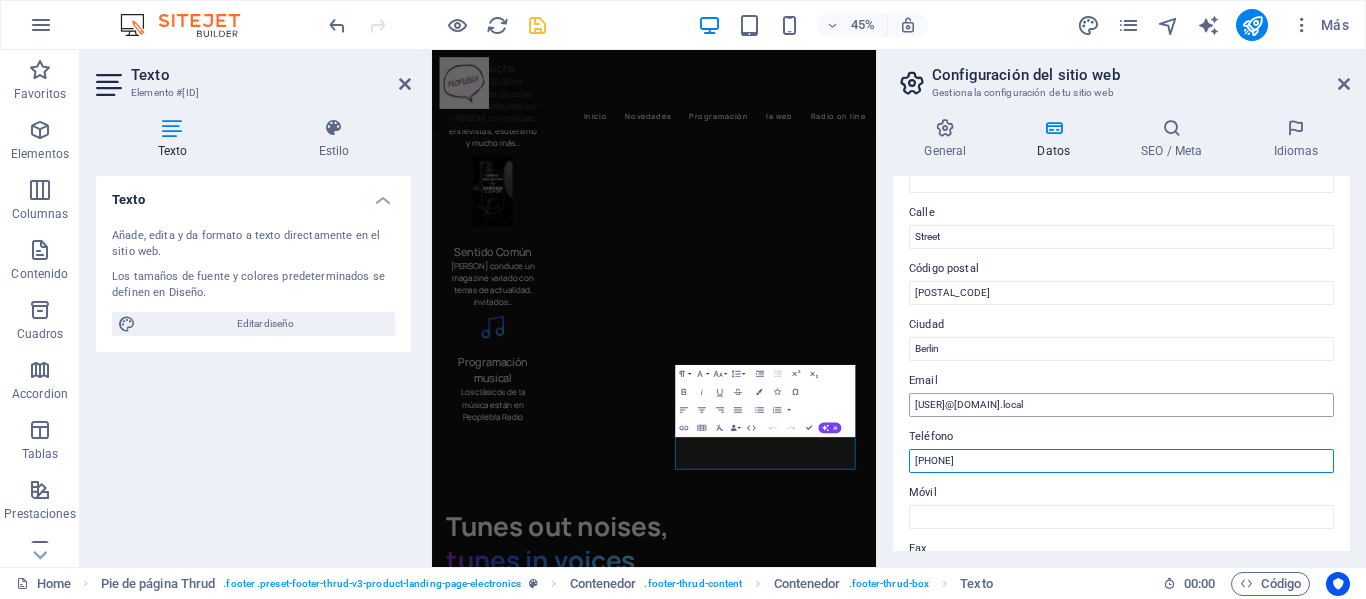 type on "098 62 70 03" 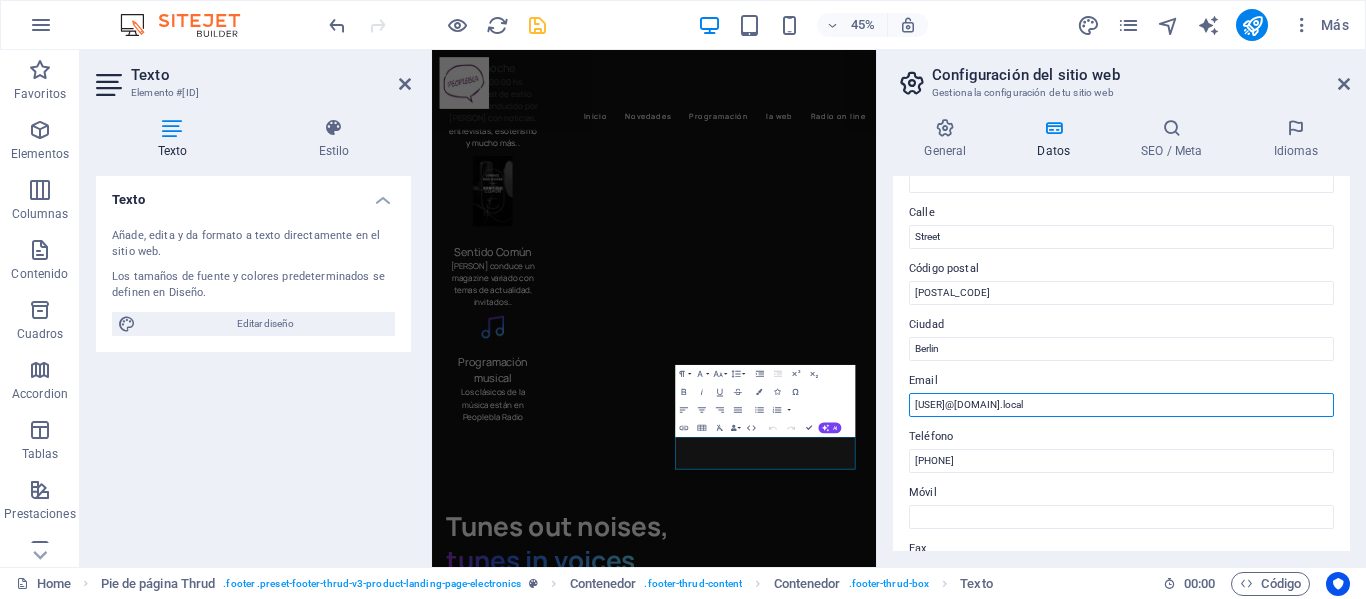 click on "102e5619d6c95b4abbf2428a9662b1@cpanel.local" at bounding box center [1121, 405] 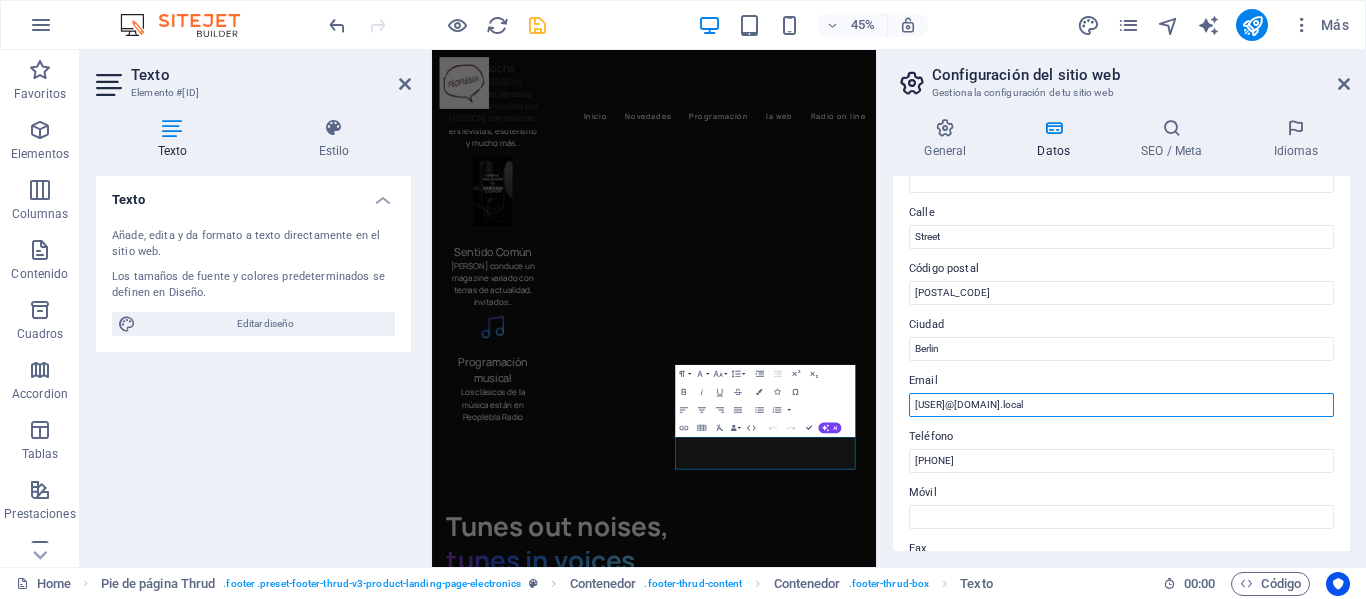 drag, startPoint x: 1147, startPoint y: 404, endPoint x: 900, endPoint y: 410, distance: 247.07286 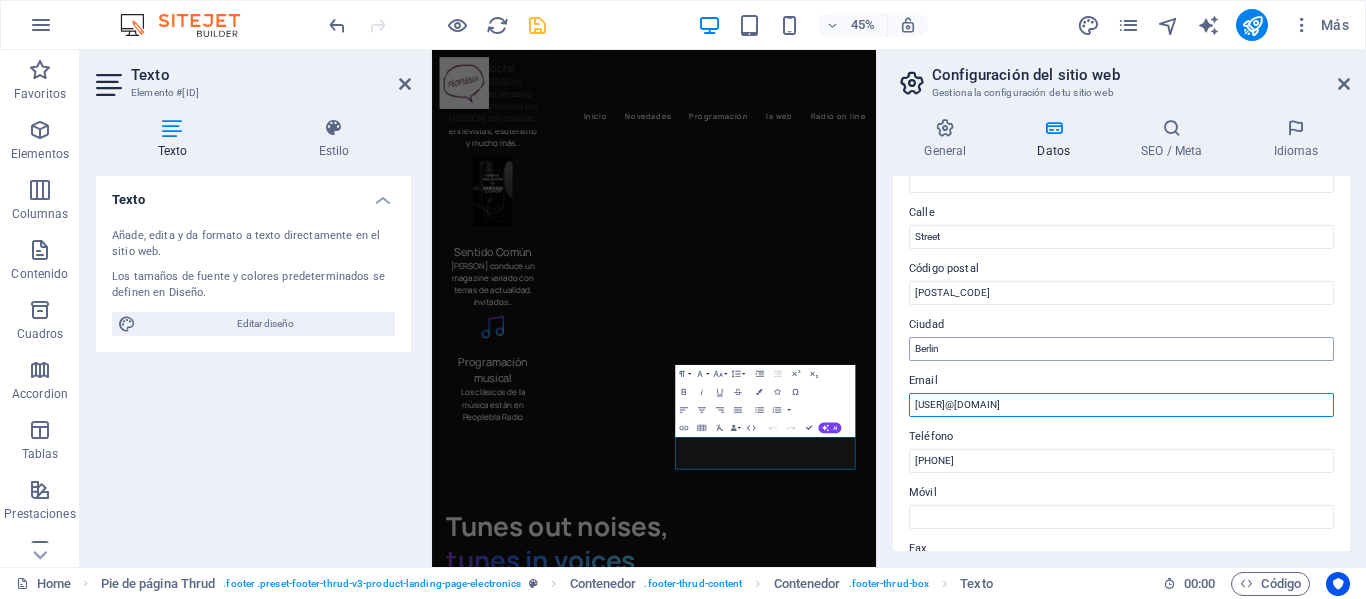 type on "peoplebla@[EMAIL]" 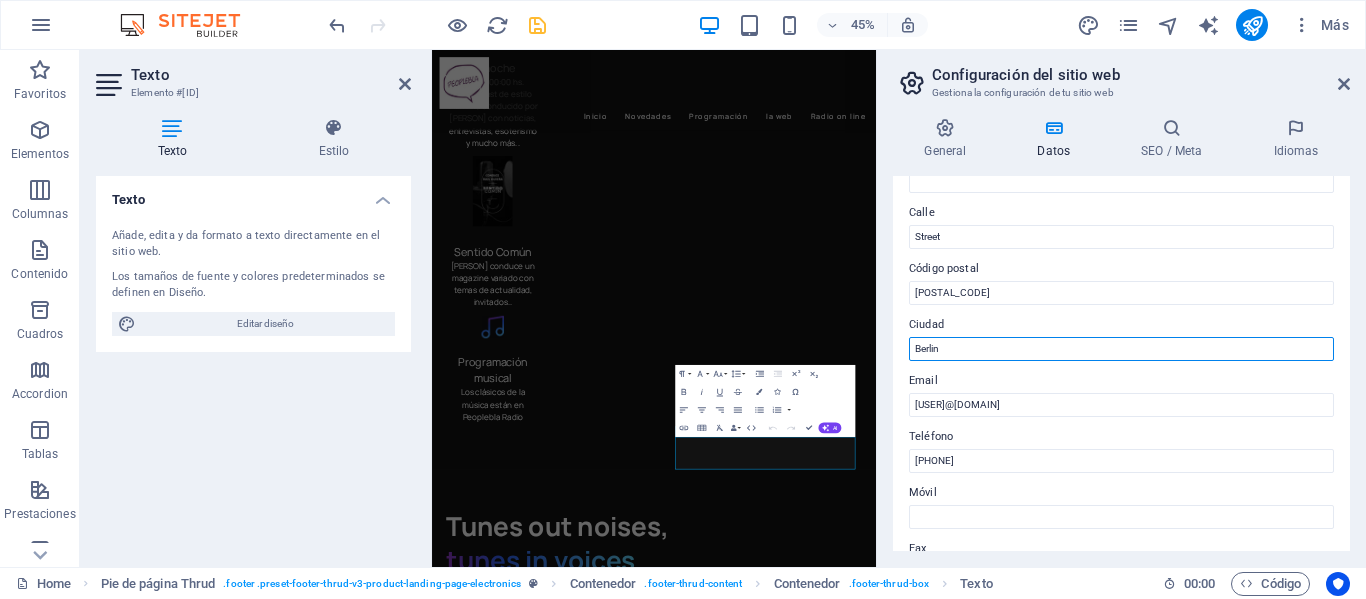 click on "Berlin" at bounding box center (1121, 349) 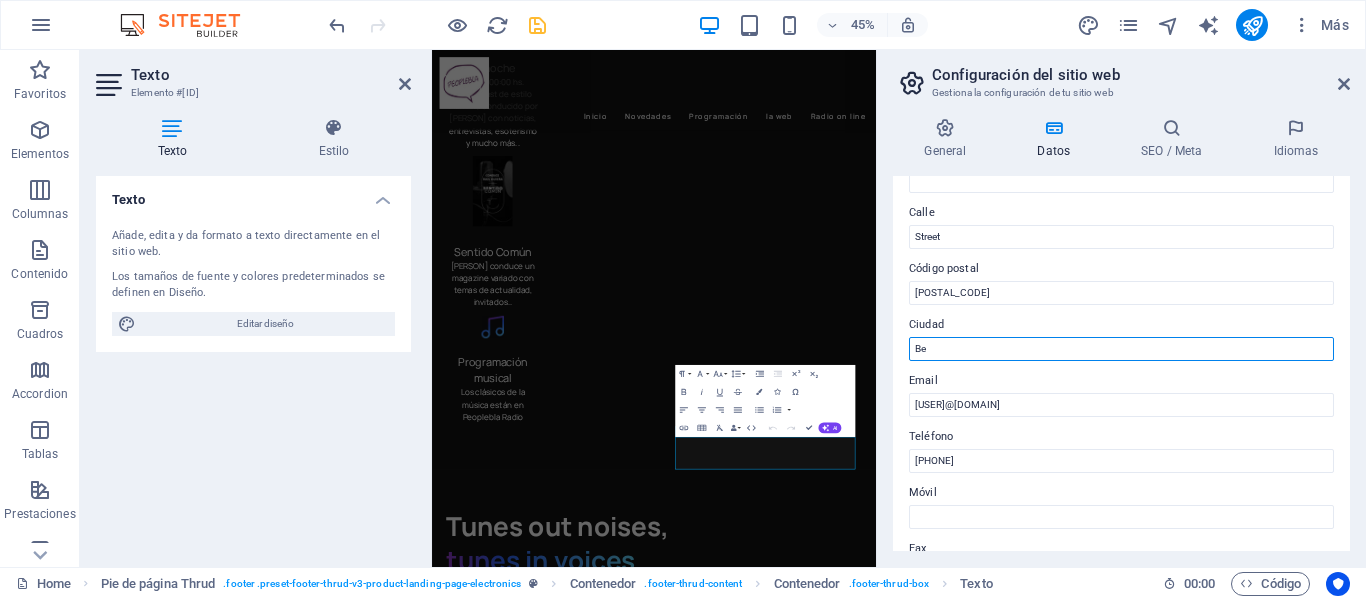 type on "B" 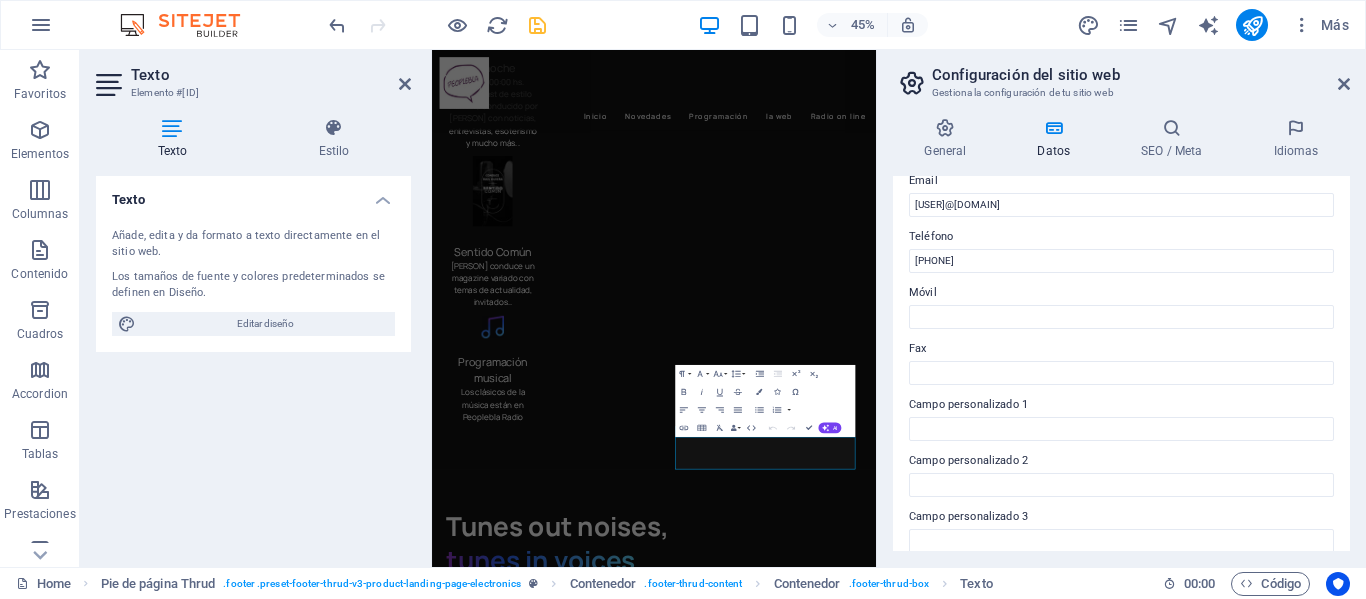 scroll, scrollTop: 500, scrollLeft: 0, axis: vertical 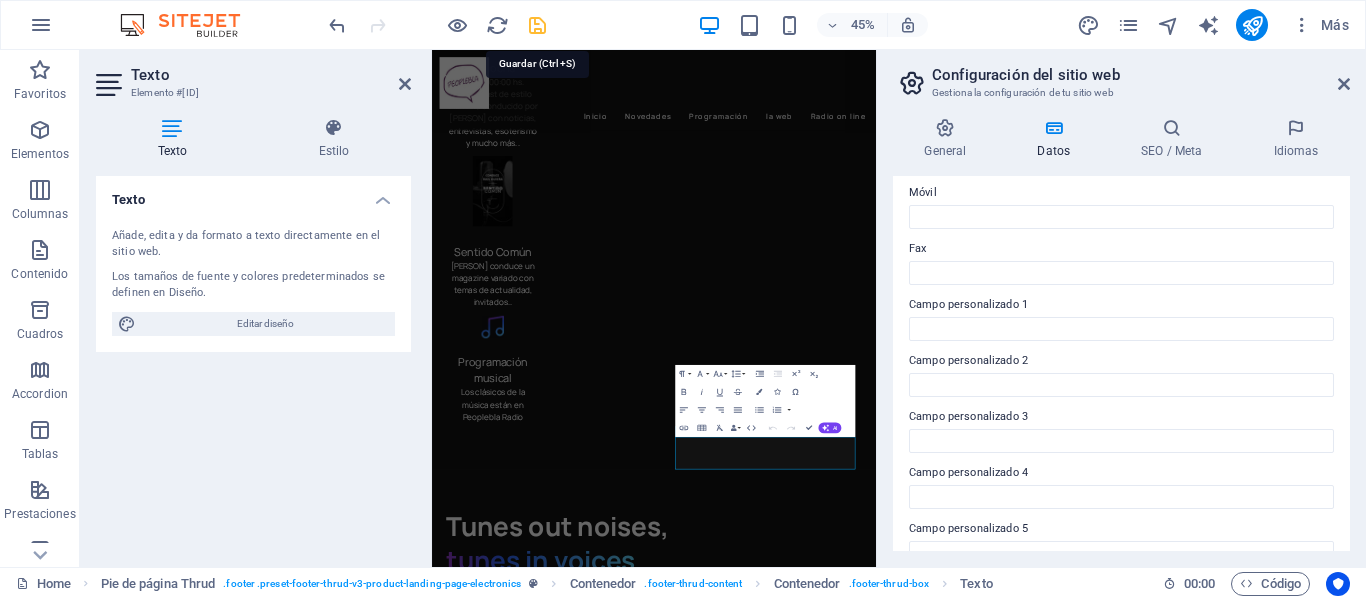 type on "[CITY]" 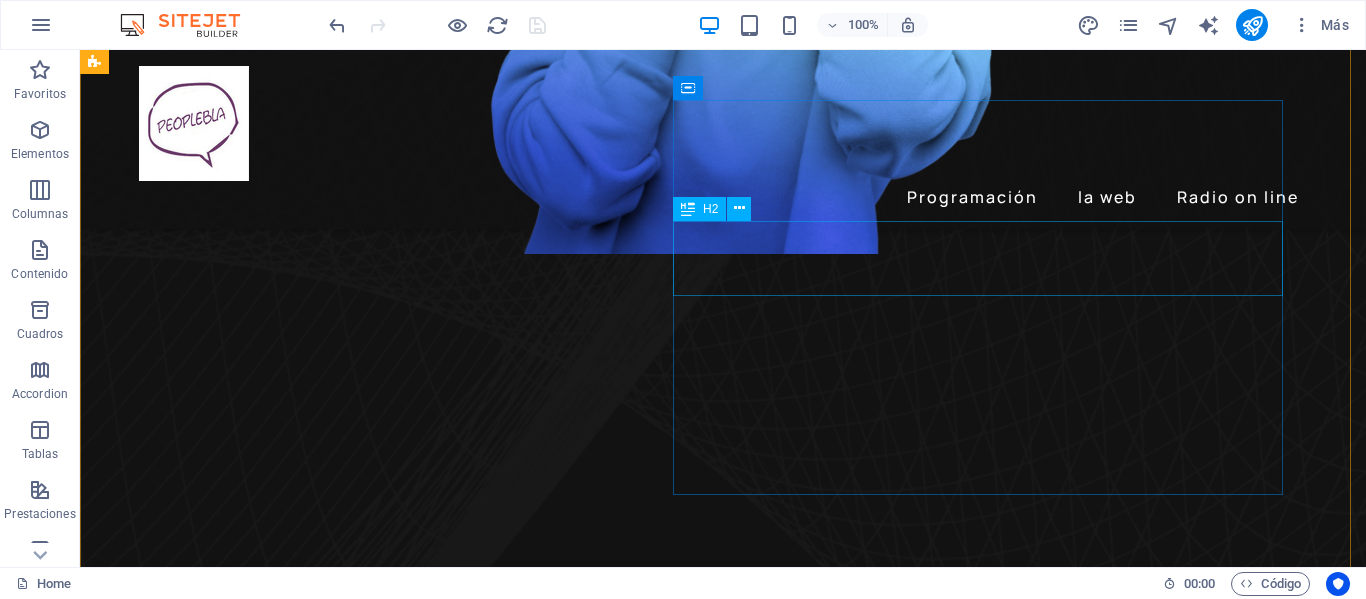 scroll, scrollTop: 865, scrollLeft: 0, axis: vertical 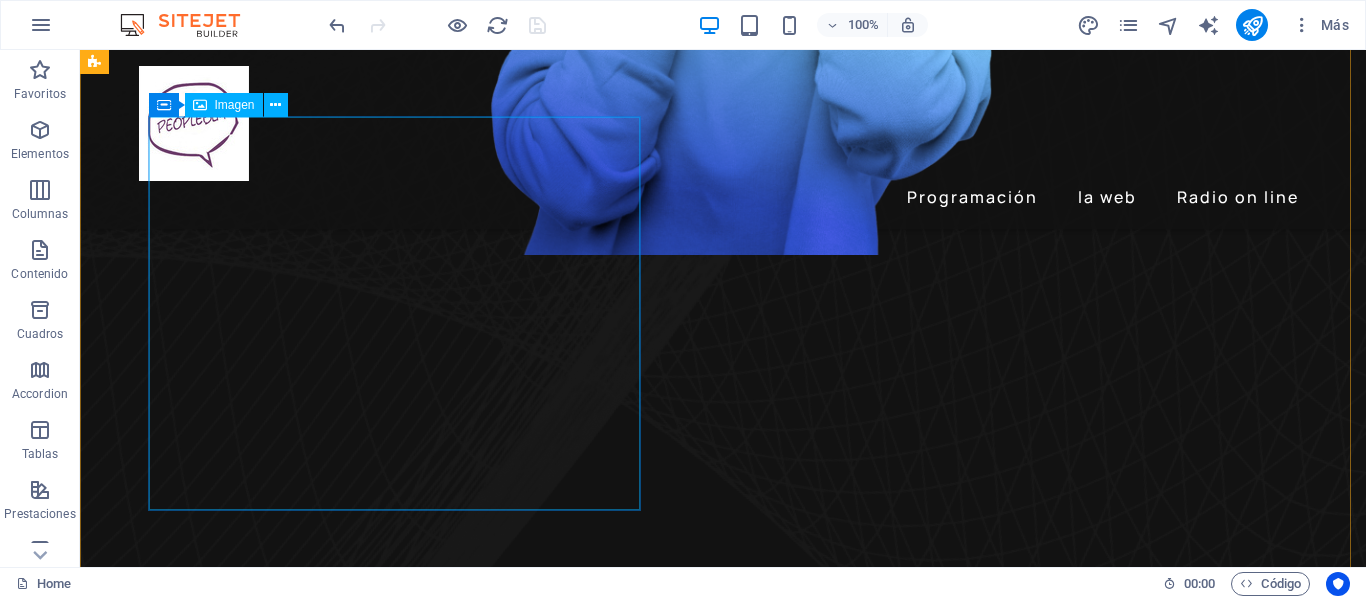 click at bounding box center (680, 4199) 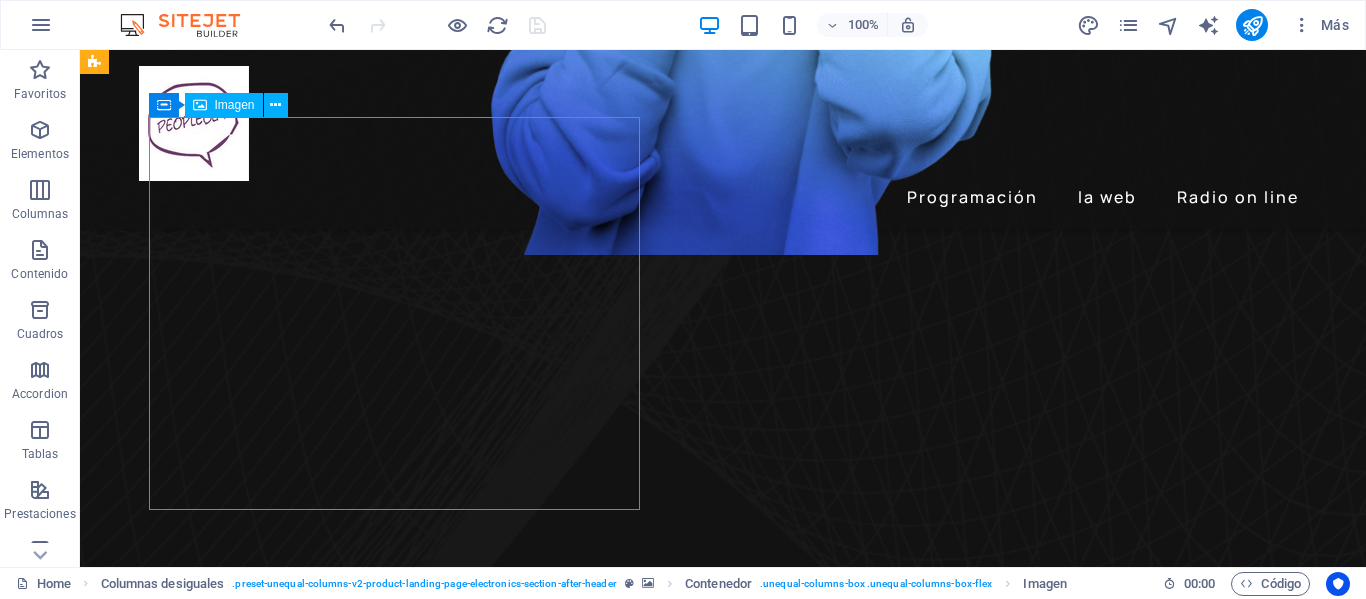 click at bounding box center [680, 4199] 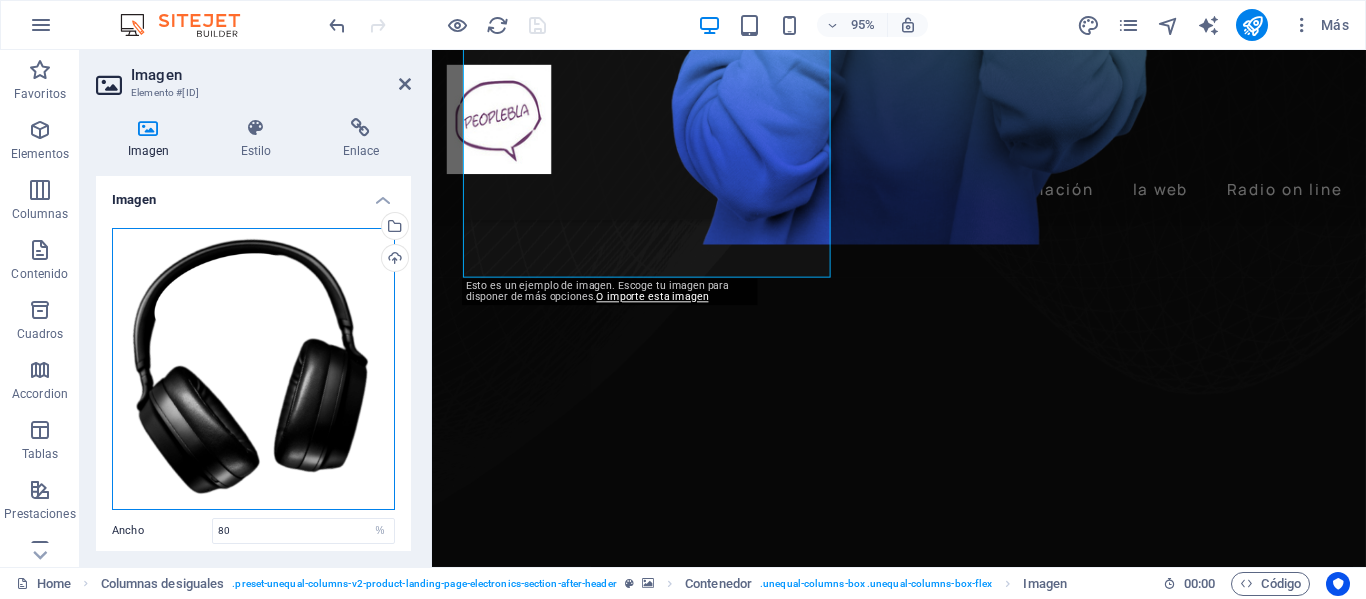 click on "Arrastra archivos aquí, haz clic para escoger archivos o  selecciona archivos de Archivos o de nuestra galería gratuita de fotos y vídeos" at bounding box center (253, 369) 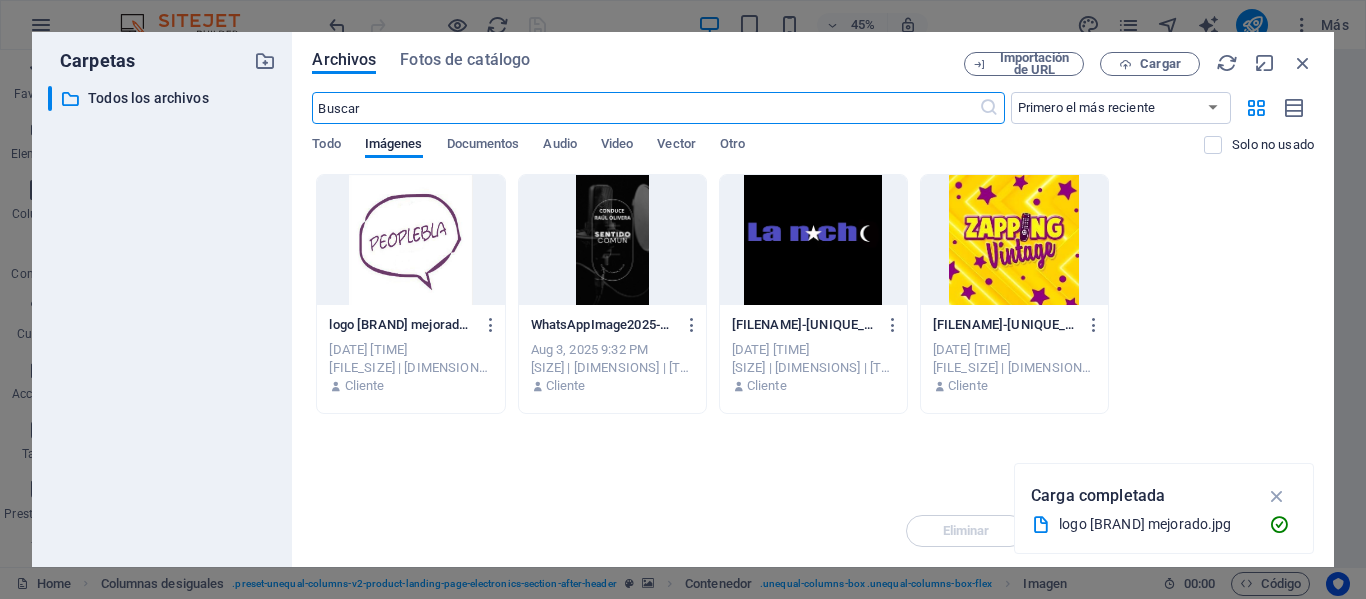 click at bounding box center (410, 240) 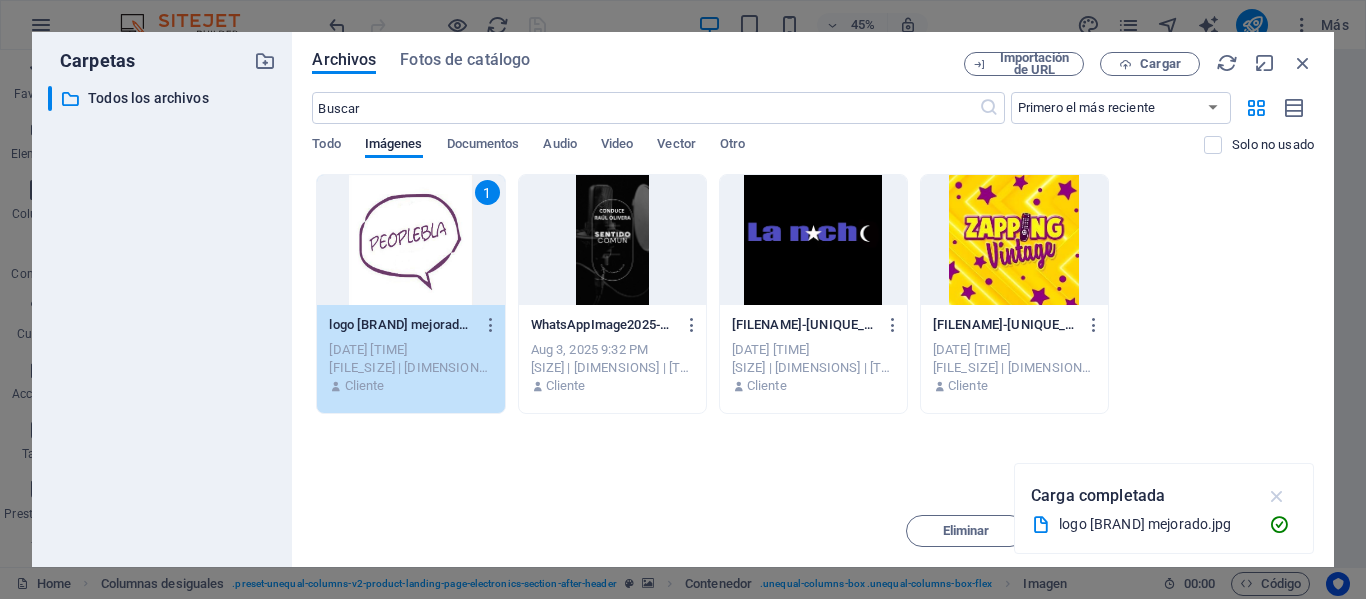 click at bounding box center (1277, 496) 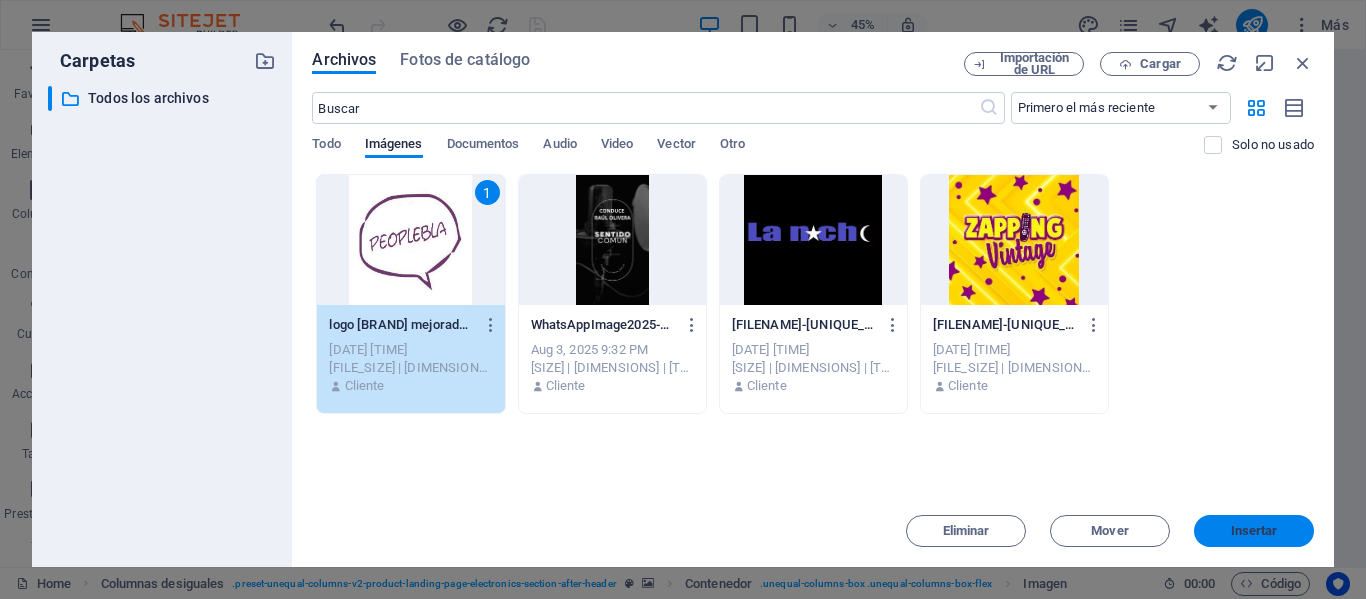 click on "Insertar" at bounding box center (1254, 531) 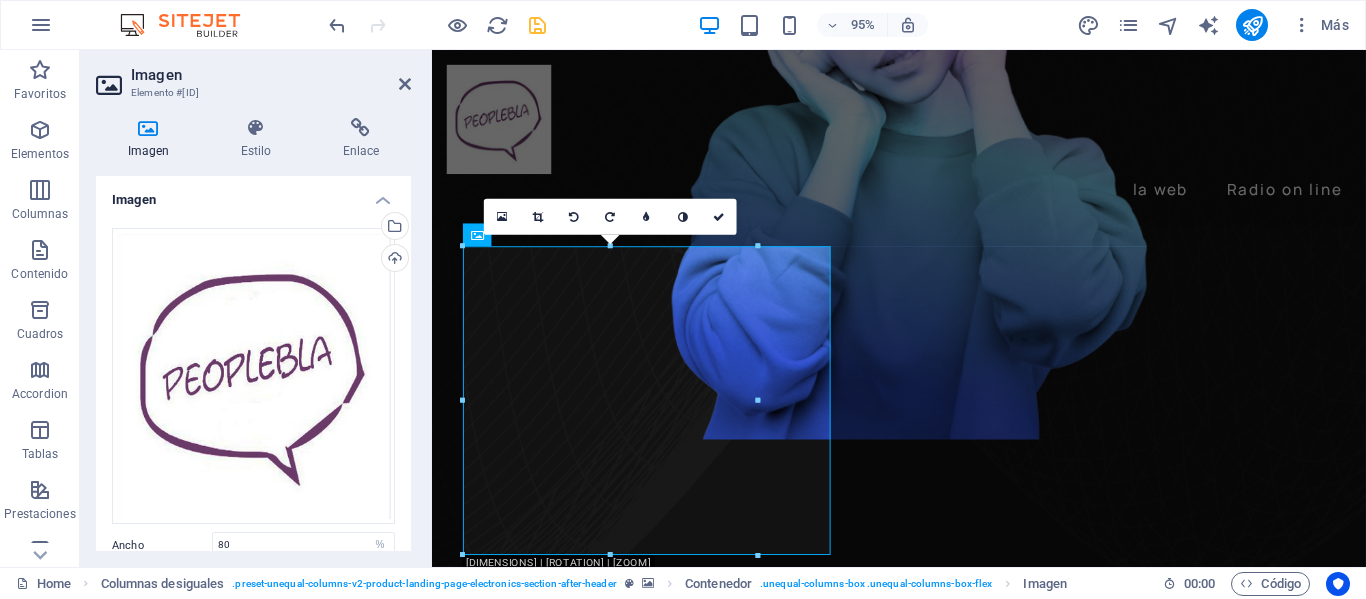 scroll, scrollTop: 665, scrollLeft: 0, axis: vertical 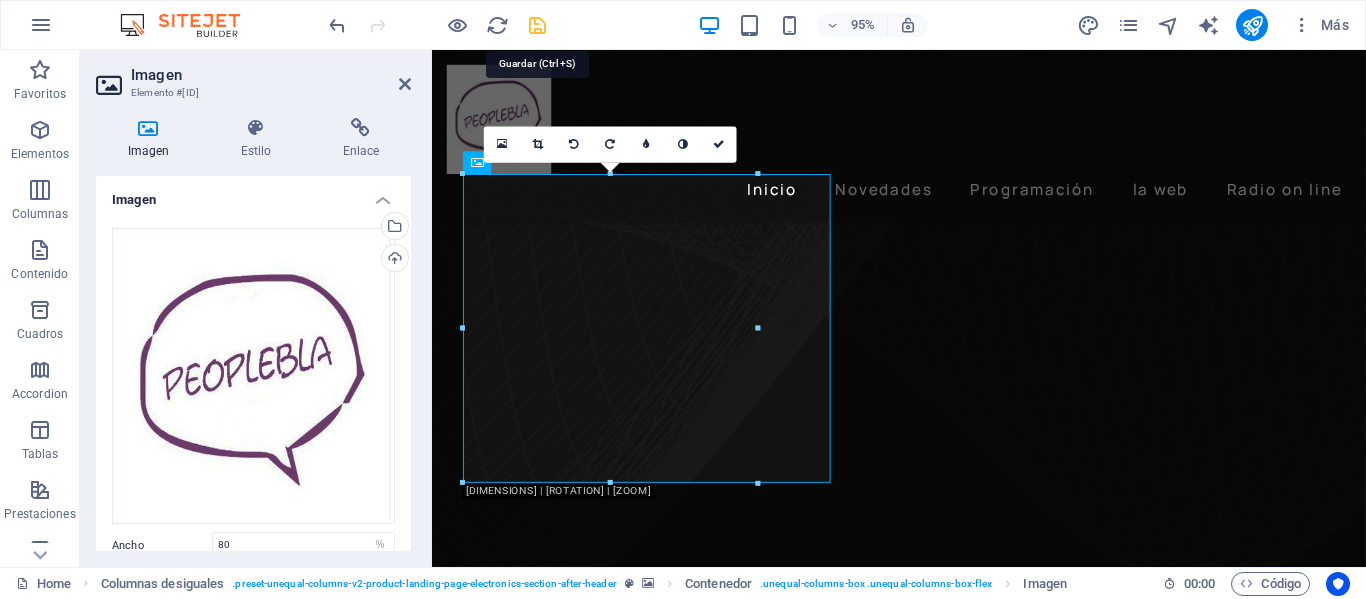 click at bounding box center (537, 25) 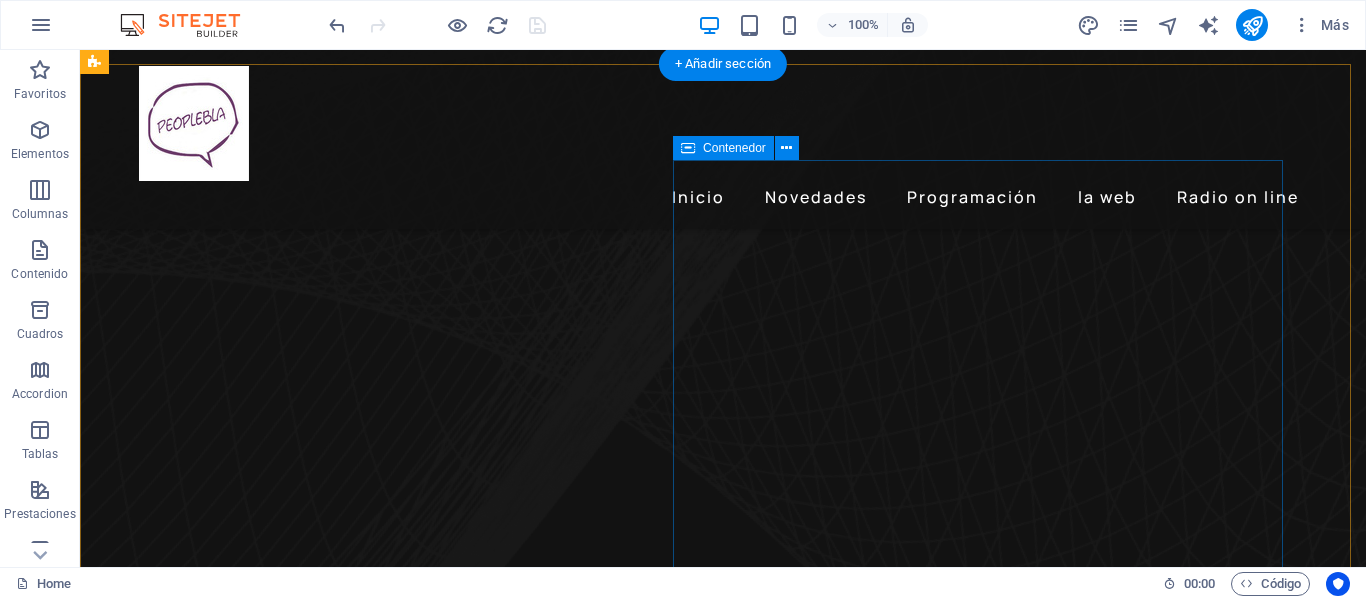 scroll, scrollTop: 765, scrollLeft: 0, axis: vertical 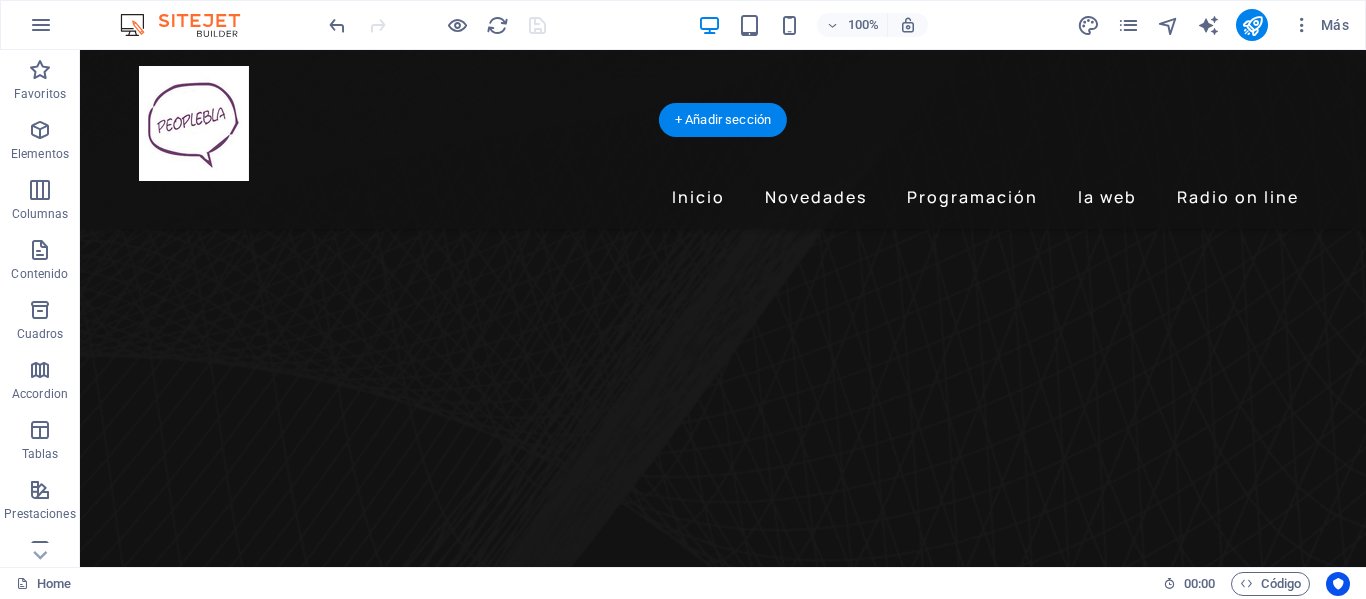 click at bounding box center (723, 3465) 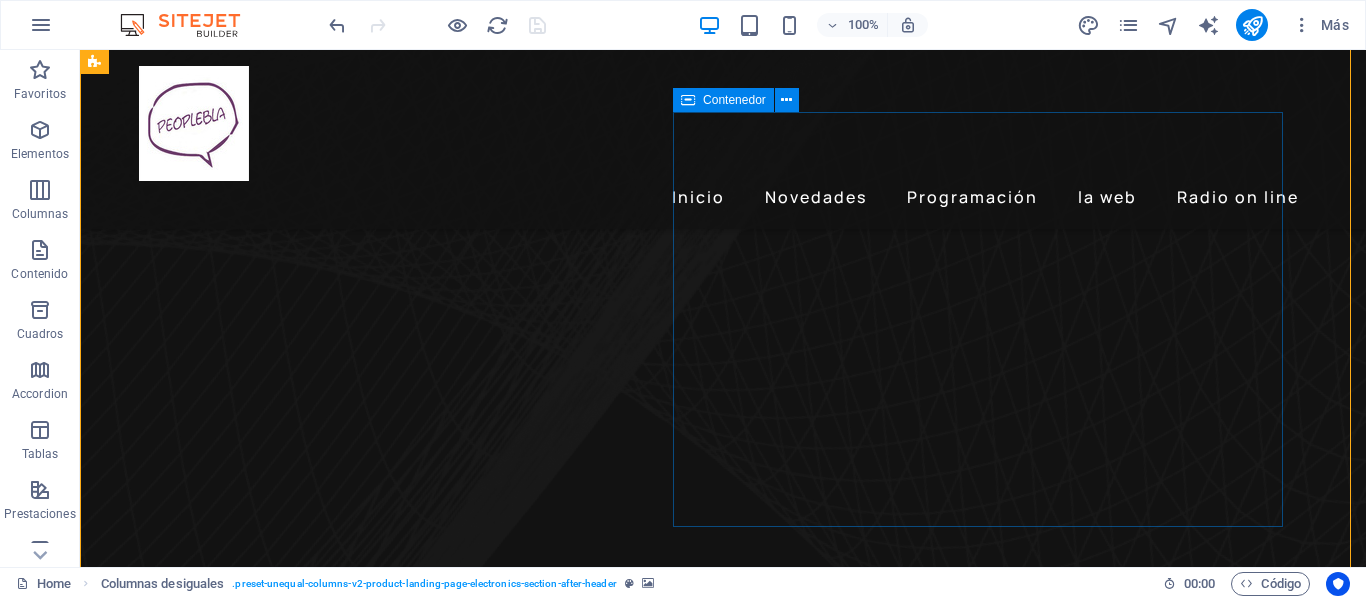 scroll, scrollTop: 765, scrollLeft: 0, axis: vertical 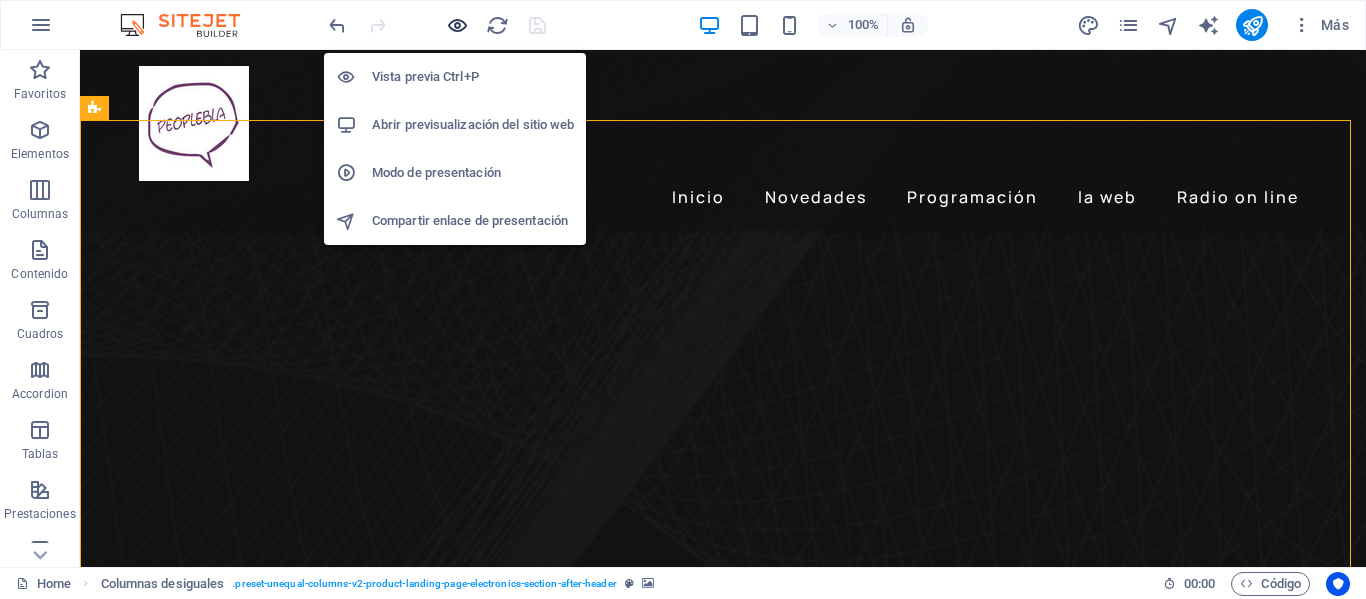 click at bounding box center [457, 25] 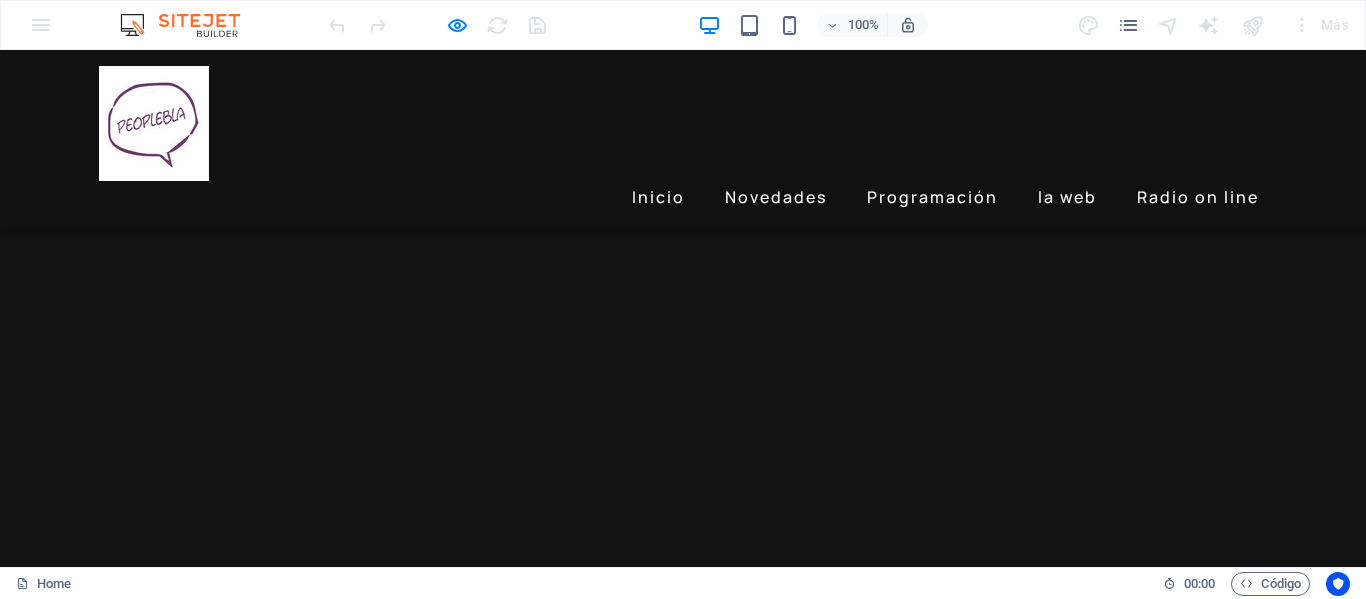 scroll, scrollTop: 2064, scrollLeft: 0, axis: vertical 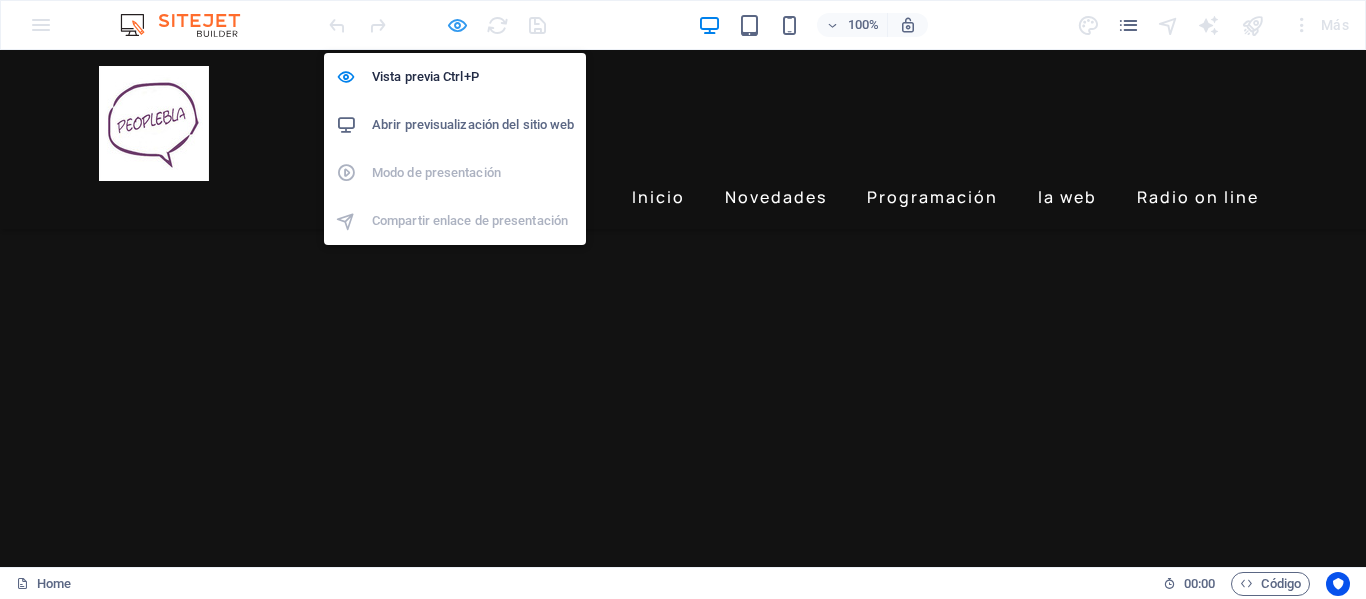 click at bounding box center (457, 25) 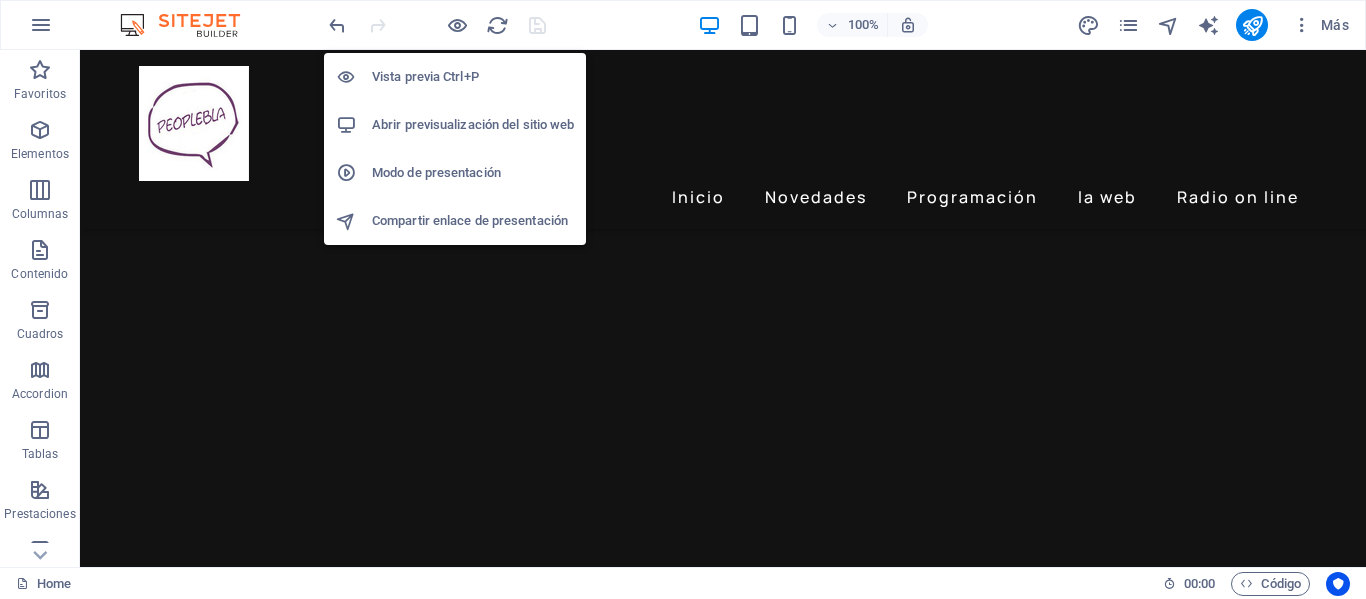 scroll, scrollTop: 2065, scrollLeft: 0, axis: vertical 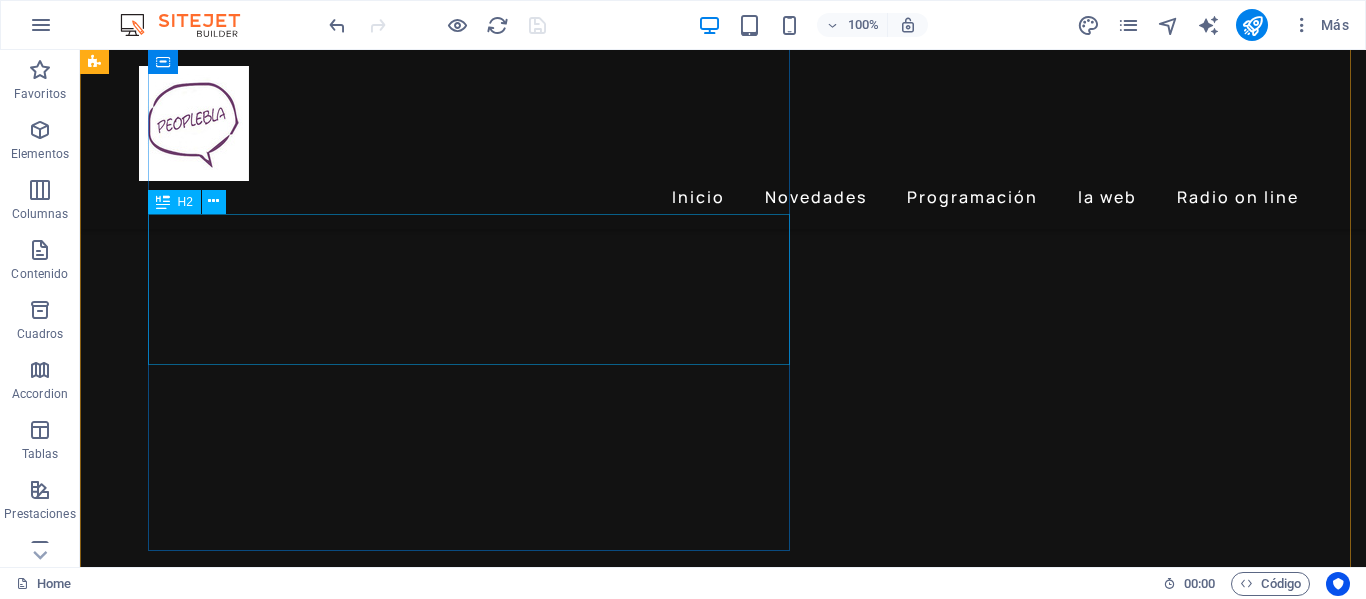 click on "Tunes out noises, tunes in voices" at bounding box center (696, 5233) 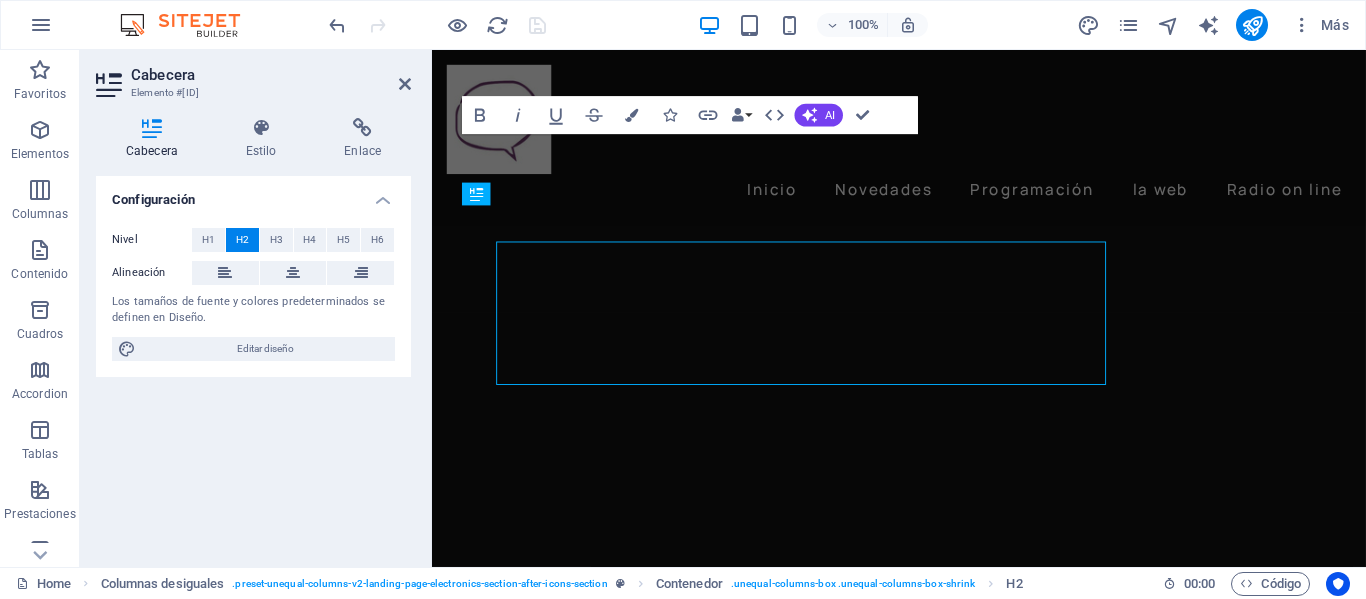 scroll, scrollTop: 1815, scrollLeft: 0, axis: vertical 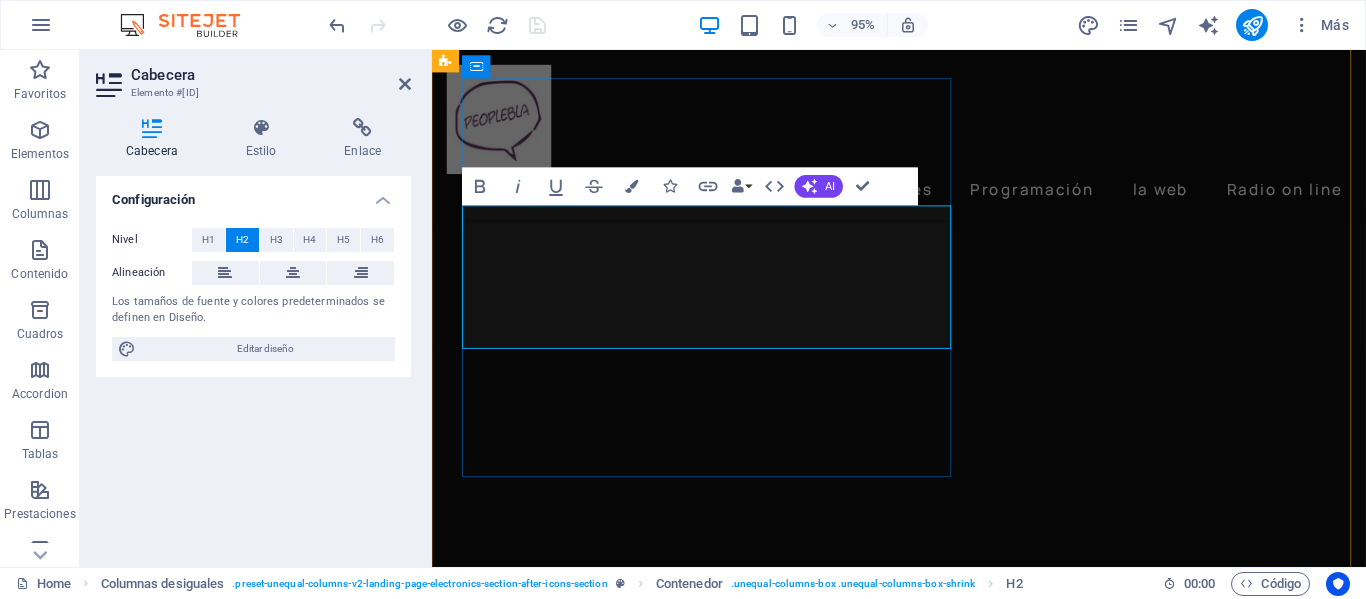 type 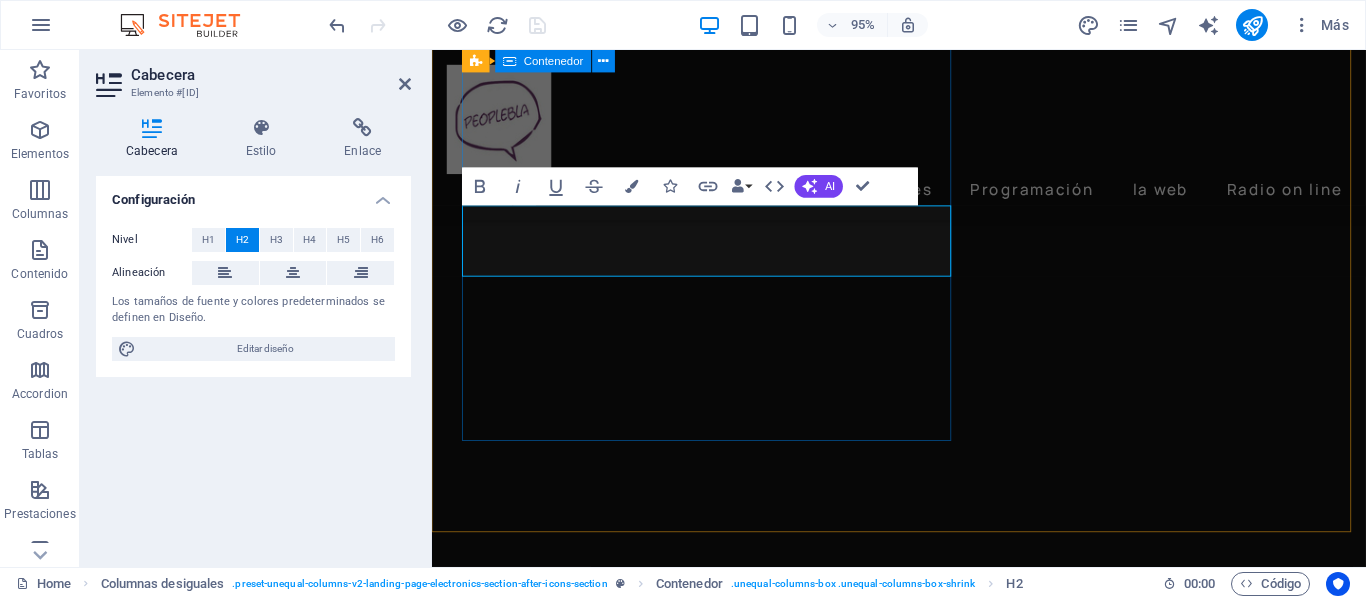 scroll, scrollTop: 1815, scrollLeft: 0, axis: vertical 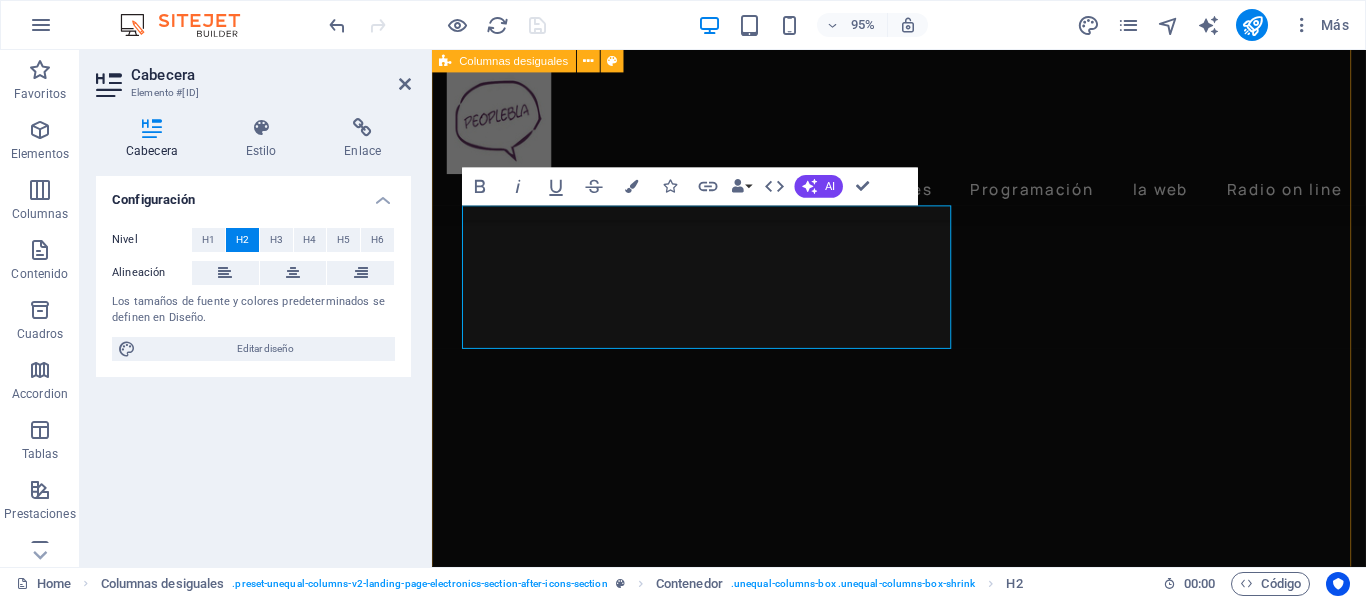 click on "Sintonizanos cuando quieras!" at bounding box center (923, 5196) 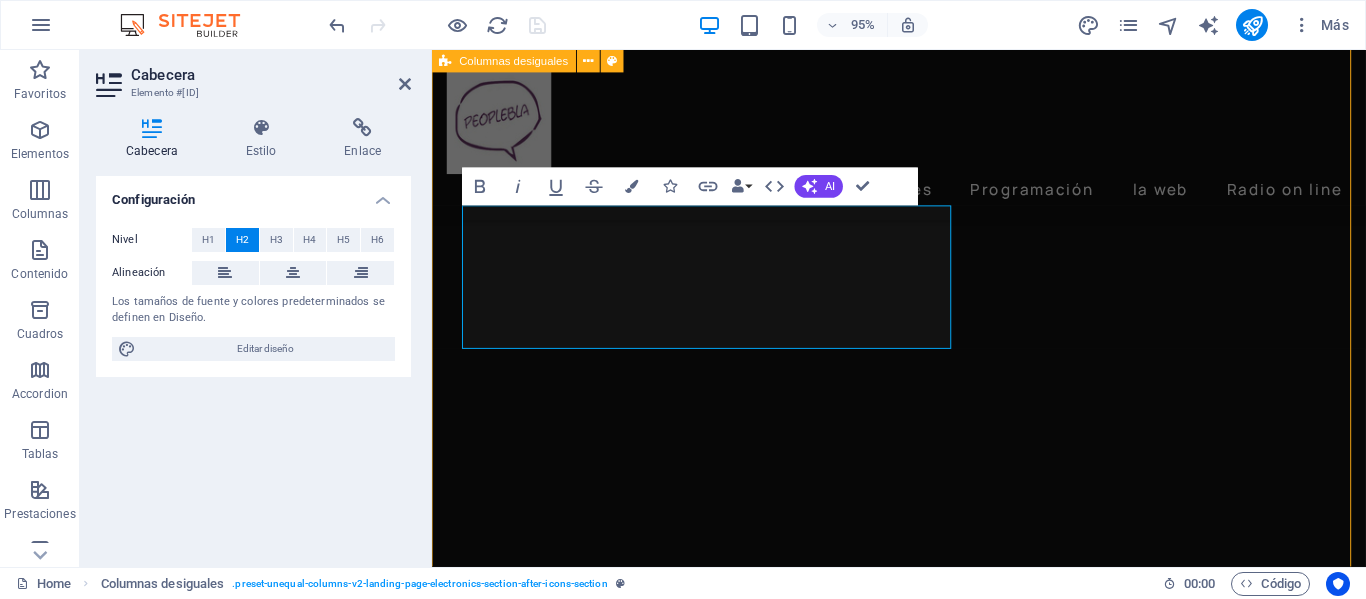 scroll, scrollTop: 2065, scrollLeft: 0, axis: vertical 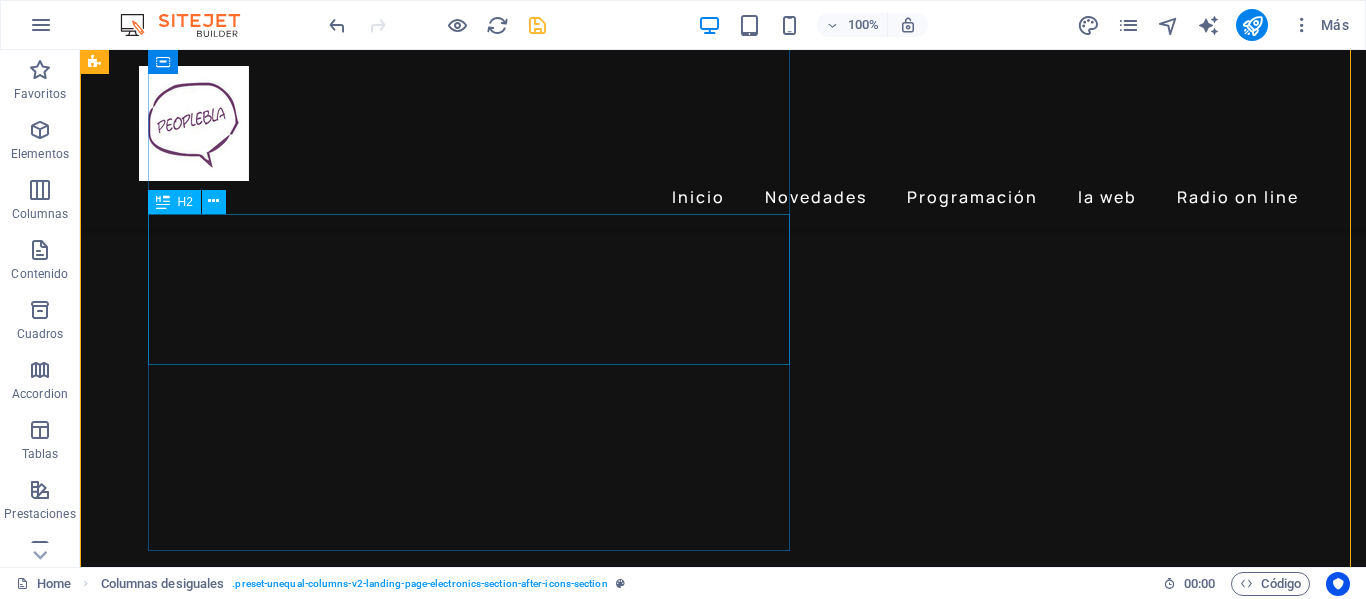 click on "Sintonizanos cuando quieras!" at bounding box center (696, 5195) 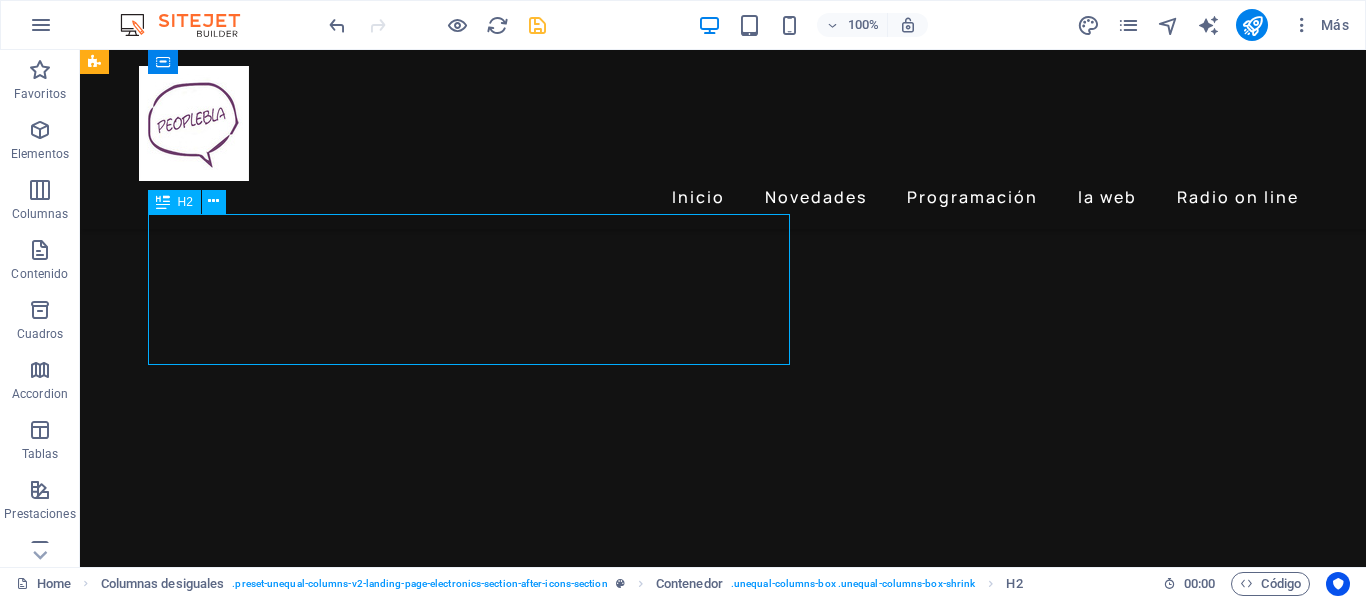click on "Sintonizanos cuando quieras!" at bounding box center (696, 5195) 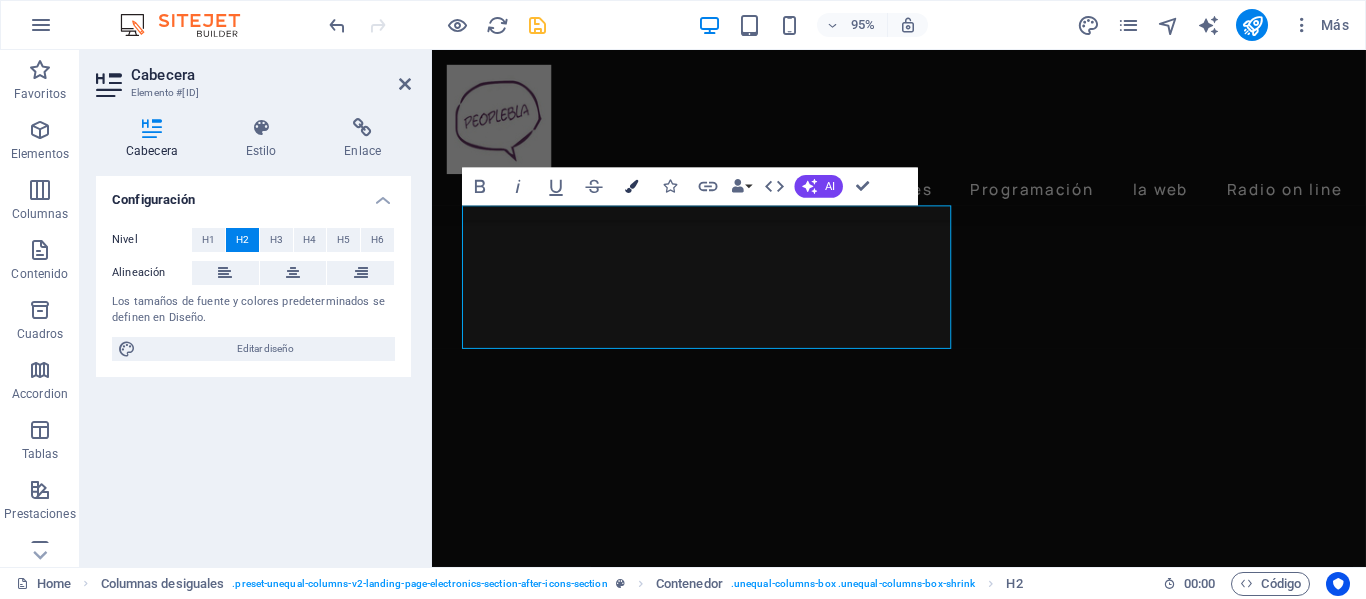 click at bounding box center (632, 186) 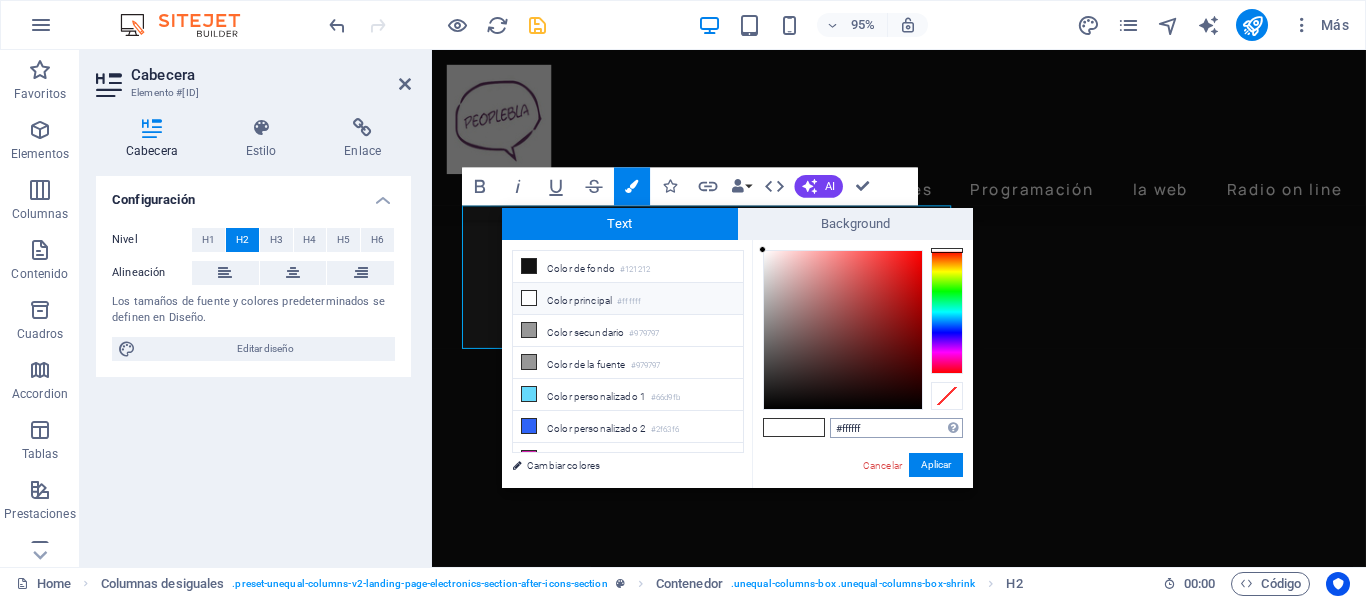 click on "#ffffff" at bounding box center [896, 428] 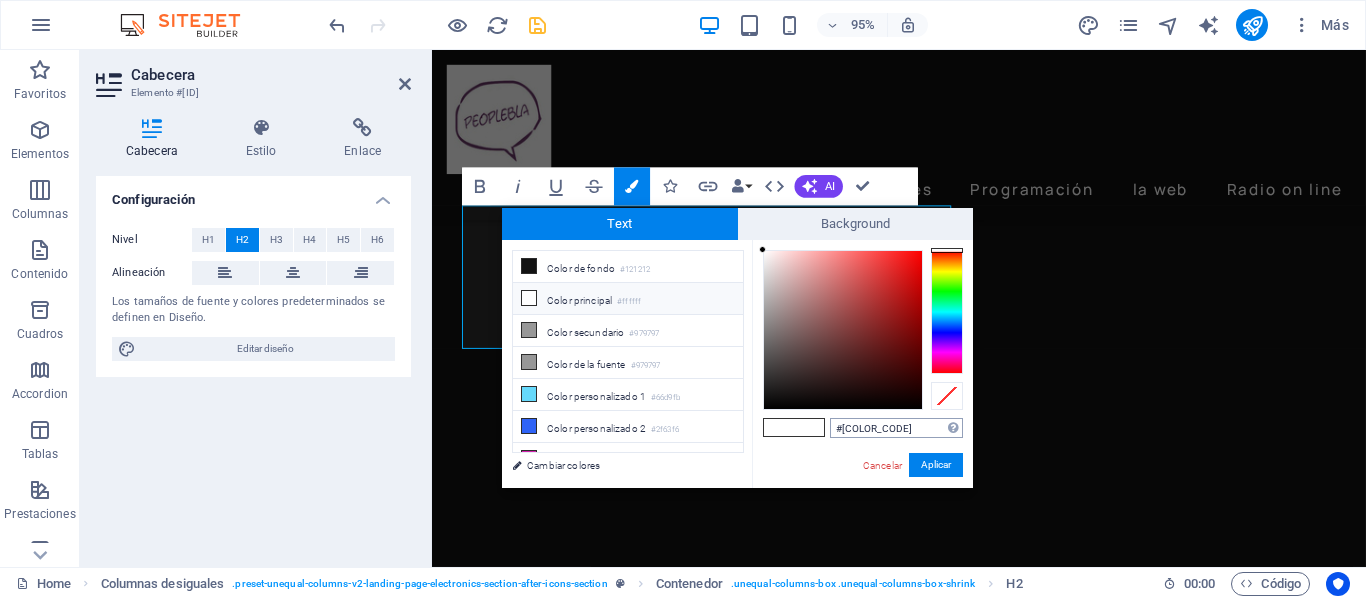 type on "#6d406b" 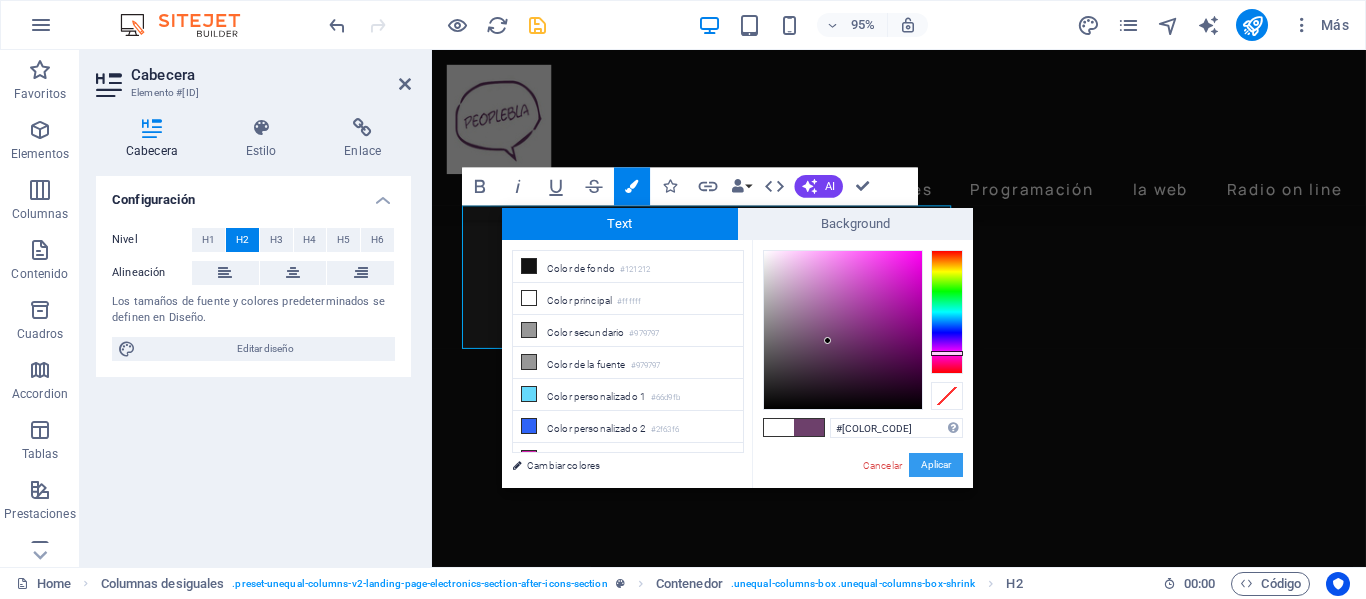 click on "Aplicar" at bounding box center [936, 465] 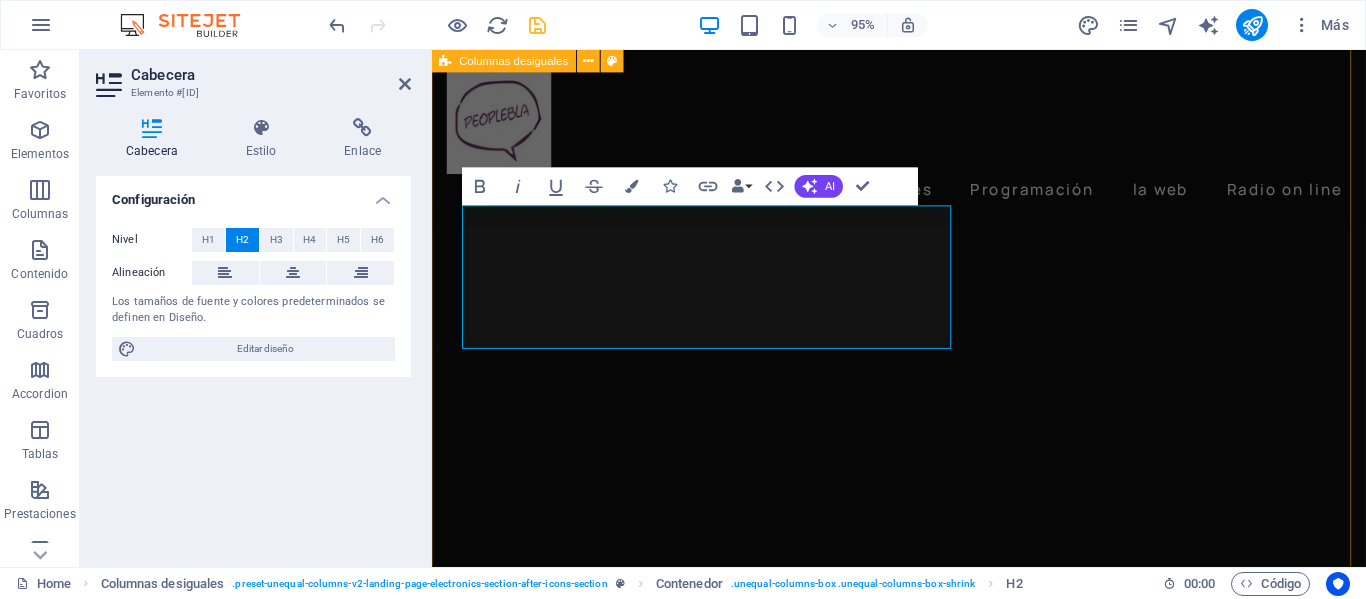 click on "Sintonizanos cuando quieras!" at bounding box center (923, 5196) 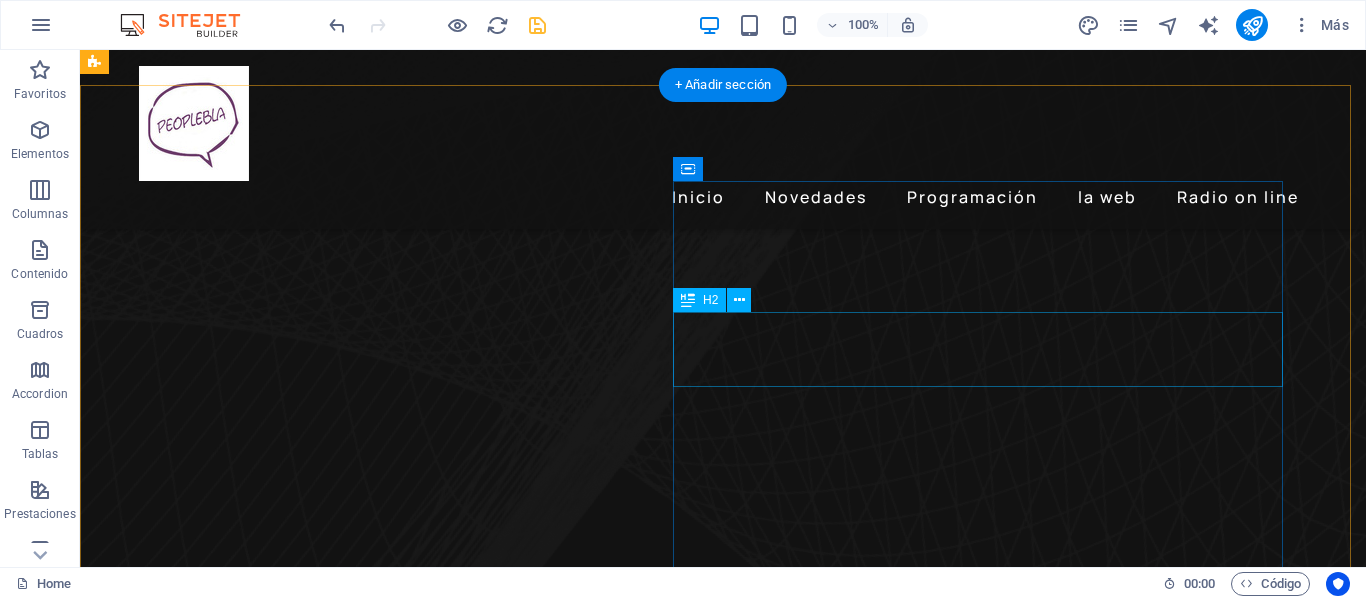 scroll, scrollTop: 800, scrollLeft: 0, axis: vertical 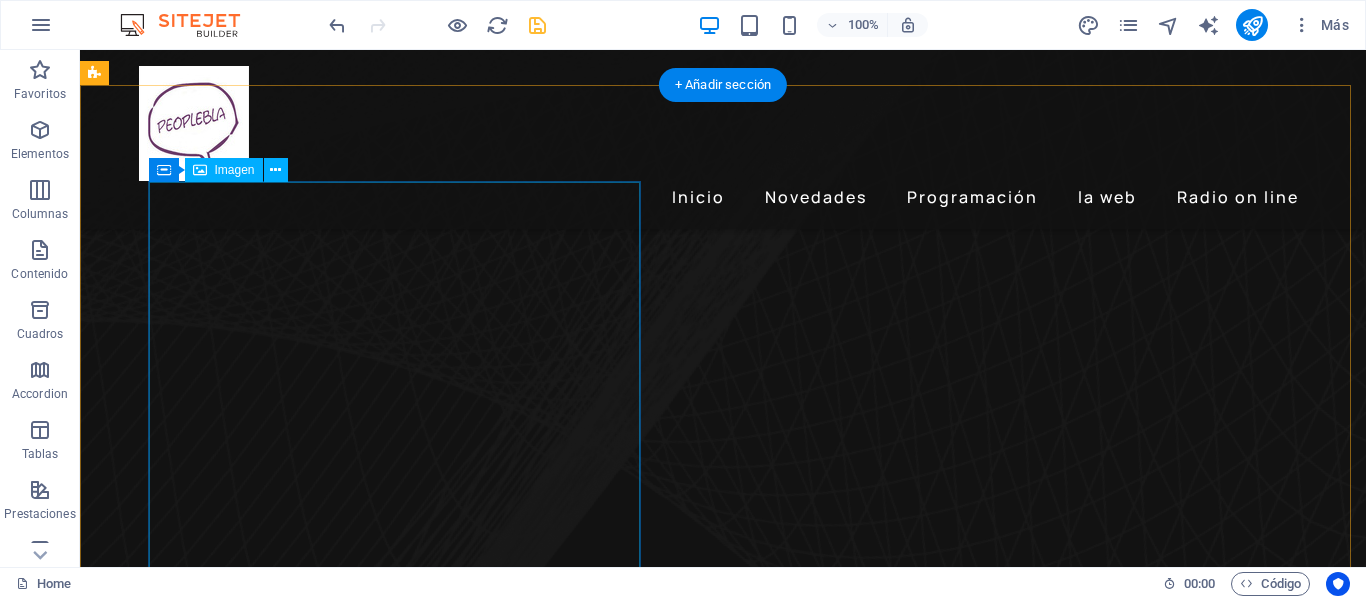 click at bounding box center [680, 4307] 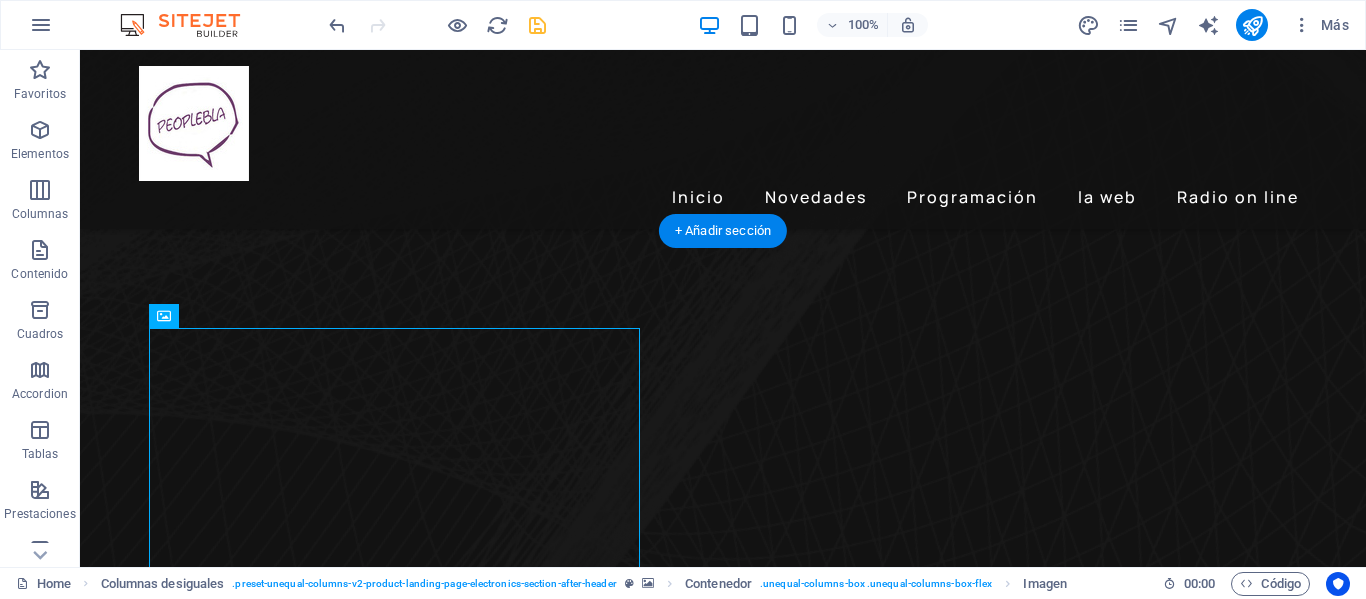 scroll, scrollTop: 600, scrollLeft: 0, axis: vertical 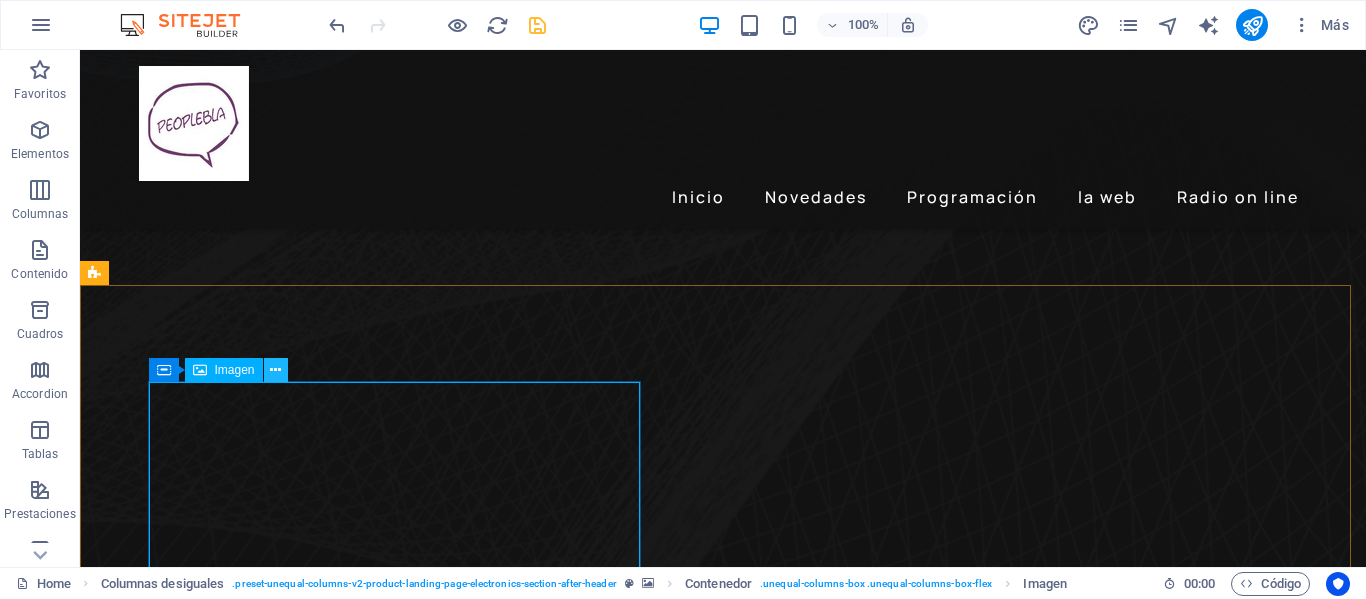 click at bounding box center [275, 370] 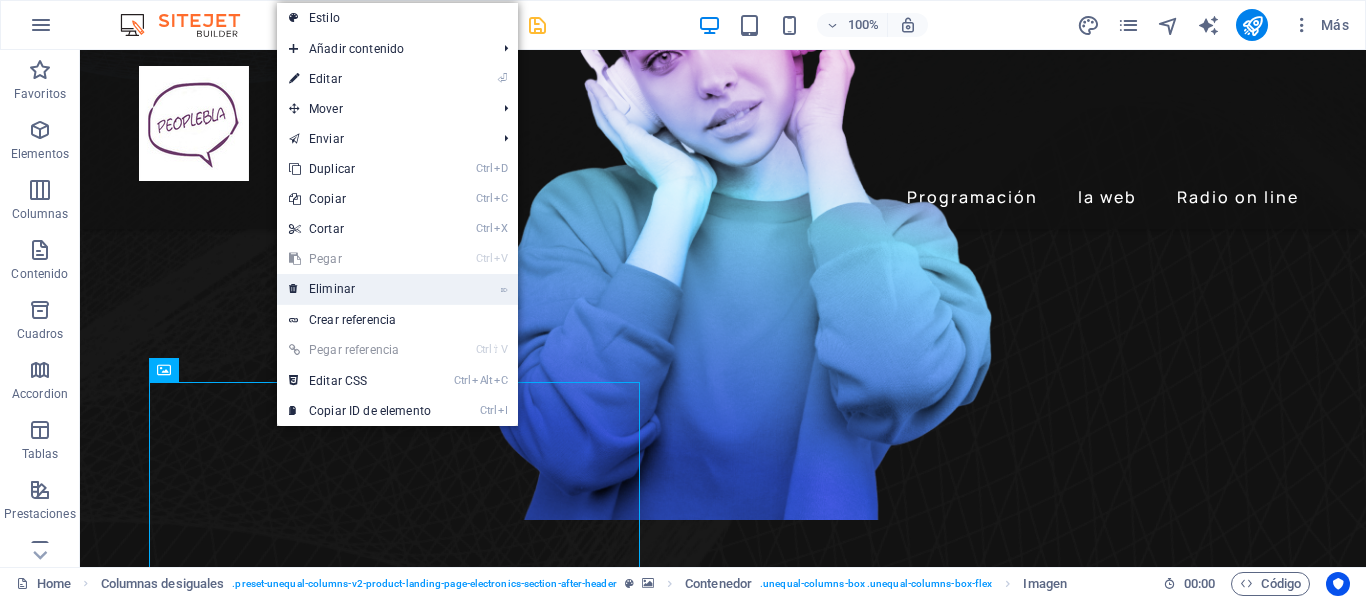 click on "⌦  Eliminar" at bounding box center (360, 289) 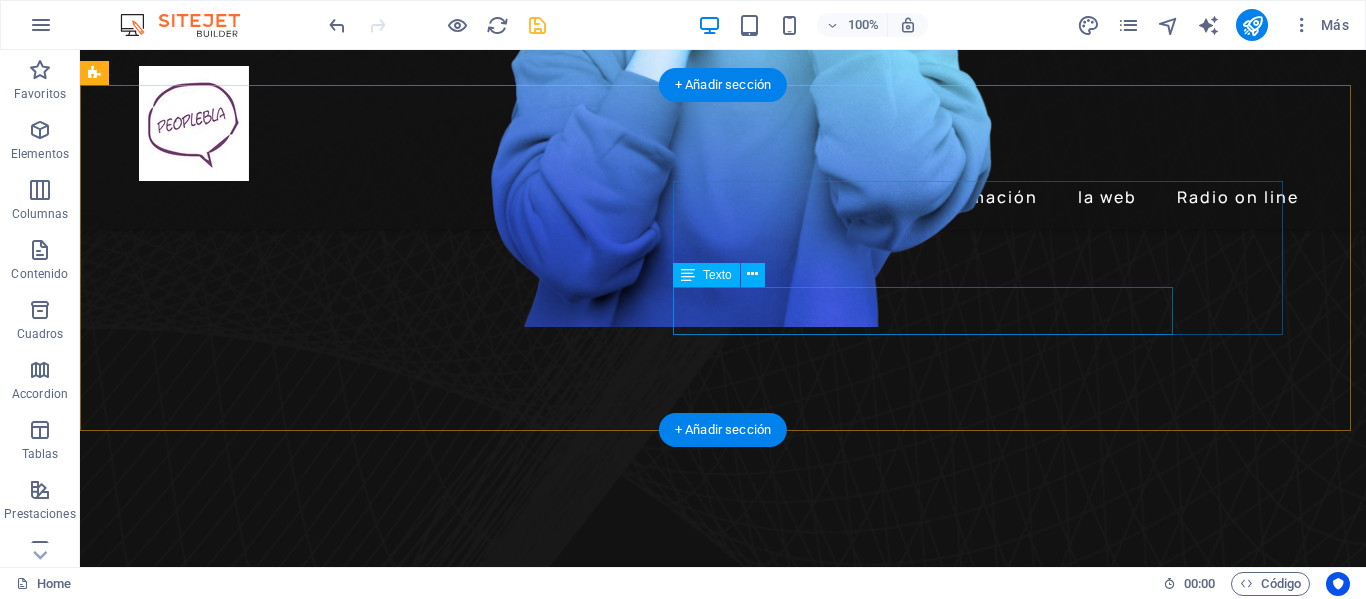 scroll, scrollTop: 800, scrollLeft: 0, axis: vertical 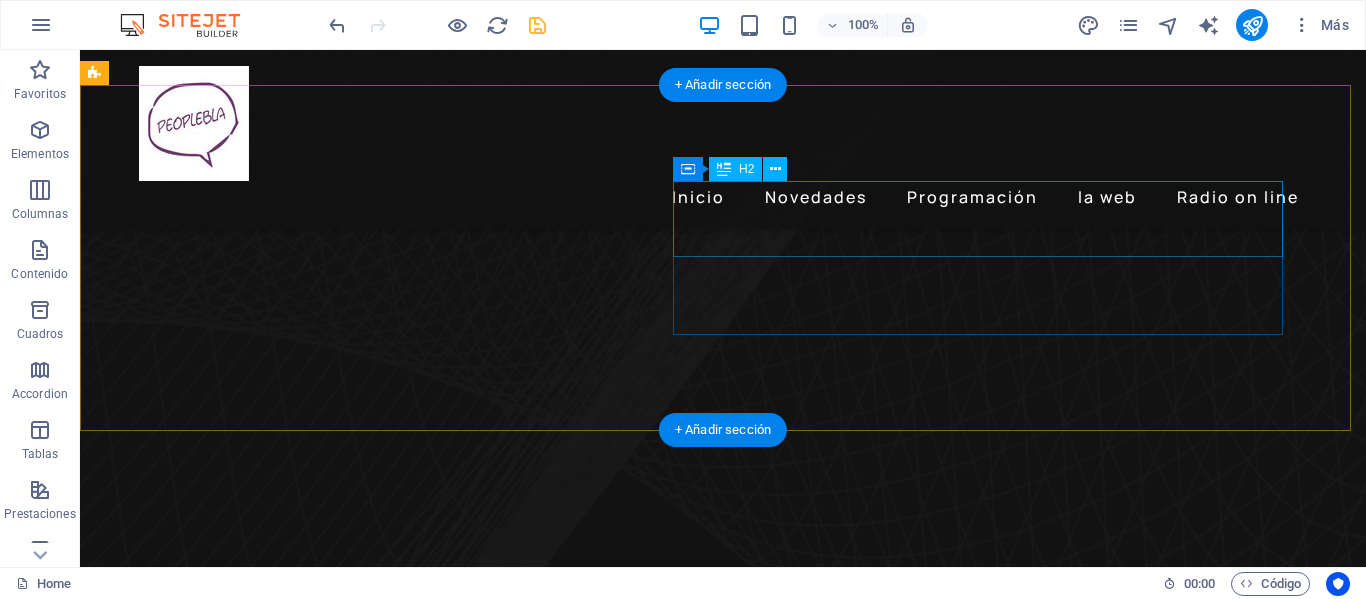 click on "Programación" at bounding box center [680, 3765] 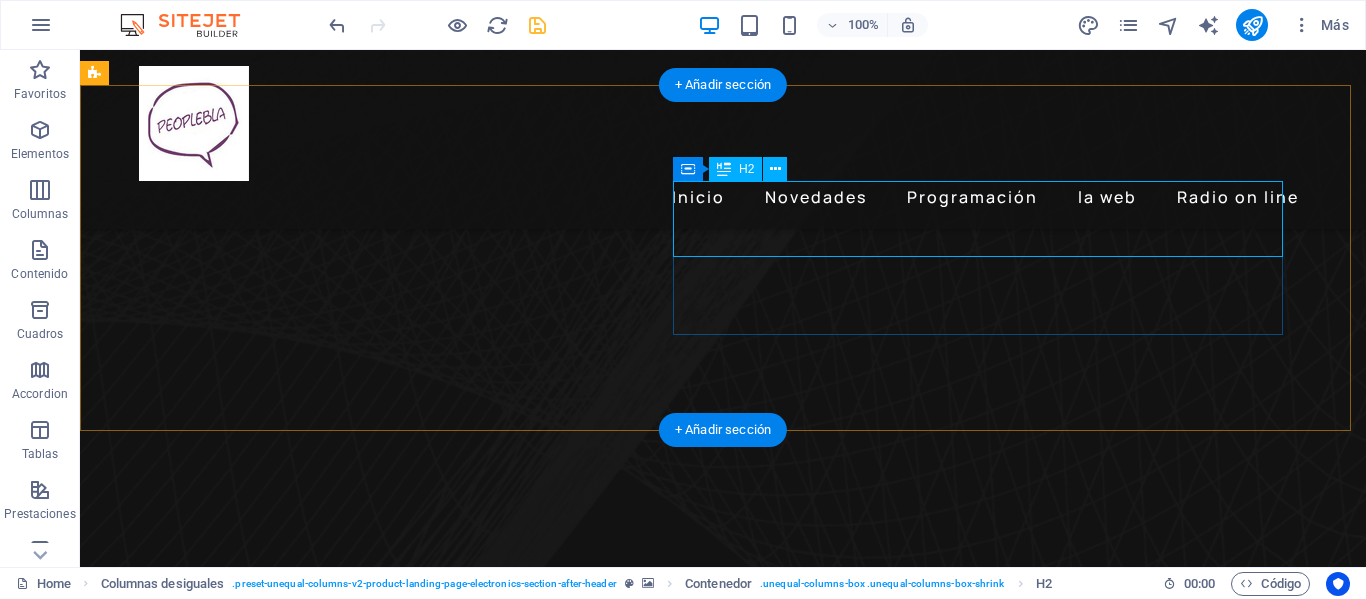 click on "Programación" at bounding box center (680, 3765) 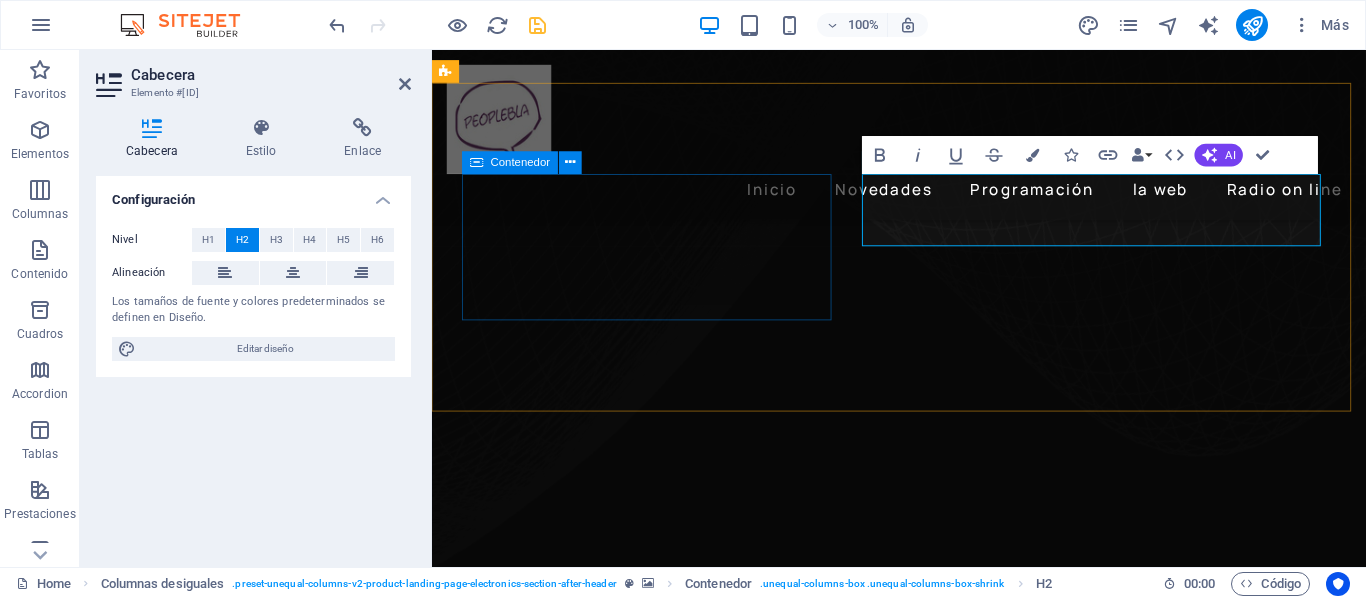 scroll, scrollTop: 664, scrollLeft: 0, axis: vertical 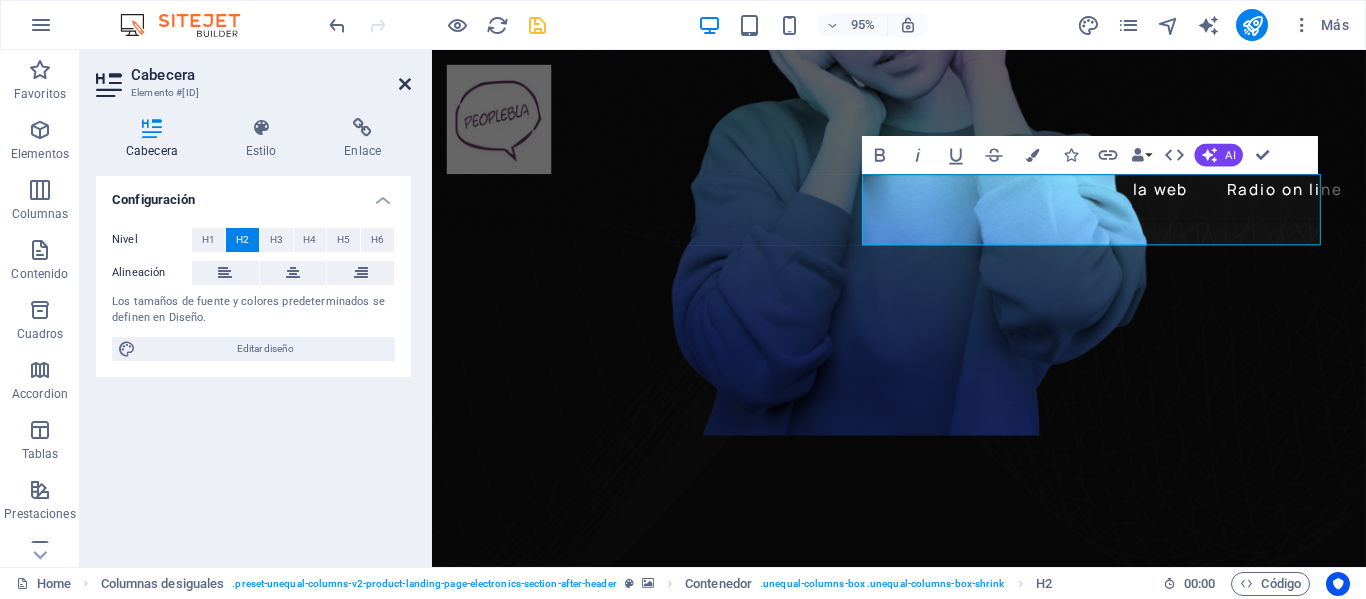 drag, startPoint x: 408, startPoint y: 86, endPoint x: 443, endPoint y: 65, distance: 40.81666 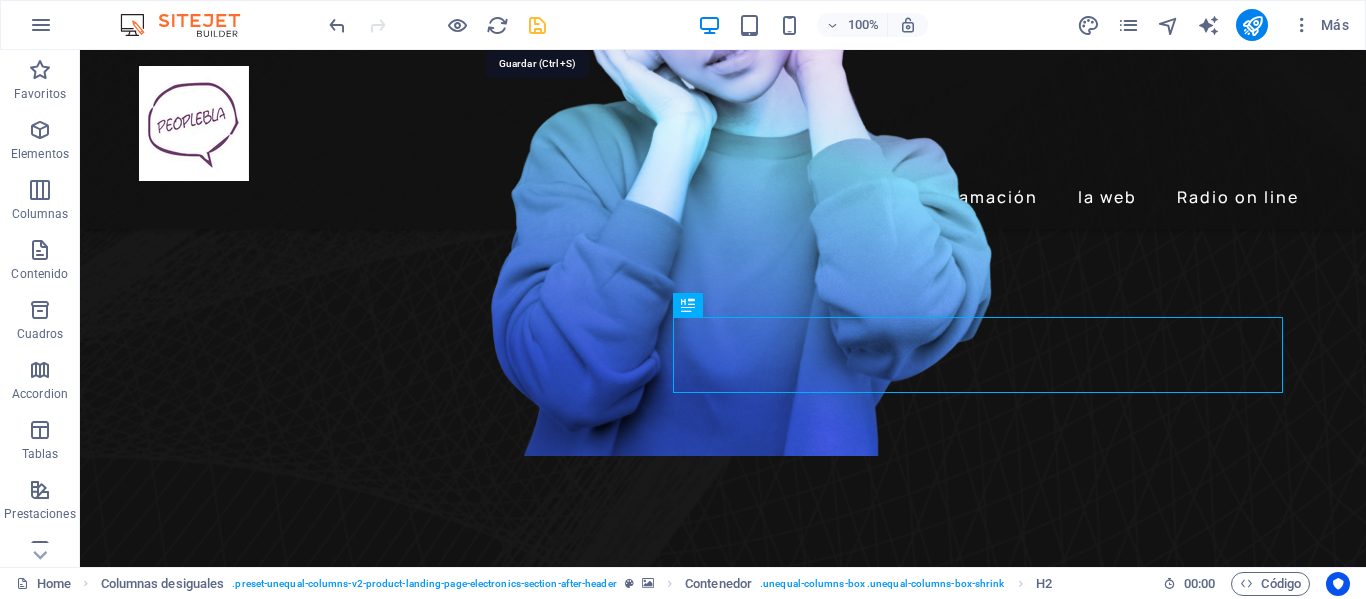 click at bounding box center [537, 25] 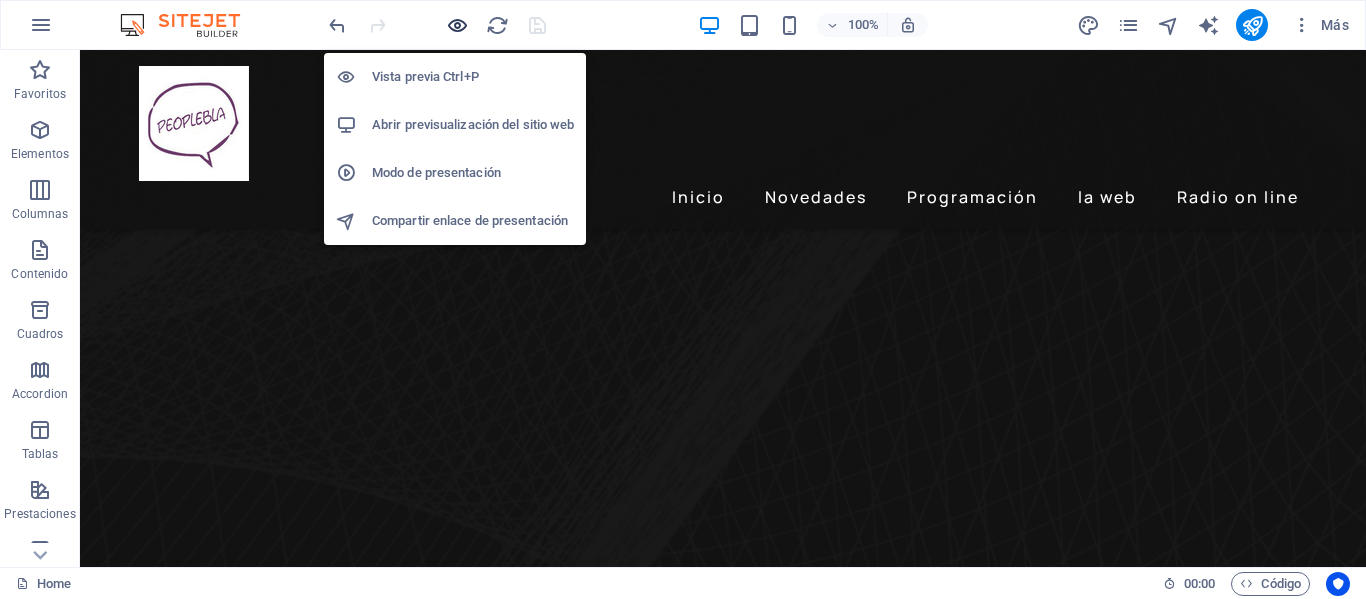 click at bounding box center (457, 25) 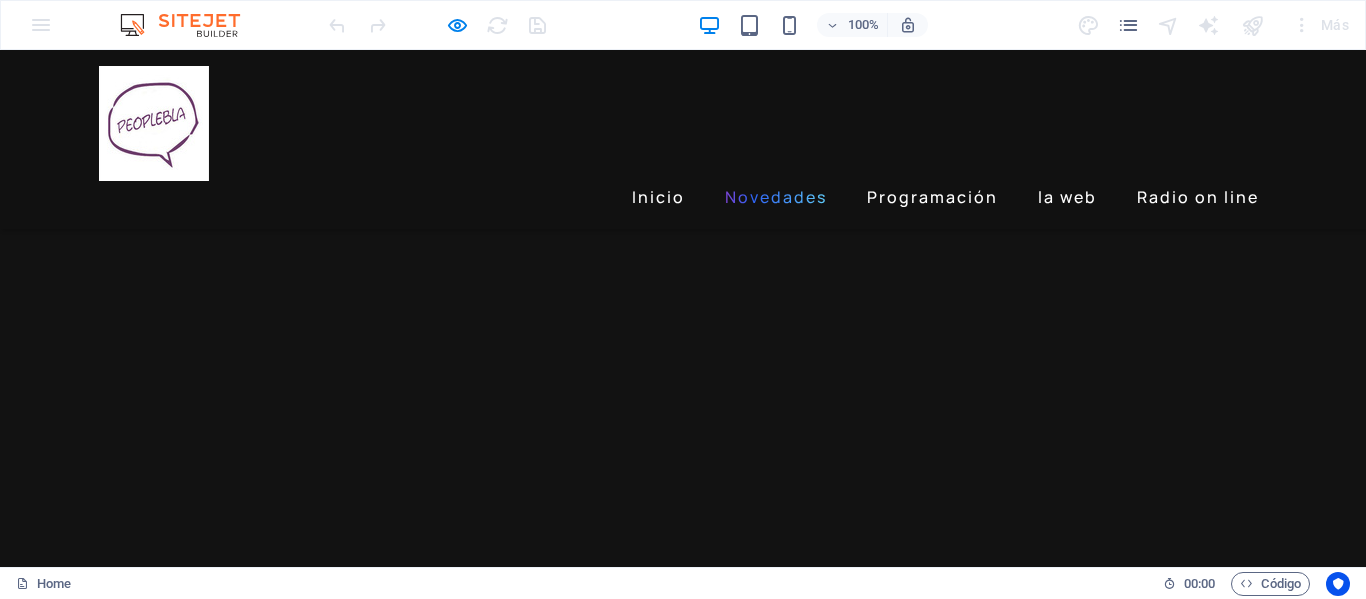 scroll, scrollTop: 1163, scrollLeft: 0, axis: vertical 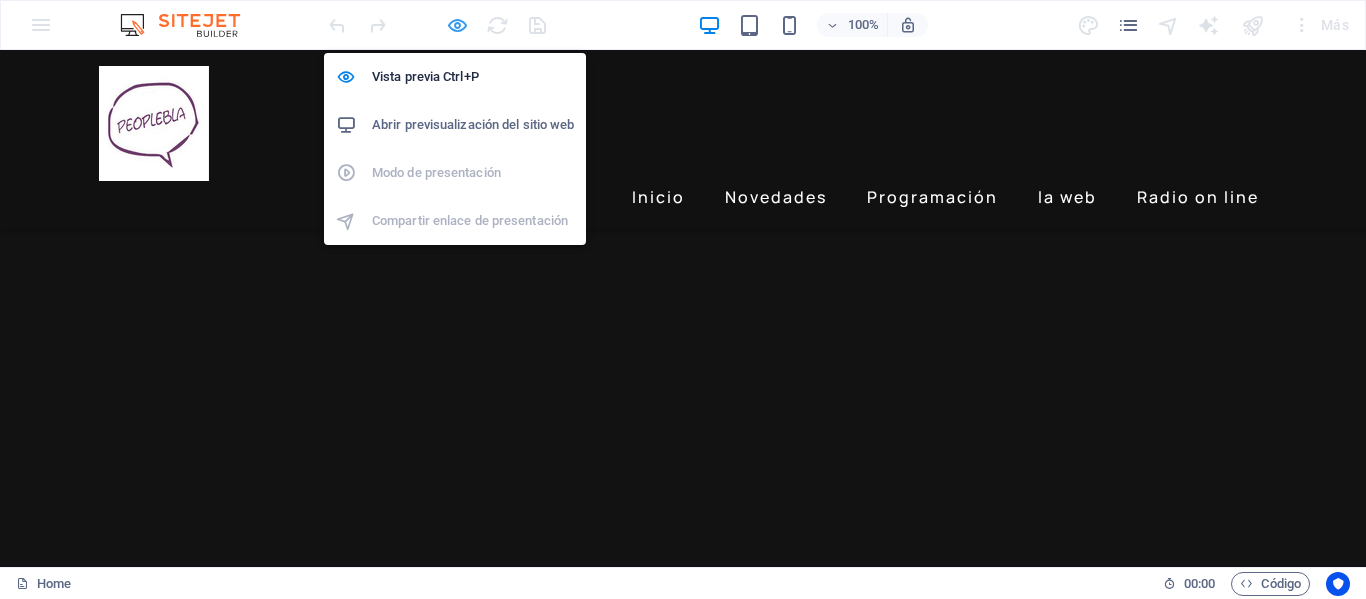 click at bounding box center [457, 25] 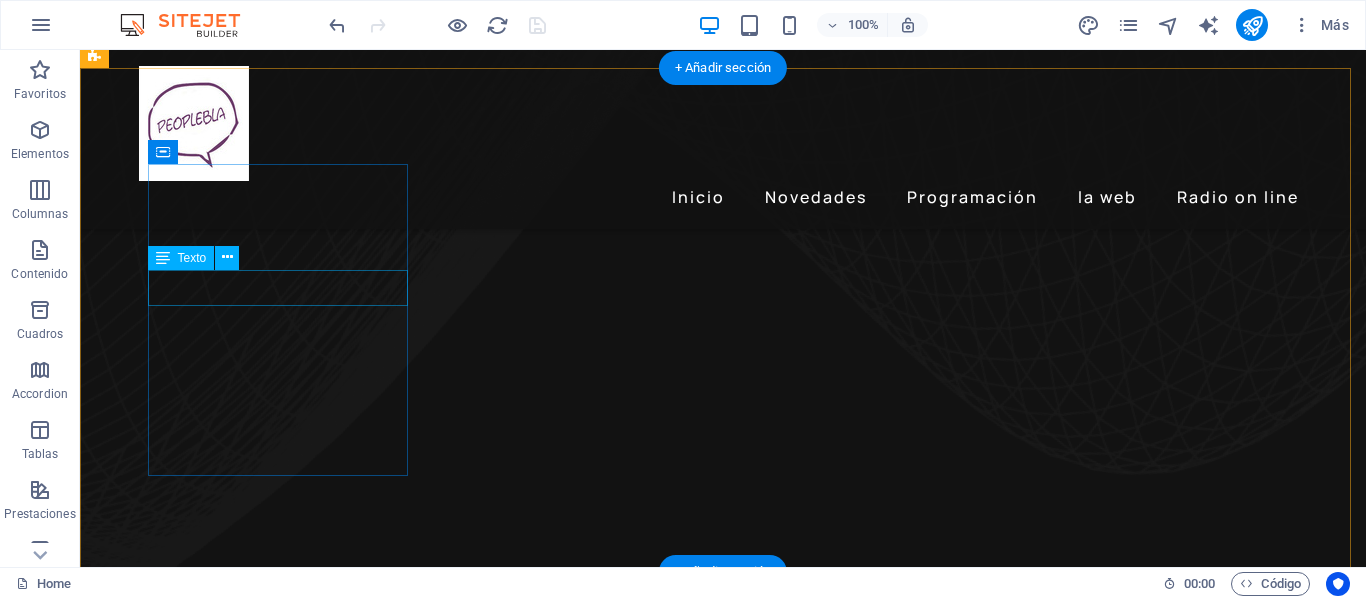 click on "Recarga Retro" at bounding box center (242, 3811) 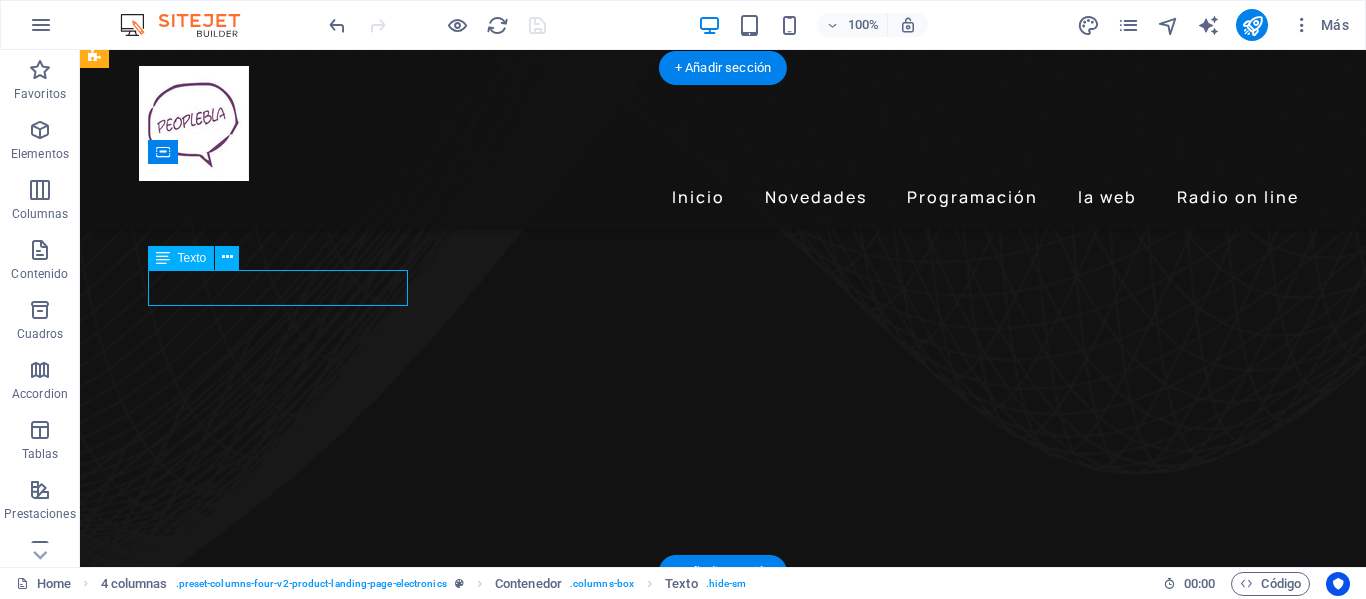 click on "Recarga Retro" at bounding box center [242, 3811] 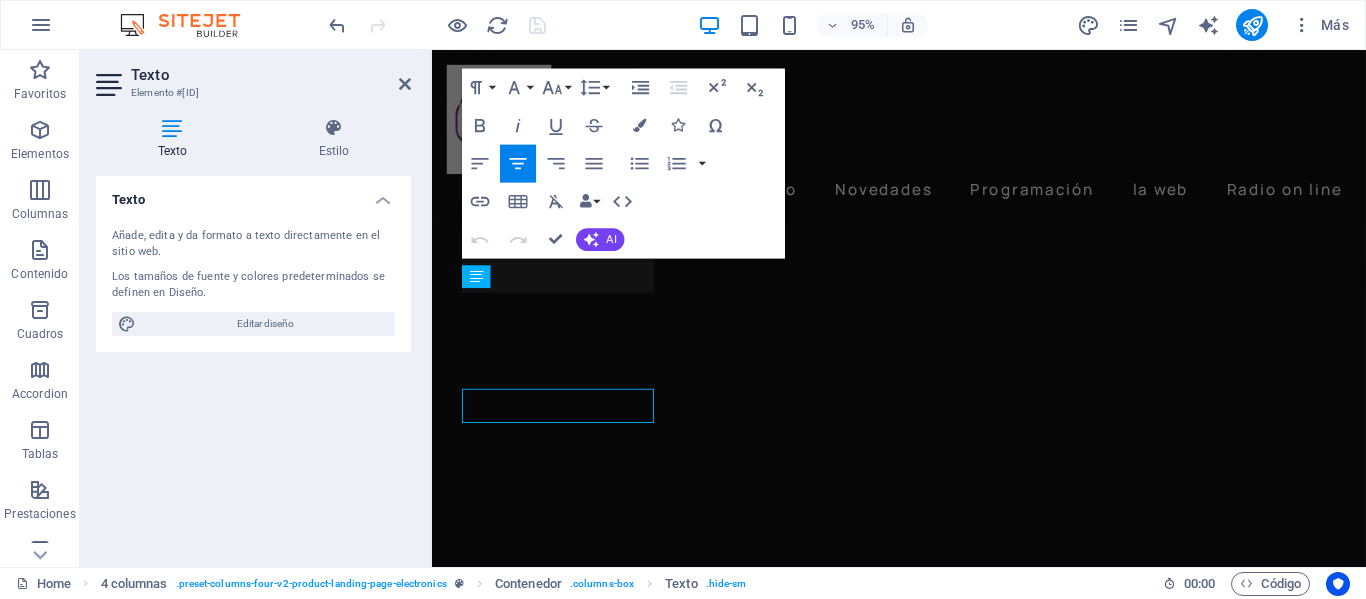 scroll, scrollTop: 1026, scrollLeft: 0, axis: vertical 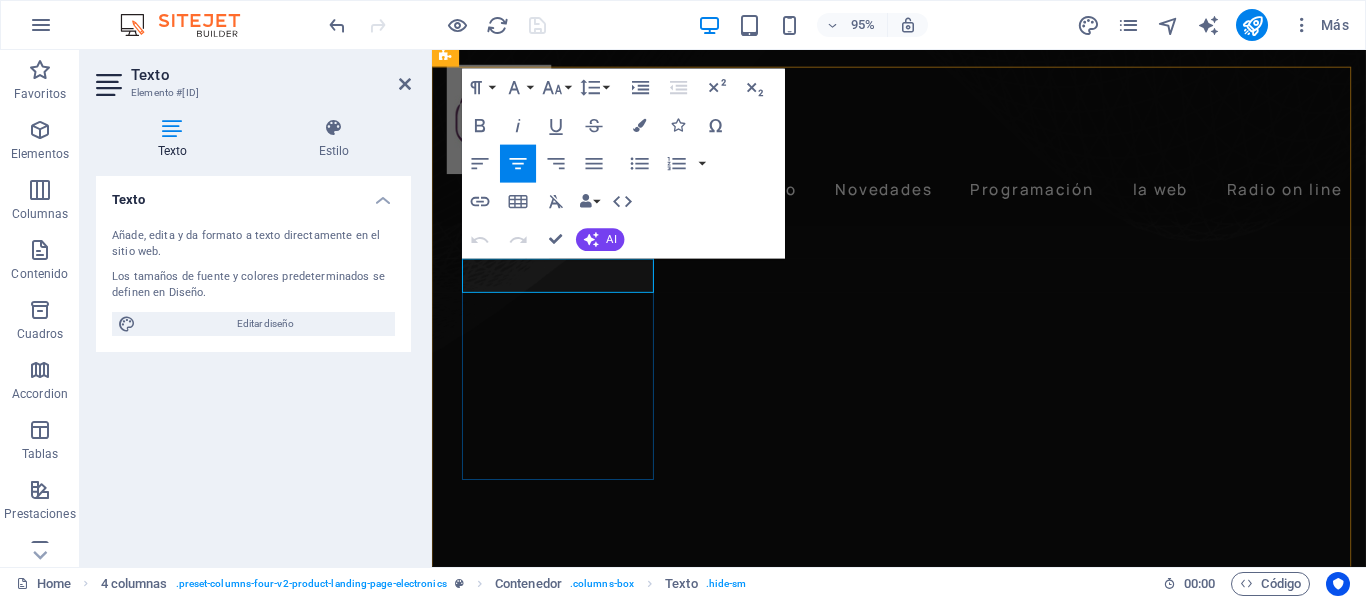 drag, startPoint x: 643, startPoint y: 288, endPoint x: 482, endPoint y: 286, distance: 161.01242 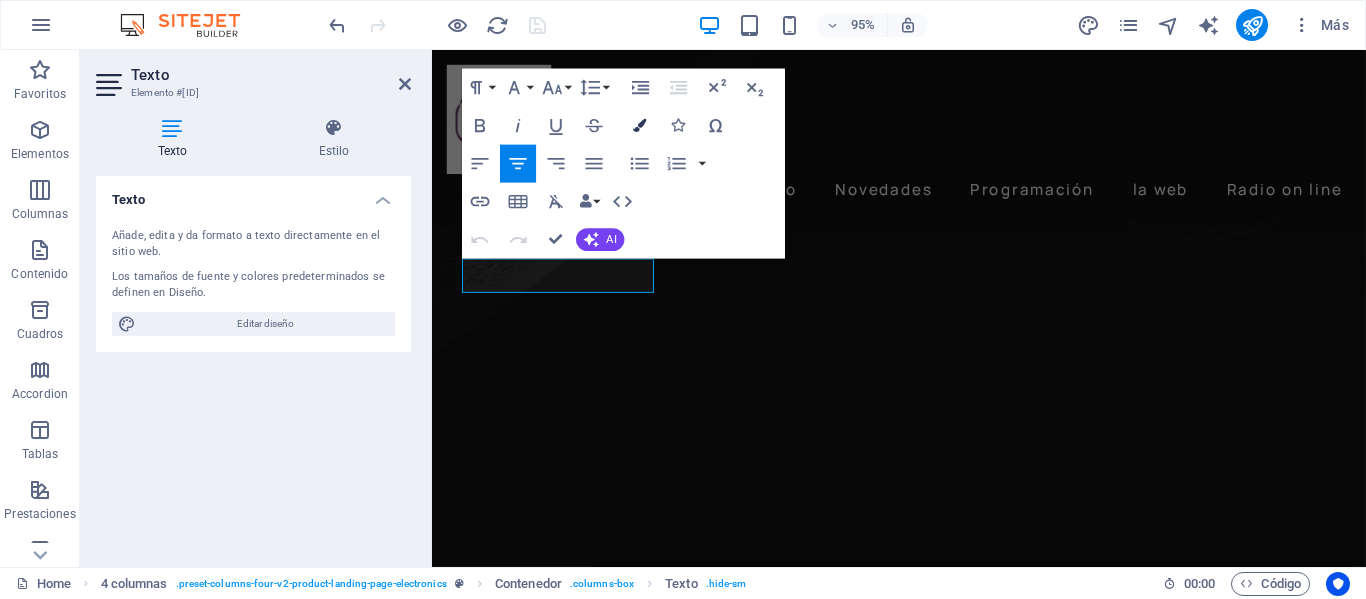 click at bounding box center [639, 125] 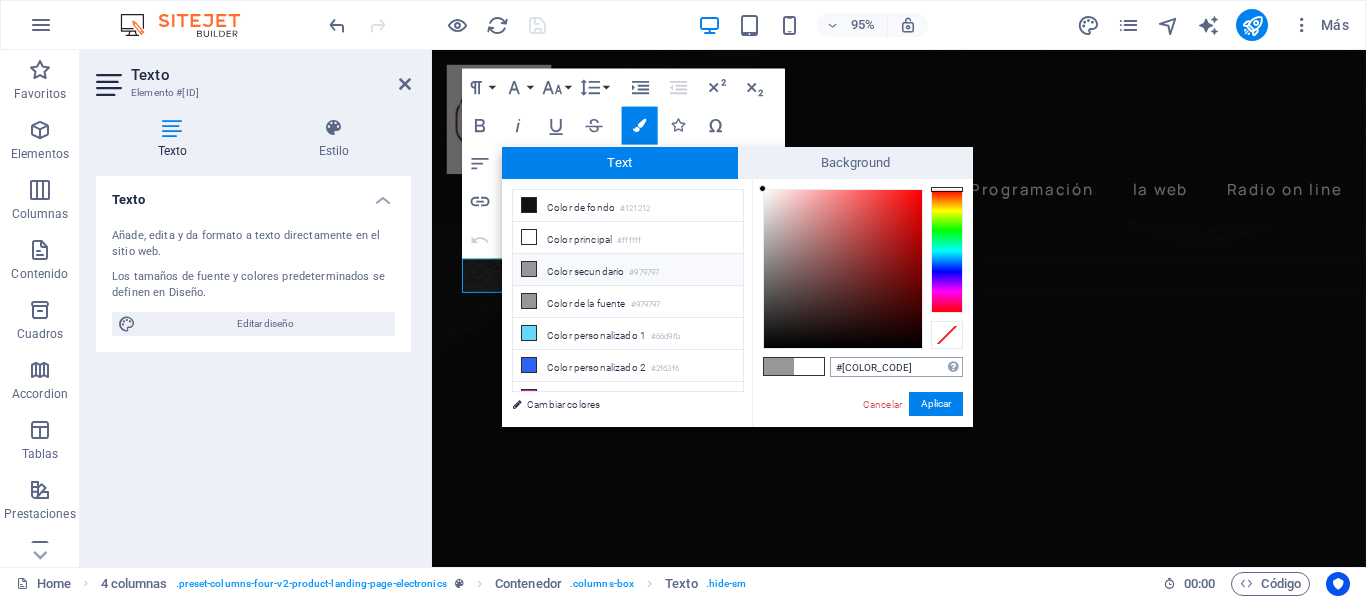 type on "#6d406b" 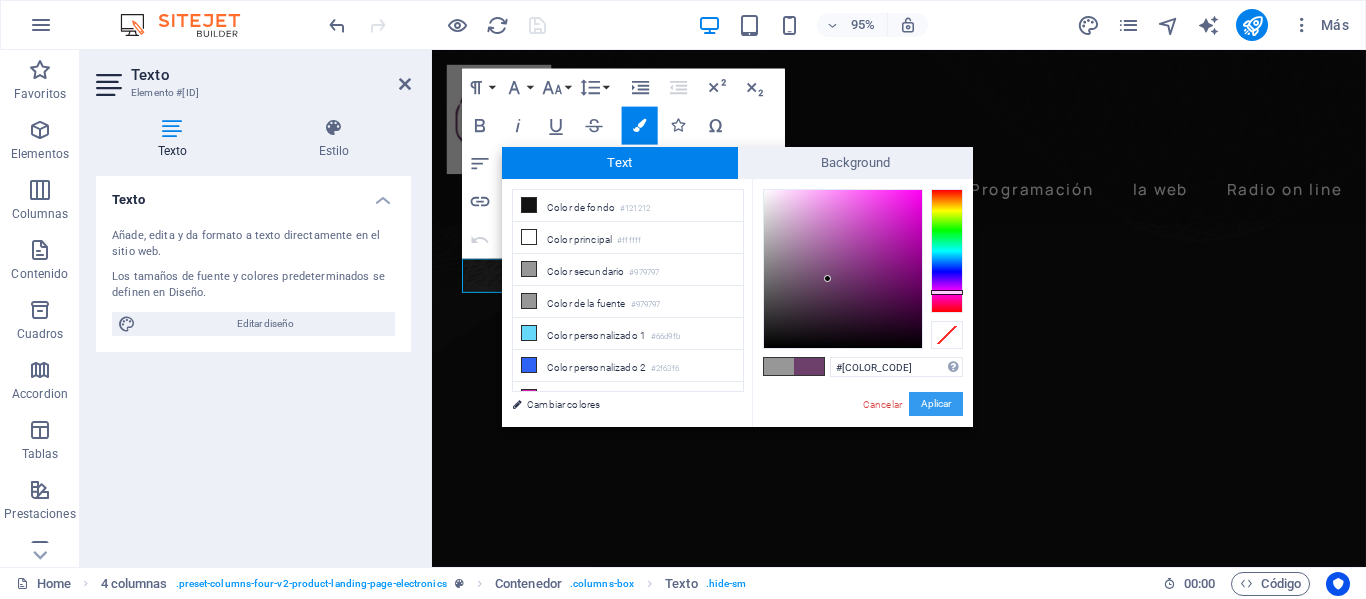 click on "Aplicar" at bounding box center [936, 404] 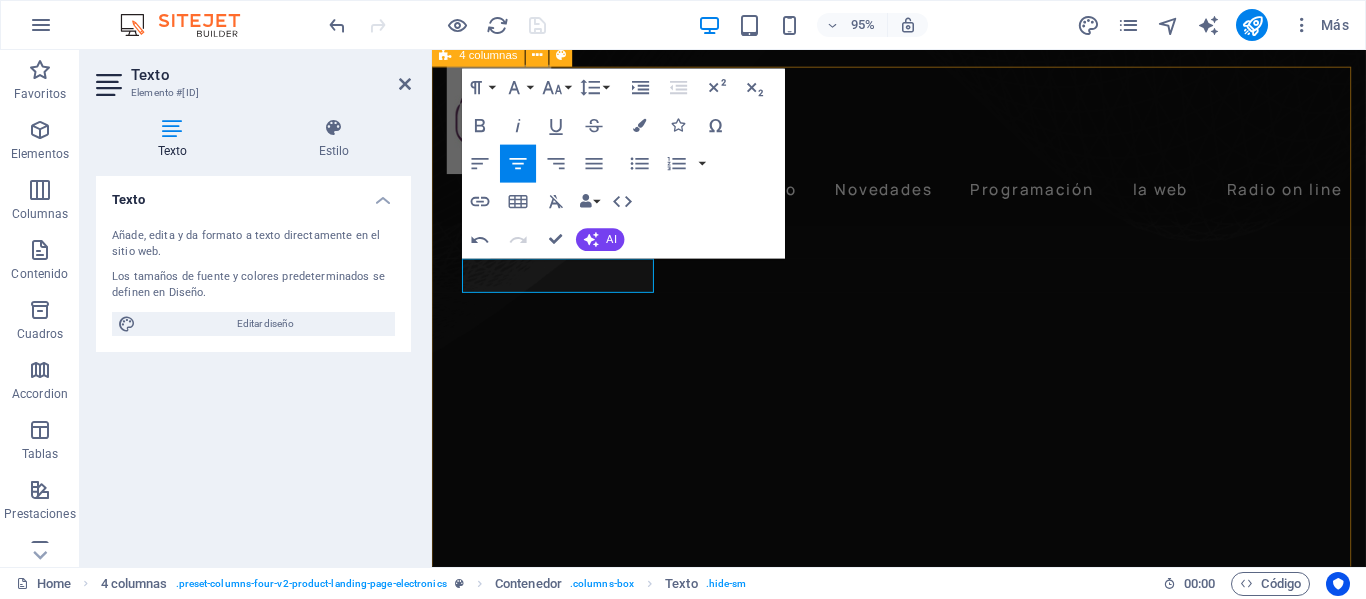 click on "Recarga Retro Sabado 17 hs. Simón Gerlei y Nicolas balletto conducen un programa que nos lleva en un viaje en el tiemmpo por épocas pasadas y recuerdos. La noche Martes 00:00 hs. Un podcast de estilo intimista conducido por José Larrosa con noticias, entrevistas, esoterismo y mucho más.. Sentido Común
Raúl Olivera conduce un magazine variado con temas de actualidad, invitados..
Programación musical Los clásicos de la música están en Peoplebla Radio" at bounding box center (923, 3977) 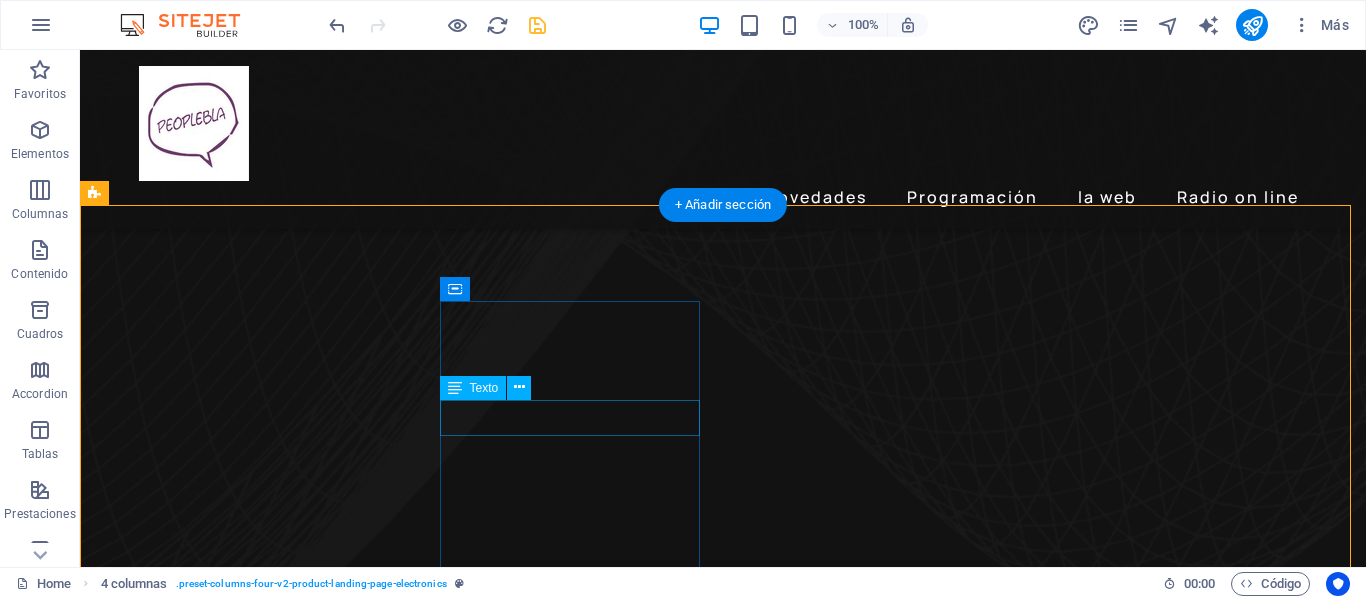 click on "La noche" at bounding box center (242, 4261) 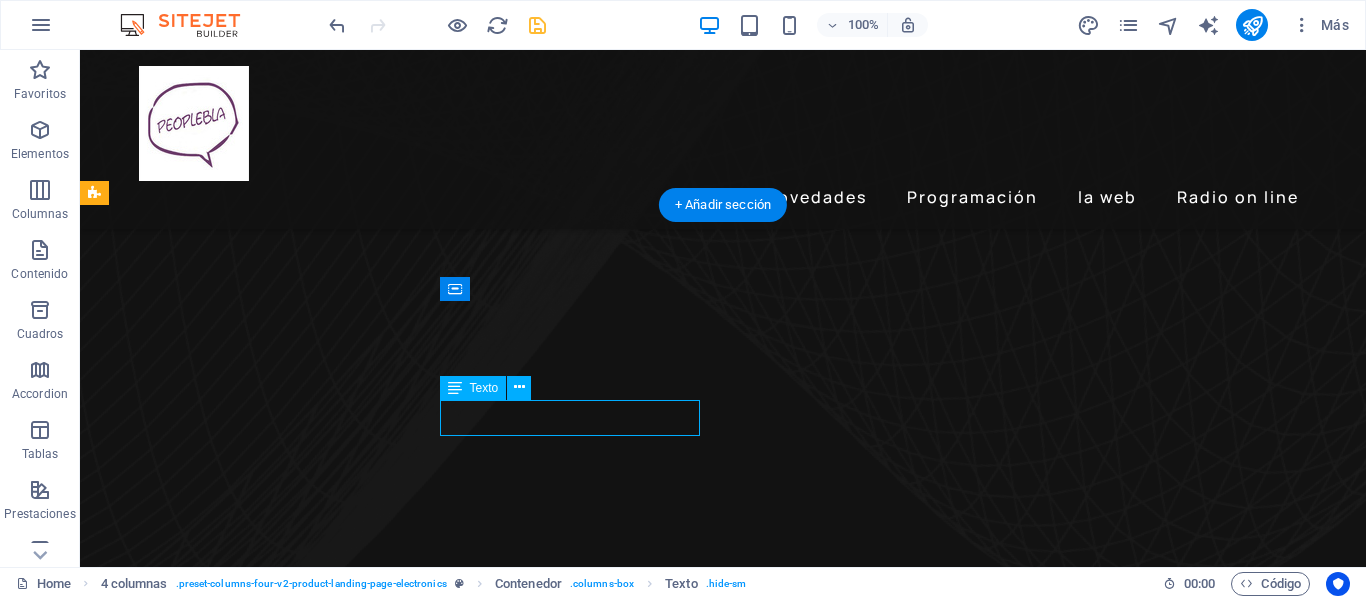 click on "La noche" at bounding box center (242, 4261) 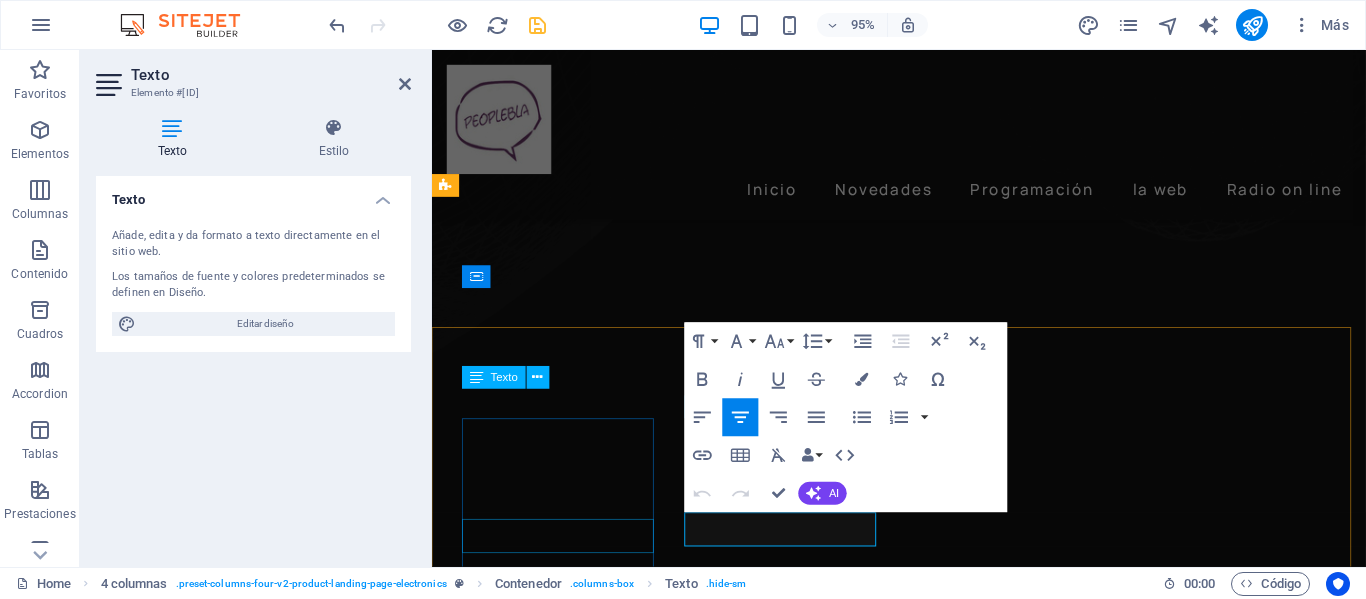 scroll, scrollTop: 889, scrollLeft: 0, axis: vertical 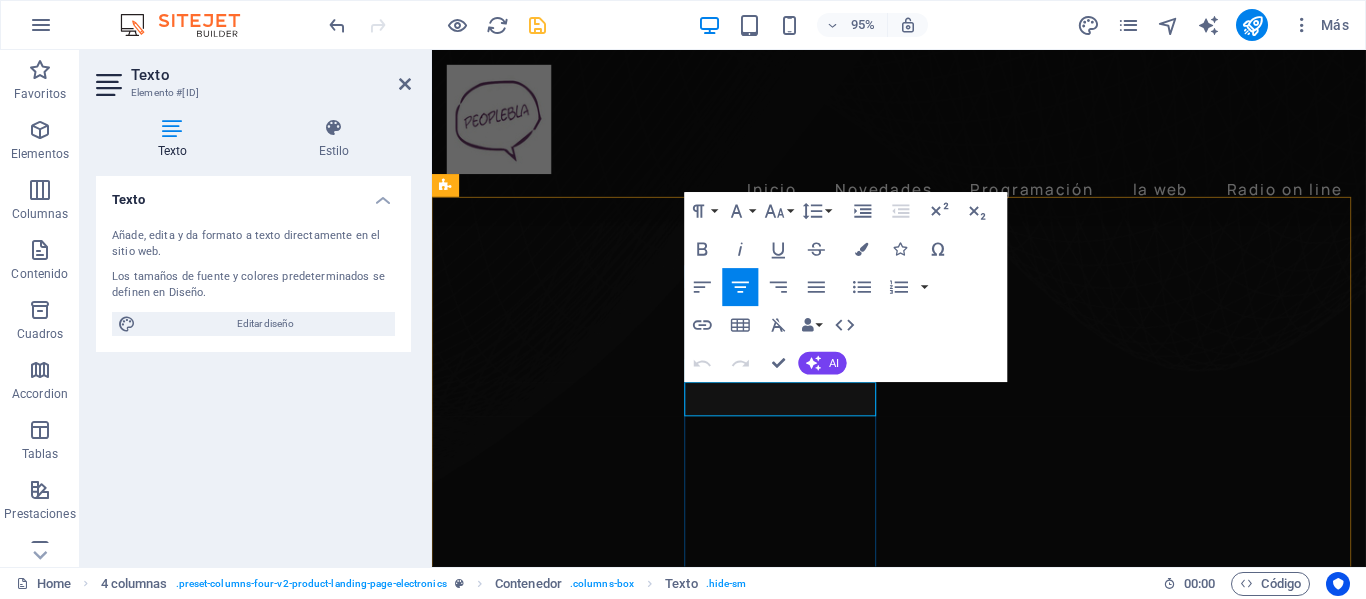 drag, startPoint x: 855, startPoint y: 414, endPoint x: 742, endPoint y: 421, distance: 113.216606 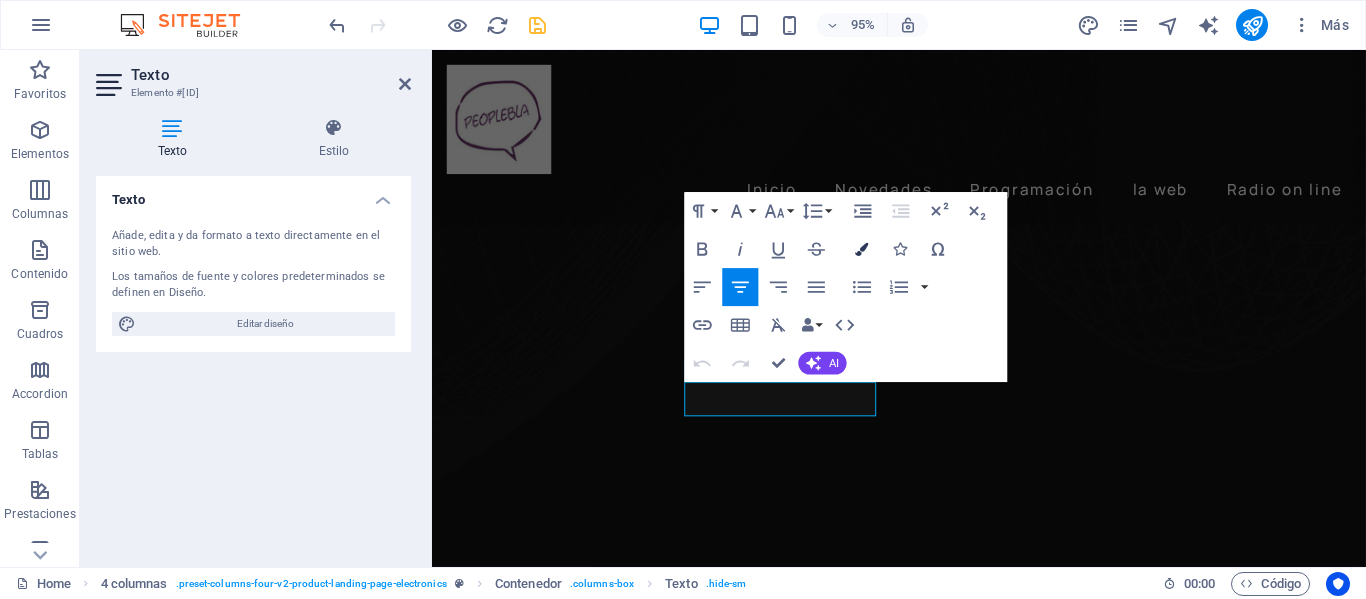 click at bounding box center (862, 249) 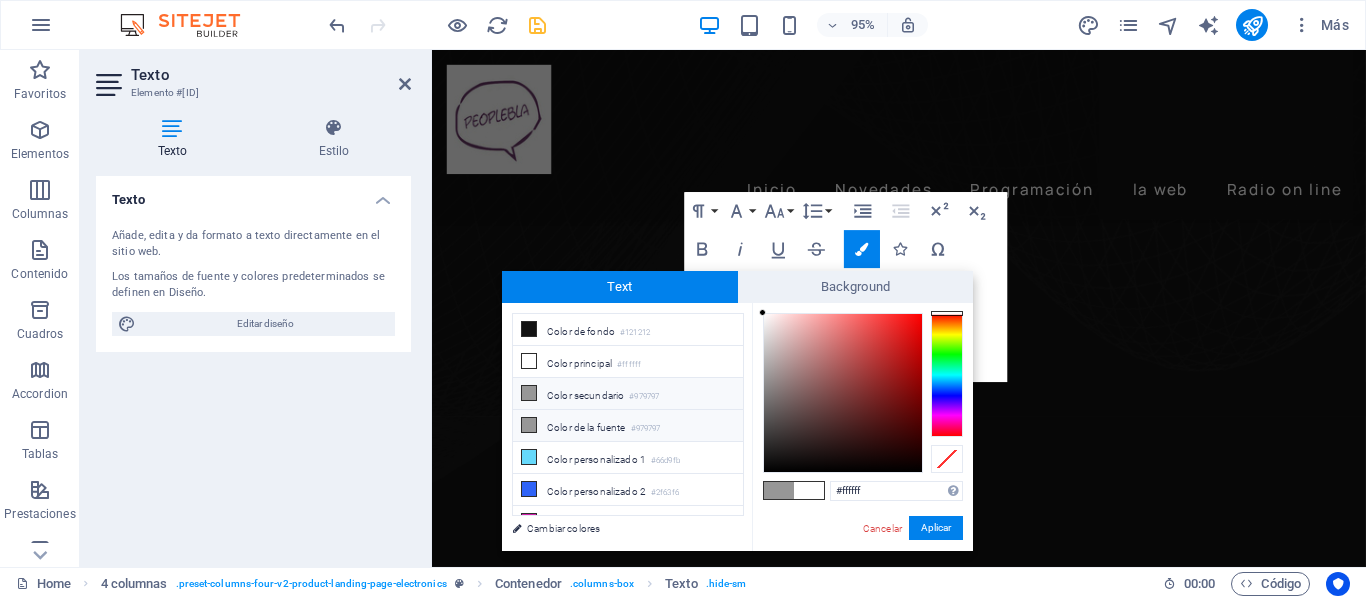 scroll, scrollTop: 16, scrollLeft: 0, axis: vertical 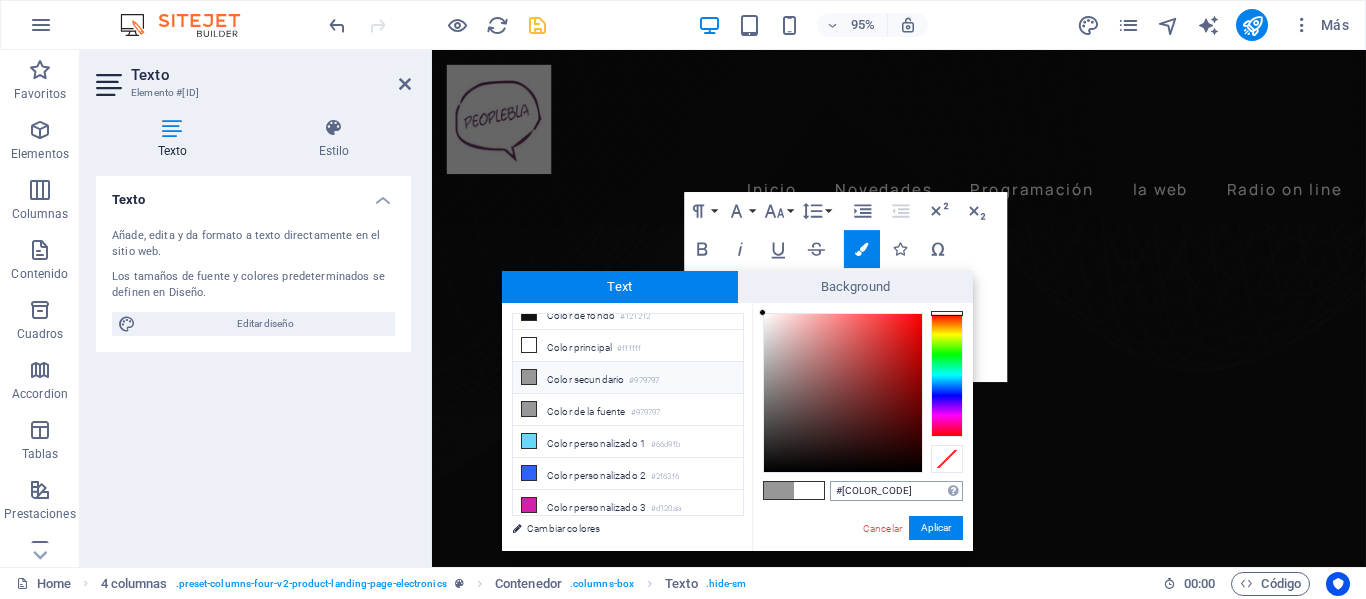 type on "#6d406b" 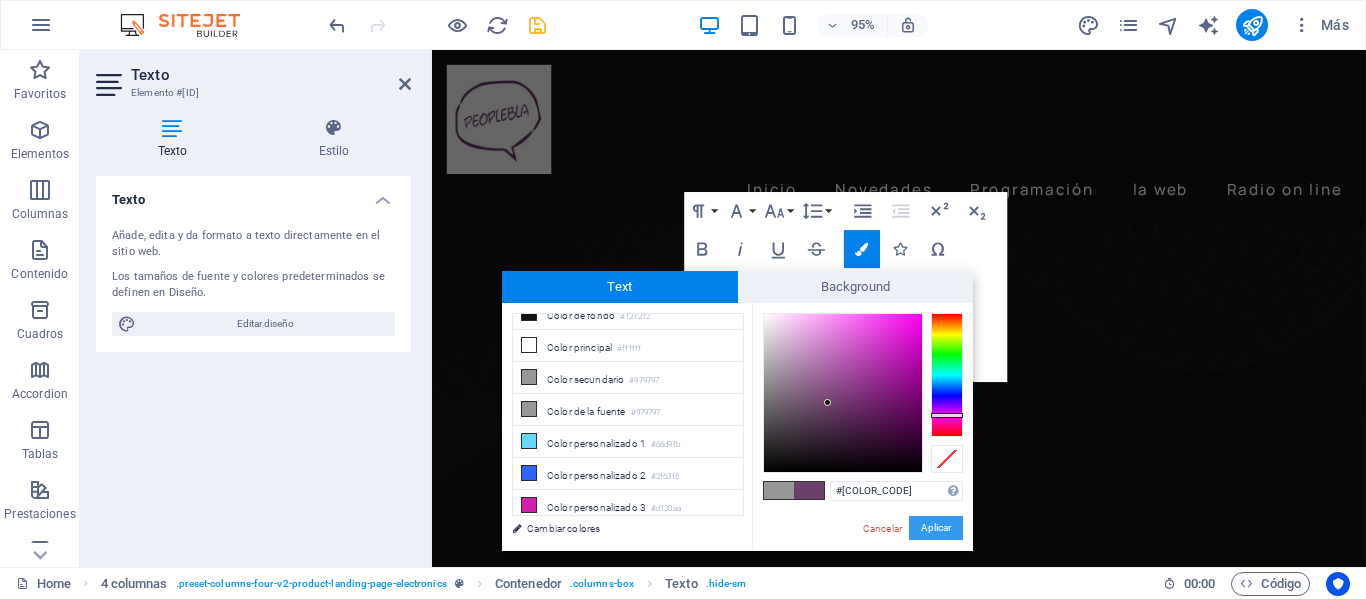 click on "Aplicar" at bounding box center [936, 528] 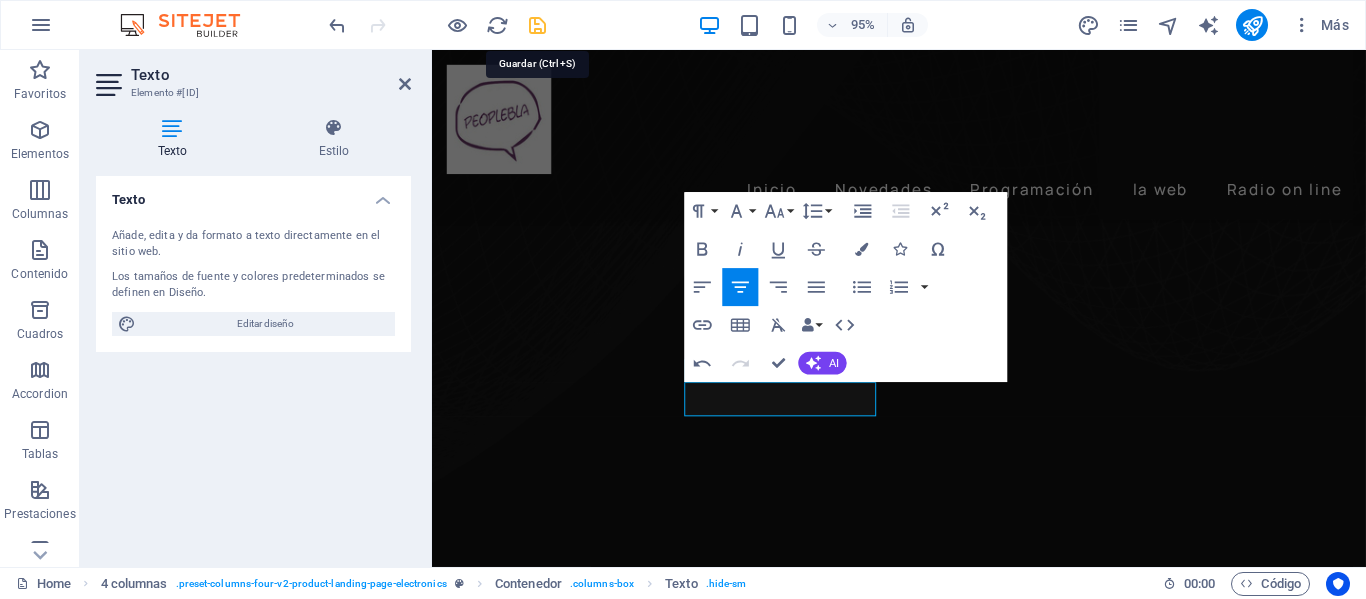 click at bounding box center [537, 25] 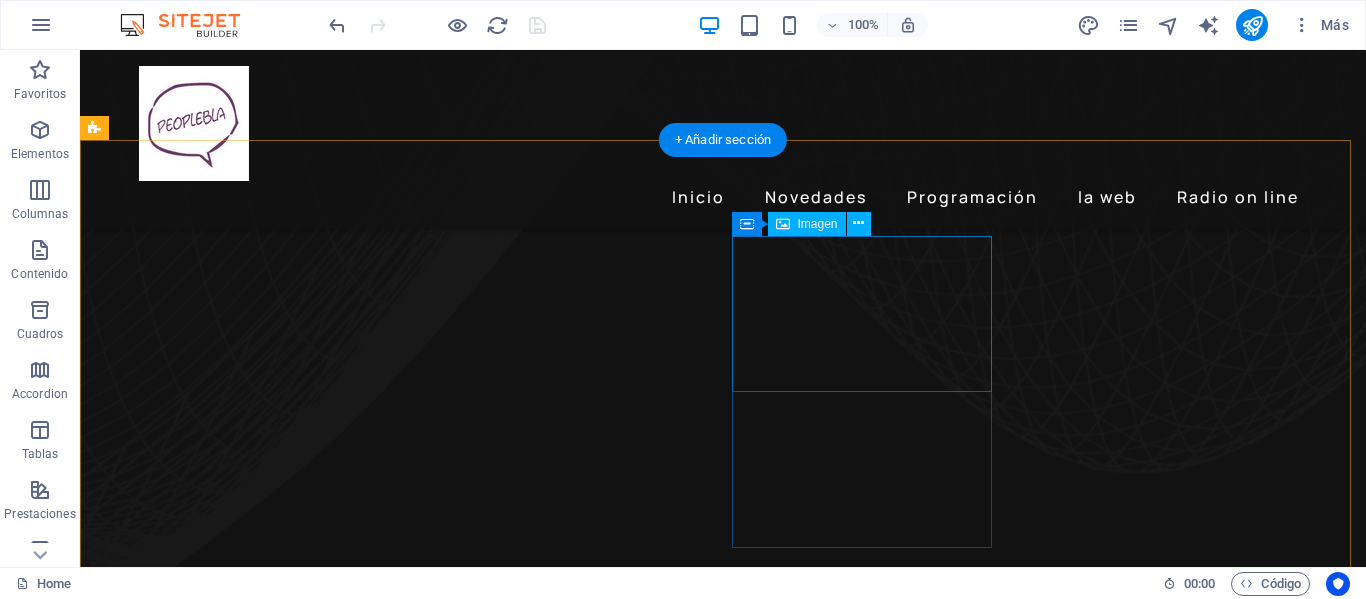 scroll, scrollTop: 1189, scrollLeft: 0, axis: vertical 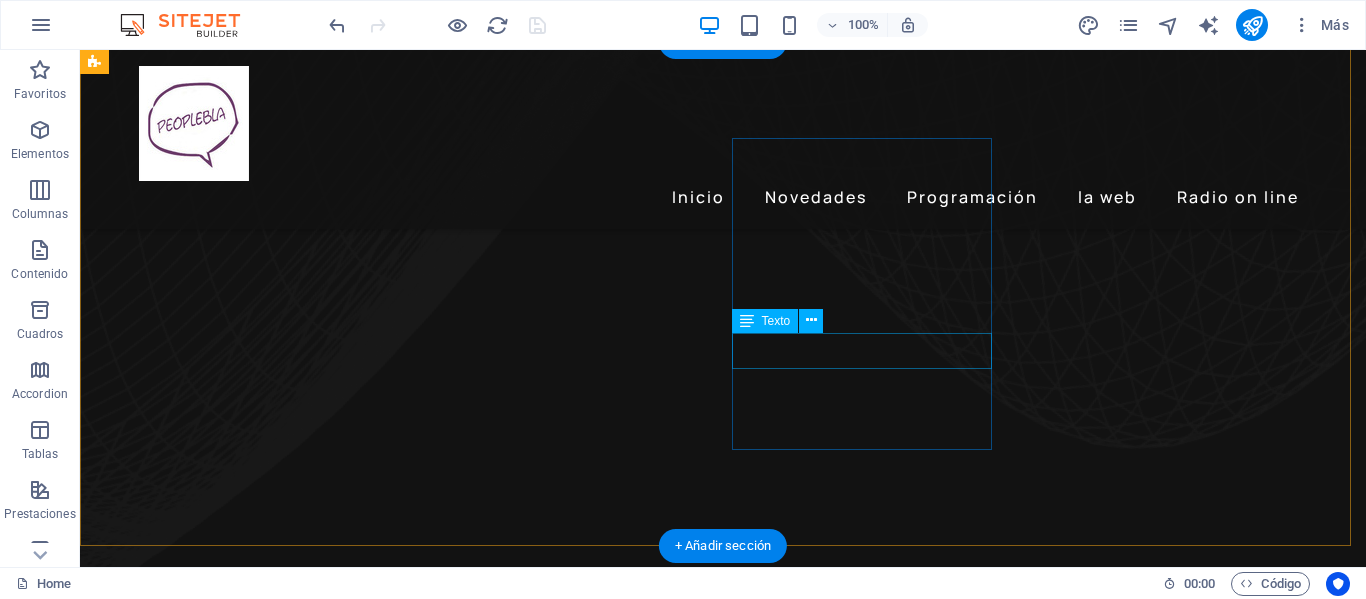 click on "Sentido Común" at bounding box center [242, 4480] 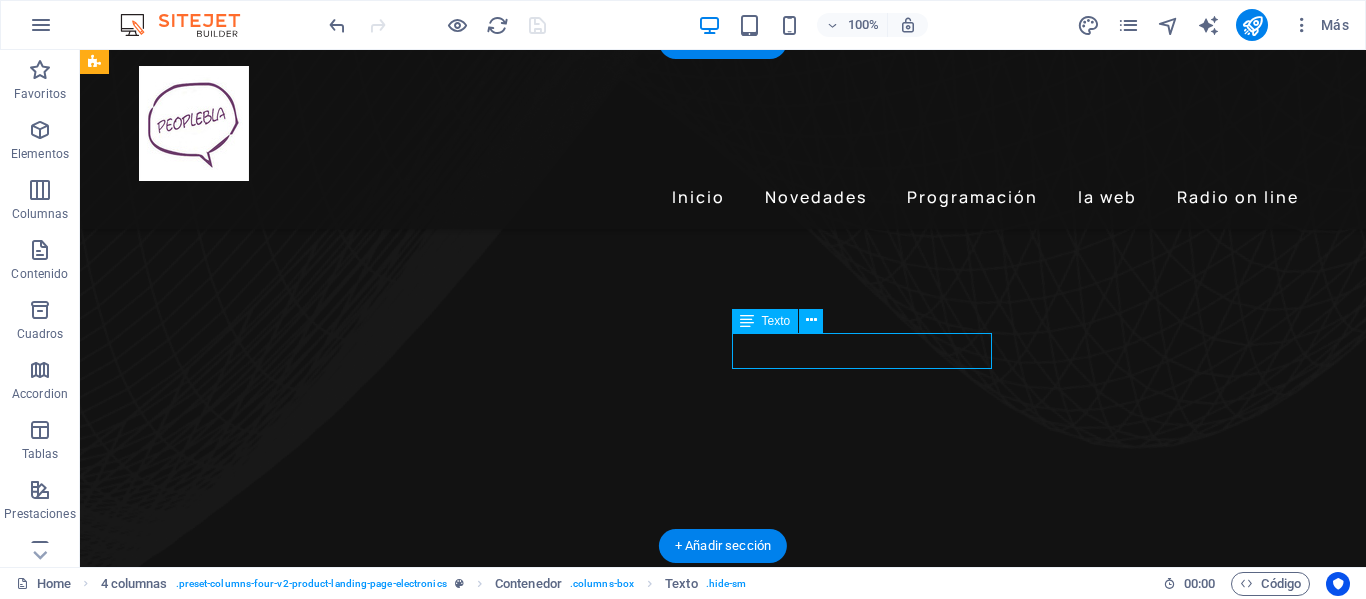 click on "Sentido Común" at bounding box center [242, 4480] 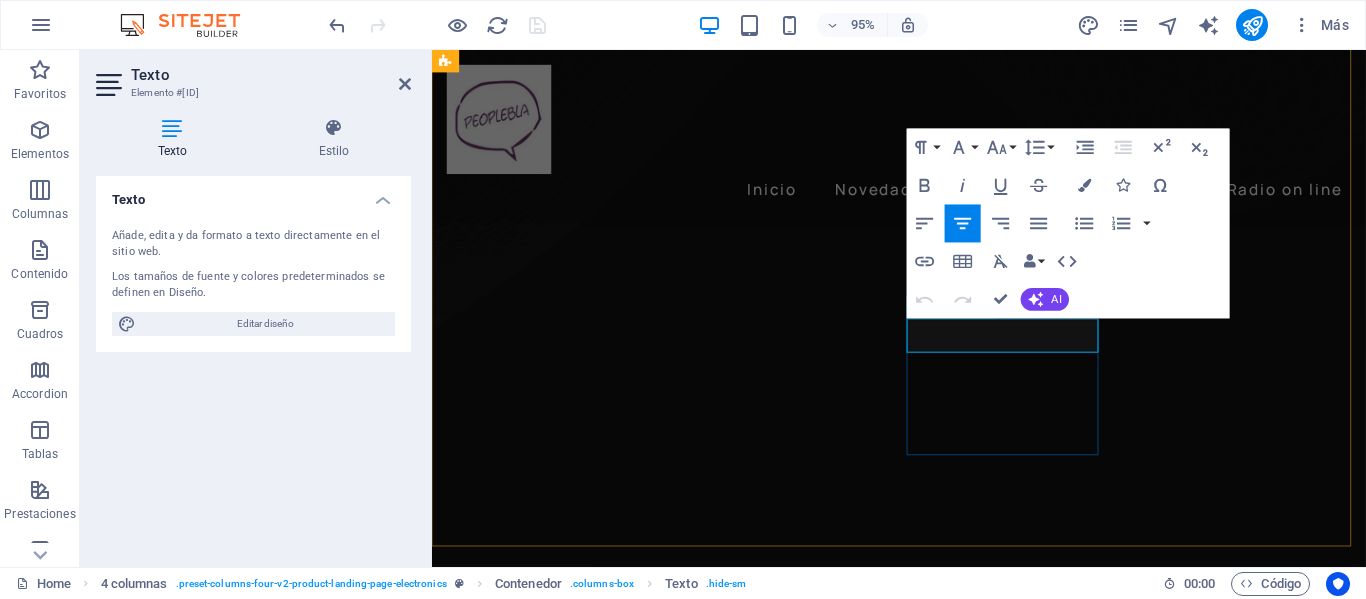 drag, startPoint x: 1116, startPoint y: 346, endPoint x: 950, endPoint y: 352, distance: 166.1084 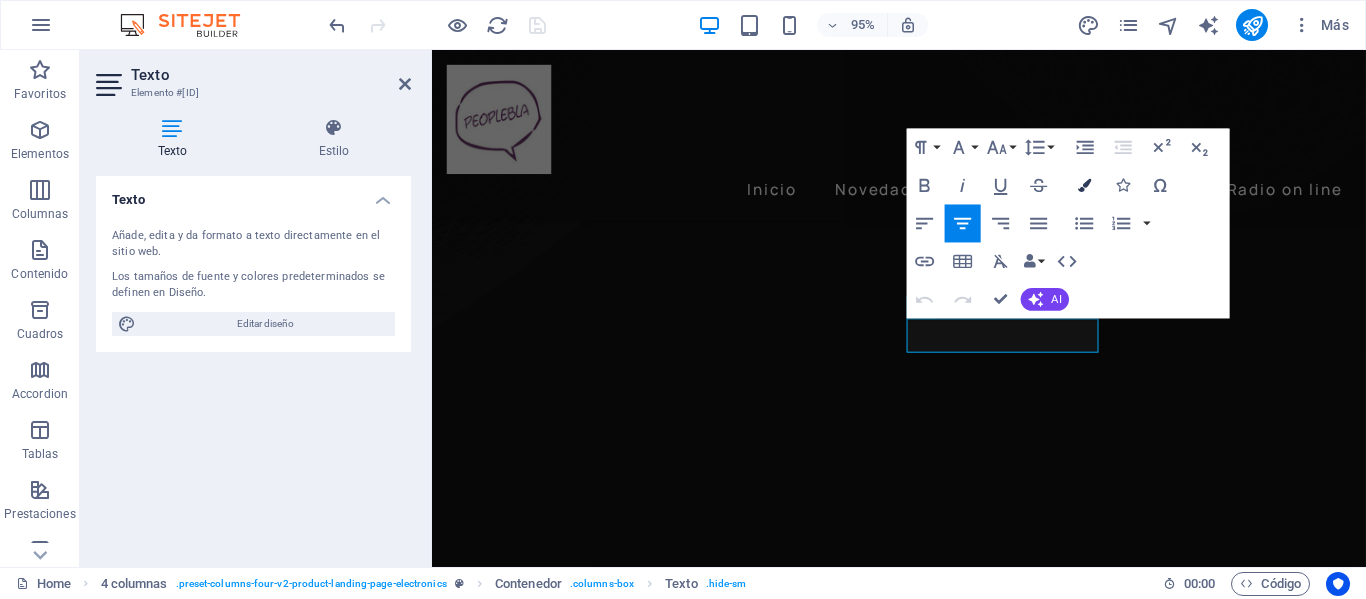 click at bounding box center [1084, 185] 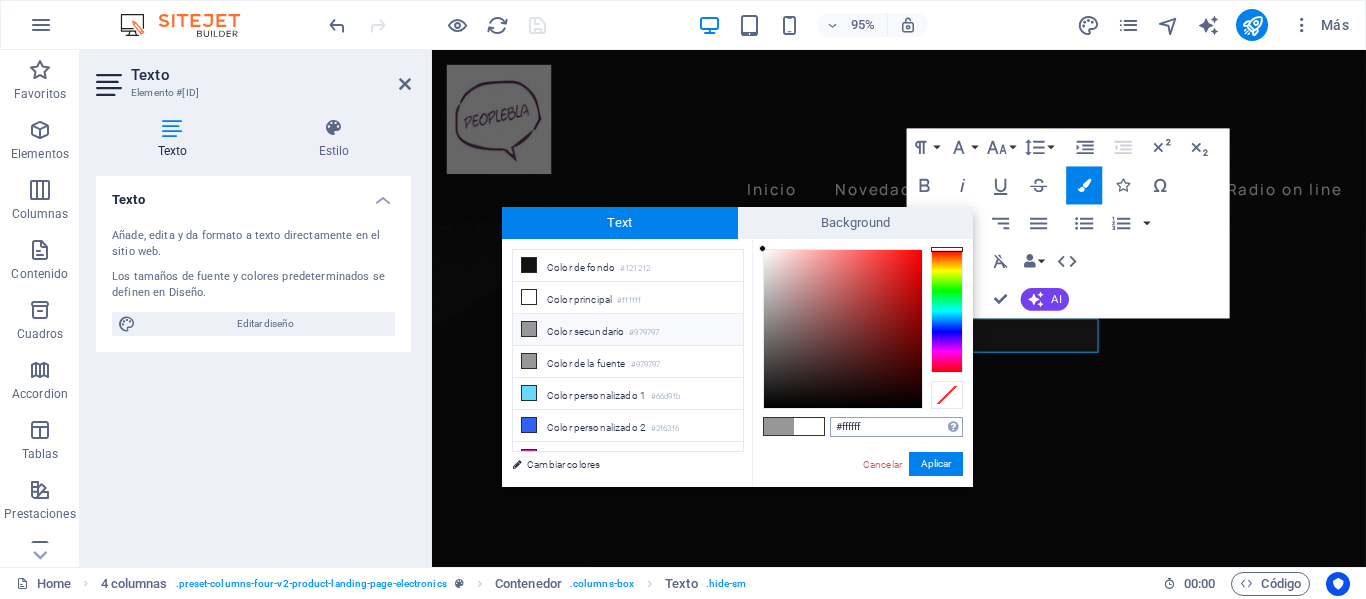 click on "#ffffff" at bounding box center [896, 427] 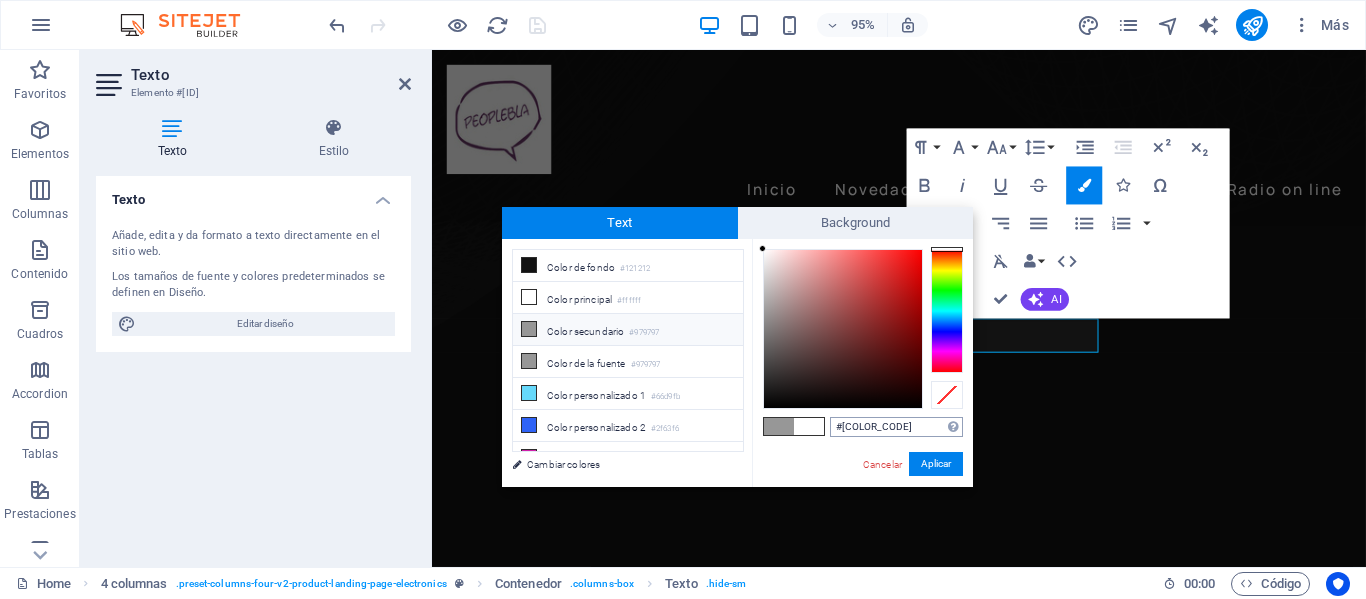 type on "#6d406b" 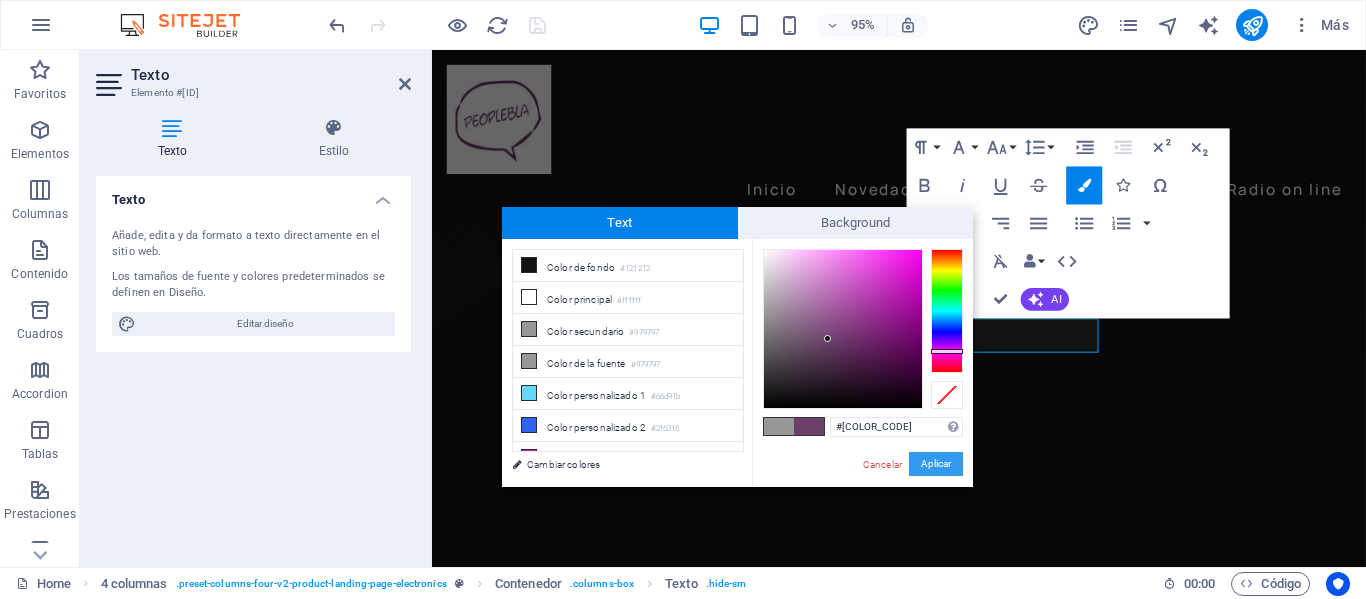 click on "Aplicar" at bounding box center [936, 464] 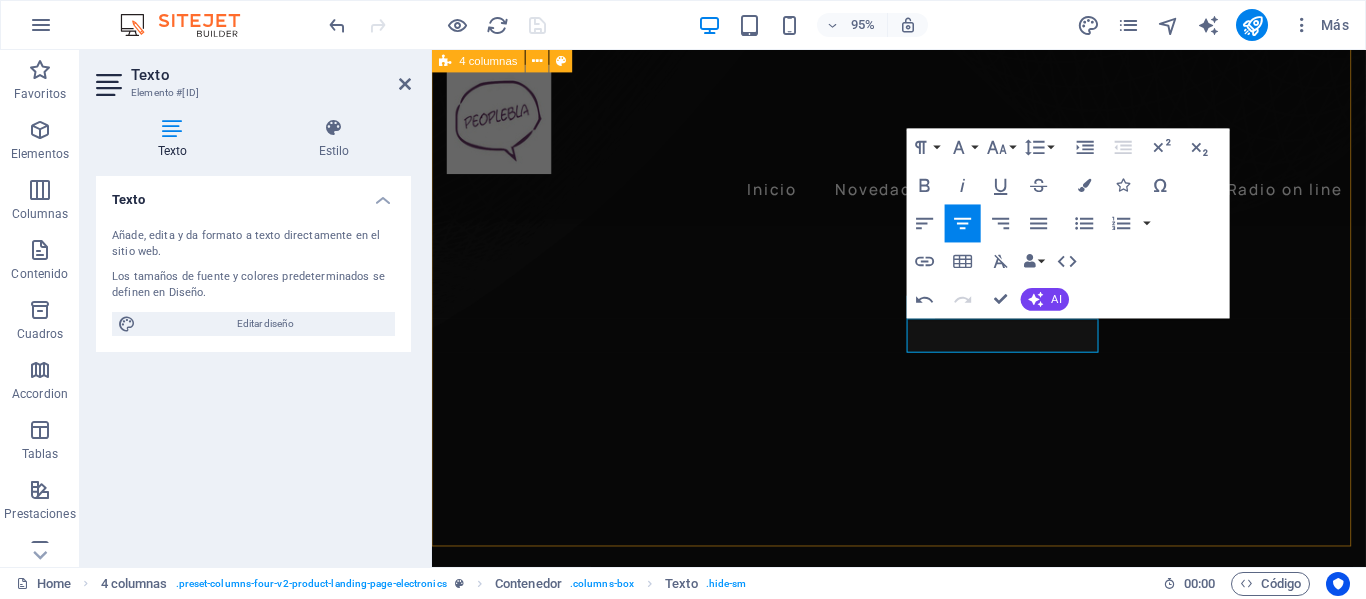 click on "Recarga Retro Sabado 17 hs. Simón Gerlei y Nicolas balletto conducen un programa que nos lleva en un viaje en el tiemmpo por épocas pasadas y recuerdos. La noche Martes 00:00 hs. Un podcast de estilo intimista conducido por José Larrosa con noticias, entrevistas, esoterismo y mucho más.. ​ ​ Sentido Común​
Raúl Olivera conduce un magazine variado con temas de actualidad, invitados..
Programación musical Los clásicos de la música están en Peoplebla Radio" at bounding box center (923, 3951) 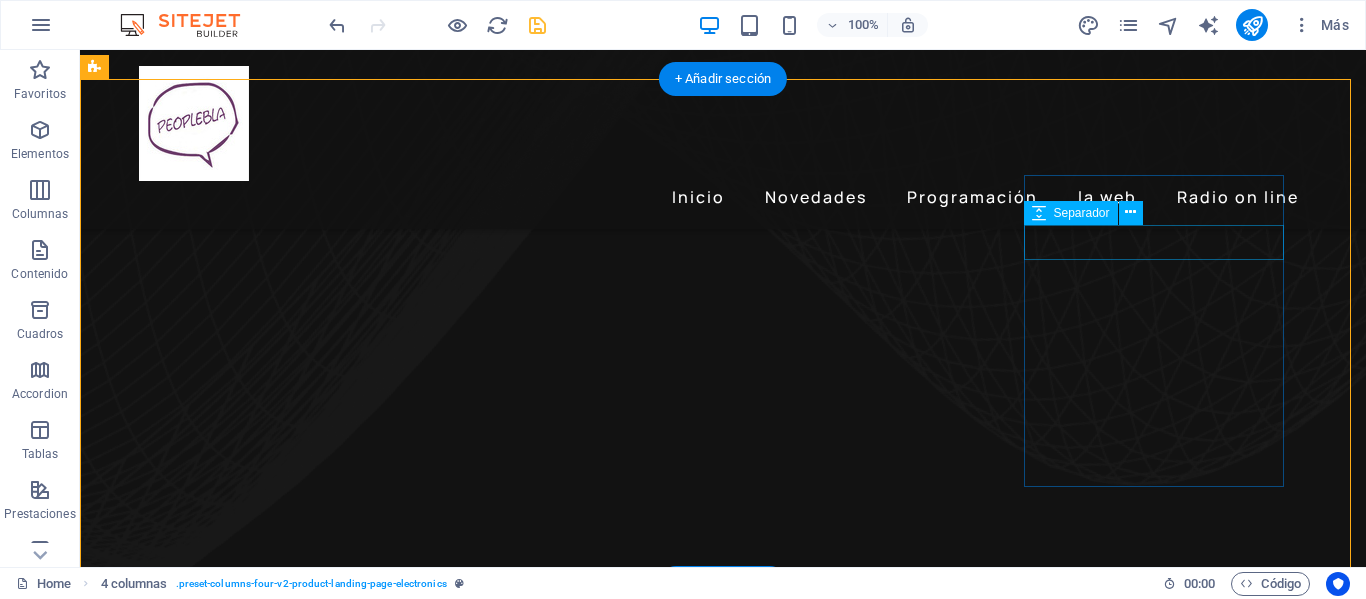 scroll, scrollTop: 1252, scrollLeft: 0, axis: vertical 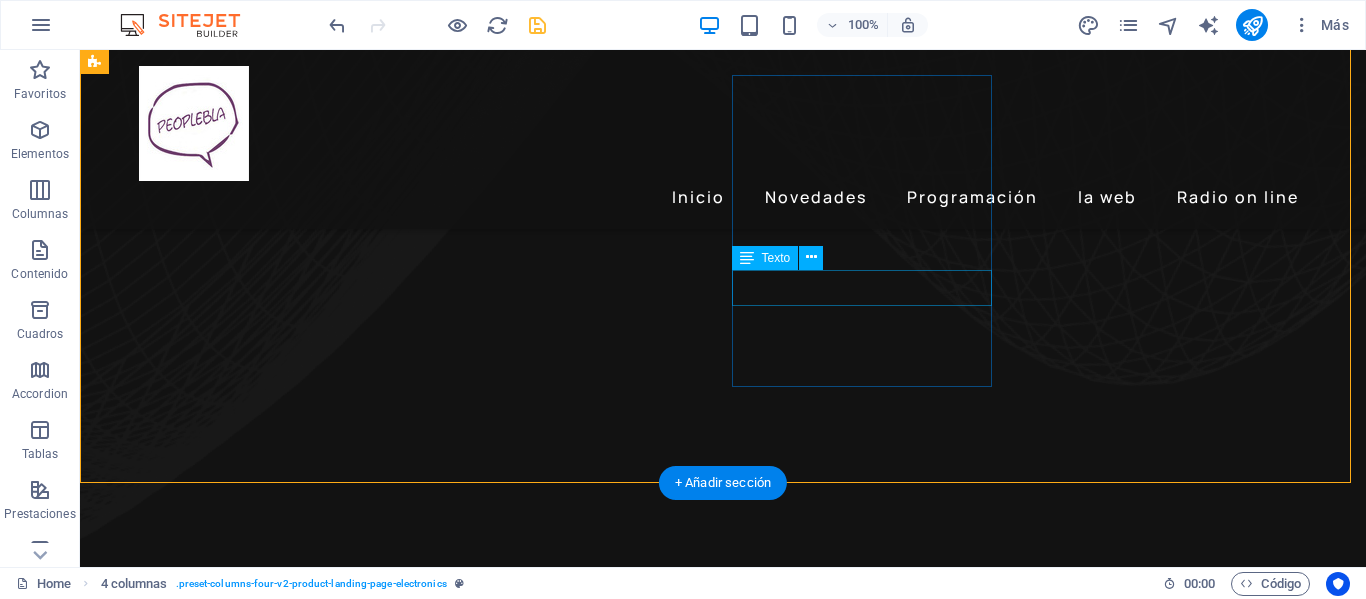 click on "Sentido Común" at bounding box center [242, 4417] 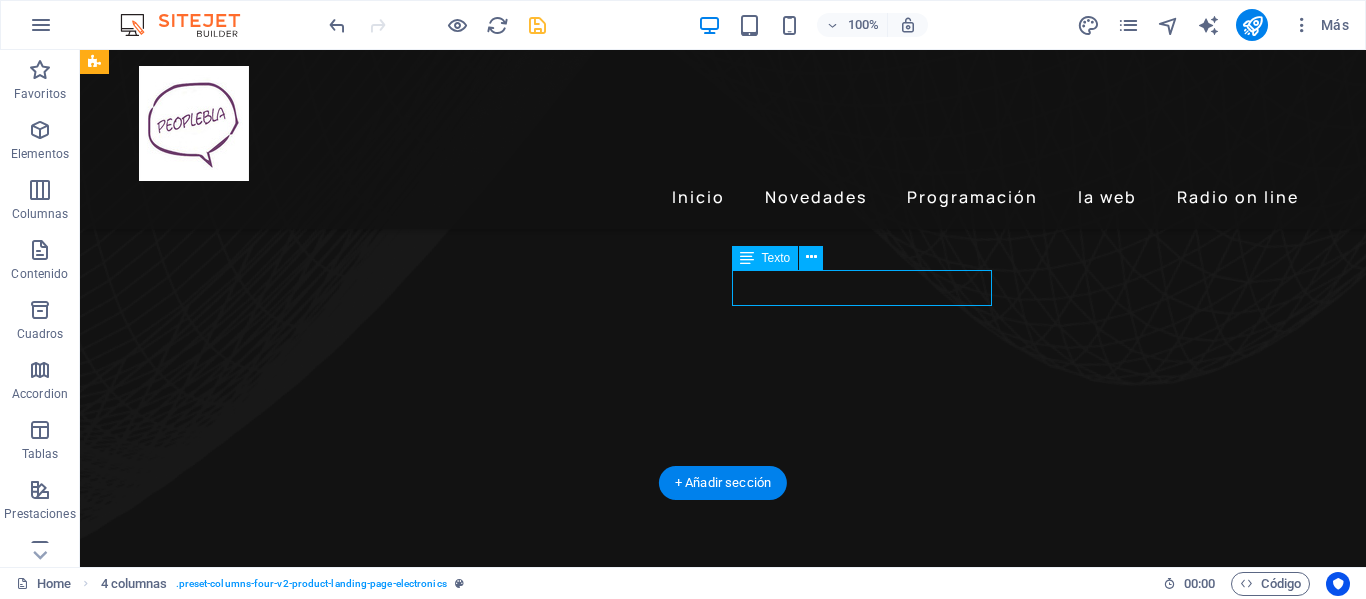 click on "Sentido Común" at bounding box center [242, 4417] 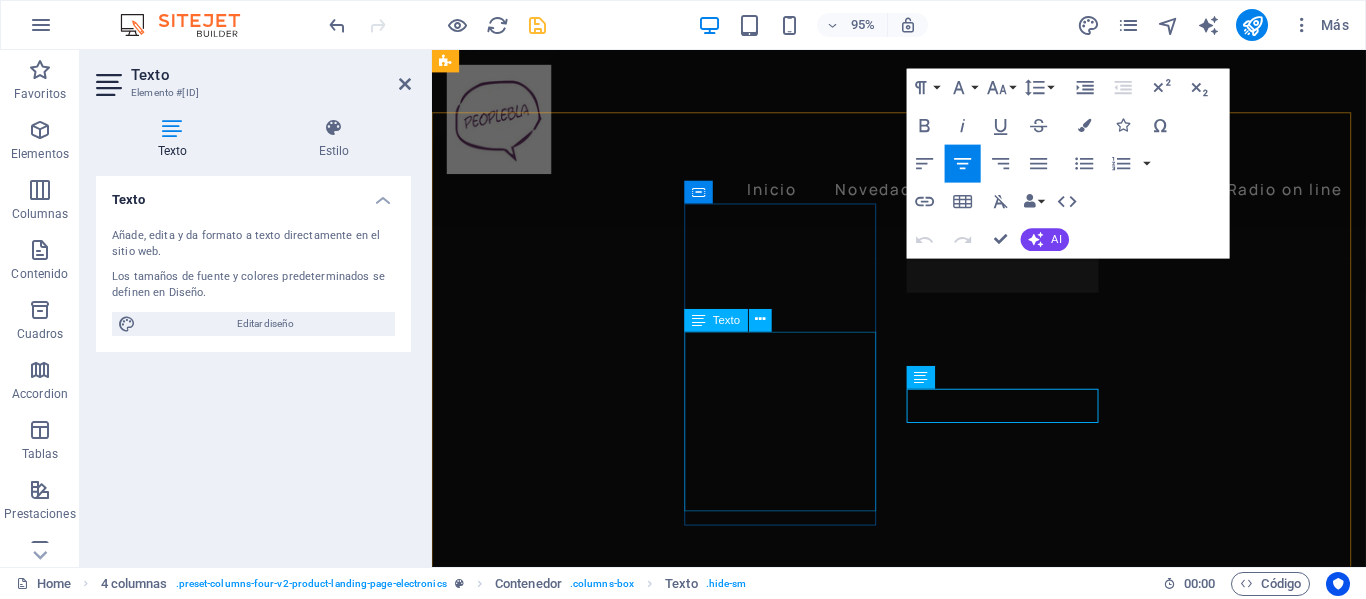 scroll, scrollTop: 1115, scrollLeft: 0, axis: vertical 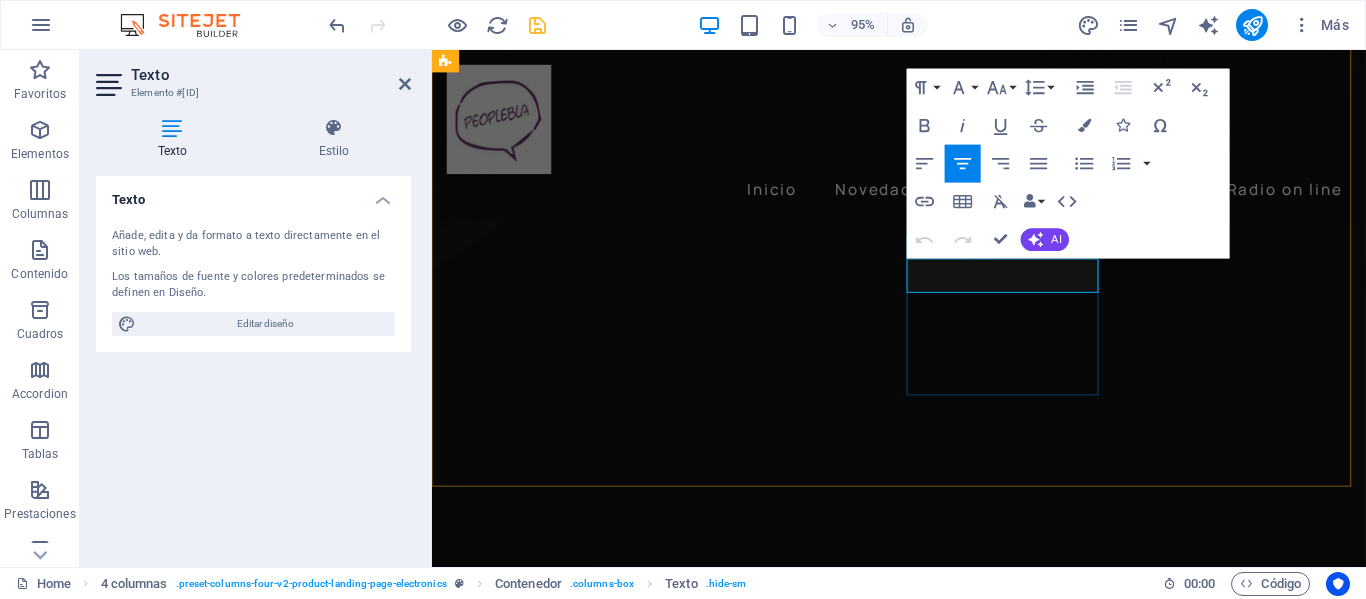 drag, startPoint x: 1091, startPoint y: 291, endPoint x: 961, endPoint y: 292, distance: 130.00385 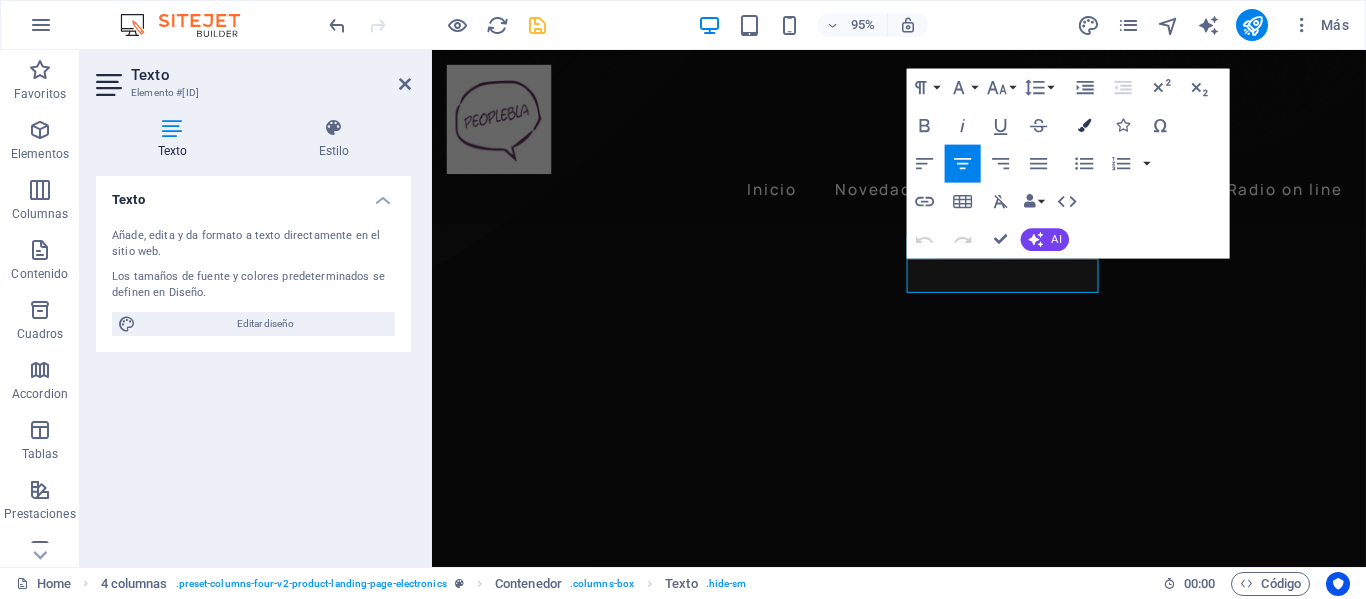 click at bounding box center [1084, 125] 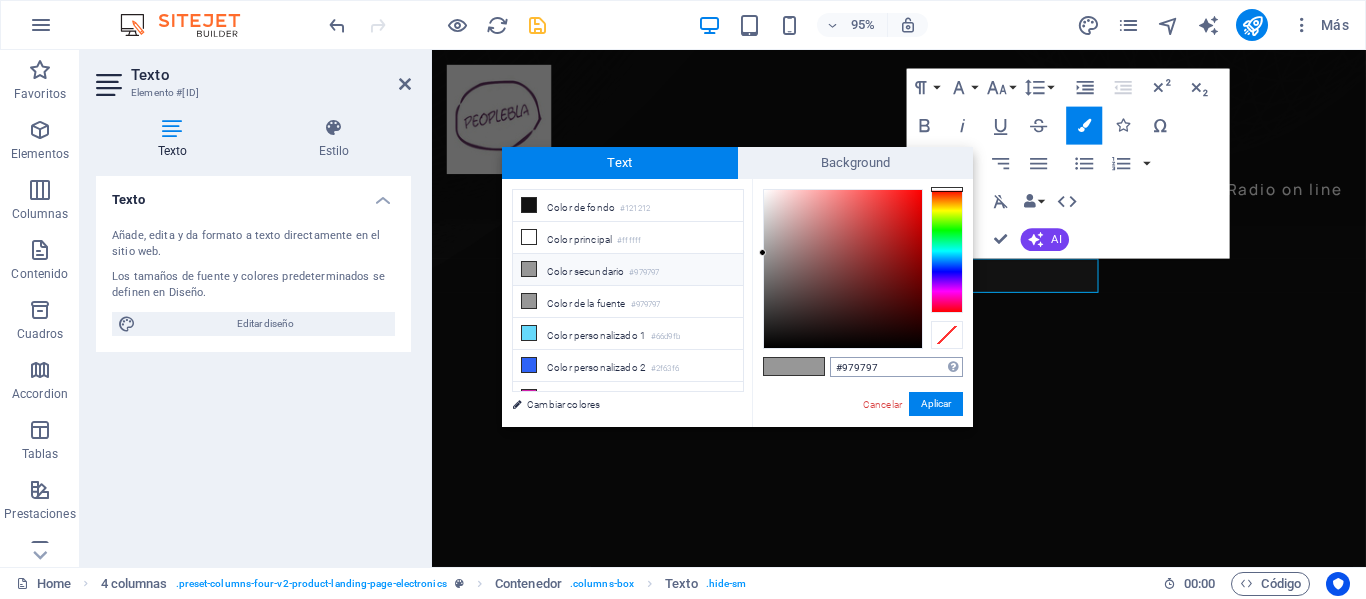 drag, startPoint x: 881, startPoint y: 368, endPoint x: 842, endPoint y: 367, distance: 39.012817 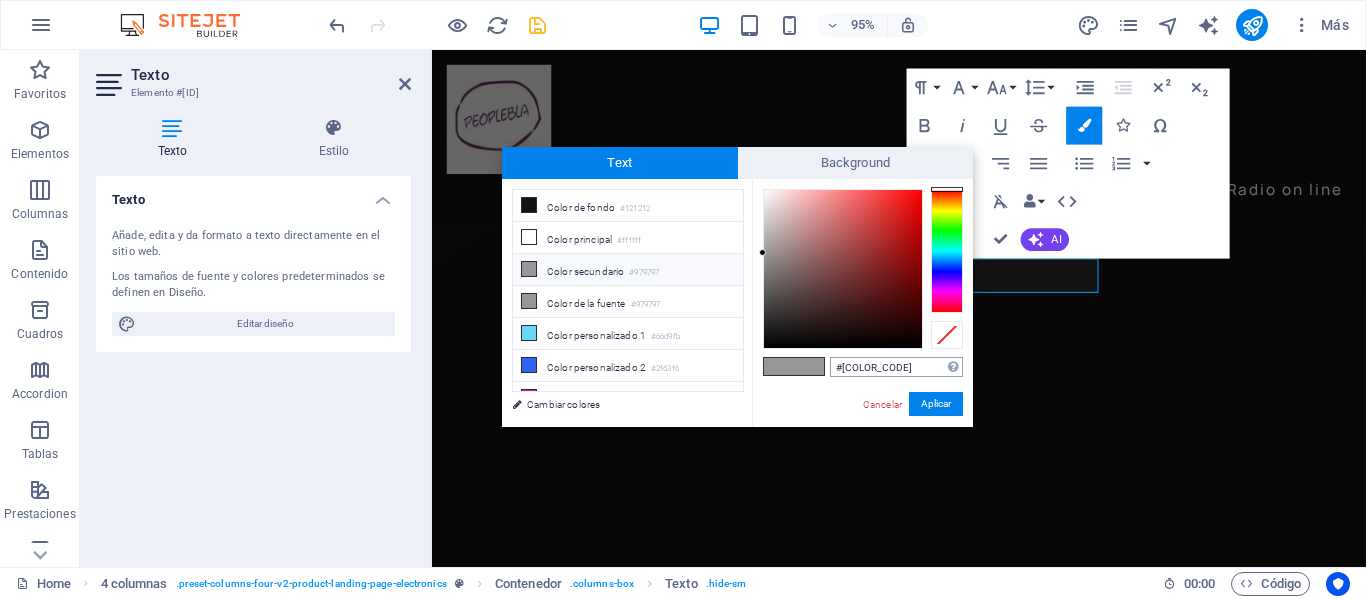 type on "#6d406b" 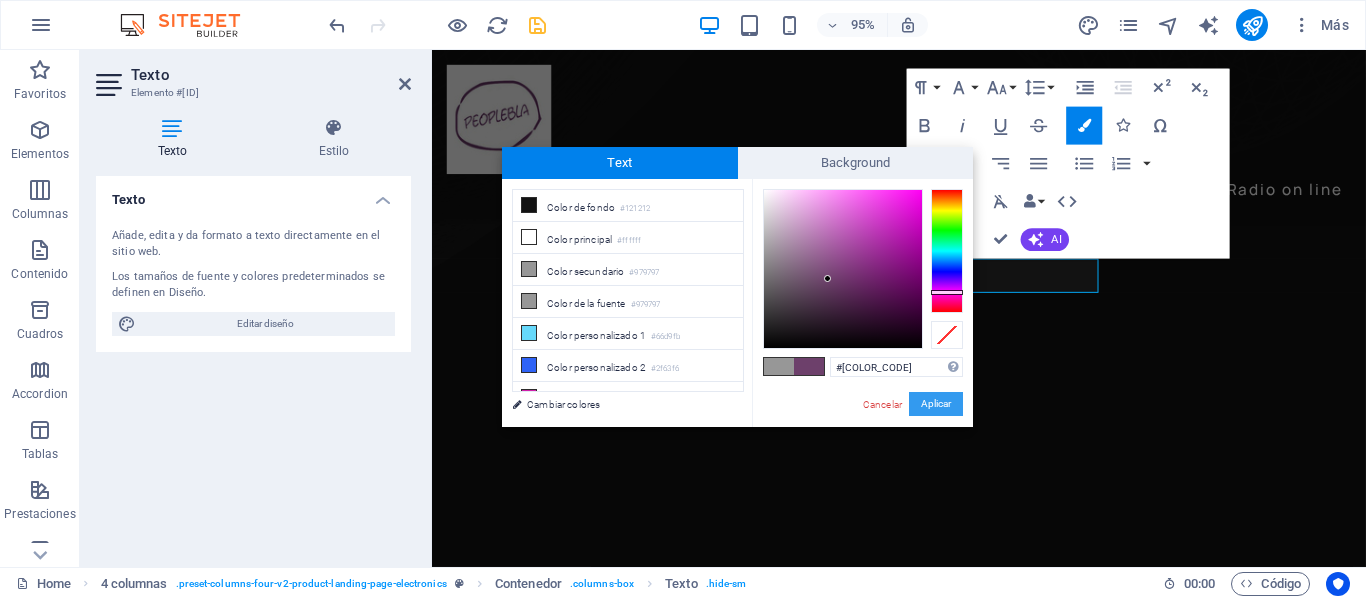 click on "Aplicar" at bounding box center (936, 404) 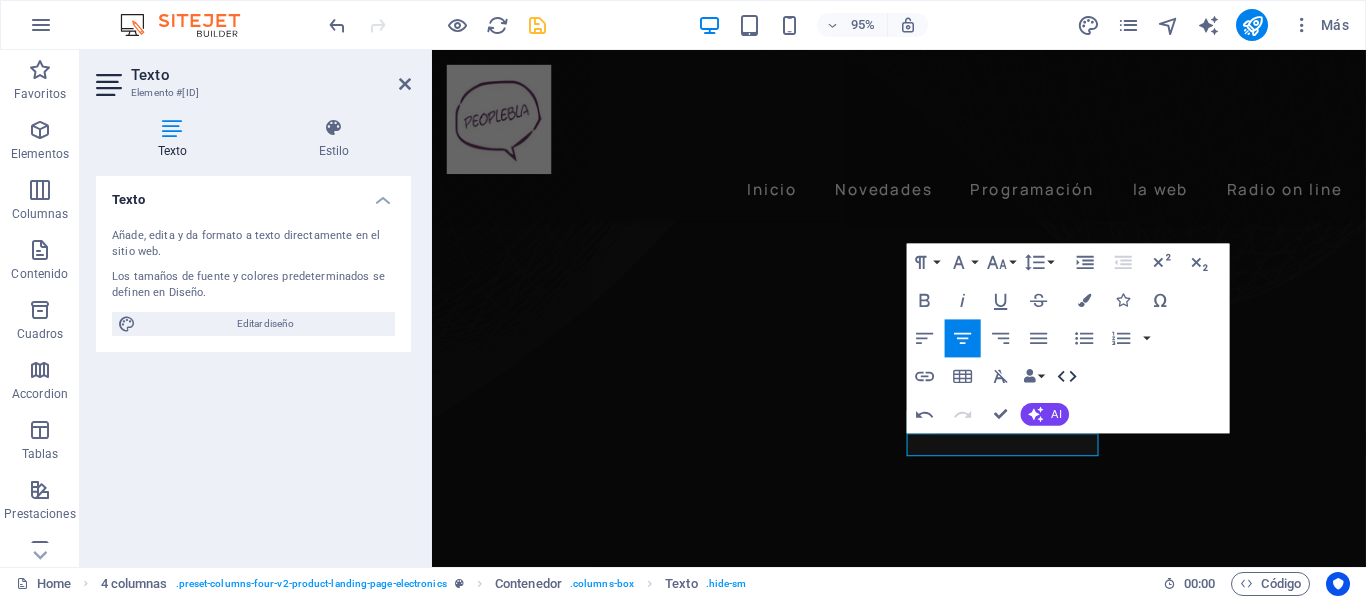 scroll, scrollTop: 915, scrollLeft: 0, axis: vertical 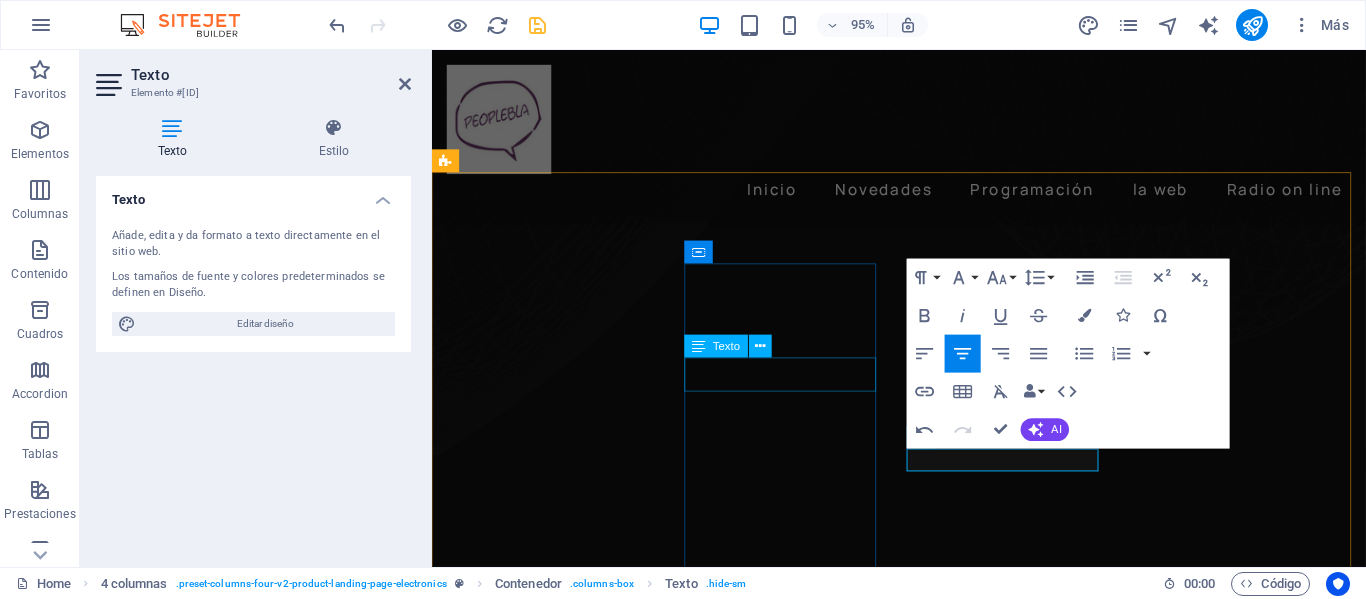 click on "La noche" at bounding box center (567, 3926) 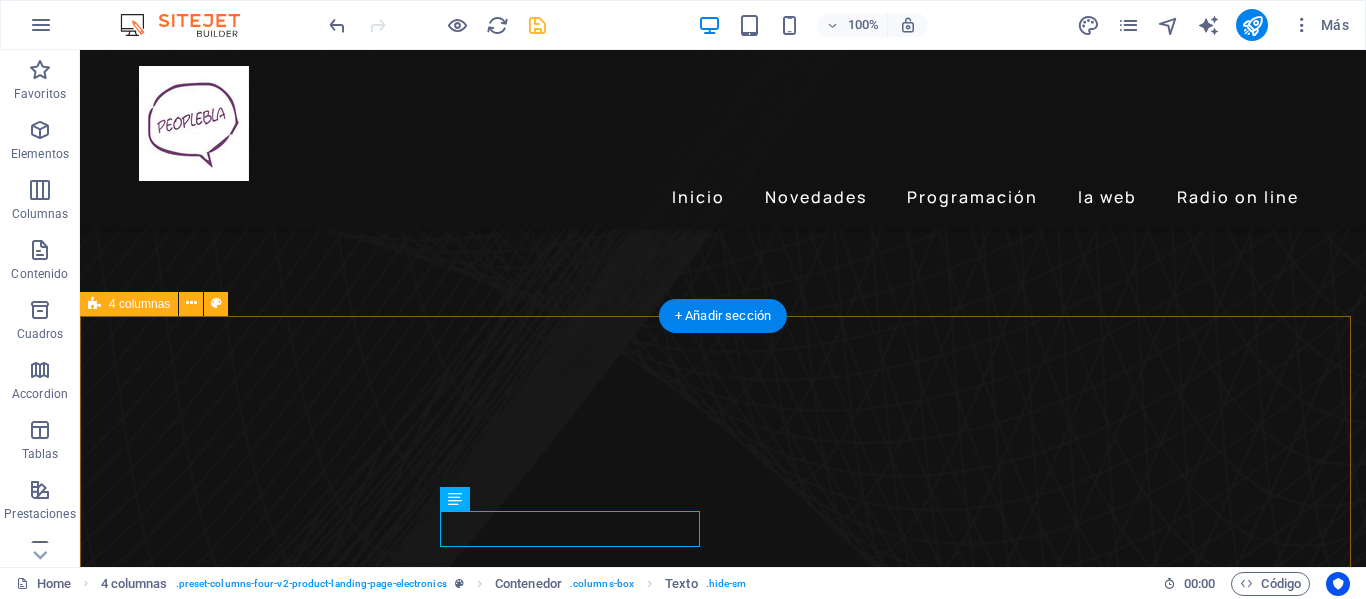 scroll, scrollTop: 1115, scrollLeft: 0, axis: vertical 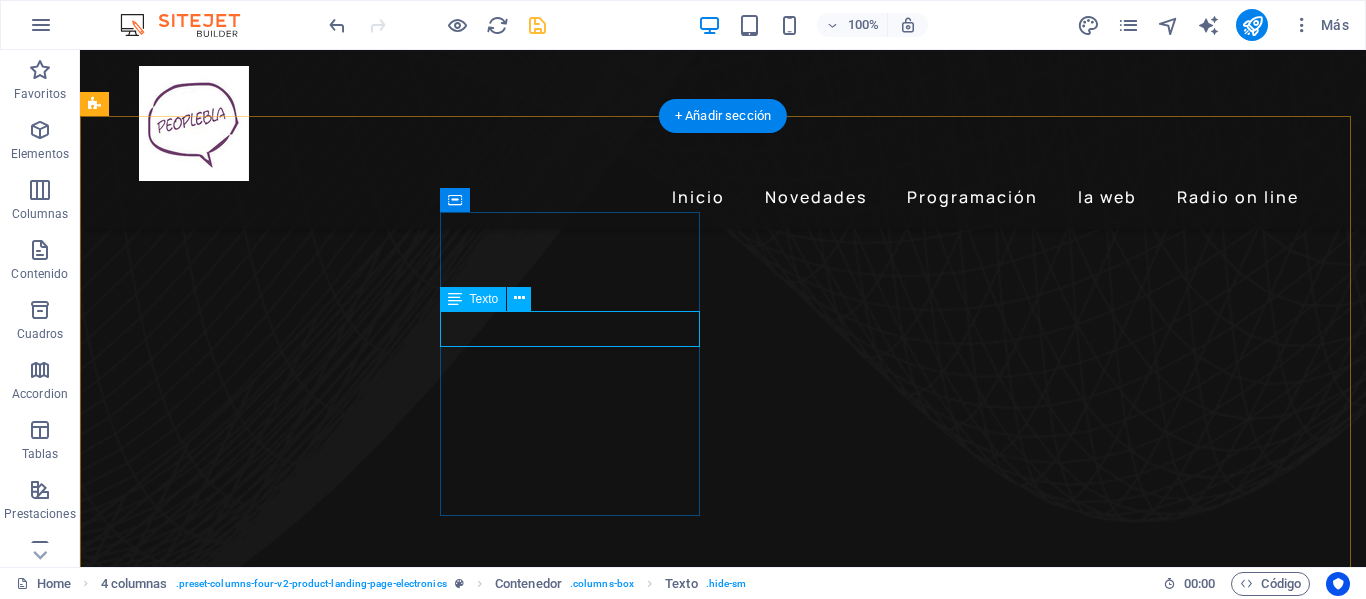 click on "La noche" at bounding box center [242, 4172] 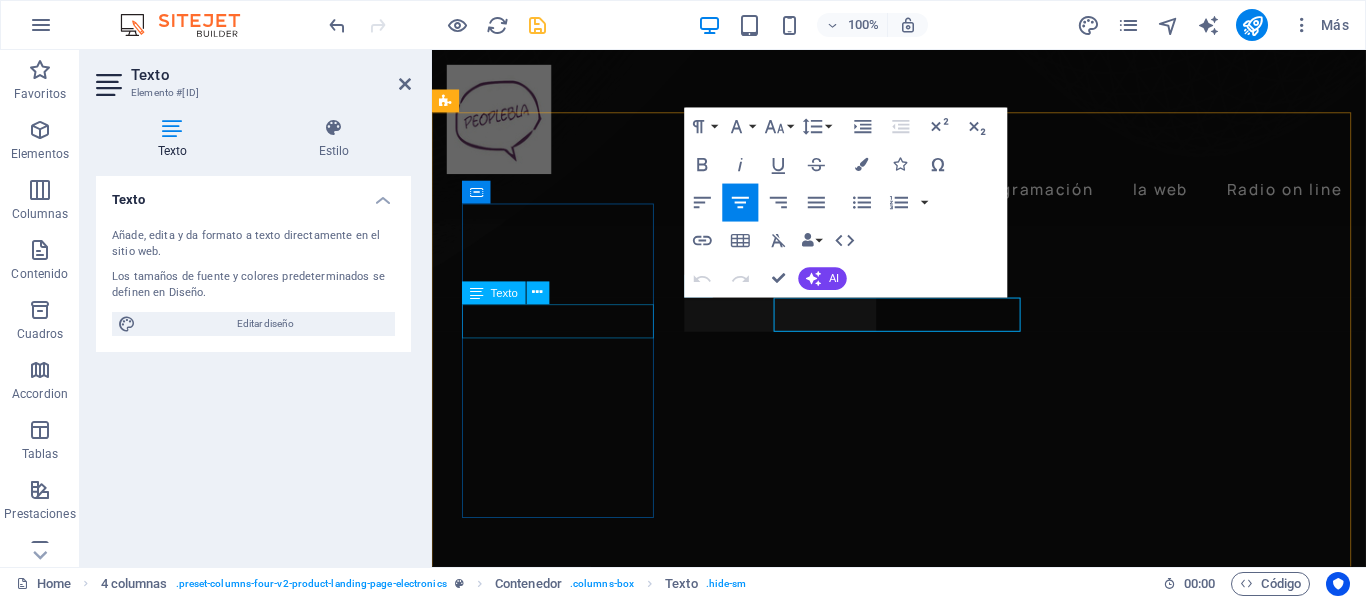 scroll, scrollTop: 978, scrollLeft: 0, axis: vertical 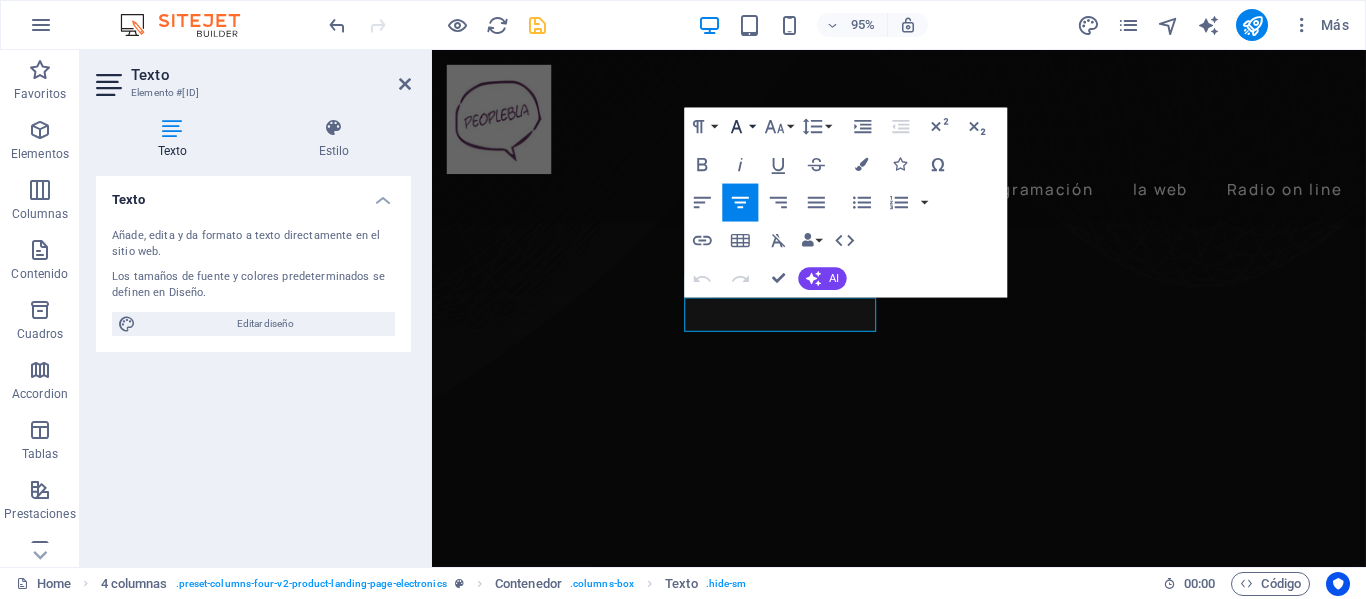 click on "Font Family" at bounding box center [741, 127] 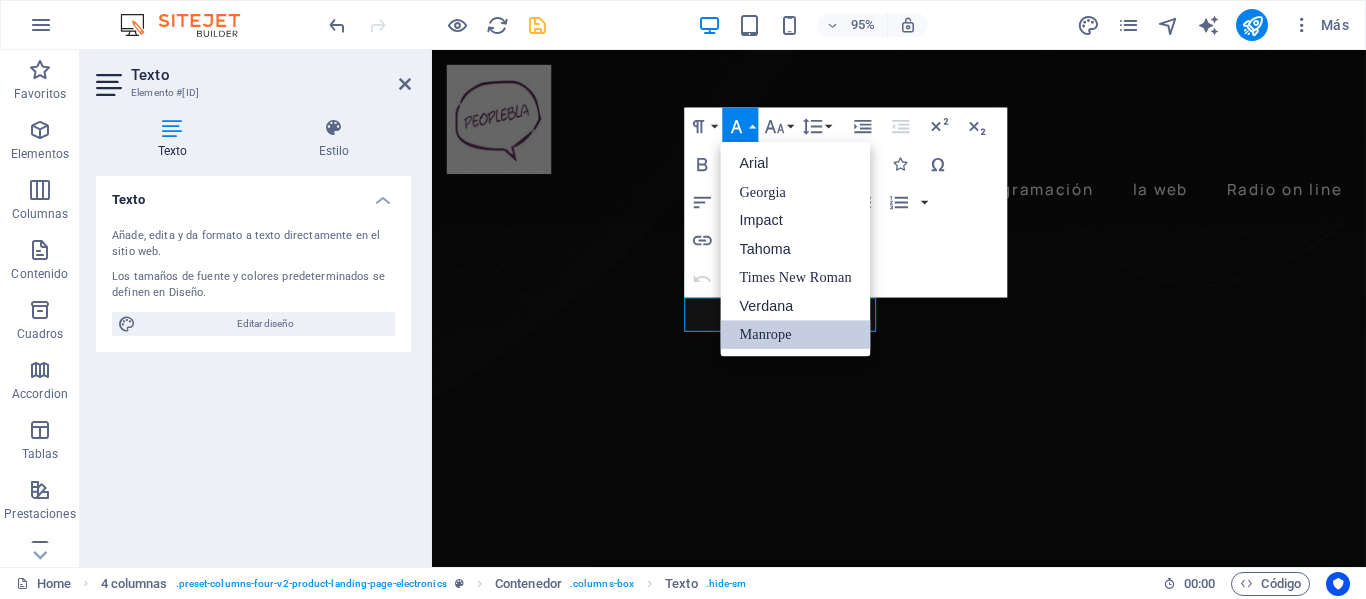 scroll, scrollTop: 0, scrollLeft: 0, axis: both 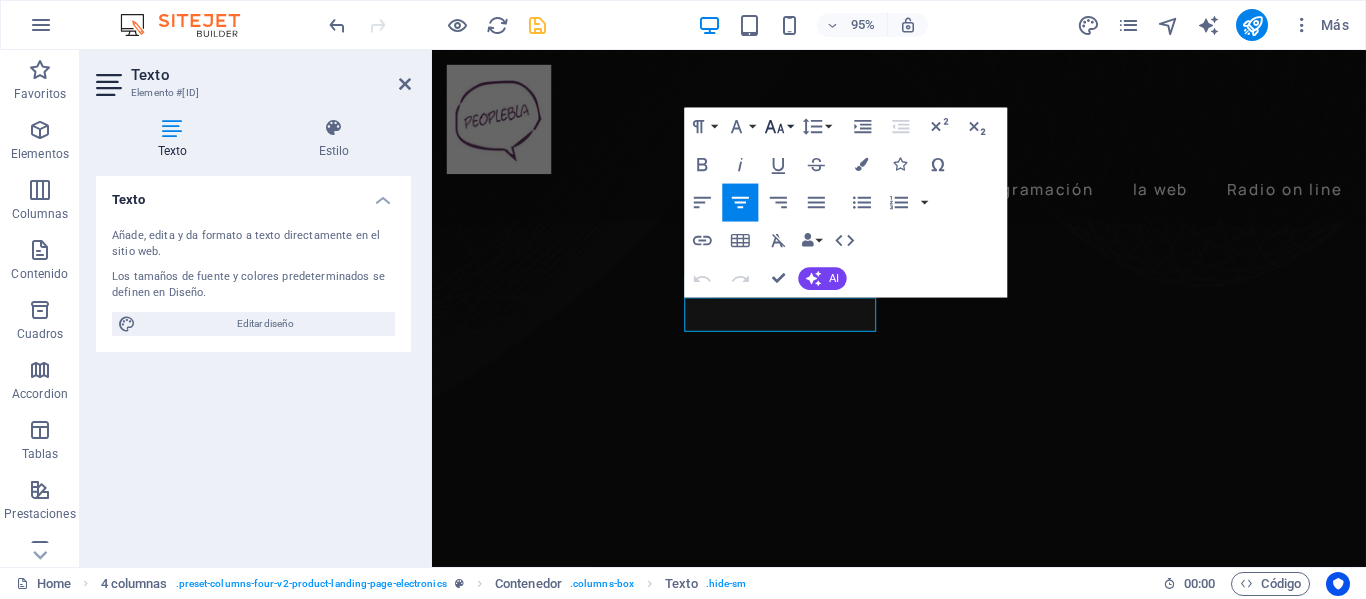 click 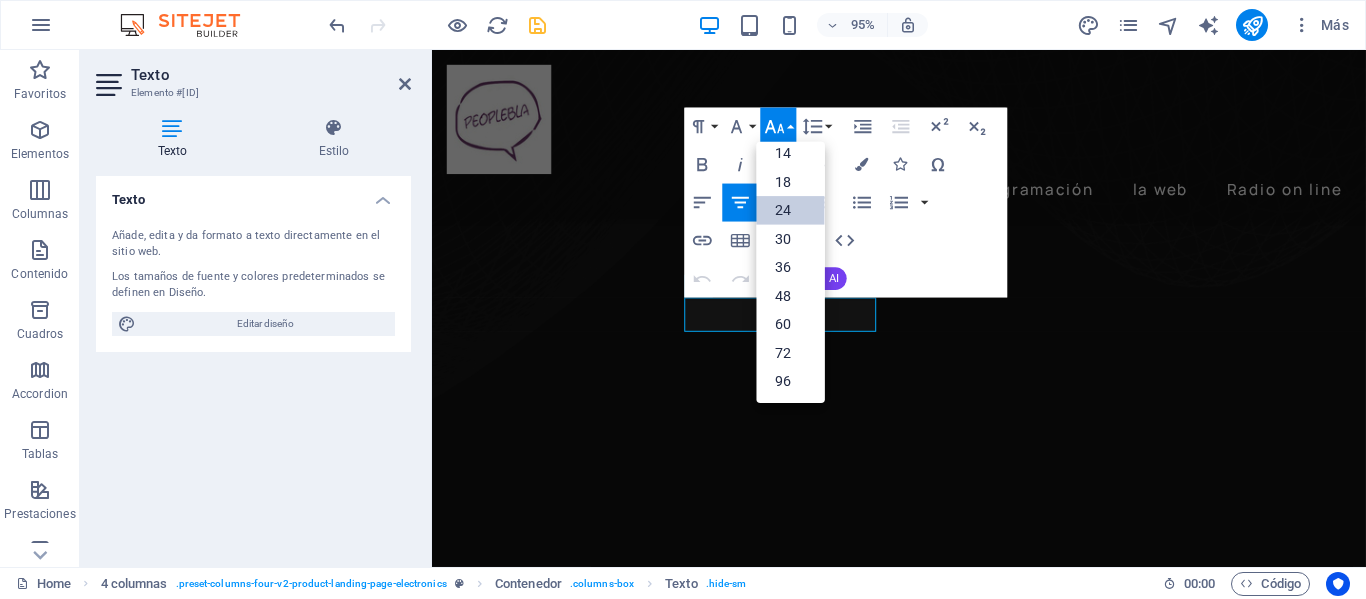 scroll, scrollTop: 161, scrollLeft: 0, axis: vertical 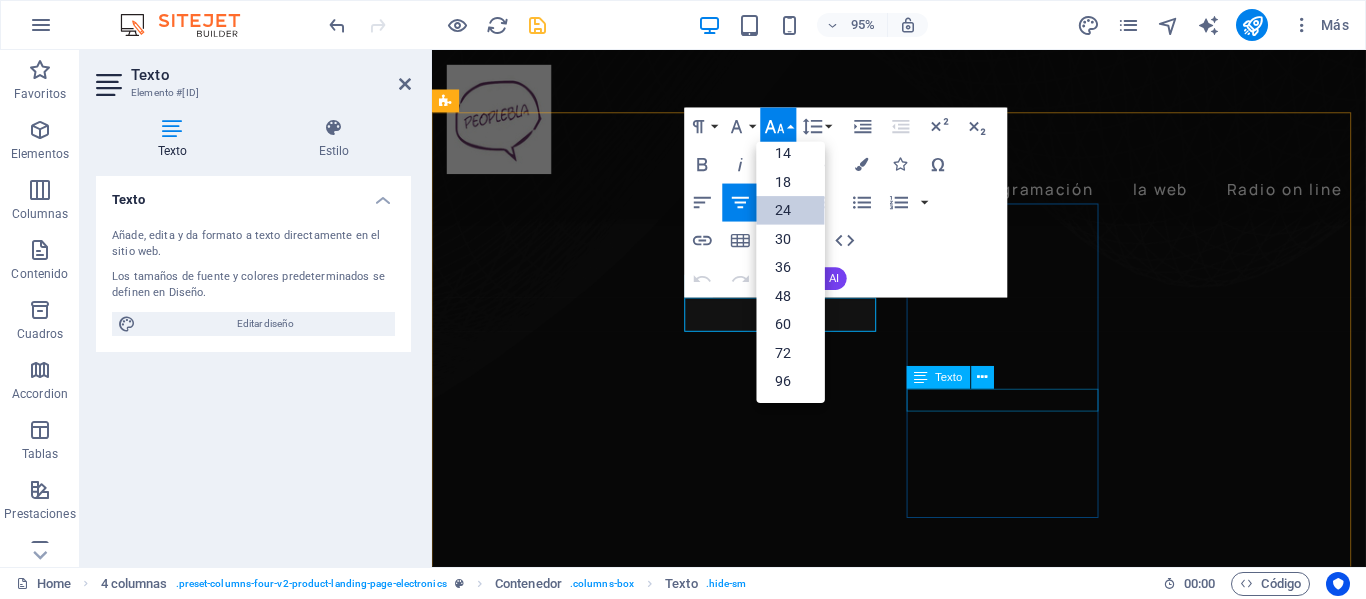 click on "Sentido Común" at bounding box center [567, 4266] 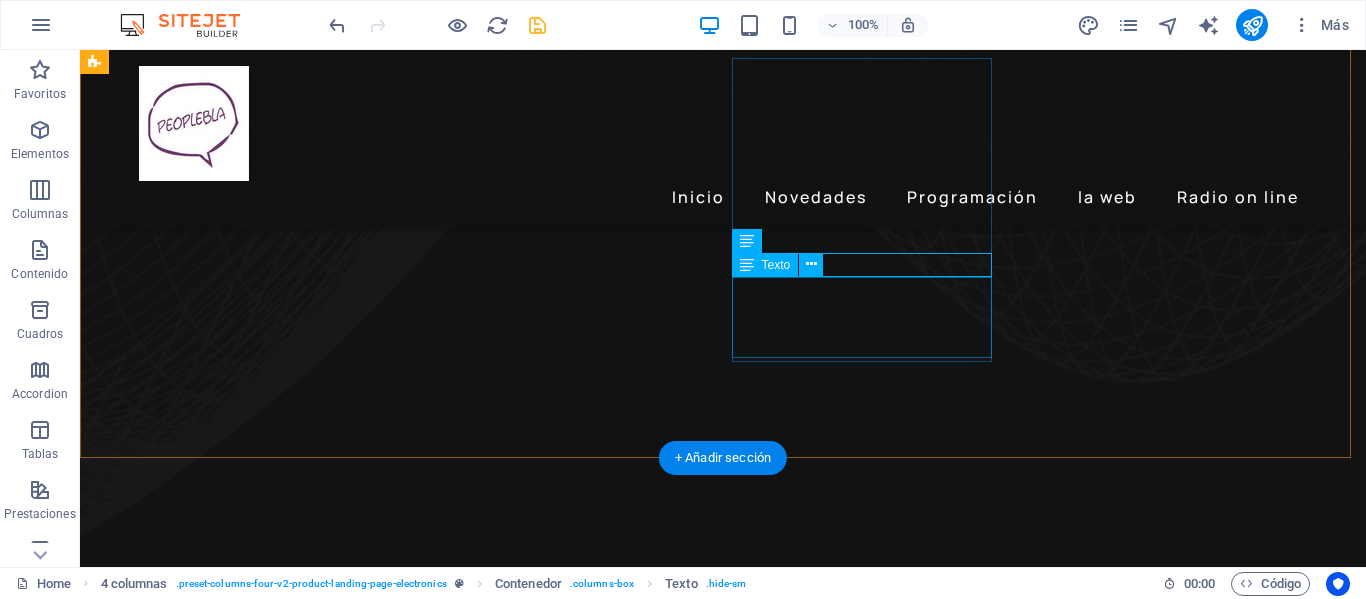scroll, scrollTop: 1278, scrollLeft: 0, axis: vertical 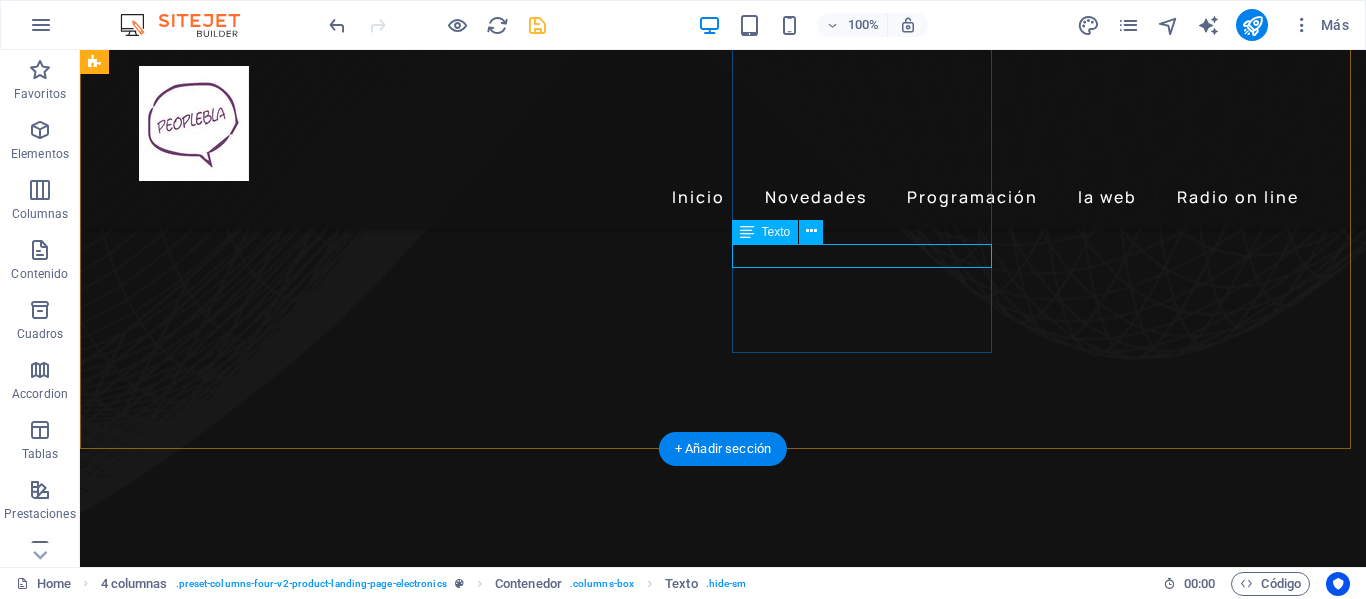 click on "Sentido Común" at bounding box center [242, 4385] 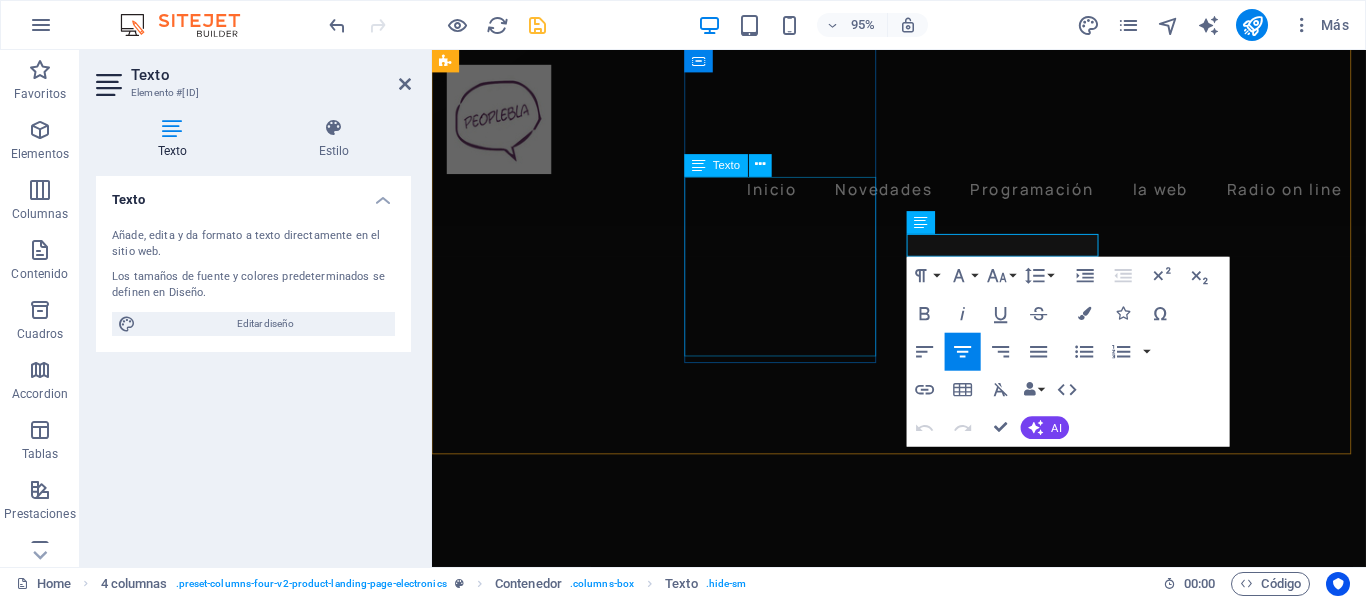 scroll, scrollTop: 1141, scrollLeft: 0, axis: vertical 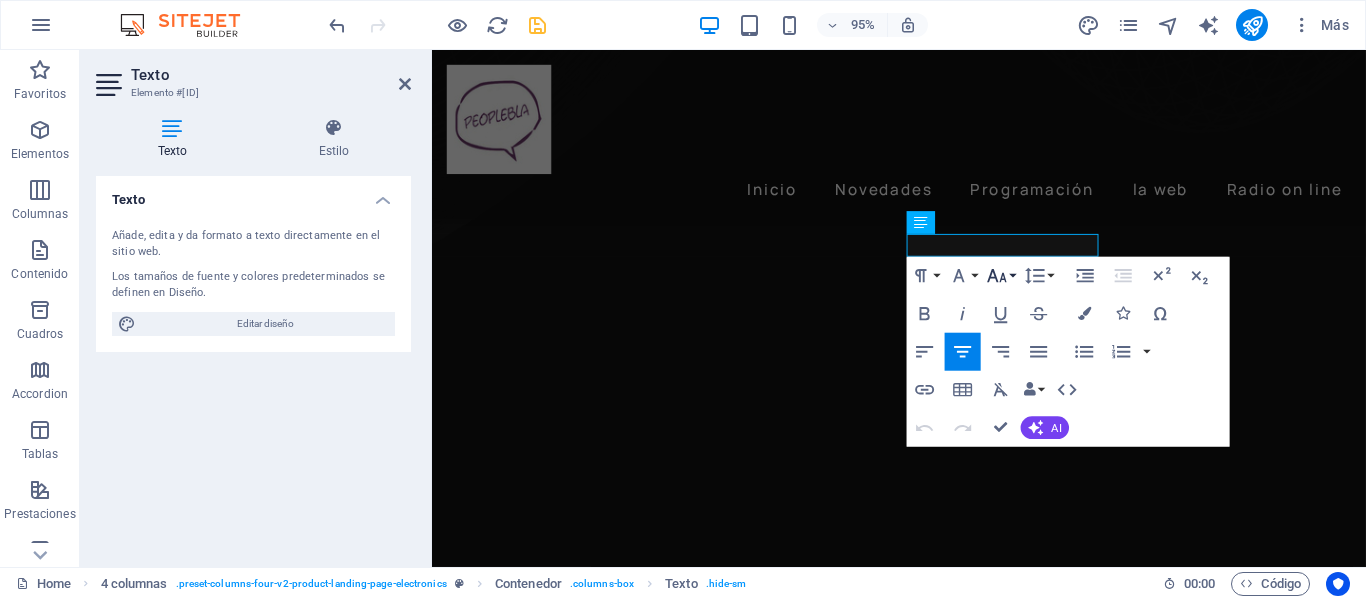 click on "Font Size" at bounding box center (1001, 276) 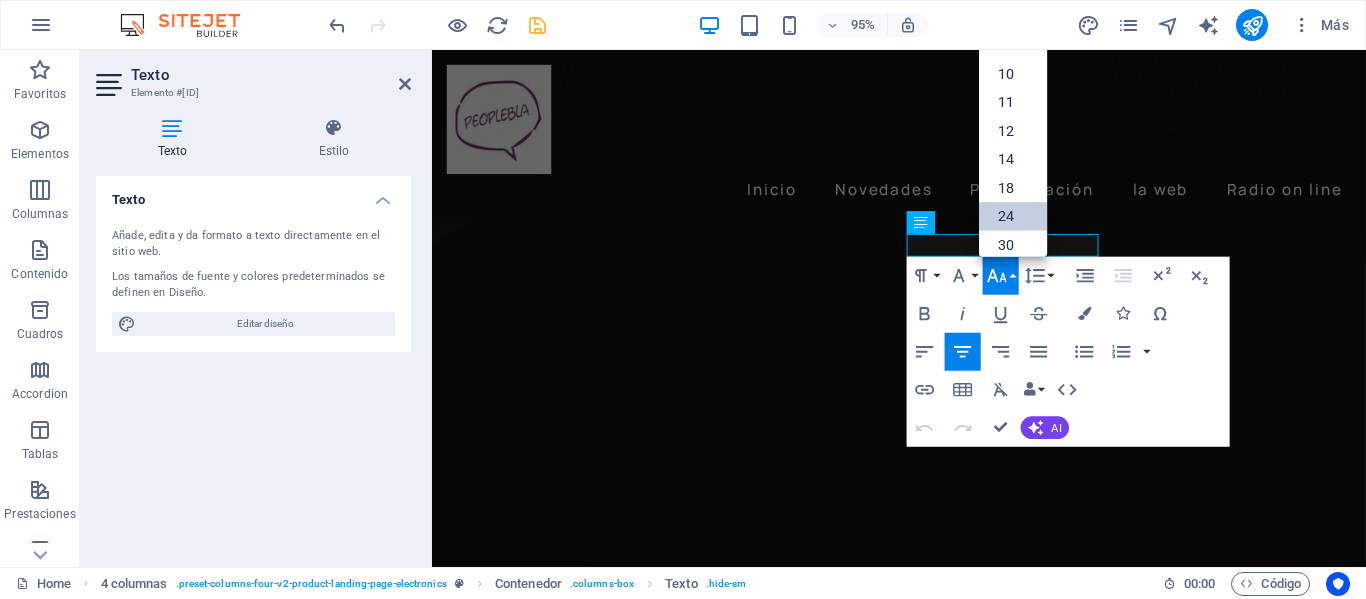 click on "24" at bounding box center [1013, 217] 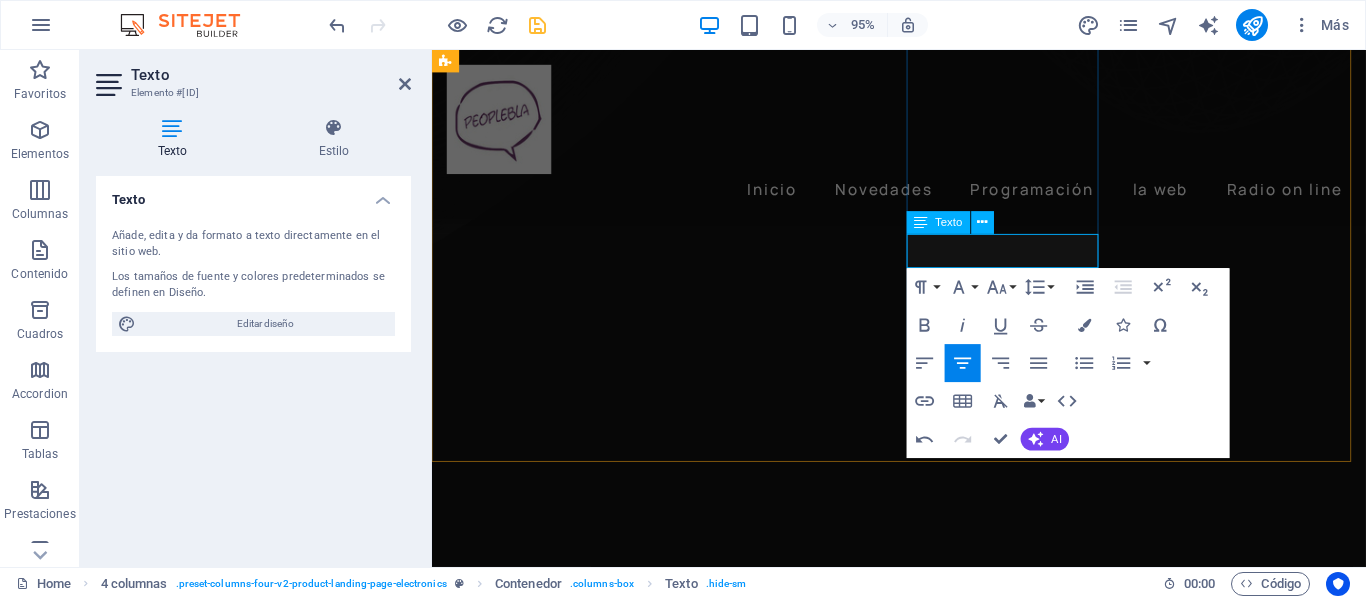 drag, startPoint x: 1083, startPoint y: 263, endPoint x: 982, endPoint y: 267, distance: 101.07918 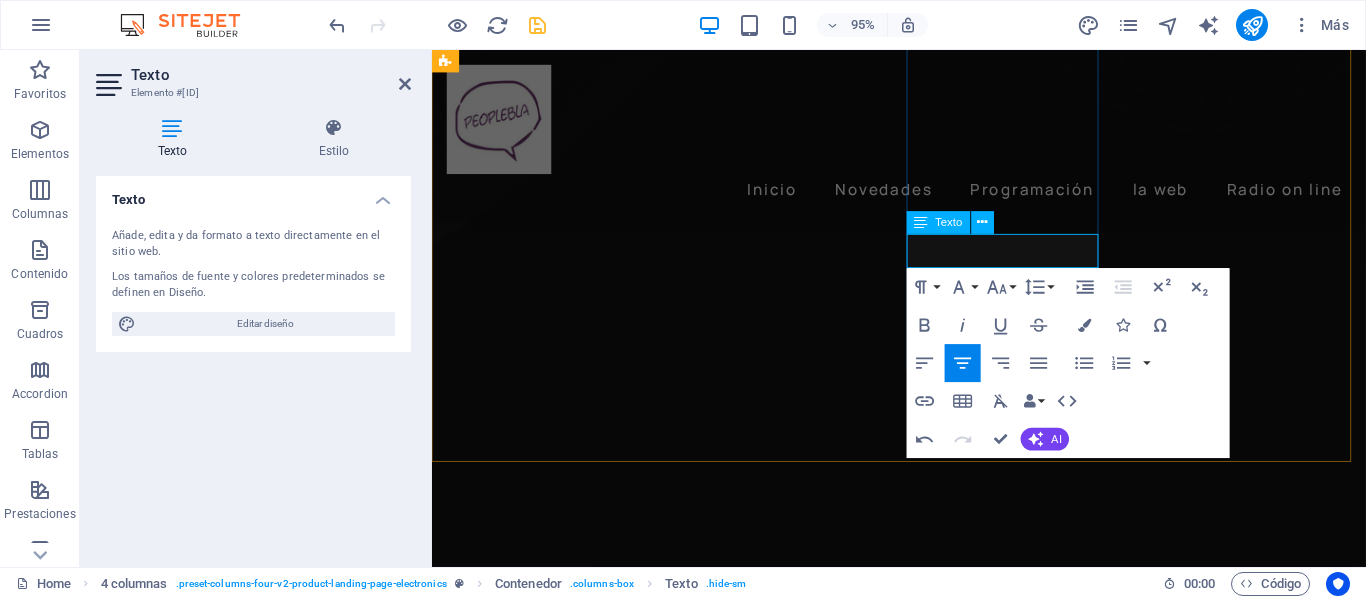 drag, startPoint x: 971, startPoint y: 263, endPoint x: 1095, endPoint y: 265, distance: 124.01613 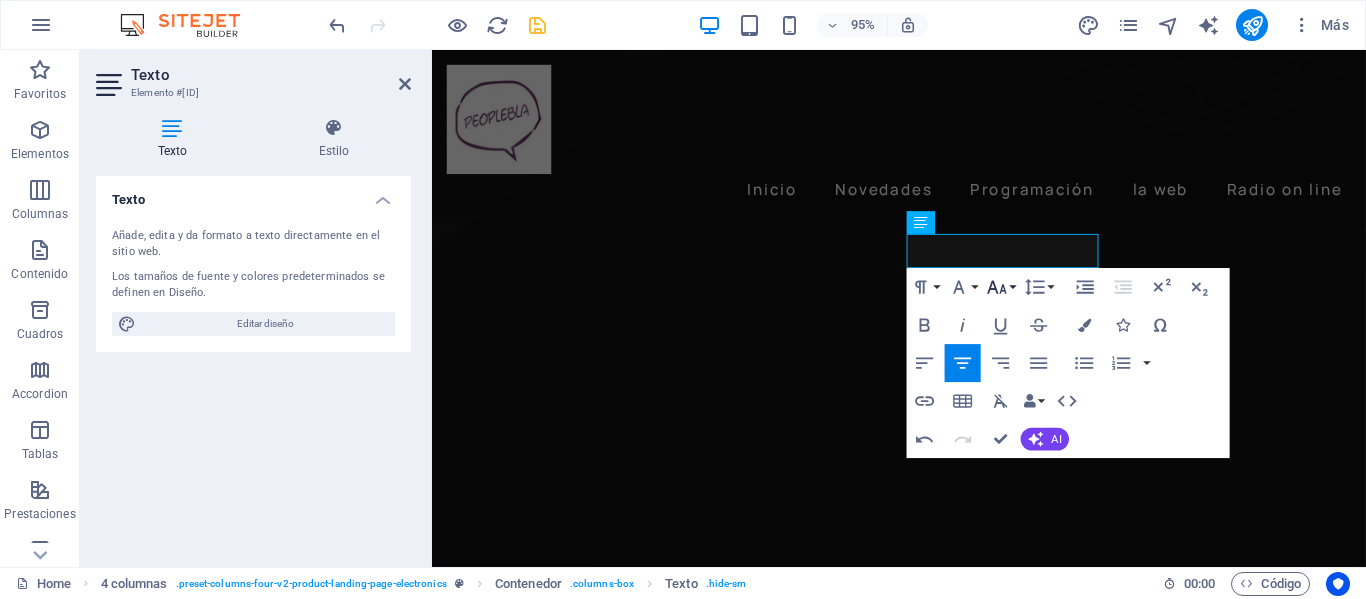 click 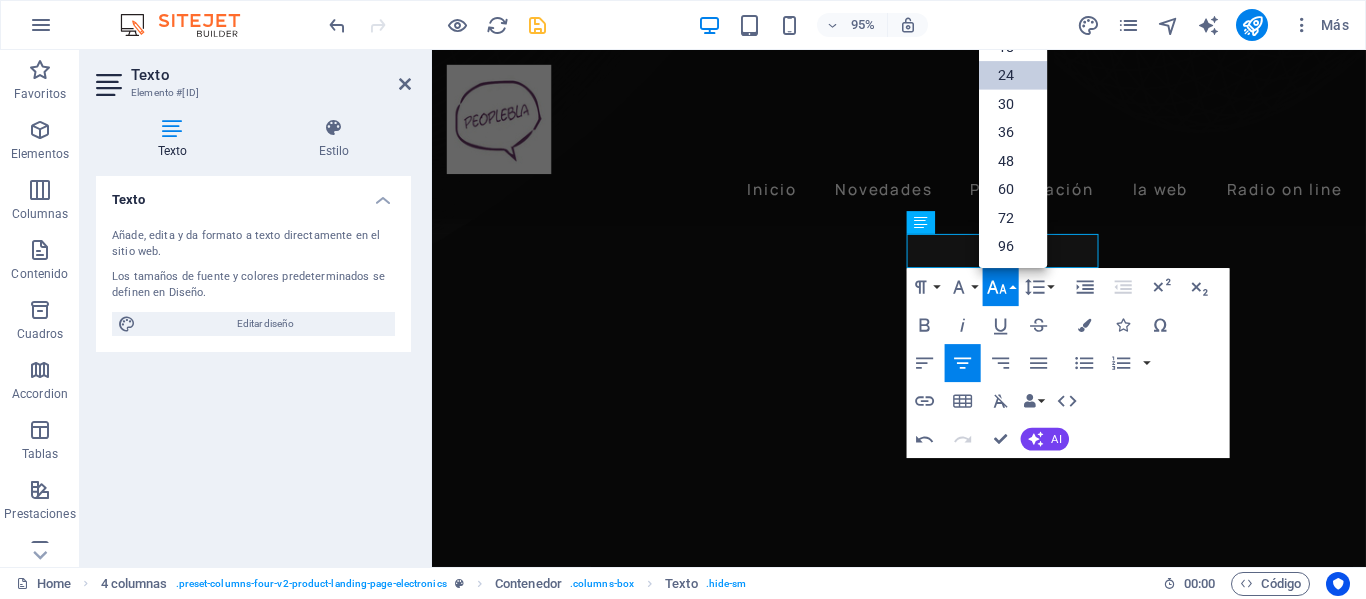 scroll, scrollTop: 161, scrollLeft: 0, axis: vertical 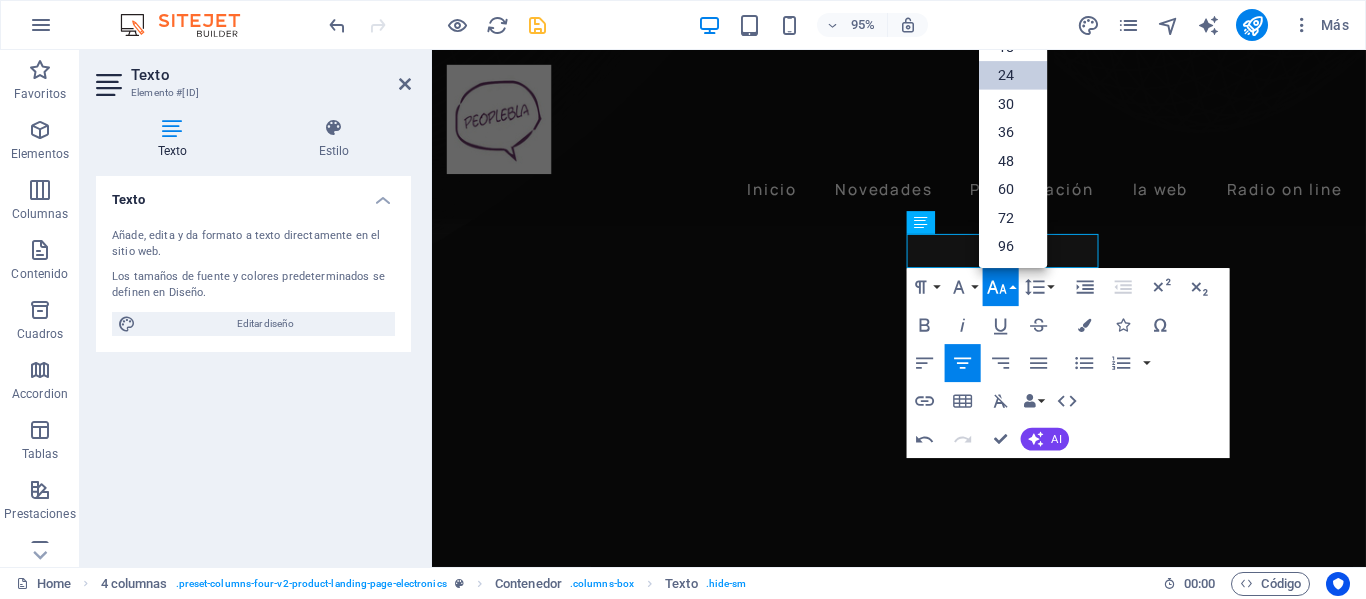 click on "24" at bounding box center (1013, 75) 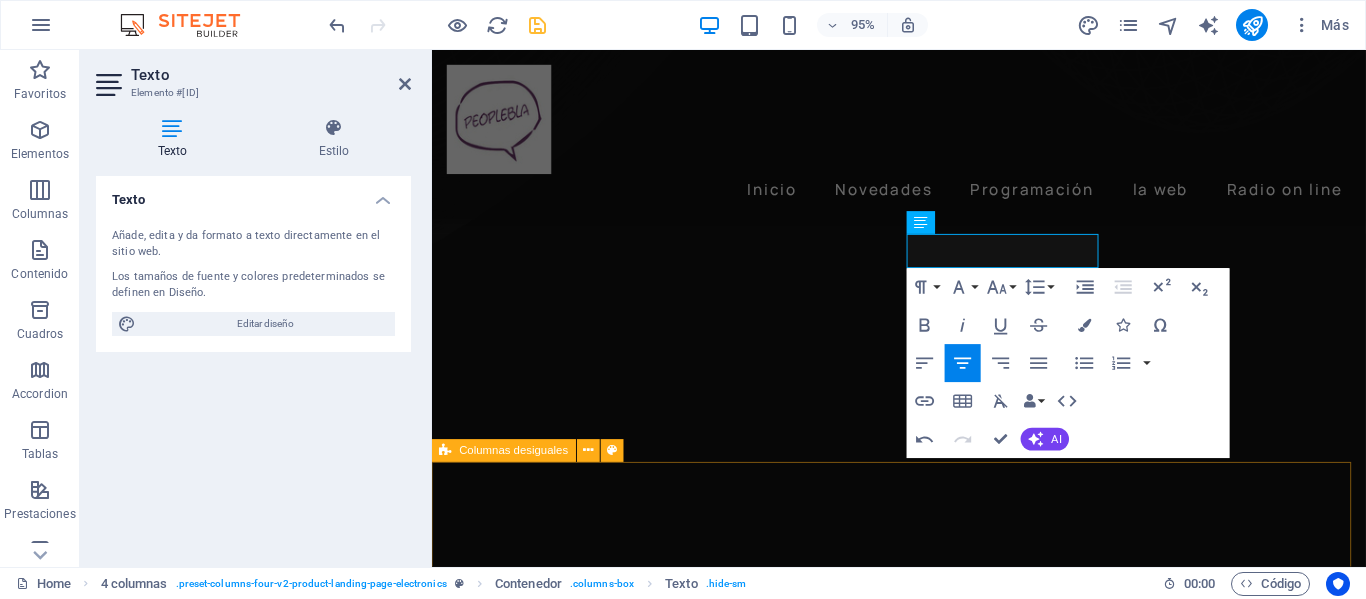 click on "Sintonizanos cuando quieras!" at bounding box center (923, 5068) 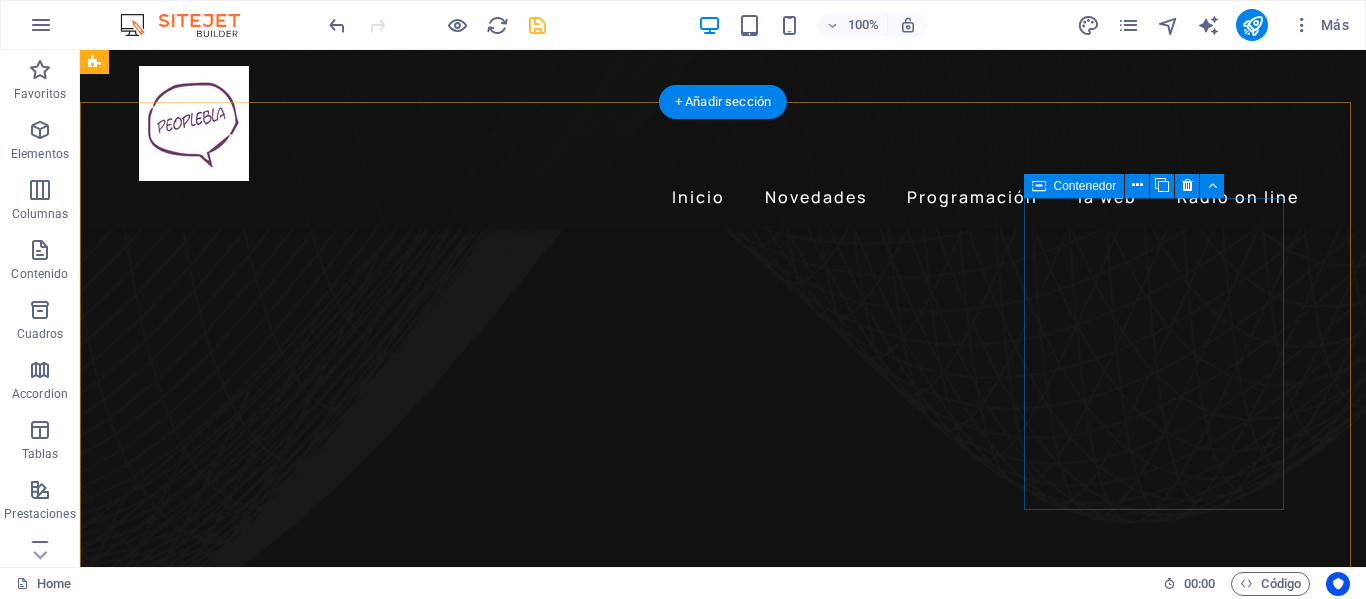 scroll, scrollTop: 1084, scrollLeft: 0, axis: vertical 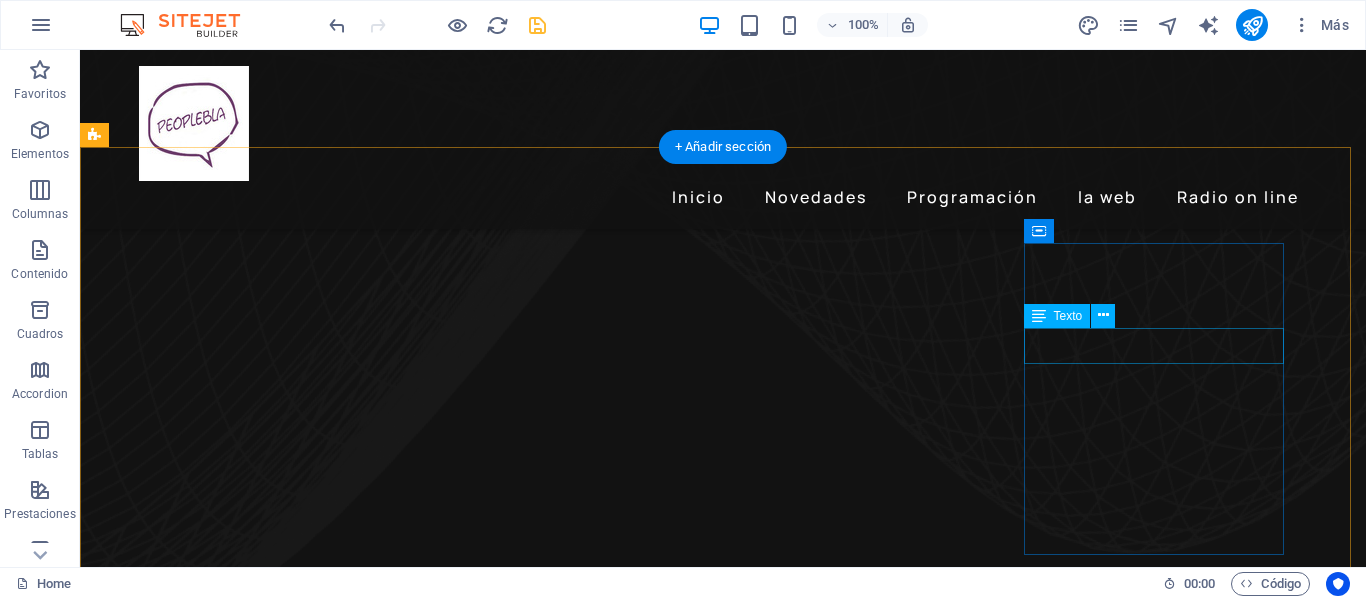 click on "Programación musical" at bounding box center [242, 4803] 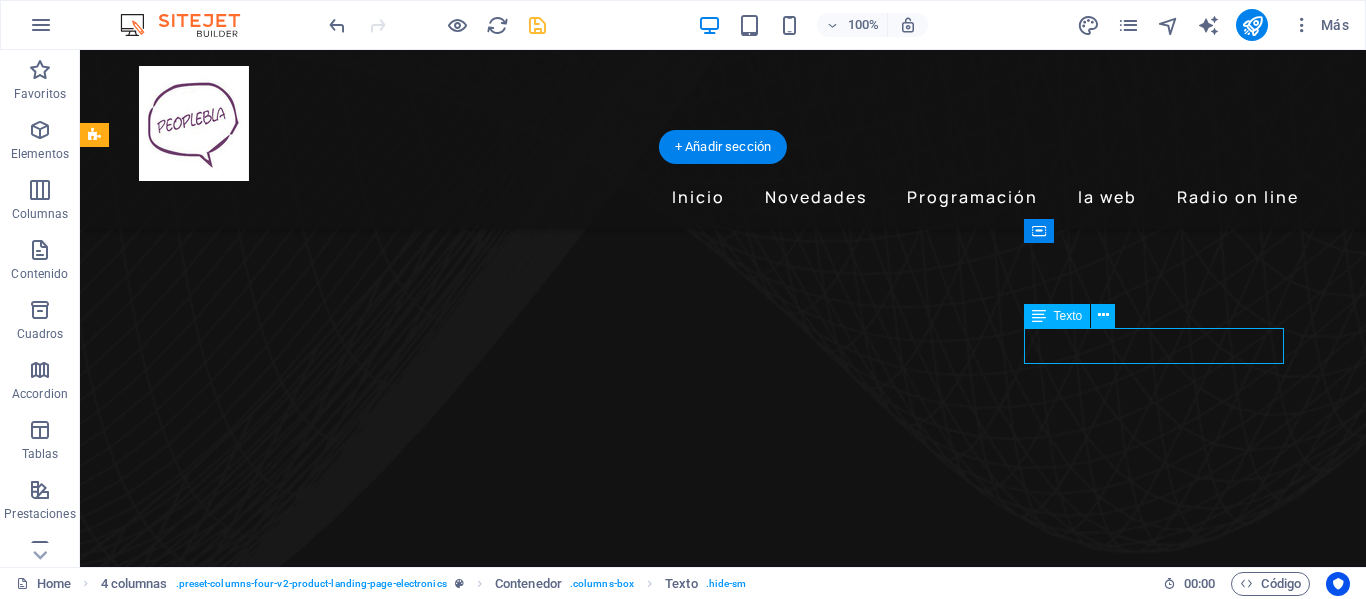 click on "Programación musical" at bounding box center (242, 4803) 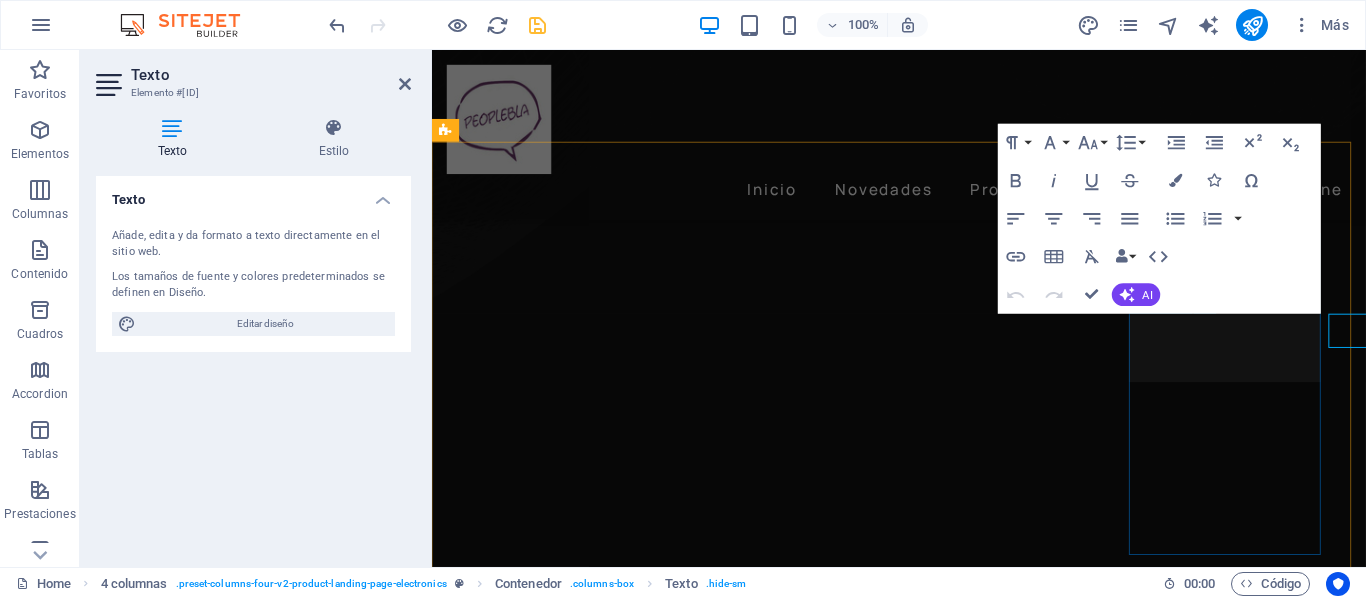 scroll, scrollTop: 947, scrollLeft: 0, axis: vertical 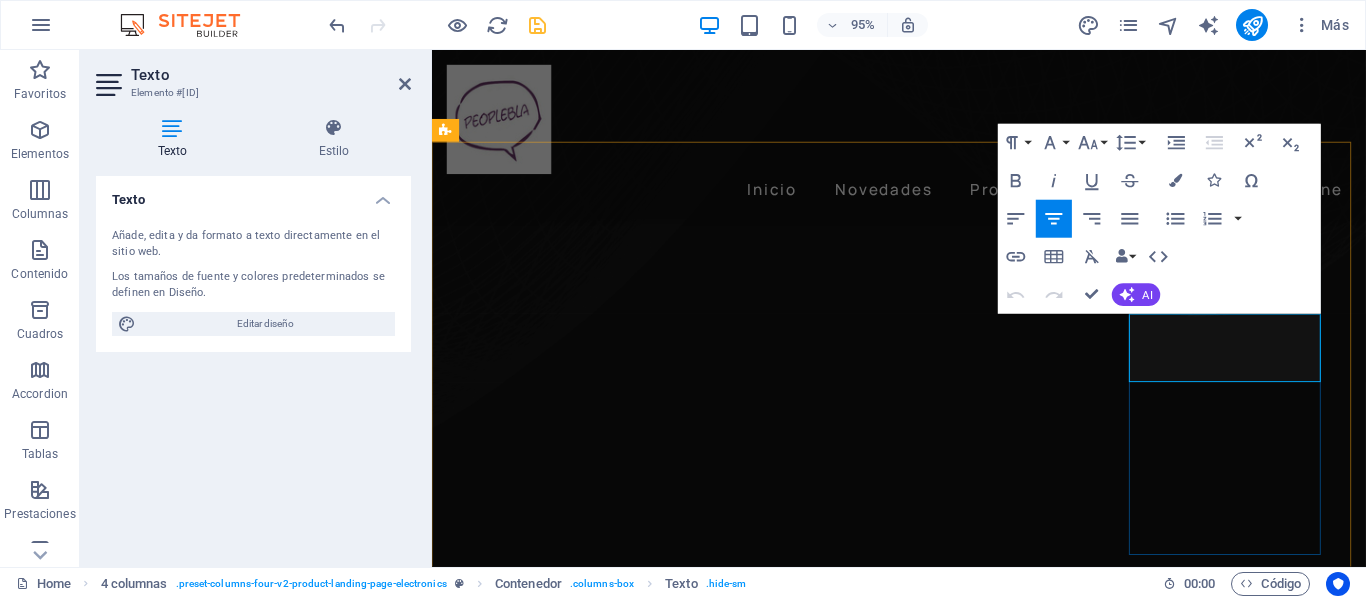 drag, startPoint x: 1314, startPoint y: 385, endPoint x: 1197, endPoint y: 351, distance: 121.84006 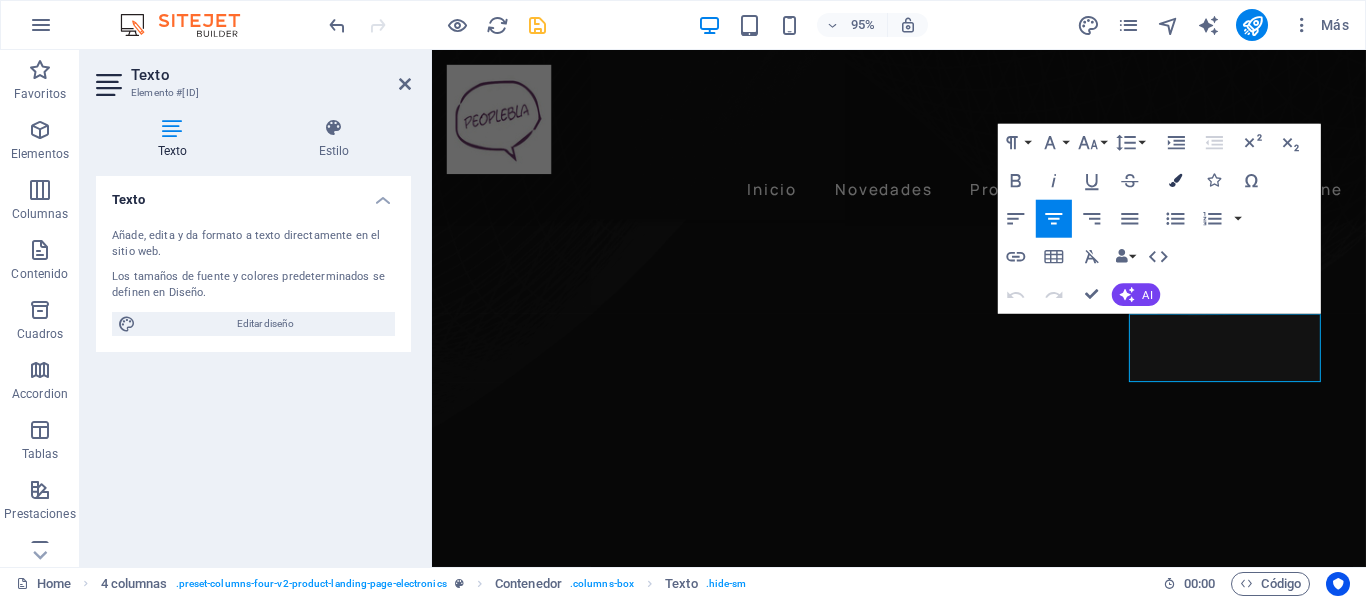 click at bounding box center [1175, 180] 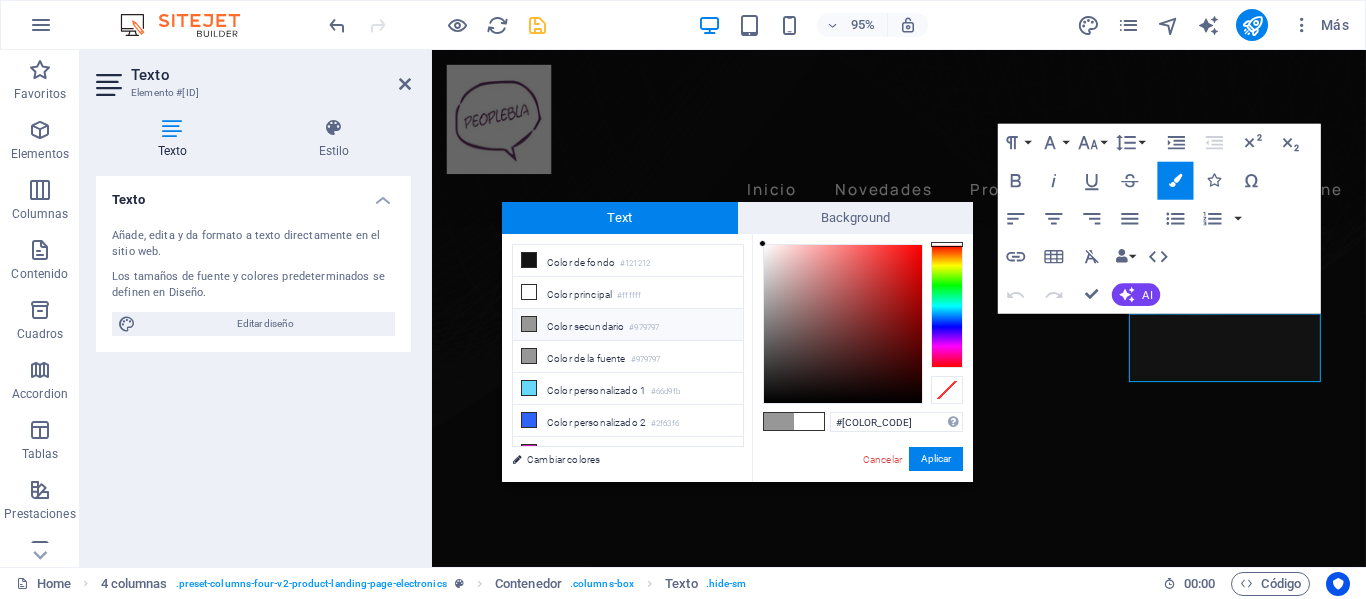 type on "#6d406b" 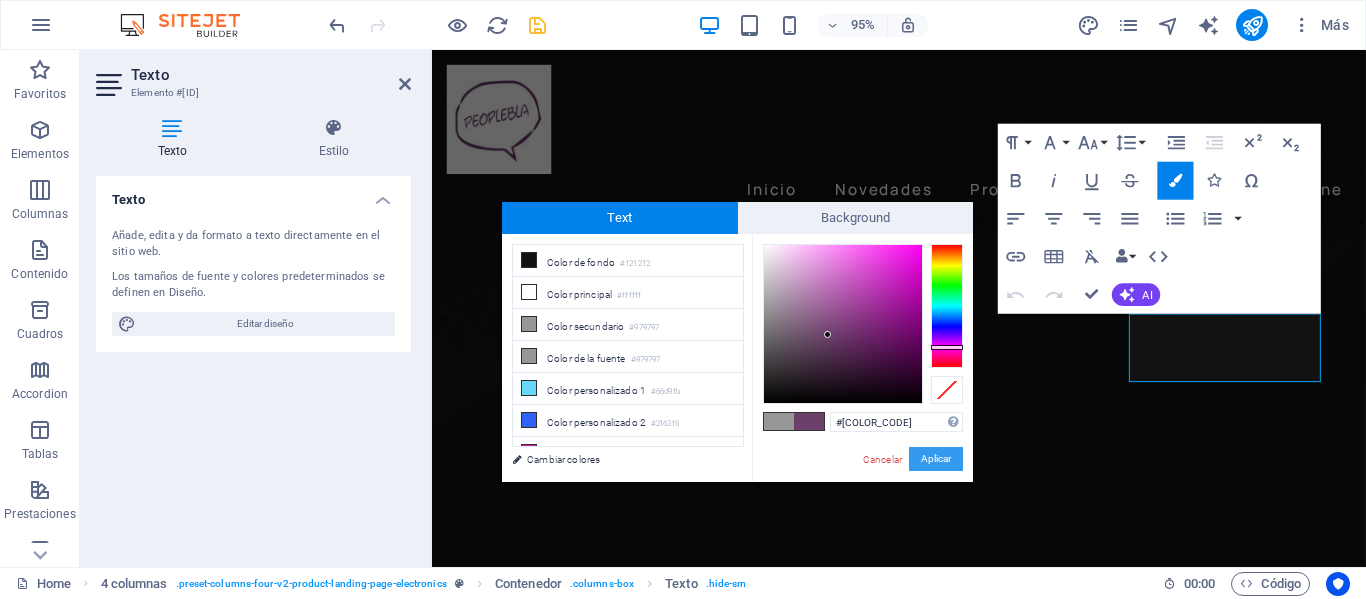 click on "Aplicar" at bounding box center [936, 459] 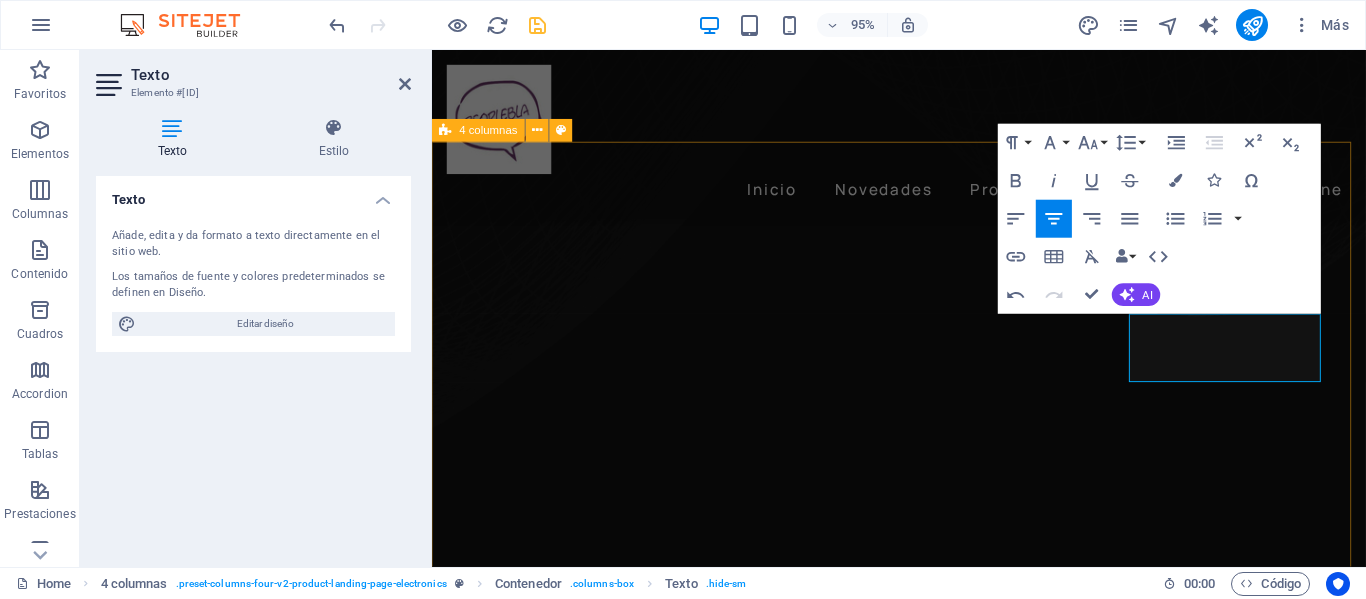 click on "Recarga Retro Sabado 17 hs. Simón Gerlei y Nicolas balletto conducen un programa que nos lleva en un viaje en el tiemmpo por épocas pasadas y recuerdos. La noche Martes 00:00 hs. Un podcast de estilo intimista conducido por José Larrosa con noticias, entrevistas, esoterismo y mucho más.. Sentido Común
Raúl Olivera conduce un magazine variado con temas de actualidad, invitados..
Programación musical Los clásicos de la música están en Peoplebla Radio" at bounding box center (923, 4056) 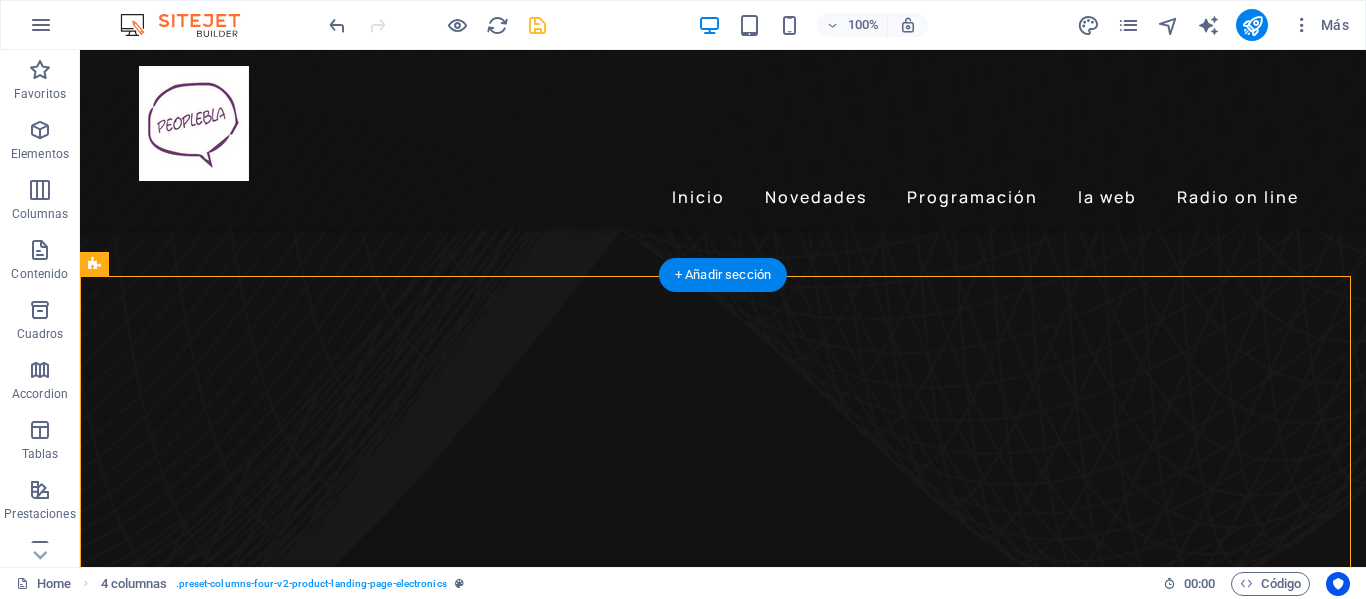 scroll, scrollTop: 1247, scrollLeft: 0, axis: vertical 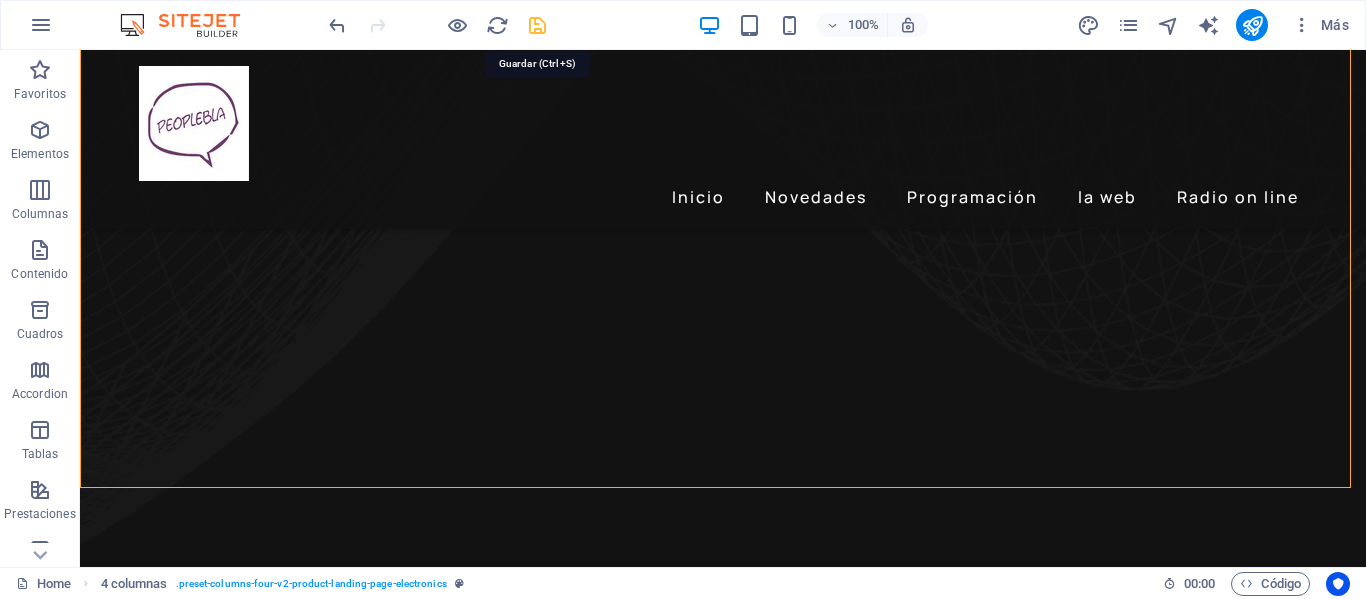 click at bounding box center [537, 25] 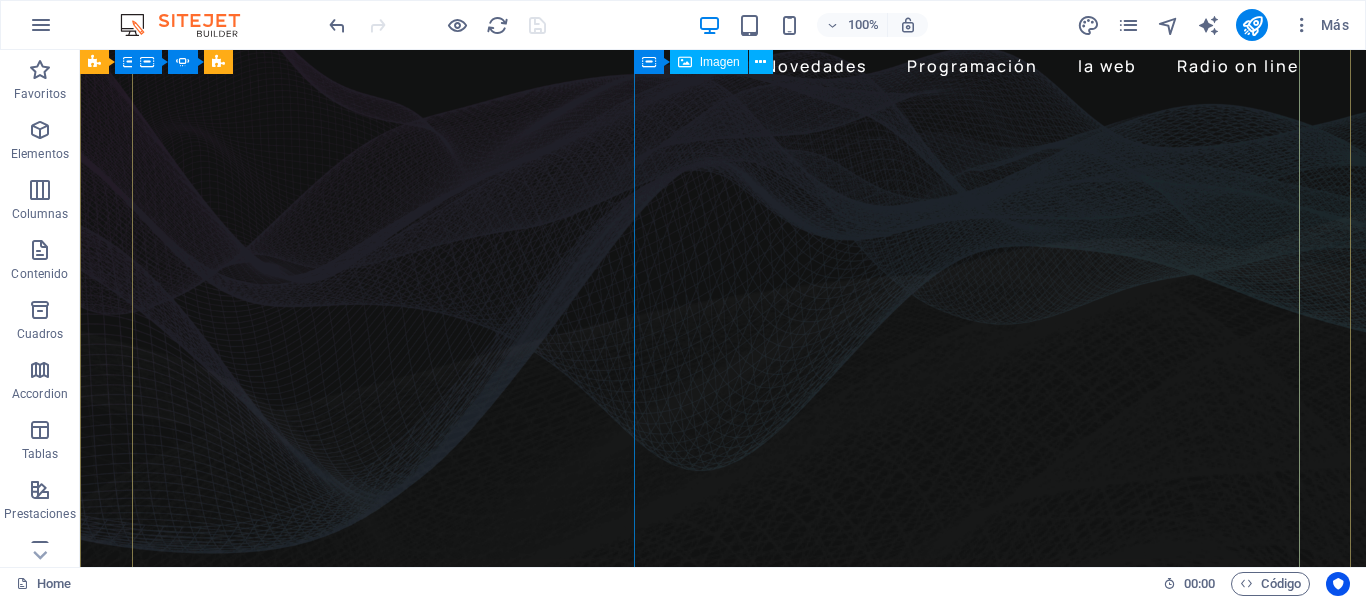 scroll, scrollTop: 100, scrollLeft: 0, axis: vertical 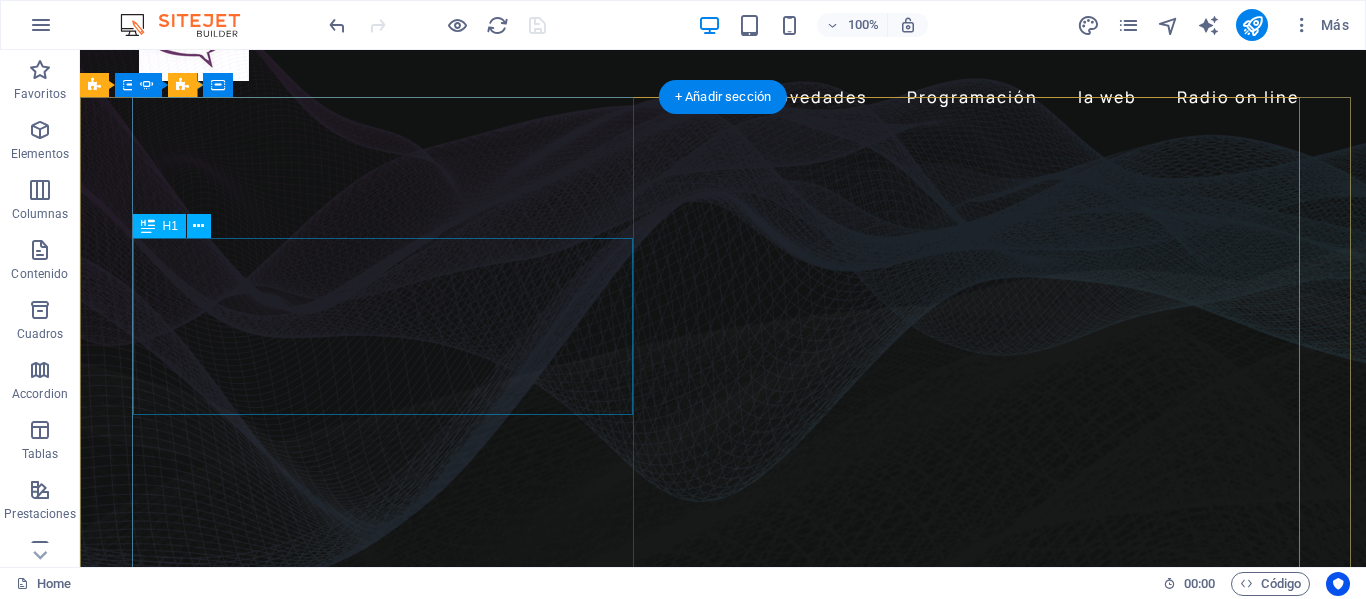 click on "Programas originales!" at bounding box center [-1613, 2700] 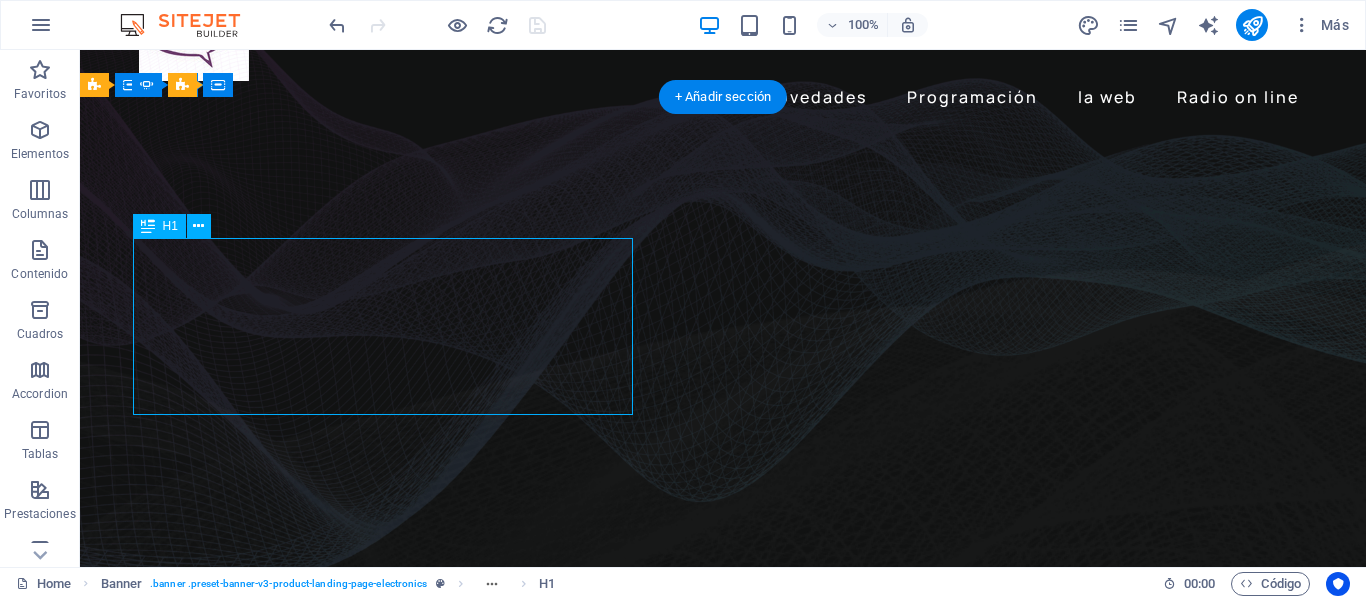 click on "Programas originales!" at bounding box center [-1613, 2700] 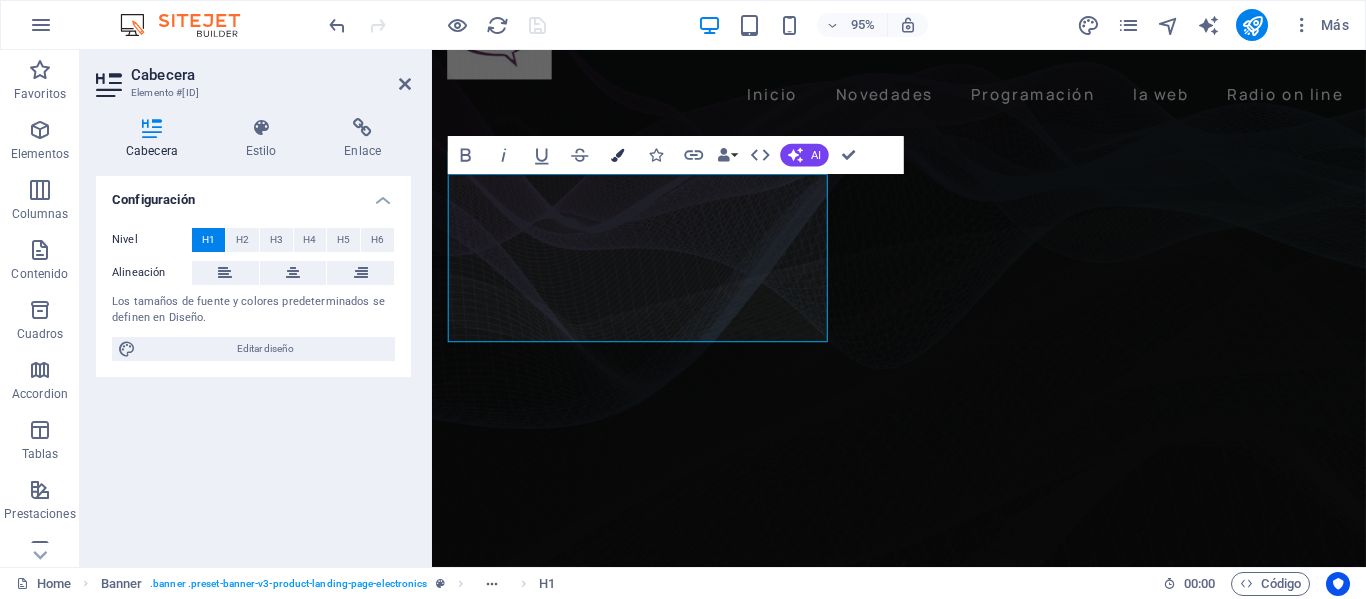 click at bounding box center (618, 155) 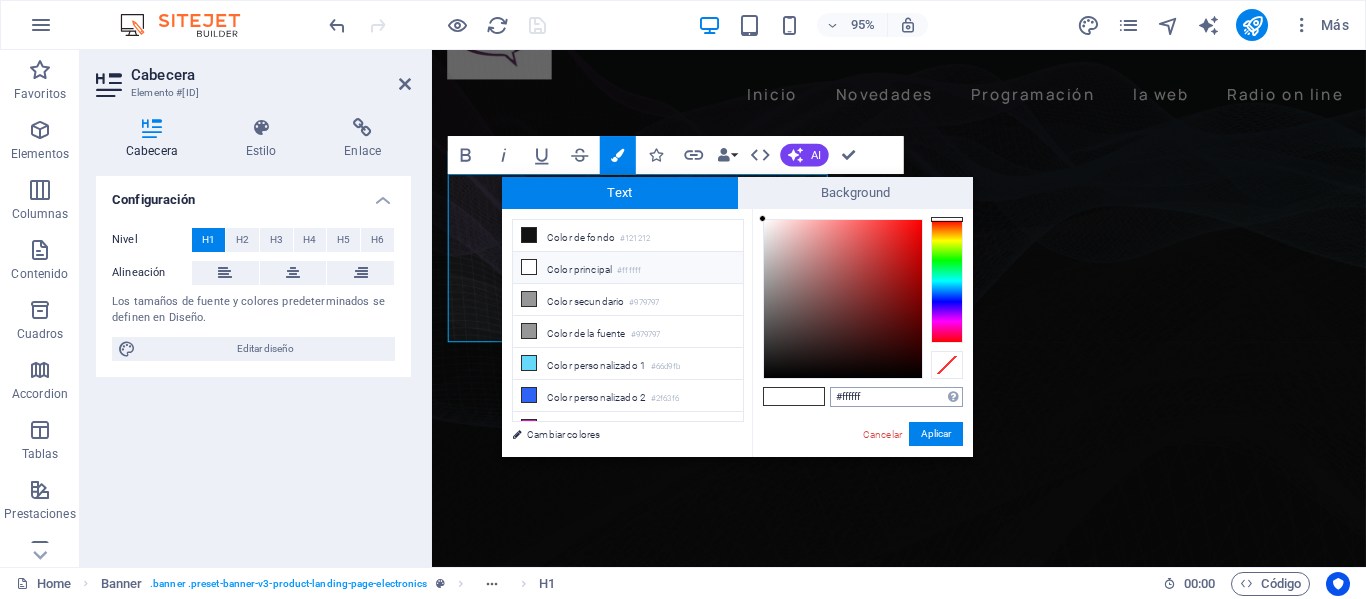 click on "#ffffff" at bounding box center [896, 397] 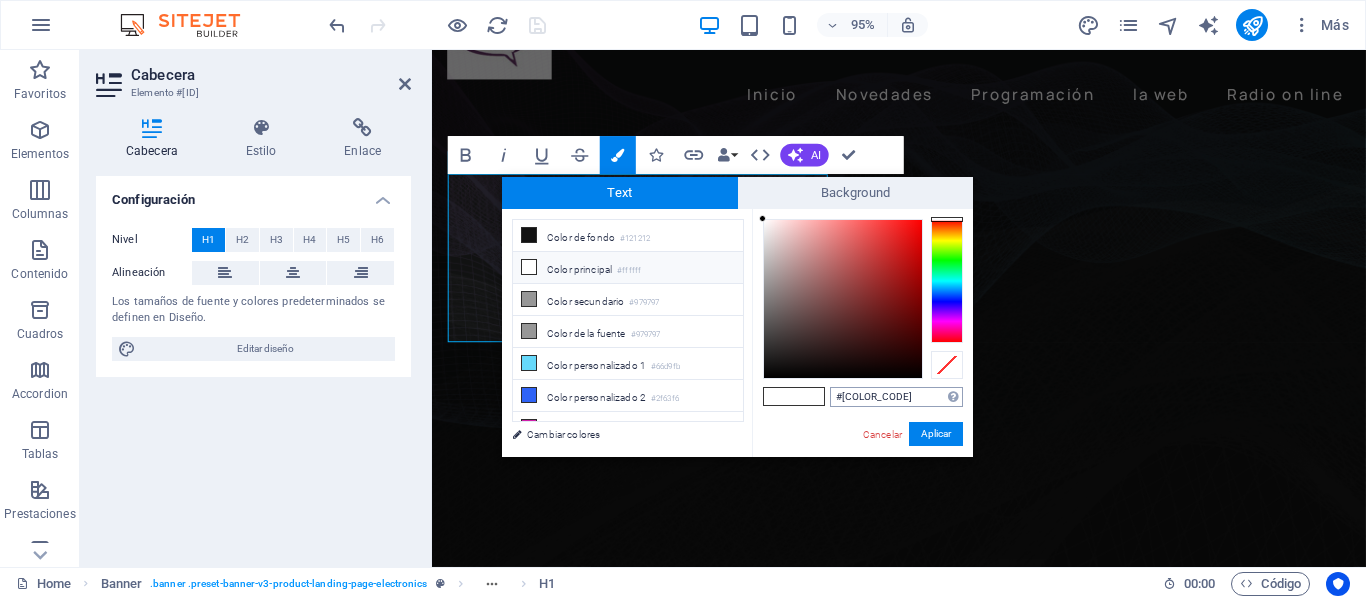 type on "#6d406b" 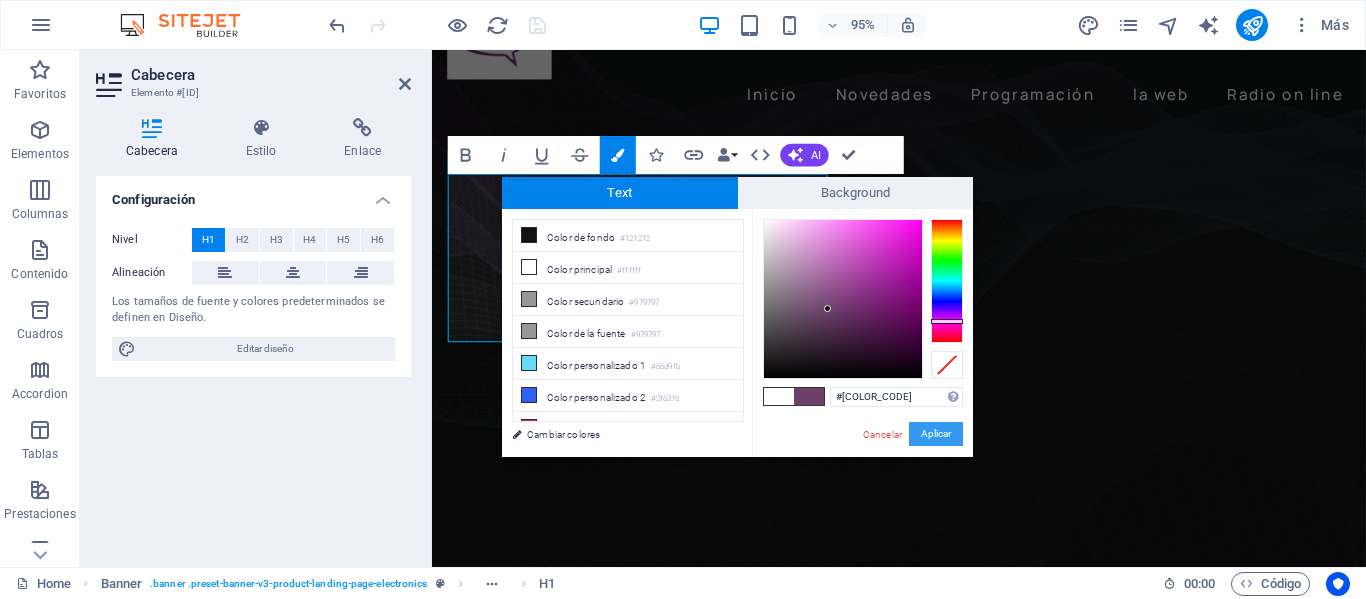 click on "Aplicar" at bounding box center (936, 434) 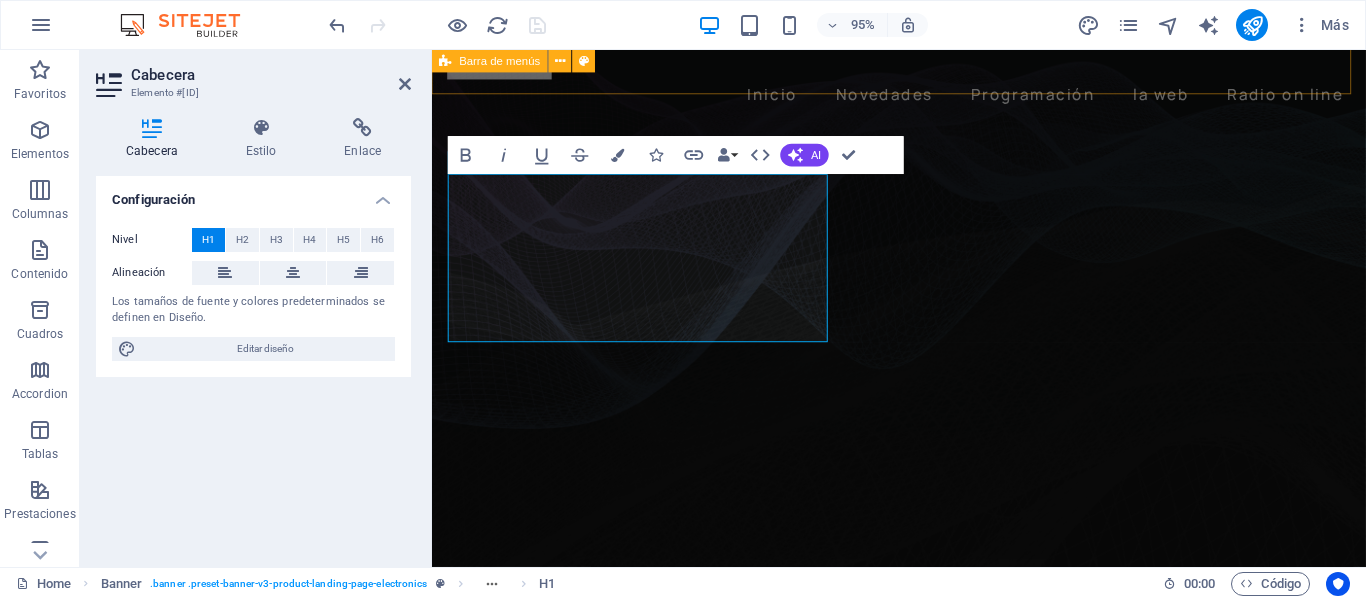 click on "Inicio Novedades Programación la web Radio on line" at bounding box center [923, 39] 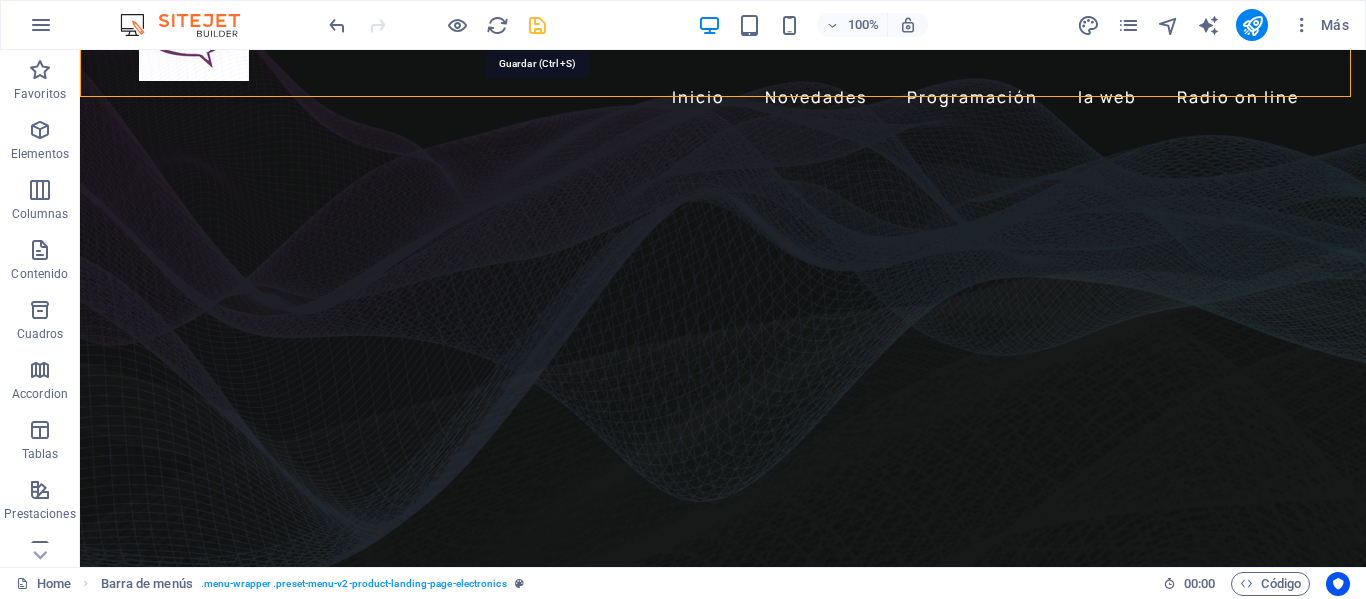 click at bounding box center [537, 25] 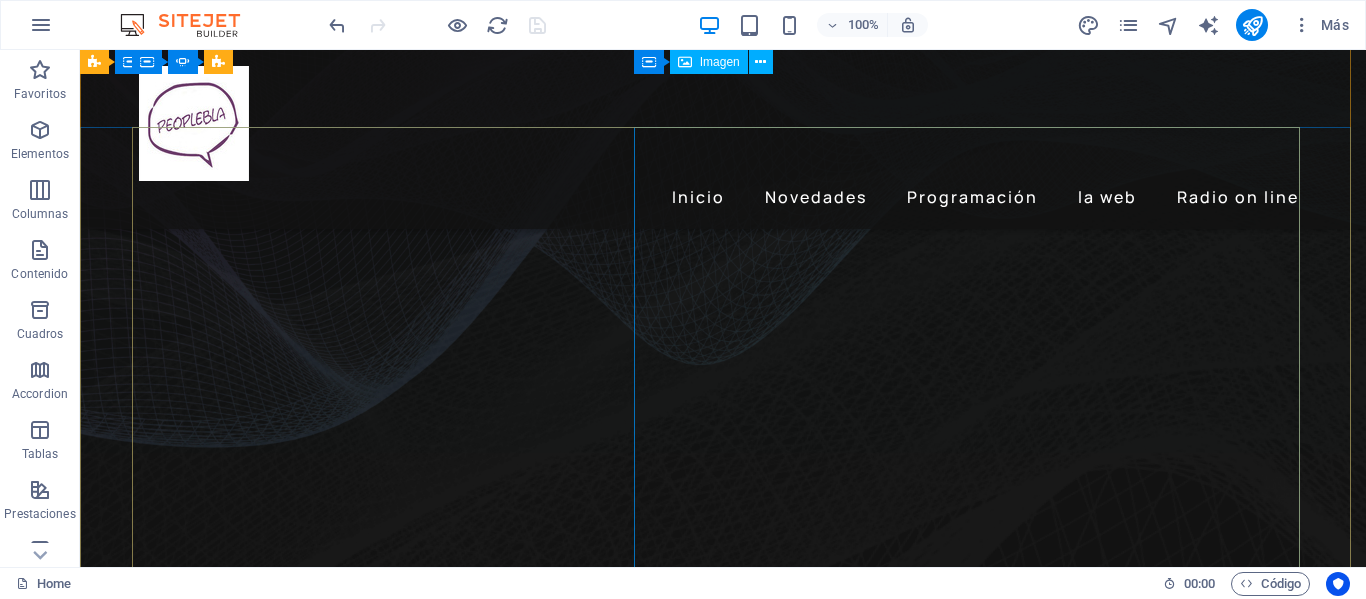 scroll, scrollTop: 0, scrollLeft: 0, axis: both 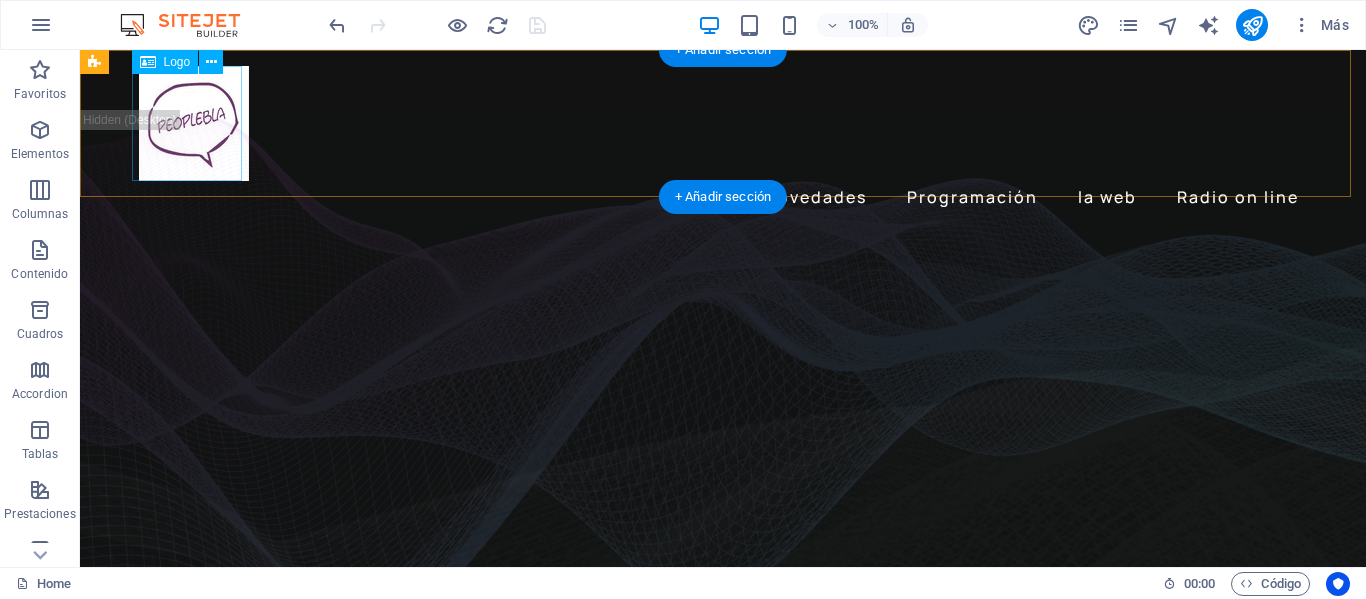 click at bounding box center [723, 123] 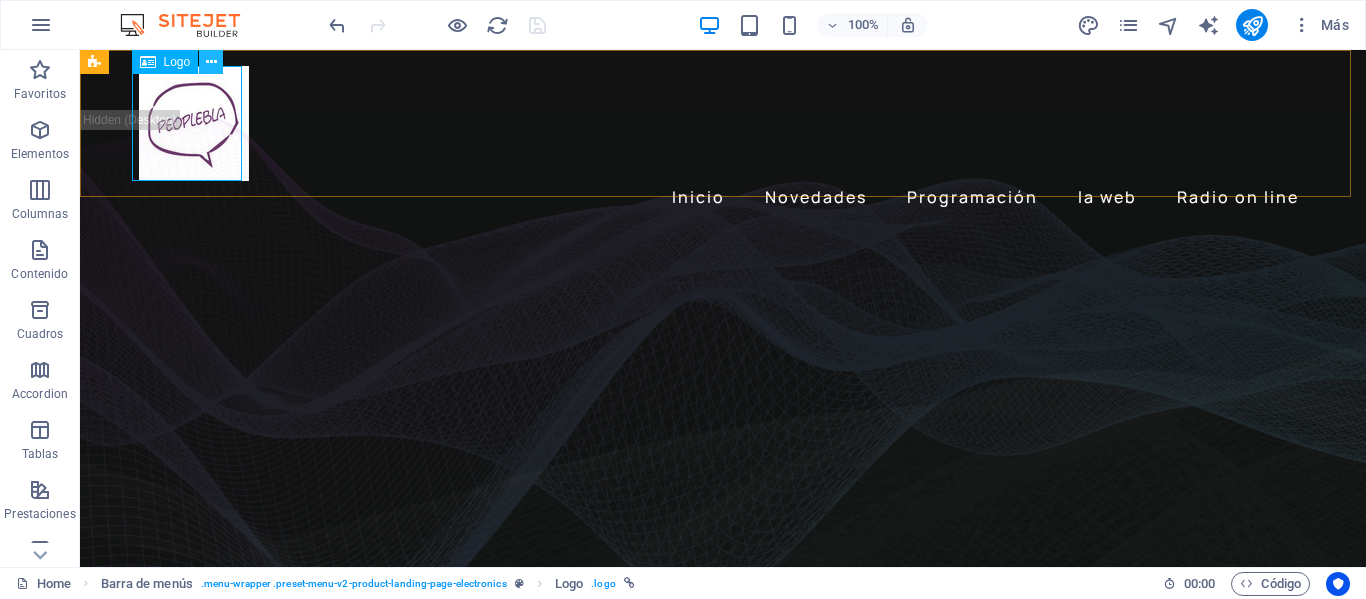 click at bounding box center [211, 62] 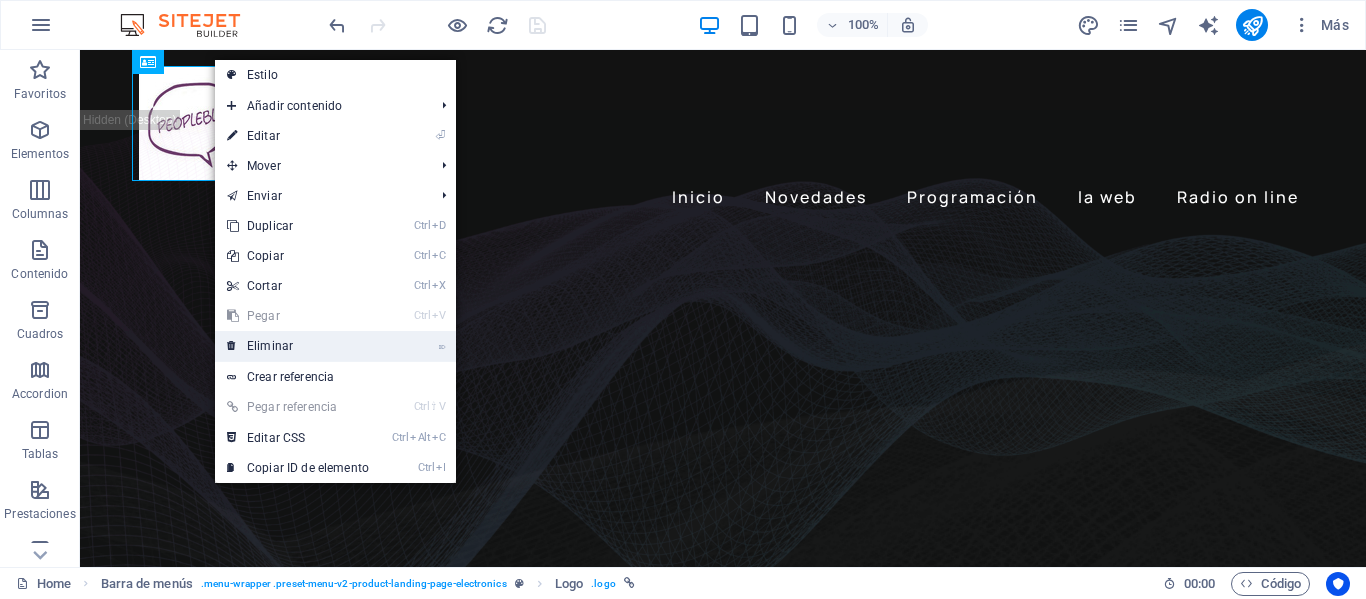 click on "⌦  Eliminar" at bounding box center (298, 346) 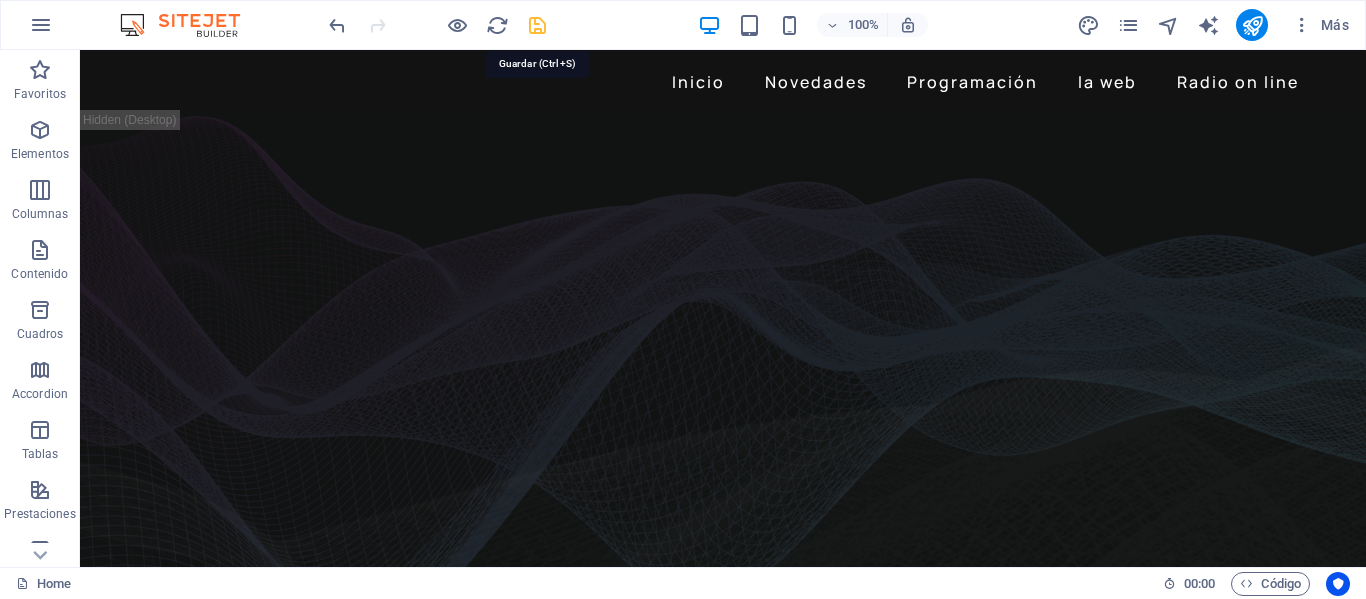 click at bounding box center [537, 25] 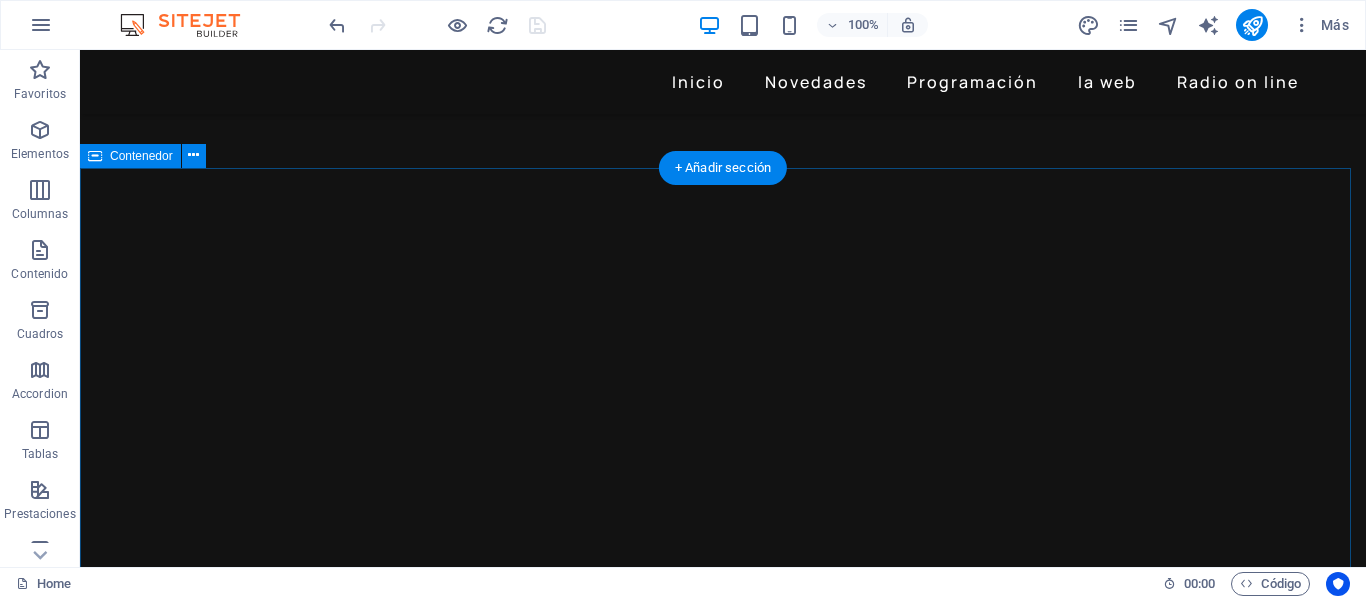 scroll, scrollTop: 2200, scrollLeft: 0, axis: vertical 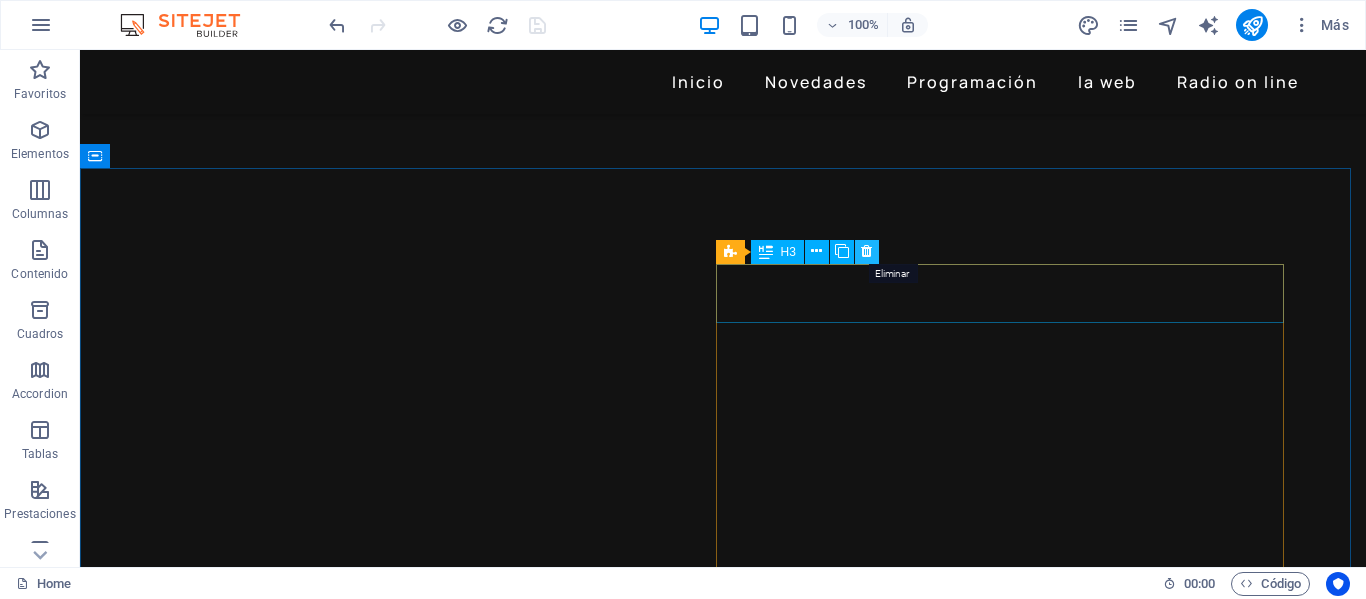 click at bounding box center (866, 251) 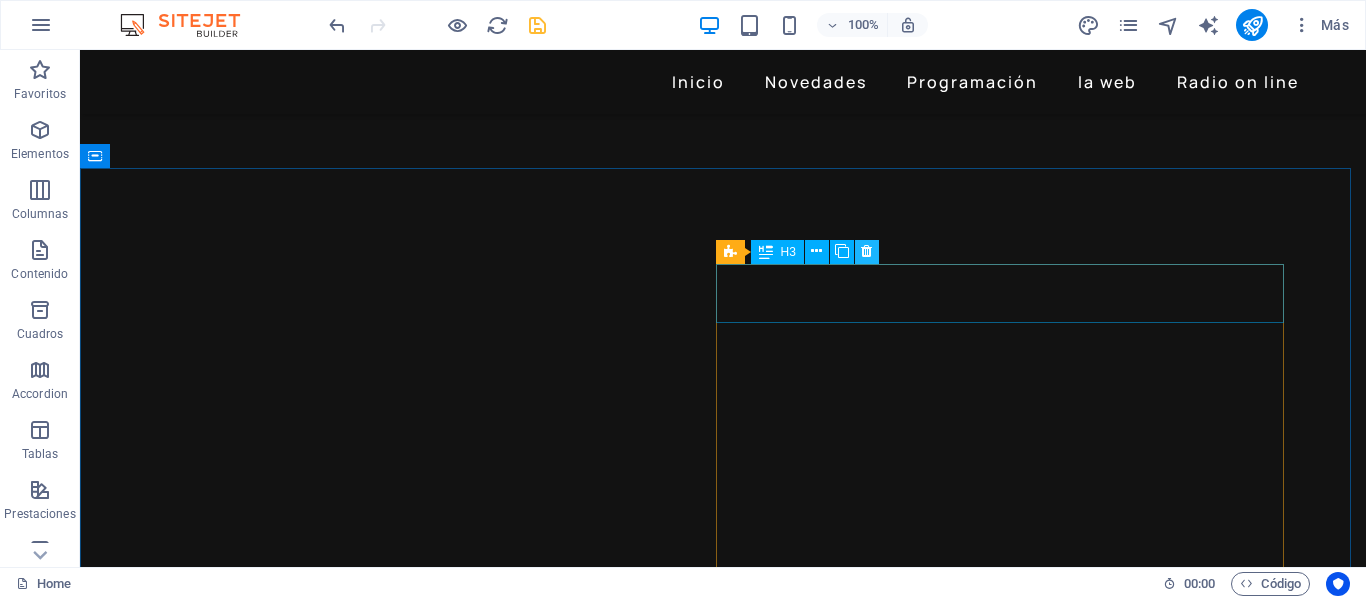click at bounding box center (866, 251) 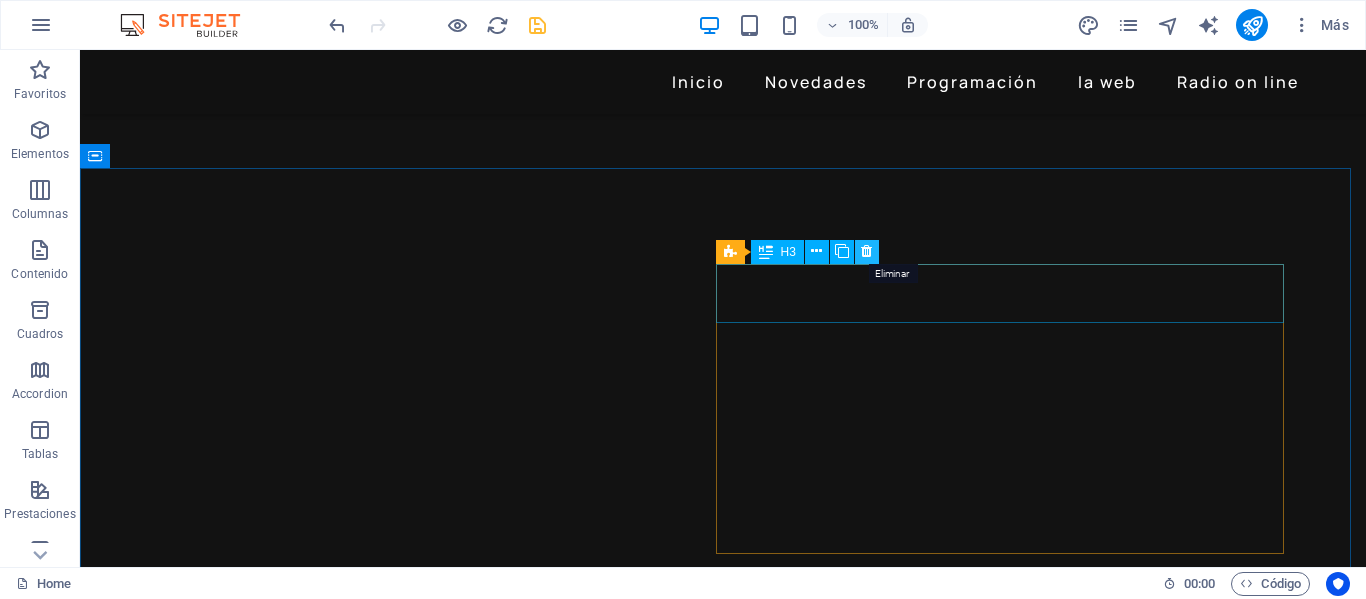 click at bounding box center [866, 251] 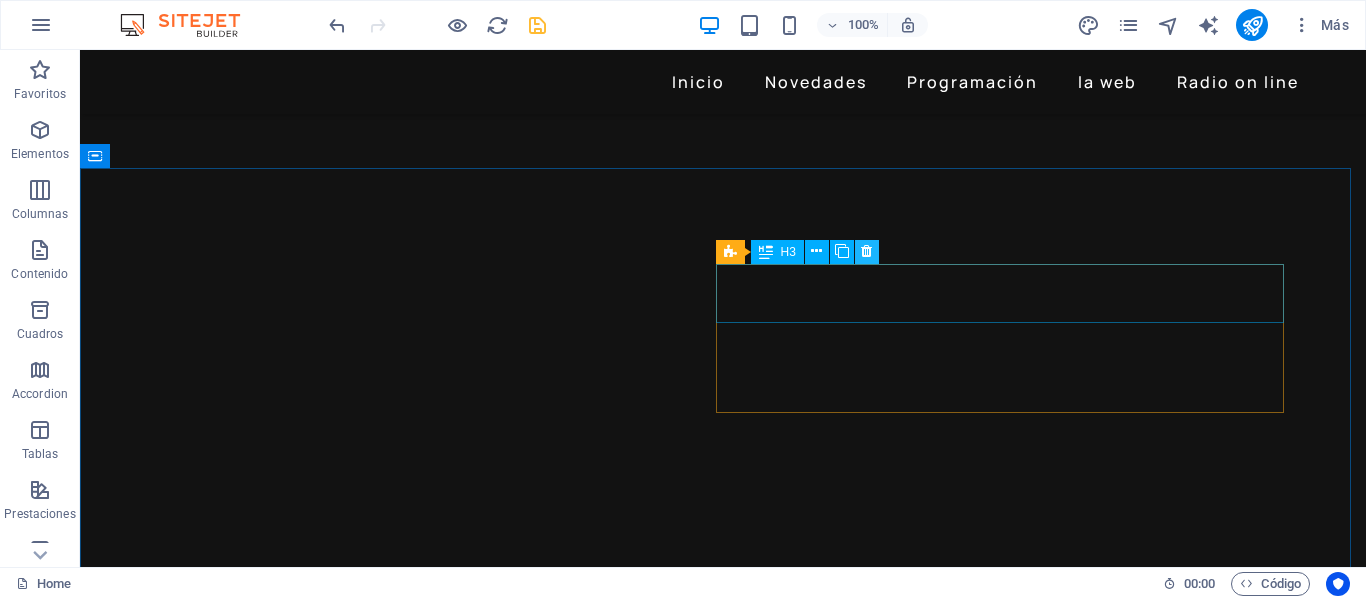 click at bounding box center (866, 251) 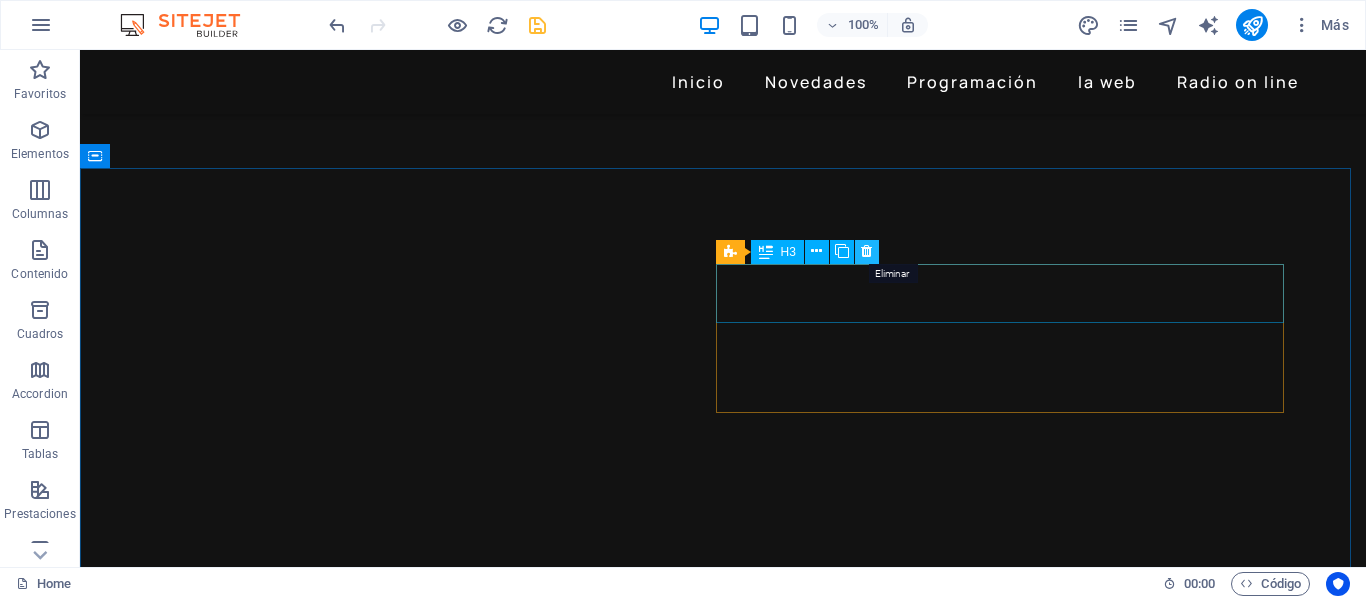 click at bounding box center (866, 251) 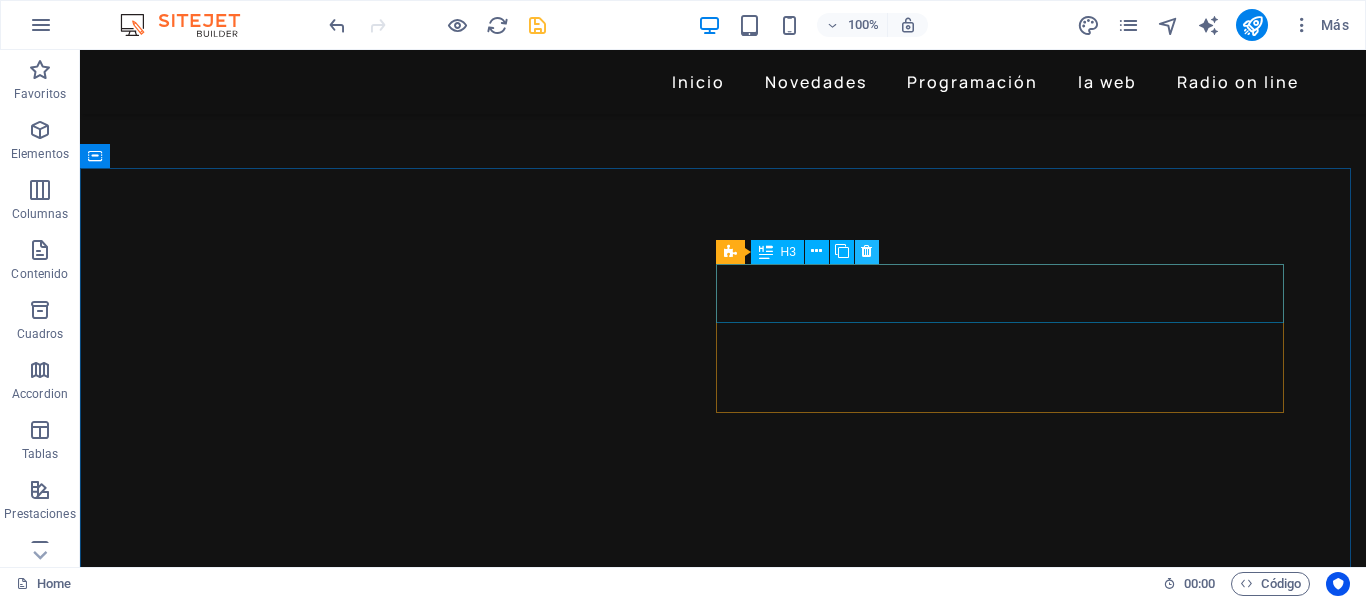 click at bounding box center (866, 251) 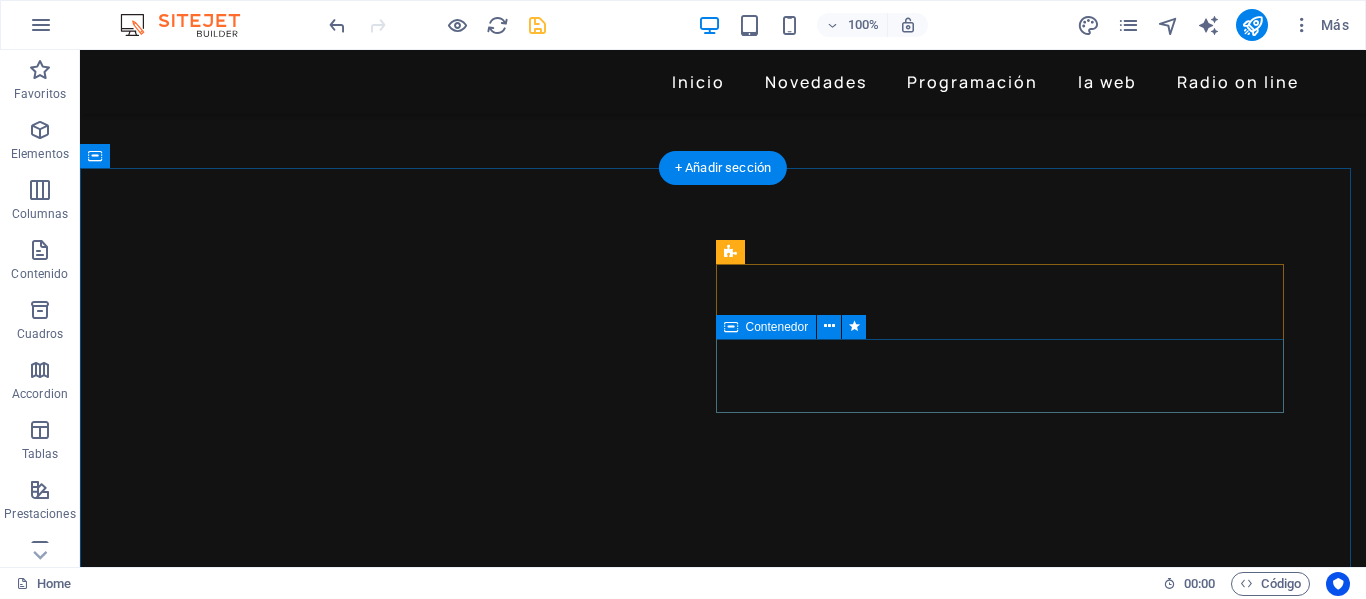click on "Use the “G” button on the left earcup to control your music. “+” and “-” buttons on the bottom of right earcup control volume while small button on the top activates voice control assistant." at bounding box center (723, 5855) 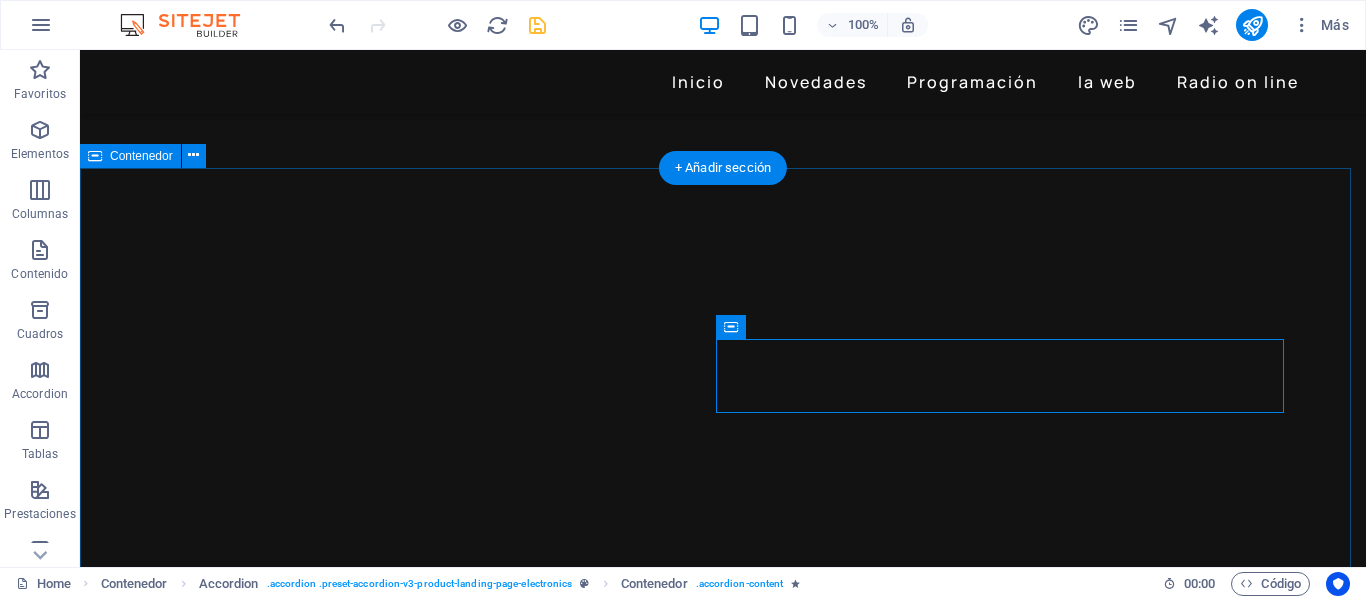 click on "On device Controls Use the “G” button on the left earcup to control your music. “+” and “-” buttons on the bottom of right earcup control volume while small button on the top activates voice control assistant." at bounding box center (723, 5357) 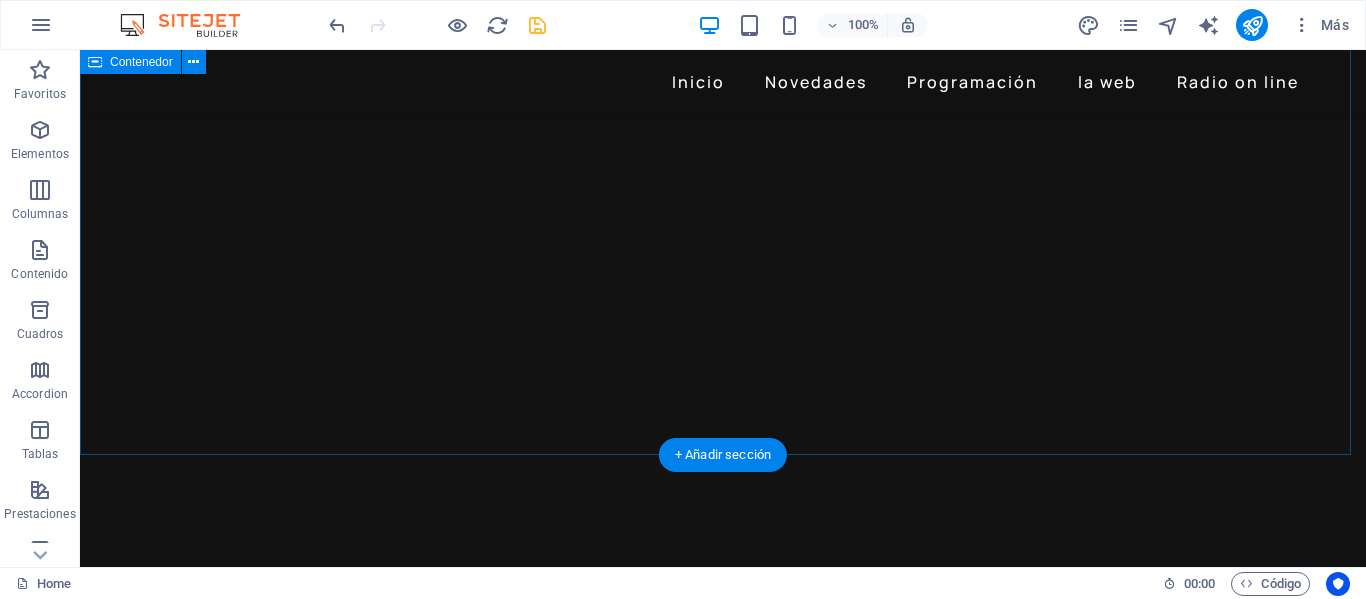 scroll, scrollTop: 2200, scrollLeft: 0, axis: vertical 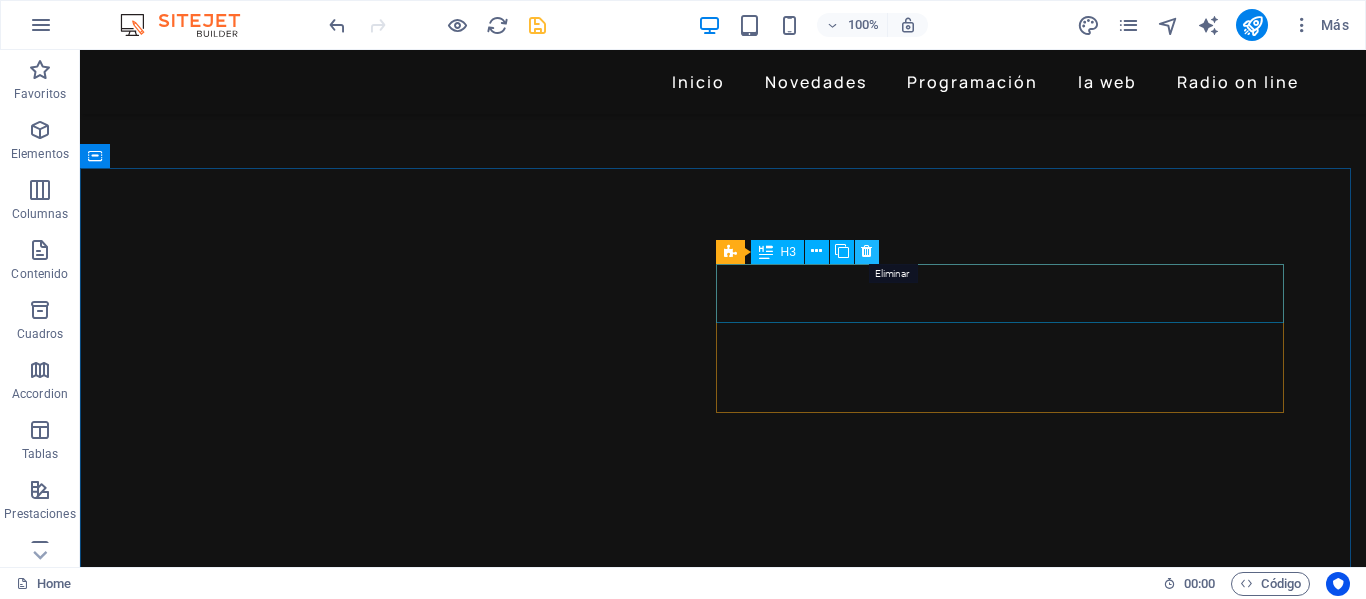 click at bounding box center (866, 251) 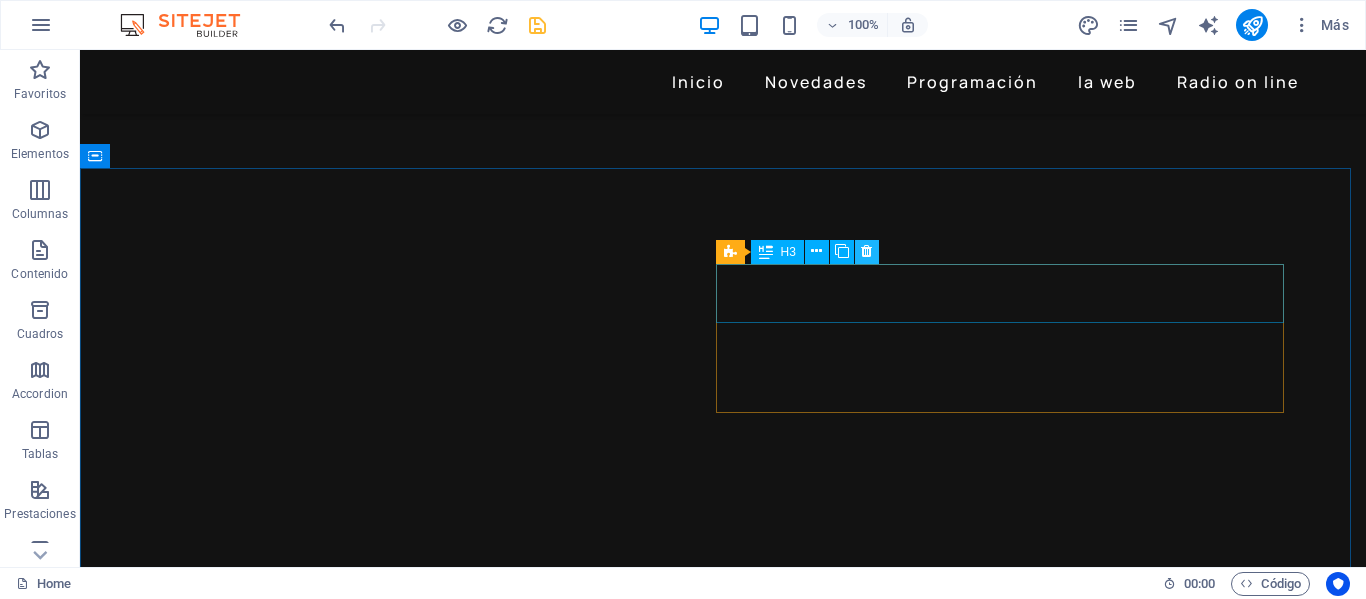 click at bounding box center [866, 251] 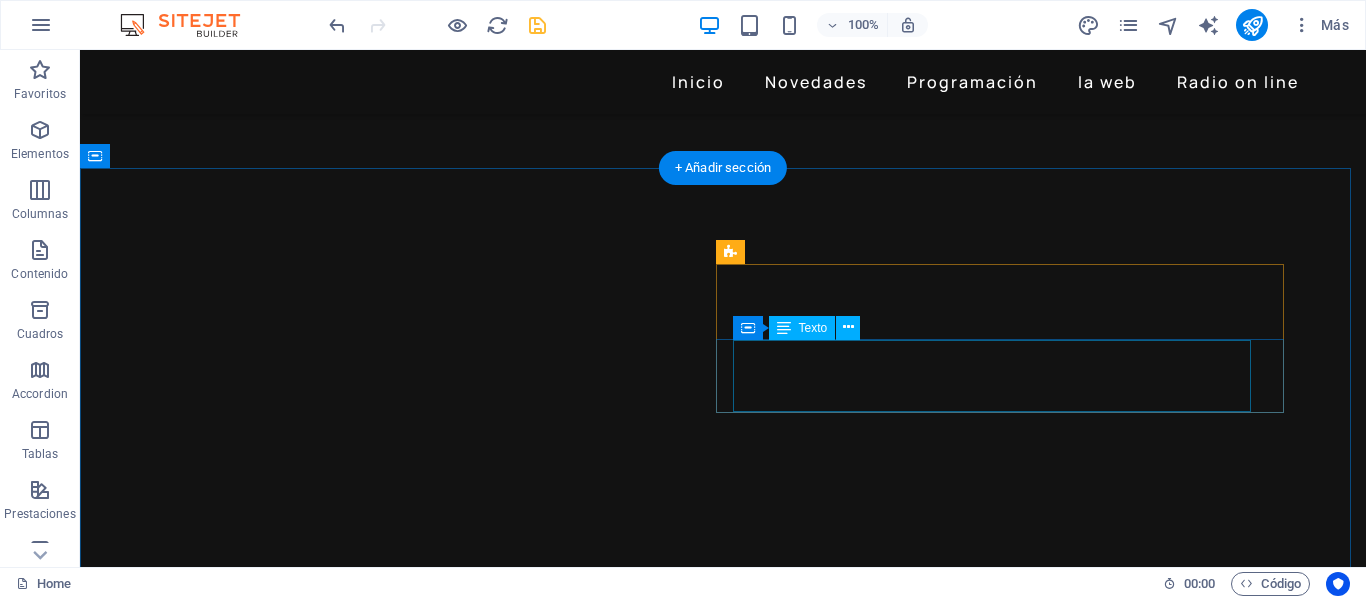 click on "Use the “G” button on the left earcup to control your music. “+” and “-” buttons on the bottom of right earcup control volume while small button on the top activates voice control assistant." at bounding box center [715, 5855] 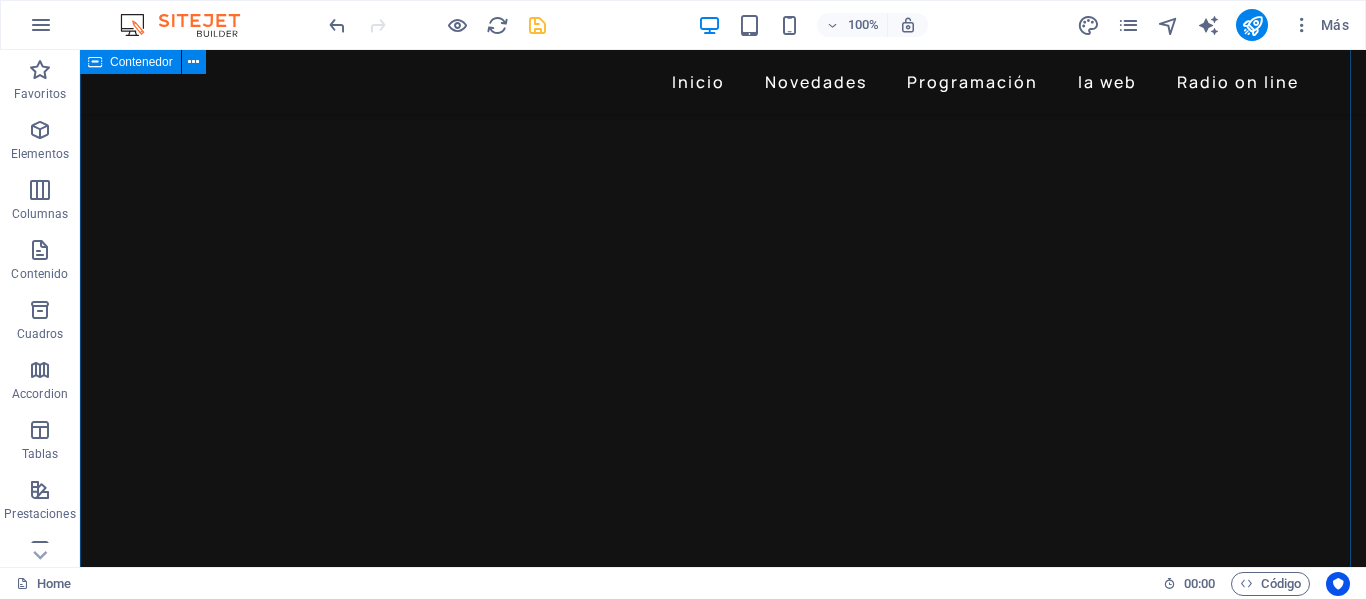 scroll, scrollTop: 3200, scrollLeft: 0, axis: vertical 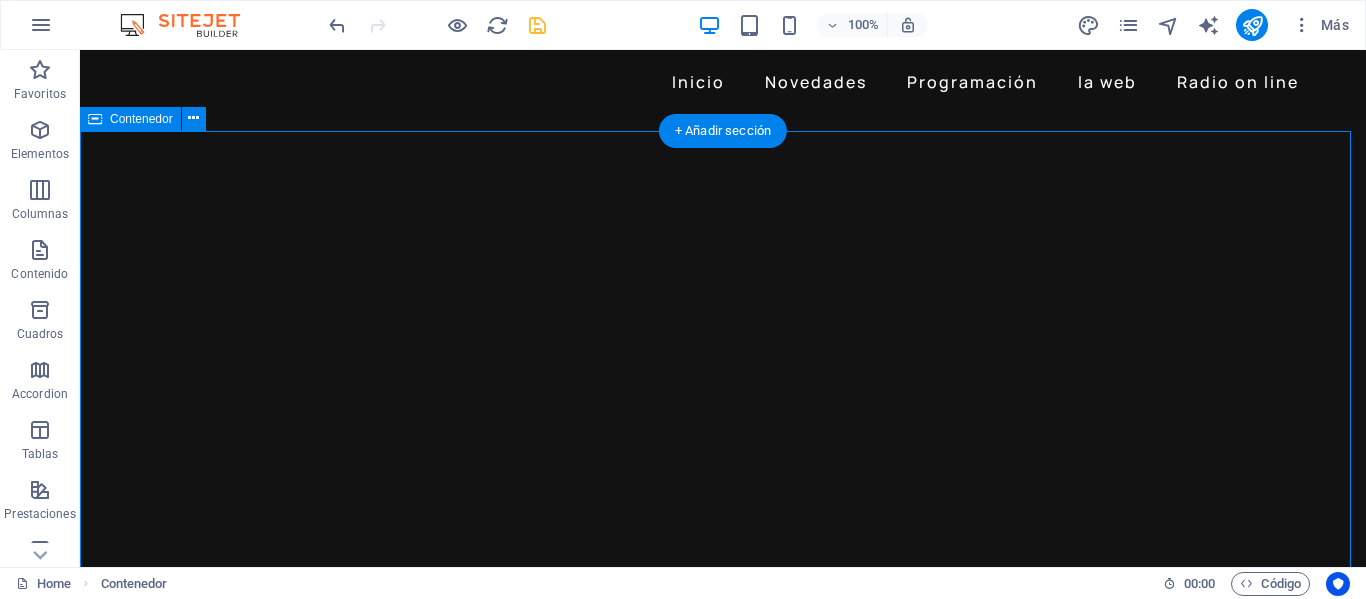 click on "Tunes latest from  Gadgets, direct to your inbox Lorem ipsum dolor sit amet, consectetur adipiscing elit tellus porta vitae. Sign up   I have read and understand the privacy policy. ¿Ilegible? Cargar nuevo" at bounding box center [723, 5834] 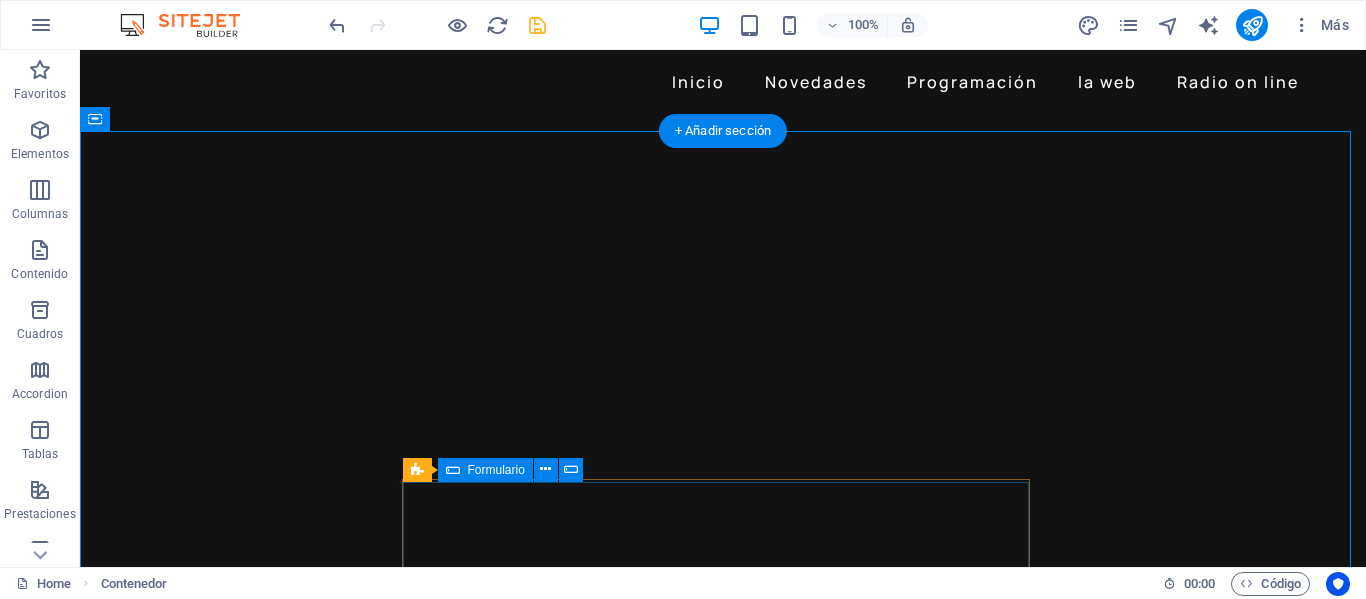 click on "Sign up   I have read and understand the privacy policy. ¿Ilegible? Cargar nuevo" at bounding box center (469, 5959) 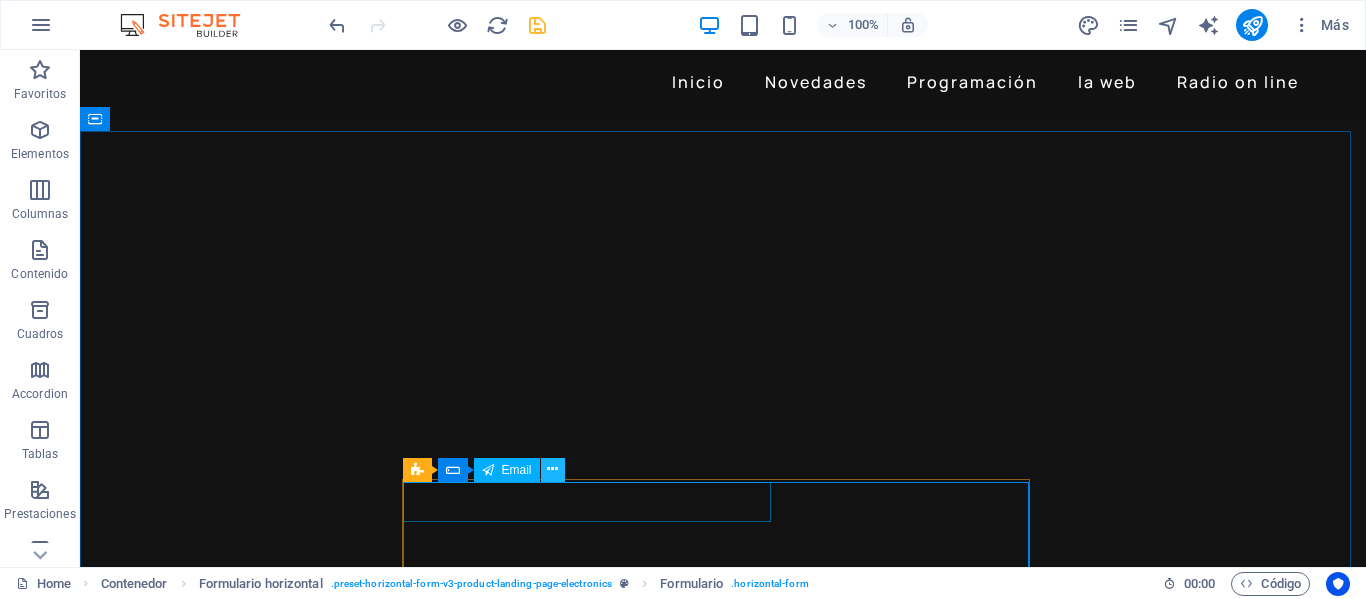 click at bounding box center [552, 469] 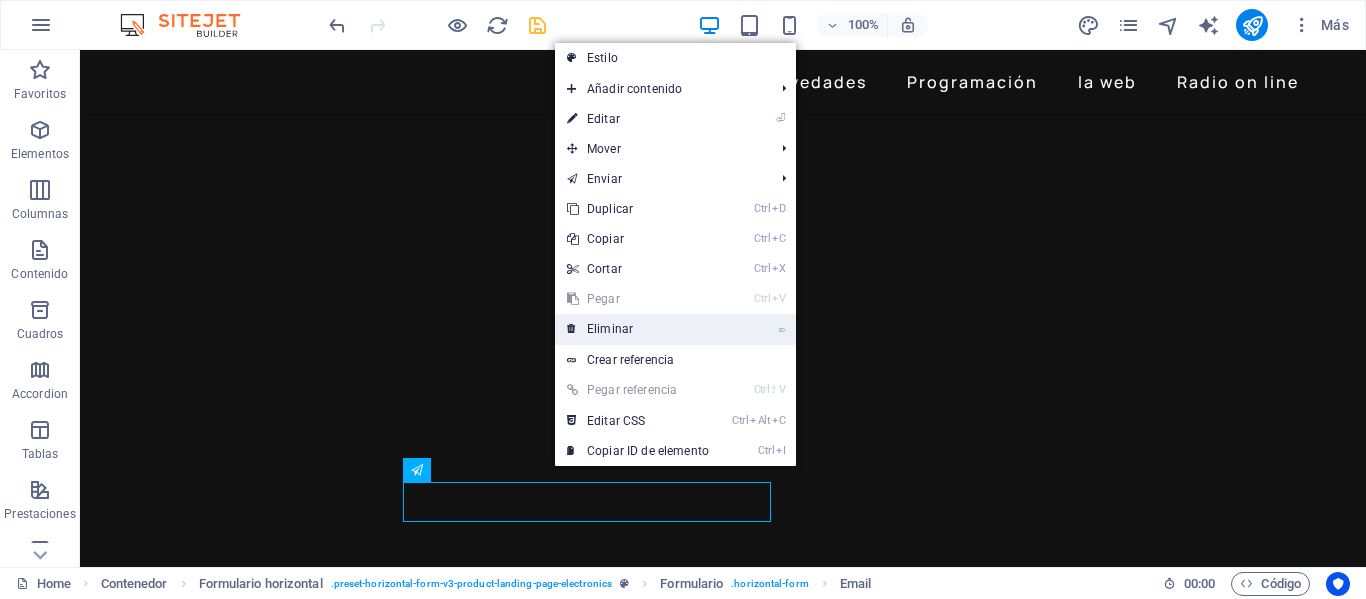 click on "⌦  Eliminar" at bounding box center (638, 329) 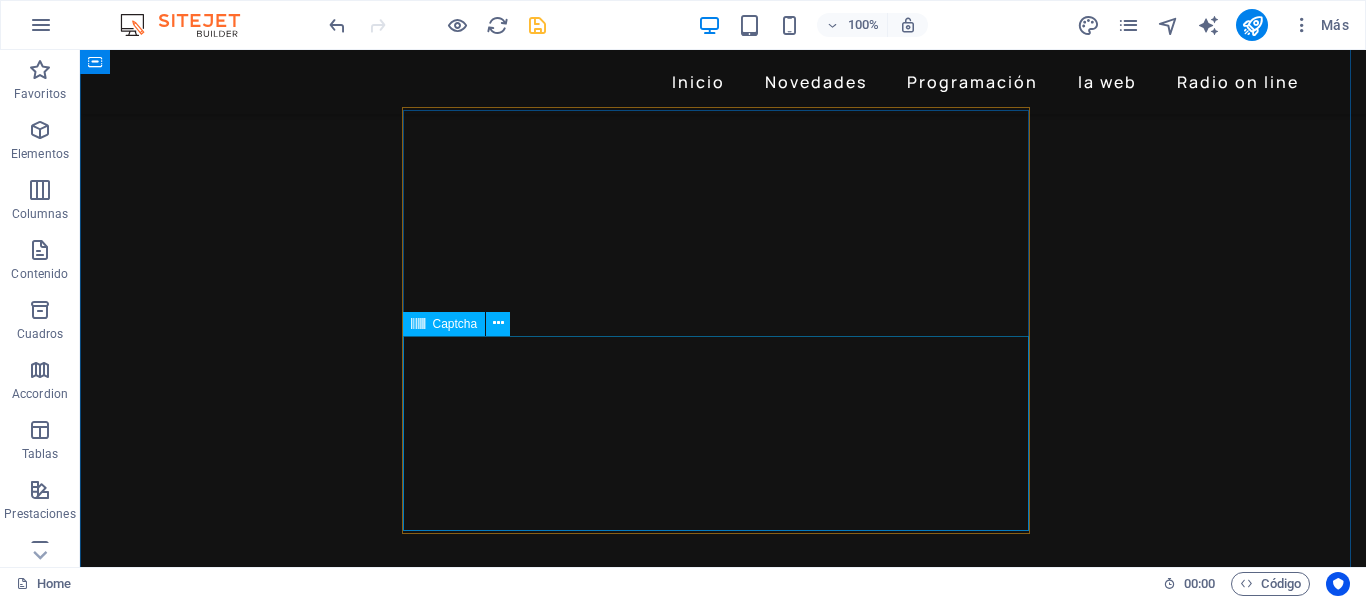 scroll, scrollTop: 3100, scrollLeft: 0, axis: vertical 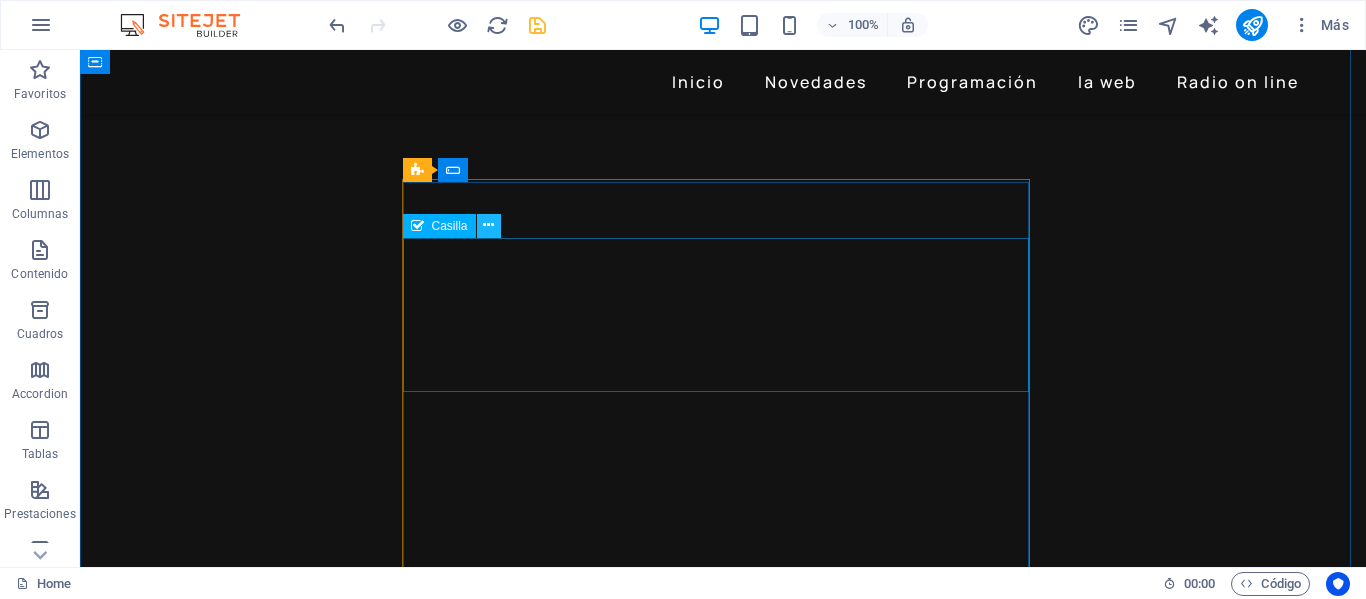 click at bounding box center [488, 225] 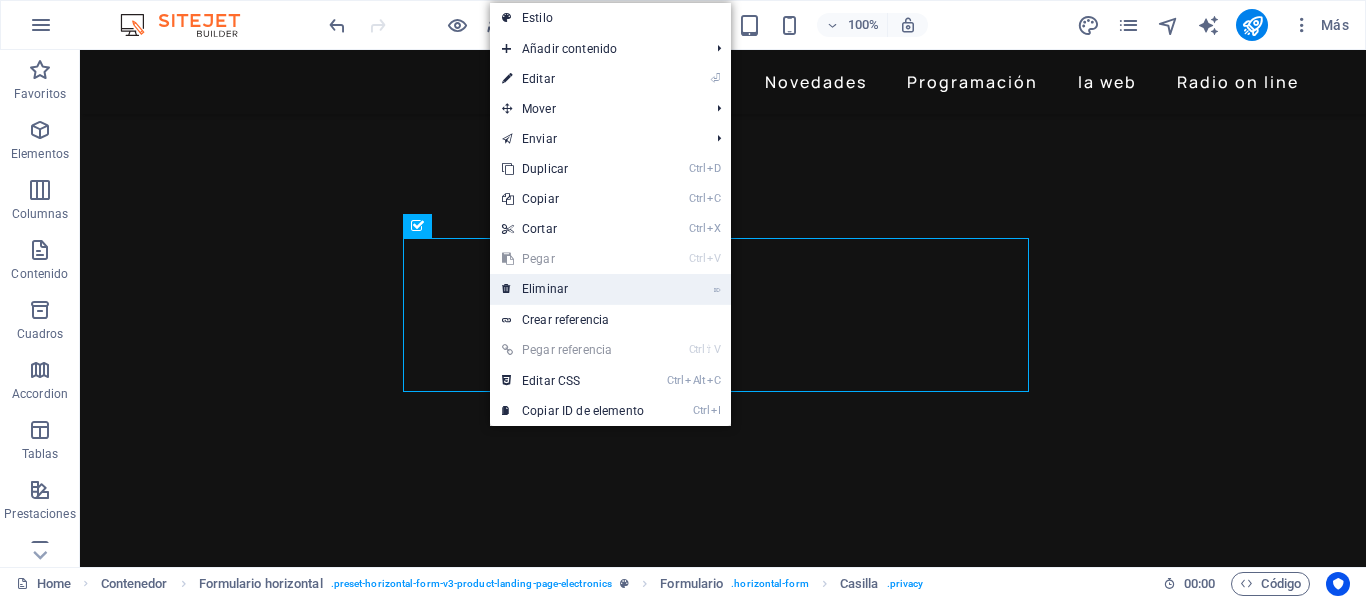 click on "⌦  Eliminar" at bounding box center (573, 289) 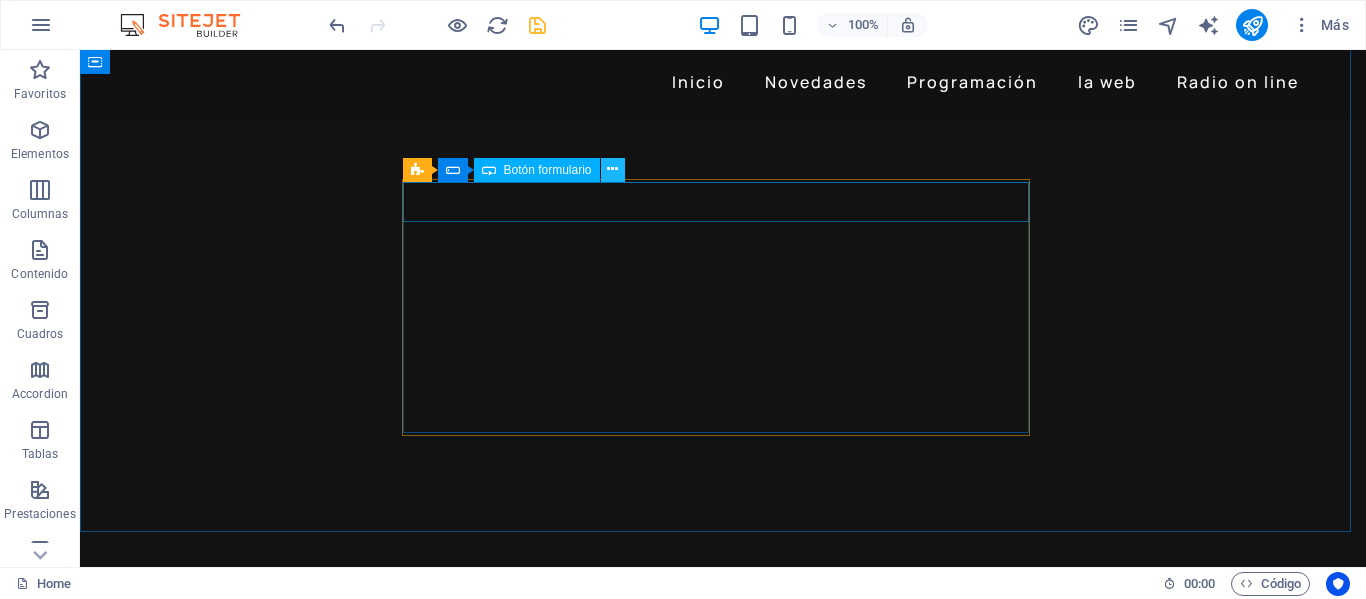 click at bounding box center (612, 169) 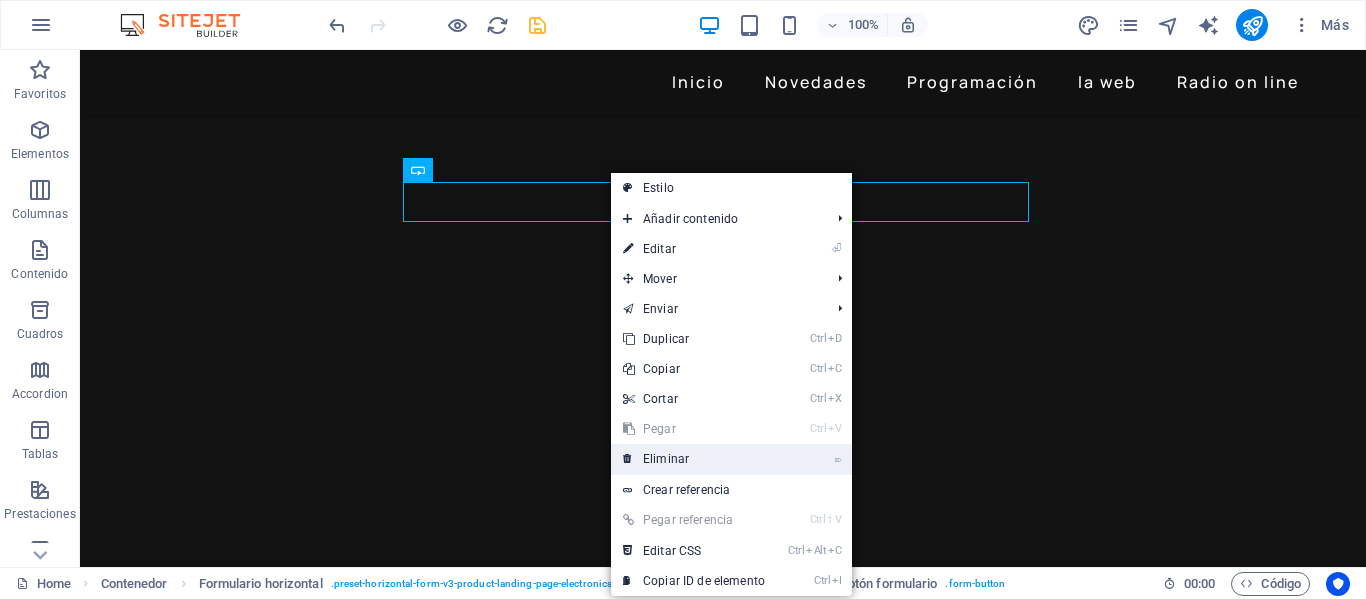 click on "⌦  Eliminar" at bounding box center (694, 459) 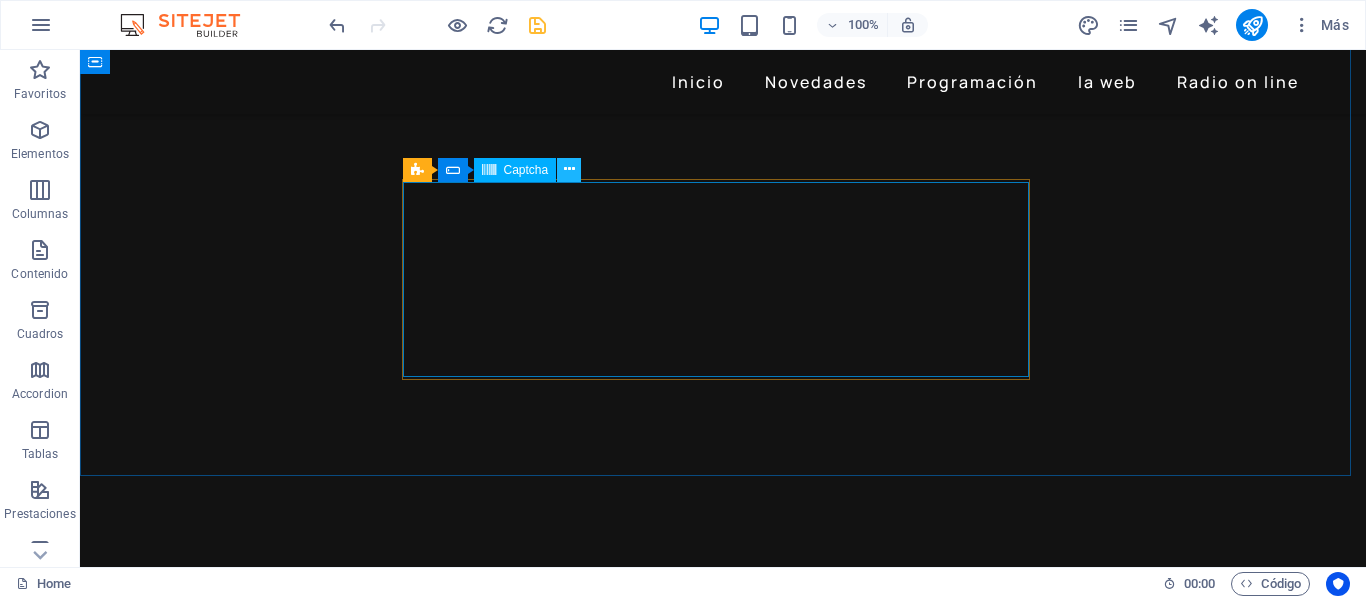 click at bounding box center (569, 169) 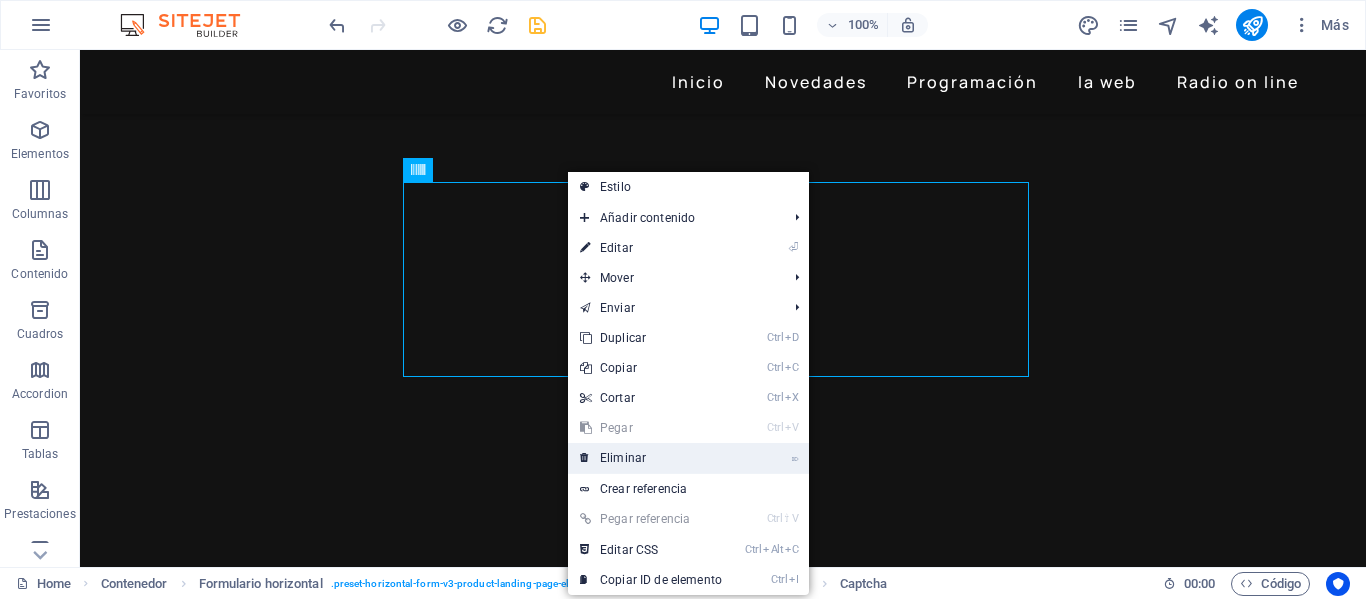 click on "⌦  Eliminar" at bounding box center [651, 458] 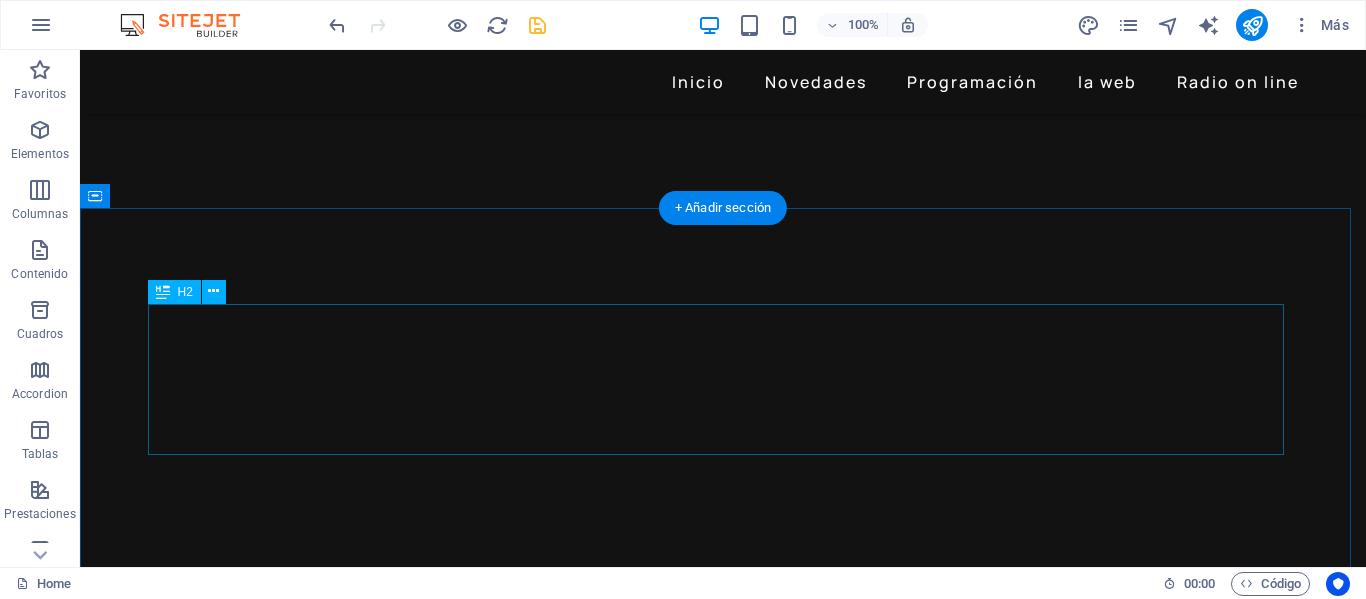 scroll, scrollTop: 2700, scrollLeft: 0, axis: vertical 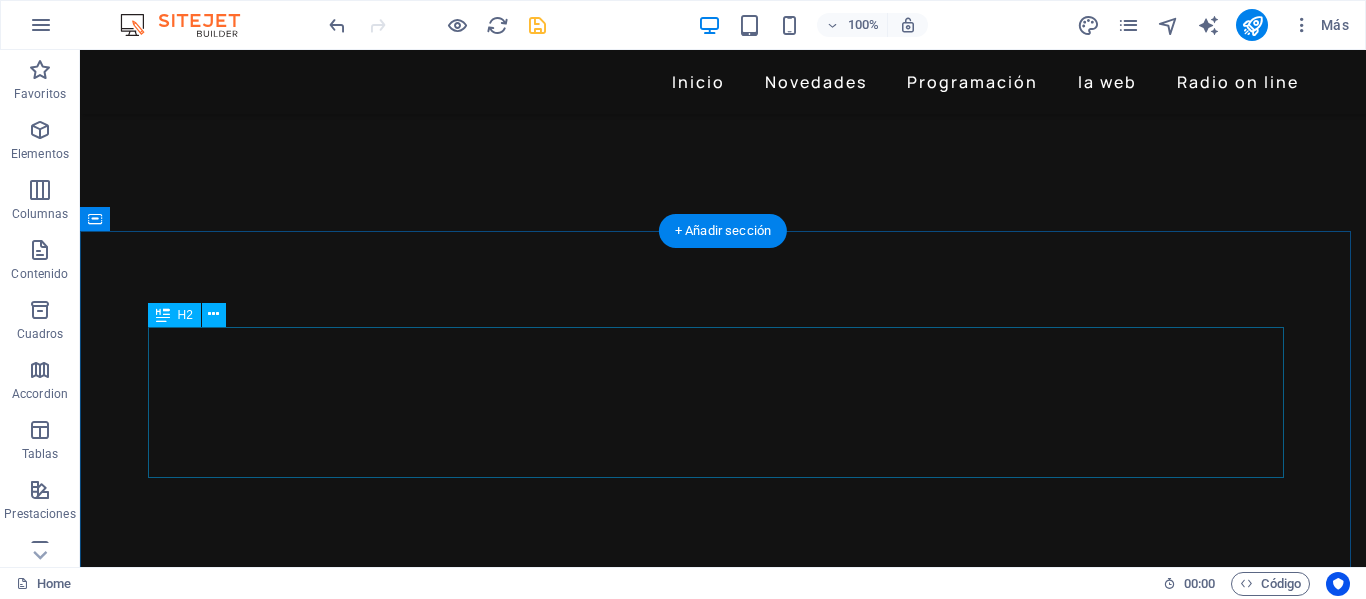 click on "Tunes latest from  Gadgets, direct to your inbox" at bounding box center (723, 5647) 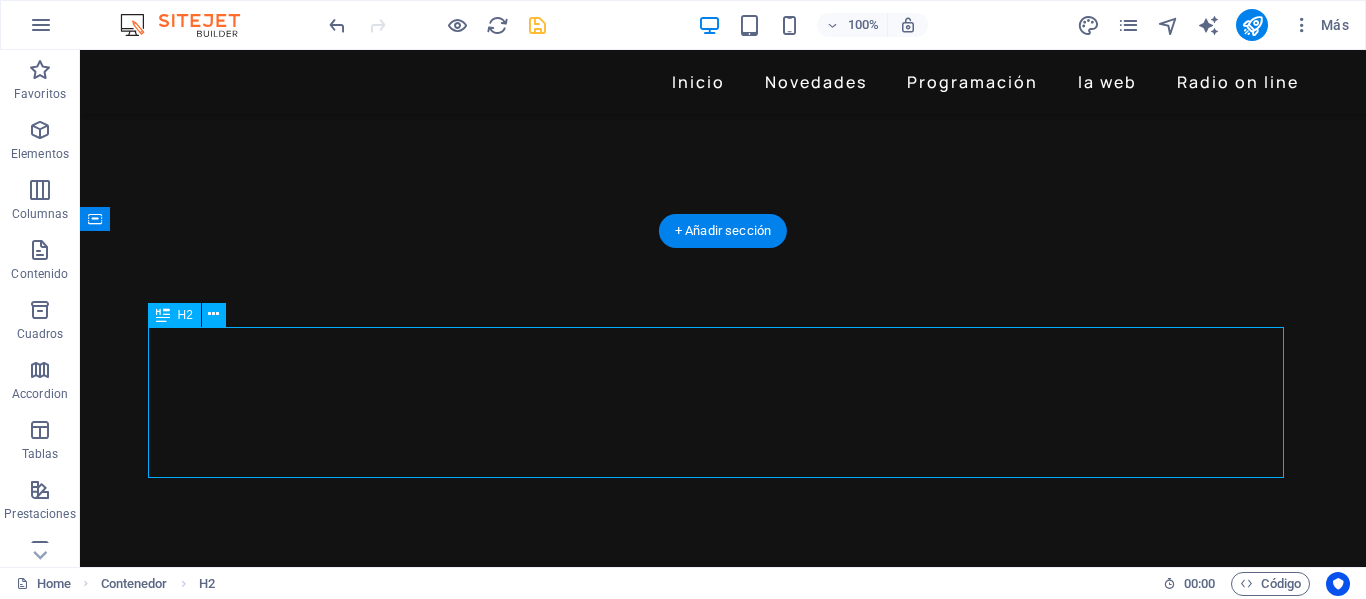 click on "Tunes latest from  Gadgets, direct to your inbox" at bounding box center [723, 5647] 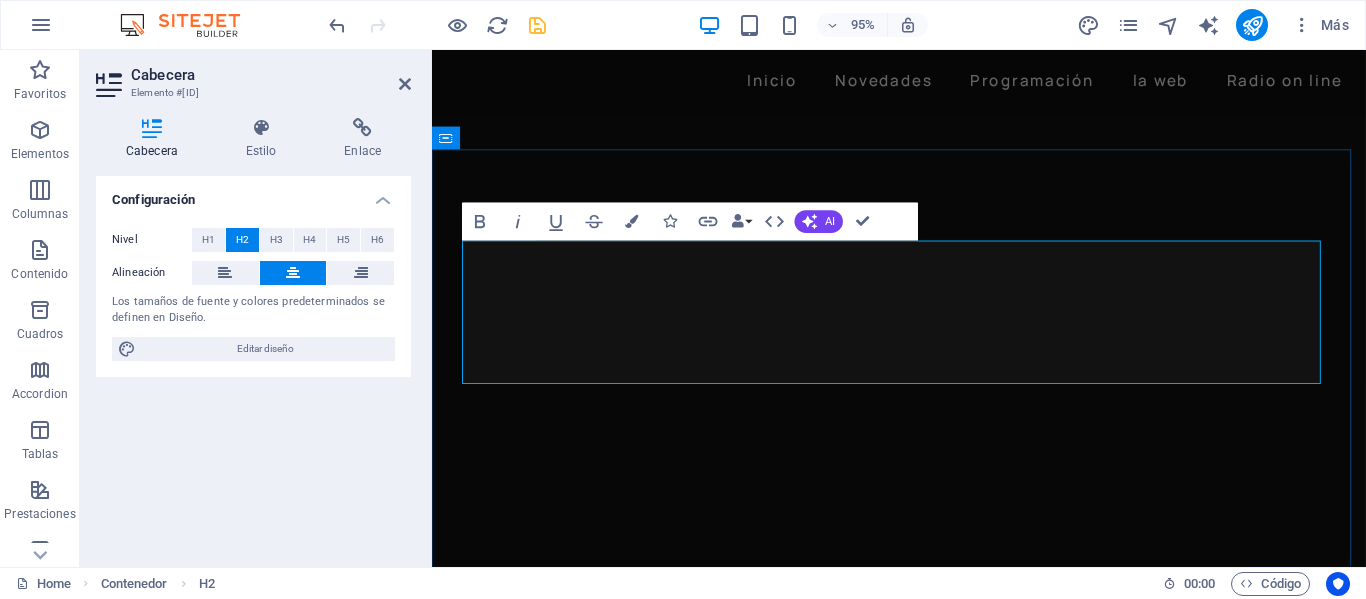 type 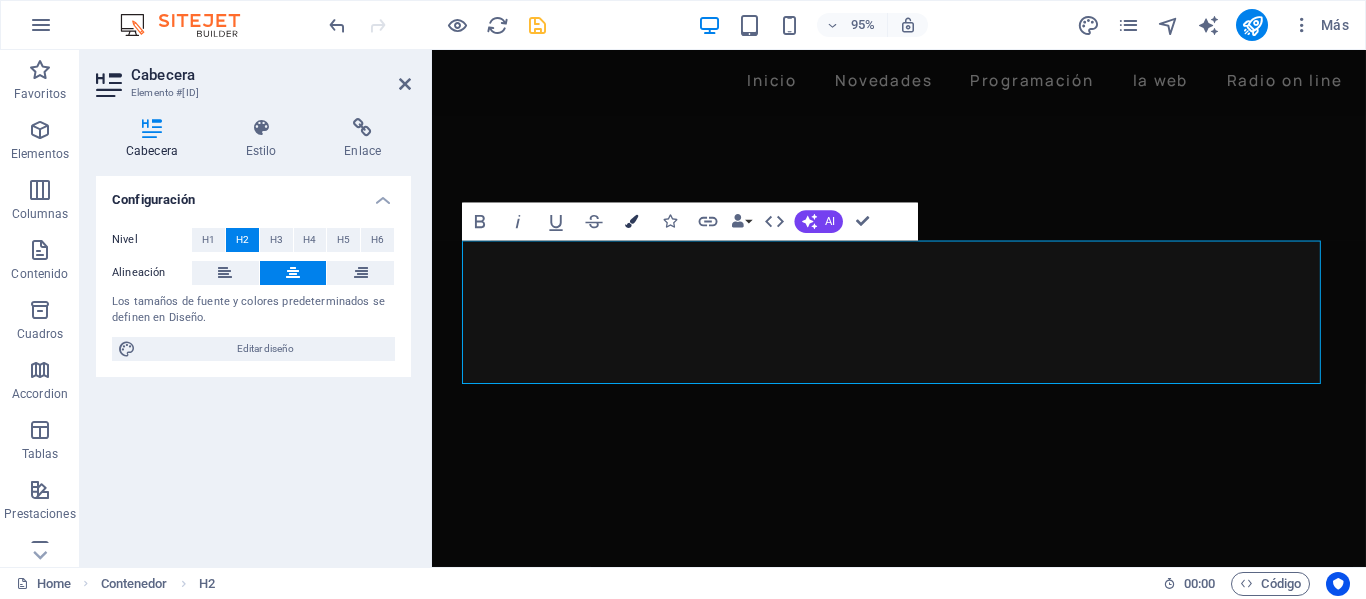 click at bounding box center [632, 222] 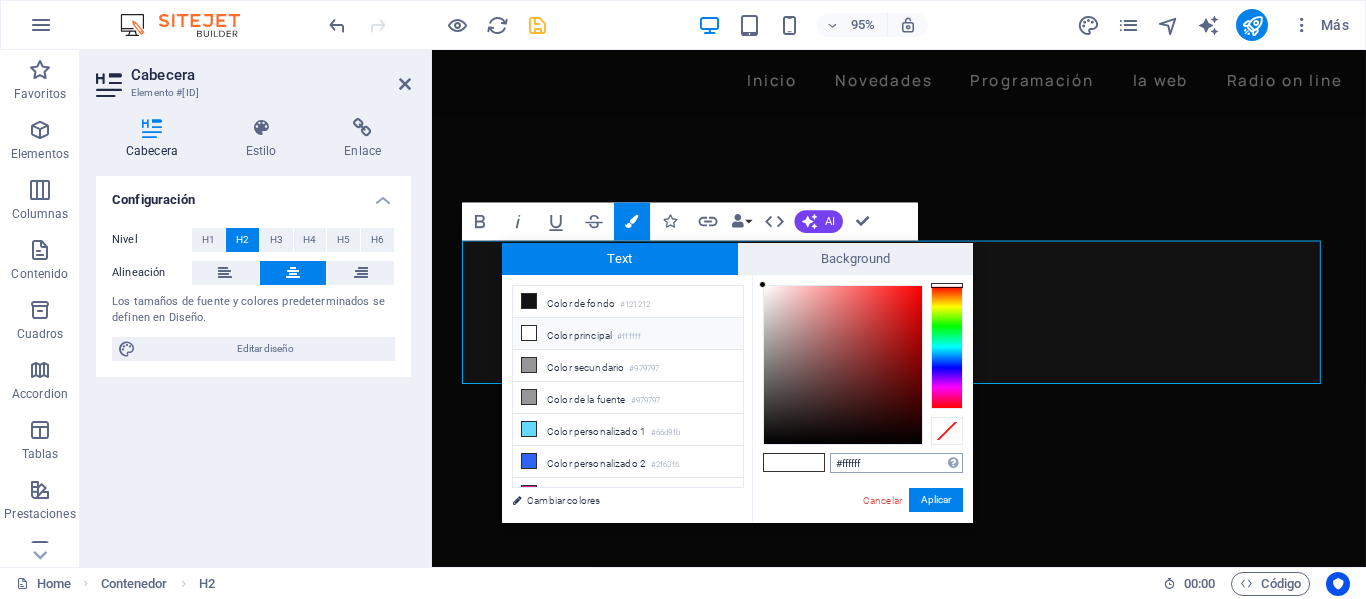 click on "#ffffff" at bounding box center [896, 463] 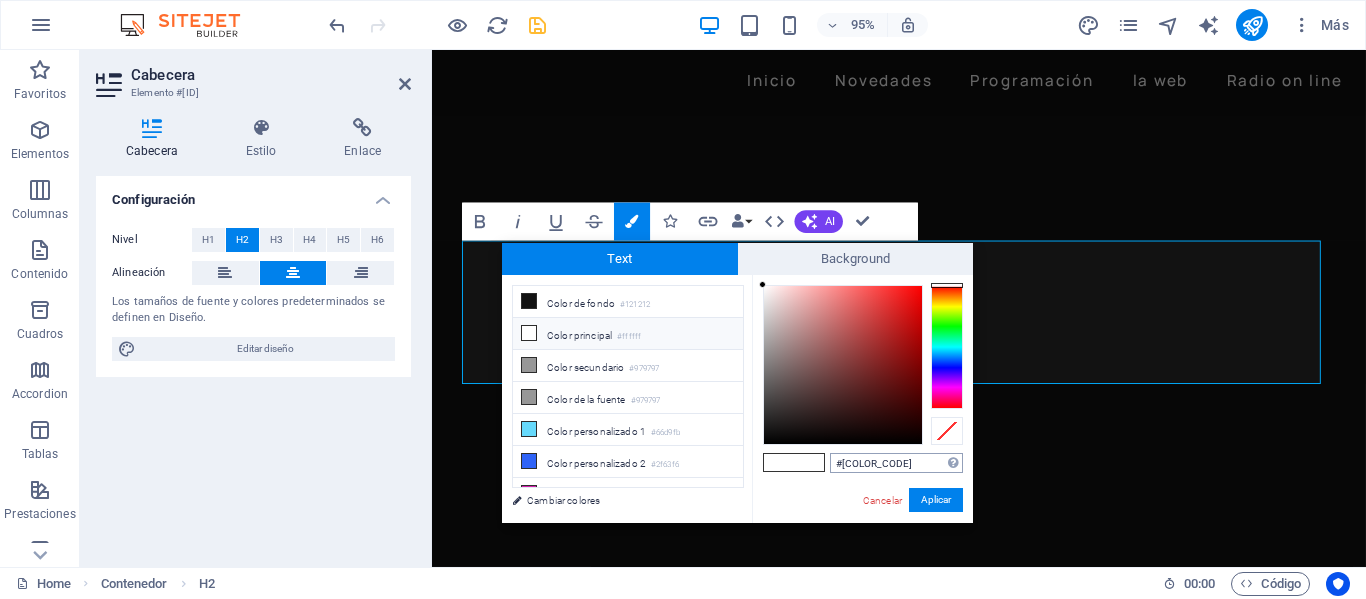 type on "#6d406b" 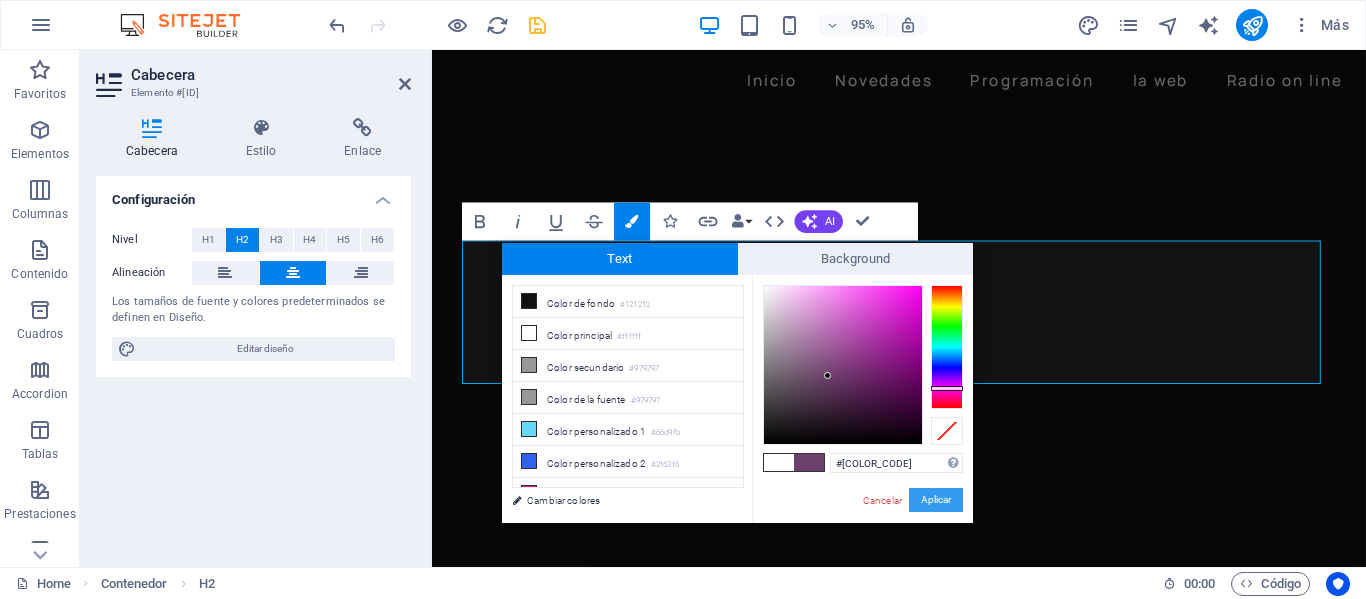 click on "Aplicar" at bounding box center [936, 500] 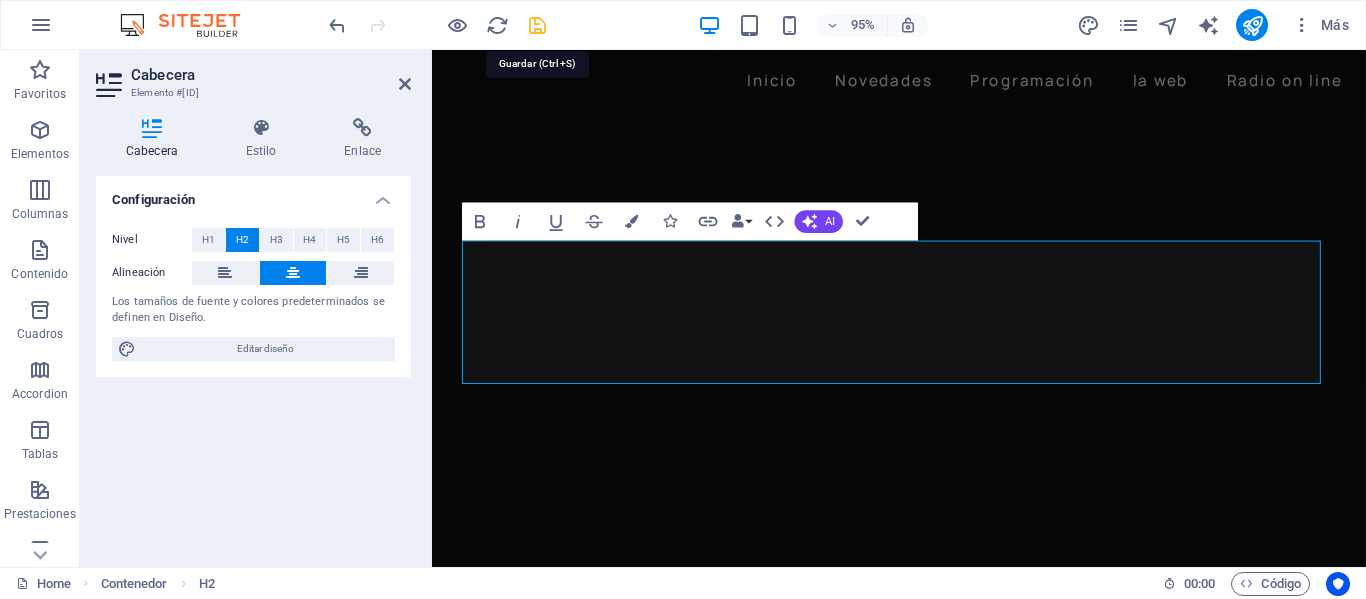 click at bounding box center (537, 25) 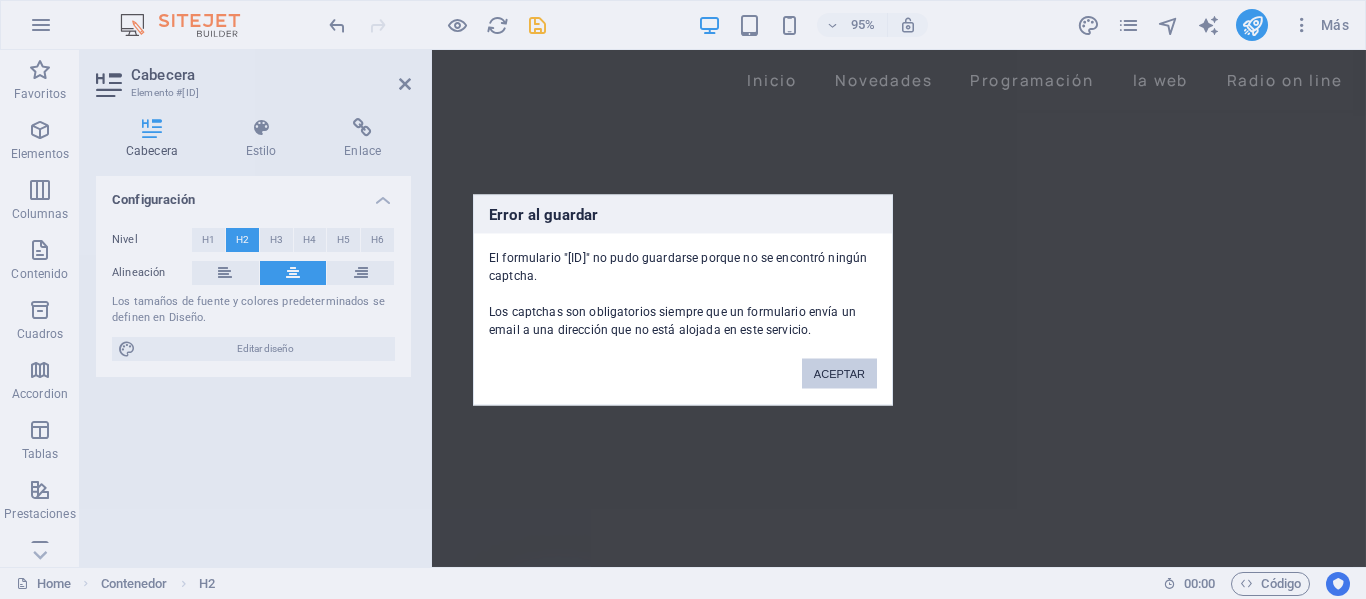 drag, startPoint x: 826, startPoint y: 368, endPoint x: 415, endPoint y: 335, distance: 412.3227 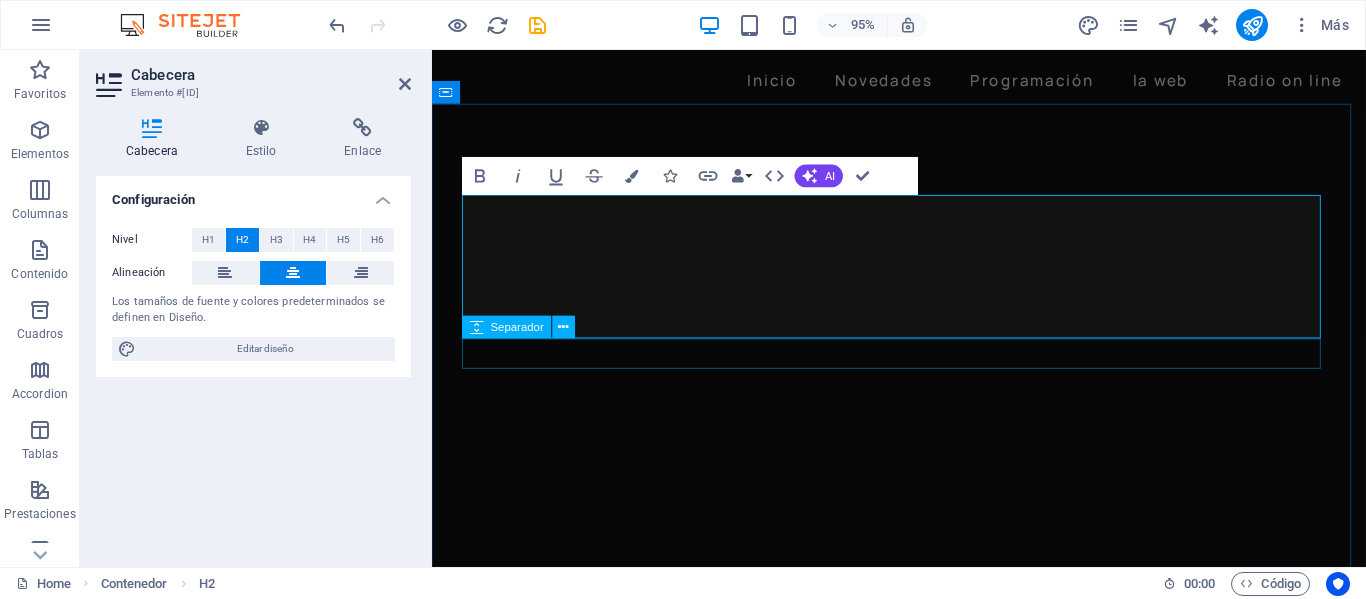 scroll, scrollTop: 2534, scrollLeft: 0, axis: vertical 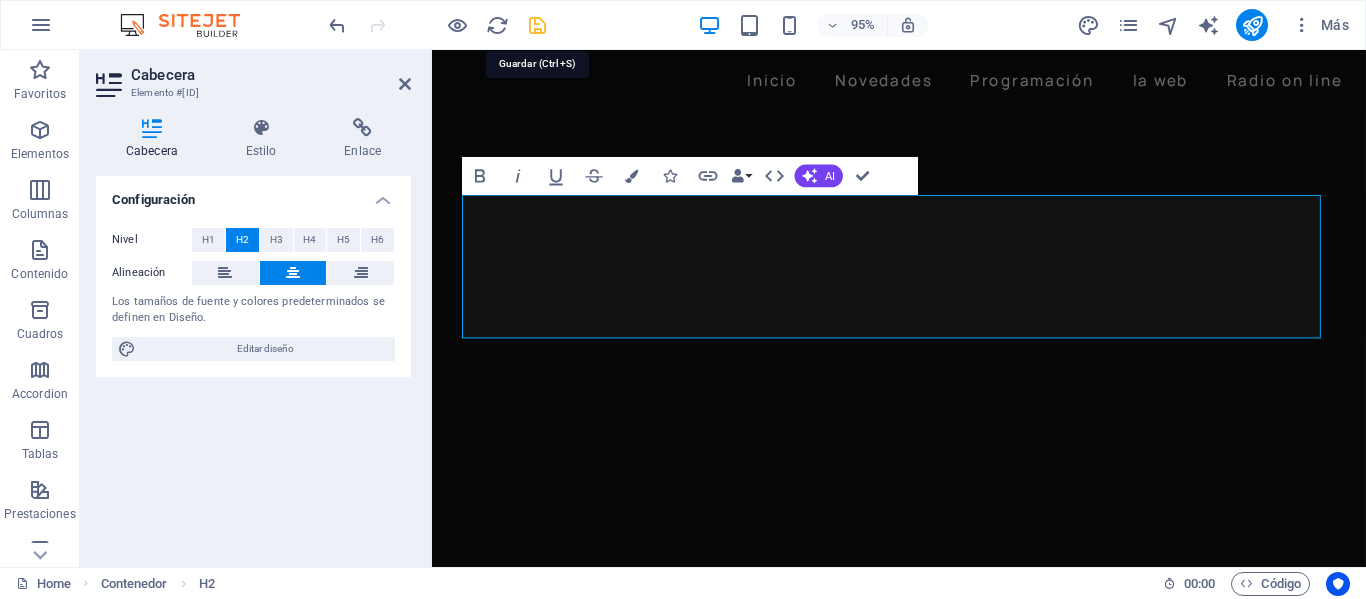 click at bounding box center (537, 25) 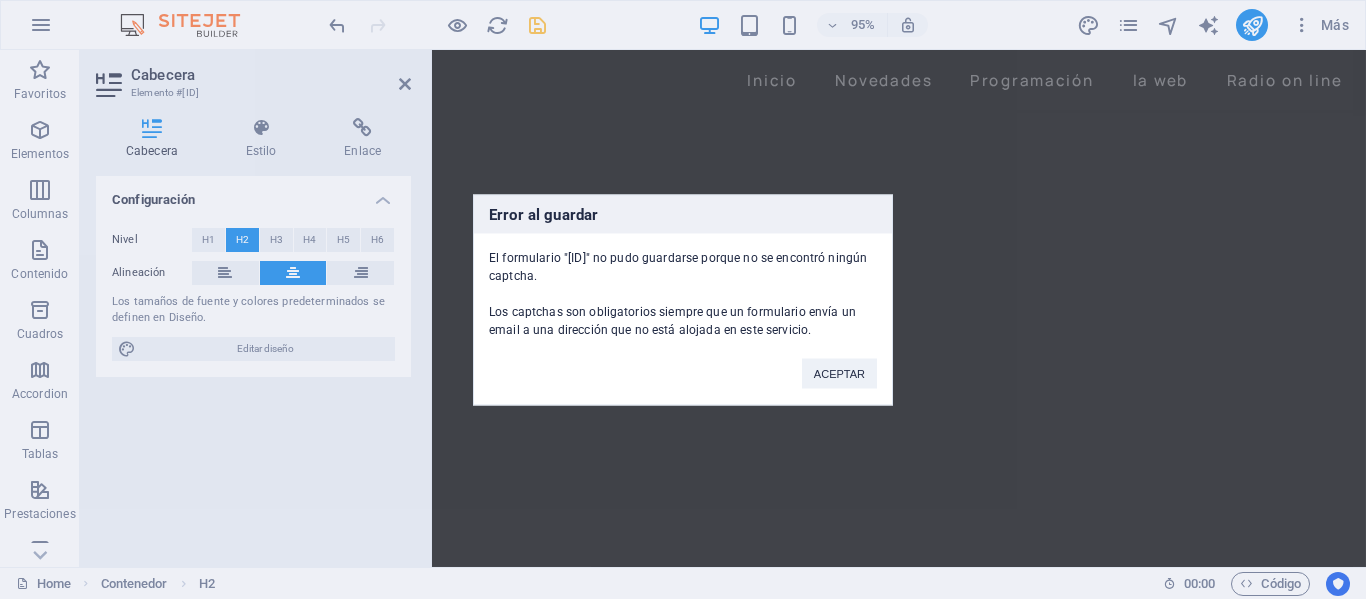 scroll, scrollTop: 2934, scrollLeft: 0, axis: vertical 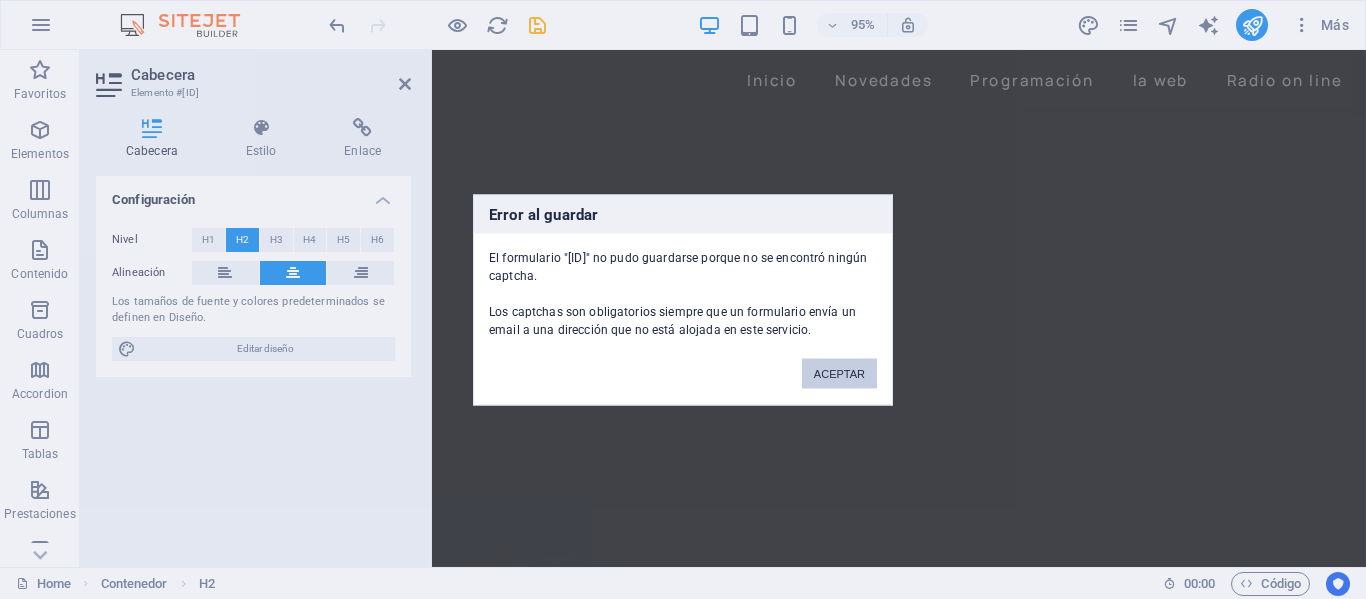 click on "ACEPTAR" at bounding box center [839, 373] 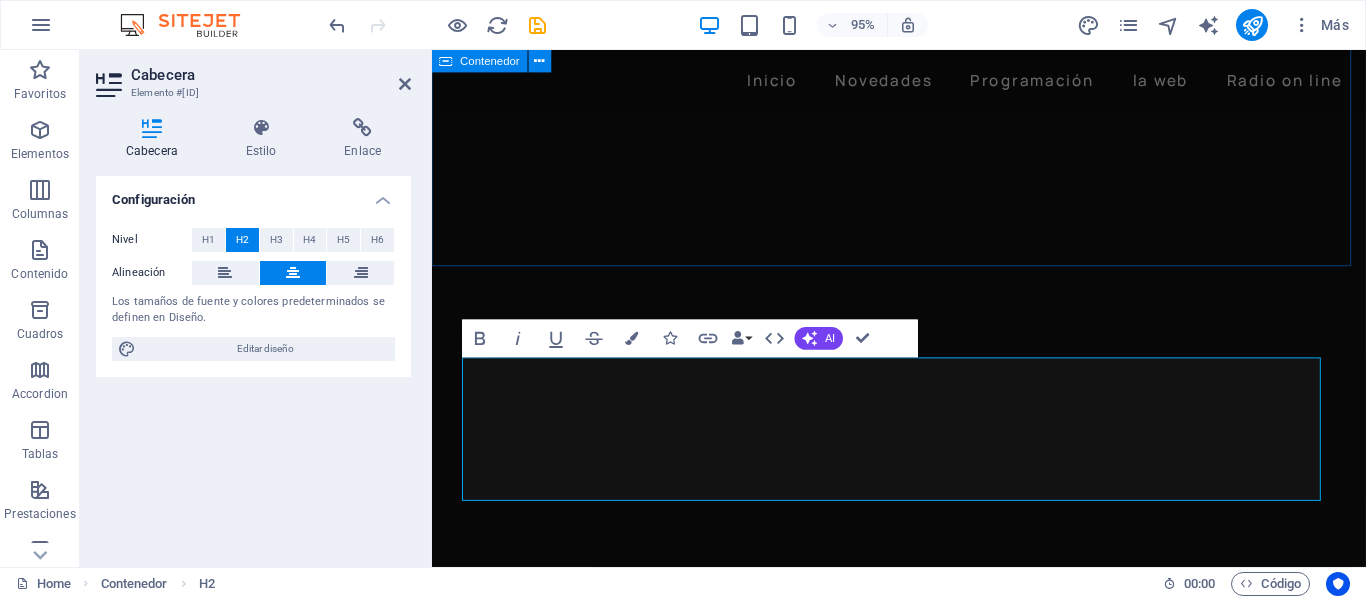 scroll, scrollTop: 2334, scrollLeft: 0, axis: vertical 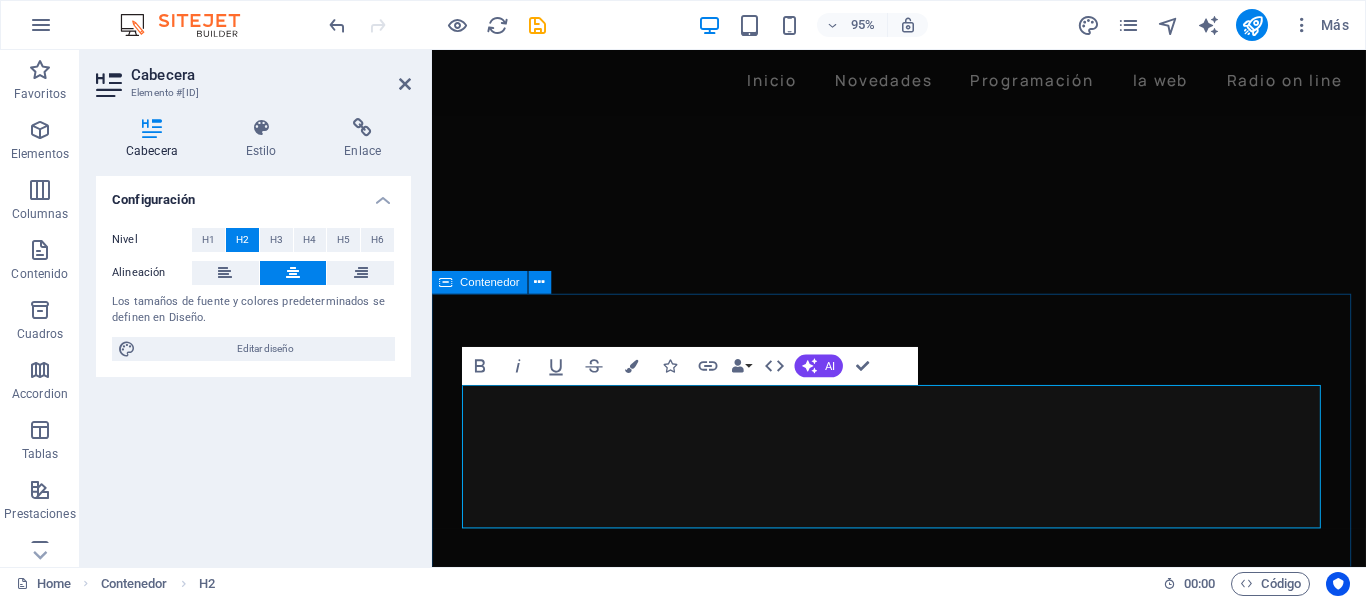 click on "Peoplebla tu radio  con la mejor programación para ti. Lorem ipsum dolor sit amet, consectetur adipiscing elit tellus porta vitae. Suelta el contenido aquí o  Añadir elementos  Pegar portapapeles" at bounding box center (923, 5624) 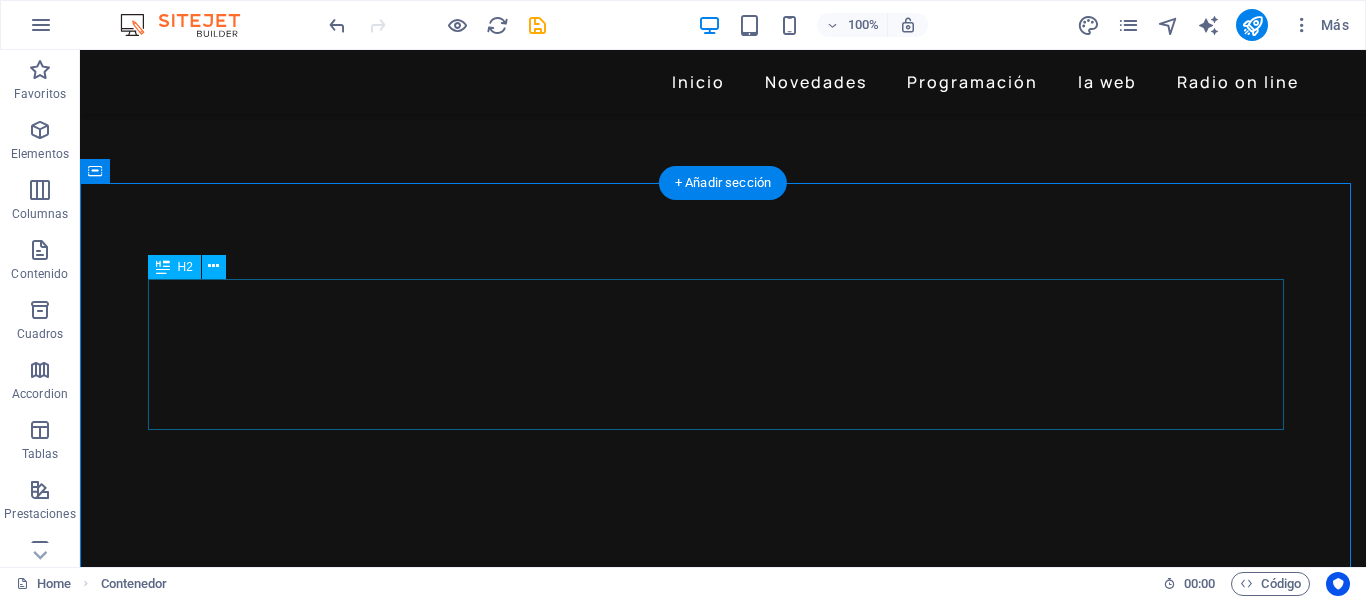 scroll, scrollTop: 2748, scrollLeft: 0, axis: vertical 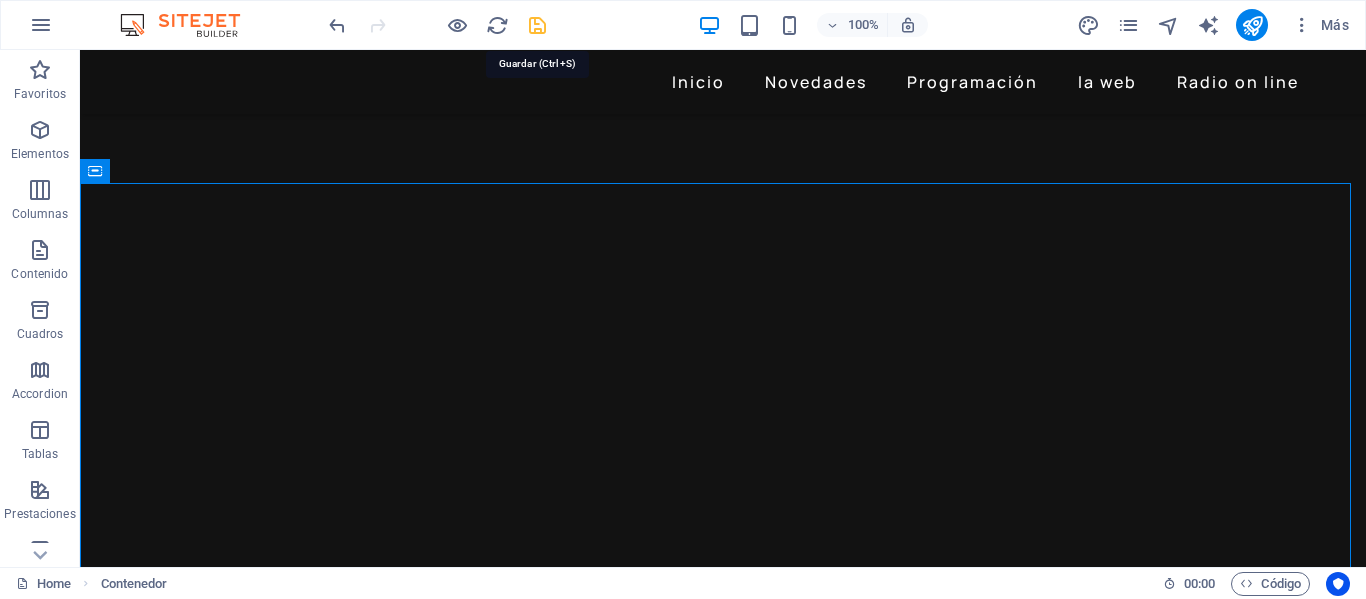 click at bounding box center (537, 25) 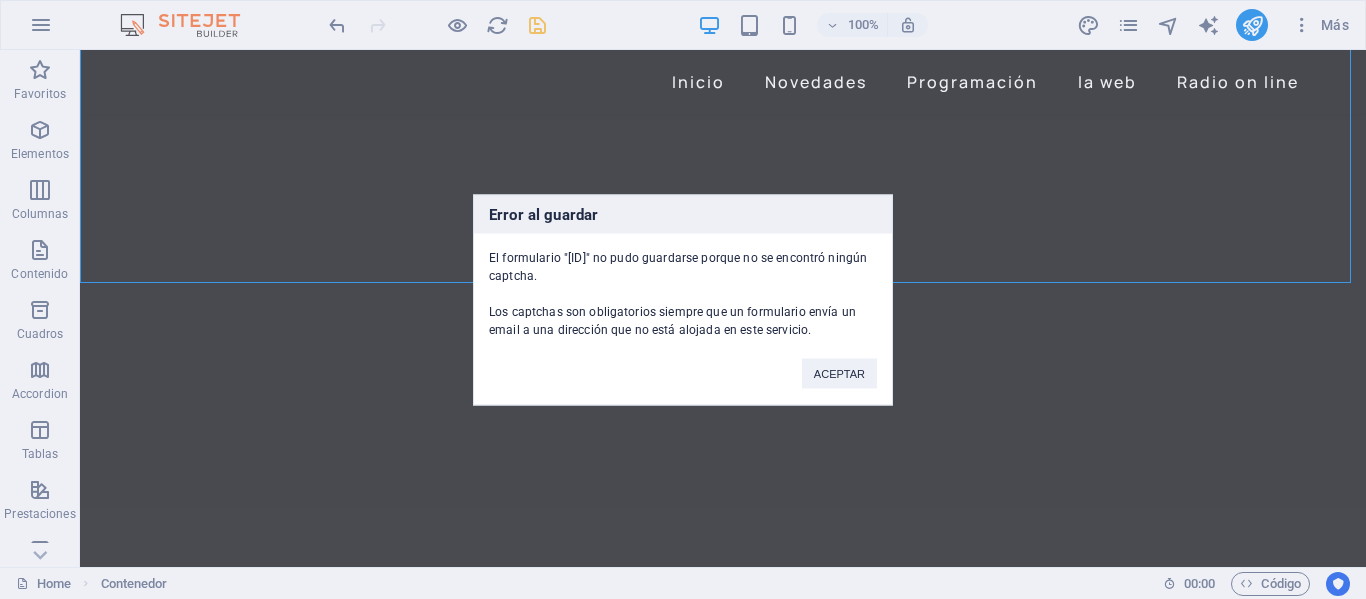 scroll, scrollTop: 3224, scrollLeft: 0, axis: vertical 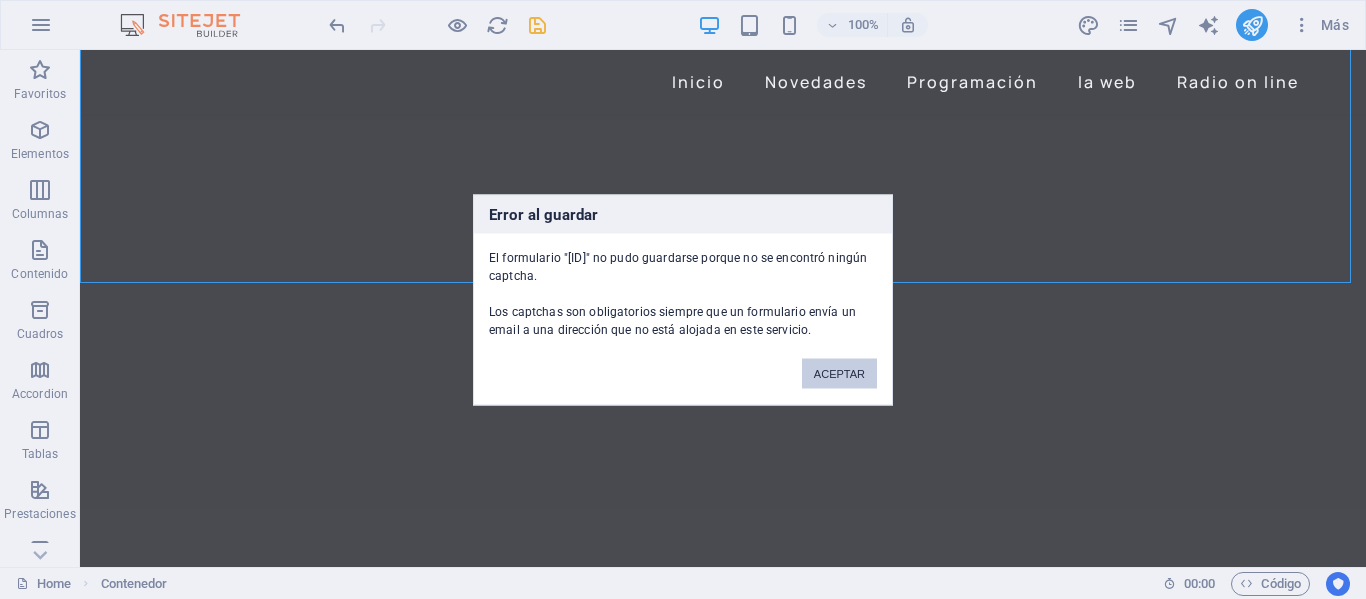 click on "ACEPTAR" at bounding box center [839, 373] 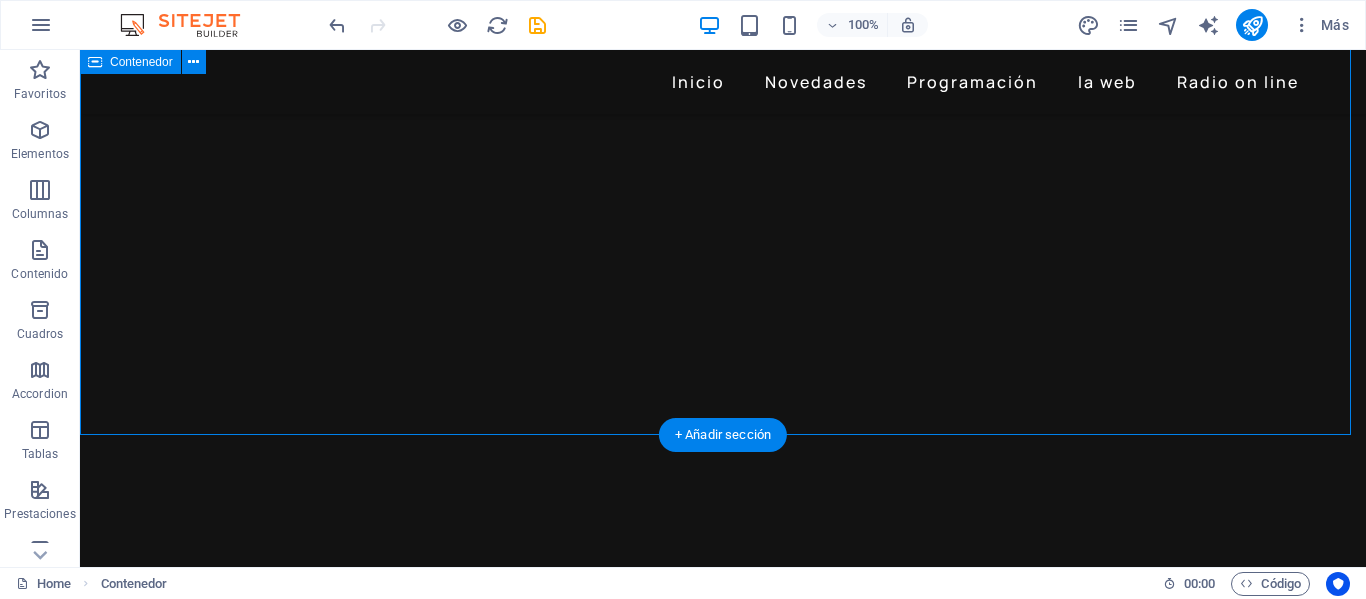 scroll, scrollTop: 3024, scrollLeft: 0, axis: vertical 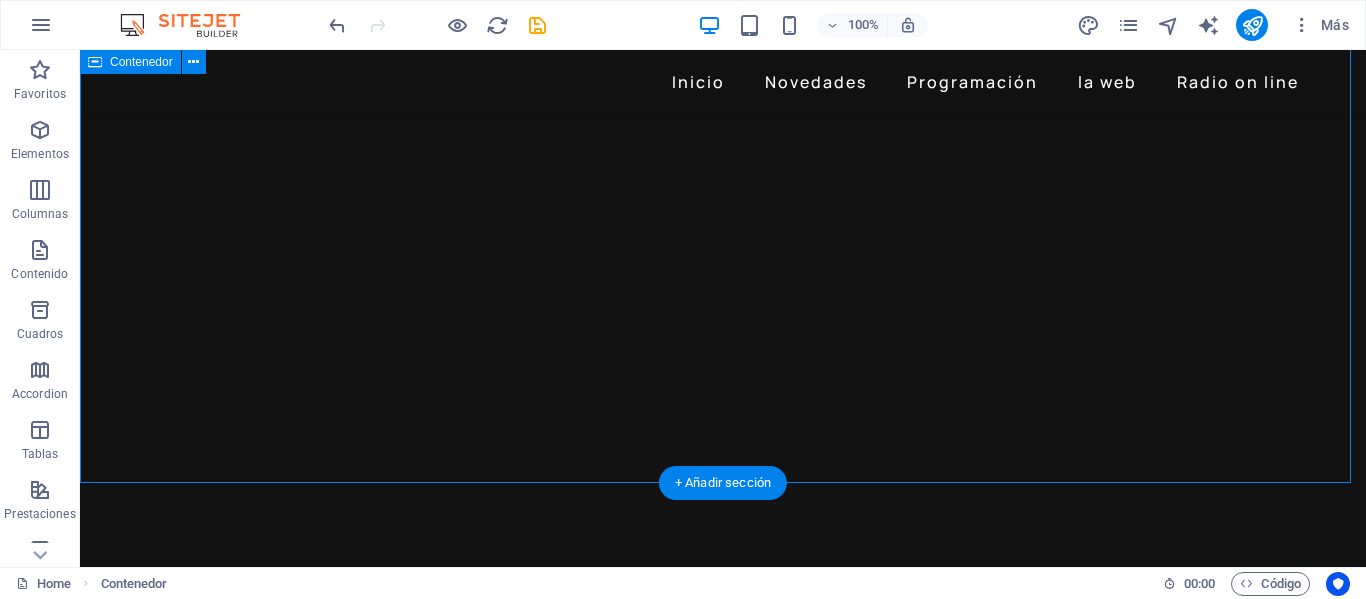 click on "Peoplebla tu radio  con la mejor programación para ti. Lorem ipsum dolor sit amet, consectetur adipiscing elit tellus porta vitae. Suelta el contenido aquí o  Añadir elementos  Pegar portapapeles" at bounding box center (723, 5440) 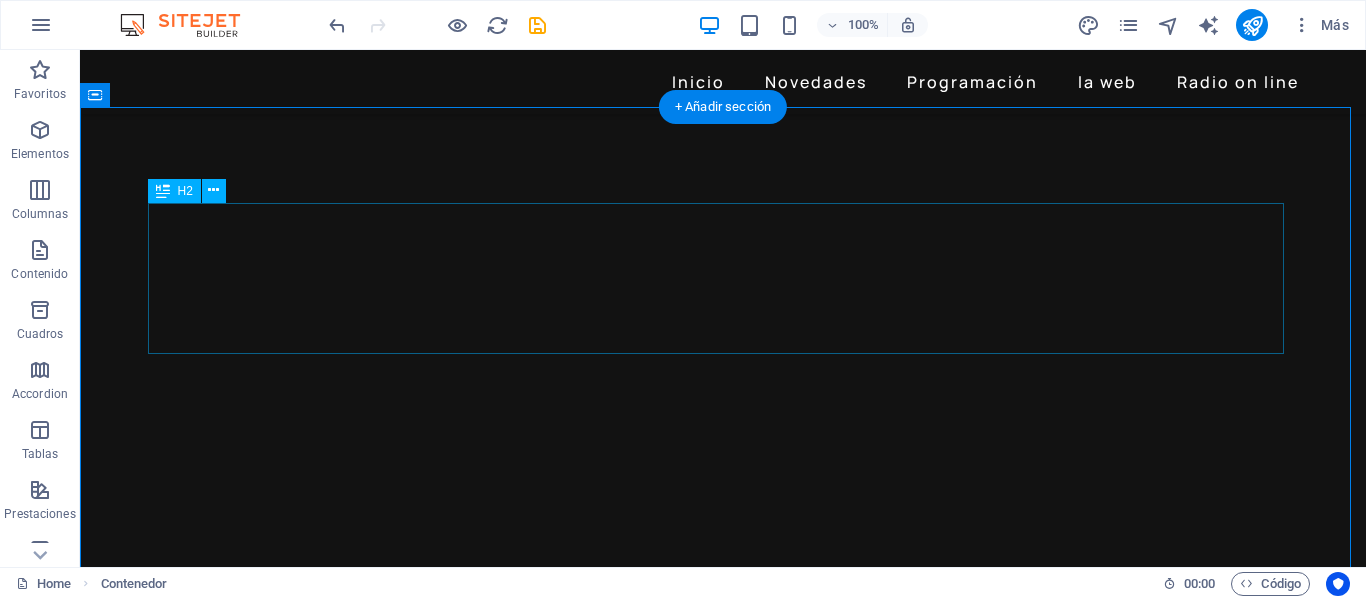 scroll, scrollTop: 2824, scrollLeft: 0, axis: vertical 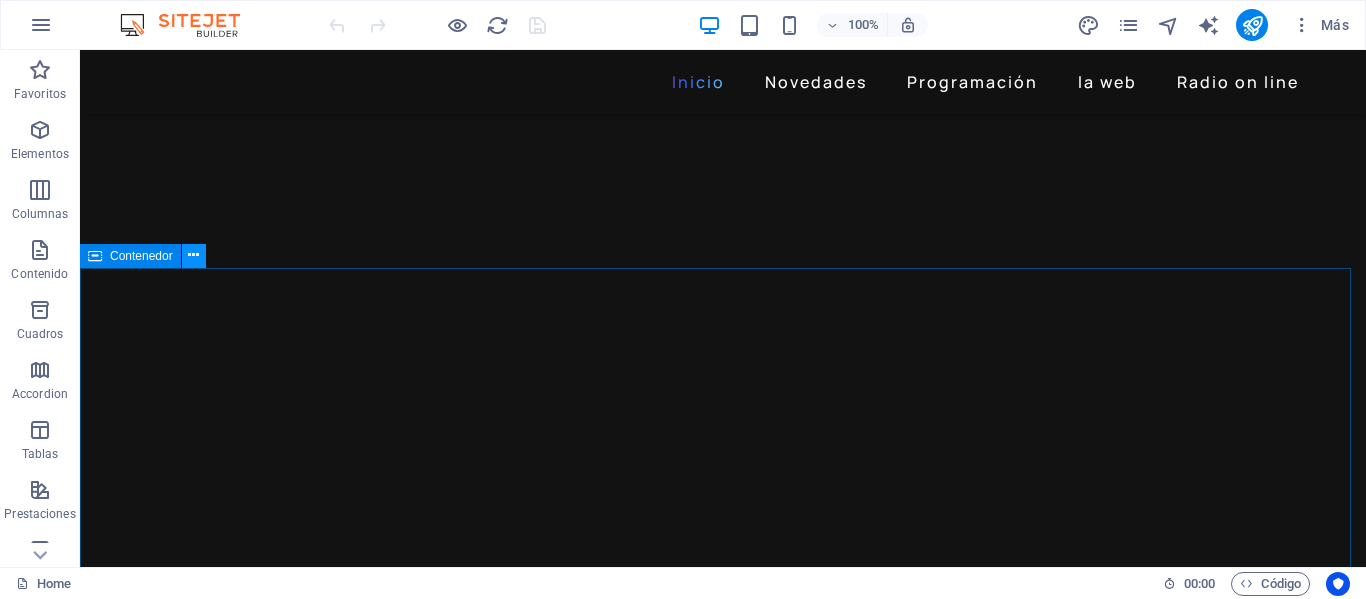 click at bounding box center (193, 255) 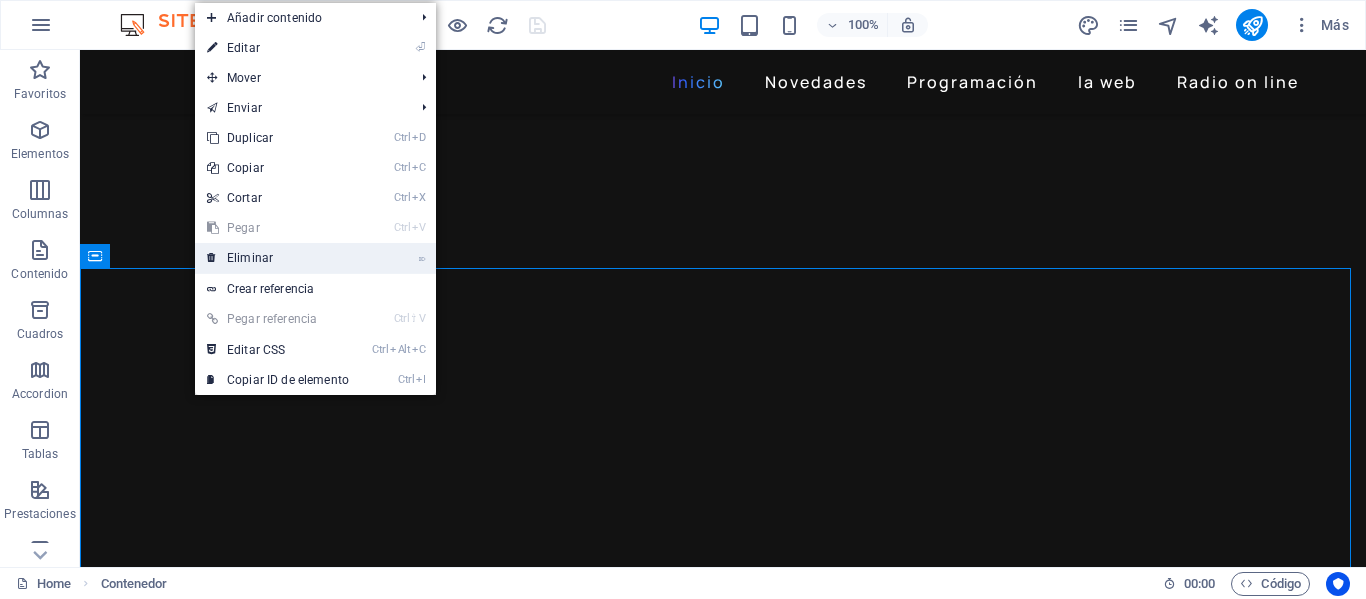 click on "⌦  Eliminar" at bounding box center (278, 258) 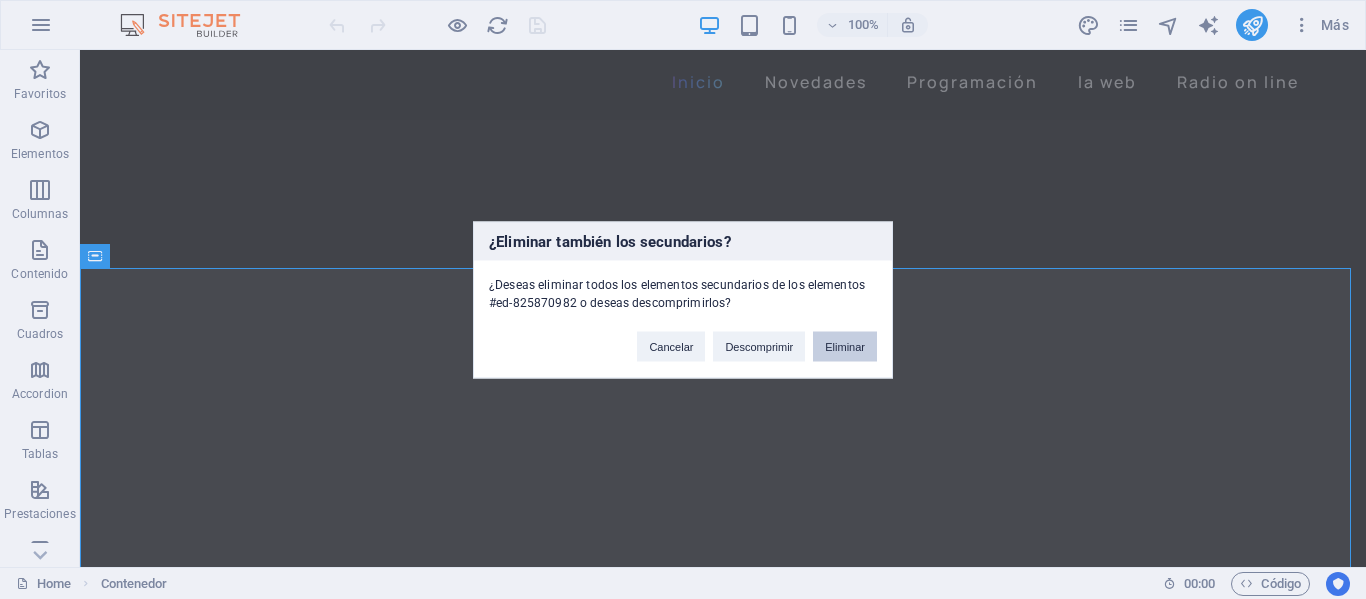 click on "Eliminar" at bounding box center [845, 346] 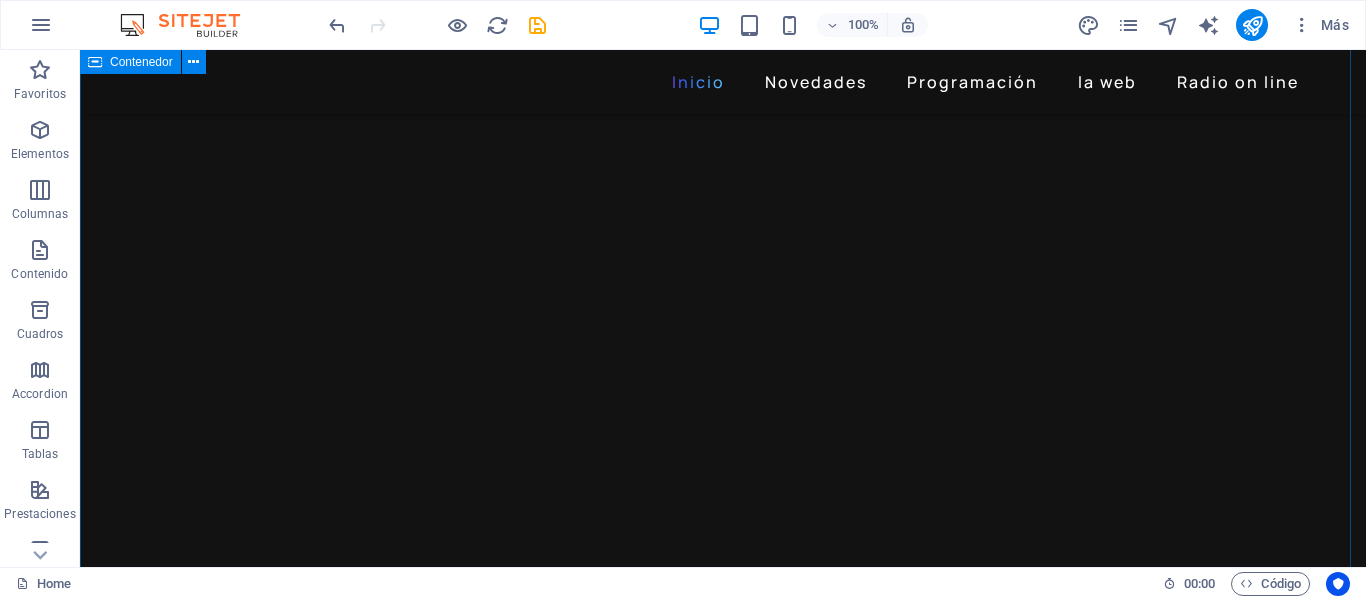 scroll, scrollTop: 2300, scrollLeft: 0, axis: vertical 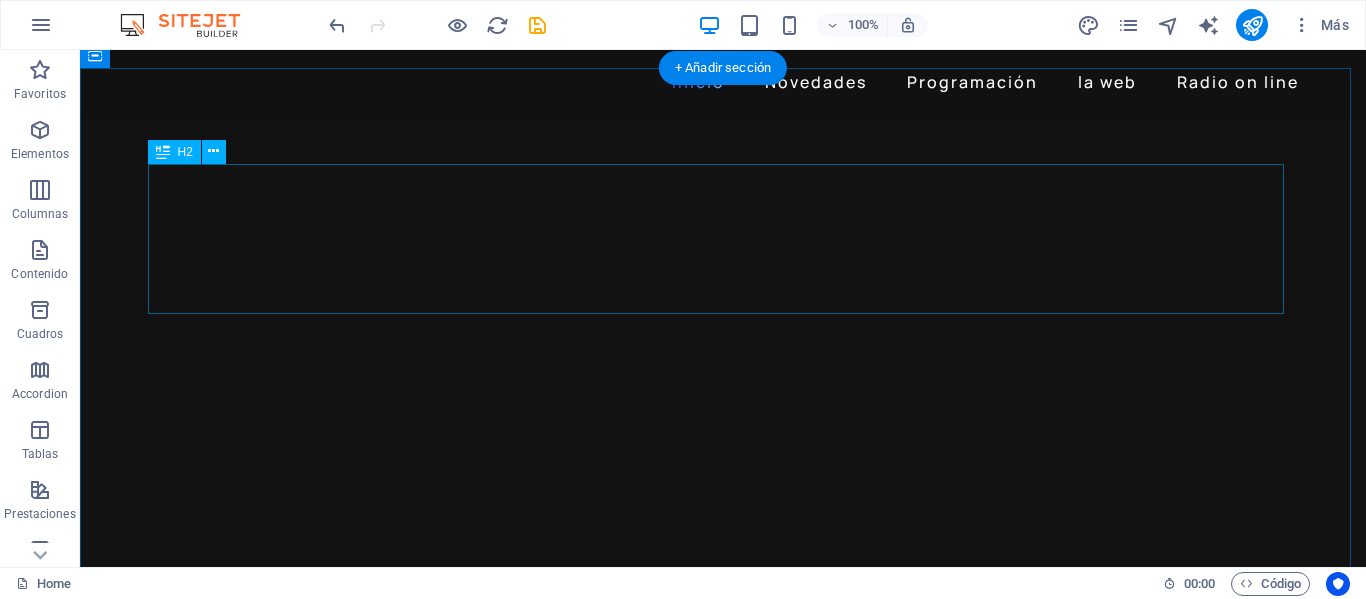 click on "Tunes latest from  Gadgets, direct to your inbox" at bounding box center (723, 4810) 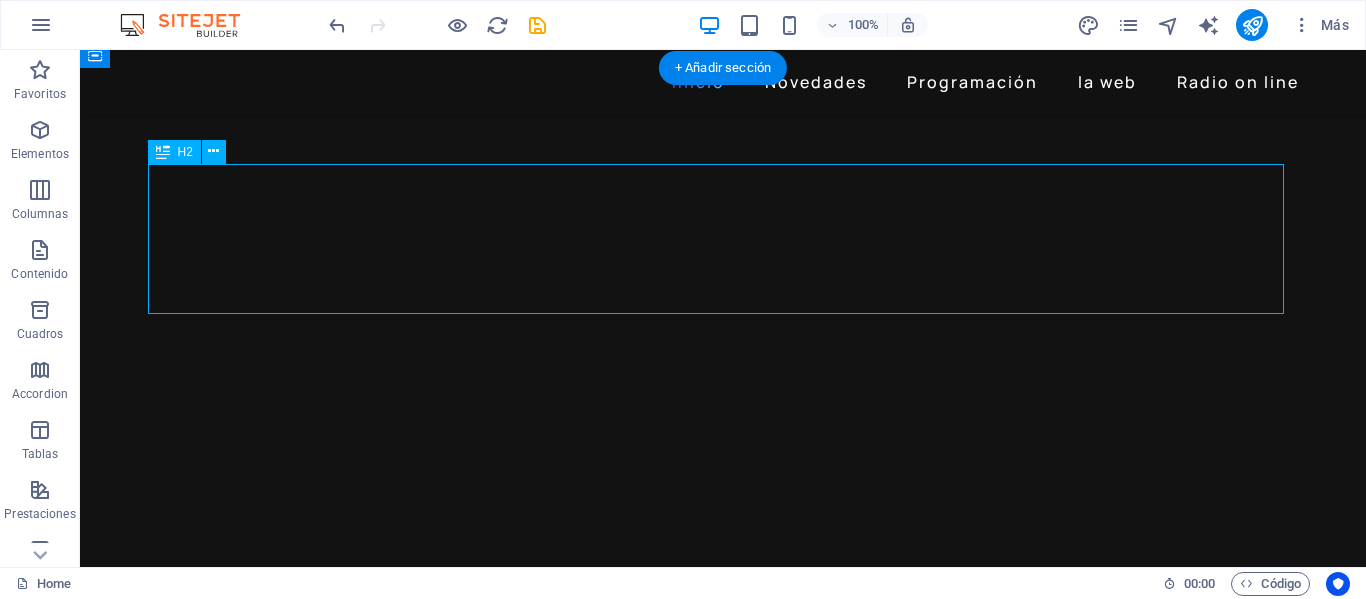 click on "Tunes latest from  Gadgets, direct to your inbox" at bounding box center (723, 4810) 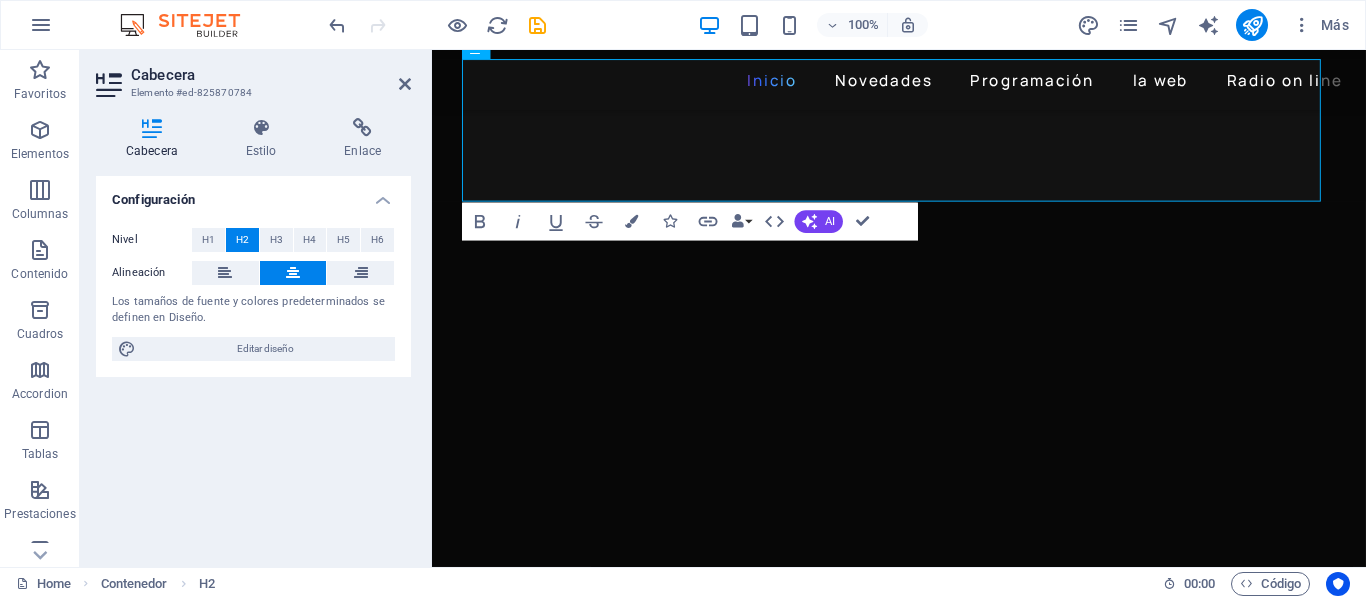 scroll, scrollTop: 2190, scrollLeft: 0, axis: vertical 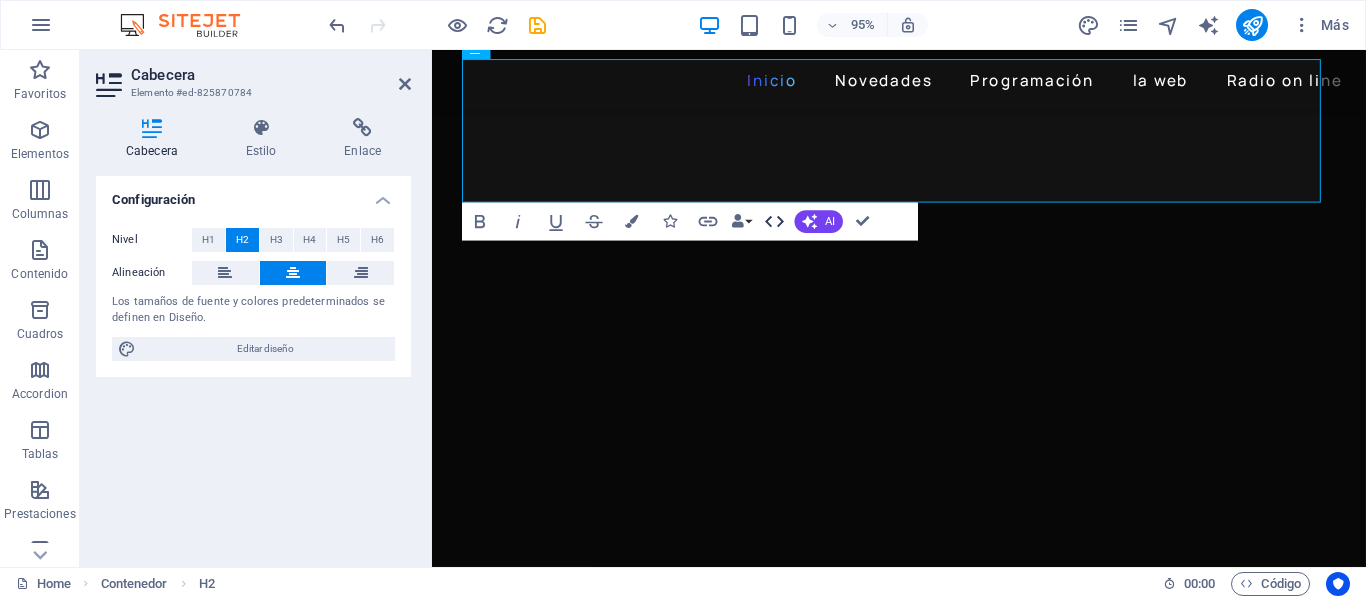type 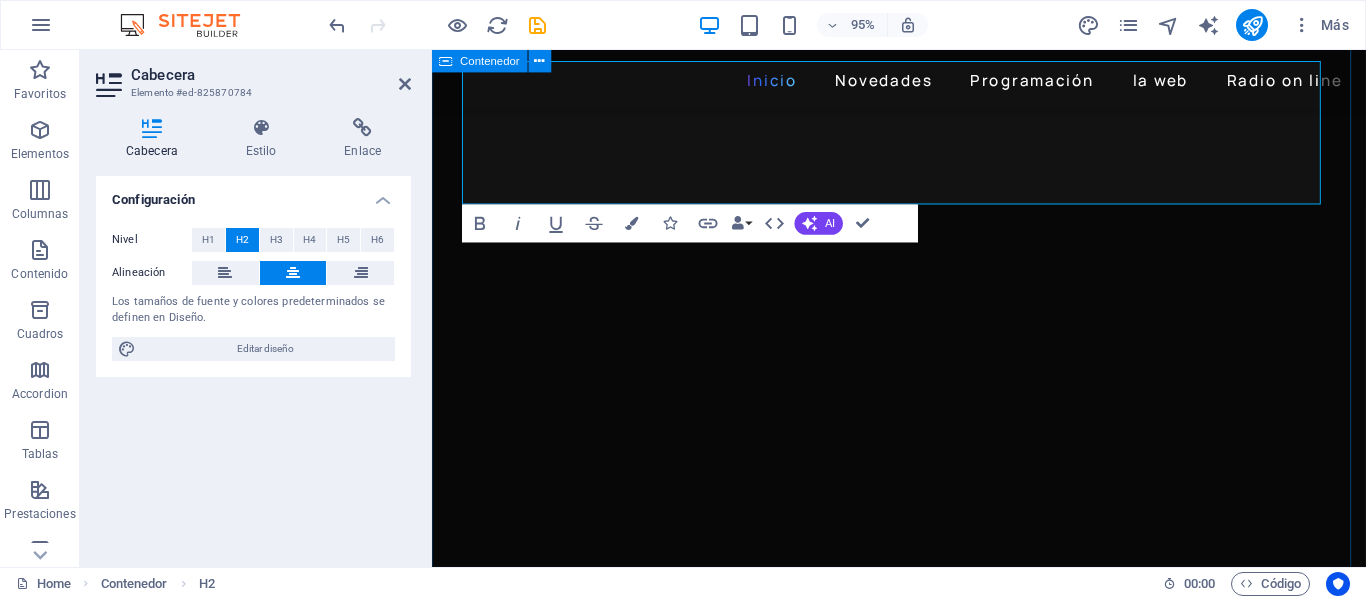 scroll, scrollTop: 1990, scrollLeft: 0, axis: vertical 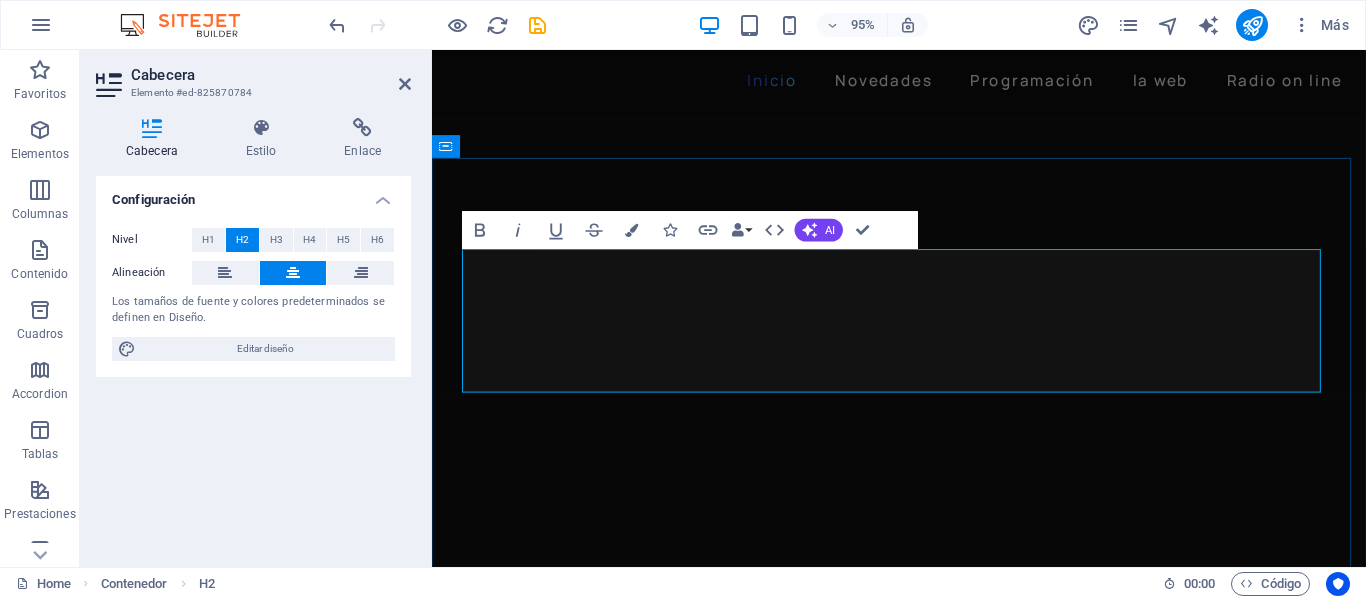 drag, startPoint x: 543, startPoint y: 289, endPoint x: 1041, endPoint y: 295, distance: 498.03613 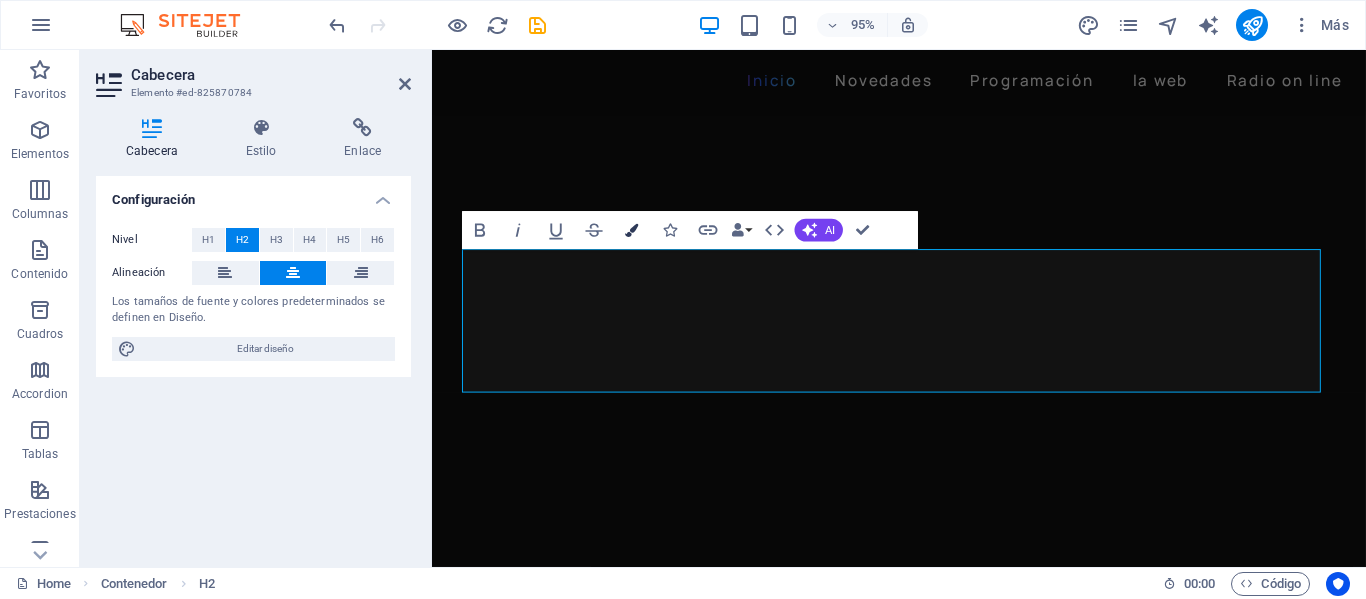 click at bounding box center [632, 230] 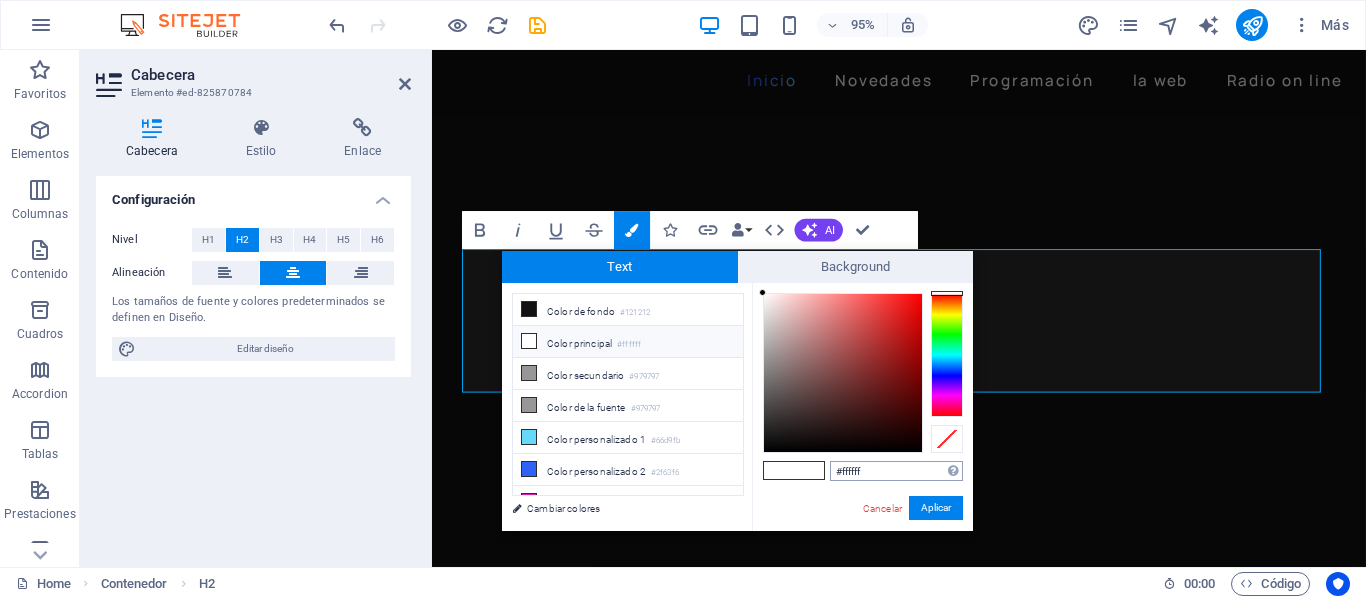 click on "#ffffff" at bounding box center [896, 471] 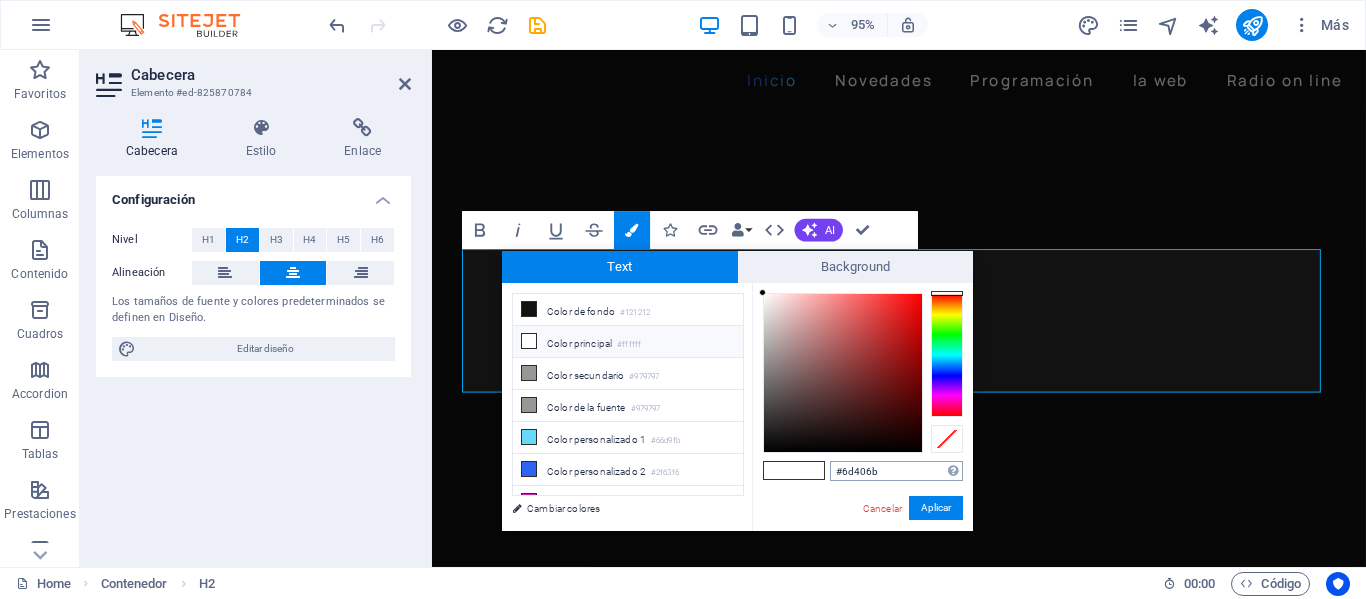 type on "#6d406b" 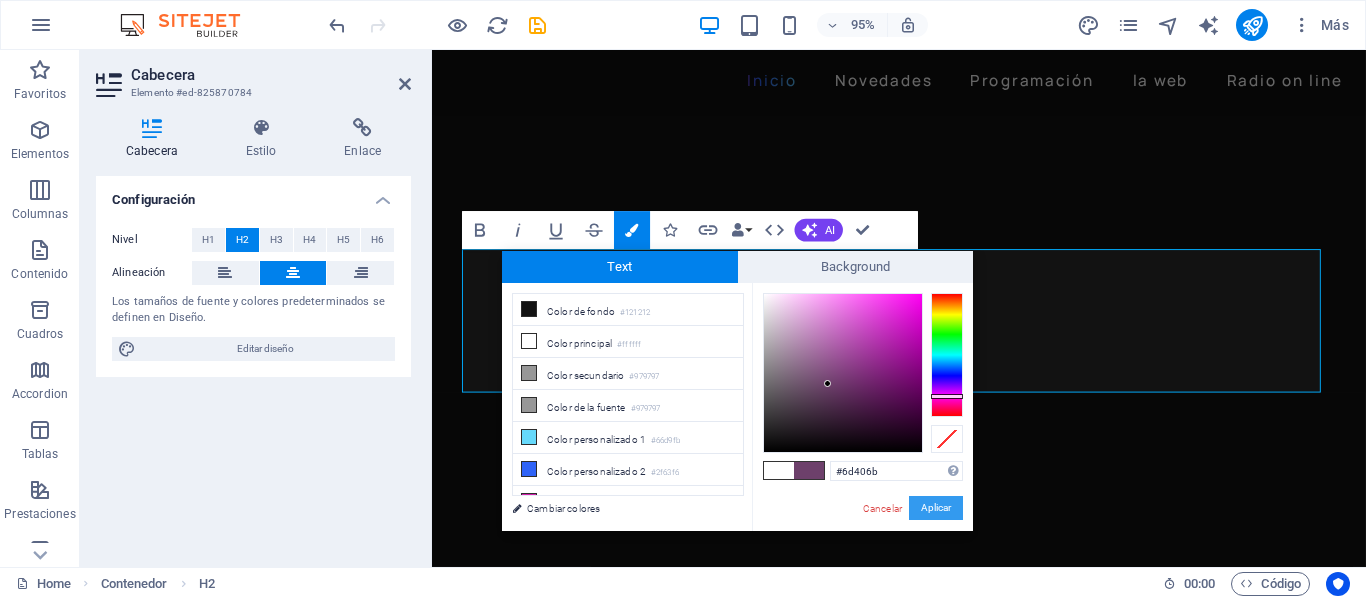 click on "Aplicar" at bounding box center [936, 508] 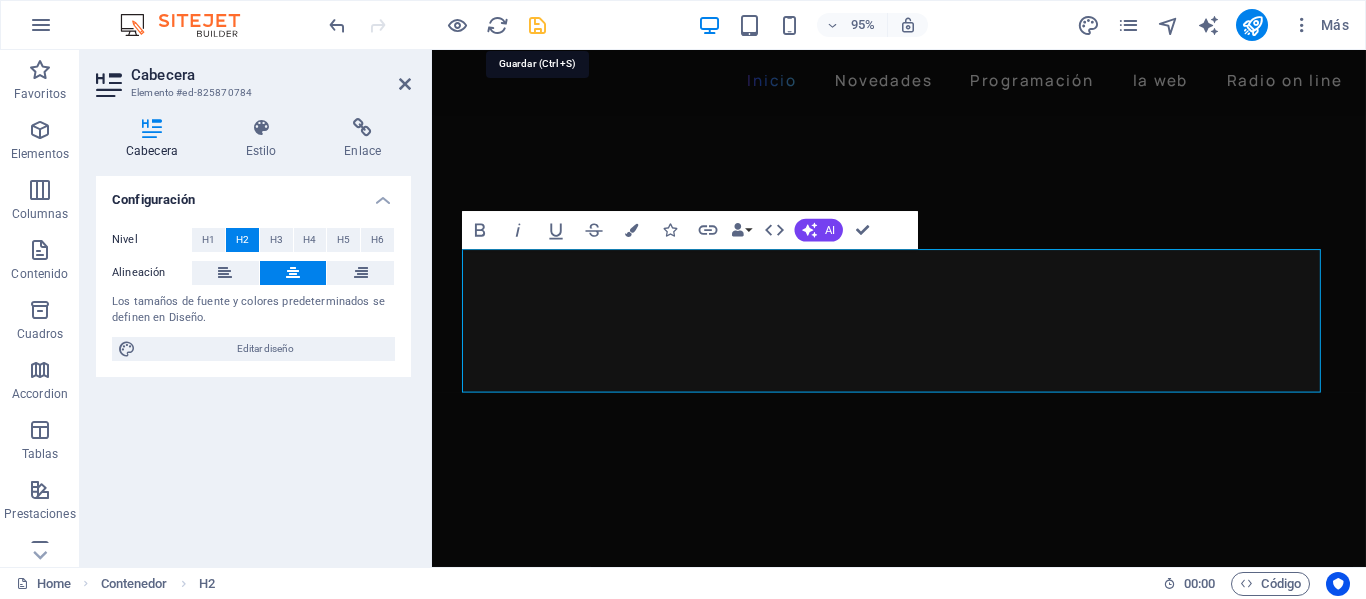 click at bounding box center (537, 25) 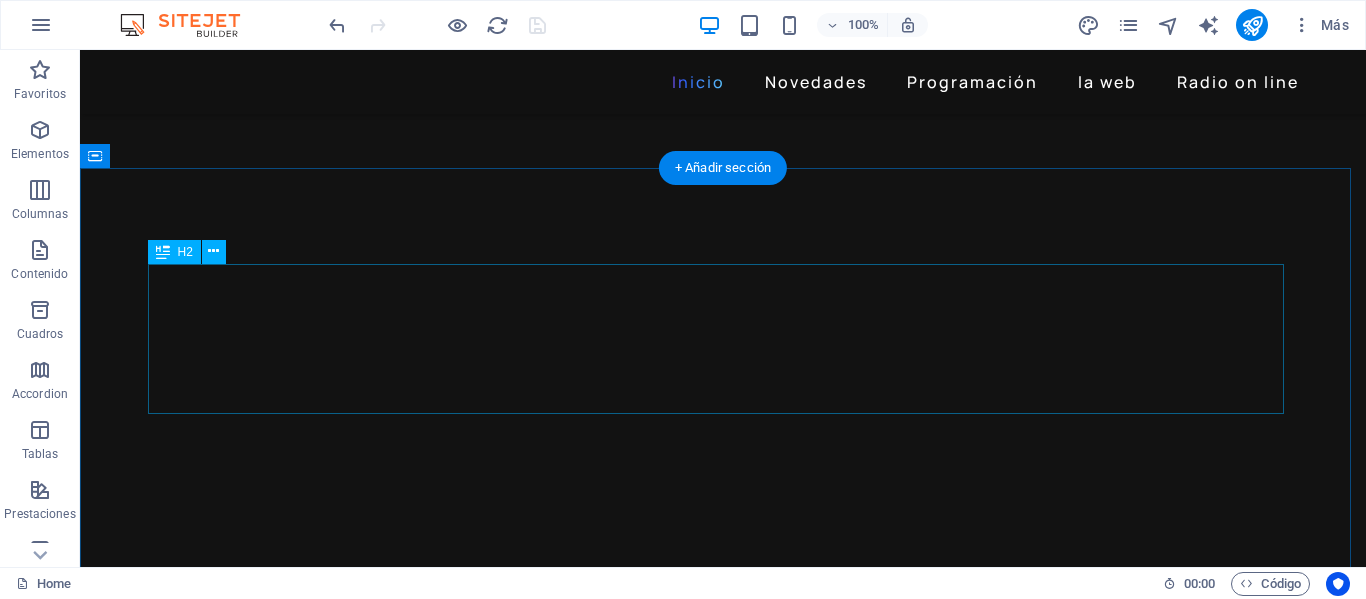 scroll, scrollTop: 2300, scrollLeft: 0, axis: vertical 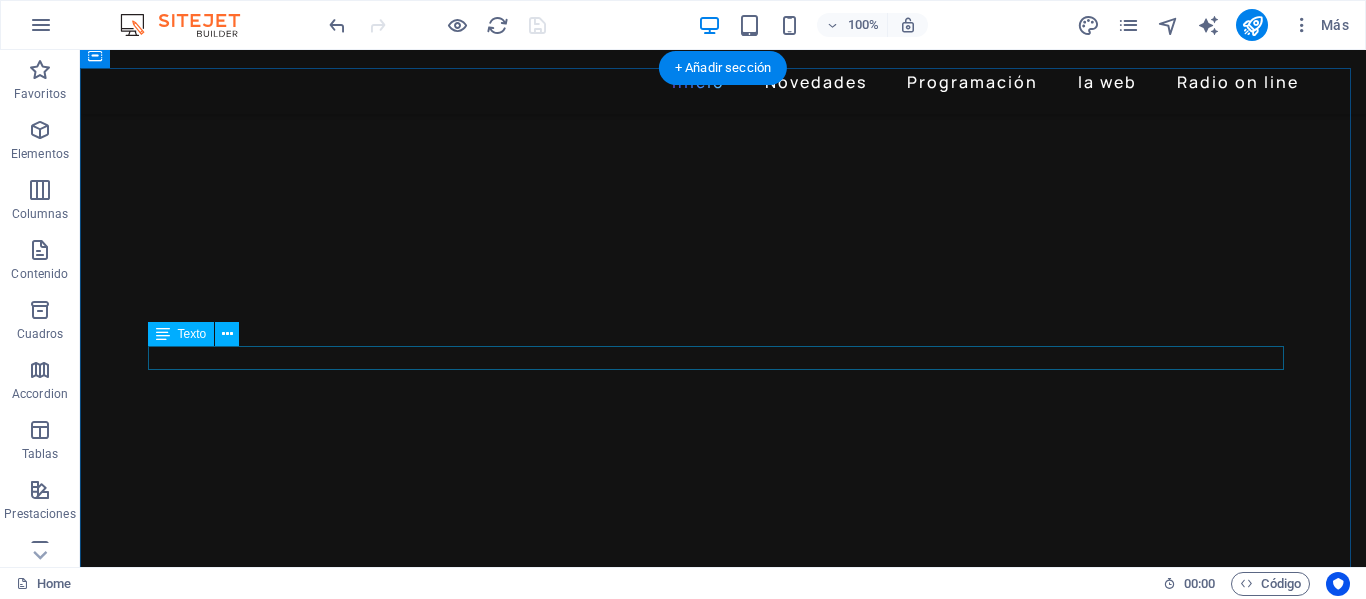 click on "Lorem ipsum dolor sit amet, consectetur adipiscing elit tellus porta vitae." at bounding box center [723, 4929] 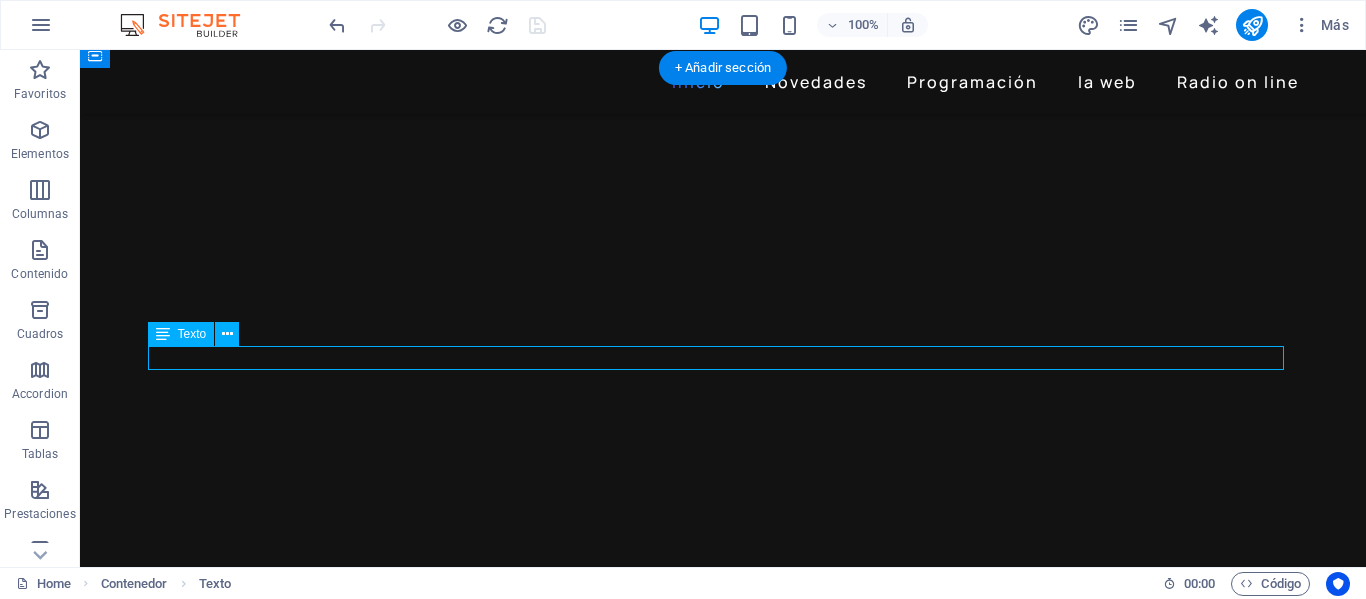 click on "Lorem ipsum dolor sit amet, consectetur adipiscing elit tellus porta vitae." at bounding box center [723, 4929] 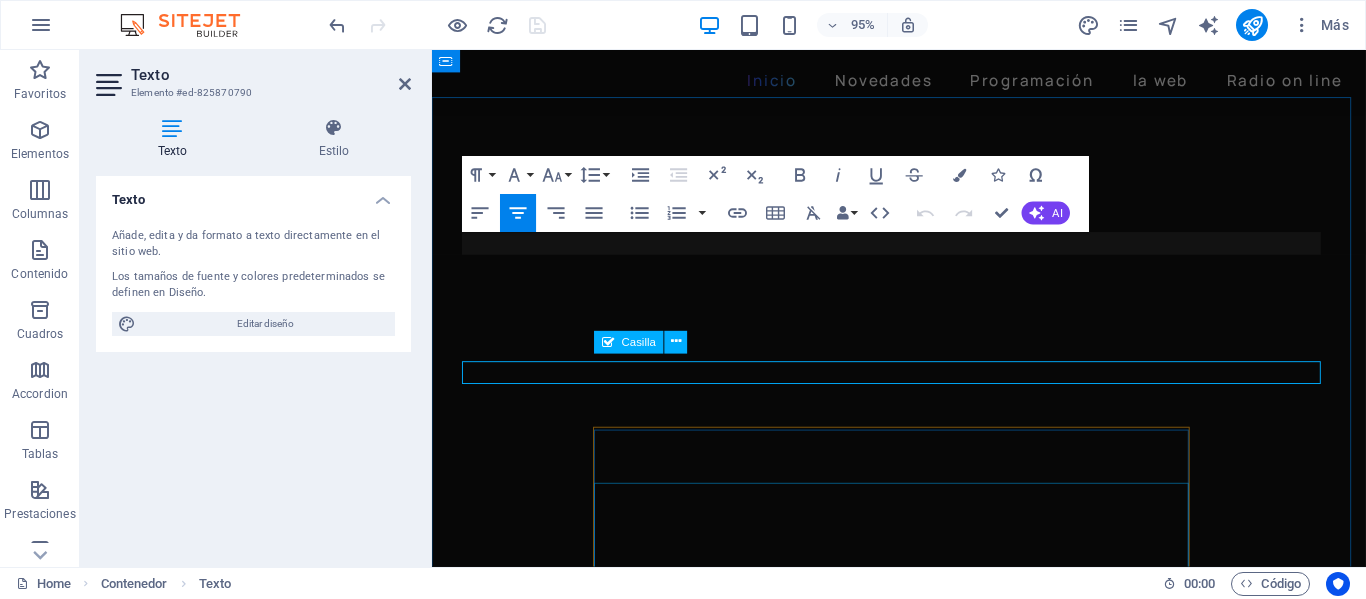 scroll, scrollTop: 2191, scrollLeft: 0, axis: vertical 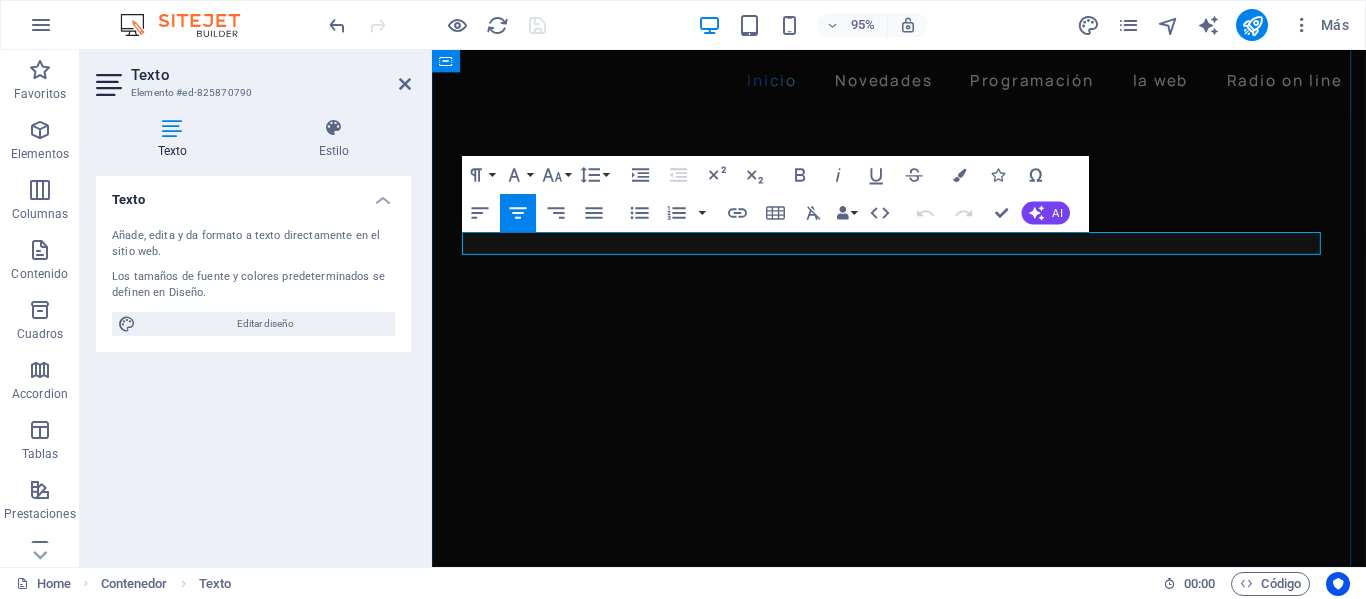 drag, startPoint x: 1197, startPoint y: 253, endPoint x: 649, endPoint y: 262, distance: 548.0739 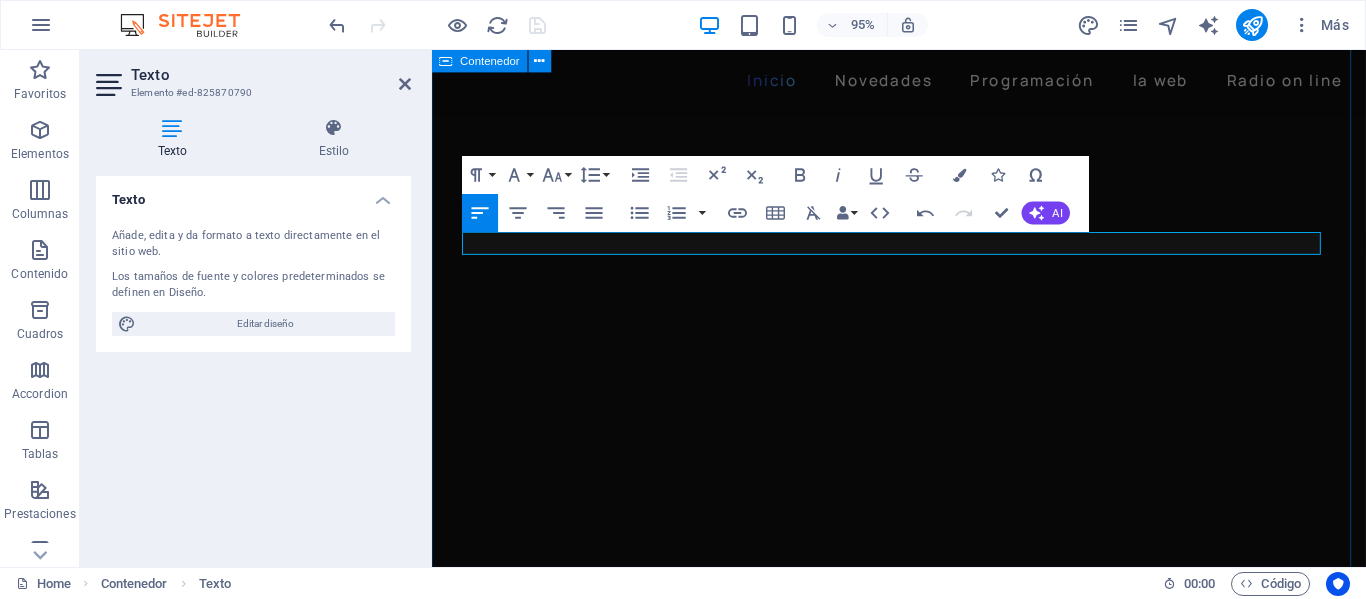 click on "Radio on line de Ciudad de la Costa, Canelones, Uruguay. Sign up I have read and understand the privacy policy. ¿Ilegible? Cargar nuevo" at bounding box center [923, 4904] 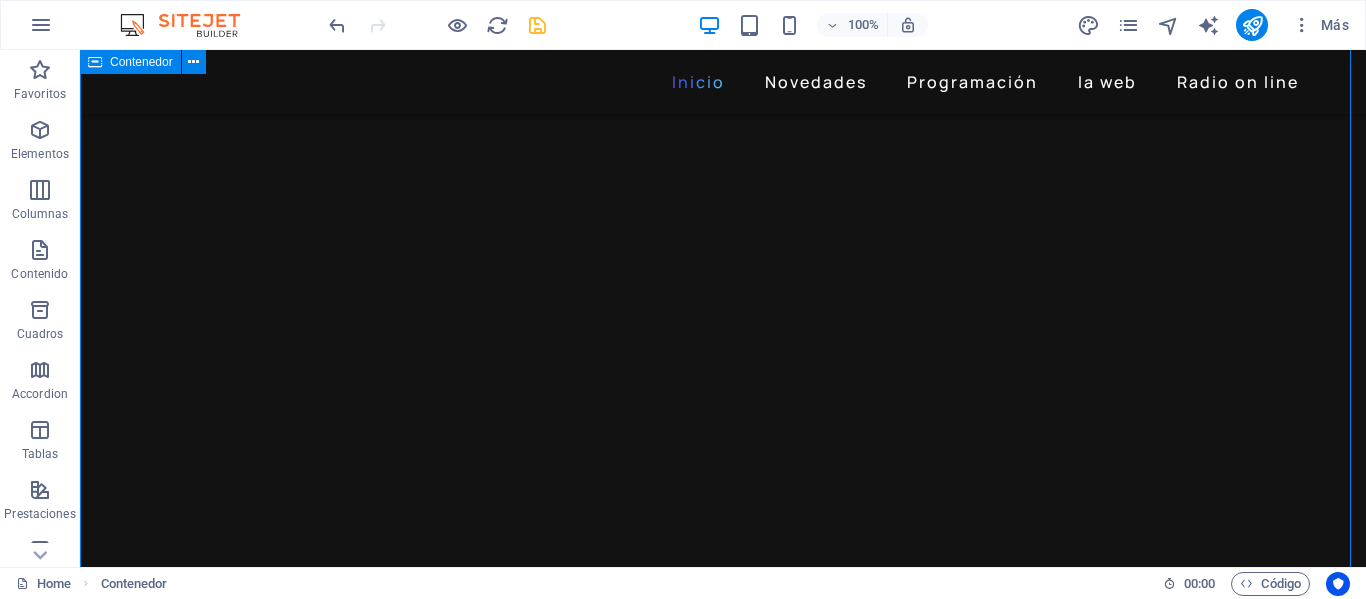 scroll, scrollTop: 2205, scrollLeft: 0, axis: vertical 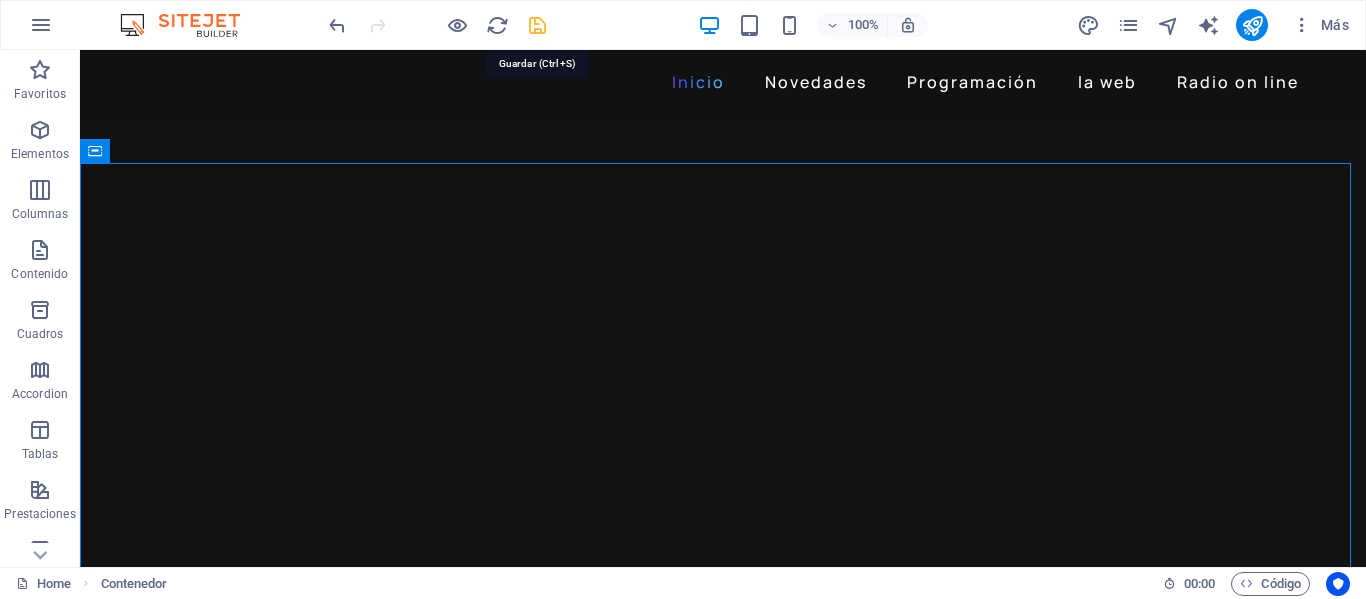click at bounding box center [537, 25] 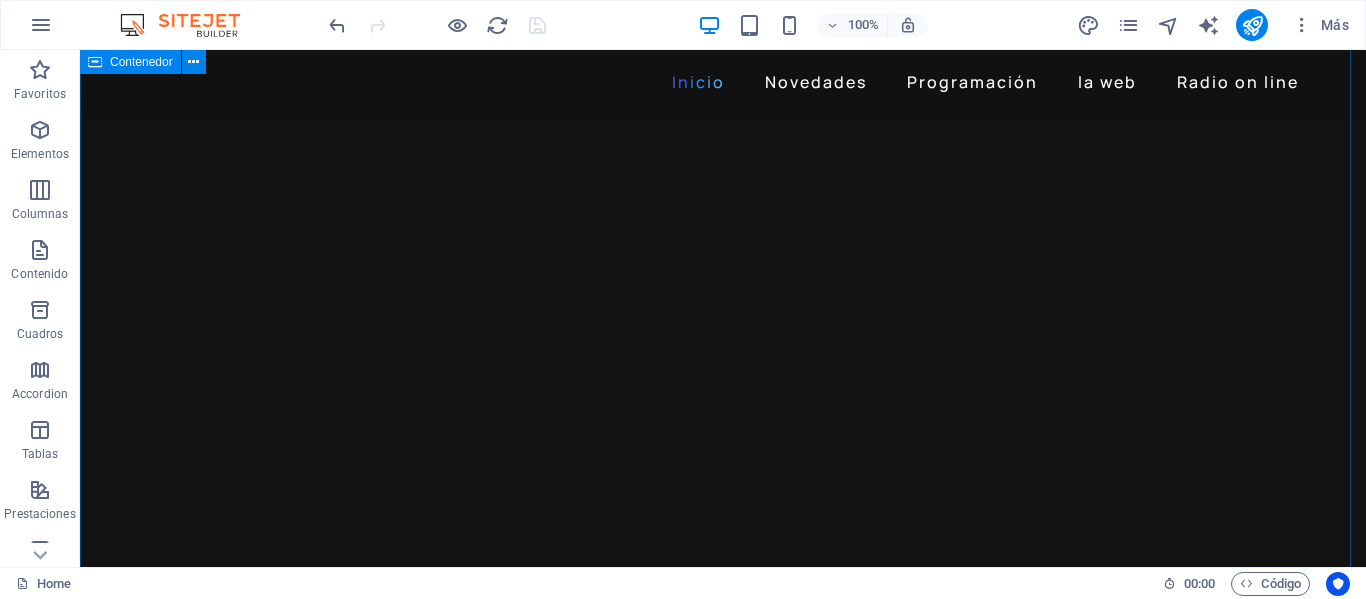 scroll, scrollTop: 2505, scrollLeft: 0, axis: vertical 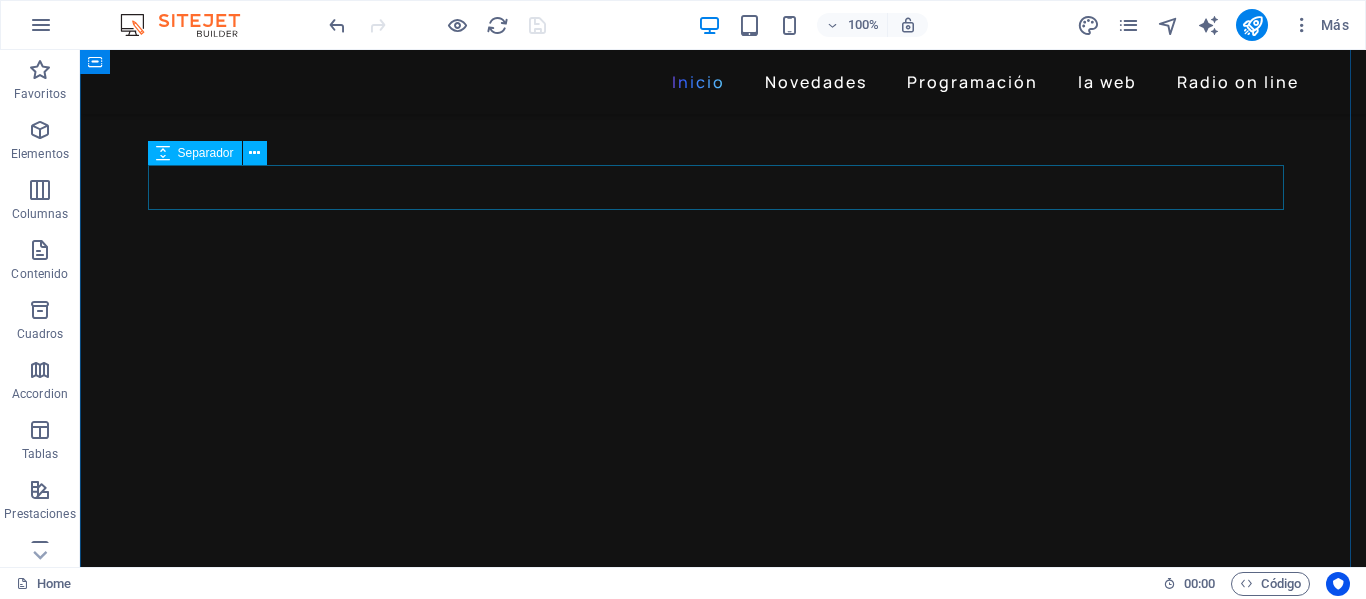 click at bounding box center [723, 4758] 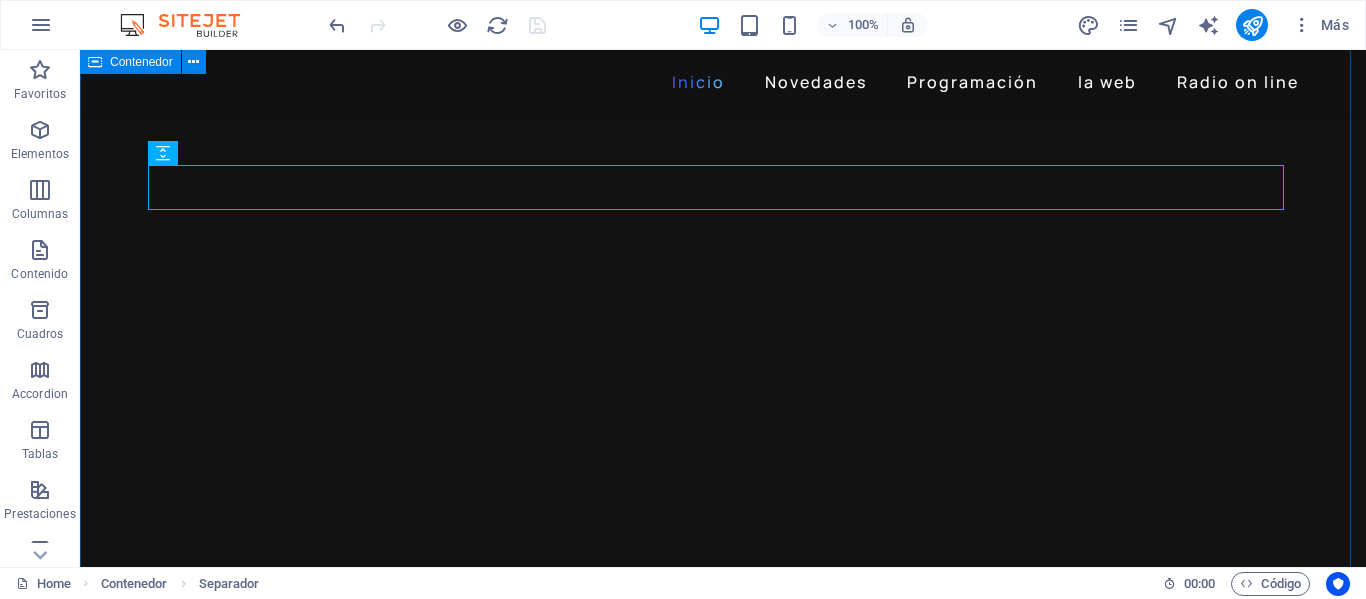 click on "Radio on line de Ciudad de la Costa, Canelones, Uruguay. Sign up I have read and understand the privacy policy. ¿Ilegible? Cargar nuevo" at bounding box center [723, 4892] 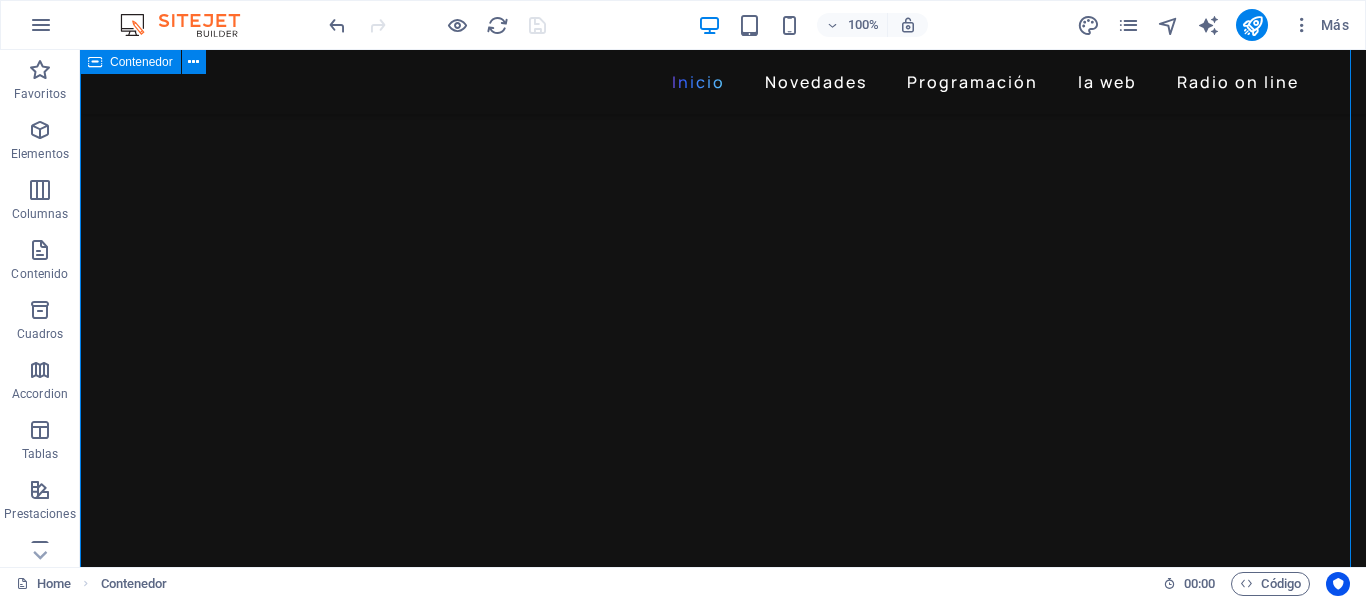 click on "Radio on line de Ciudad de la Costa, Canelones, Uruguay. Sign up I have read and understand the privacy policy. ¿Ilegible? Cargar nuevo" at bounding box center [723, 4892] 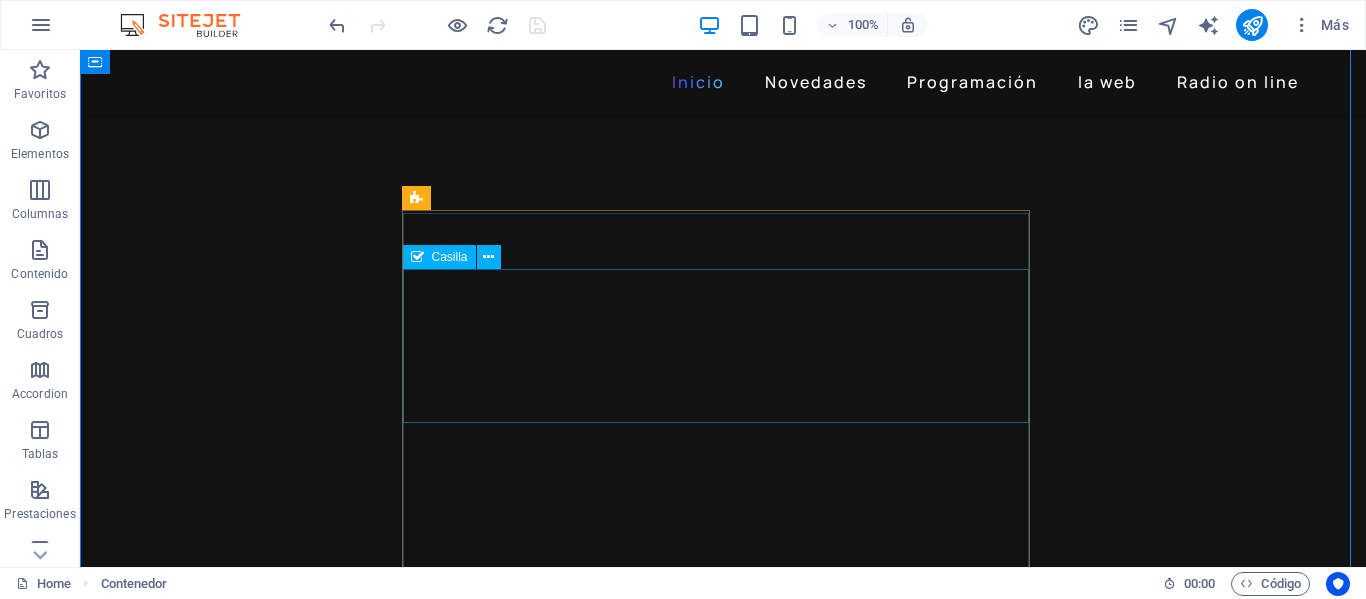 click on "I have read and understand the privacy policy." at bounding box center (469, 4919) 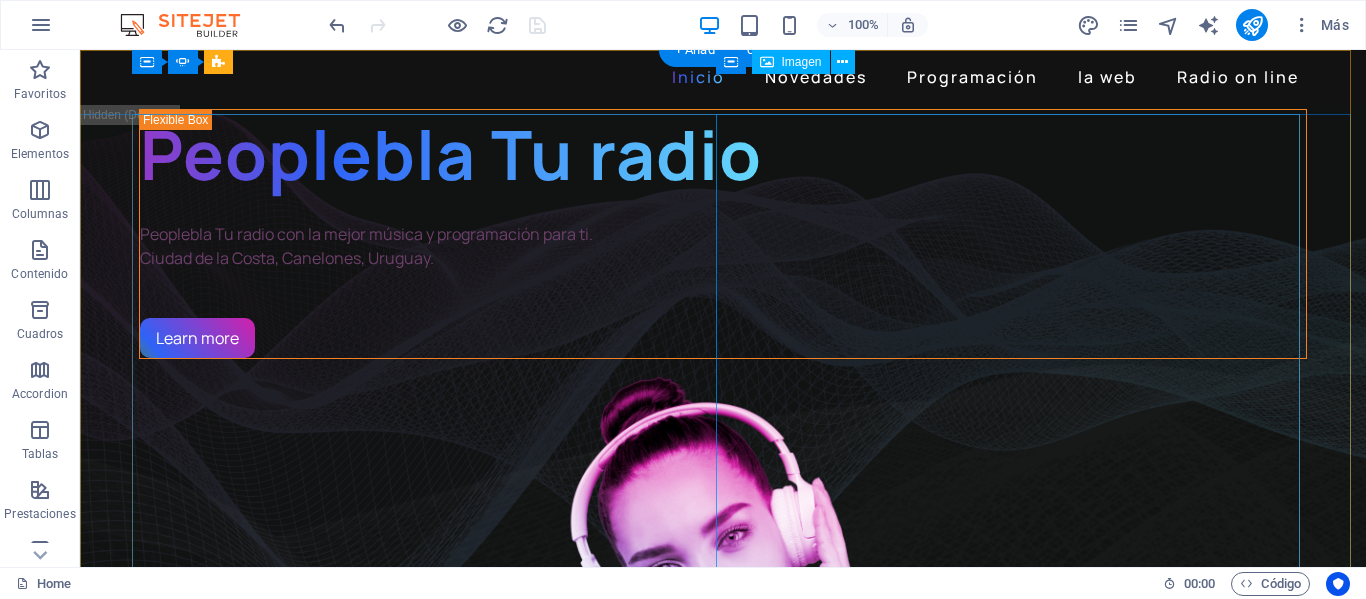 scroll, scrollTop: 0, scrollLeft: 0, axis: both 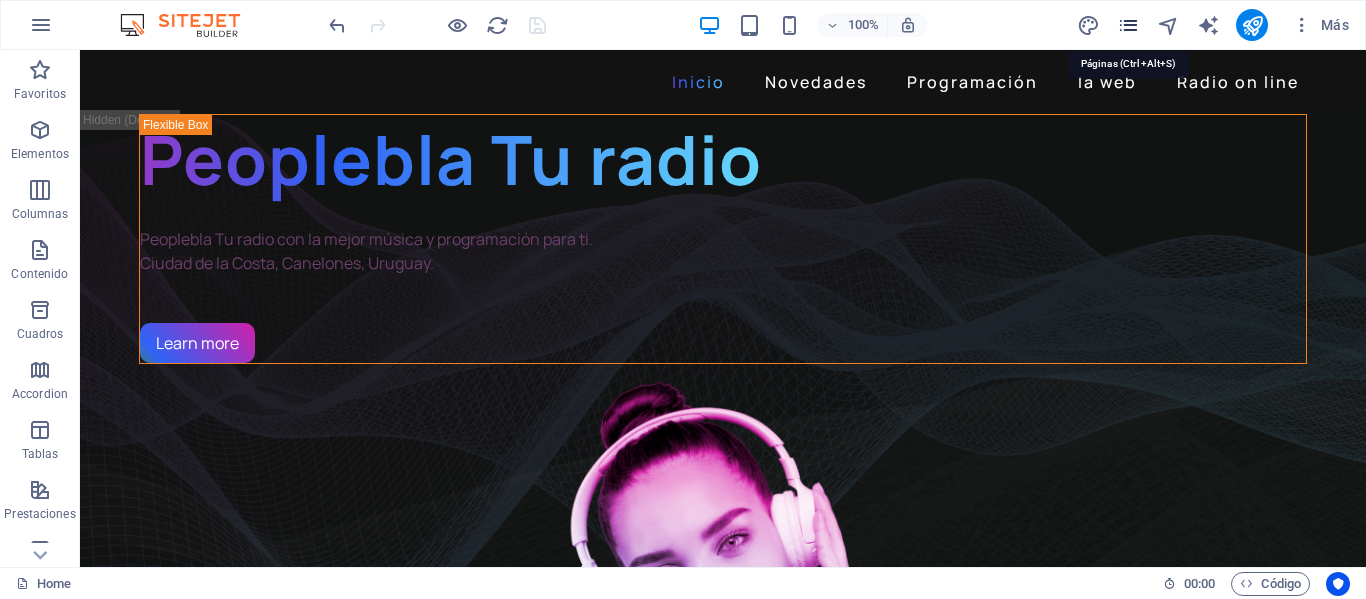 click at bounding box center [1128, 25] 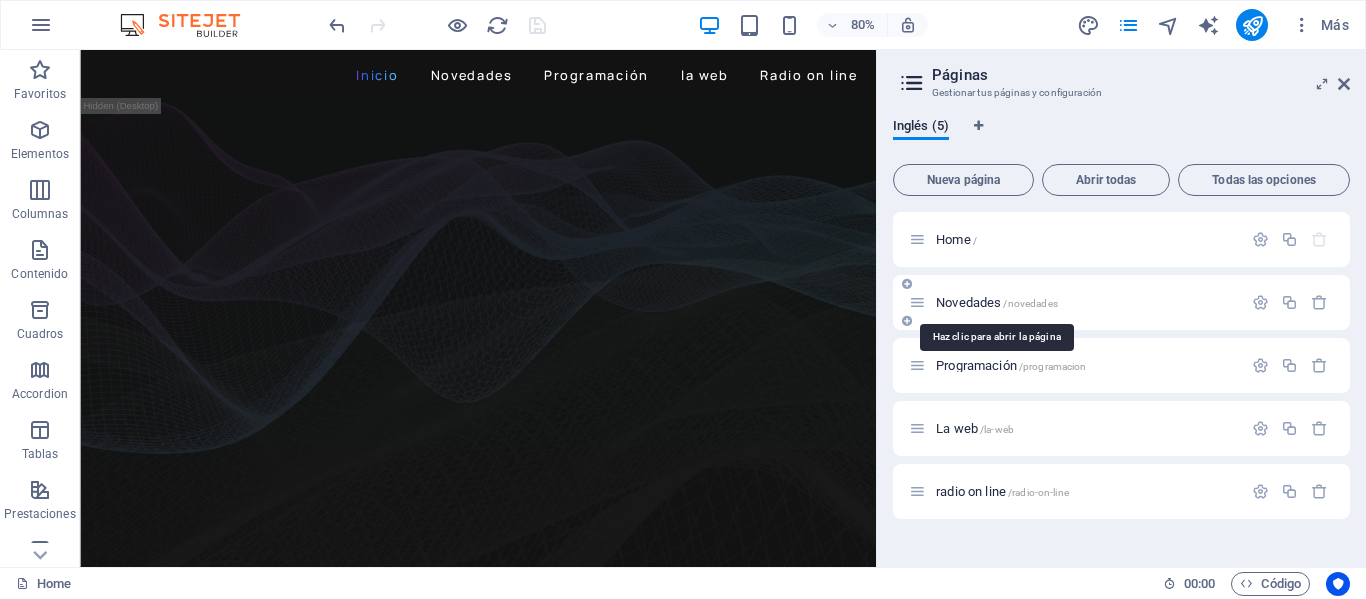 click on "Novedades /novedades" at bounding box center (997, 302) 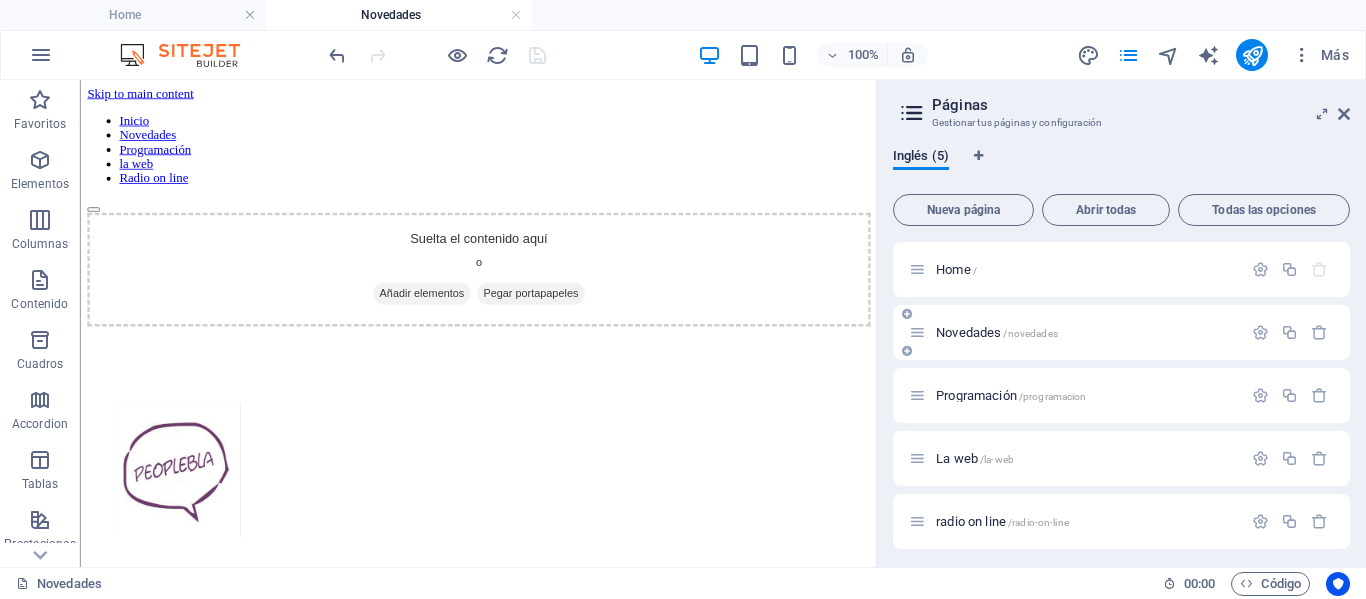 scroll, scrollTop: 0, scrollLeft: 0, axis: both 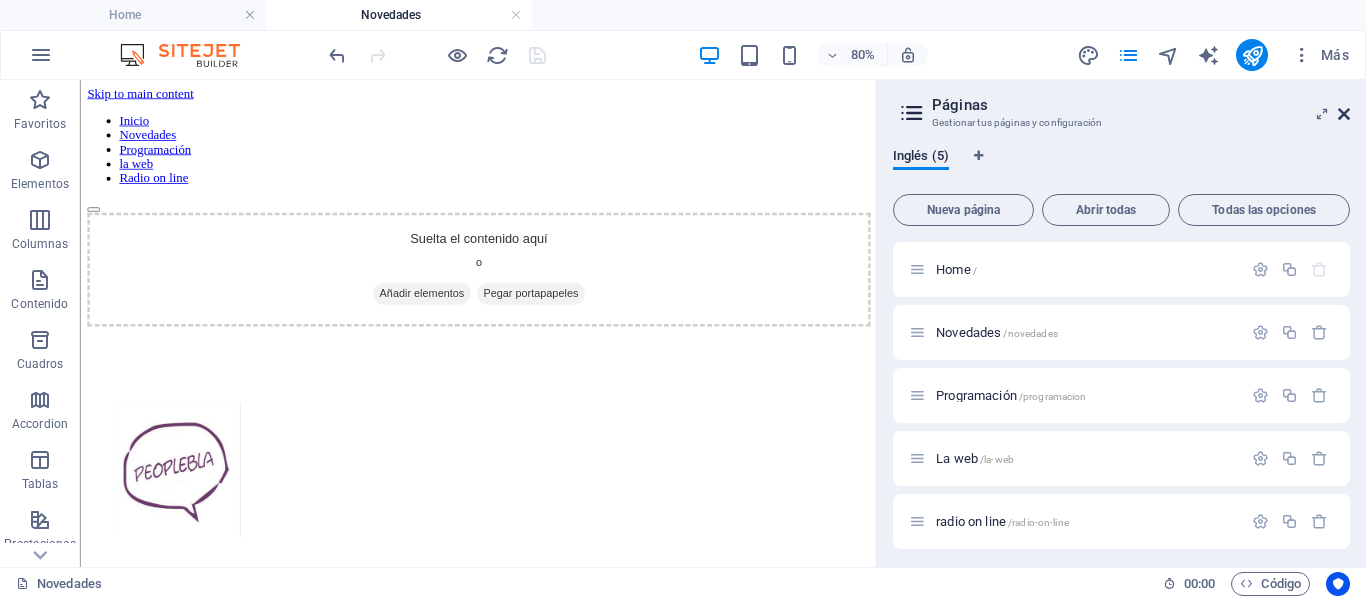drag, startPoint x: 1345, startPoint y: 113, endPoint x: 1266, endPoint y: 34, distance: 111.72287 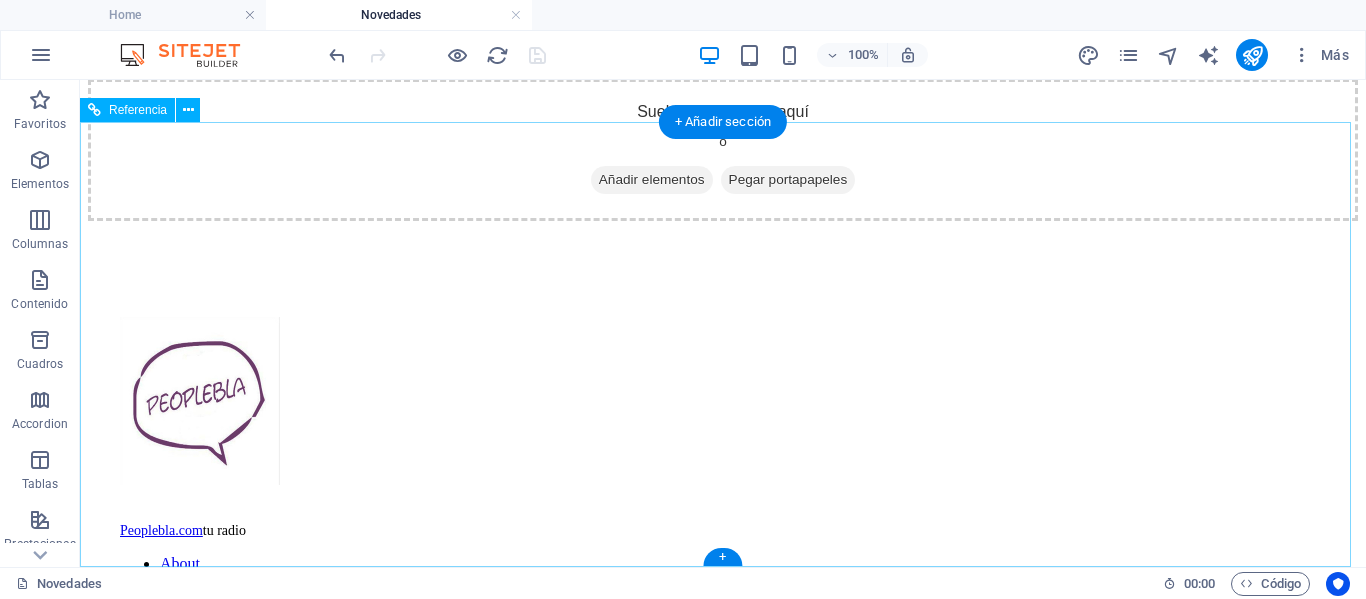 scroll, scrollTop: 0, scrollLeft: 0, axis: both 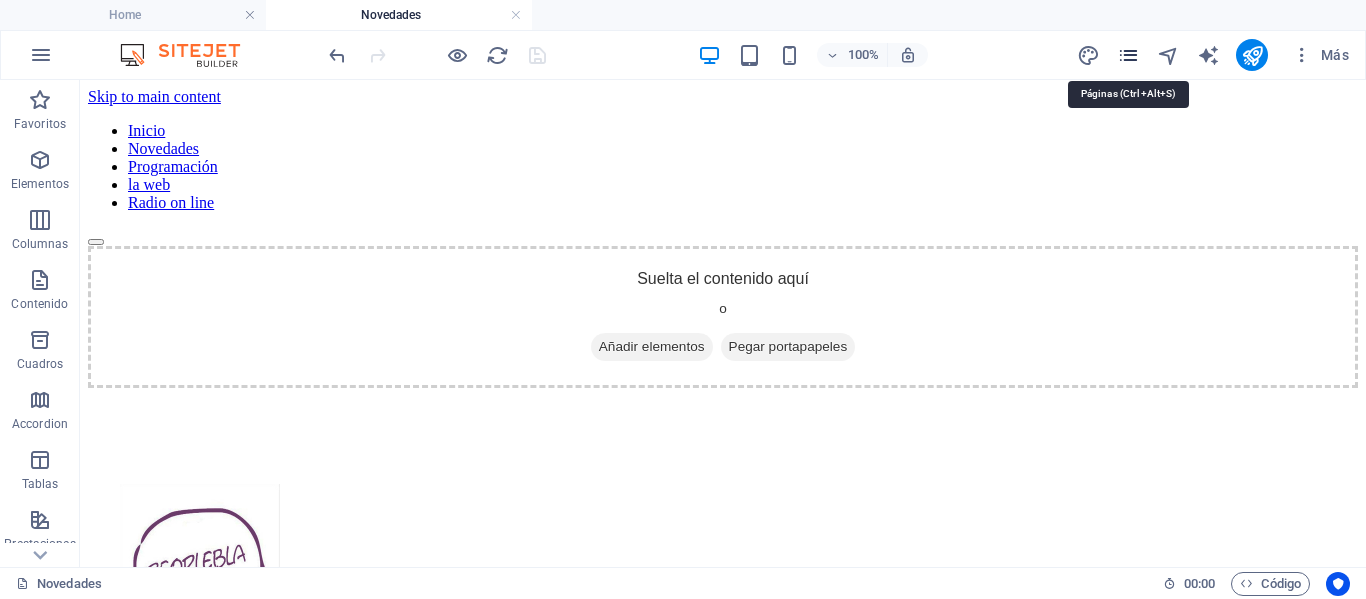 click at bounding box center [1128, 55] 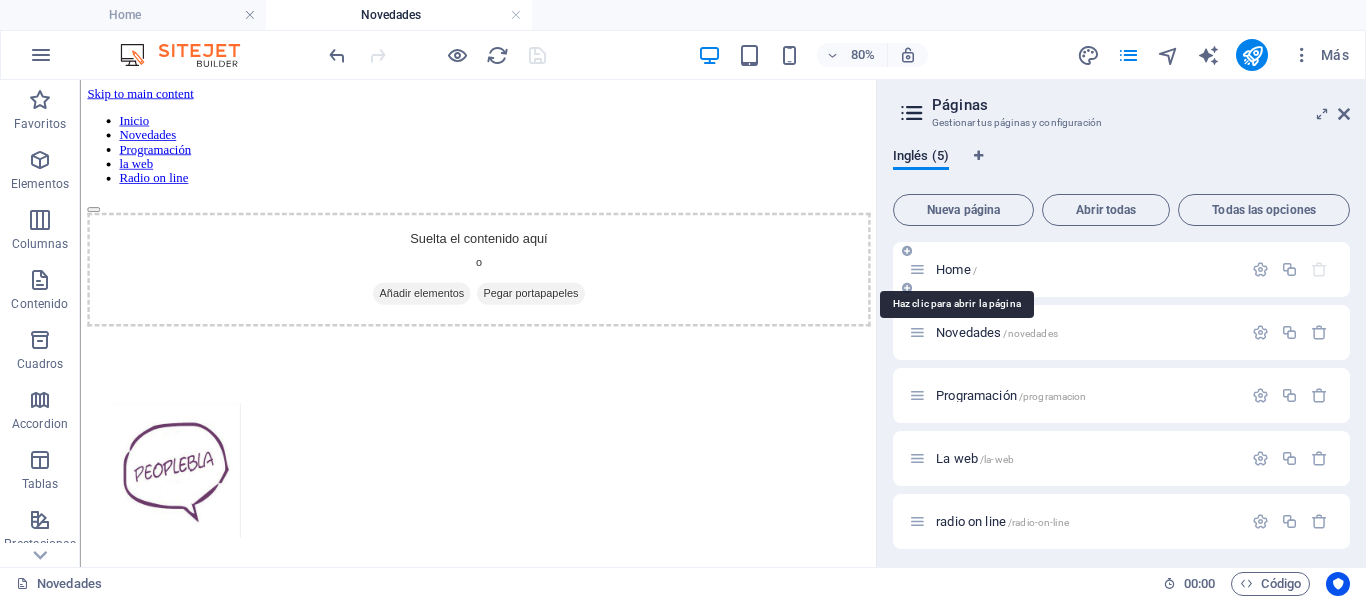 click on "Home /" at bounding box center [956, 269] 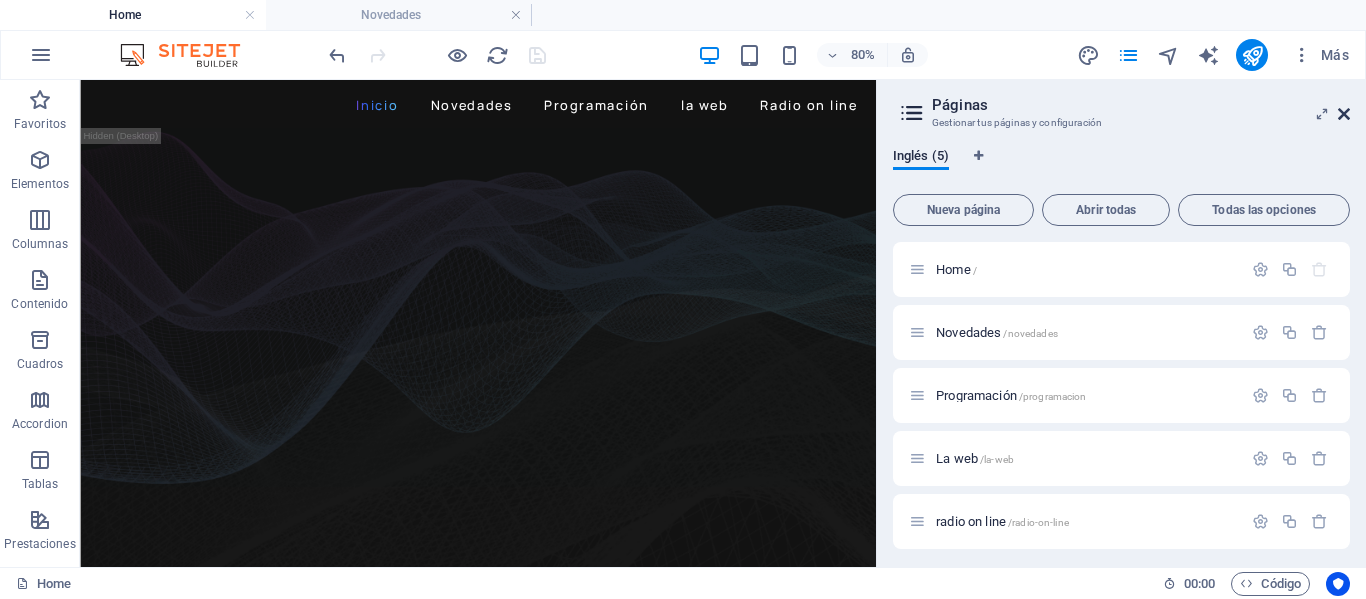 click at bounding box center (1344, 114) 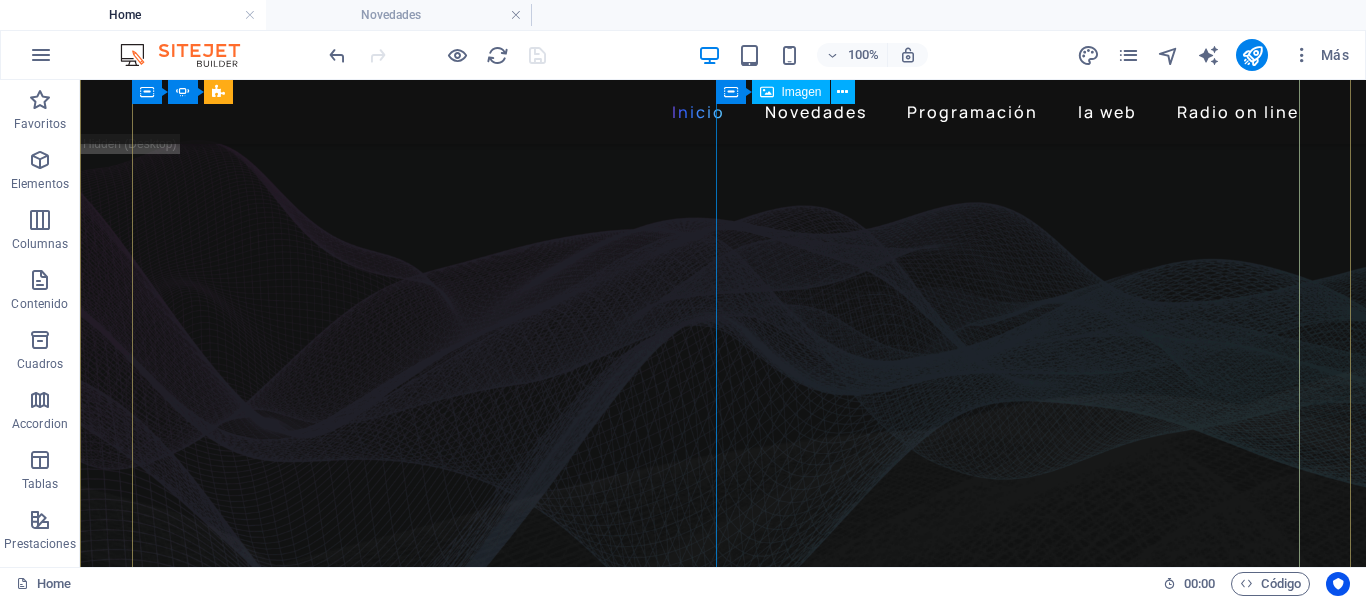 scroll, scrollTop: 0, scrollLeft: 0, axis: both 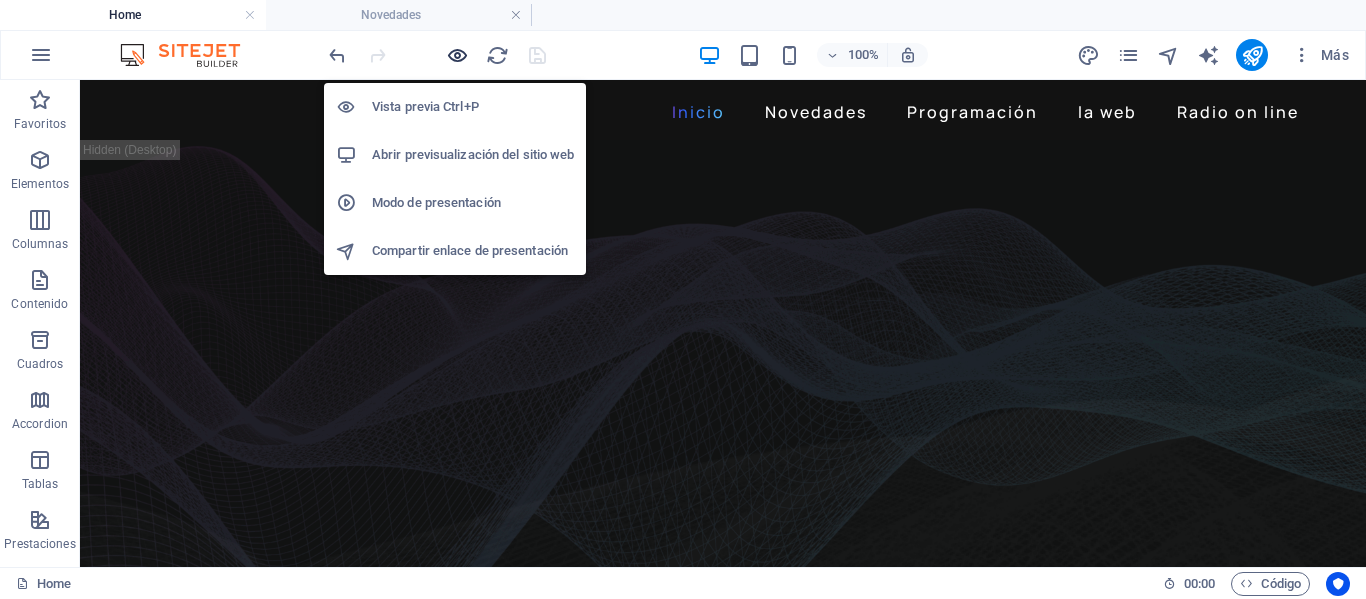 click at bounding box center (457, 55) 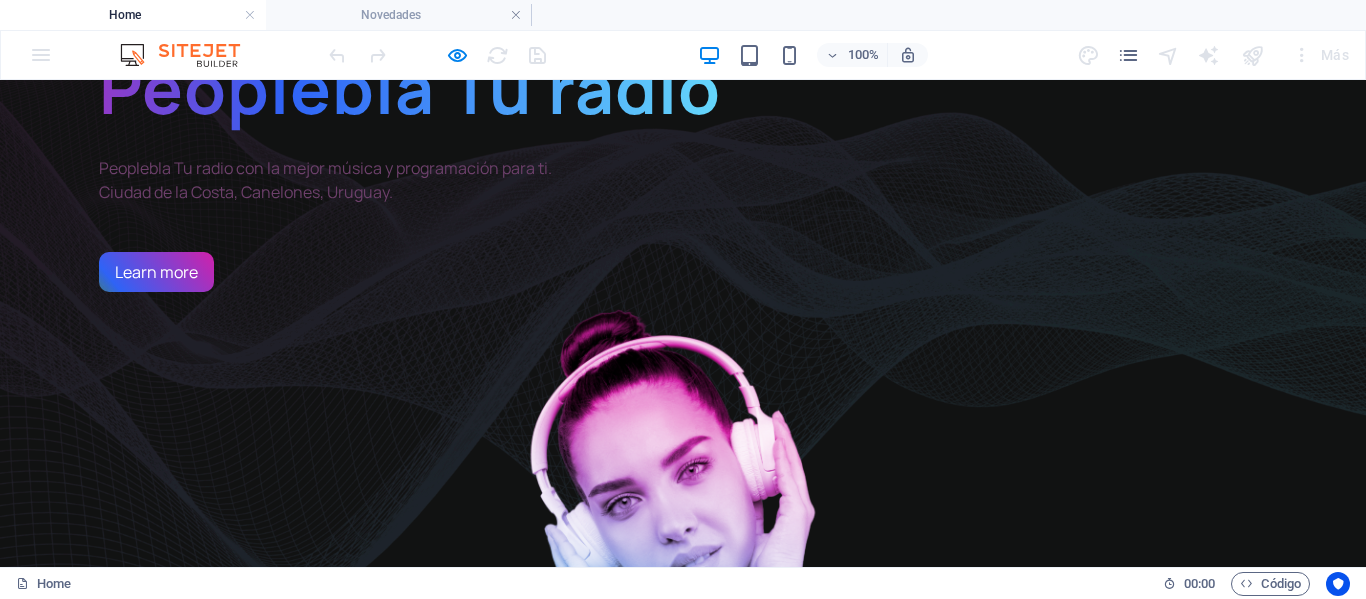 scroll, scrollTop: 0, scrollLeft: 0, axis: both 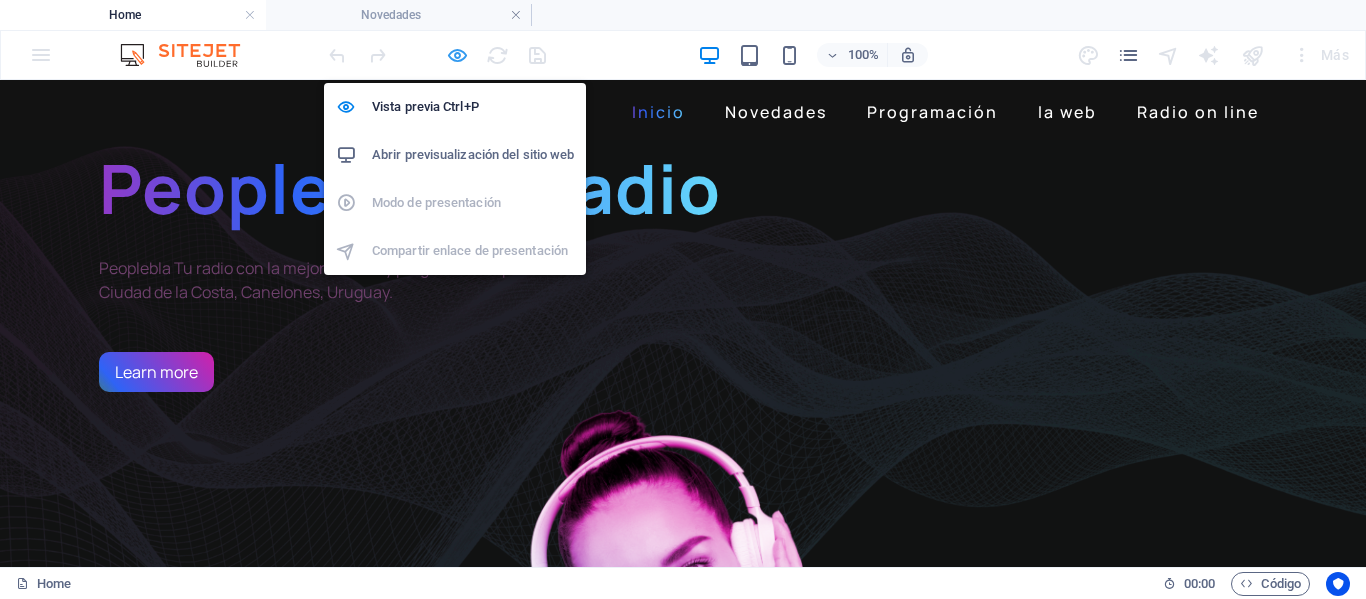 click at bounding box center [457, 55] 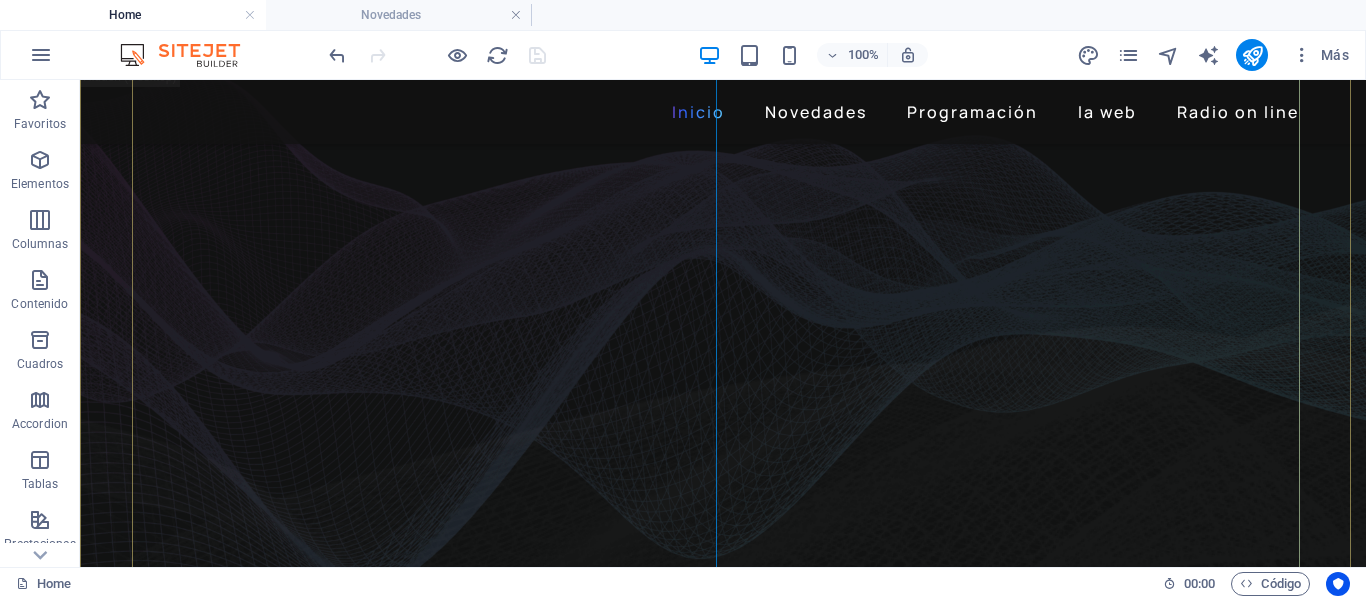 scroll, scrollTop: 100, scrollLeft: 0, axis: vertical 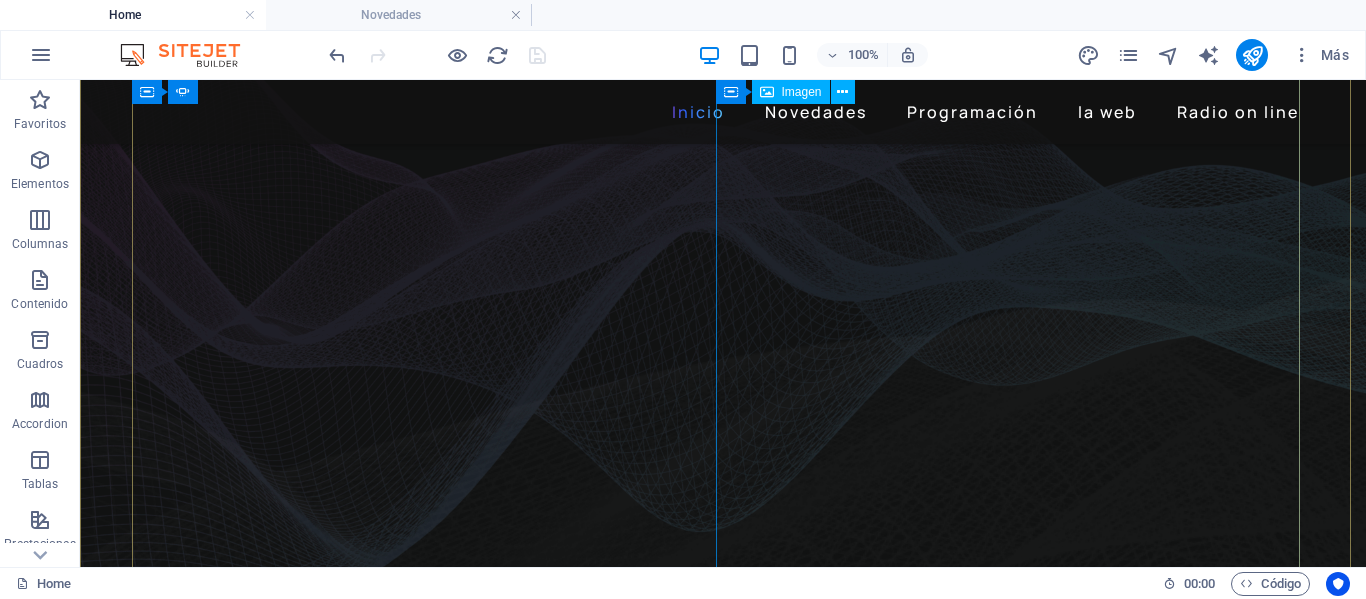 click at bounding box center [-445, 1882] 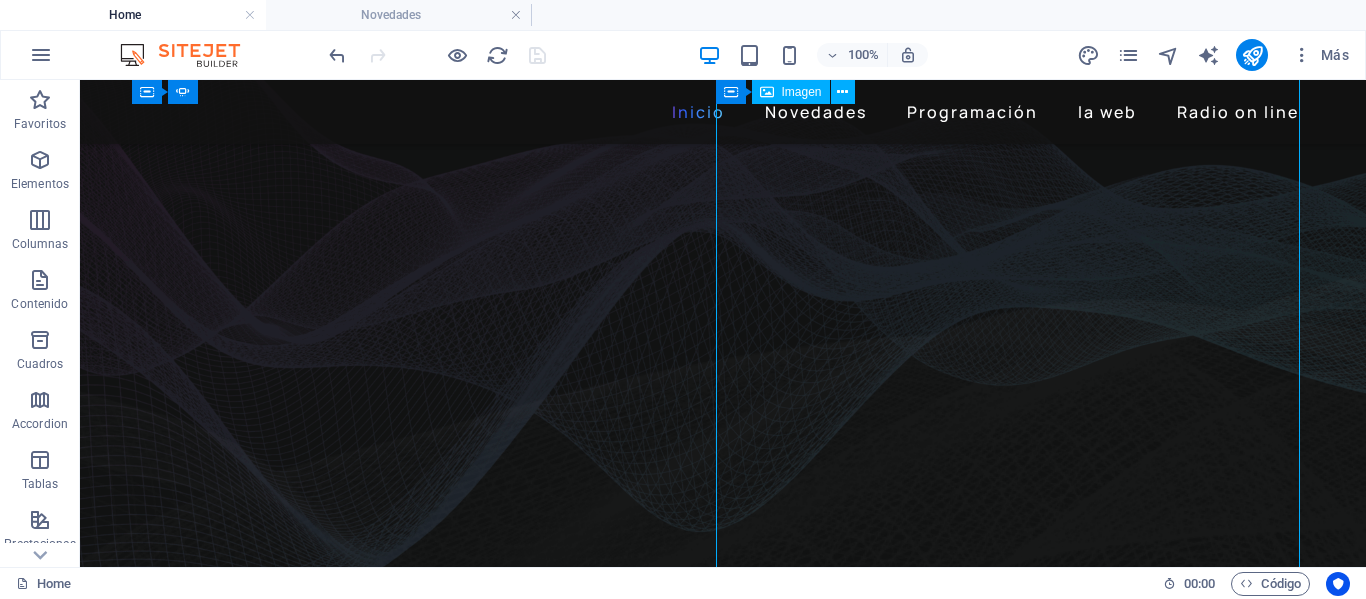 click at bounding box center [-445, 1882] 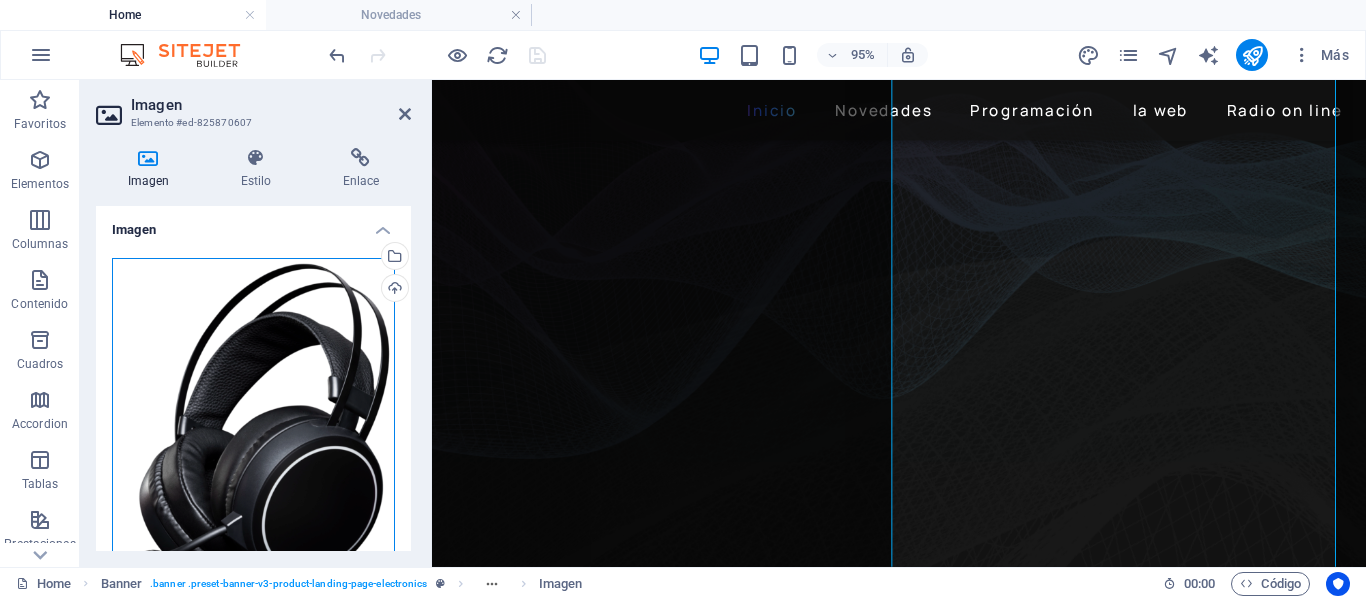 click on "Arrastra archivos aquí, haz clic para escoger archivos o  selecciona archivos de Archivos o de nuestra galería gratuita de fotos y vídeos" at bounding box center (253, 424) 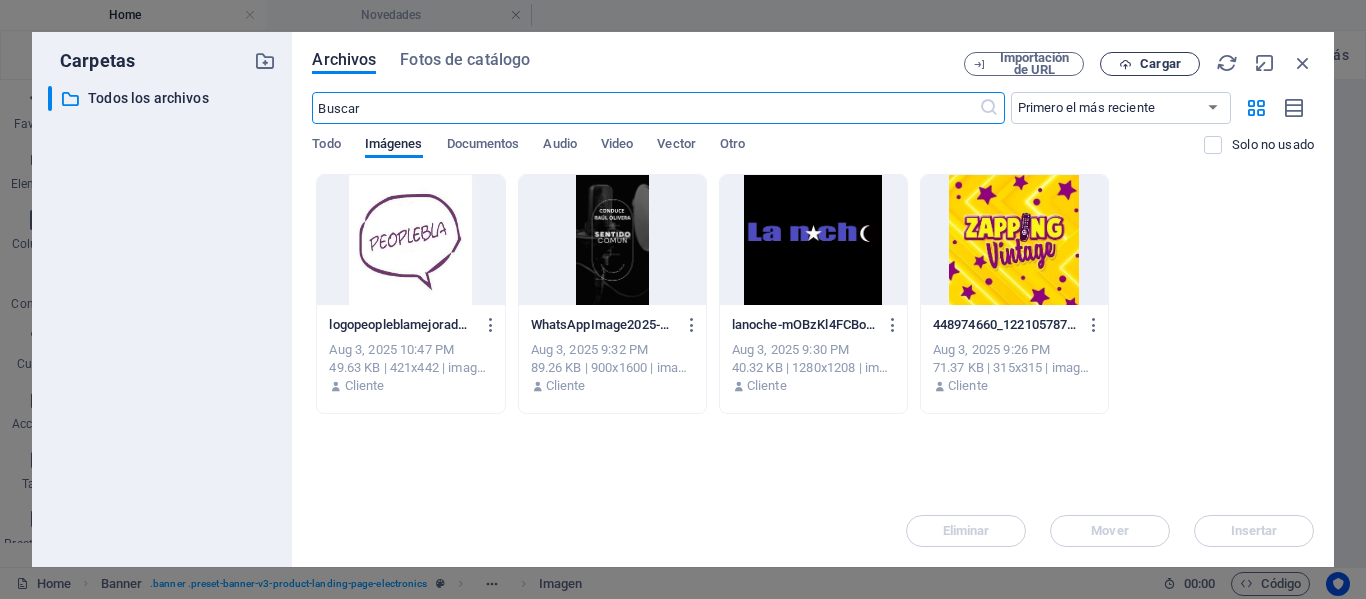 click on "Cargar" at bounding box center (1160, 64) 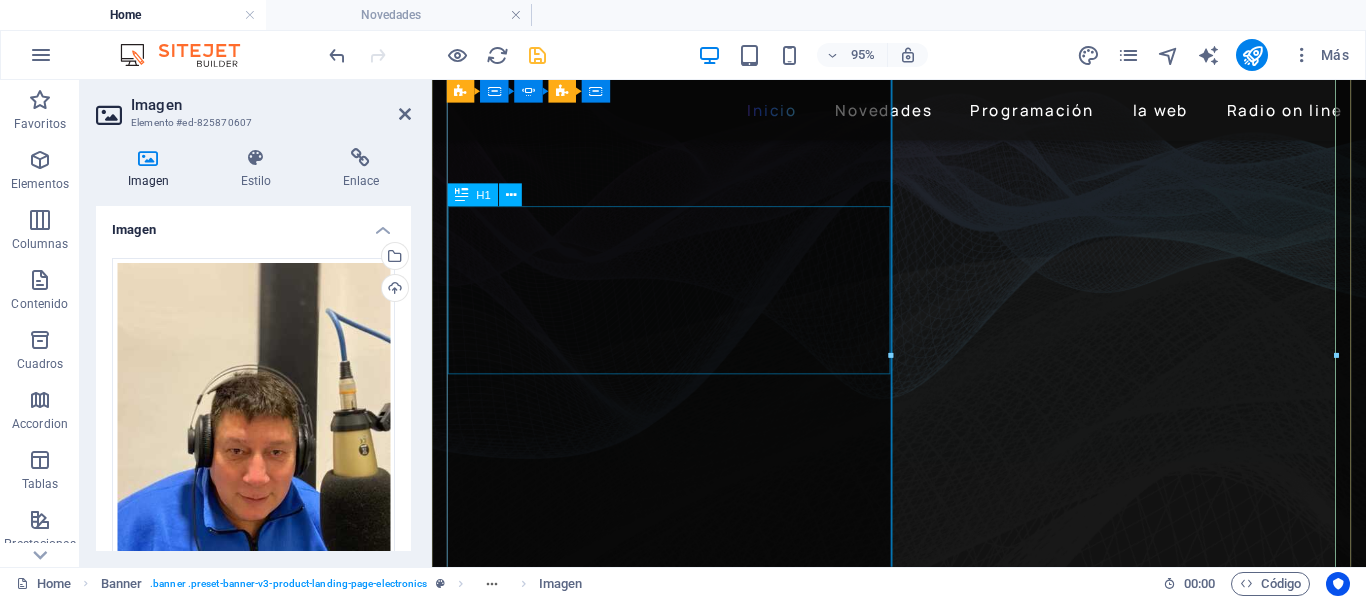click on "Los clásicos de la música" at bounding box center [-20, 1012] 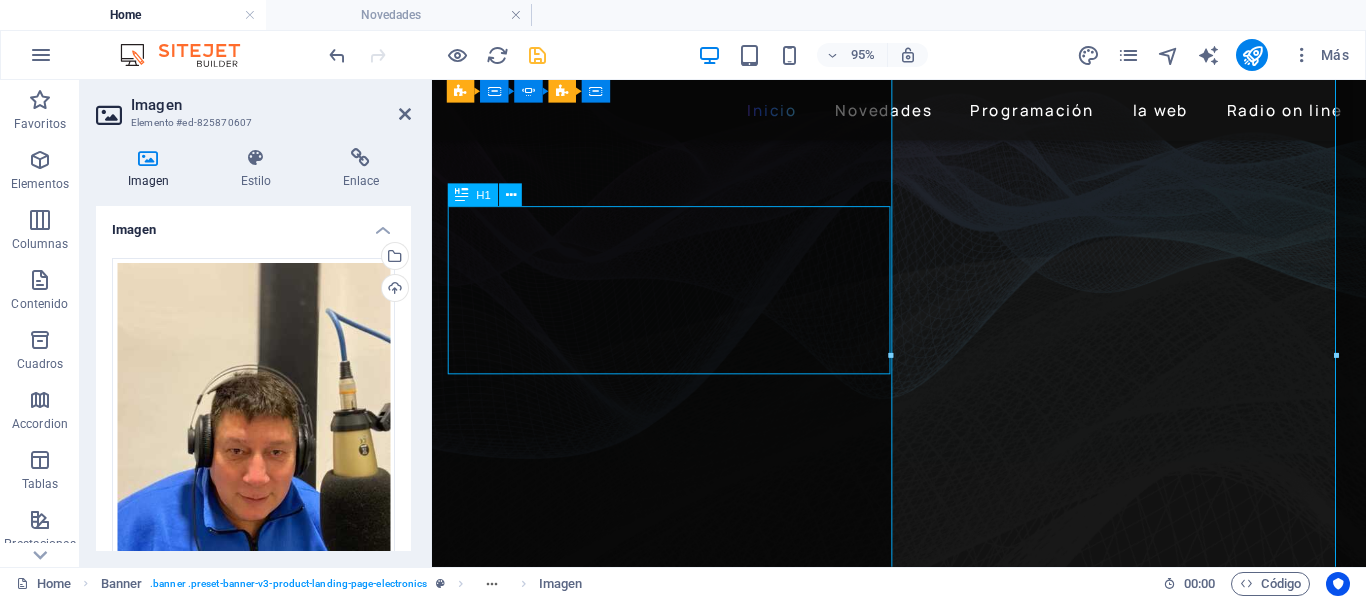 click on "Los clásicos de la música" at bounding box center [-20, 1012] 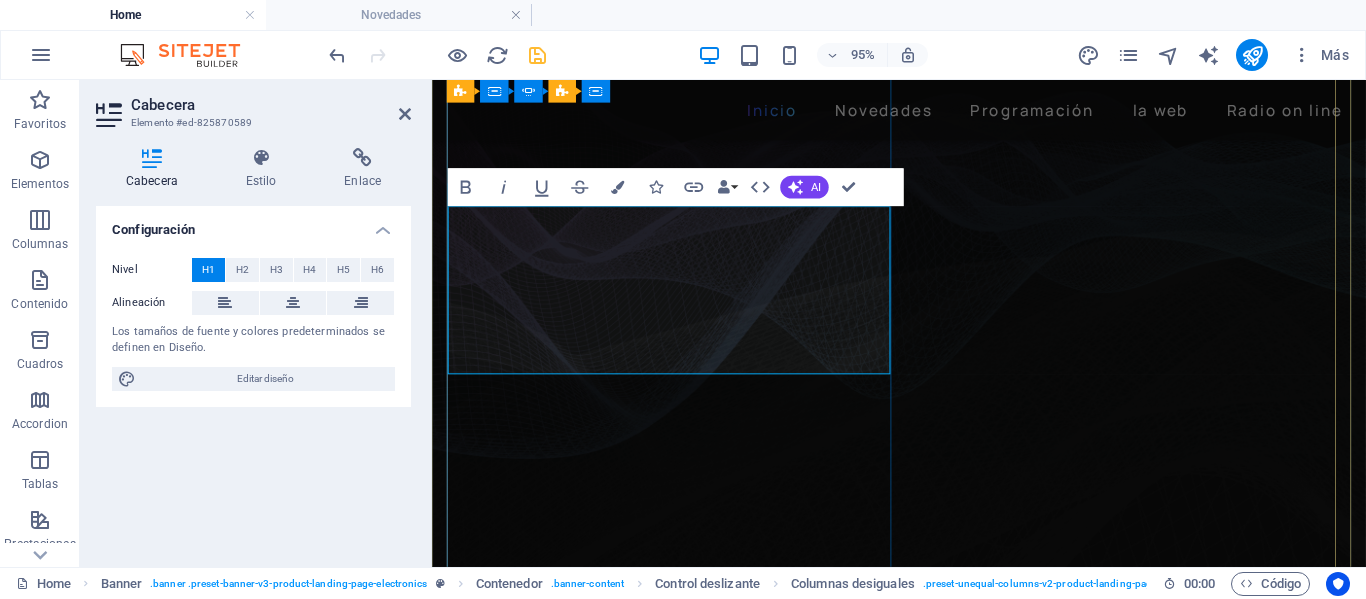 type 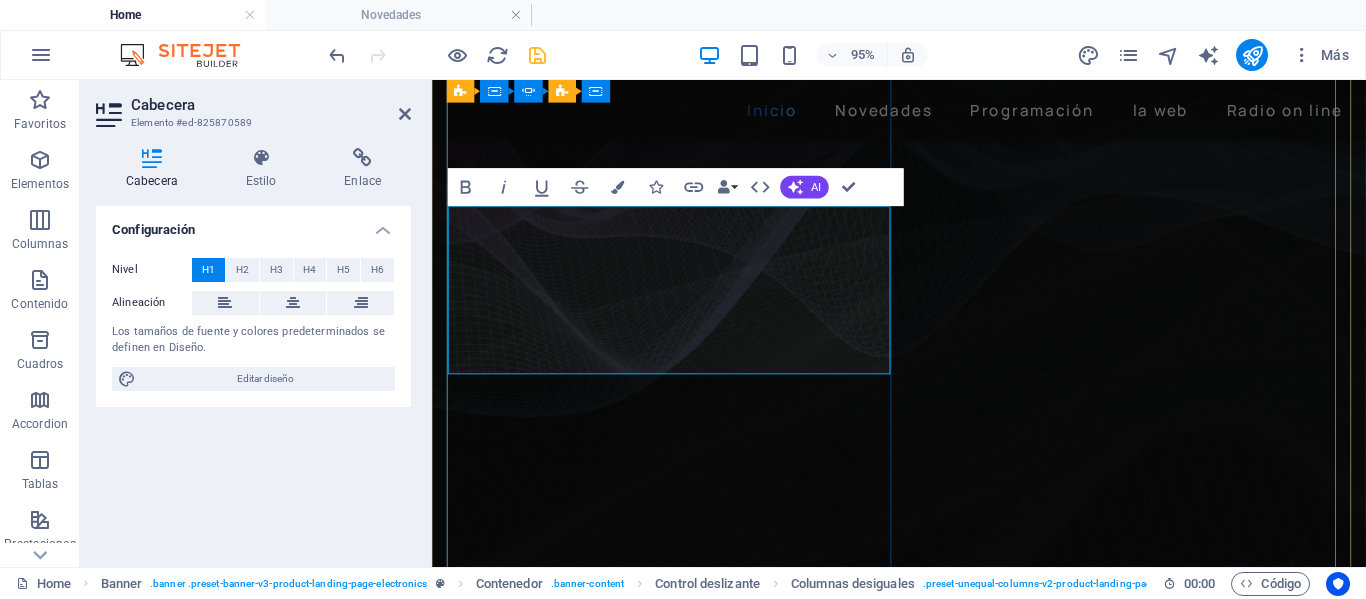 scroll, scrollTop: 100, scrollLeft: 0, axis: vertical 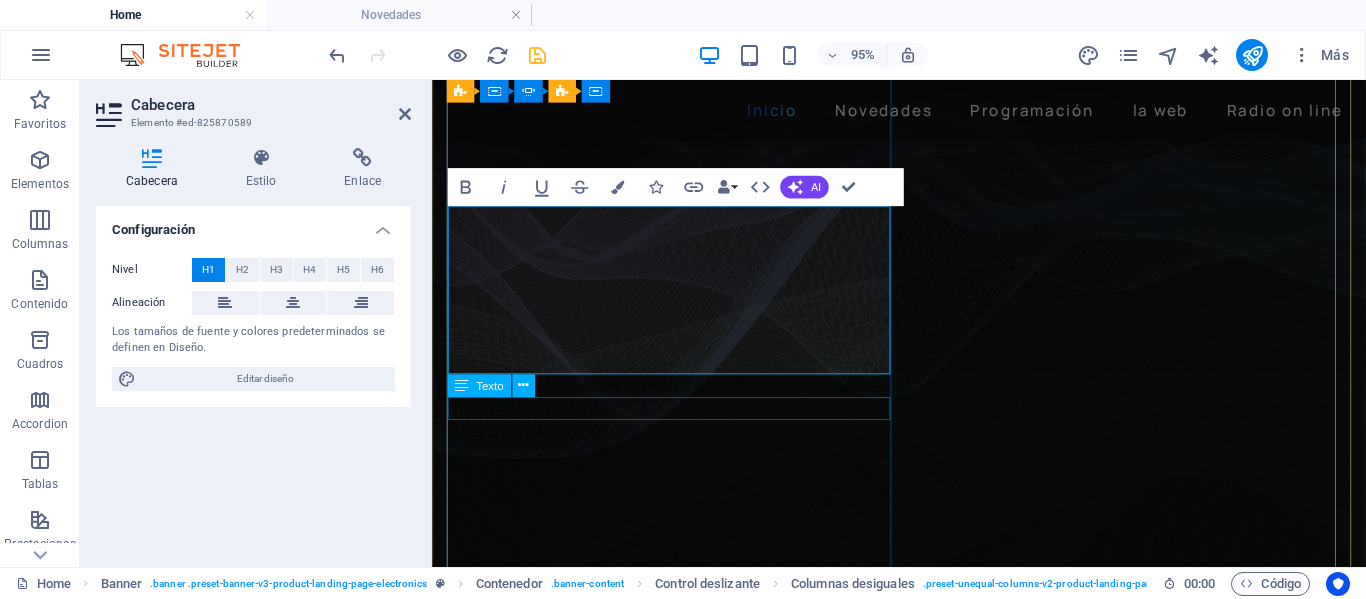 click on "Los clásicos de la música están en Peoplebla radio on line" at bounding box center [-20, 1093] 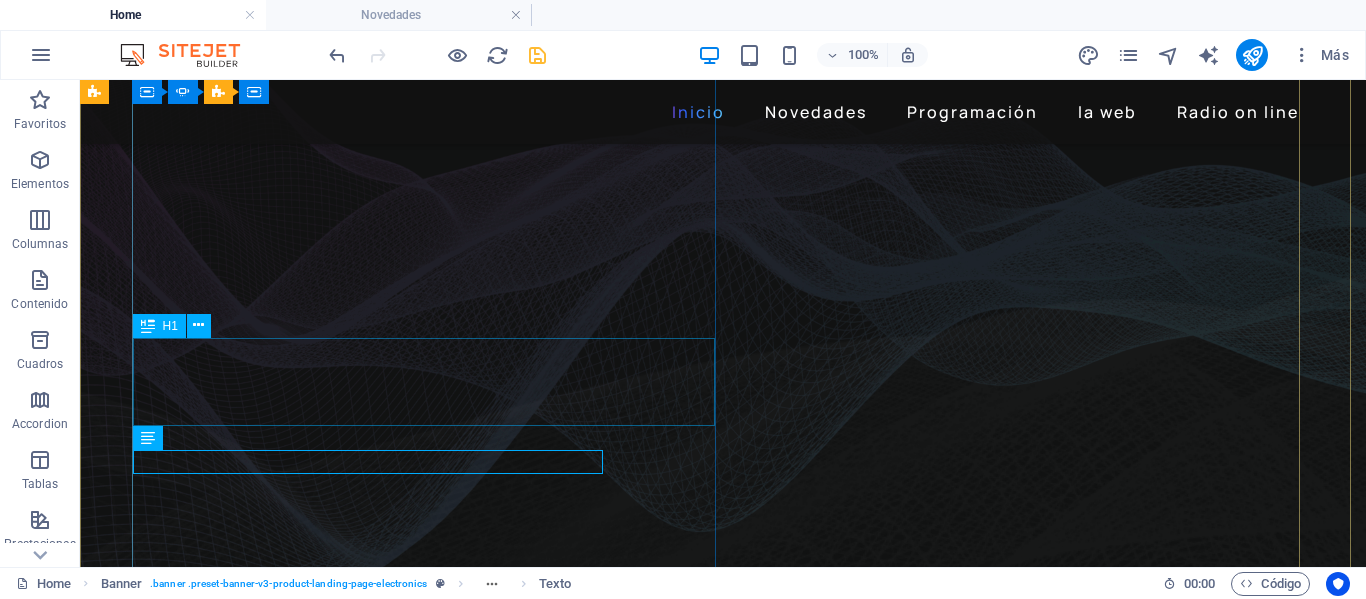 click on "Sentido Común" at bounding box center [-445, 1012] 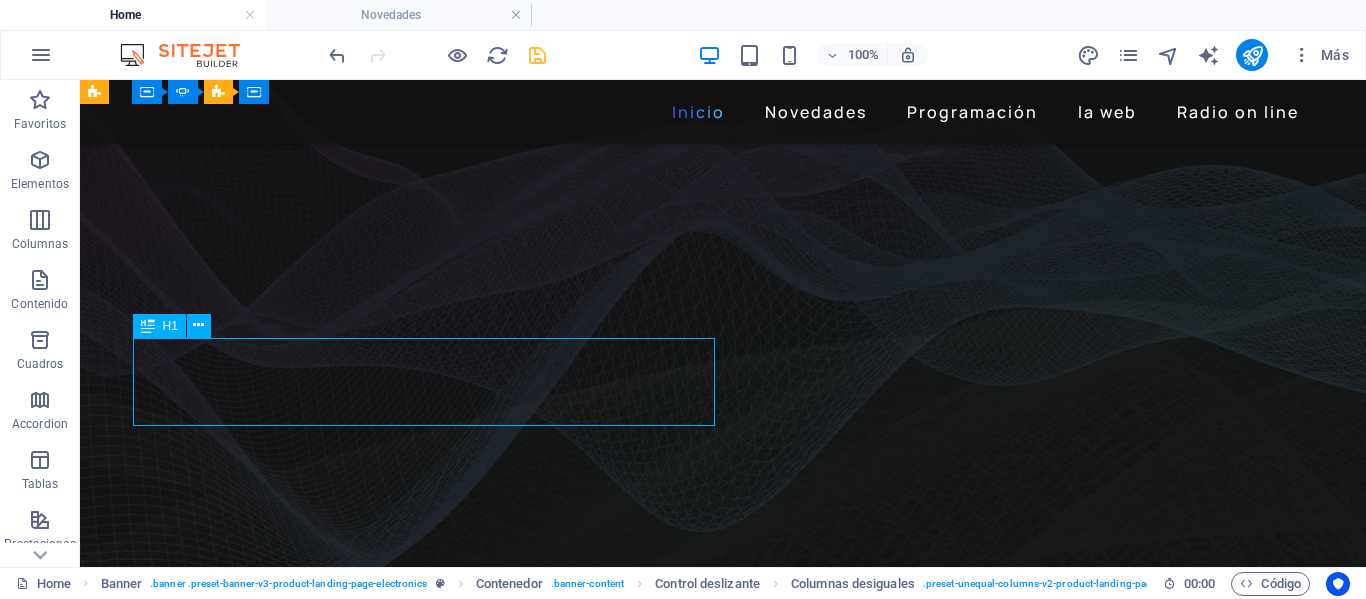 click on "Sentido Común" at bounding box center [-445, 1012] 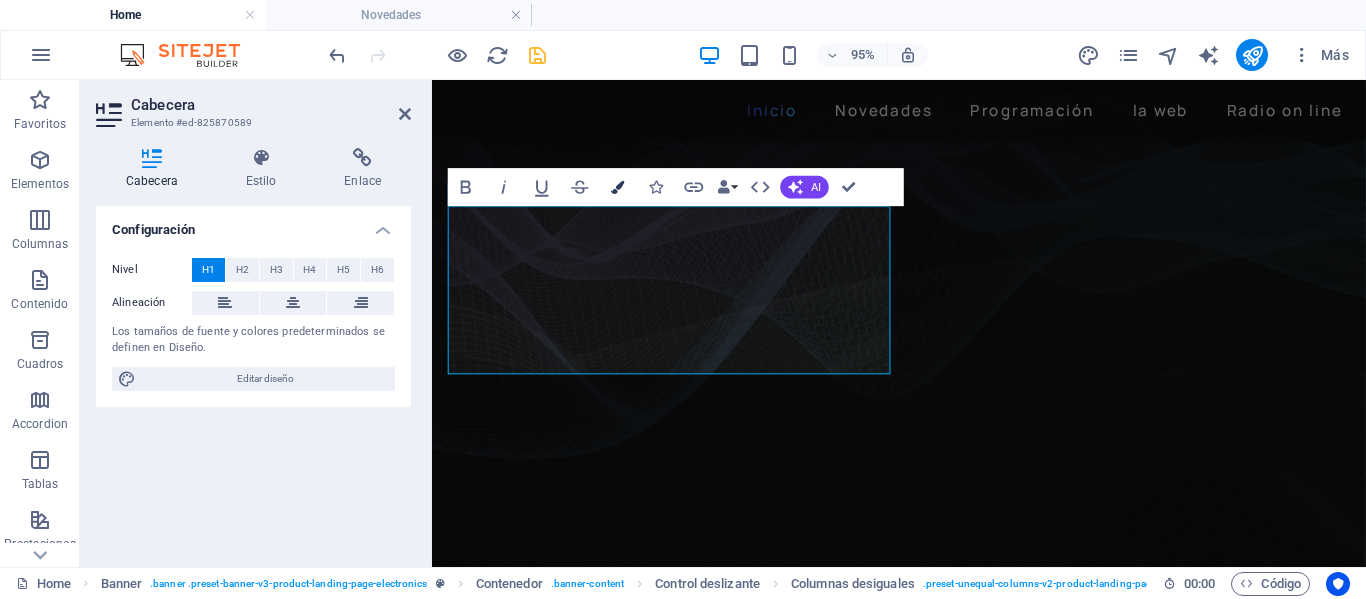 click at bounding box center [618, 187] 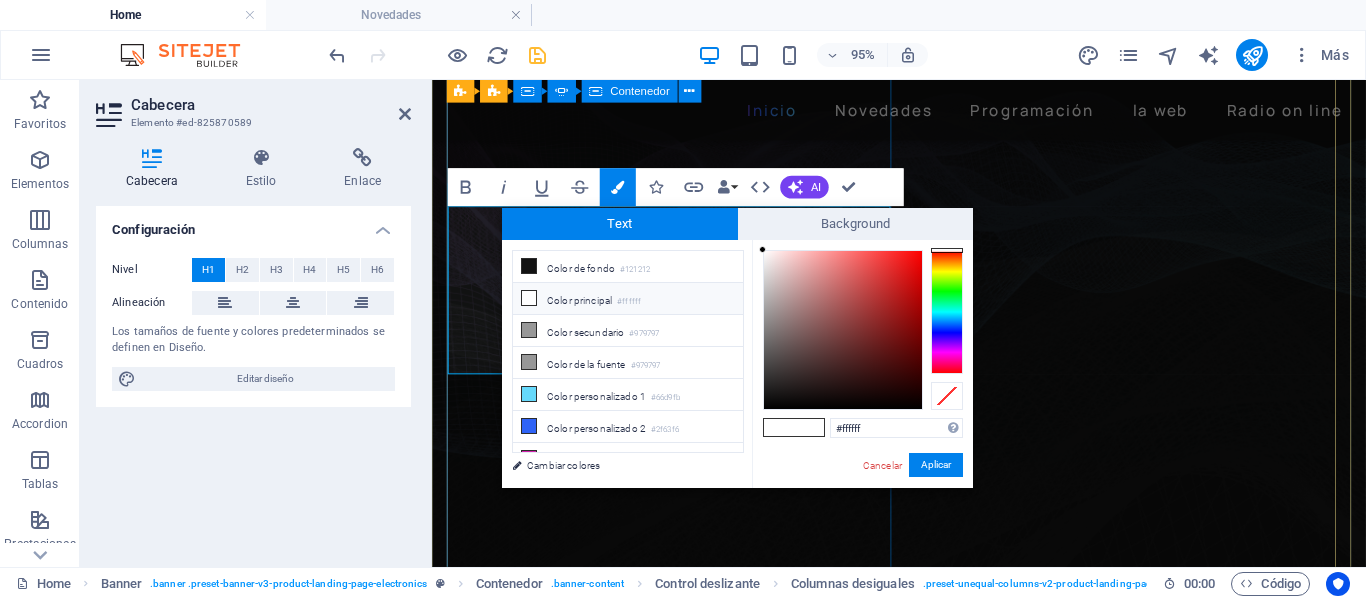 click on "Sentido Común Los clásicos de la música están en Peoplebla radio on line Learn more" at bounding box center [-20, 1080] 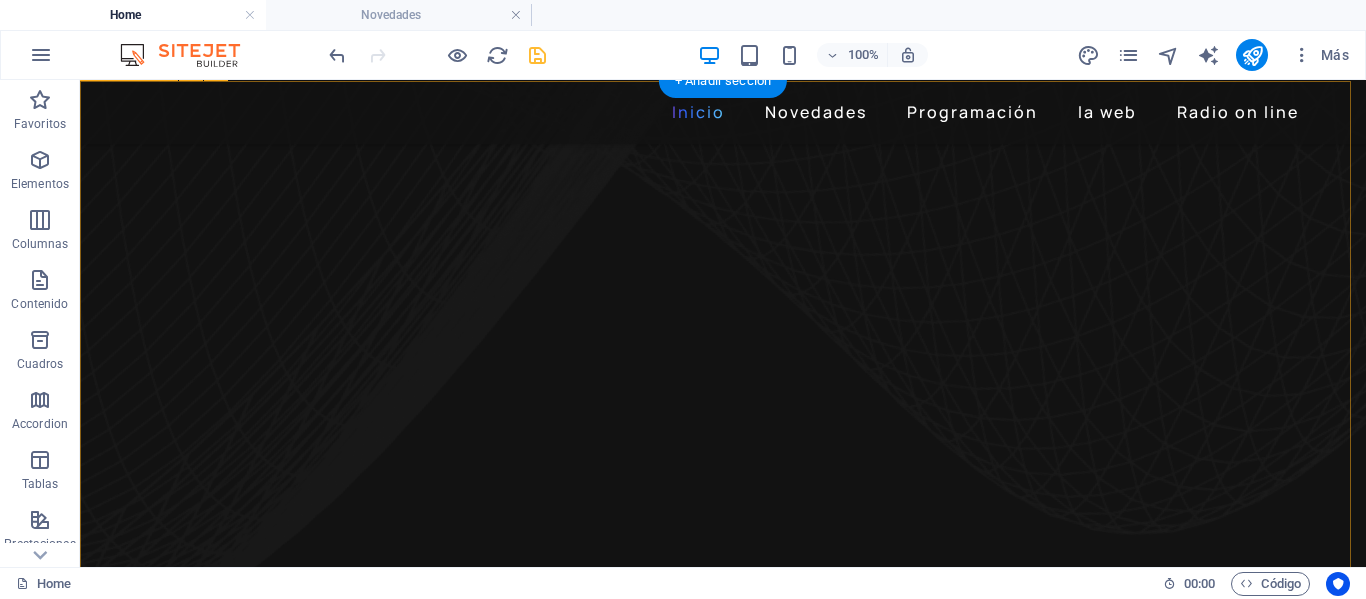 scroll, scrollTop: 900, scrollLeft: 0, axis: vertical 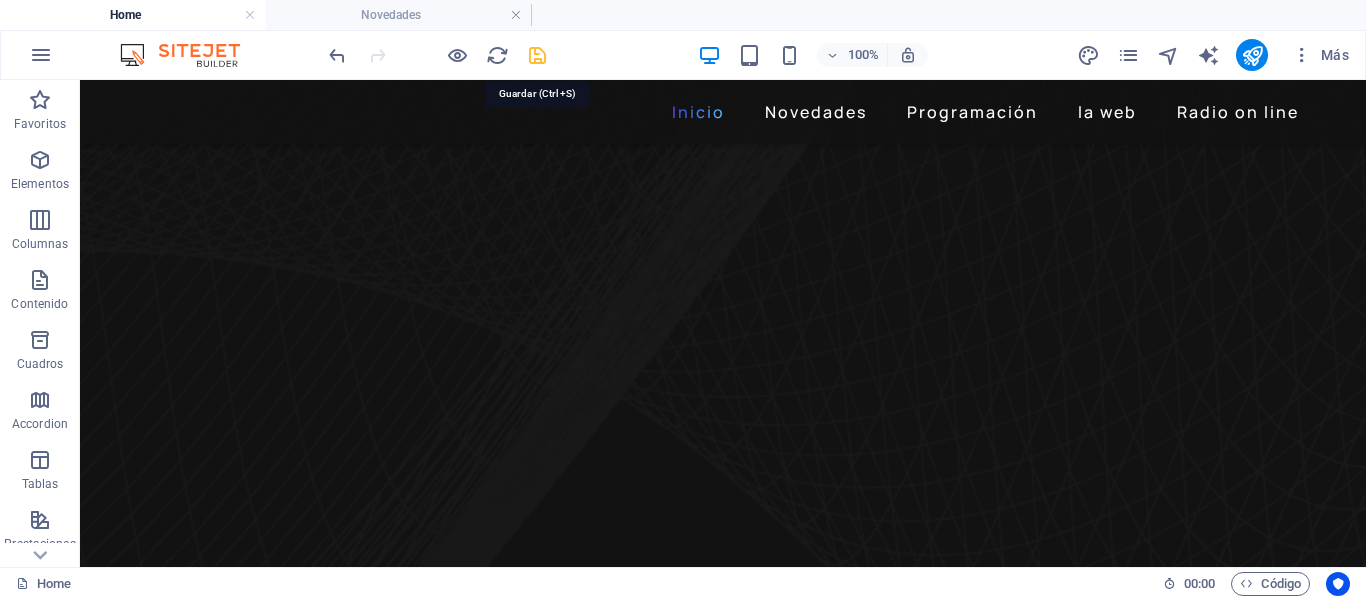 click at bounding box center (537, 55) 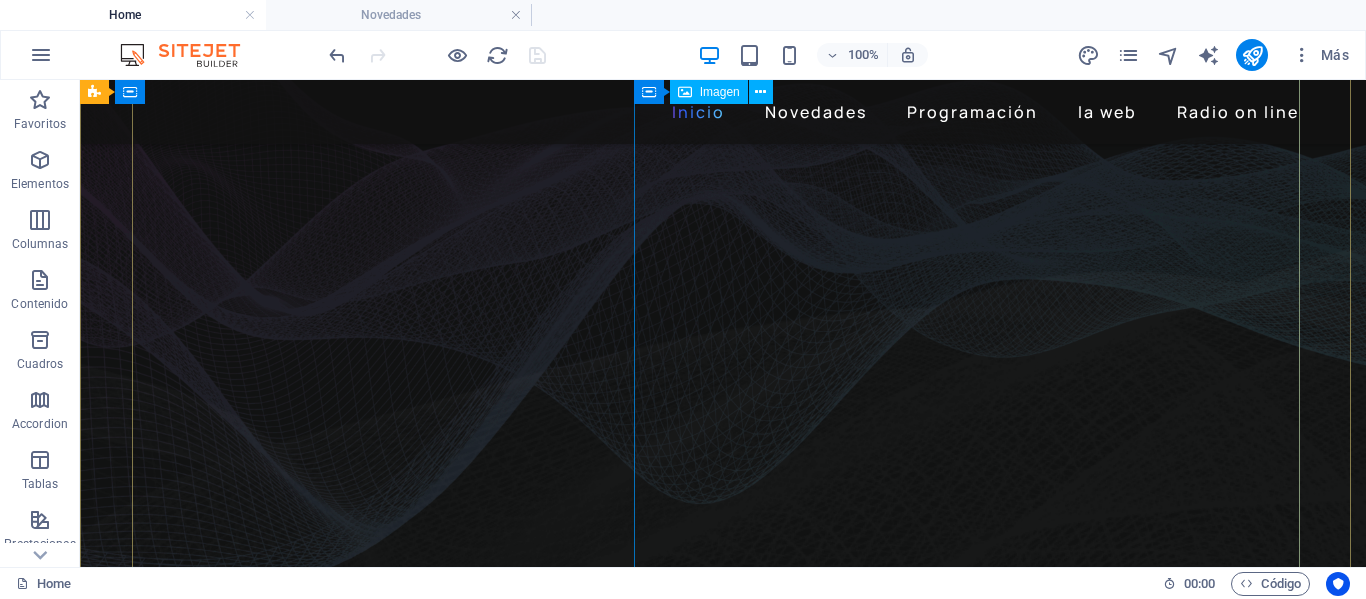 scroll, scrollTop: 100, scrollLeft: 0, axis: vertical 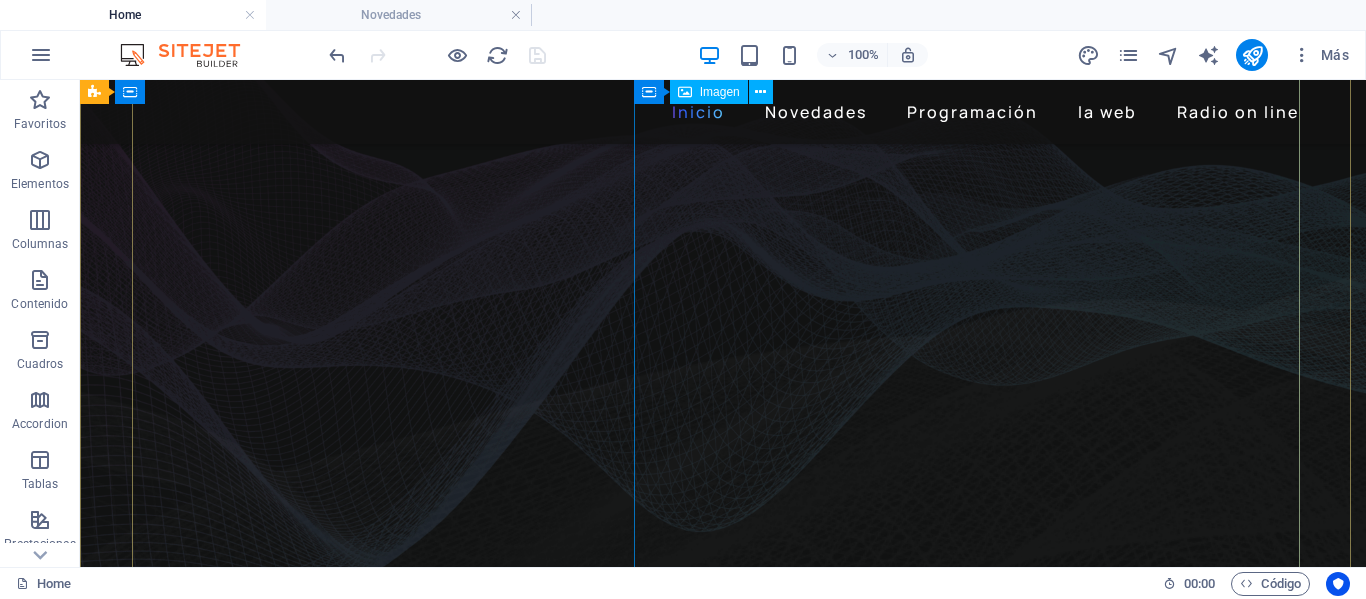 click at bounding box center [-1613, 3520] 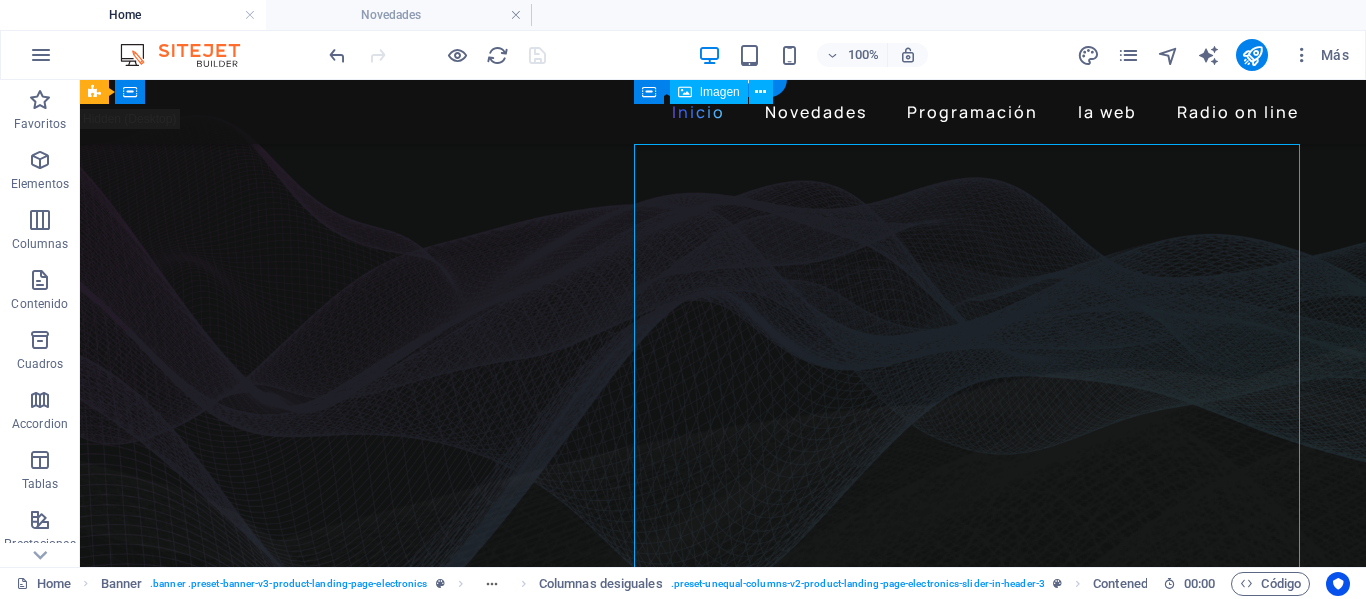 scroll, scrollTop: 0, scrollLeft: 0, axis: both 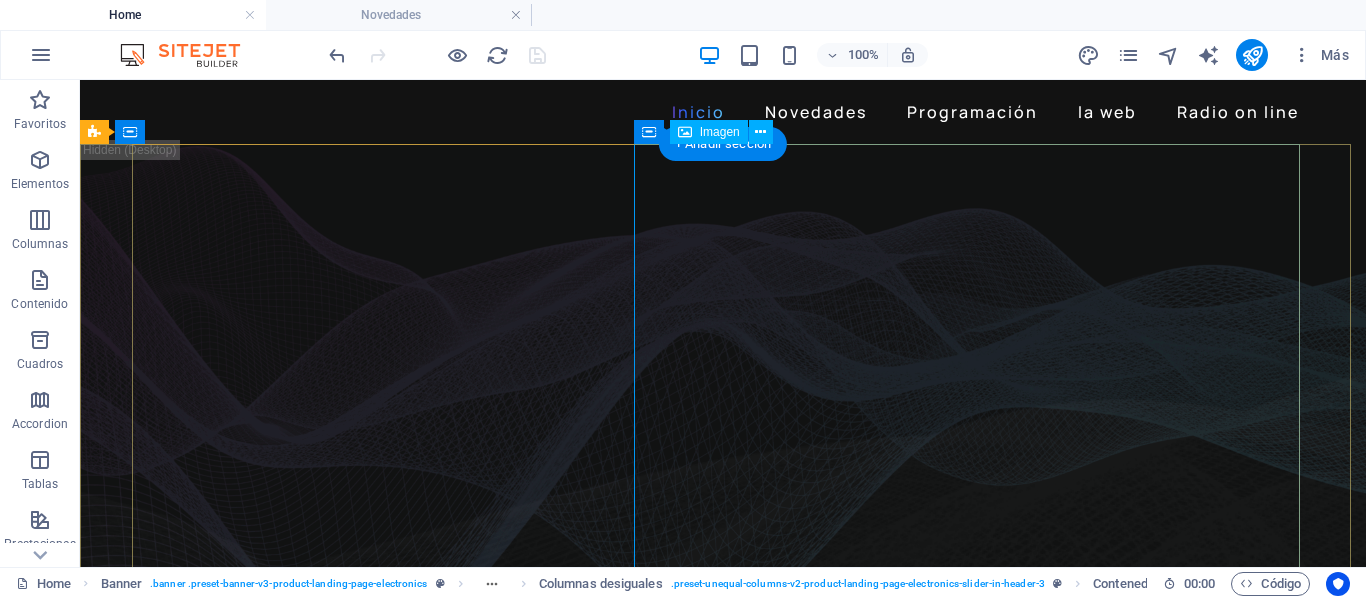 click at bounding box center (-1613, 3620) 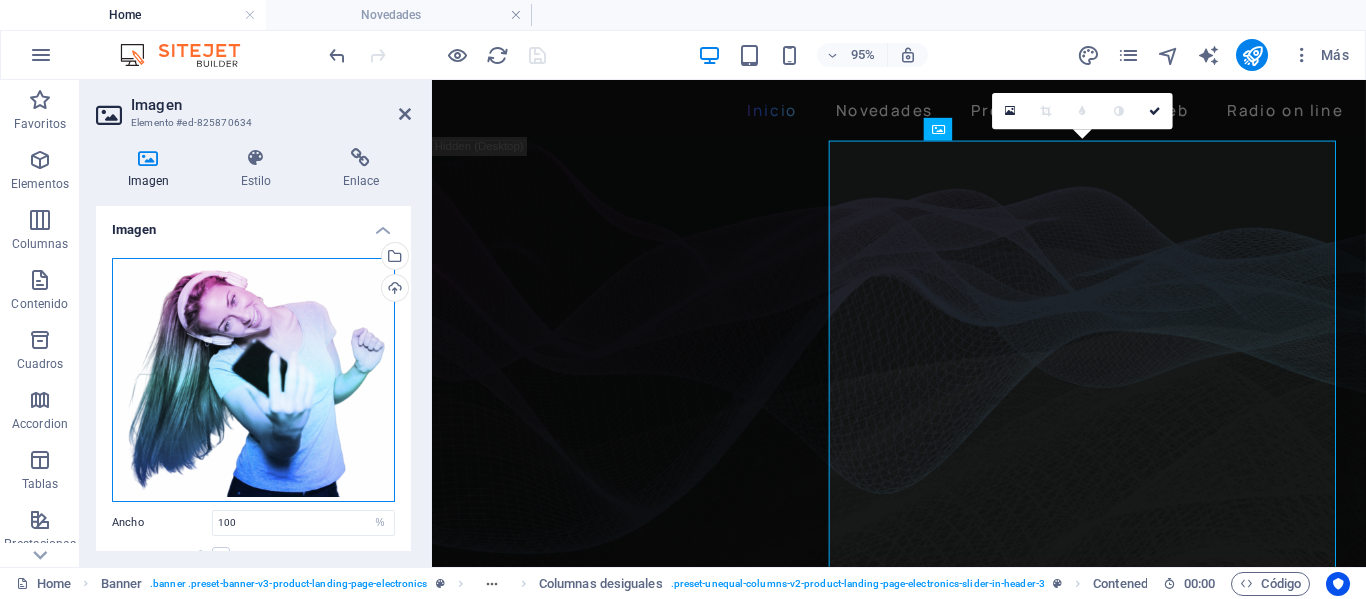 click on "Arrastra archivos aquí, haz clic para escoger archivos o  selecciona archivos de Archivos o de nuestra galería gratuita de fotos y vídeos" at bounding box center (253, 380) 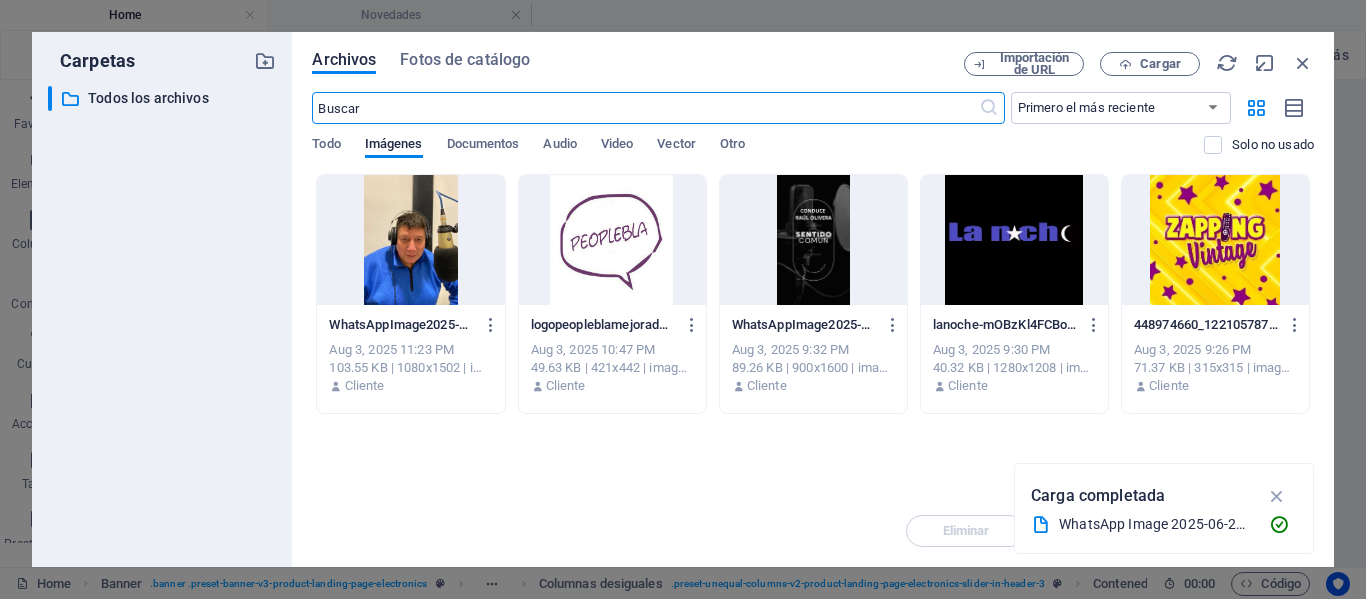click at bounding box center [1014, 240] 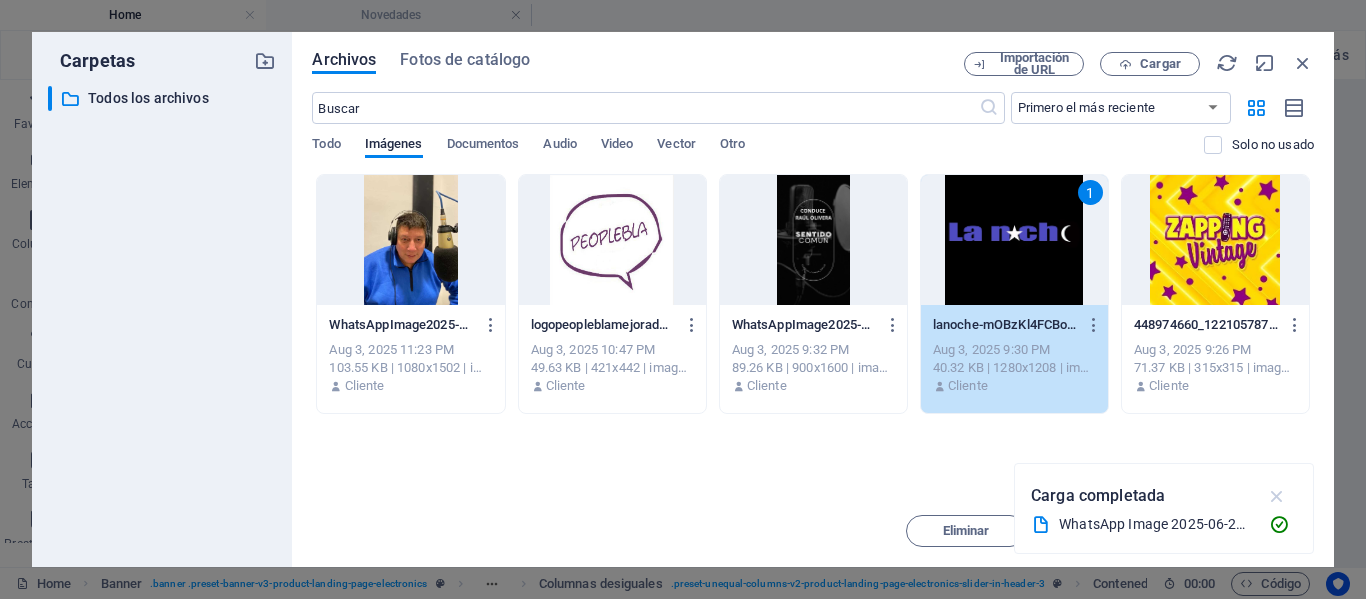 click at bounding box center (1277, 496) 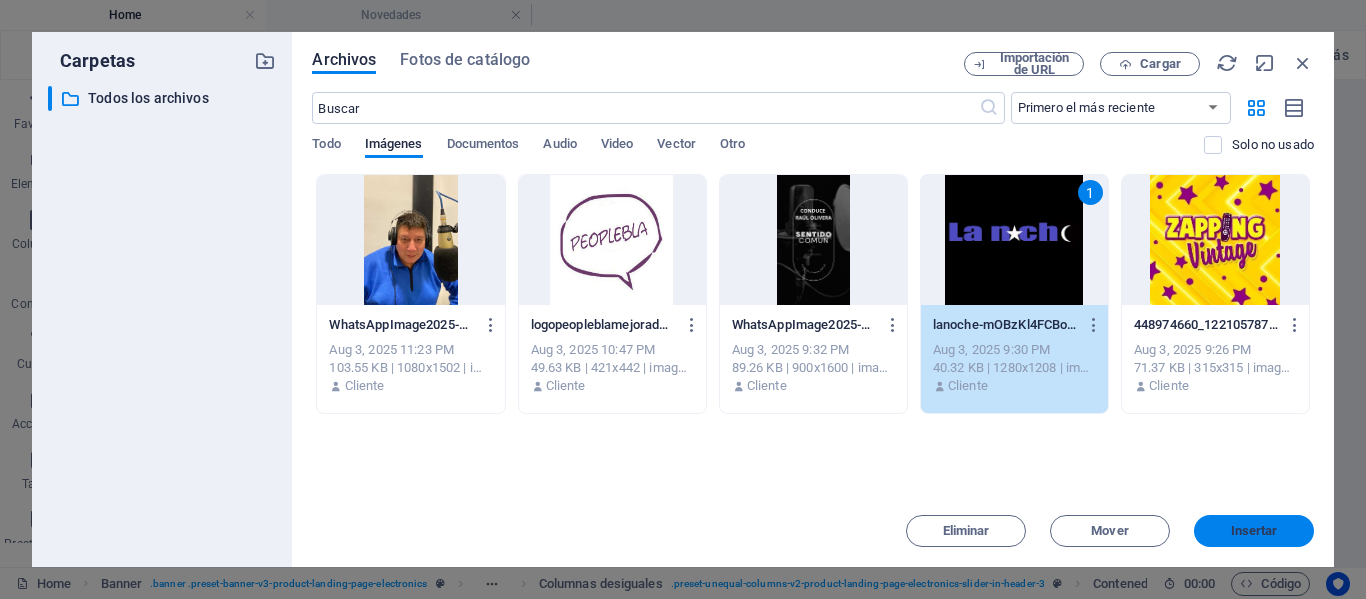 click on "Insertar" at bounding box center (1254, 531) 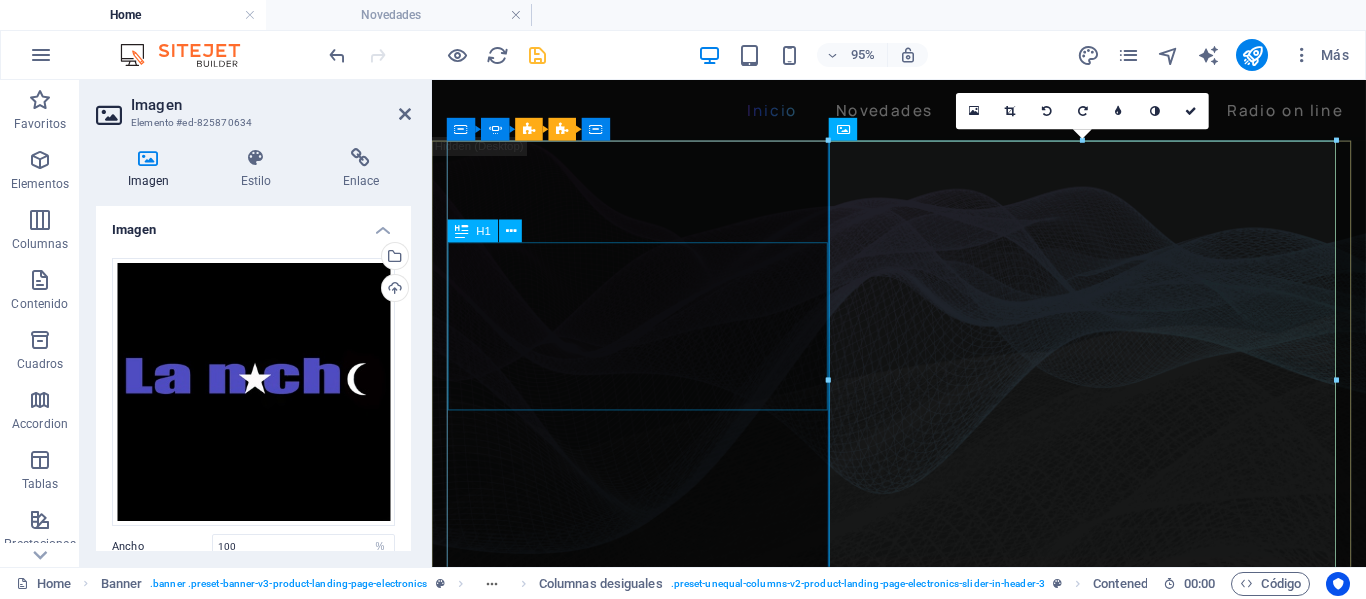 click on "Programas originales!" at bounding box center [-956, 2640] 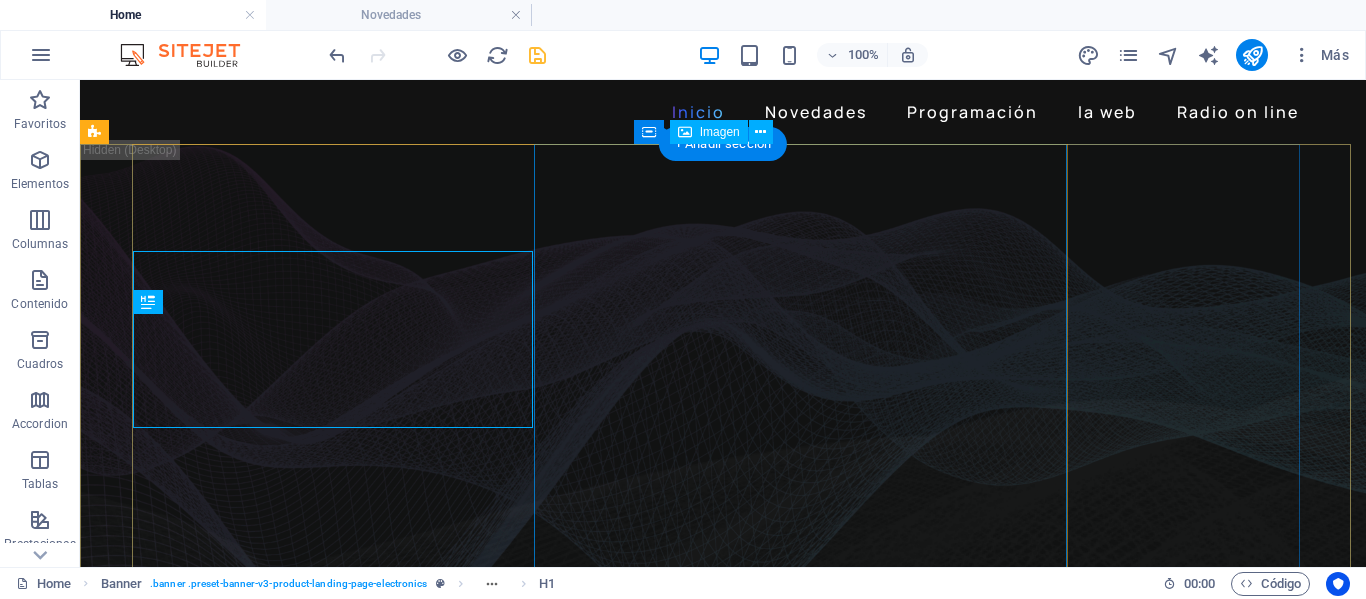 click at bounding box center [-1613, 3671] 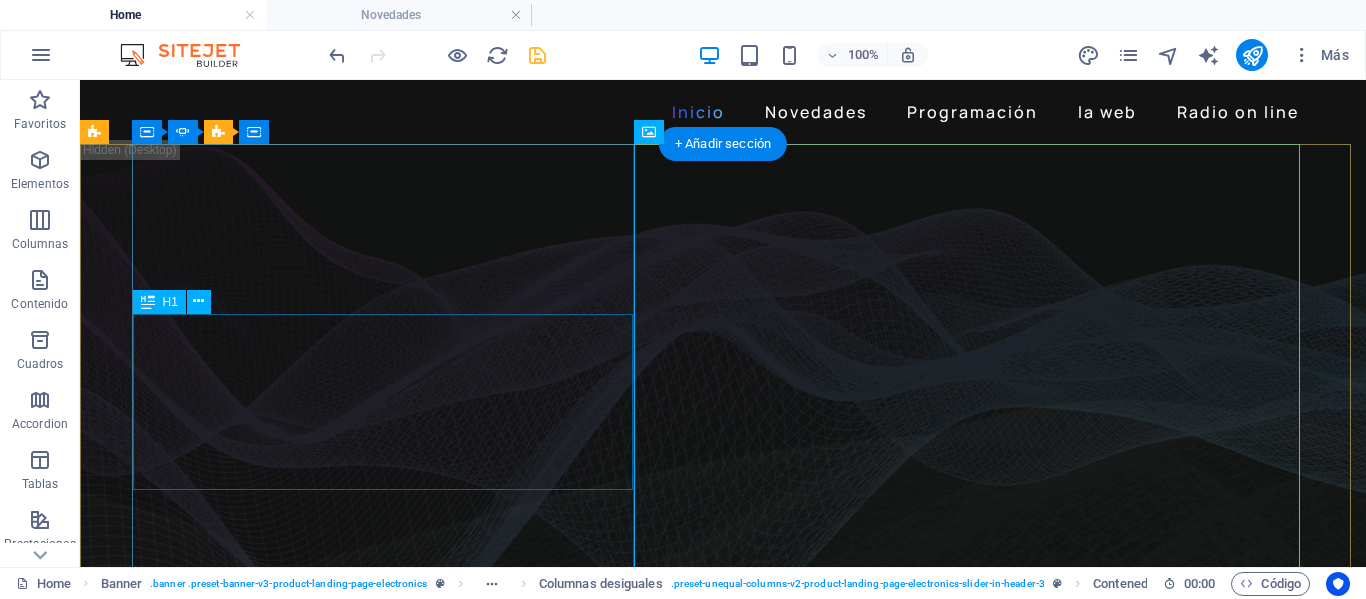 click on "Programas originales!" at bounding box center (-1613, 2963) 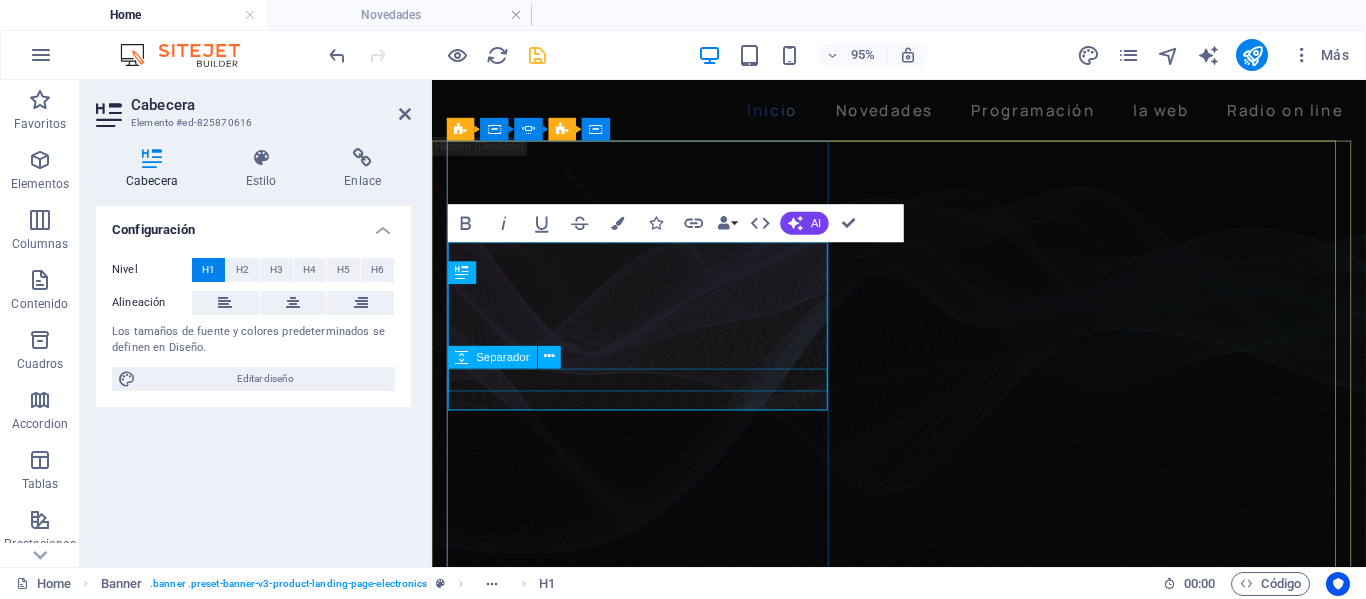 type 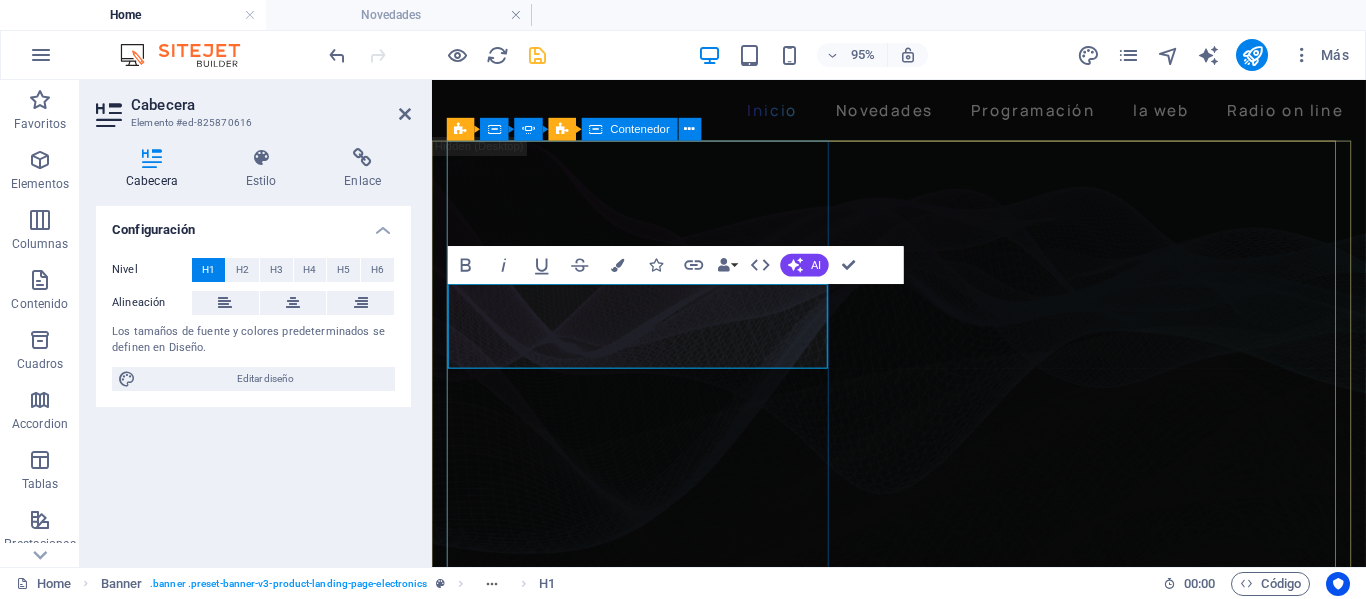 click on "La noche Learn more" at bounding box center [-956, 2696] 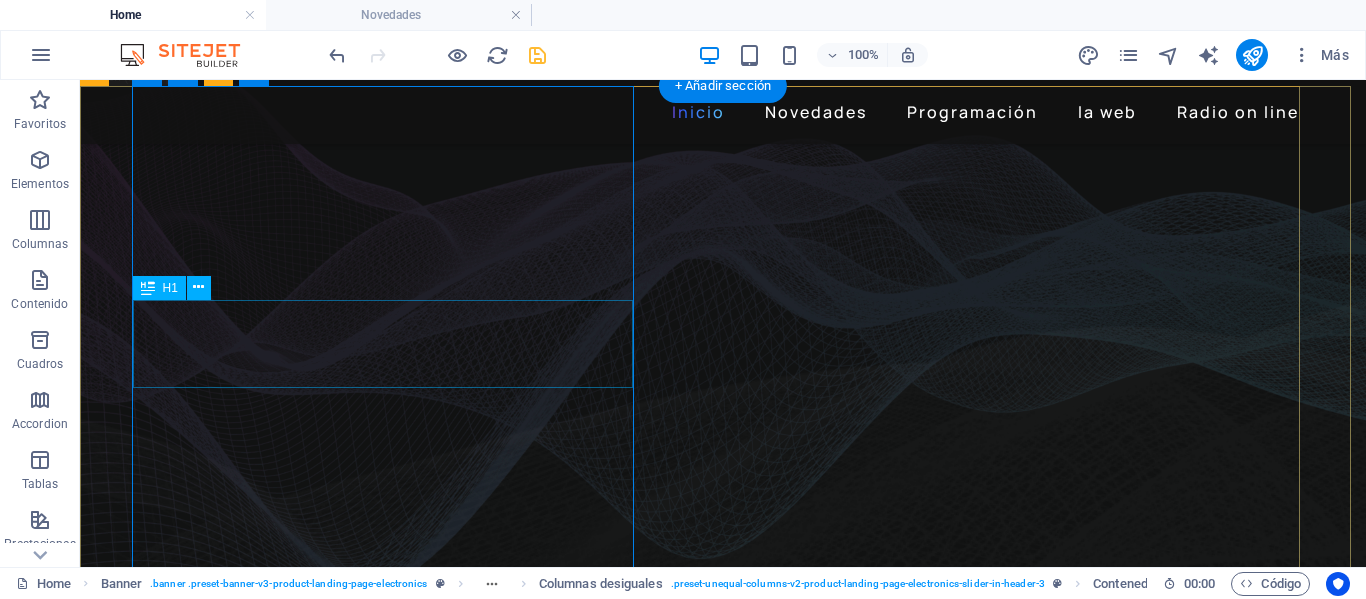 scroll, scrollTop: 100, scrollLeft: 0, axis: vertical 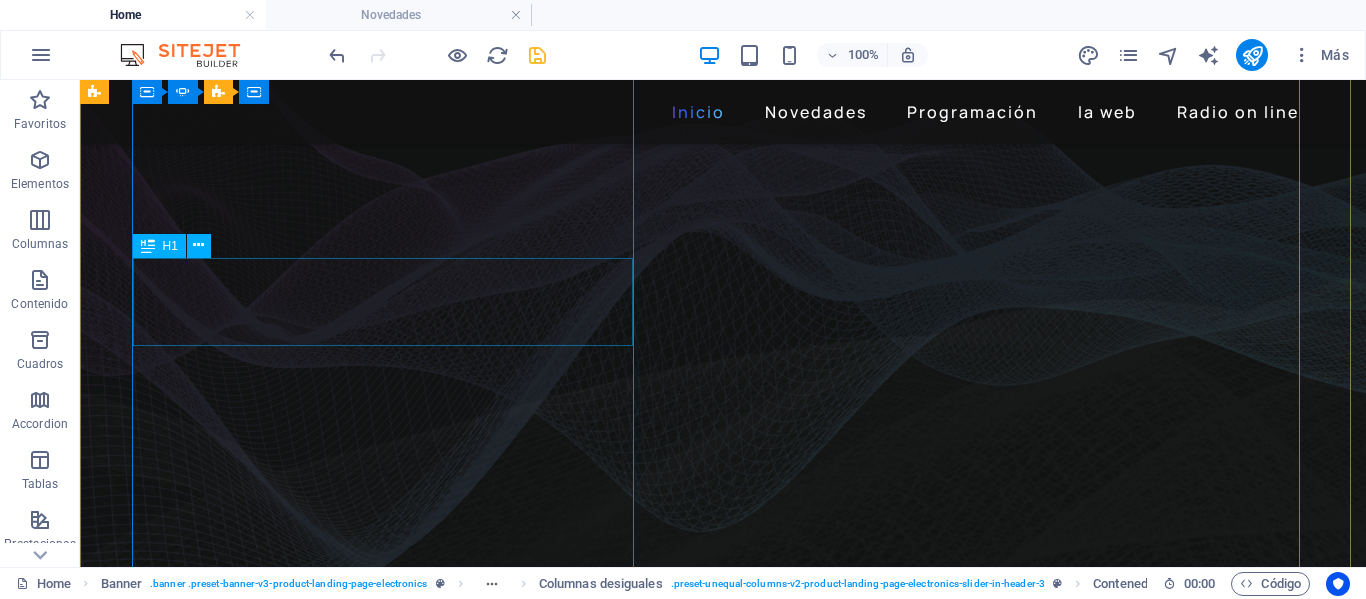 click on "La noche" at bounding box center [-1613, 2863] 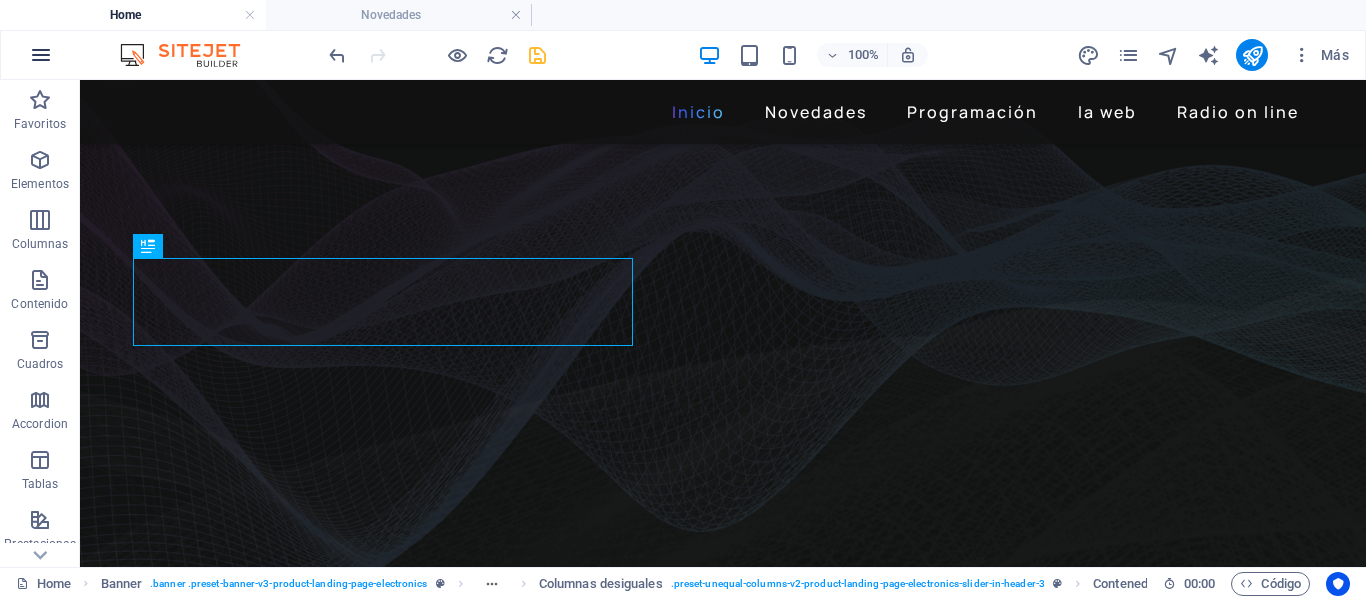 click at bounding box center (41, 55) 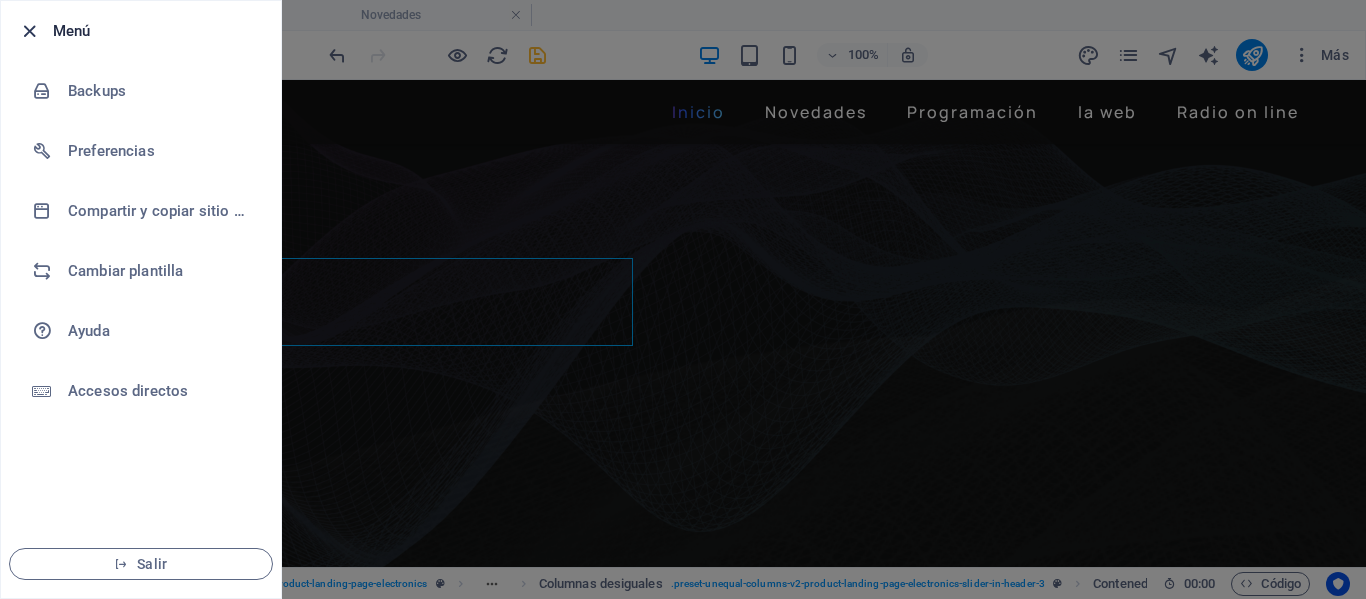click at bounding box center (29, 31) 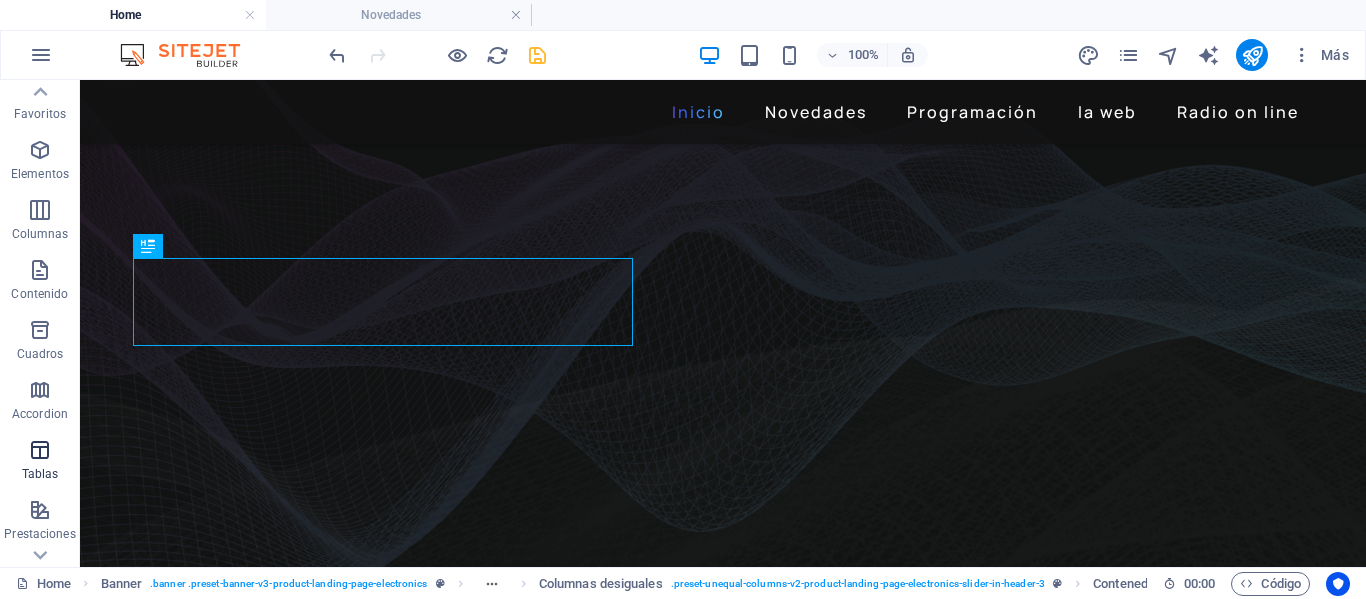 scroll, scrollTop: 0, scrollLeft: 0, axis: both 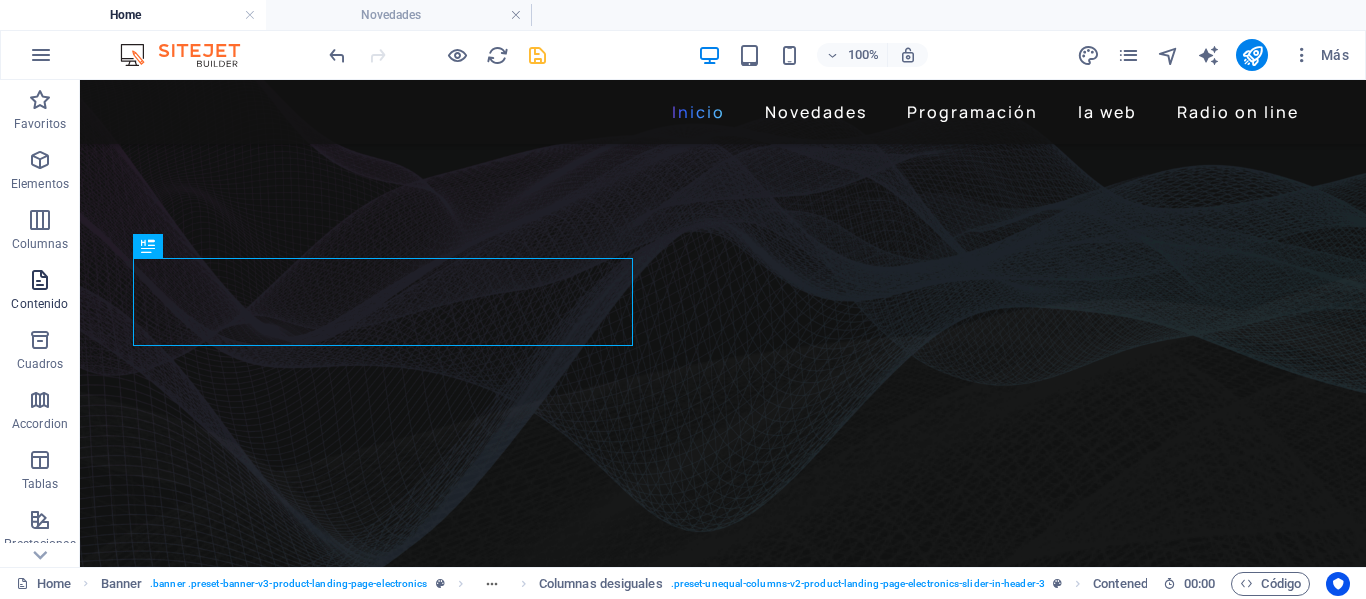 click at bounding box center (40, 280) 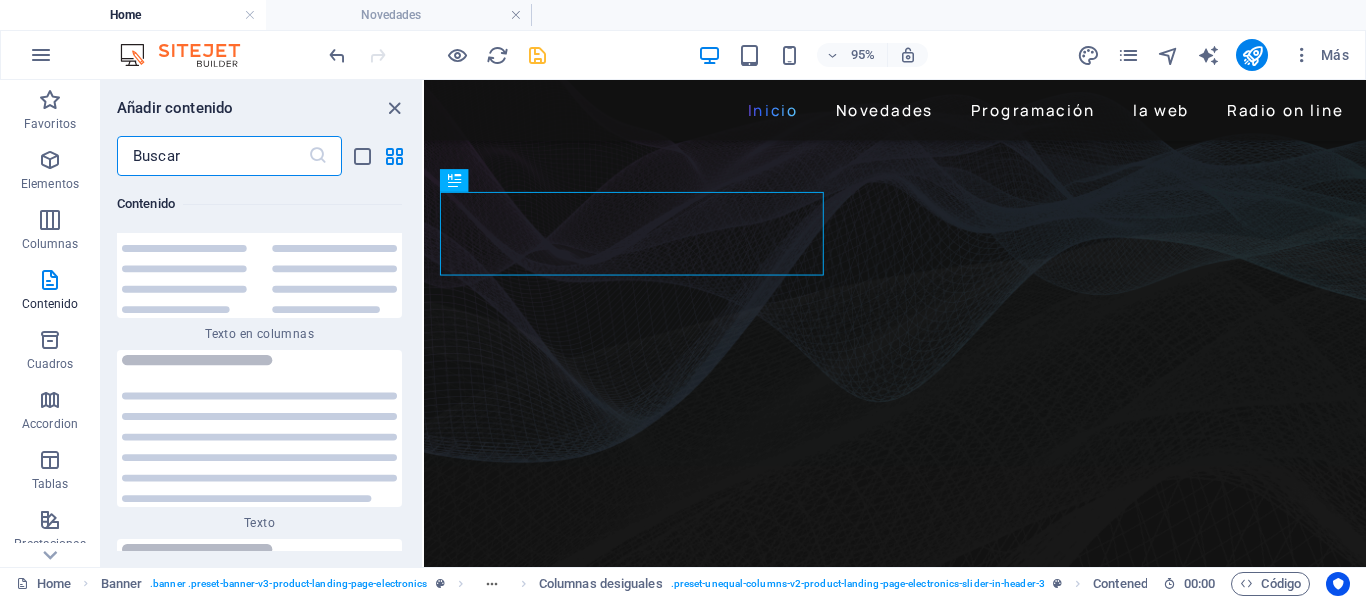 scroll, scrollTop: 6855, scrollLeft: 0, axis: vertical 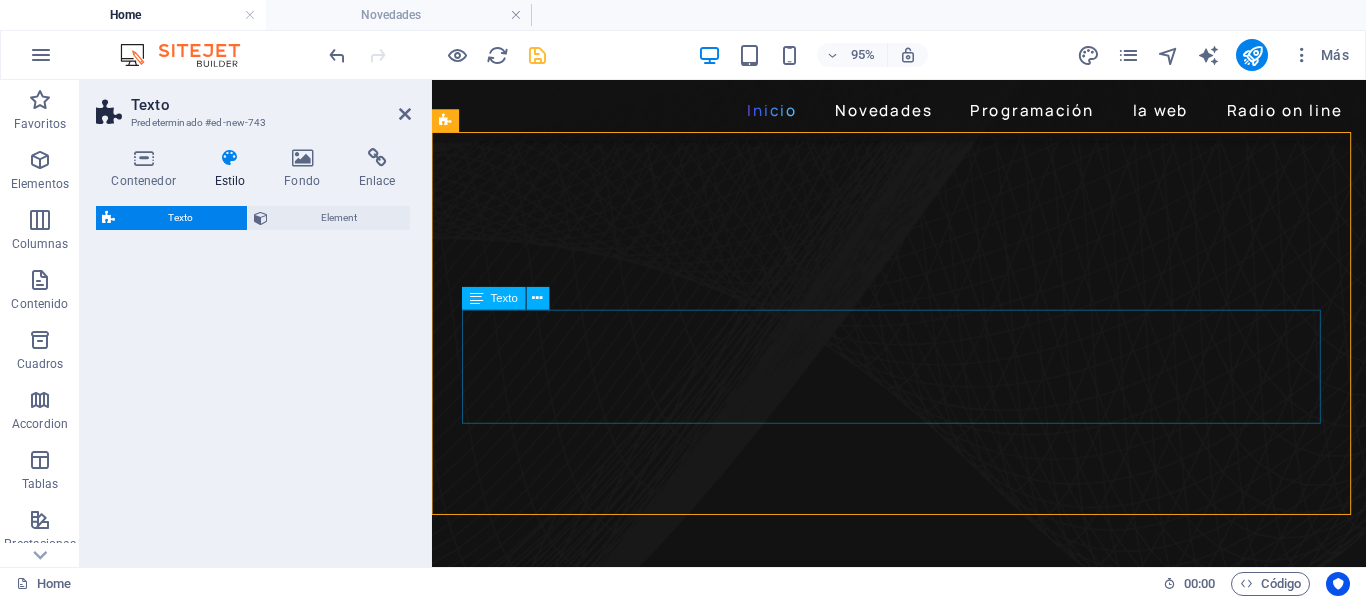 select on "rem" 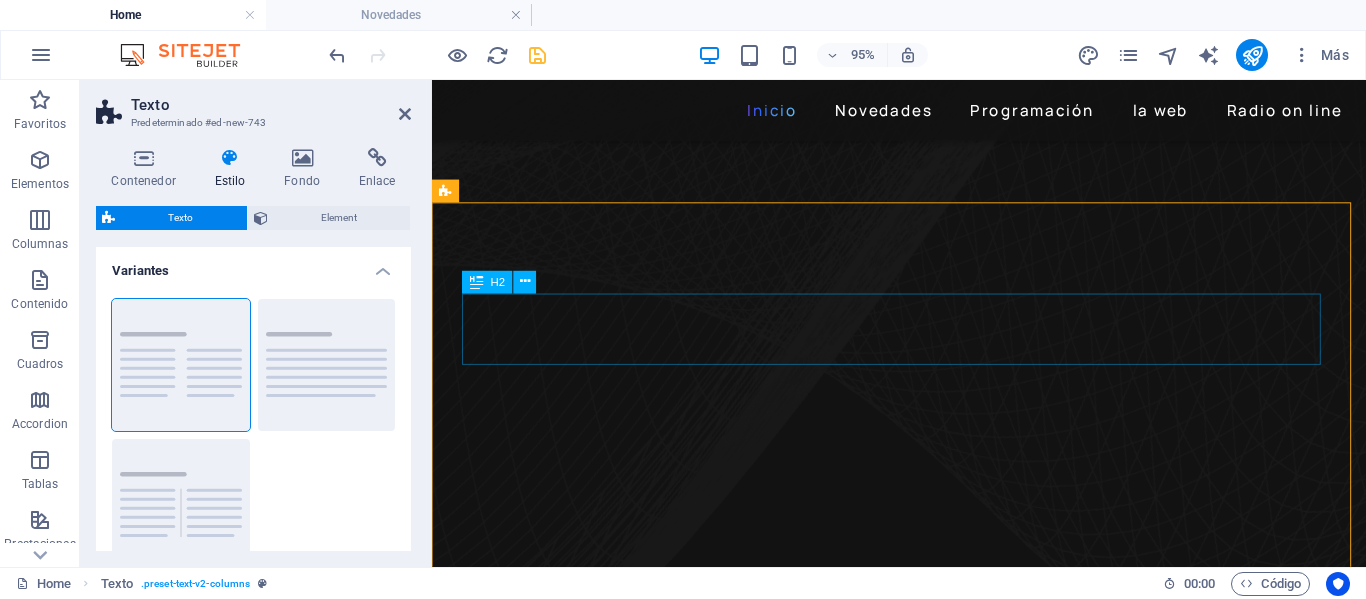 scroll, scrollTop: 666, scrollLeft: 0, axis: vertical 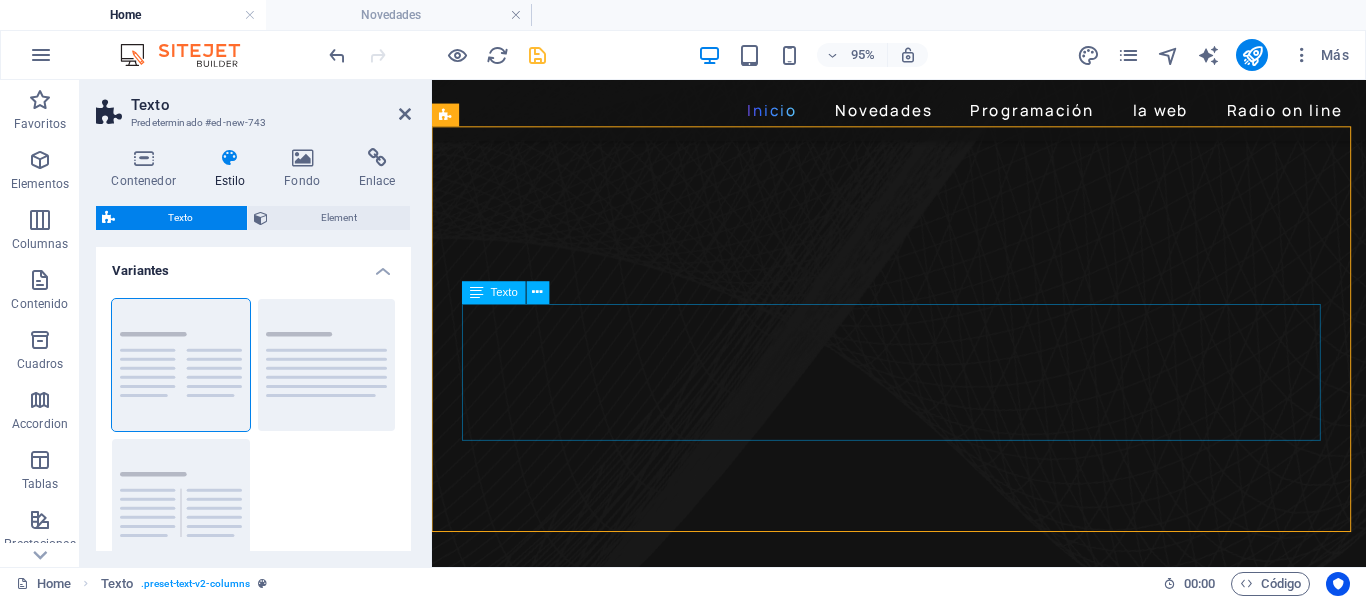 click on "Lorem ipsum dolor sitope amet, consectetur adipisicing elitip. Massumenda, dolore, cum vel modi asperiores consequatur suscipit quidem ducimus eveniet iure expedita consecteture odiogil voluptatum similique fugit voluptates atem accusamus quae quas dolorem tenetur facere tempora maiores adipisci reiciendis accusantium voluptatibus id voluptate tempore dolor harum nisi amet! Nobis, eaque. Aenean commodo ligula eget dolor. Lorem ipsum dolor sit amet, consectetuer adipiscing elit leget odiogil voluptatum similique fugit voluptates dolor. Libero assumenda, dolore, cum vel modi asperiores consequatur." at bounding box center (923, 3274) 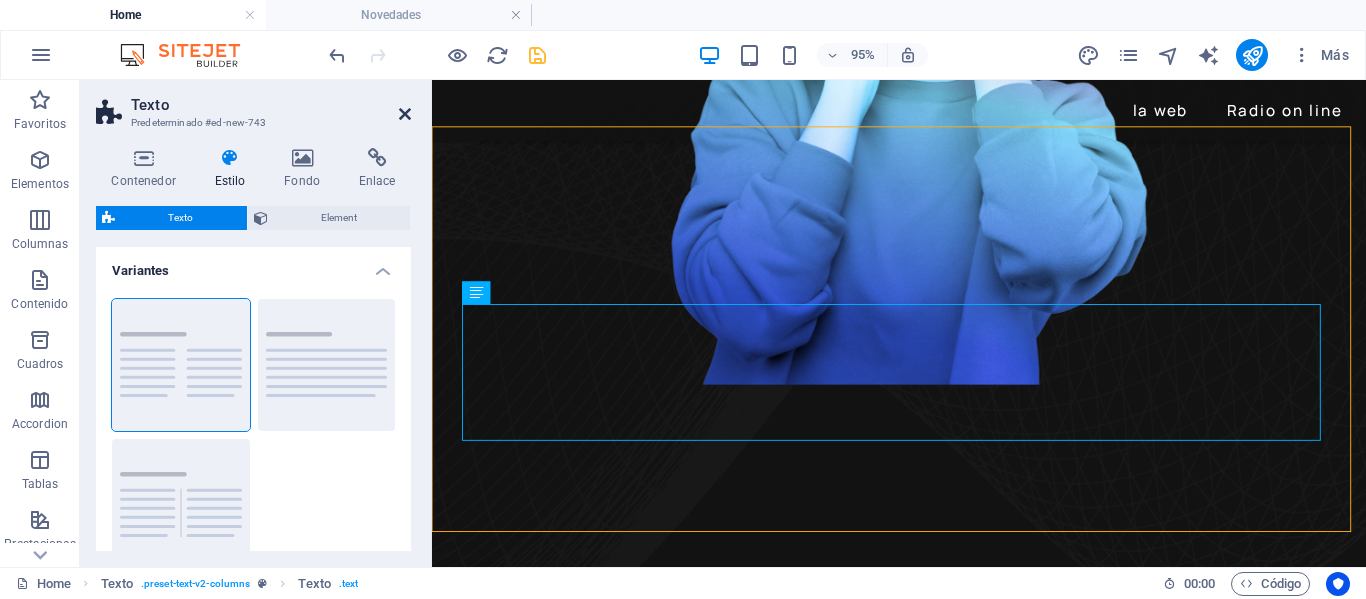 click at bounding box center [405, 114] 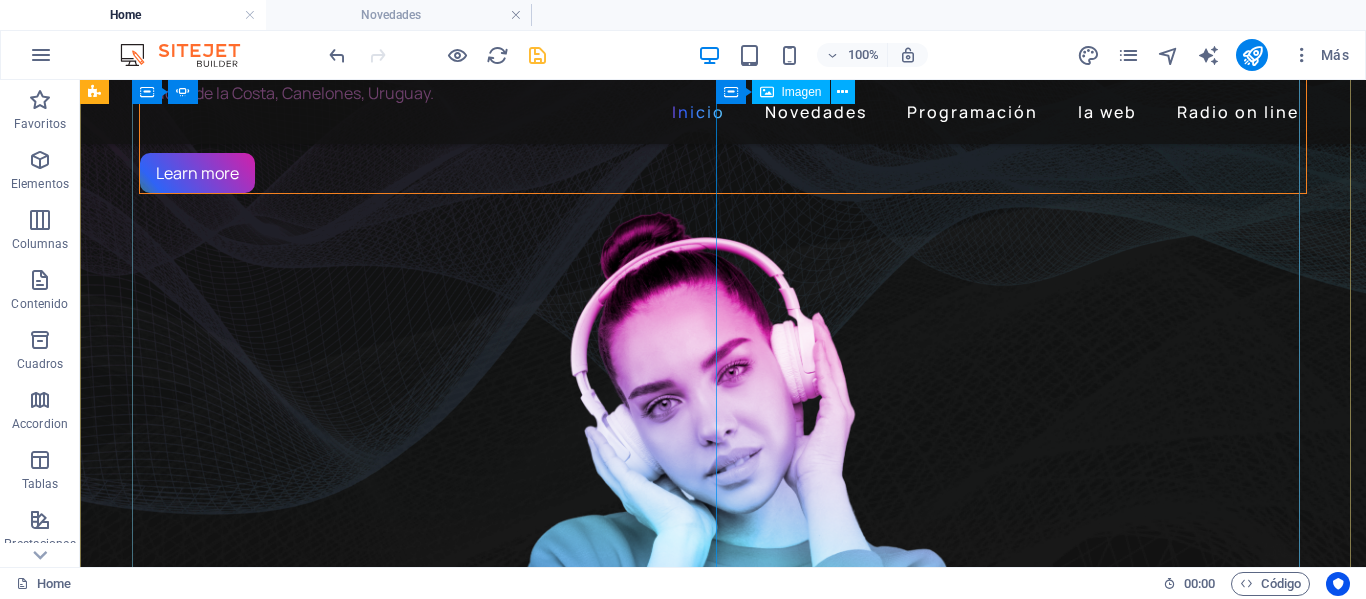 scroll, scrollTop: 0, scrollLeft: 0, axis: both 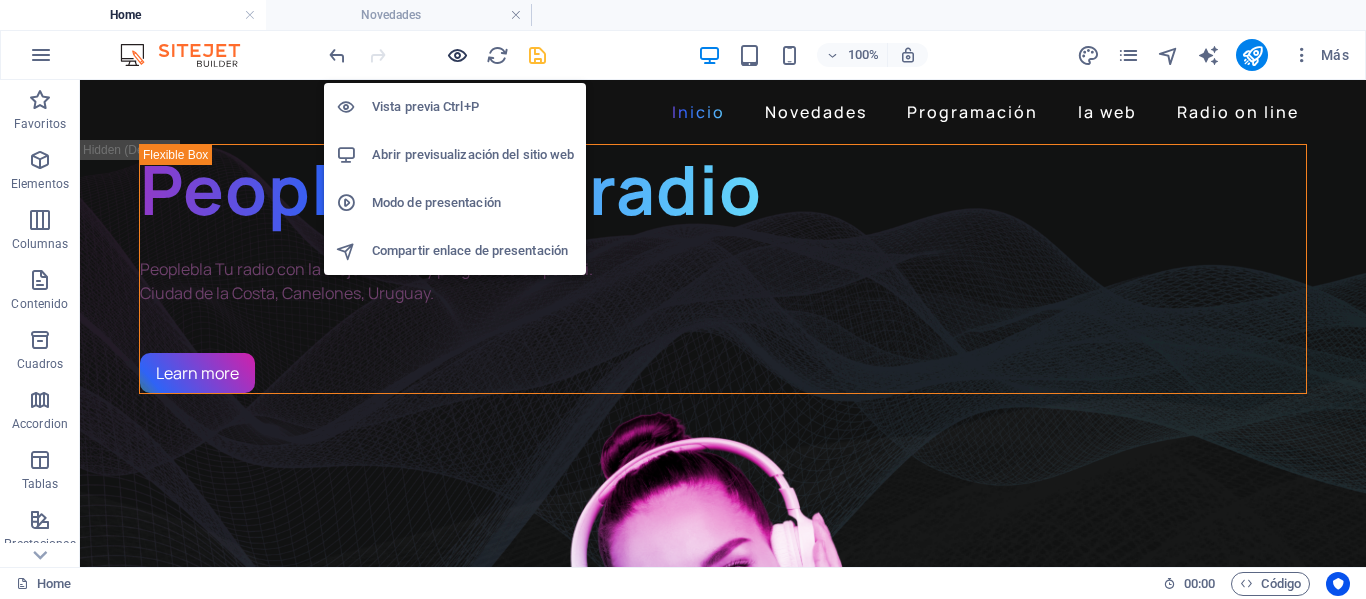 click at bounding box center [457, 55] 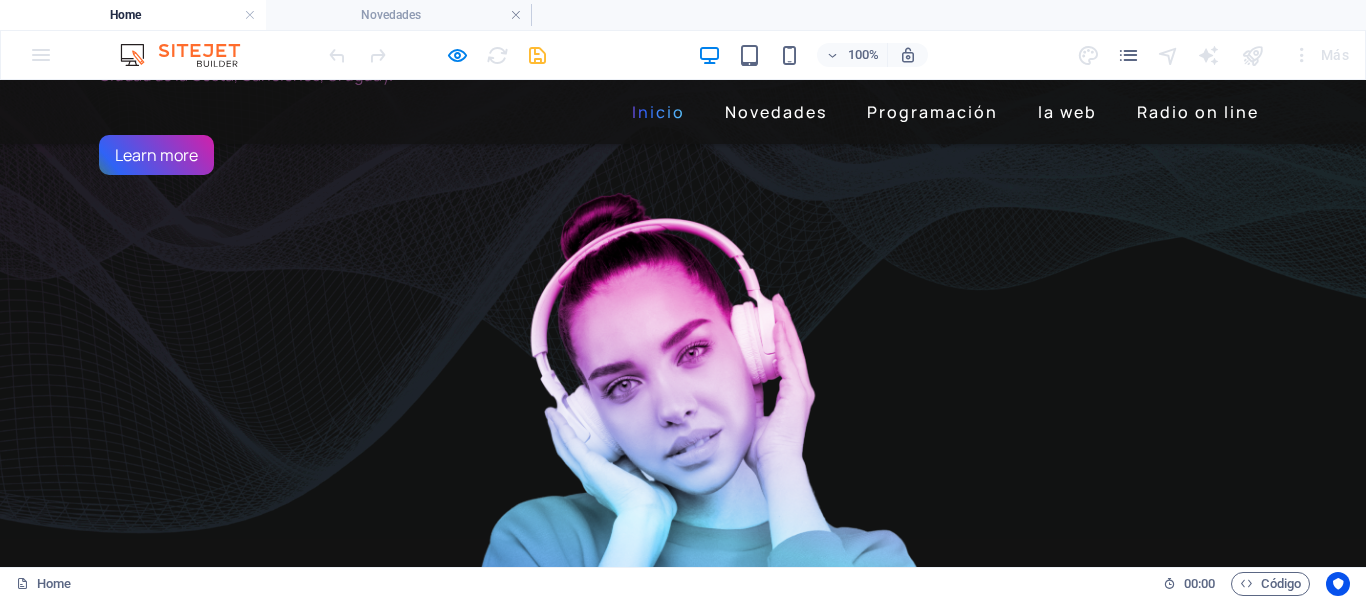 scroll, scrollTop: 200, scrollLeft: 0, axis: vertical 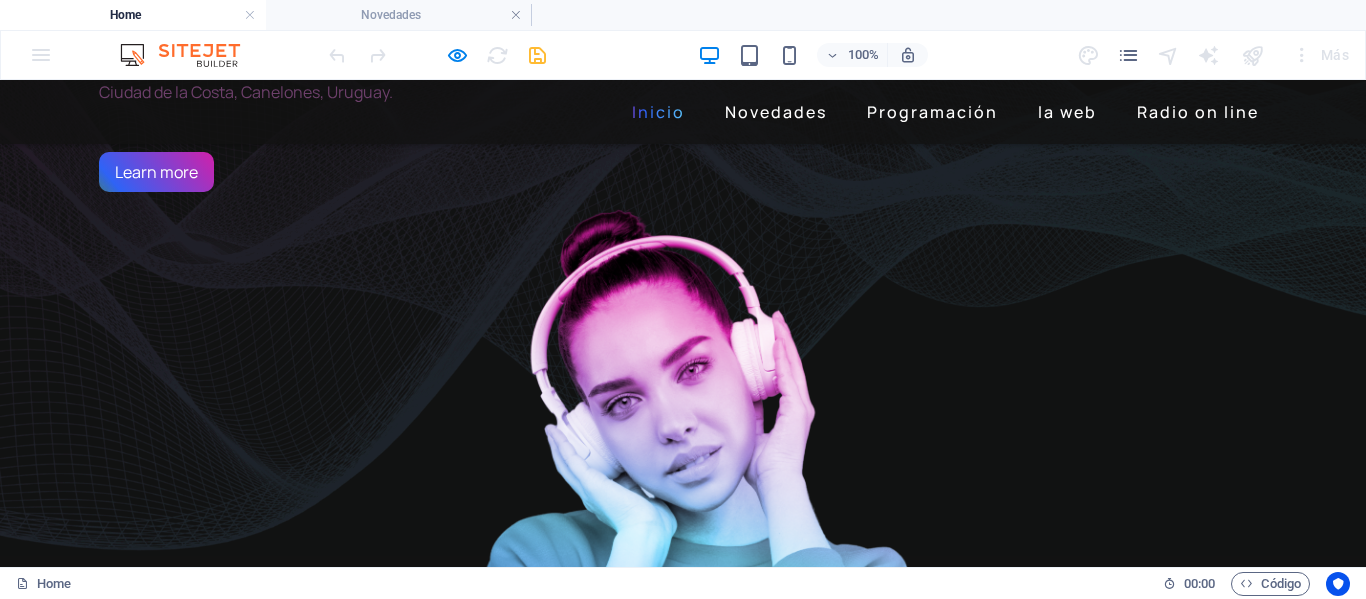 click at bounding box center [683, 528] 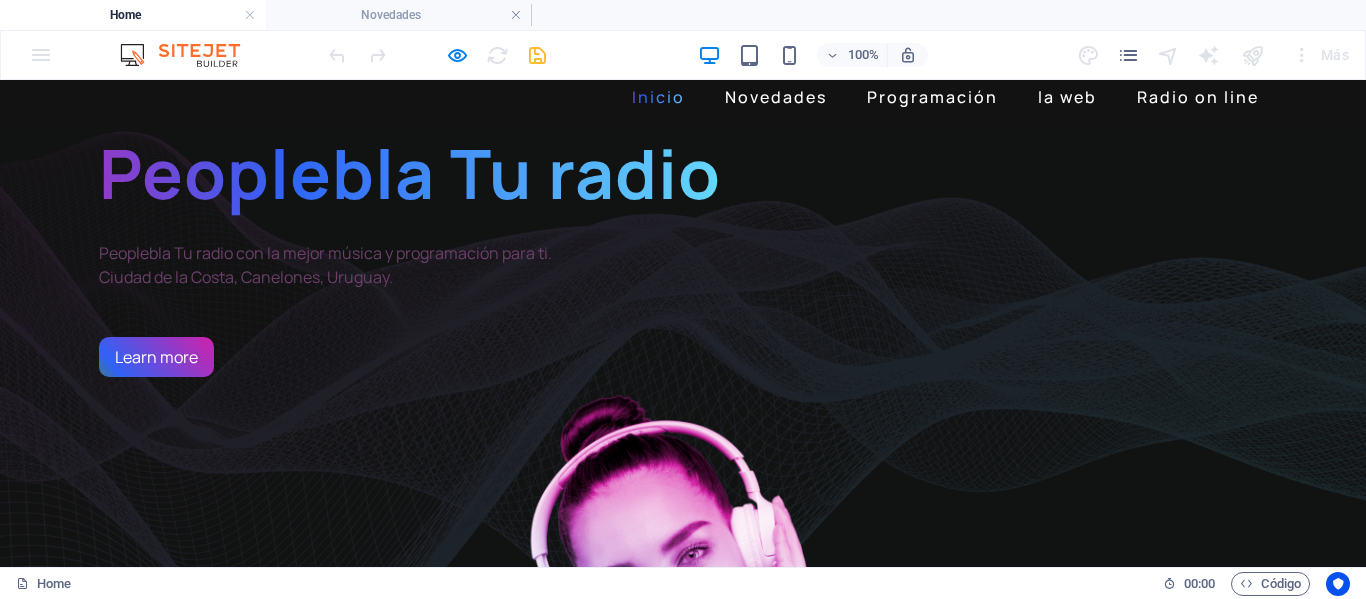 scroll, scrollTop: 0, scrollLeft: 0, axis: both 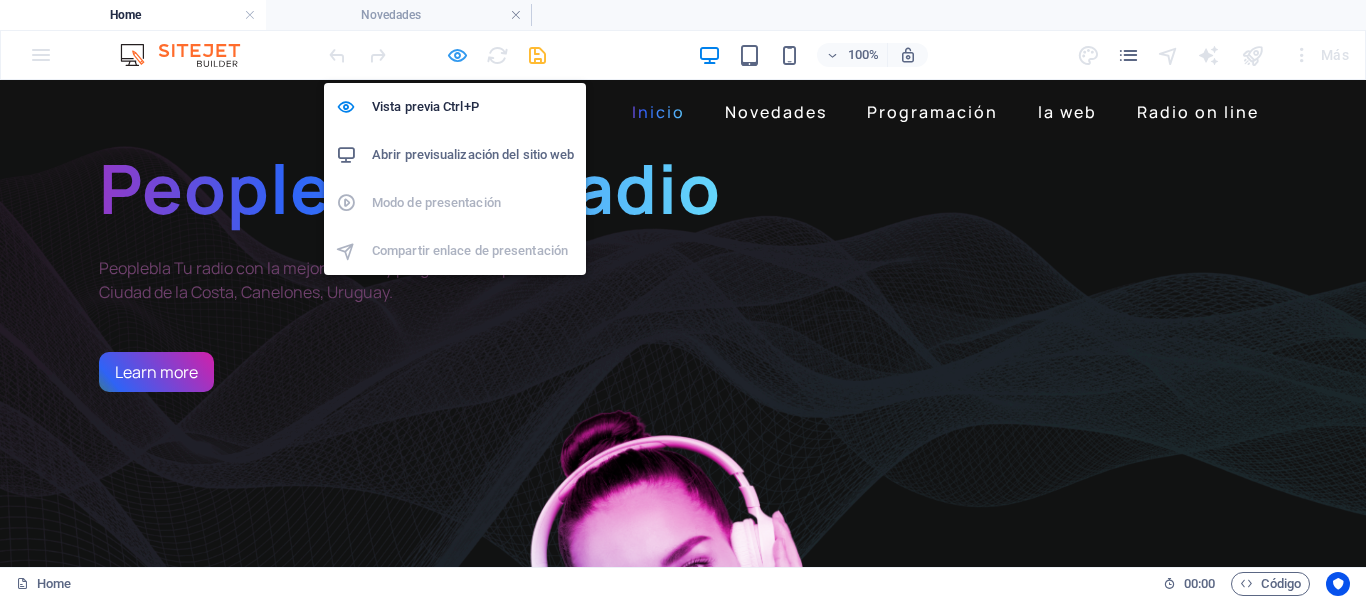 click at bounding box center (457, 55) 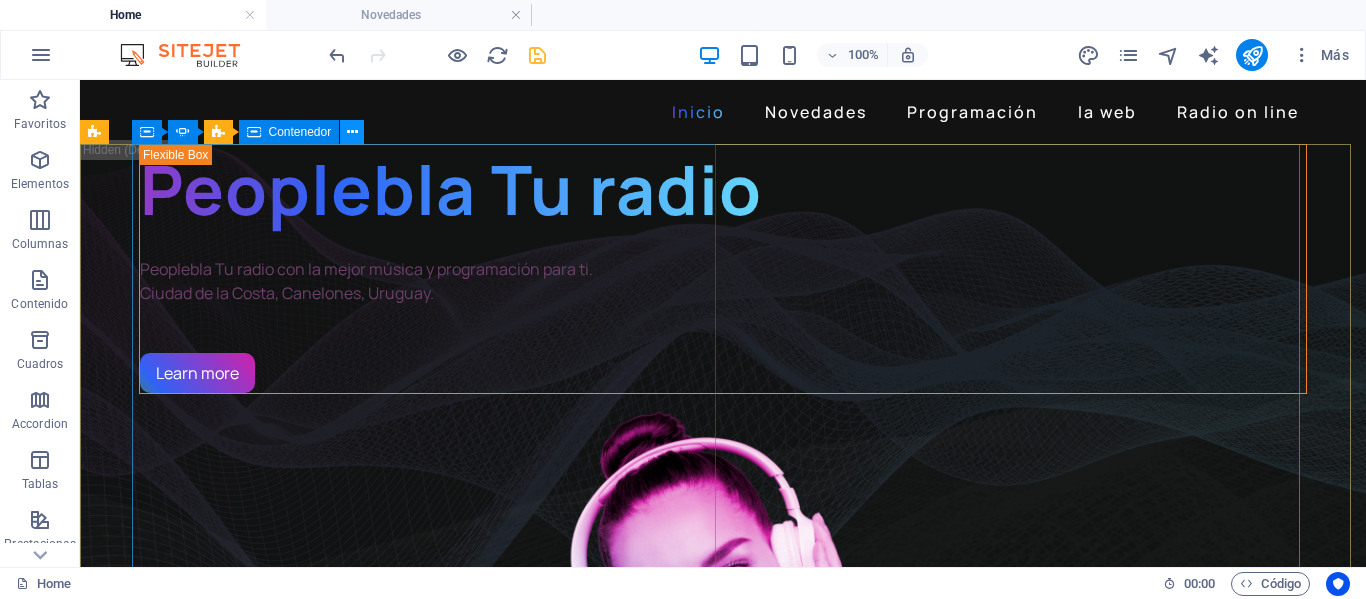 click at bounding box center [352, 132] 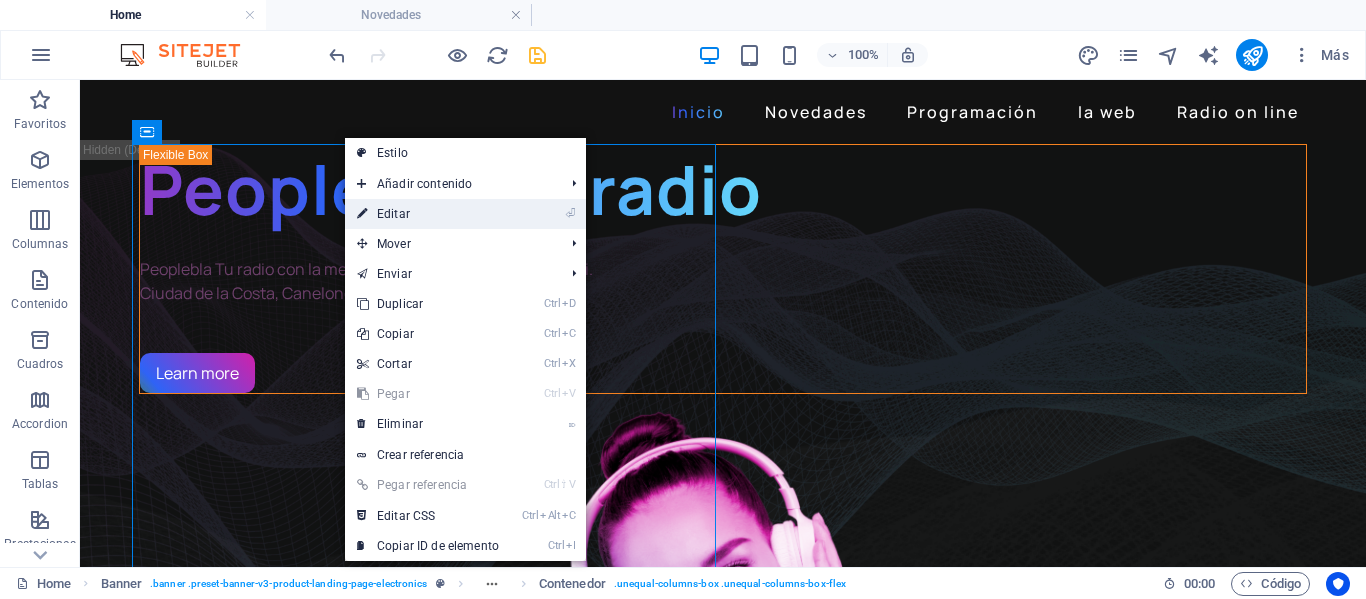 click on "⏎  Editar" at bounding box center [428, 214] 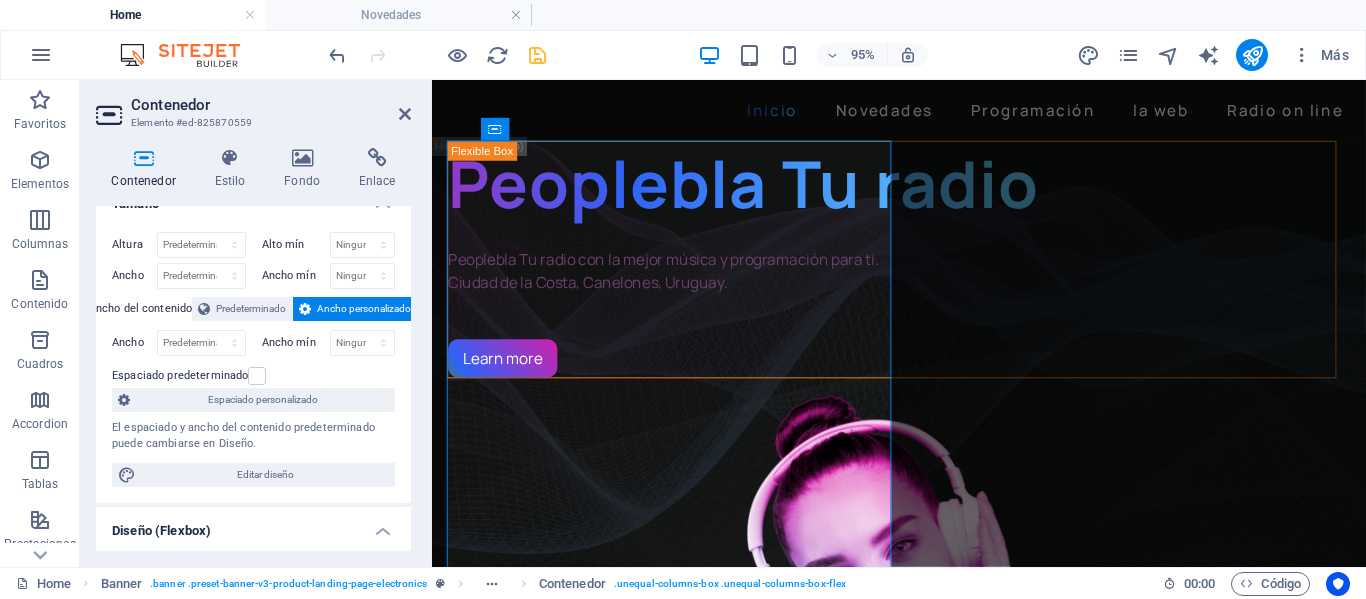 scroll, scrollTop: 0, scrollLeft: 0, axis: both 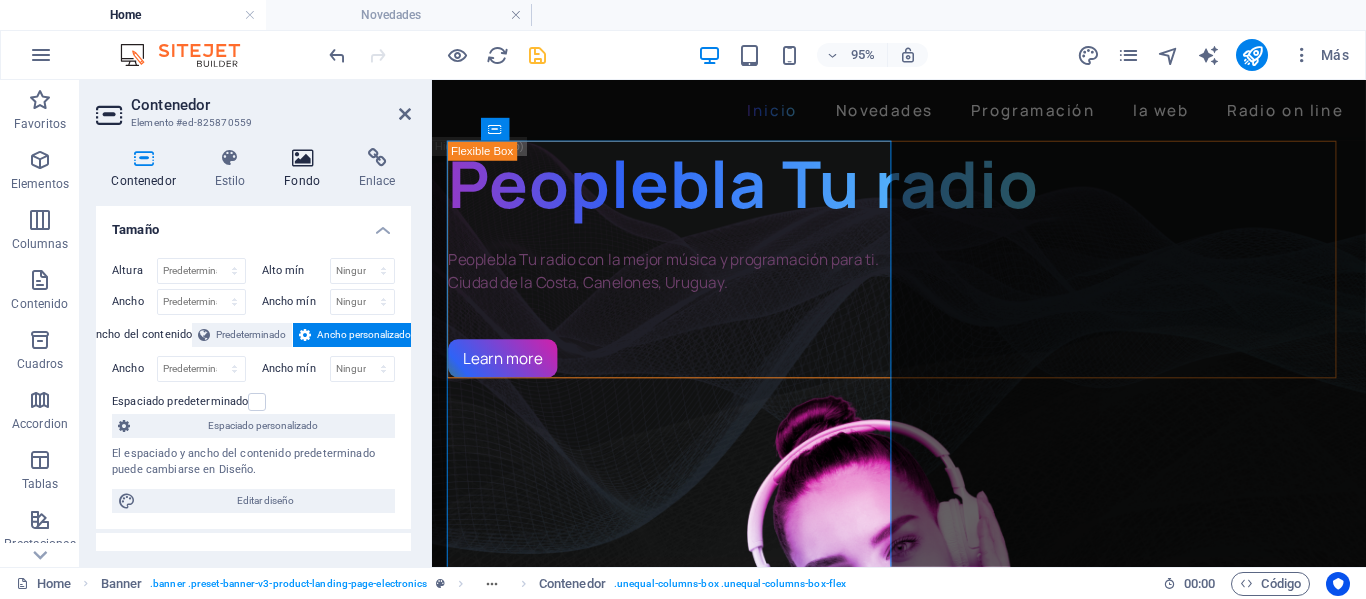 click at bounding box center (302, 158) 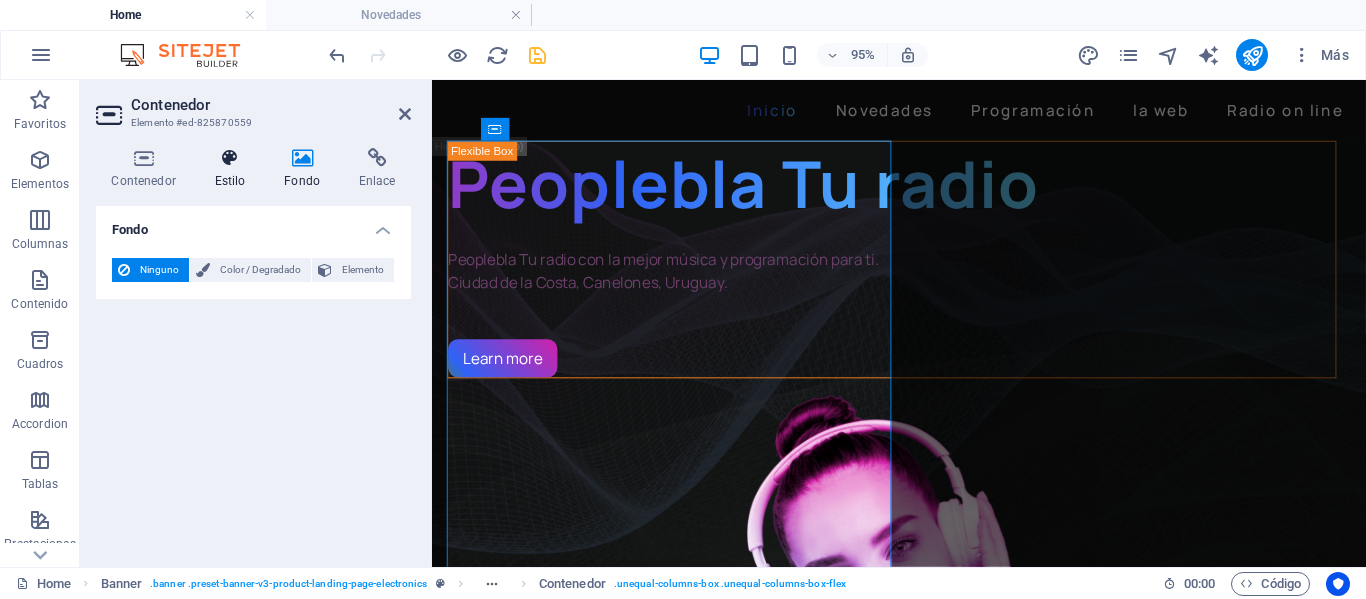 click on "Estilo" at bounding box center [234, 169] 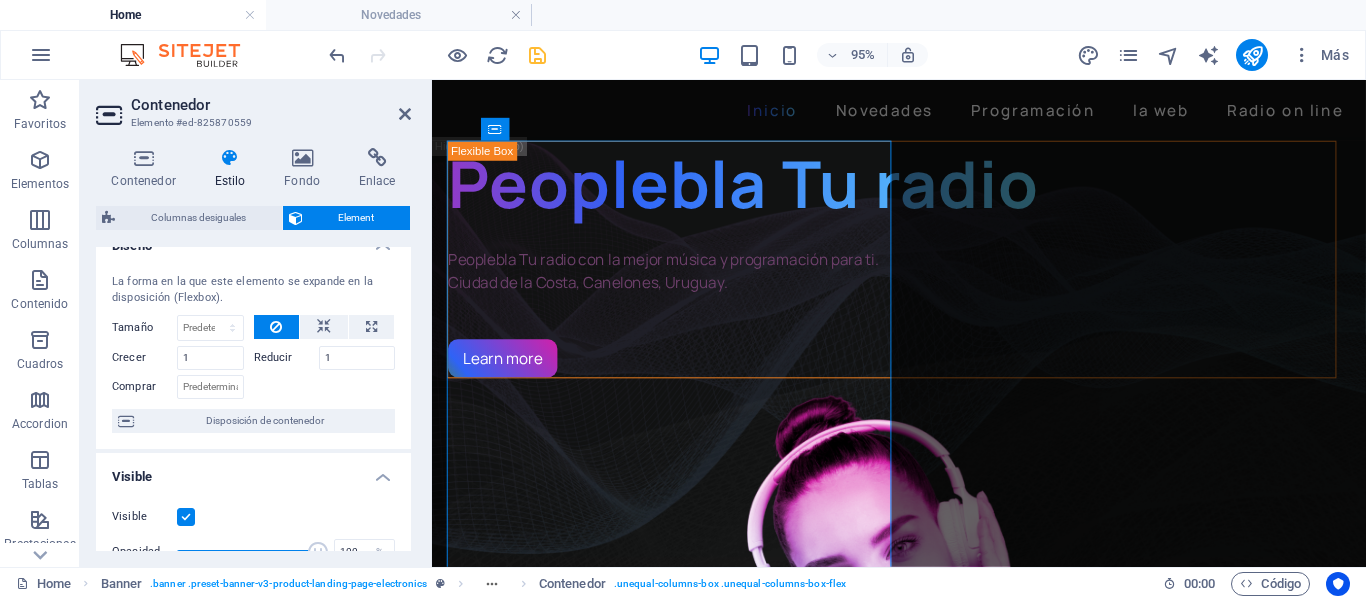 scroll, scrollTop: 0, scrollLeft: 0, axis: both 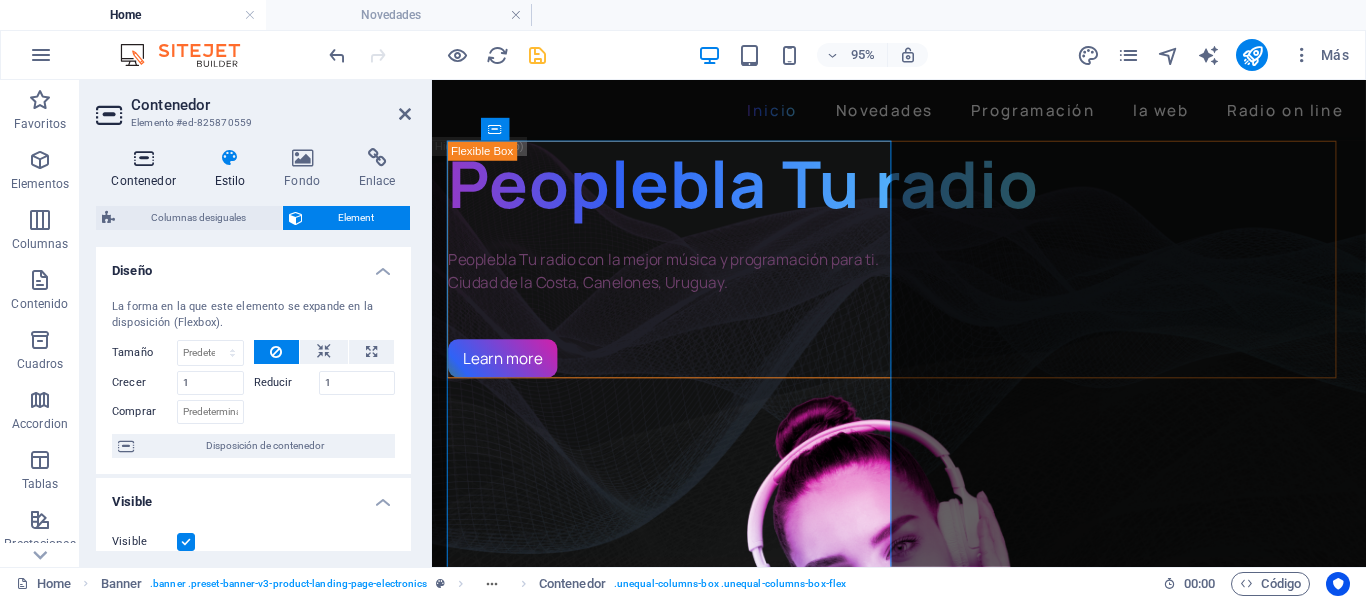 click on "Contenedor" at bounding box center (147, 169) 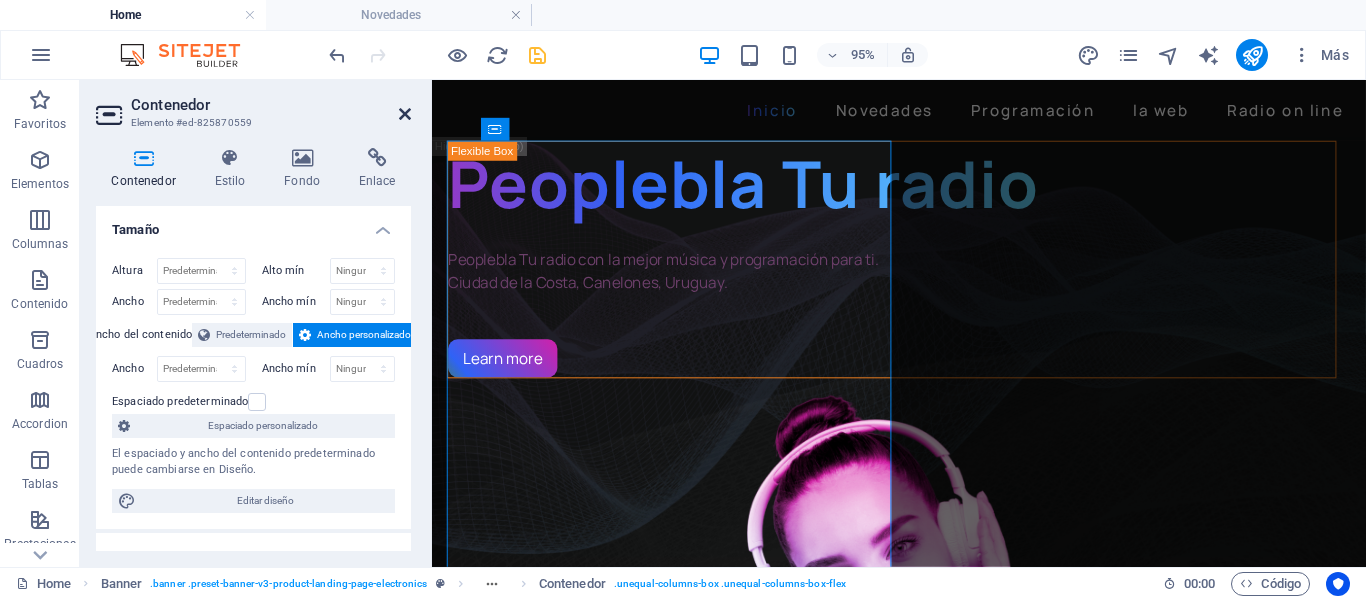click at bounding box center (405, 114) 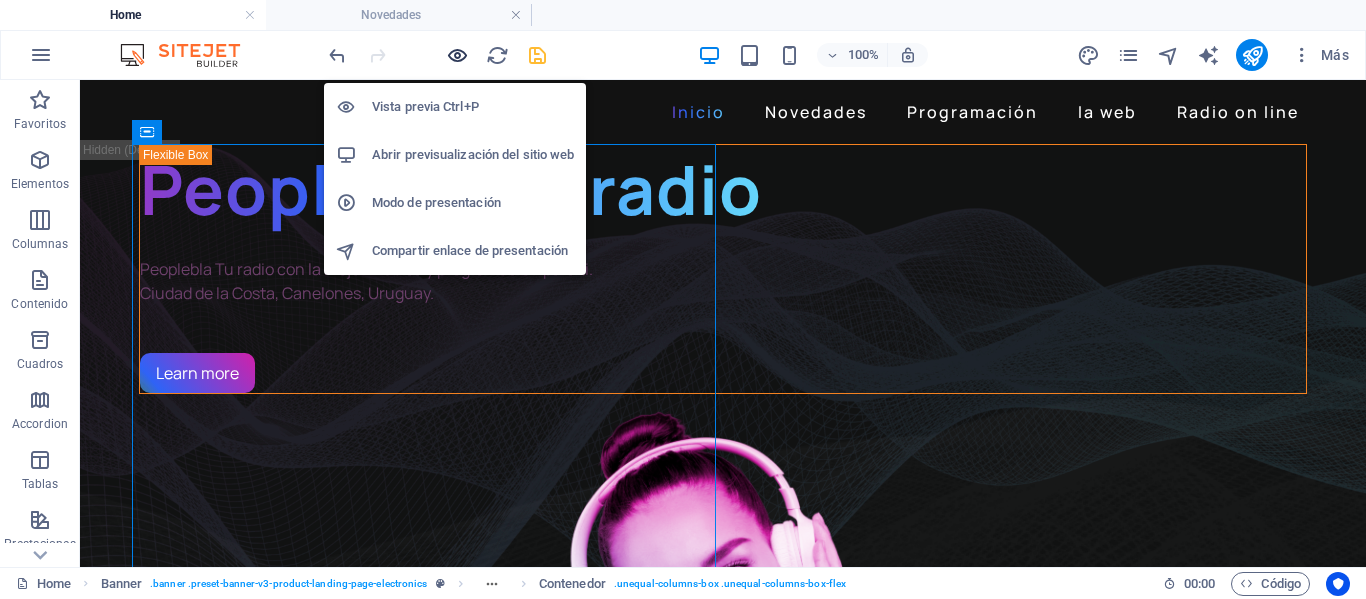 click at bounding box center (457, 55) 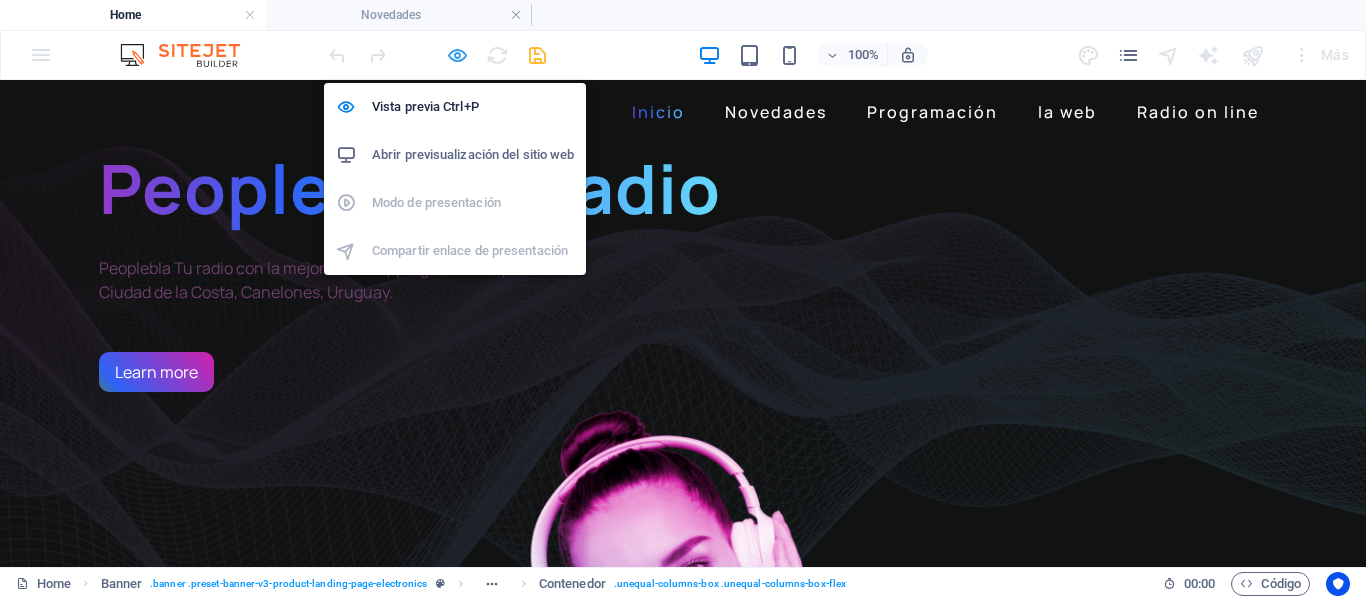 click at bounding box center (457, 55) 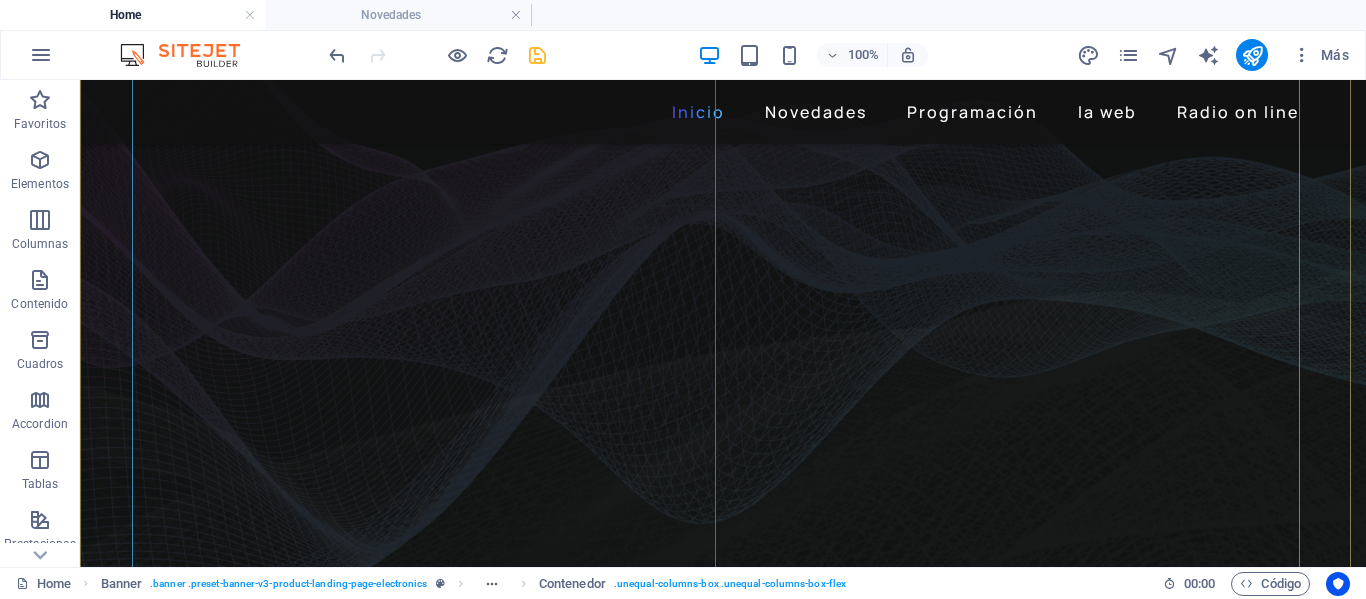 scroll, scrollTop: 200, scrollLeft: 0, axis: vertical 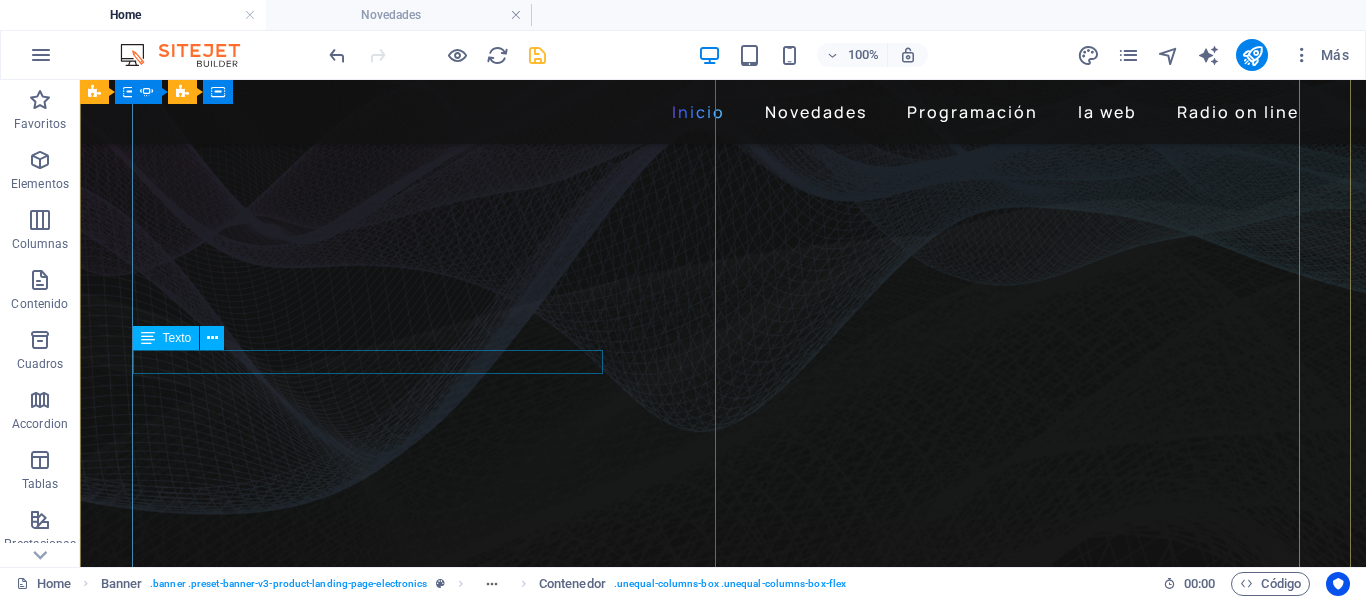 click on "Los clásicos de la música están en Peoplebla radio on line" at bounding box center (-445, 993) 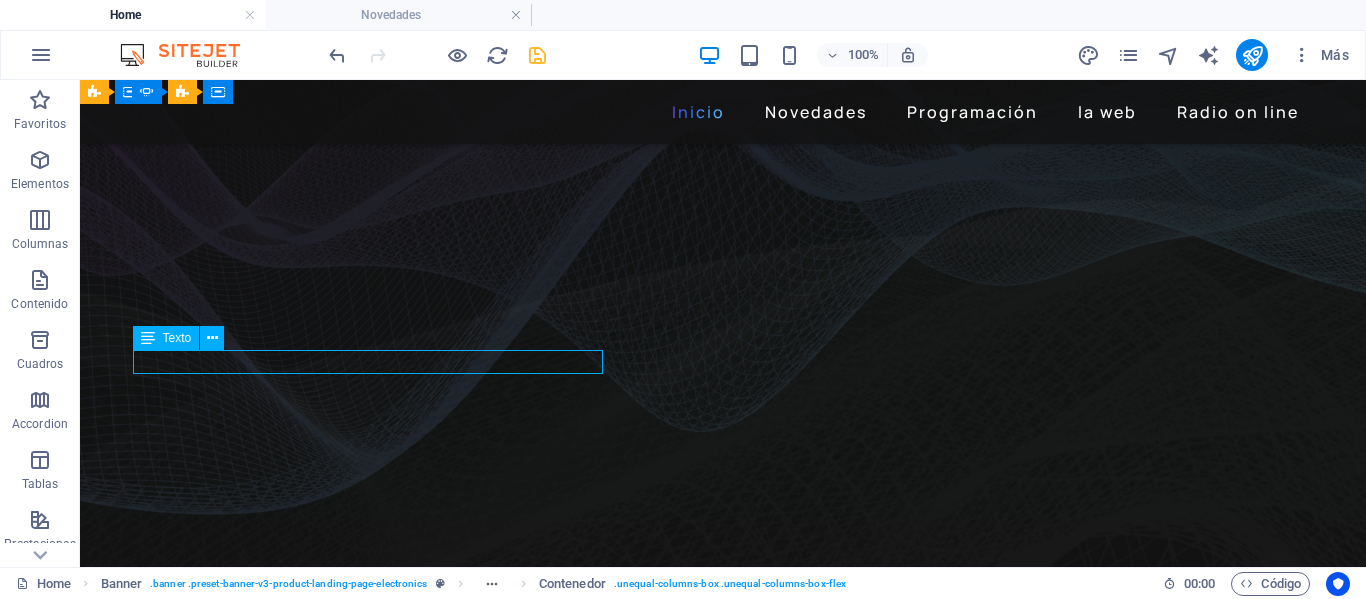 click on "Los clásicos de la música están en Peoplebla radio on line" at bounding box center [-445, 993] 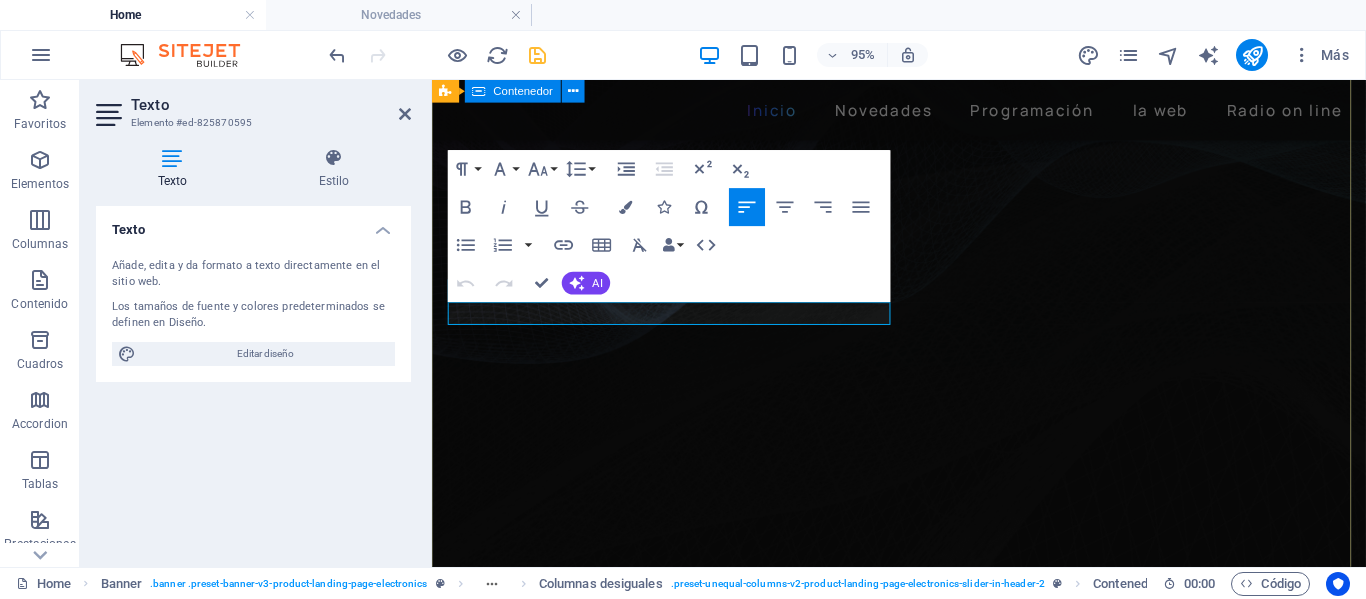 drag, startPoint x: 873, startPoint y: 329, endPoint x: 444, endPoint y: 318, distance: 429.141 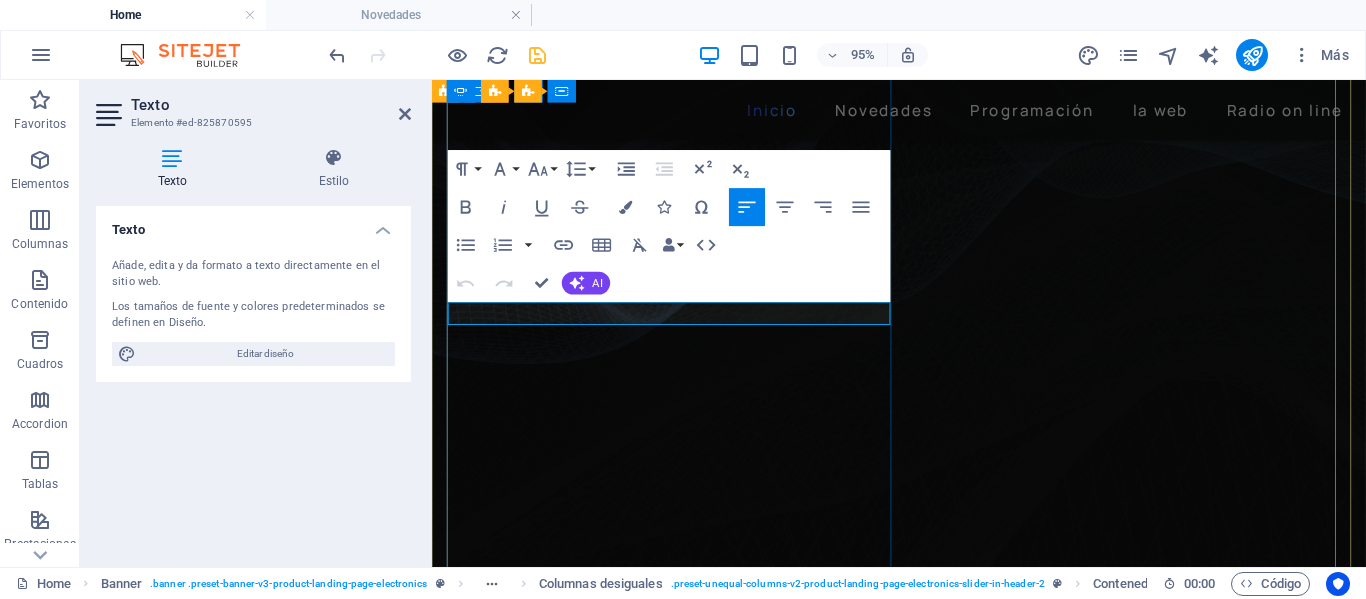type 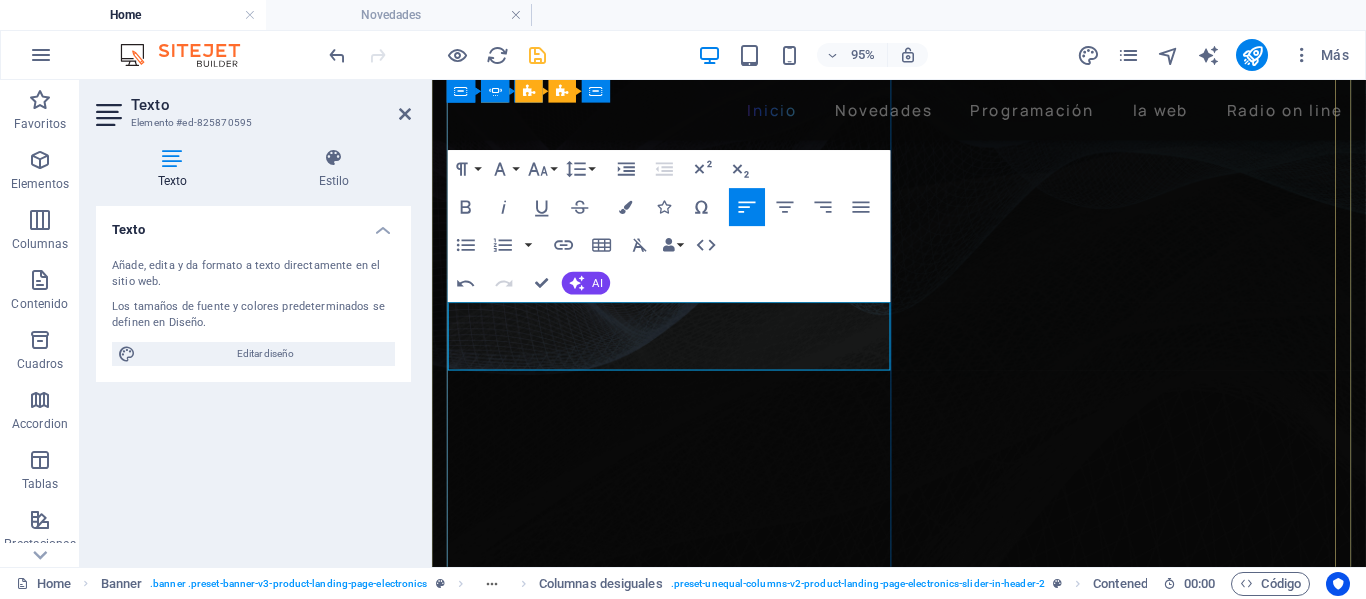 scroll, scrollTop: 176, scrollLeft: 0, axis: vertical 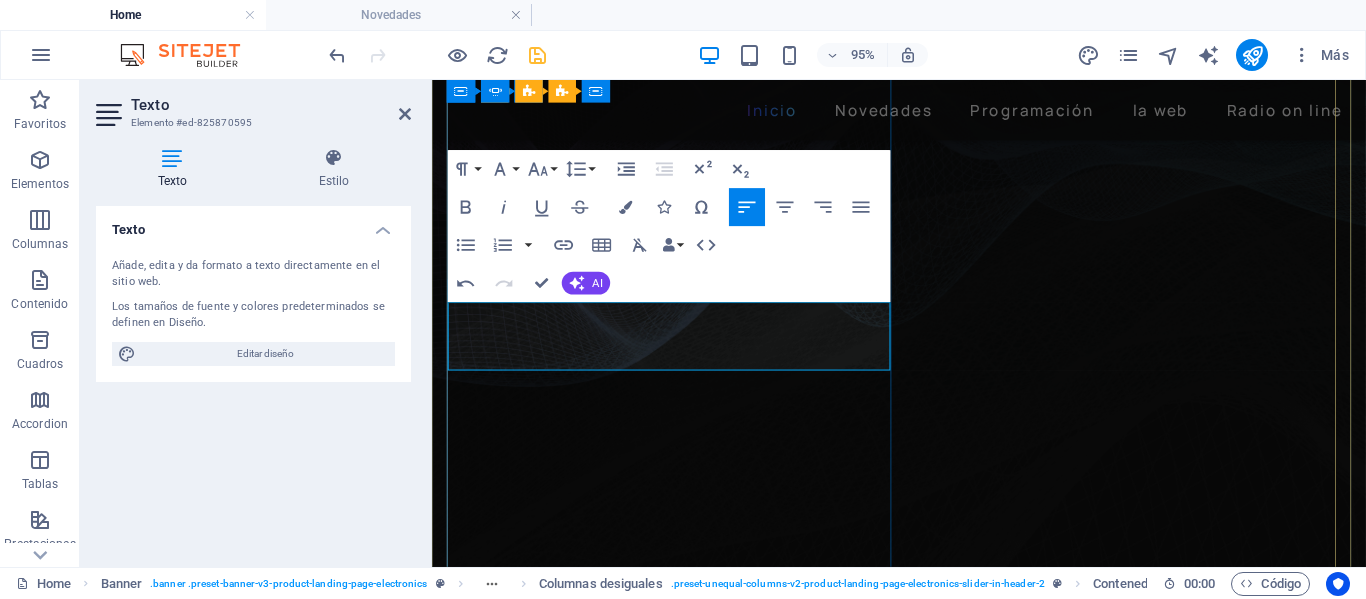click on "Desde Atlántida FM 89.9" at bounding box center (-20, 1041) 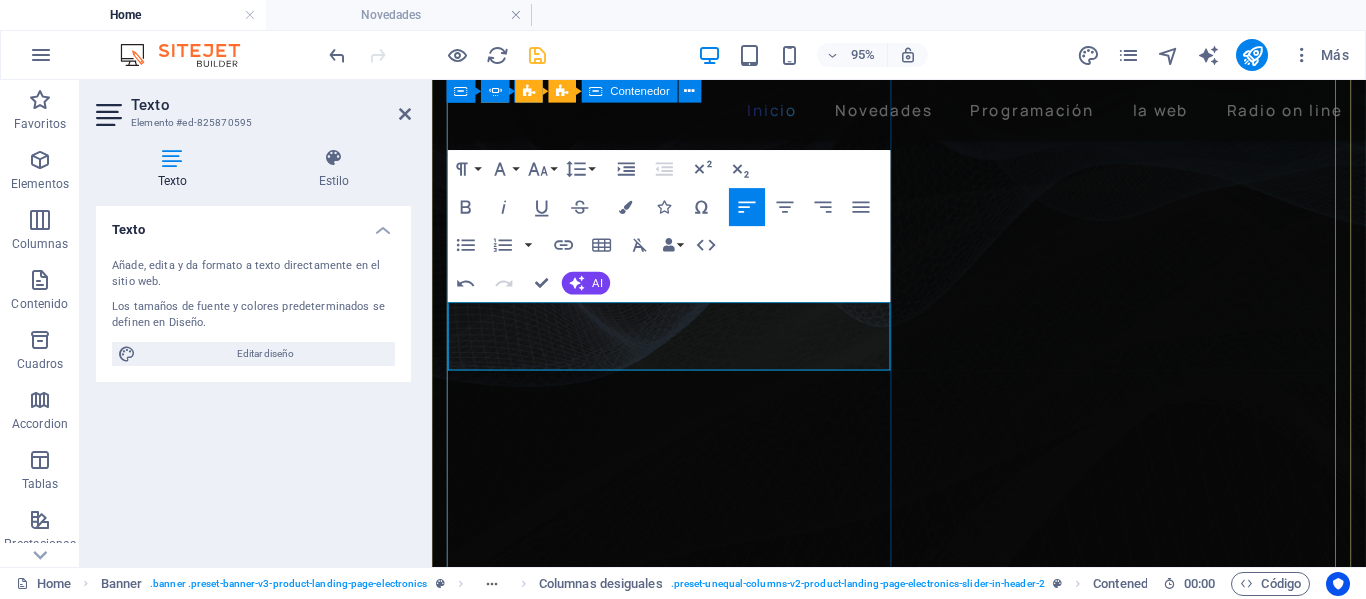 click on "Sentido Común [FIRST] [LAST] conduce un magazine con temas de actualidad, invitados y mucho más.. Una re-transmisión de  Atlántida FM 89.9 Learn more" at bounding box center [-20, 1016] 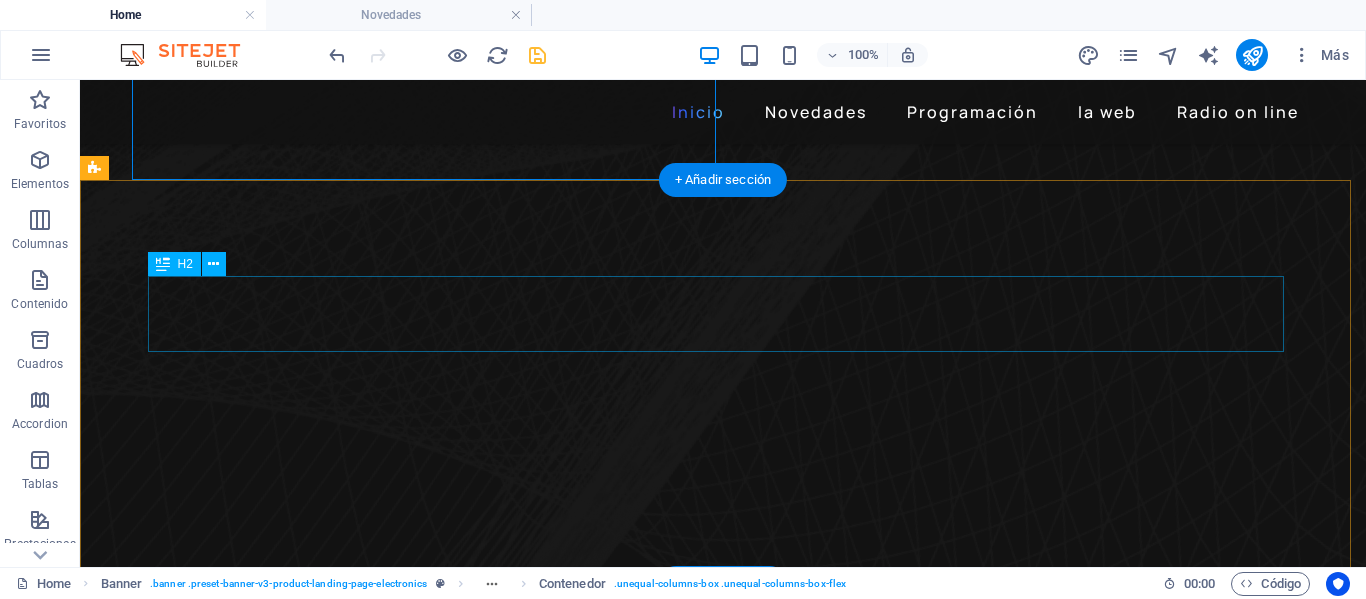 scroll, scrollTop: 776, scrollLeft: 0, axis: vertical 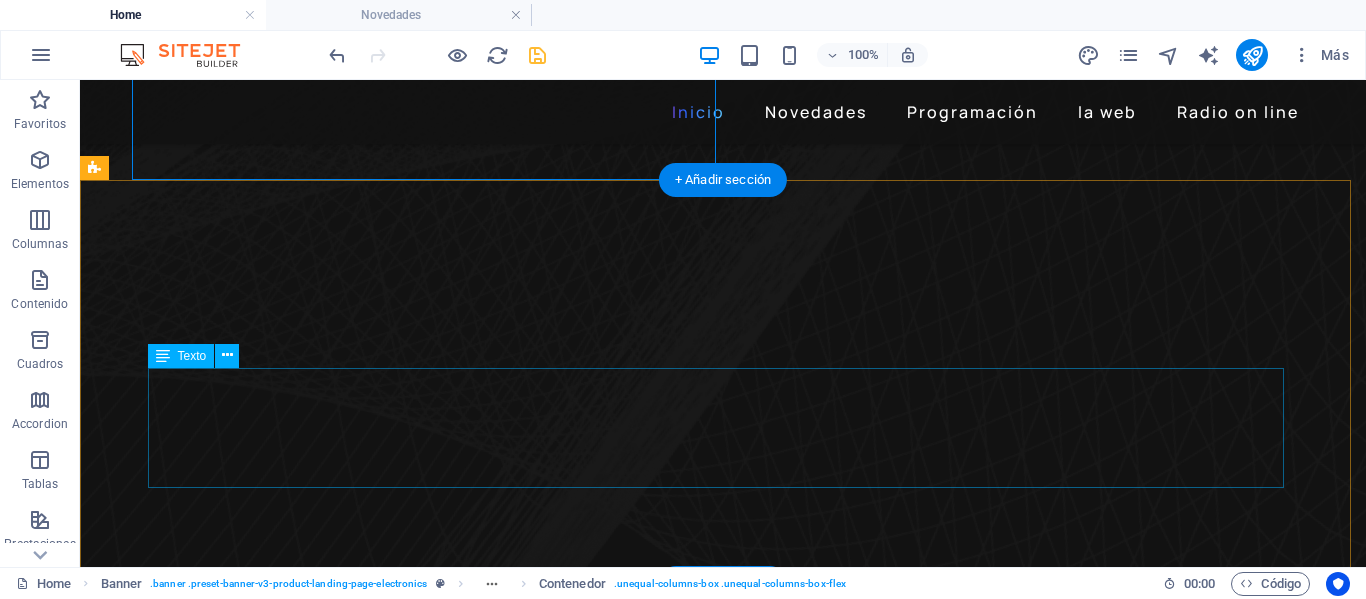 click on "Lorem ipsum dolor sitope amet, consectetur adipisicing elitip. Massumenda, dolore, cum vel modi asperiores consequatur suscipit quidem ducimus eveniet iure expedita consecteture odiogil voluptatum similique fugit voluptates atem accusamus quae quas dolorem tenetur facere tempora maiores adipisci reiciendis accusantium voluptatibus id voluptate tempore dolor harum nisi amet! Nobis, eaque. Aenean commodo ligula eget dolor. Lorem ipsum dolor sit amet, consectetuer adipiscing elit leget odiogil voluptatum similique fugit voluptates dolor. Libero assumenda, dolore, cum vel modi asperiores consequatur." at bounding box center (723, 3717) 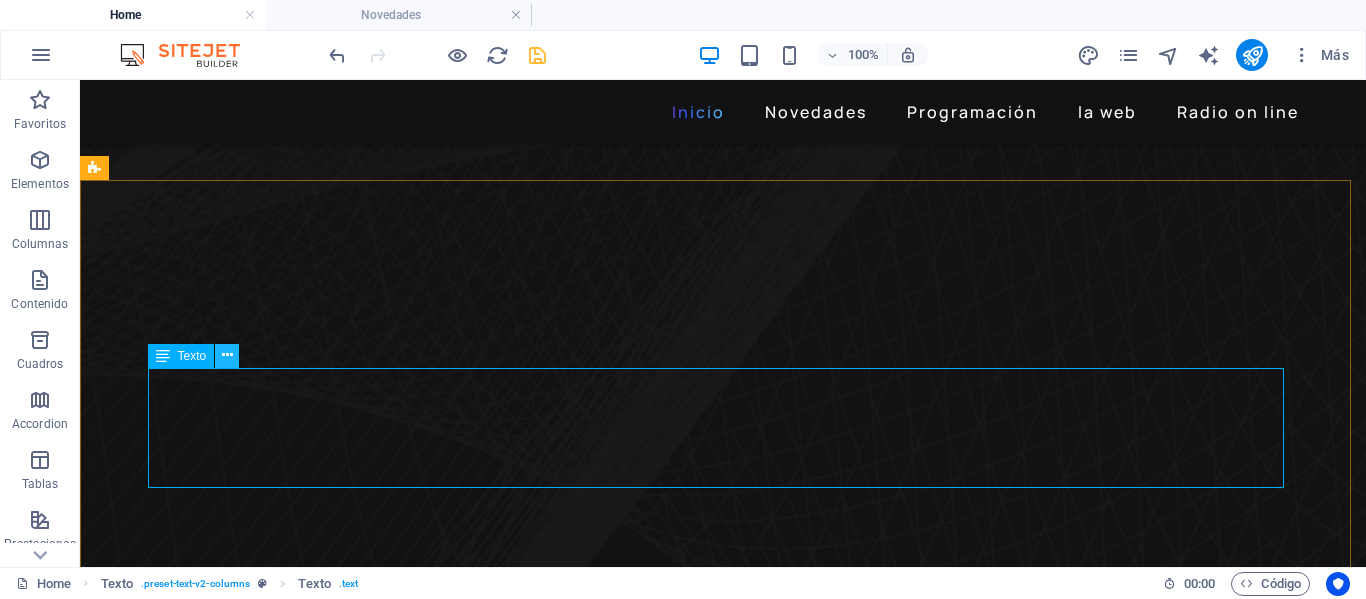 click at bounding box center [227, 355] 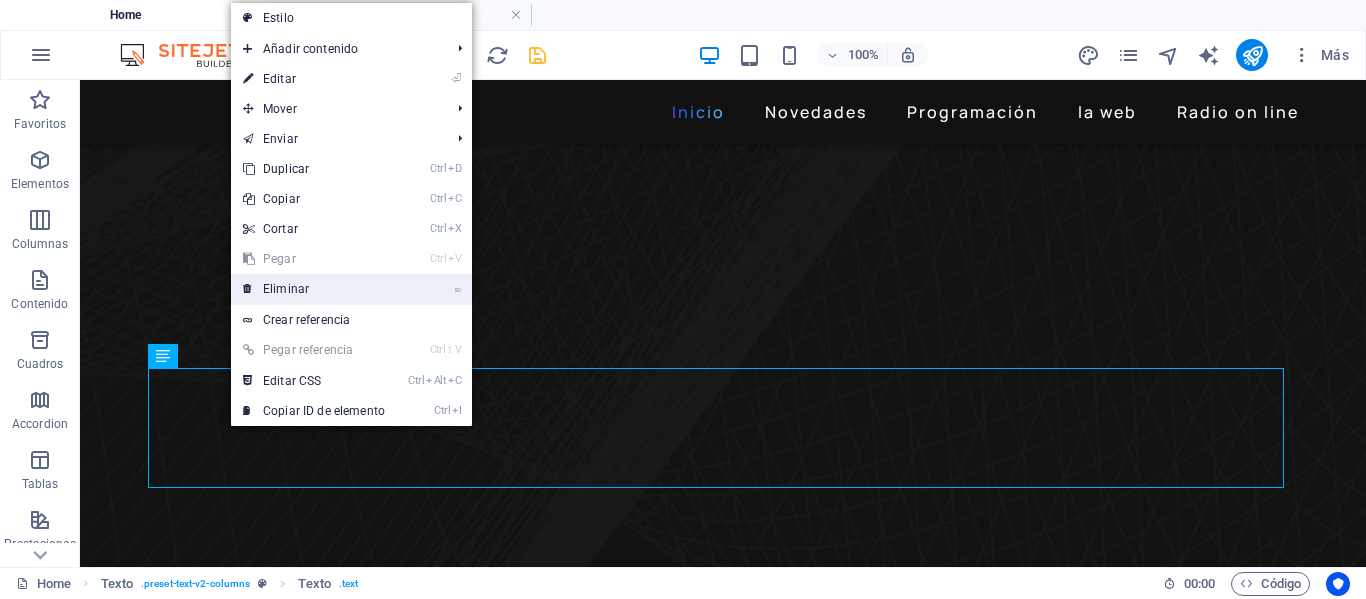 click on "⌦  Eliminar" at bounding box center [314, 289] 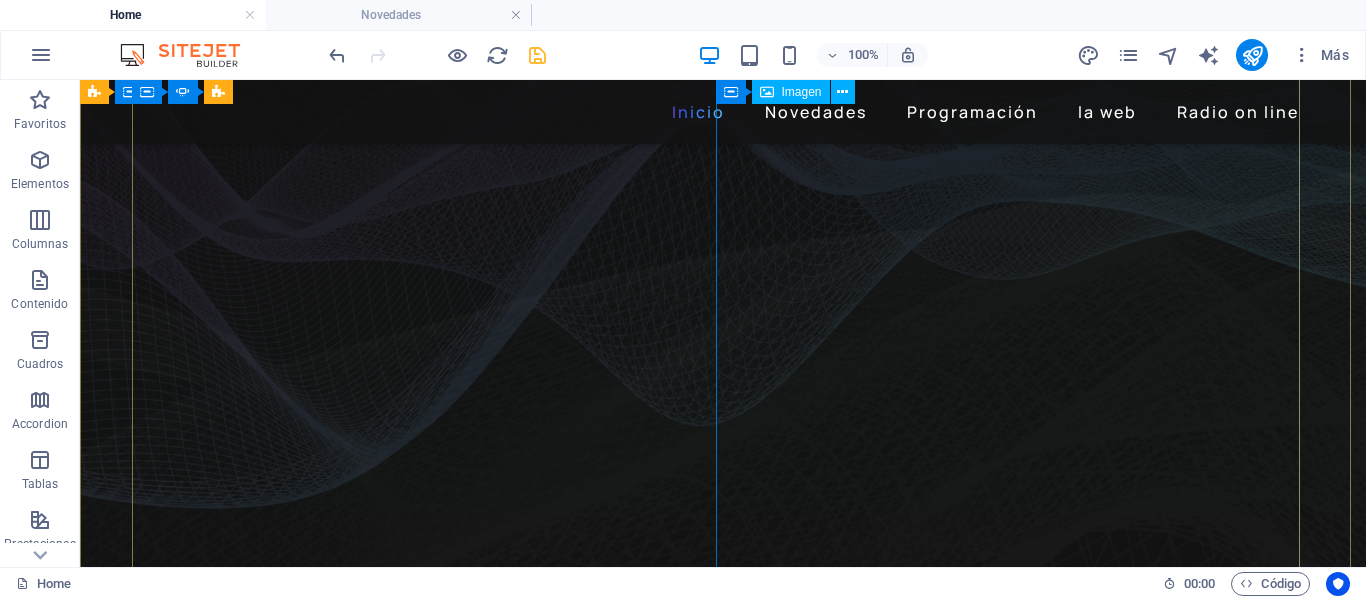 scroll, scrollTop: 176, scrollLeft: 0, axis: vertical 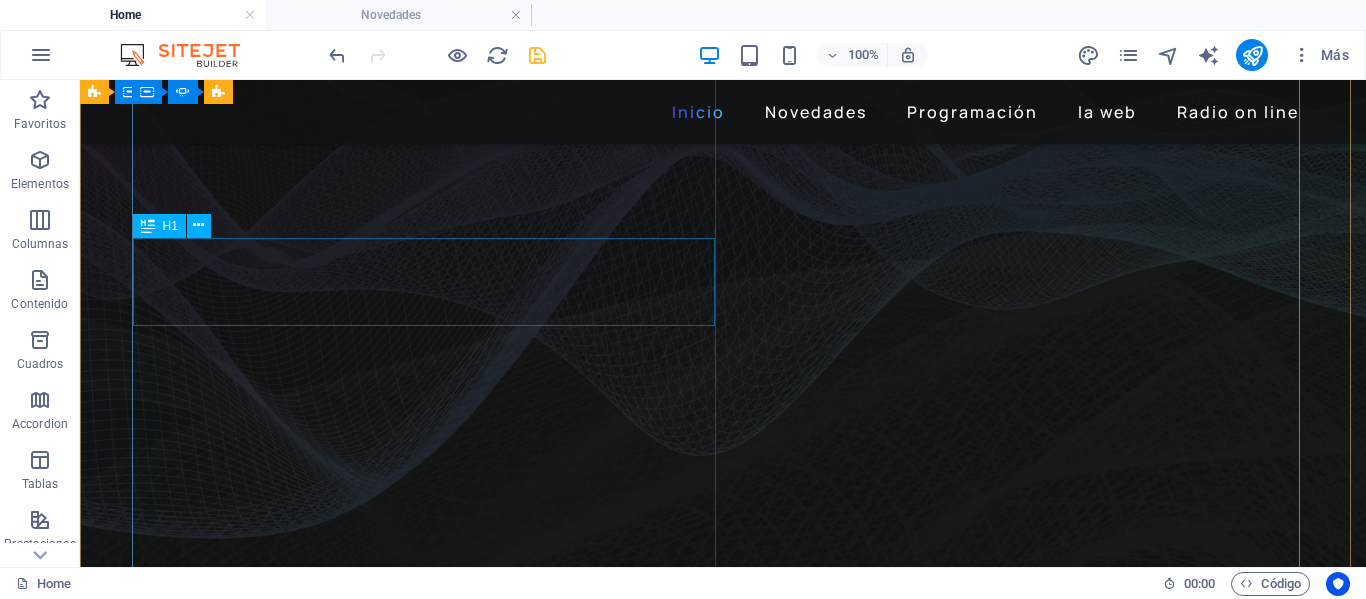 click on "Sentido Común" at bounding box center [-445, 936] 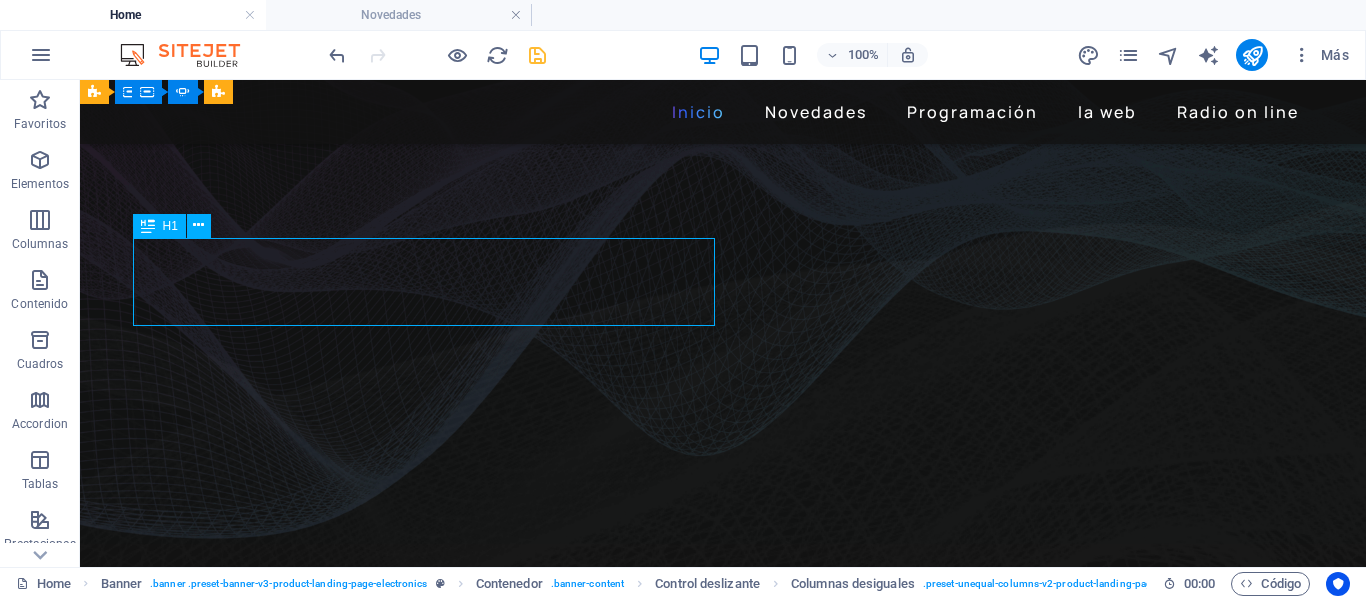 click on "Sentido Común" at bounding box center (-445, 936) 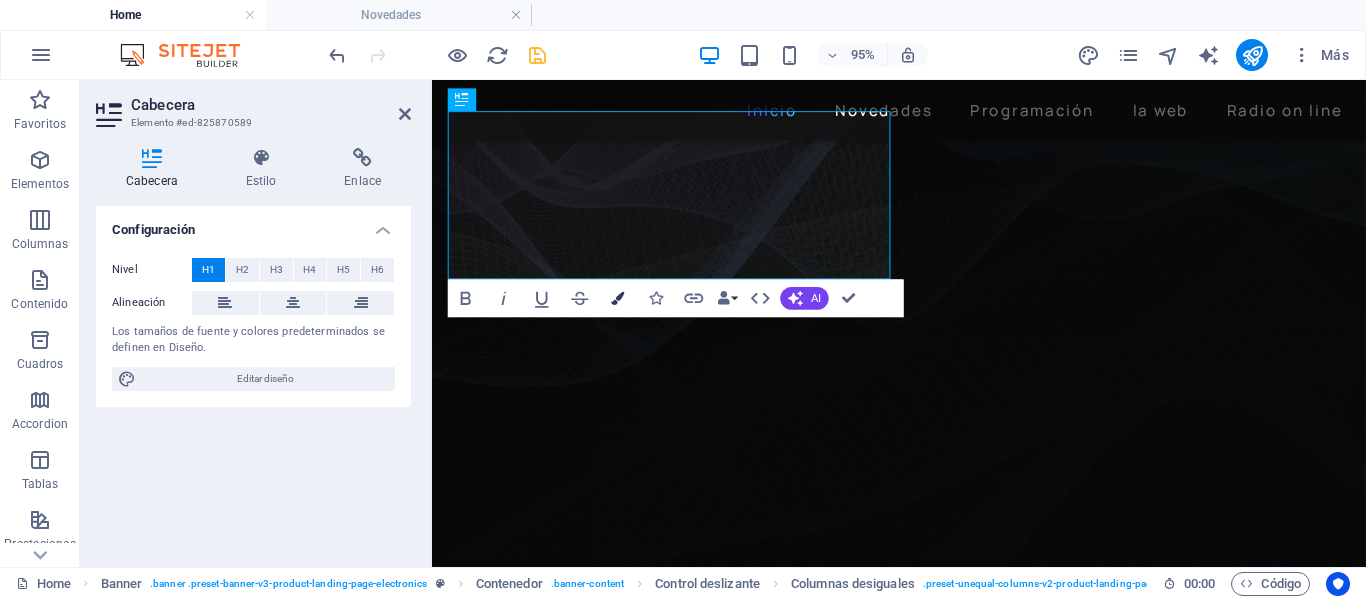 click on "Colors" at bounding box center [618, 299] 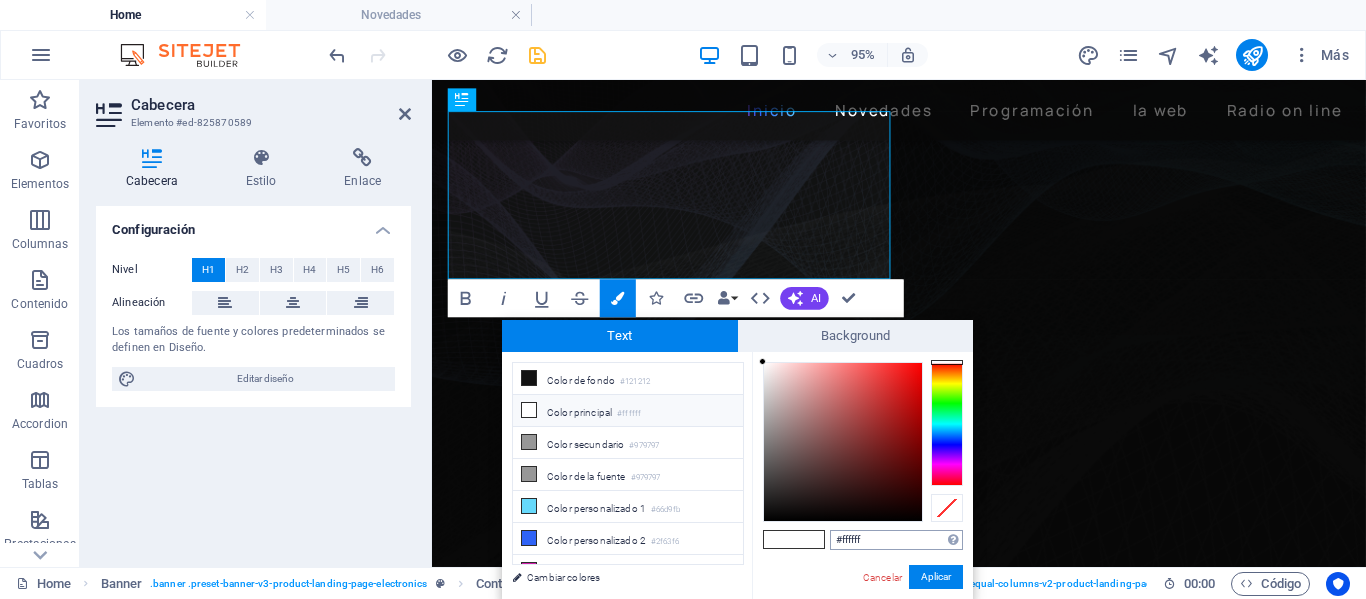 click on "#ffffff" at bounding box center (896, 540) 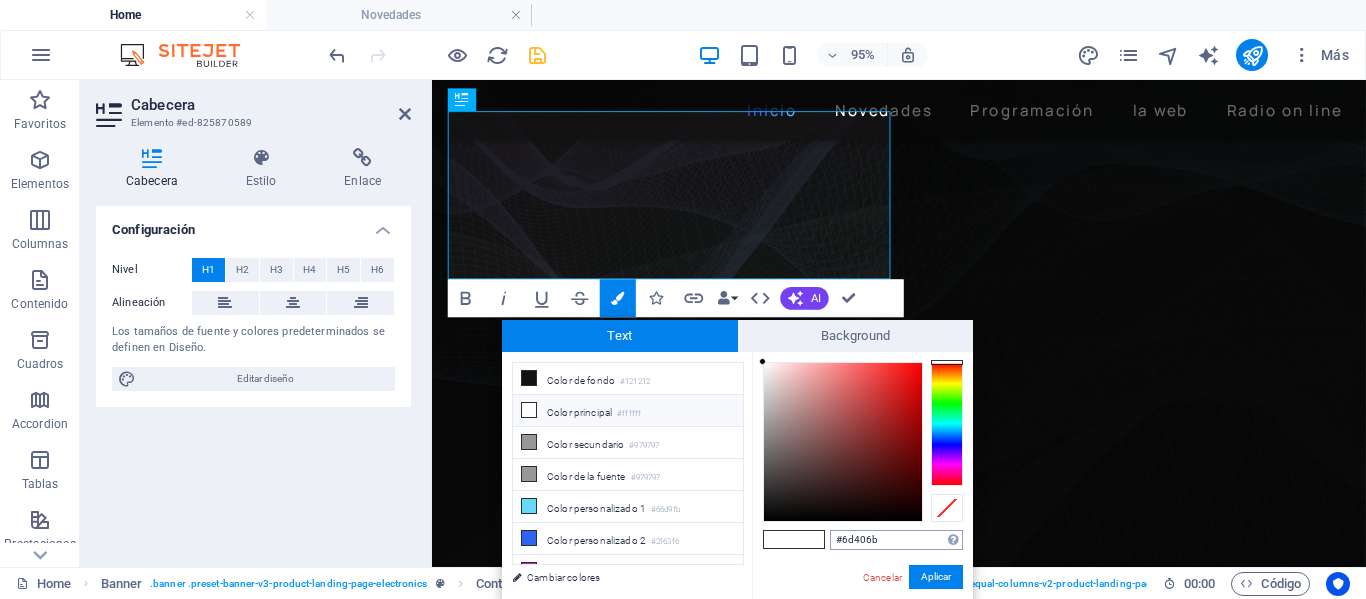 type on "#6d406b" 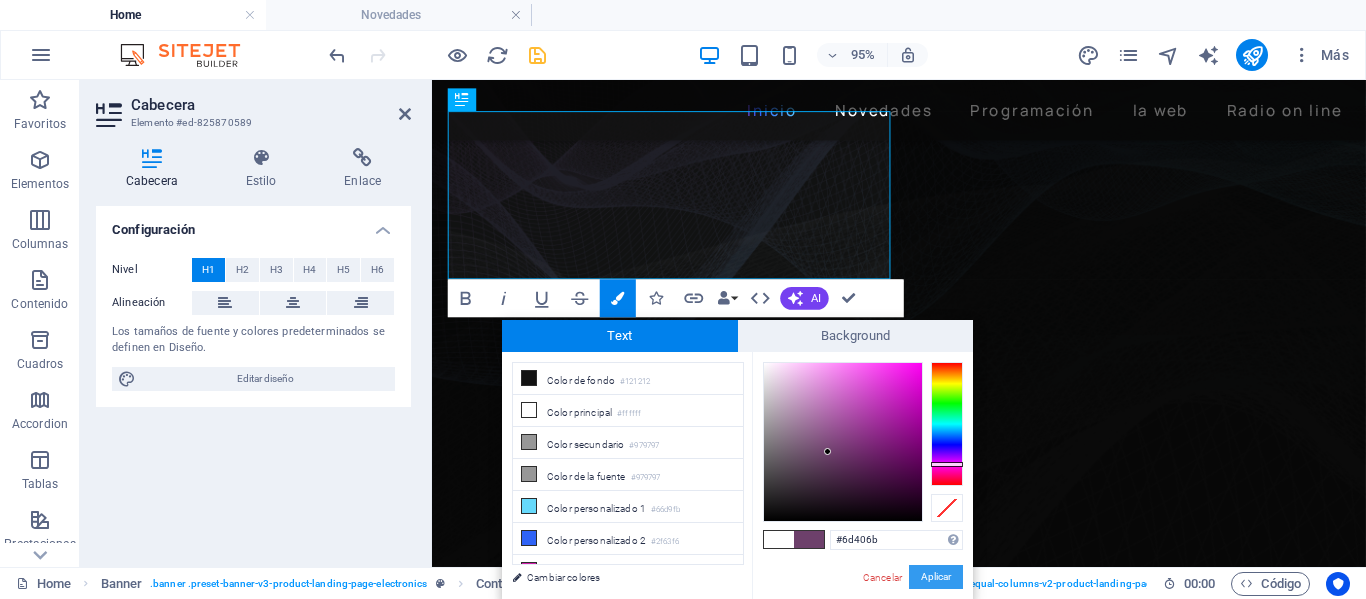 click on "Aplicar" at bounding box center (936, 577) 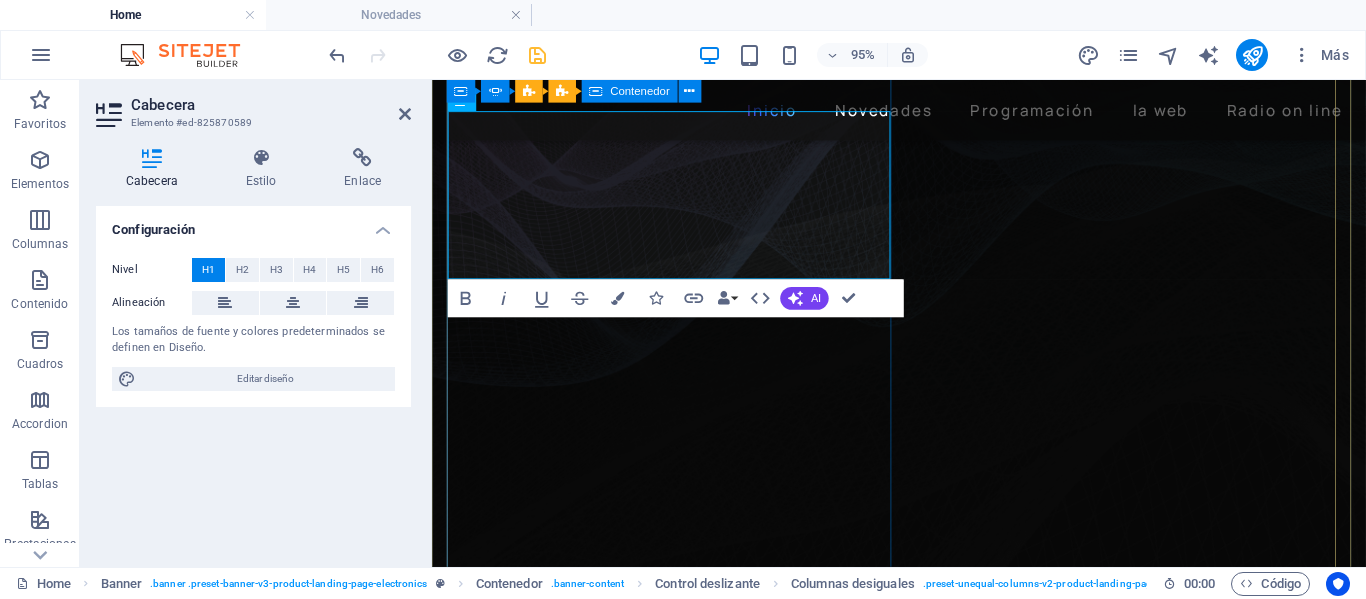 click on "Sentido Común [FIRST] [LAST] conduce un magazine con temas de actualidad, invitados y mucho más.. Una re-transmisión de Atlántida FM 89.9 Learn more" at bounding box center (-20, 1016) 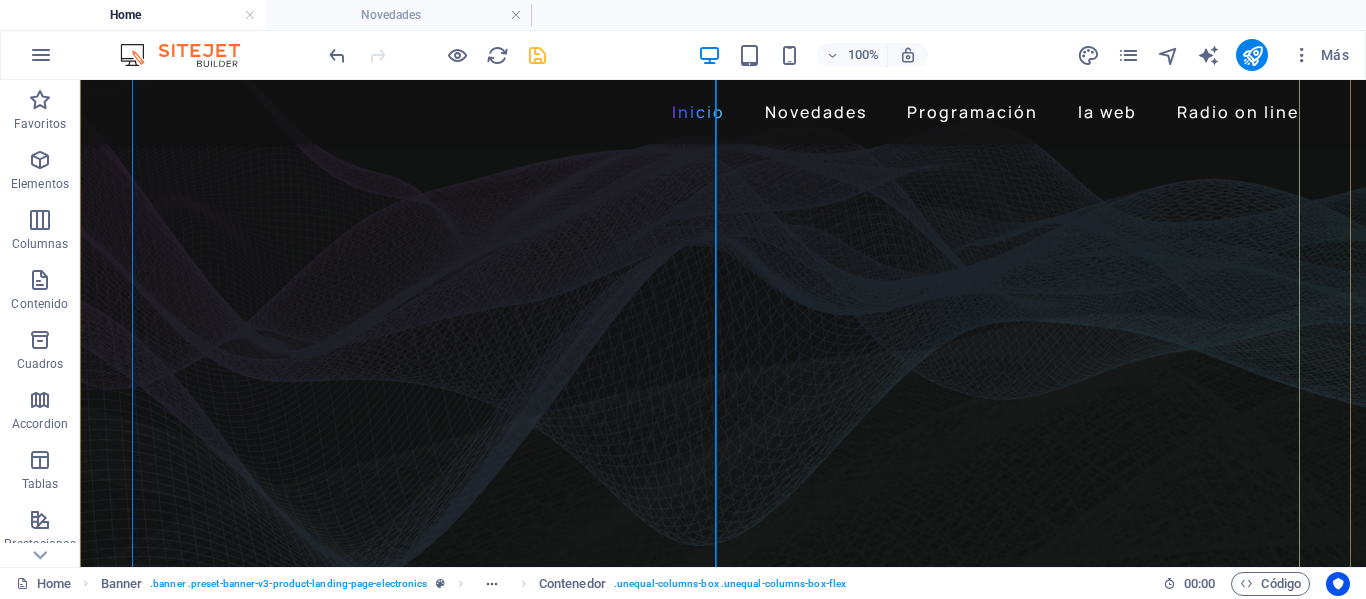 scroll, scrollTop: 300, scrollLeft: 0, axis: vertical 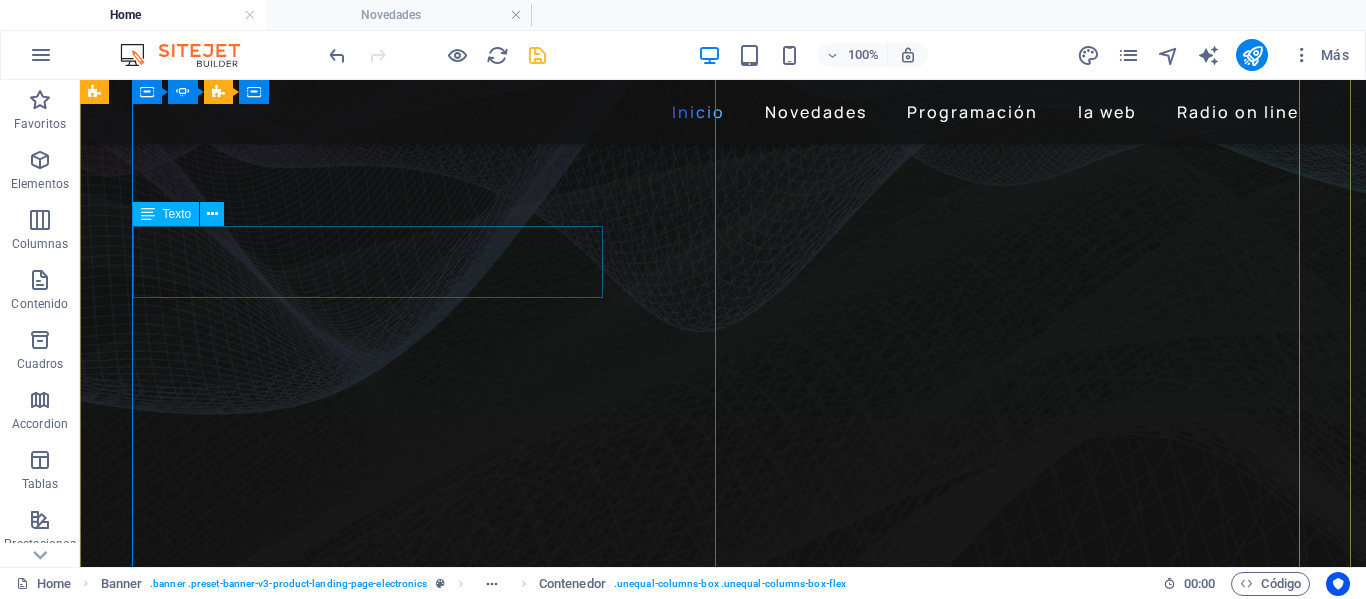 click on "[FIRST] [LAST] conduce un magazine con temas de actualidad, invitados y mucho más.. Una re-transmisión de Atlántida FM 89.9" at bounding box center [-445, 905] 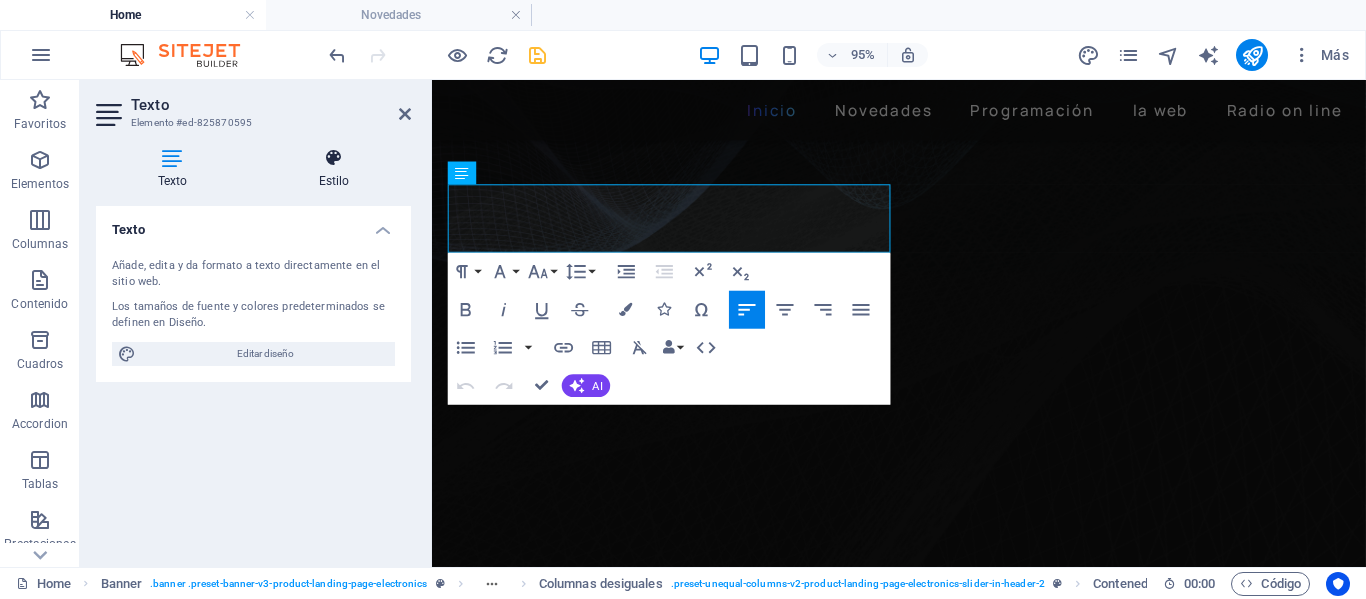 click on "Estilo" at bounding box center (334, 169) 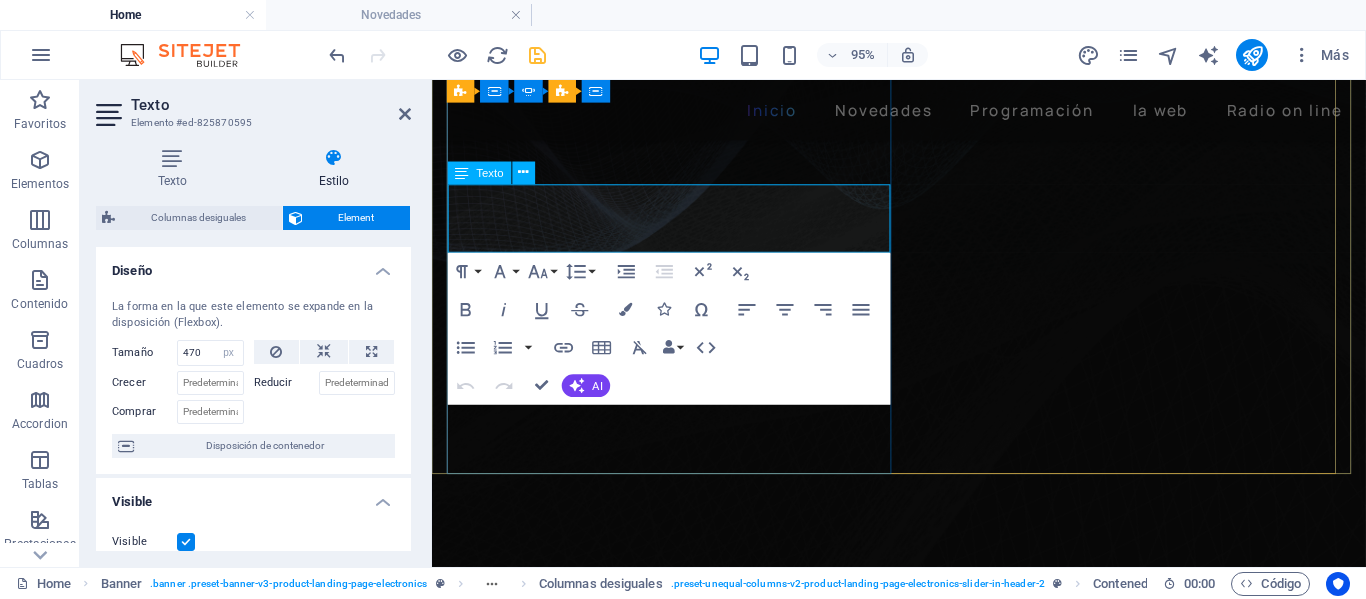 click on "[FIRST] [LAST] conduce un magazine con temas de actualidad, invitados y mucho más.." at bounding box center [-20, 893] 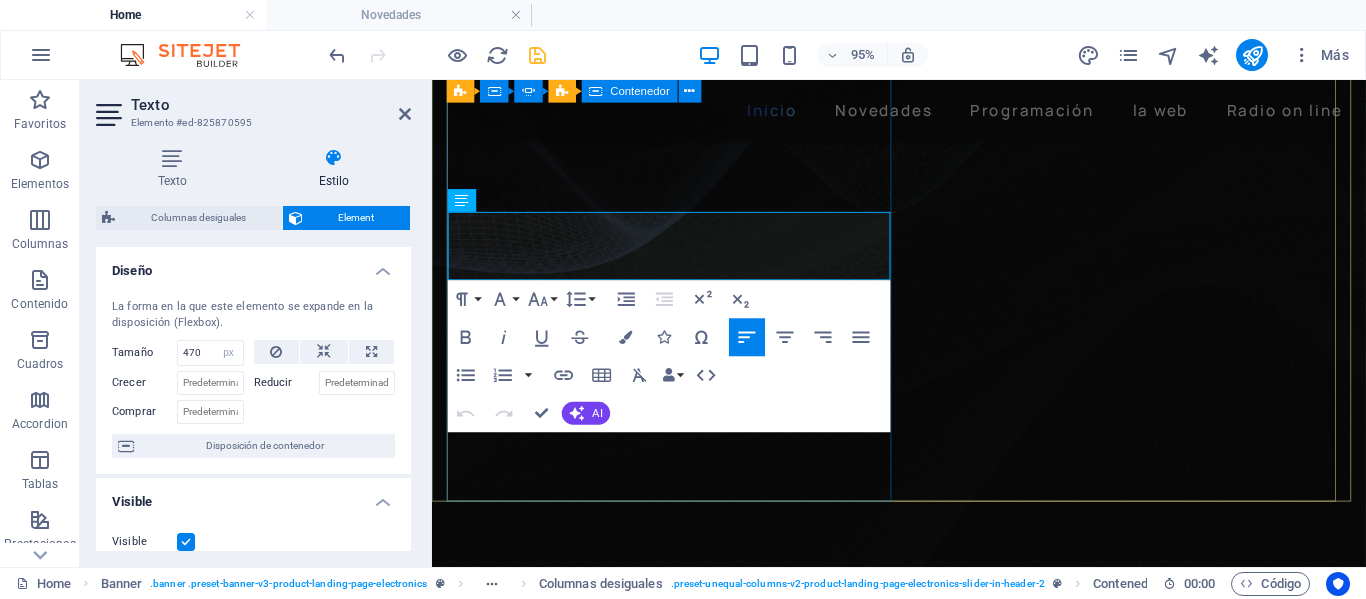 scroll, scrollTop: 200, scrollLeft: 0, axis: vertical 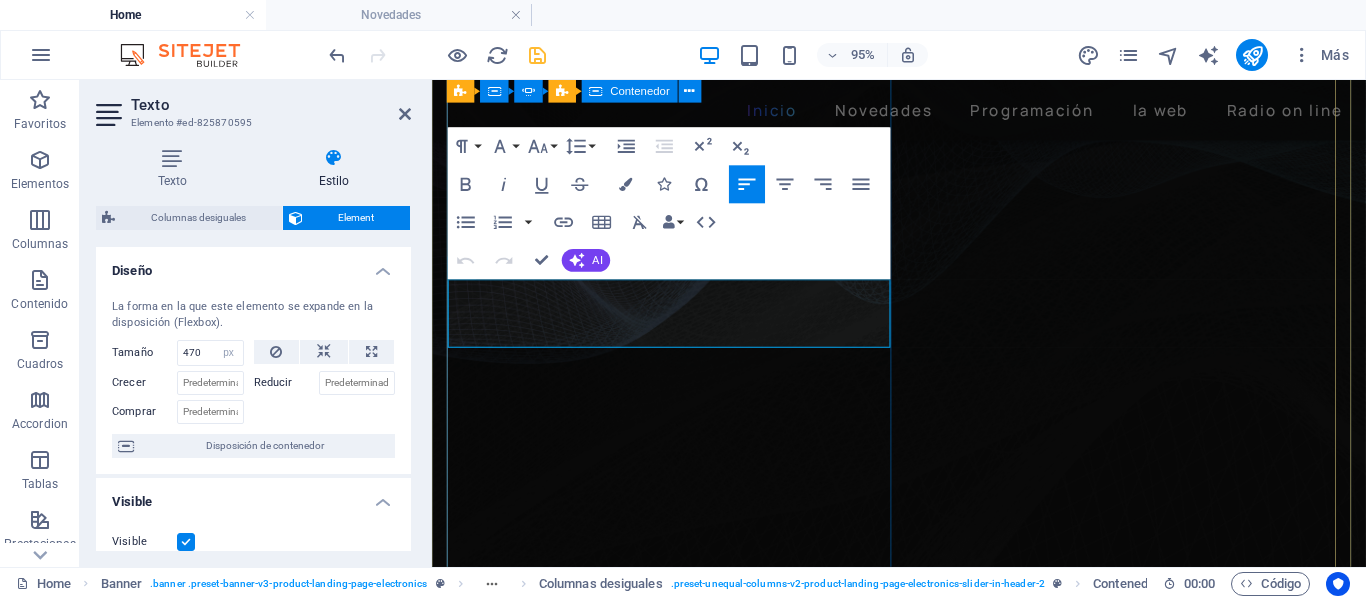 click on "Sentido Común [FIRST] [LAST] conduce un magazine con temas de actualidad, invitados y mucho más.. Una re-transmisión de Atlántida FM 89.9 Learn more" at bounding box center [-20, 992] 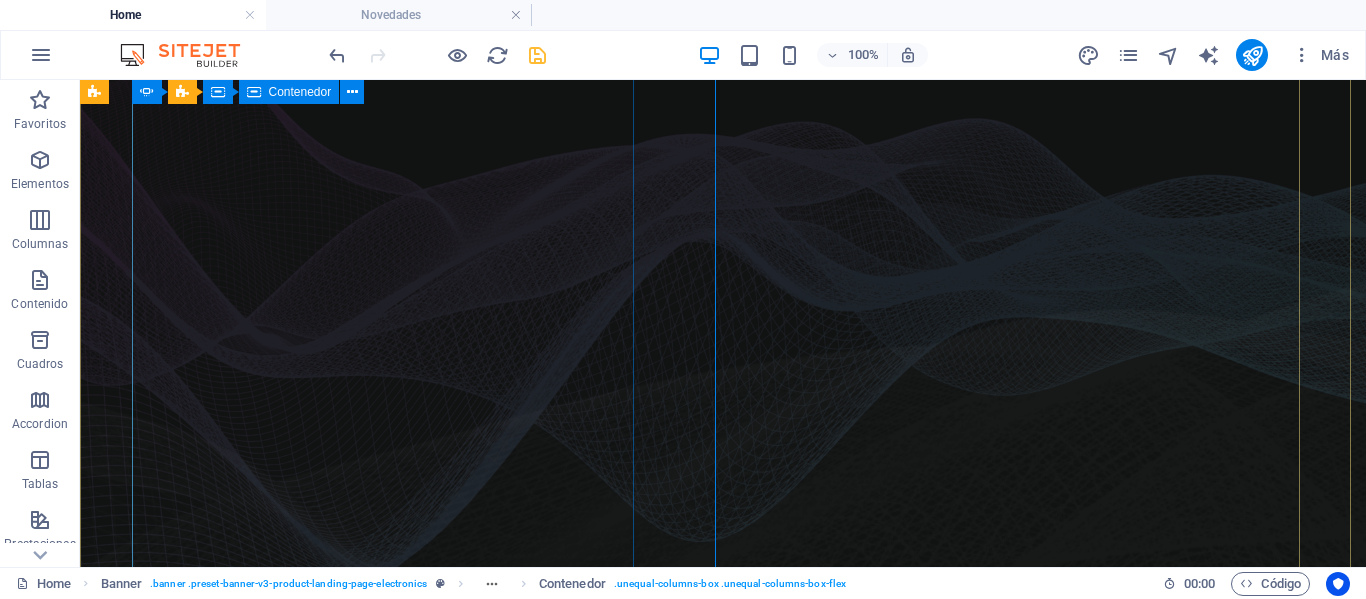 scroll, scrollTop: 0, scrollLeft: 0, axis: both 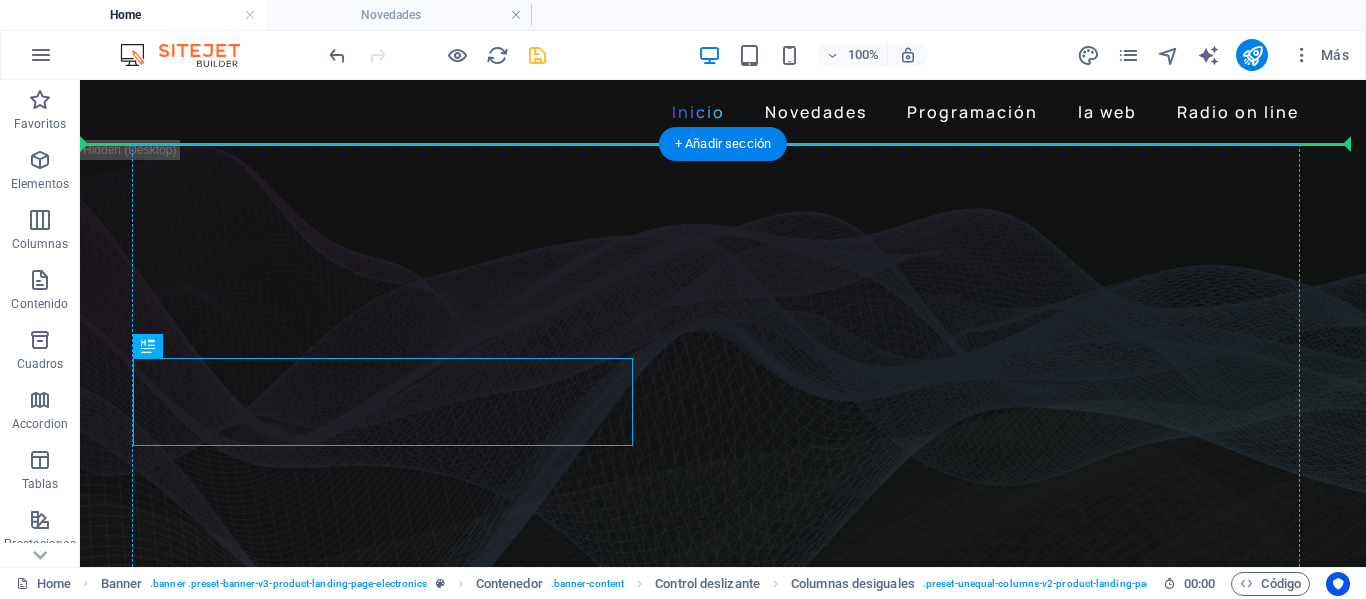 drag, startPoint x: 237, startPoint y: 422, endPoint x: 190, endPoint y: 348, distance: 87.66413 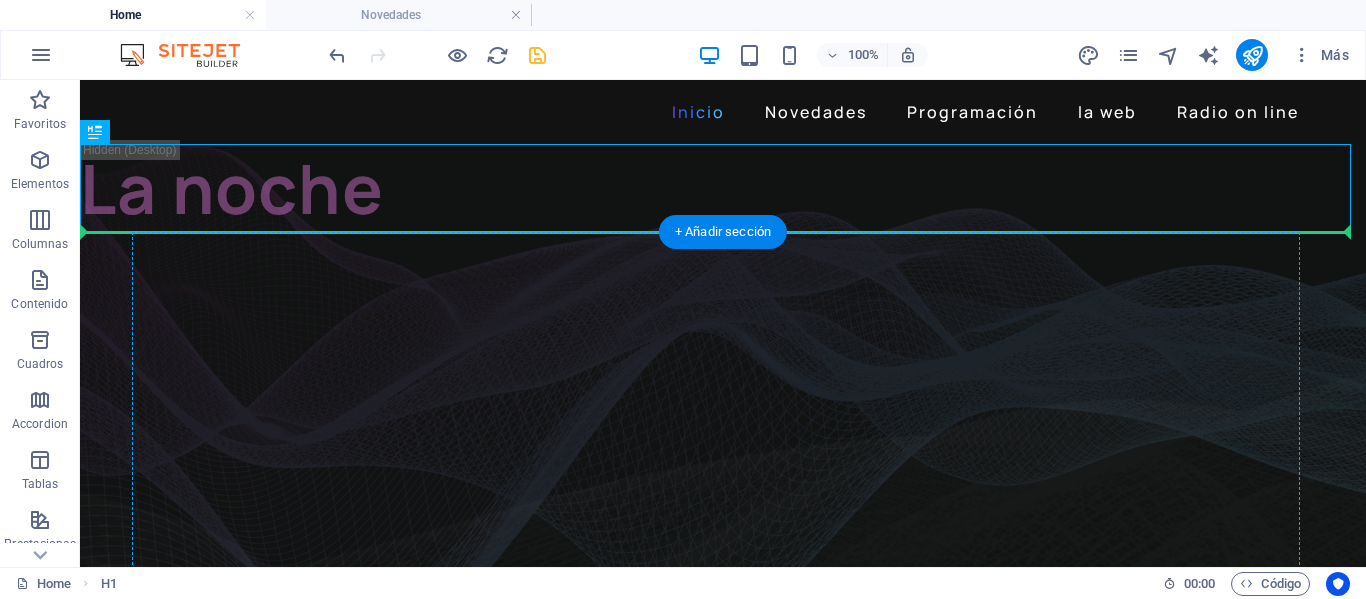 drag, startPoint x: 177, startPoint y: 211, endPoint x: 176, endPoint y: 459, distance: 248.00201 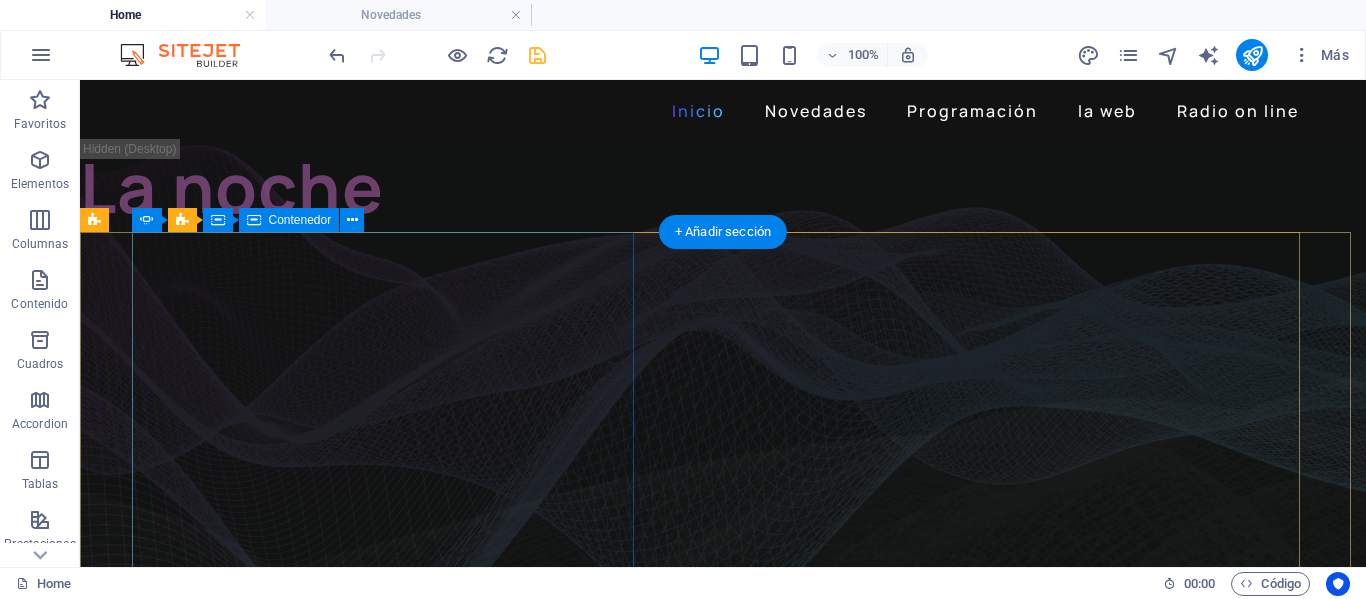 scroll, scrollTop: 0, scrollLeft: 0, axis: both 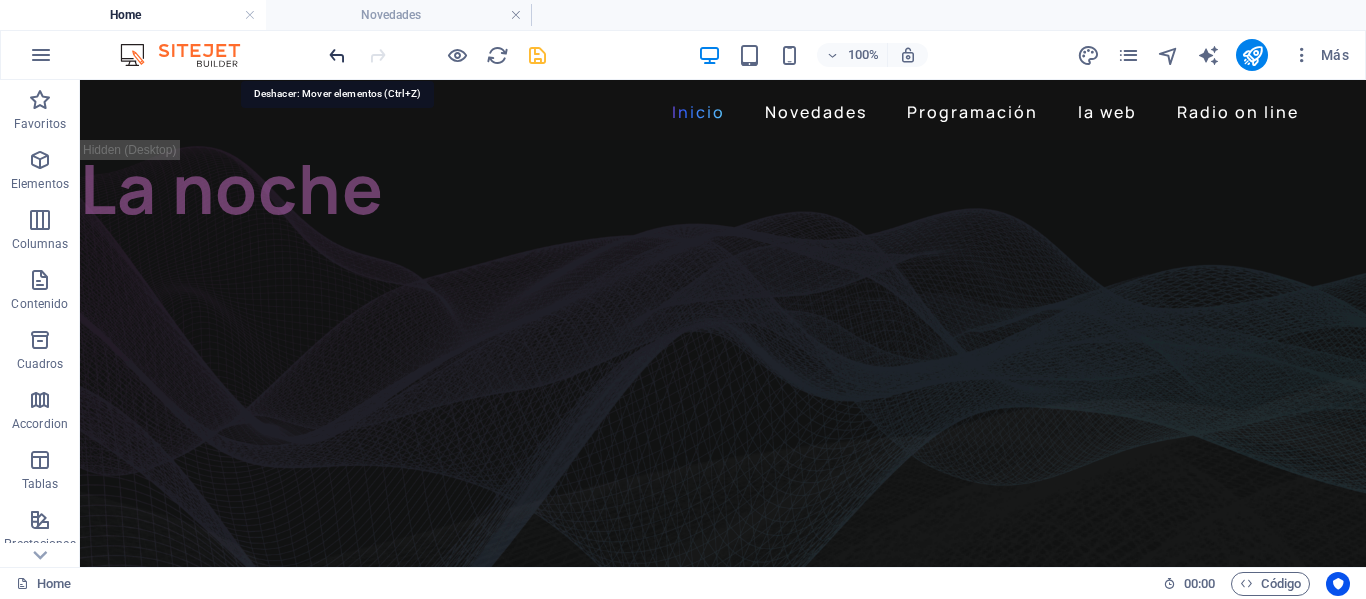 click at bounding box center [337, 55] 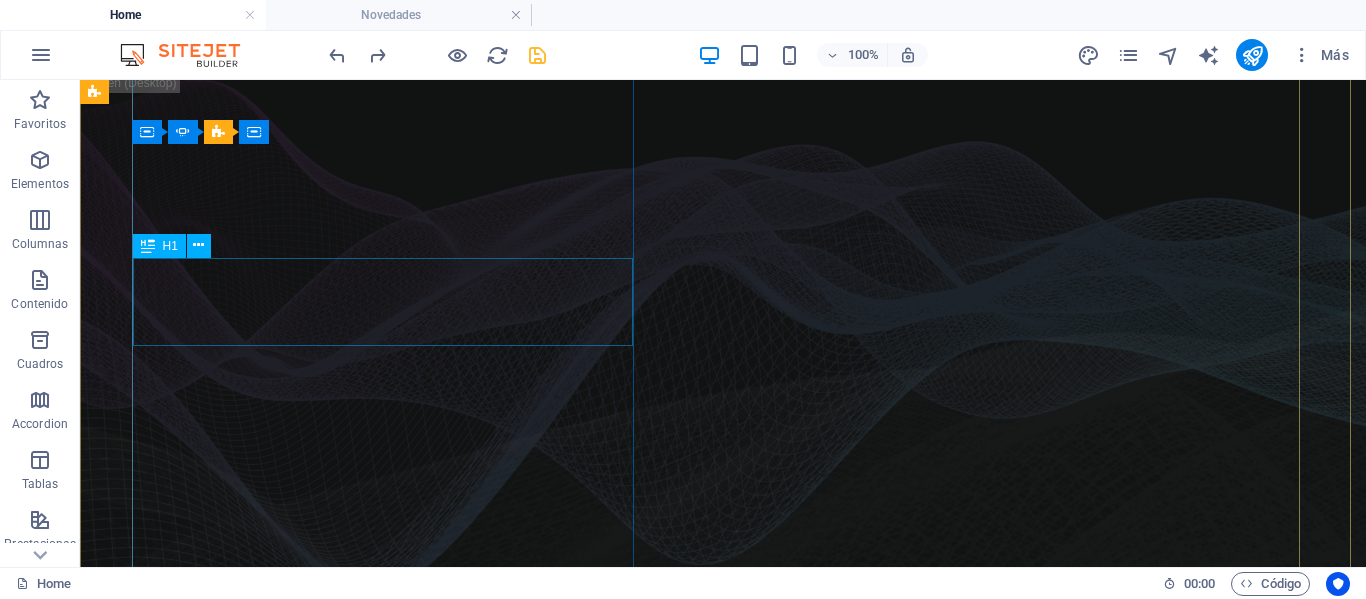 scroll, scrollTop: 100, scrollLeft: 0, axis: vertical 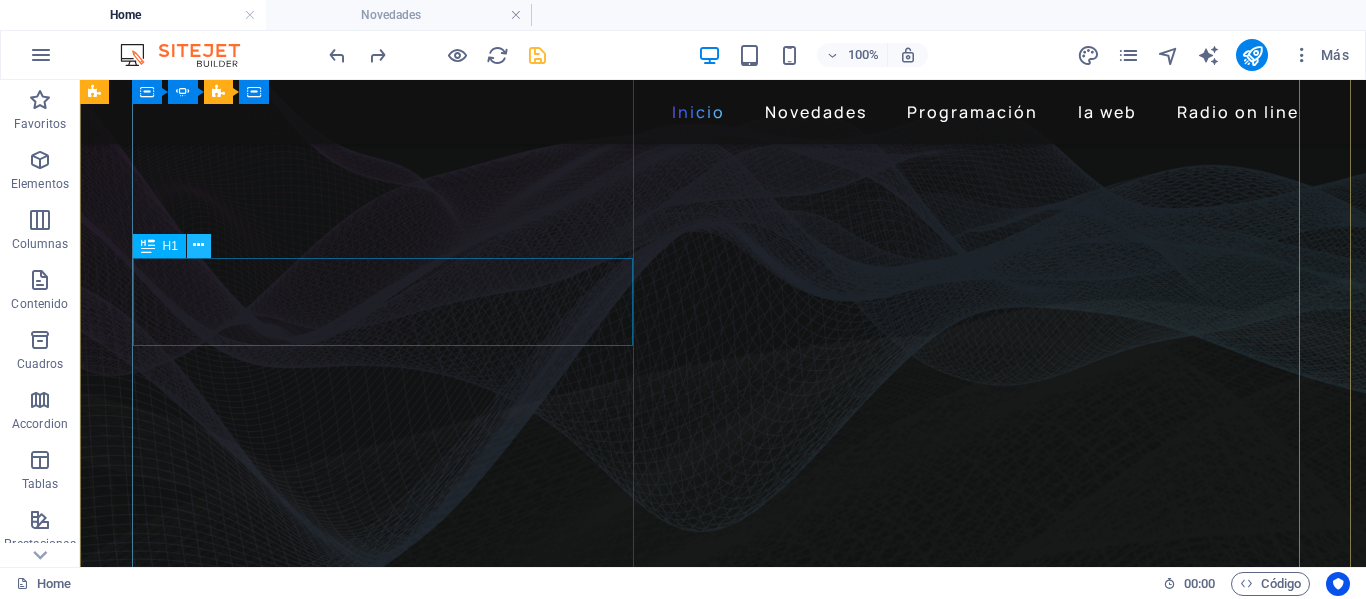 click at bounding box center (198, 245) 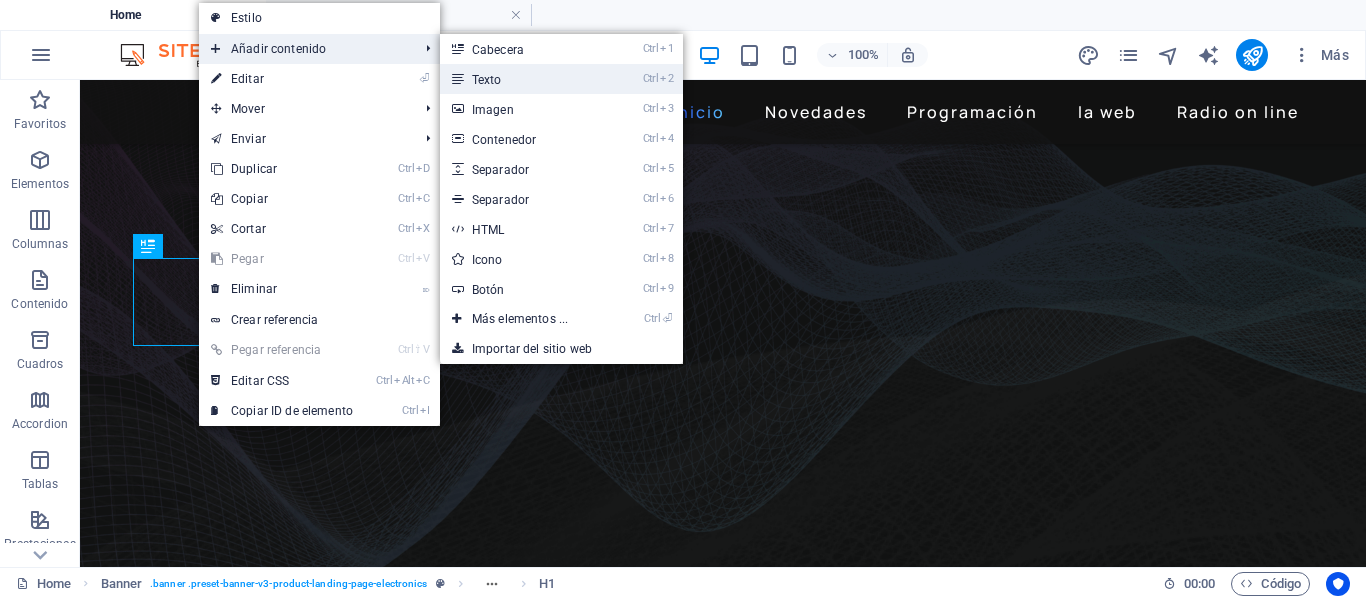 click on "Ctrl 2  Texto" at bounding box center [524, 79] 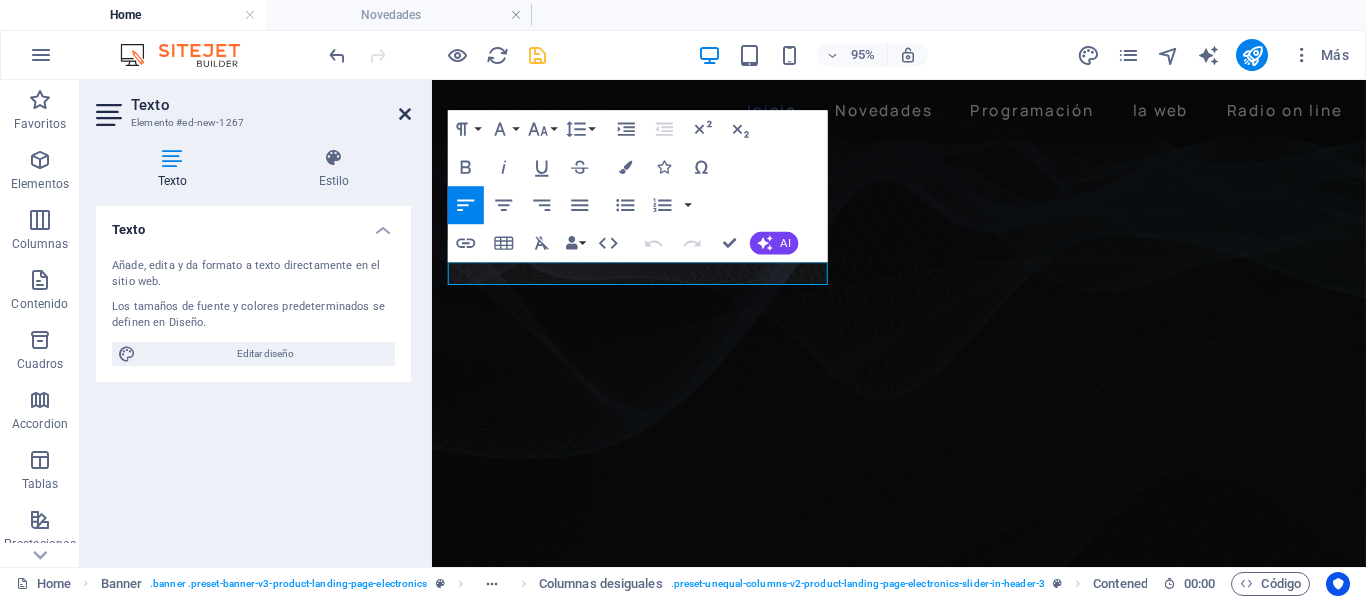 click at bounding box center (405, 114) 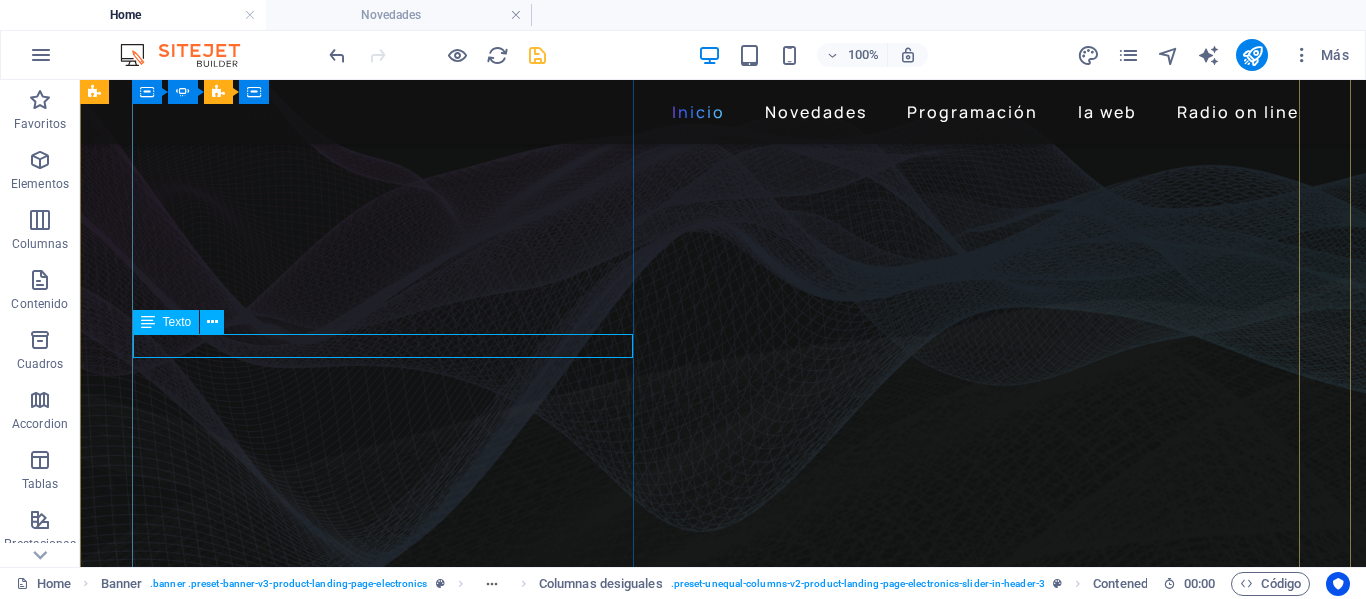click on "Nuevo elemento de texto" at bounding box center (-1613, 2943) 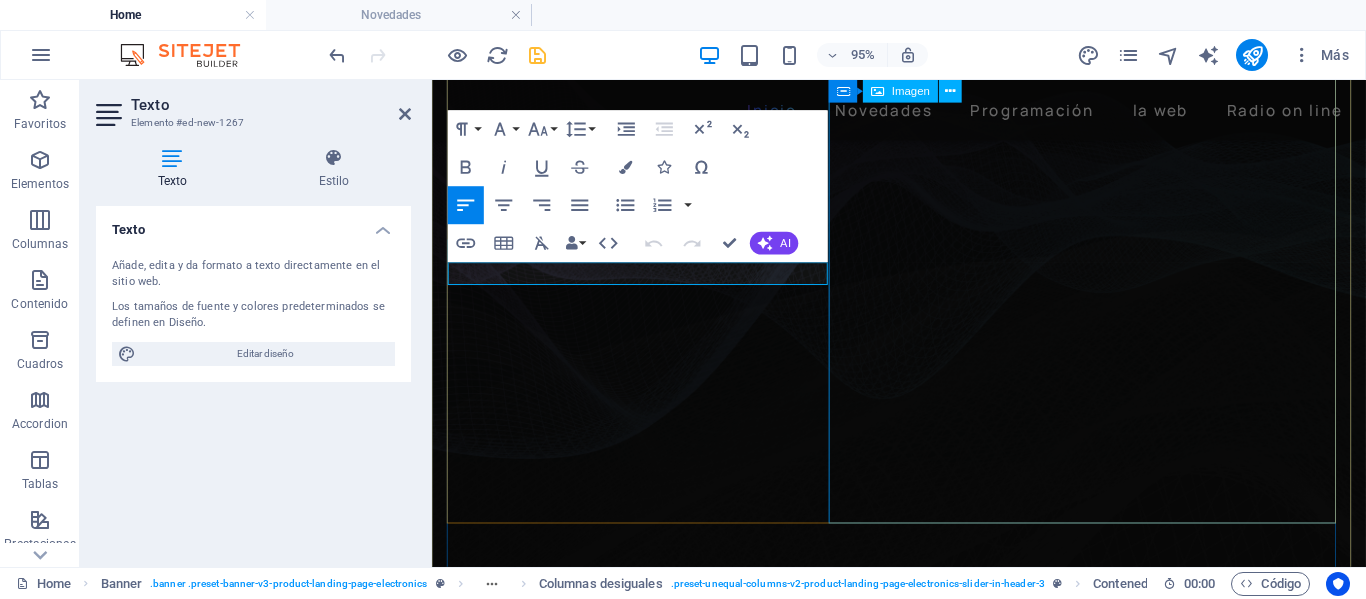 type 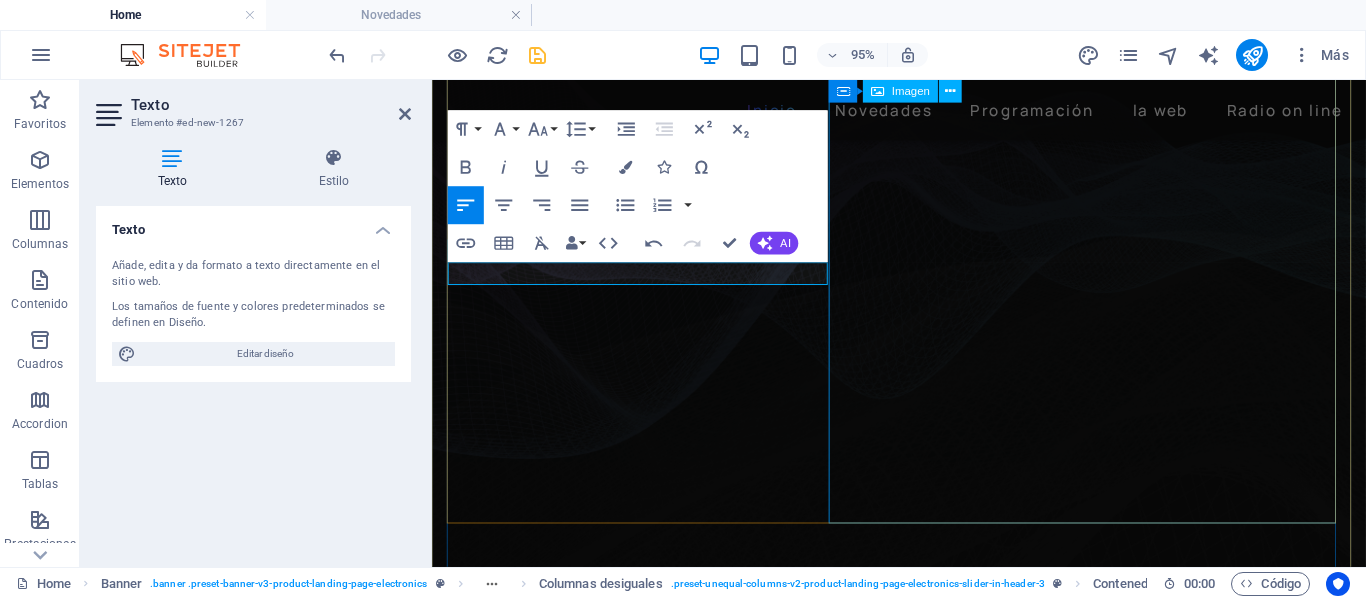 click at bounding box center [-956, 3187] 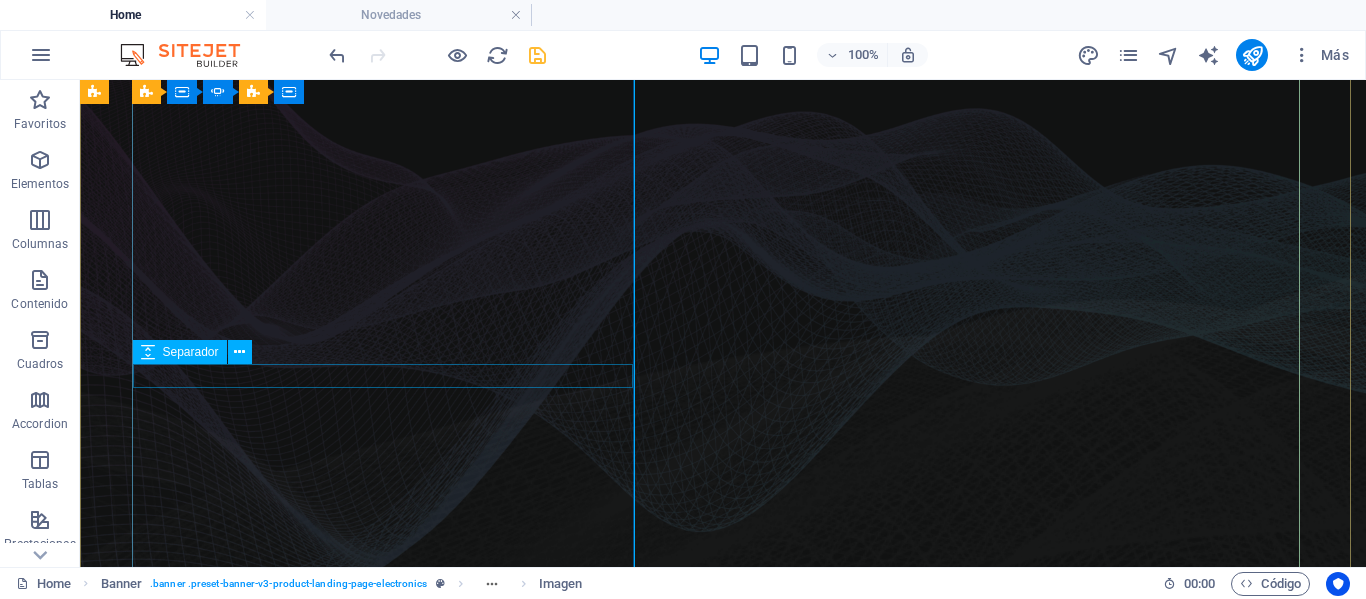 scroll, scrollTop: 0, scrollLeft: 0, axis: both 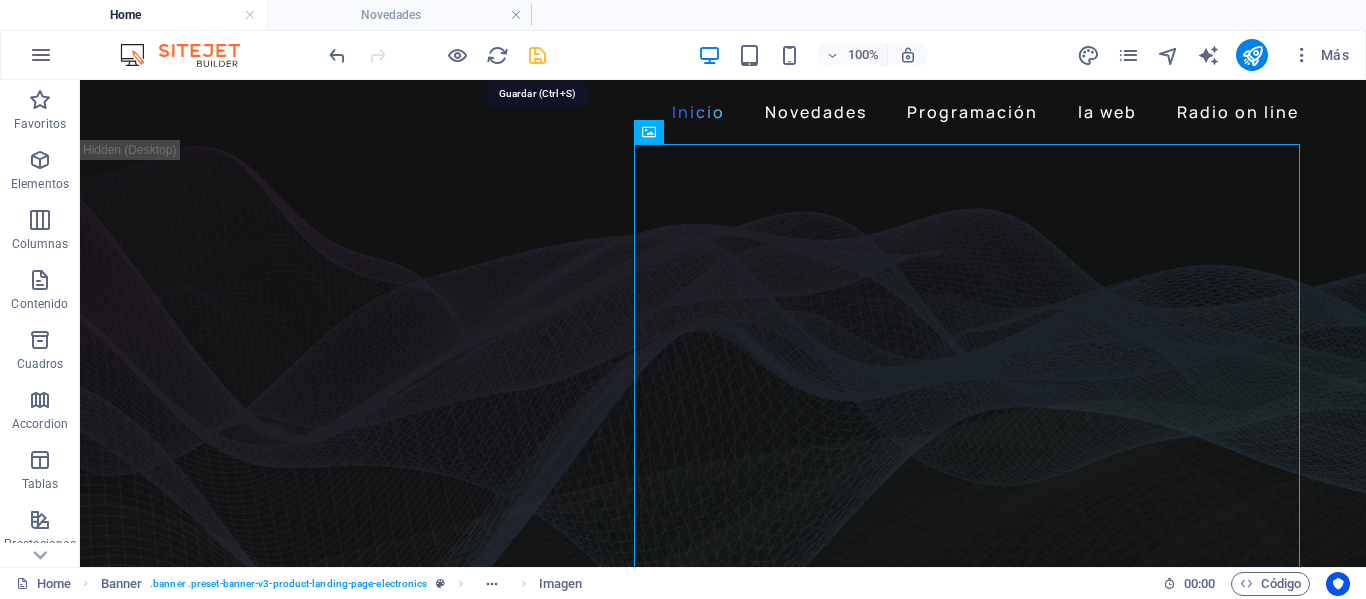 click at bounding box center (537, 55) 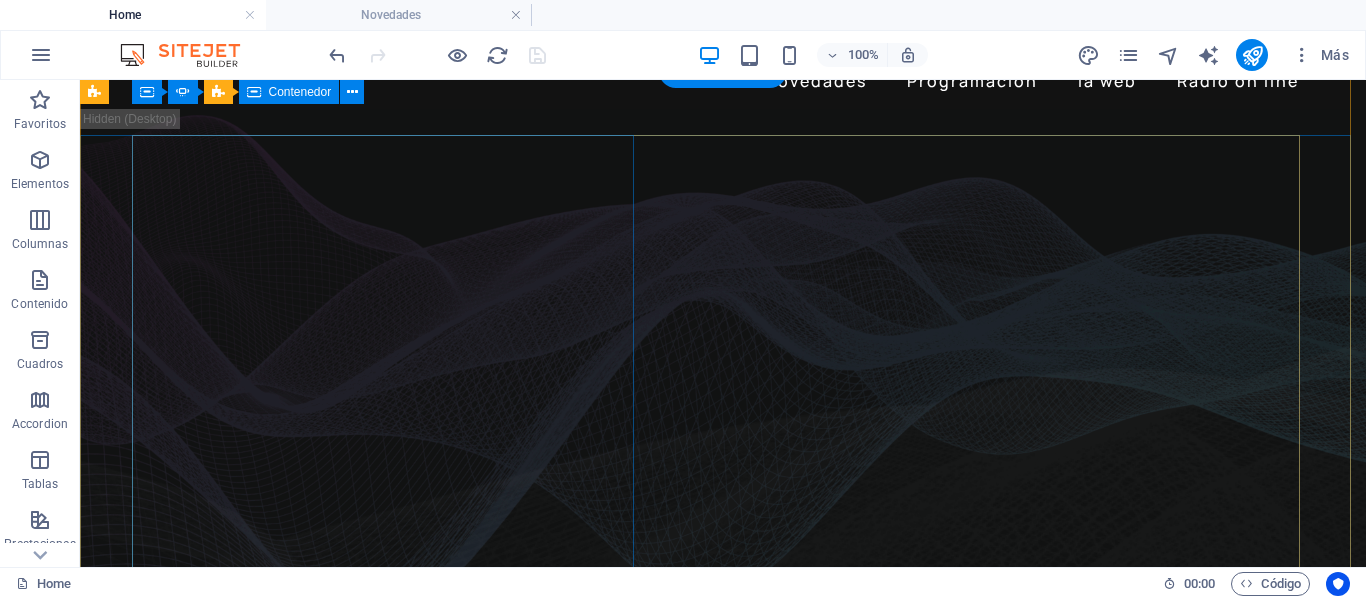 scroll, scrollTop: 0, scrollLeft: 0, axis: both 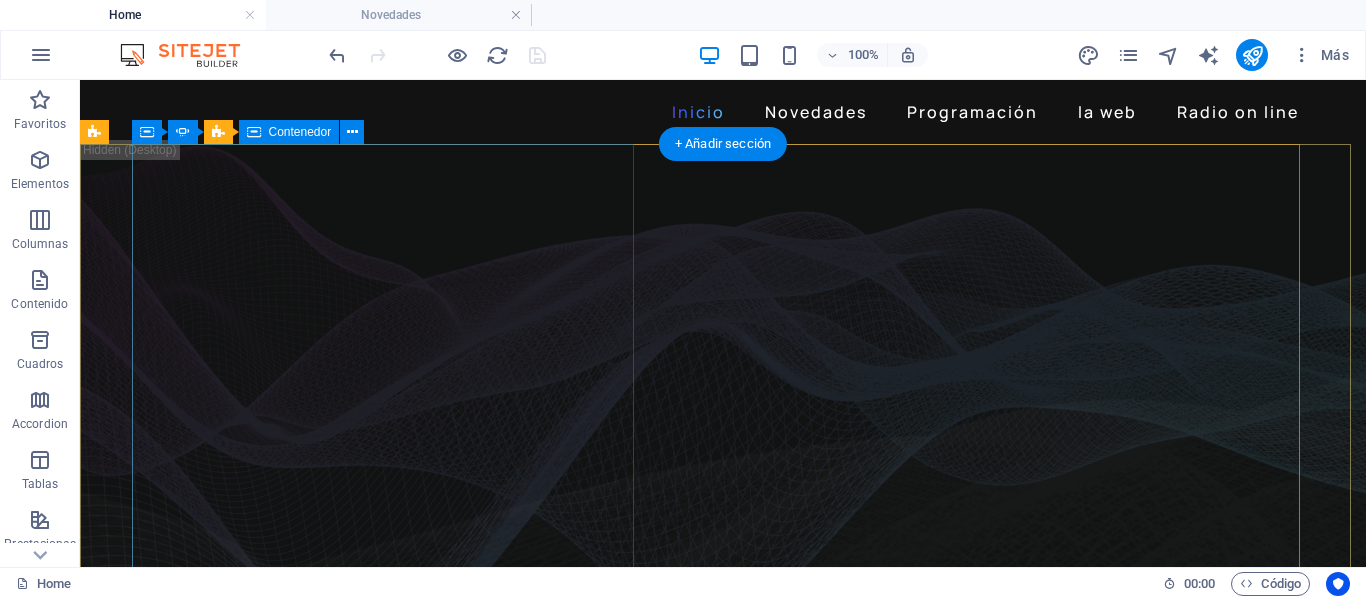 click on "La noche Un podcast con estilo intimista, [FIRST] [LAST] Learn more" at bounding box center (-1613, 3055) 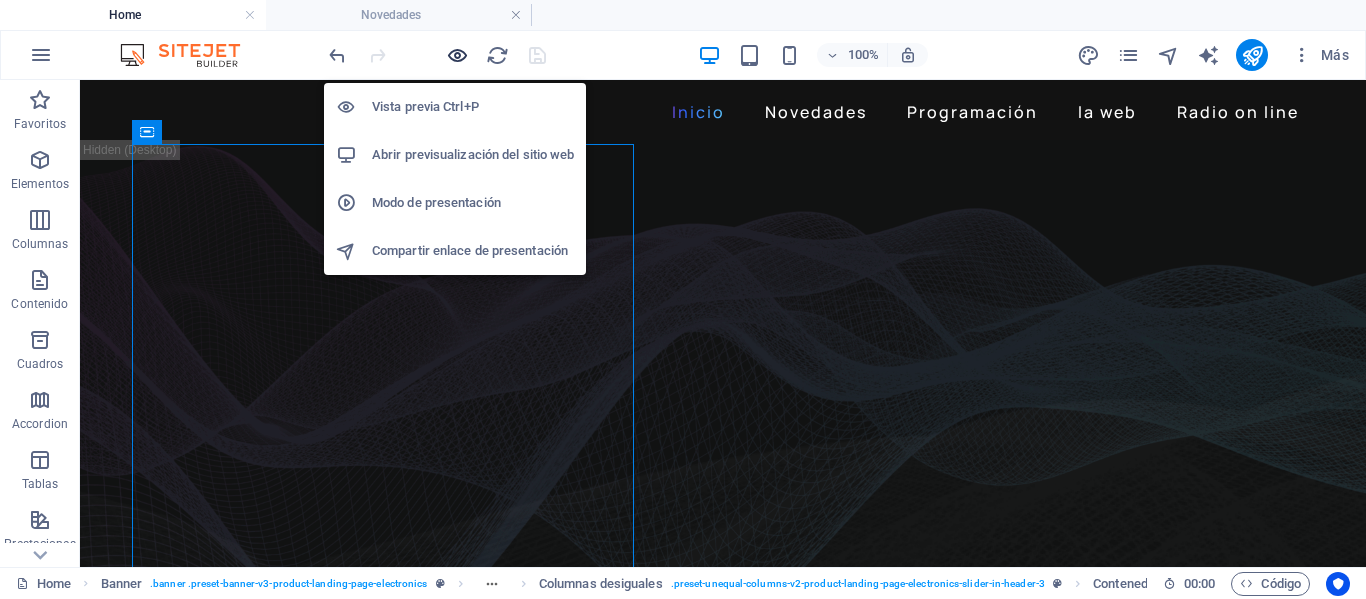 click at bounding box center (457, 55) 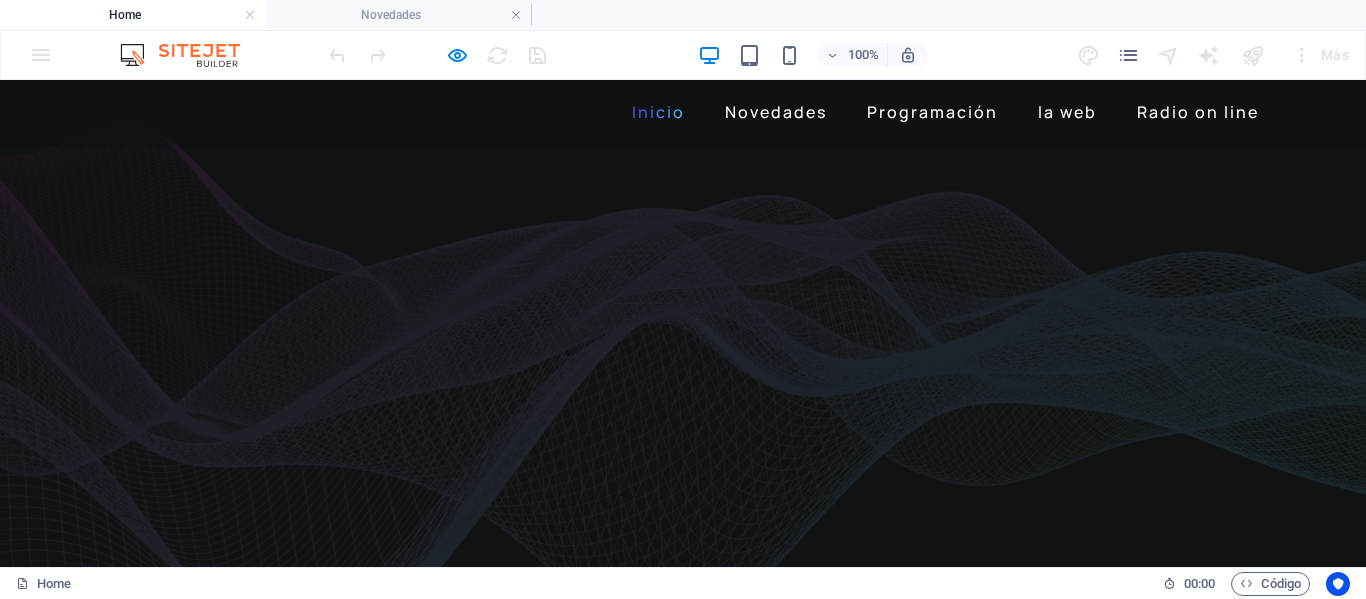 scroll, scrollTop: 0, scrollLeft: 0, axis: both 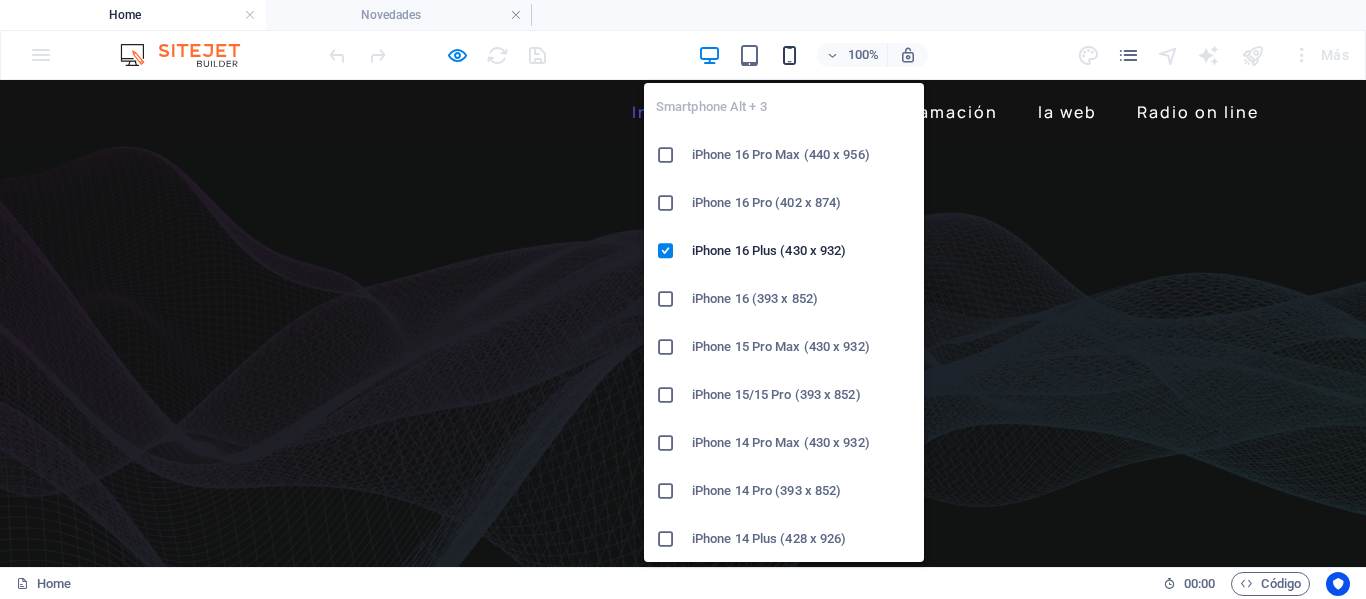 click at bounding box center [789, 55] 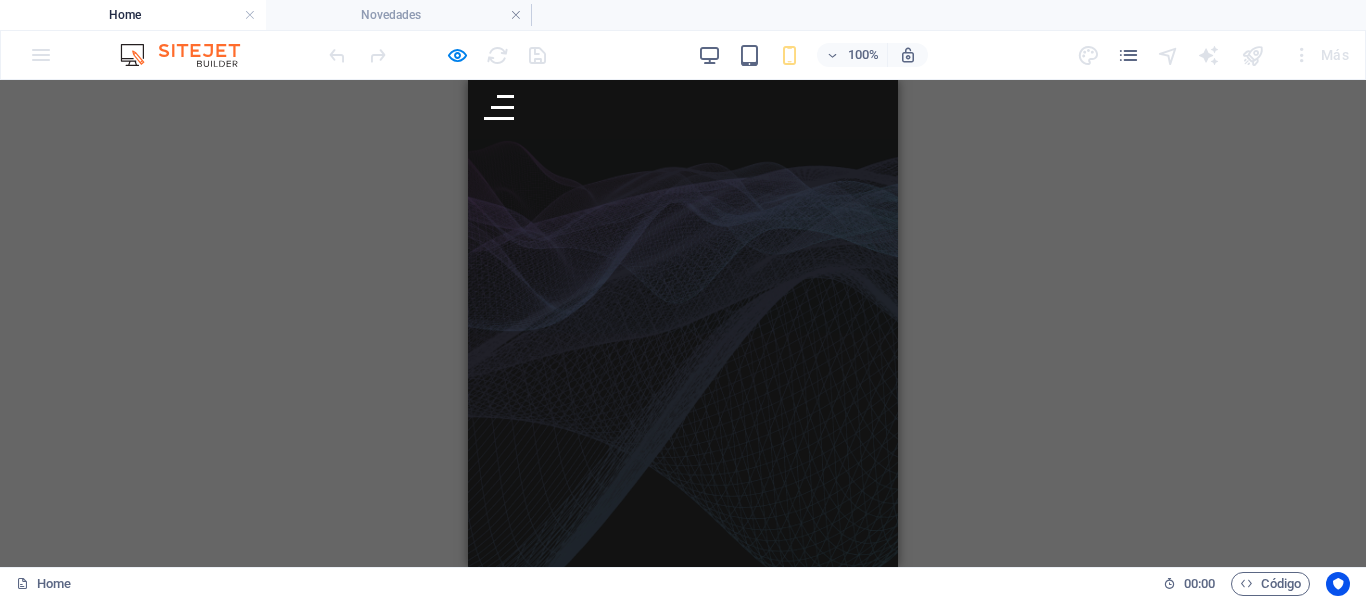 scroll, scrollTop: 0, scrollLeft: 0, axis: both 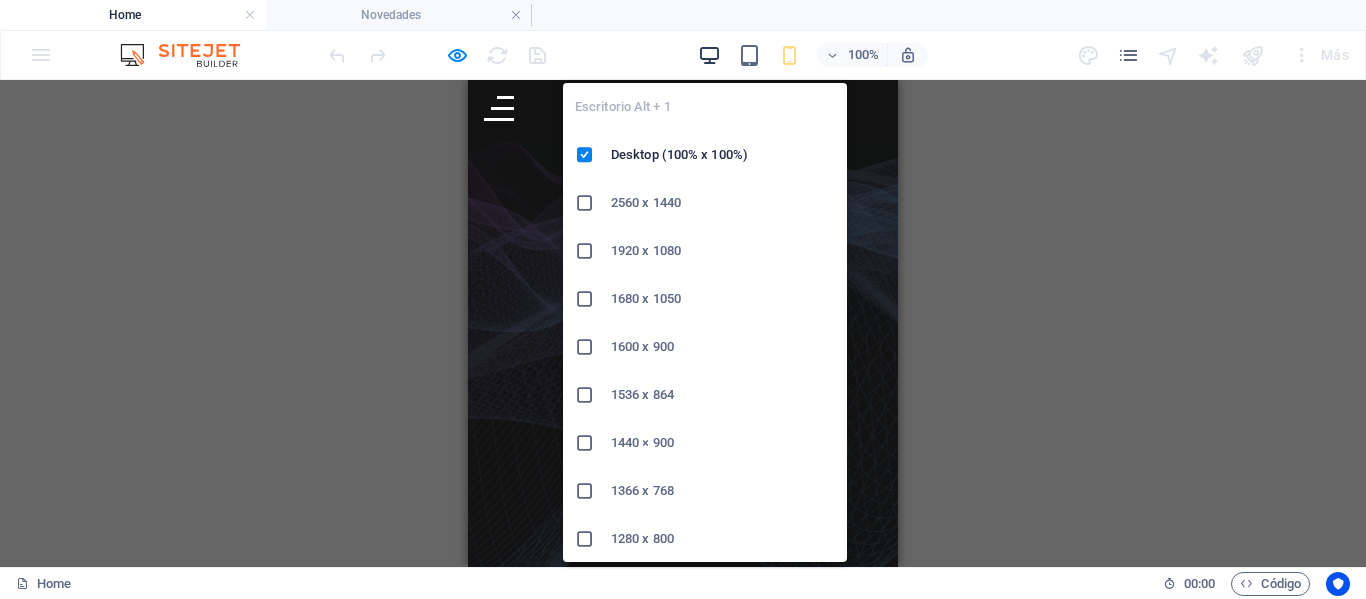 click at bounding box center (709, 55) 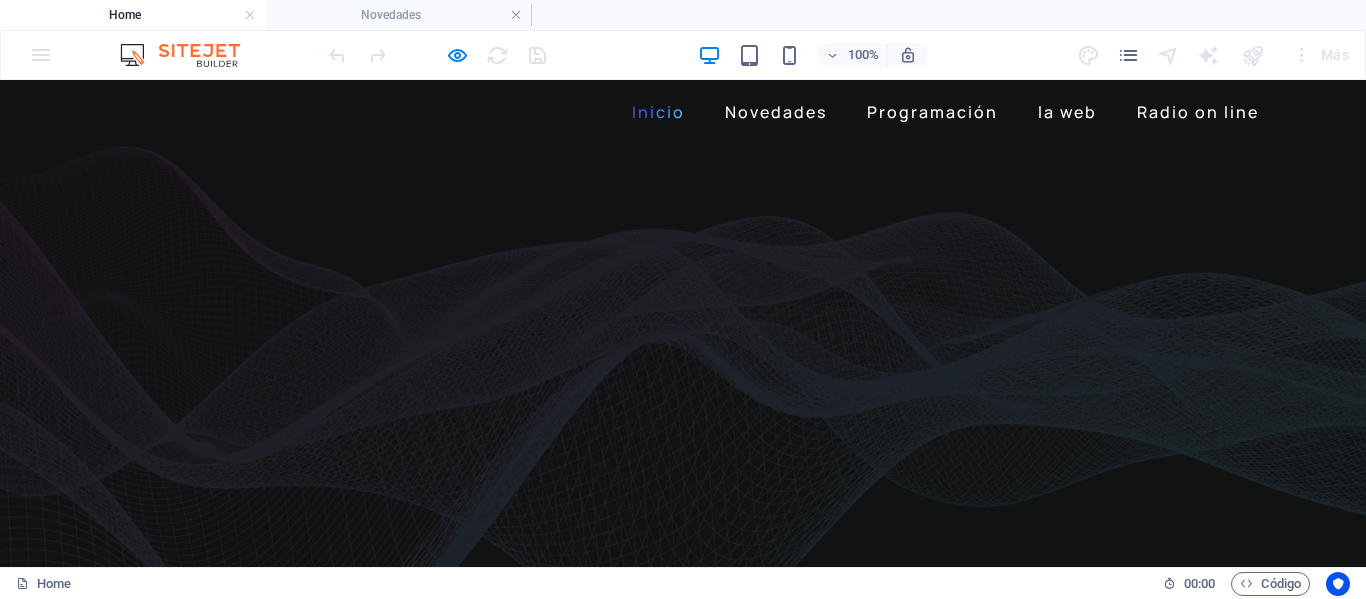 click at bounding box center (-1653, 3713) 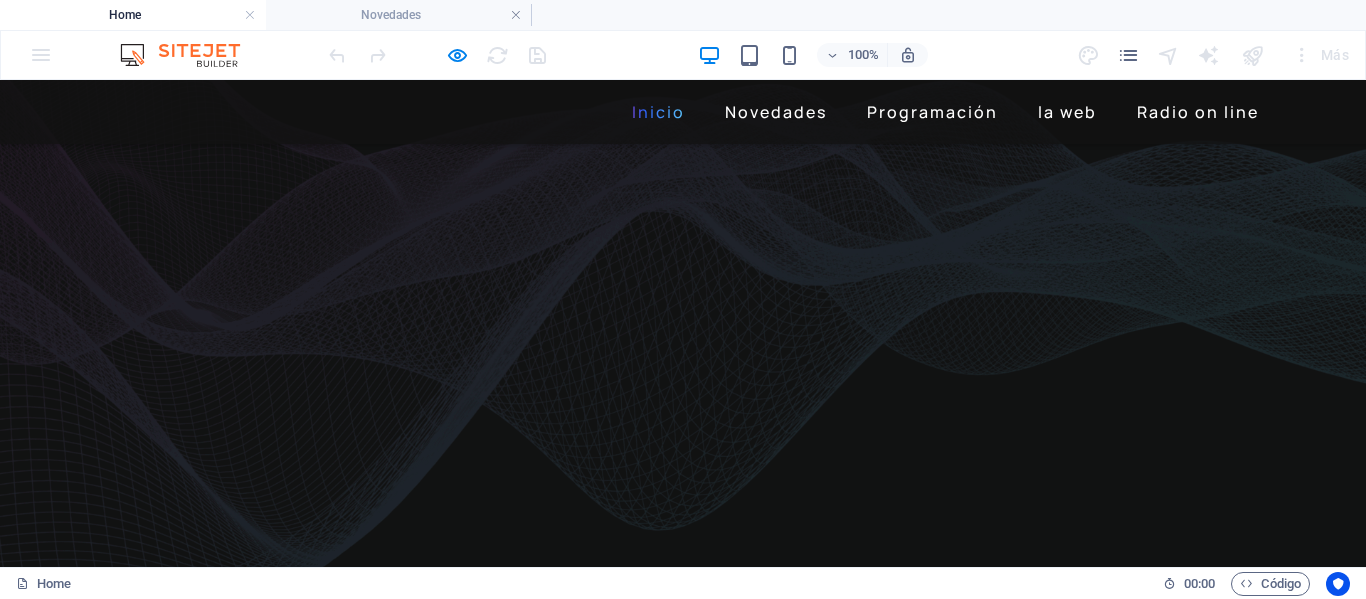 scroll, scrollTop: 200, scrollLeft: 0, axis: vertical 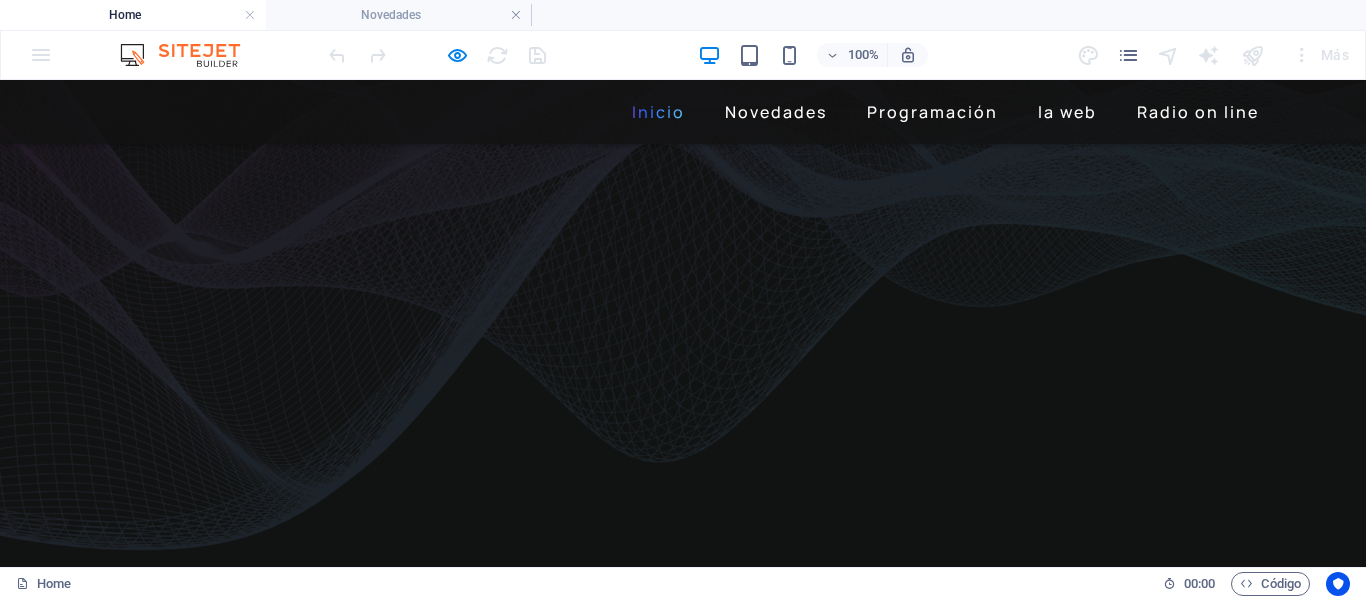click on "La noche Un podcast con estilo intimista, [FIRST] [LAST] Learn more" at bounding box center (-1653, 2850) 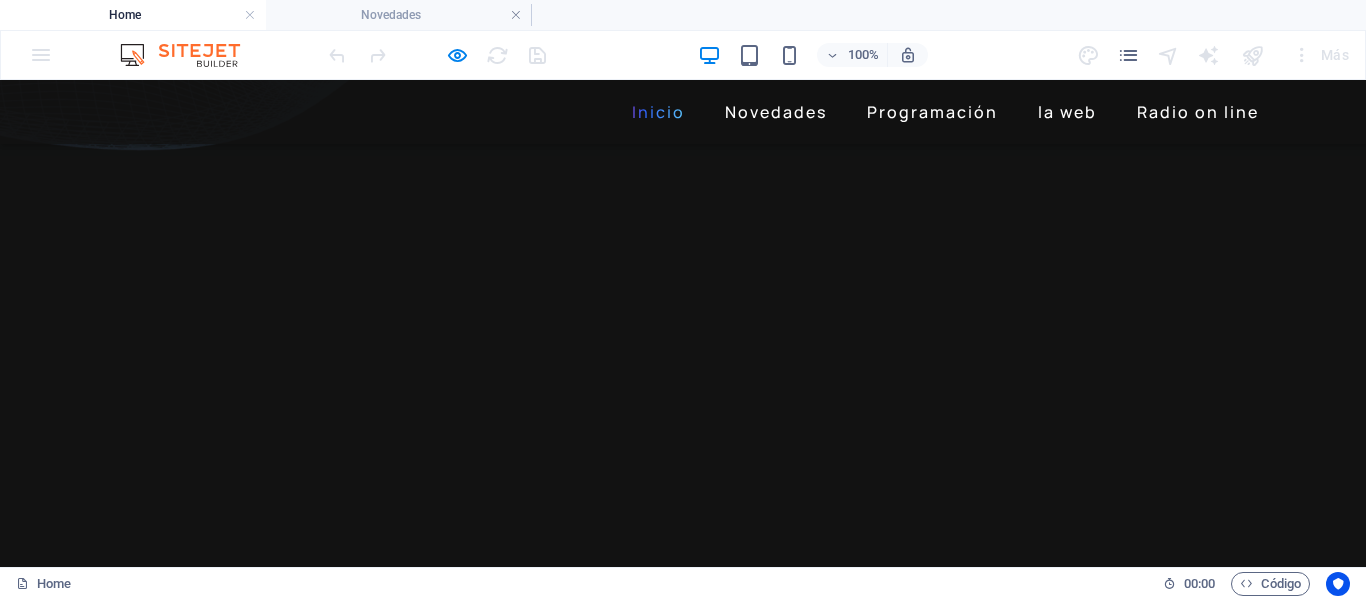 click on "Headline" at bounding box center [683, 3805] 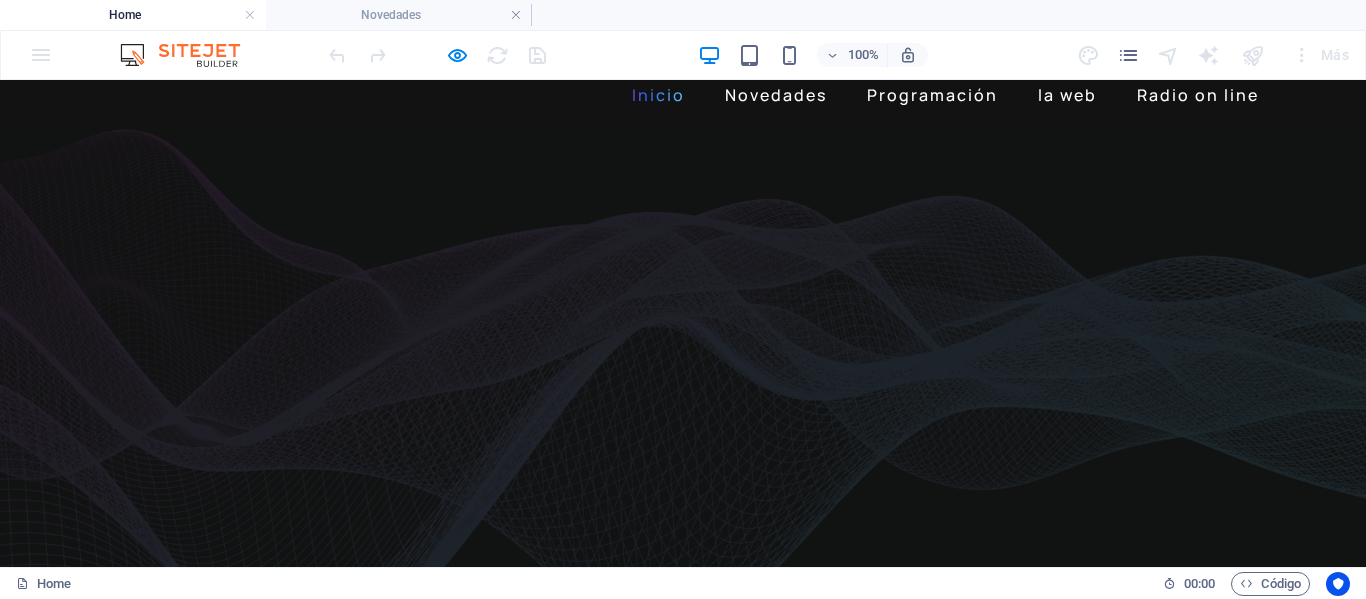 scroll, scrollTop: 0, scrollLeft: 0, axis: both 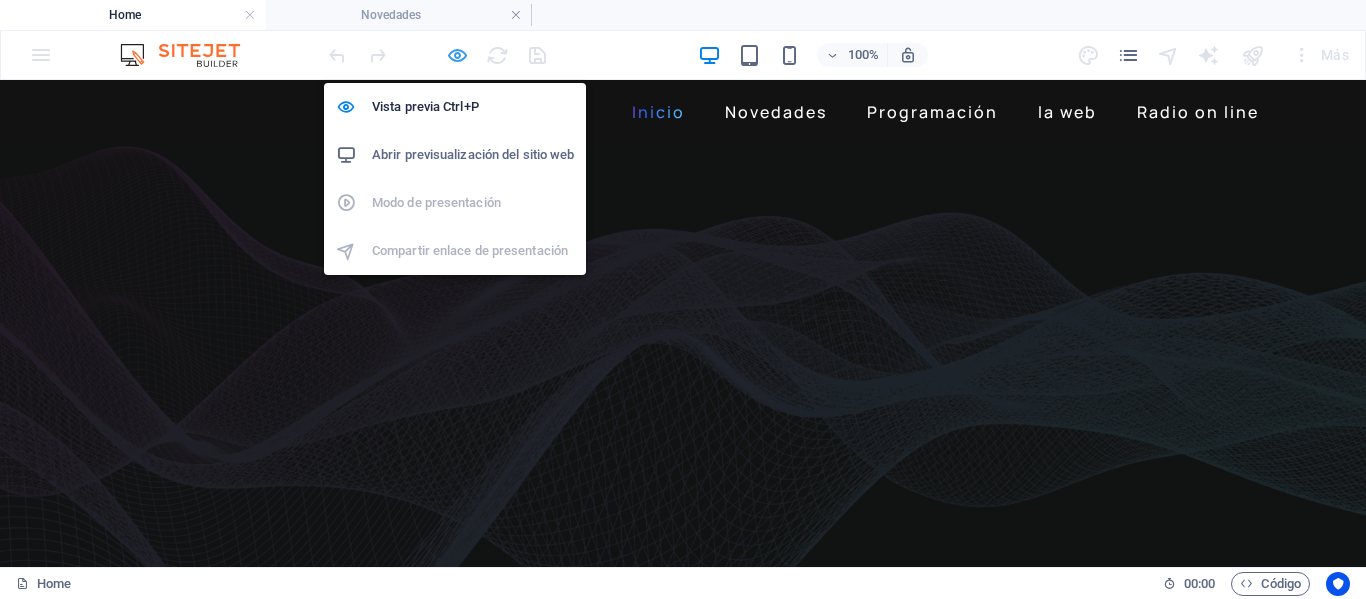 click at bounding box center (457, 55) 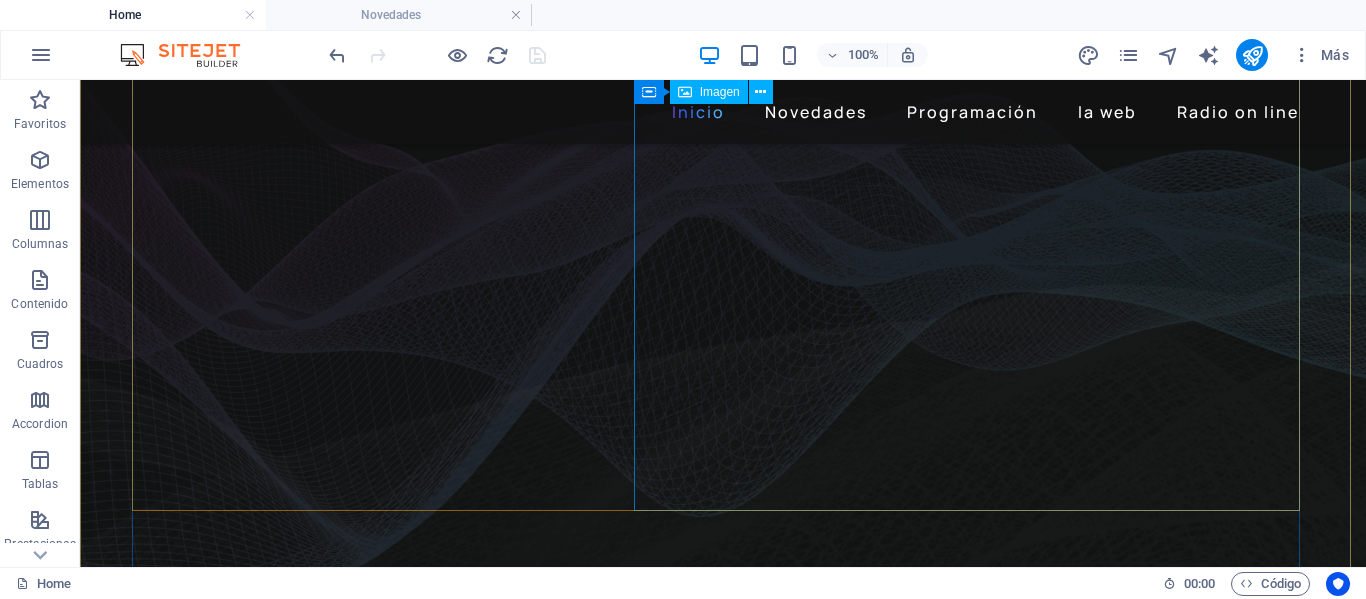scroll, scrollTop: 100, scrollLeft: 0, axis: vertical 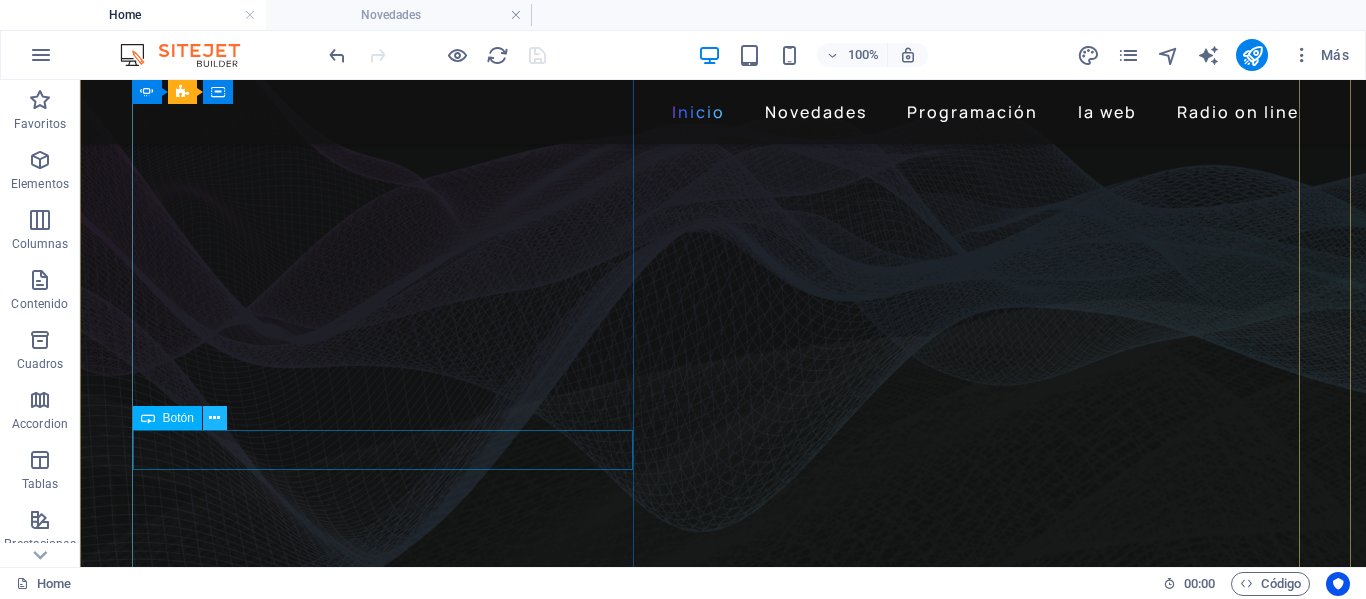 click at bounding box center (214, 418) 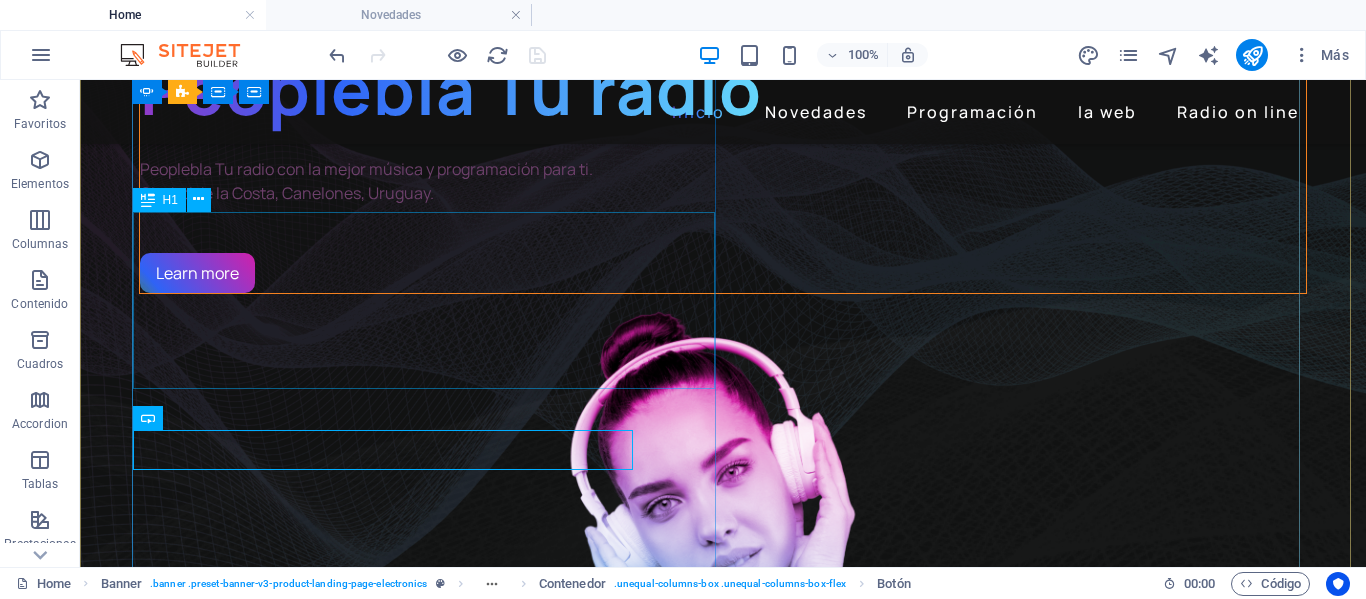 click on "Peoplebla Tu radio" at bounding box center [723, 89] 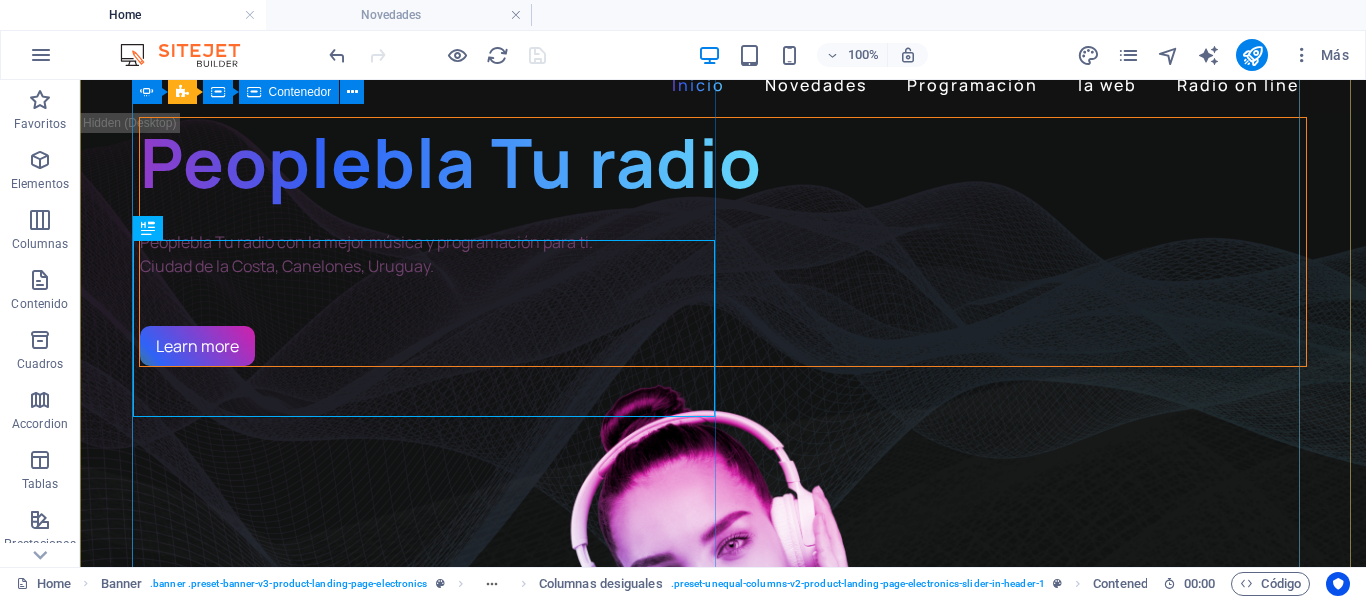 scroll, scrollTop: 0, scrollLeft: 0, axis: both 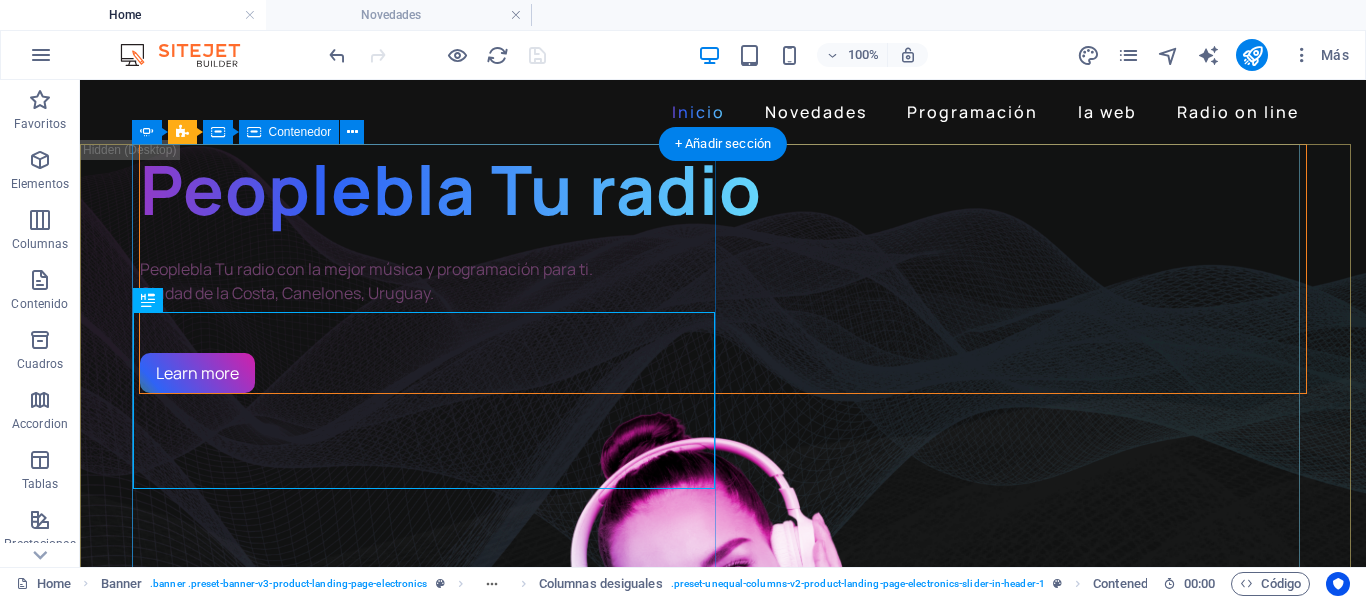 click on "Peoplebla Tu radio Peoplebla Tu radio con la mejor música y programación para ti. [CITY], [STATE], [COUNTRY]. Learn more" at bounding box center (723, 269) 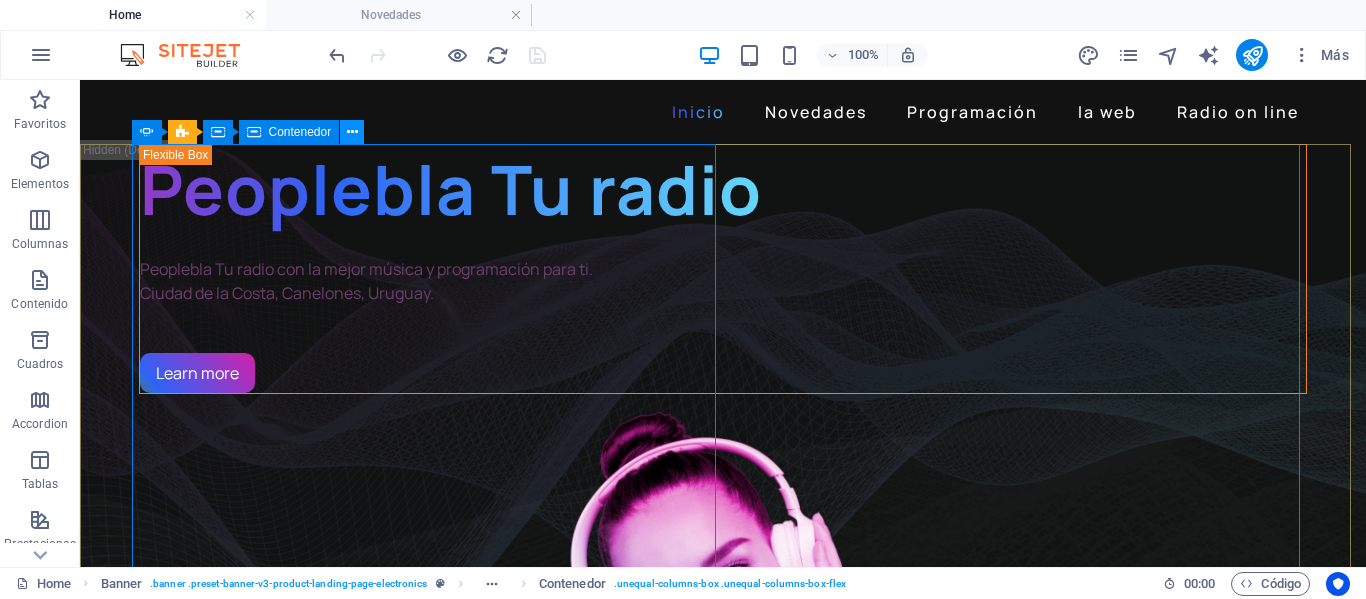 click at bounding box center [352, 132] 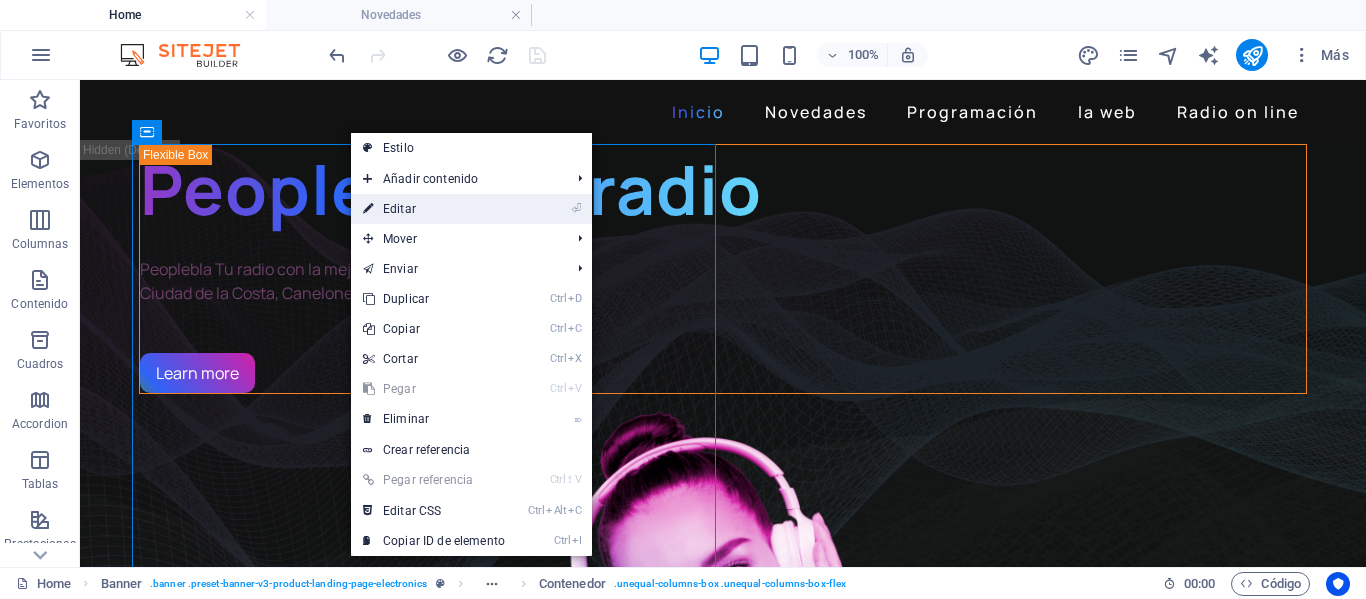 click on "⏎  Editar" at bounding box center (434, 209) 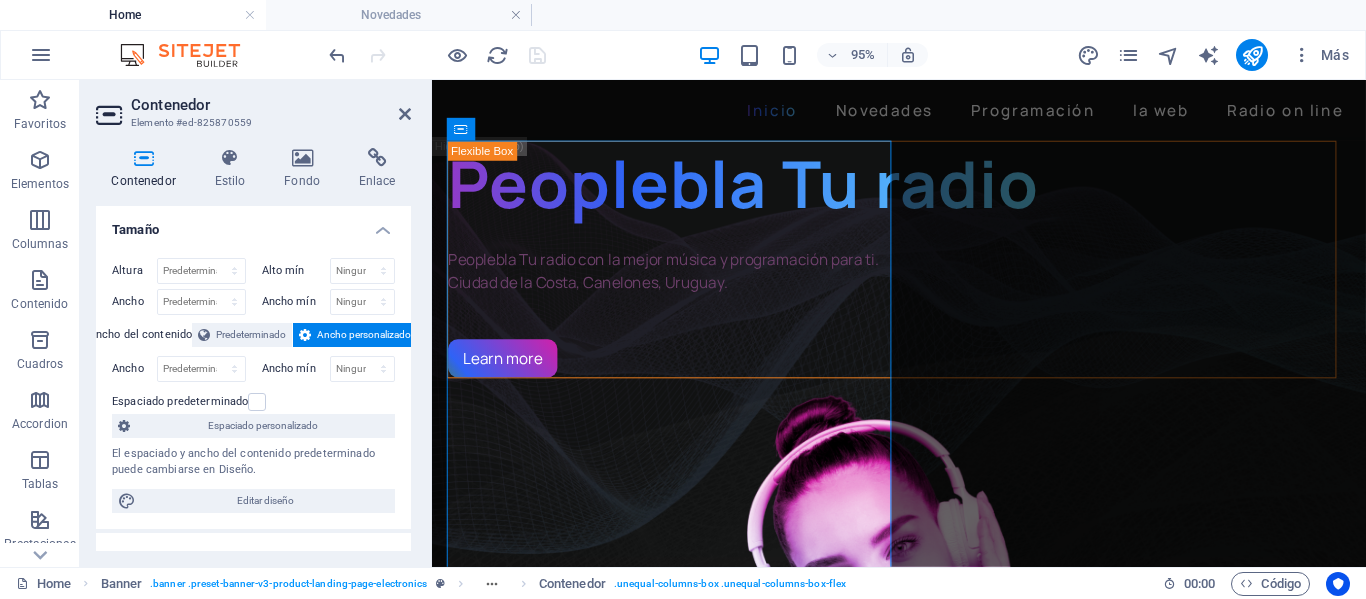 click at bounding box center (143, 158) 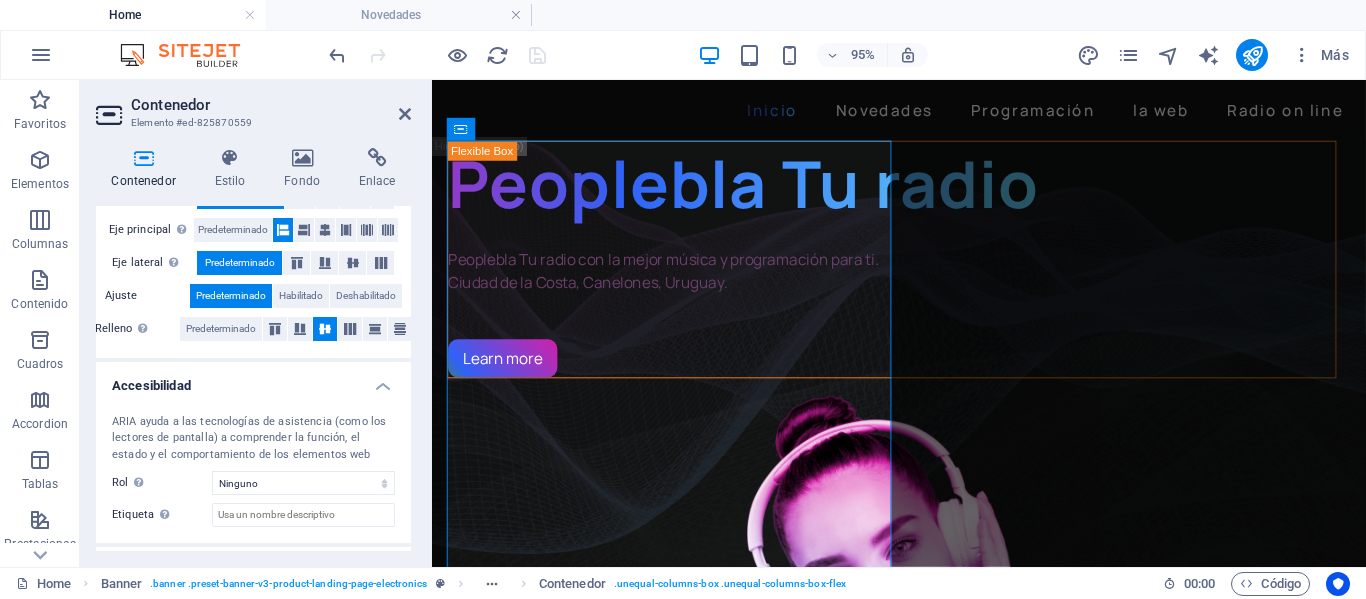 scroll, scrollTop: 488, scrollLeft: 0, axis: vertical 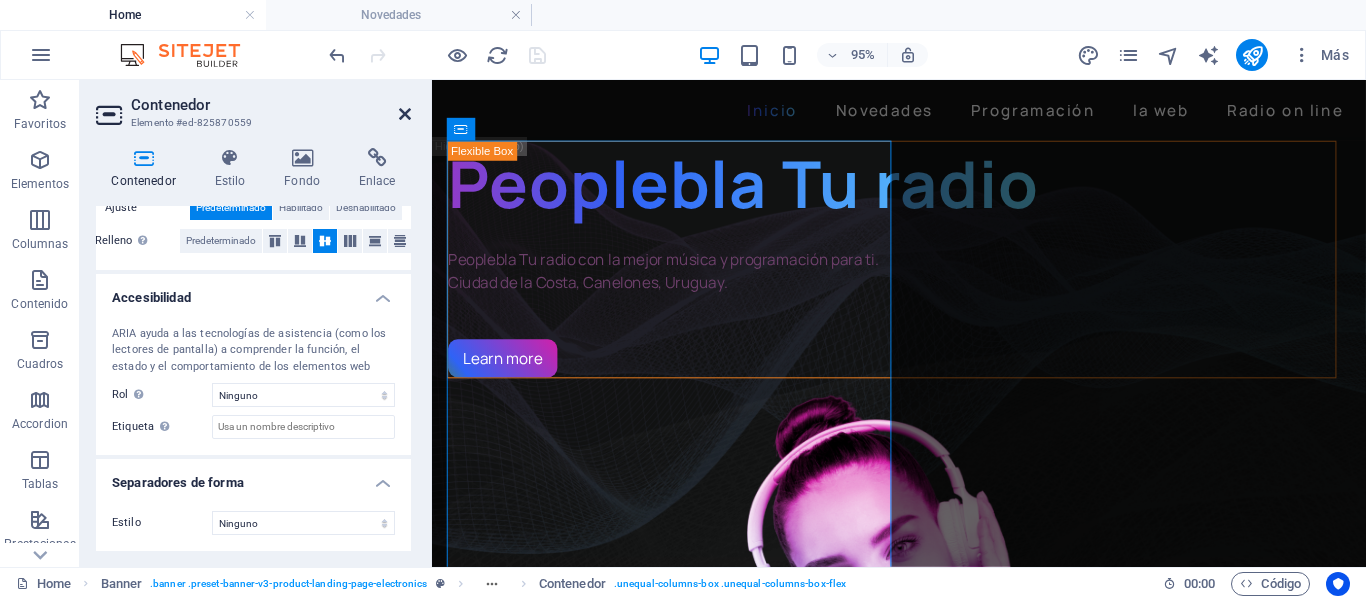 click at bounding box center [405, 114] 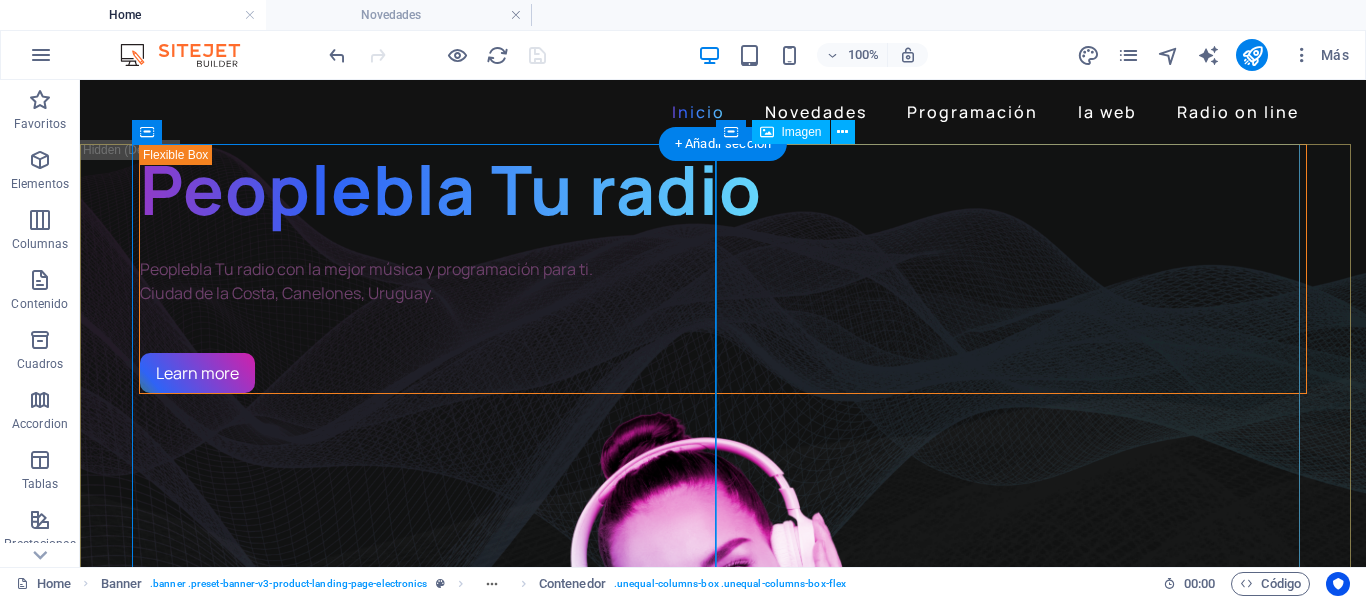 click at bounding box center [723, 730] 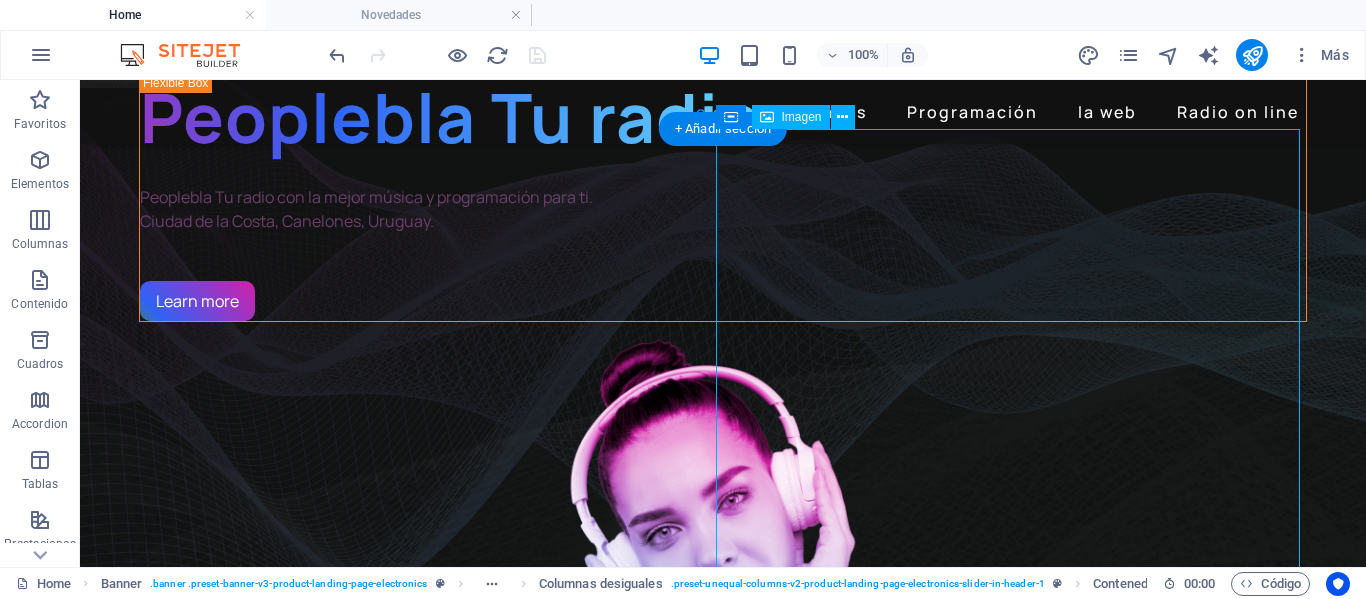 scroll, scrollTop: 100, scrollLeft: 0, axis: vertical 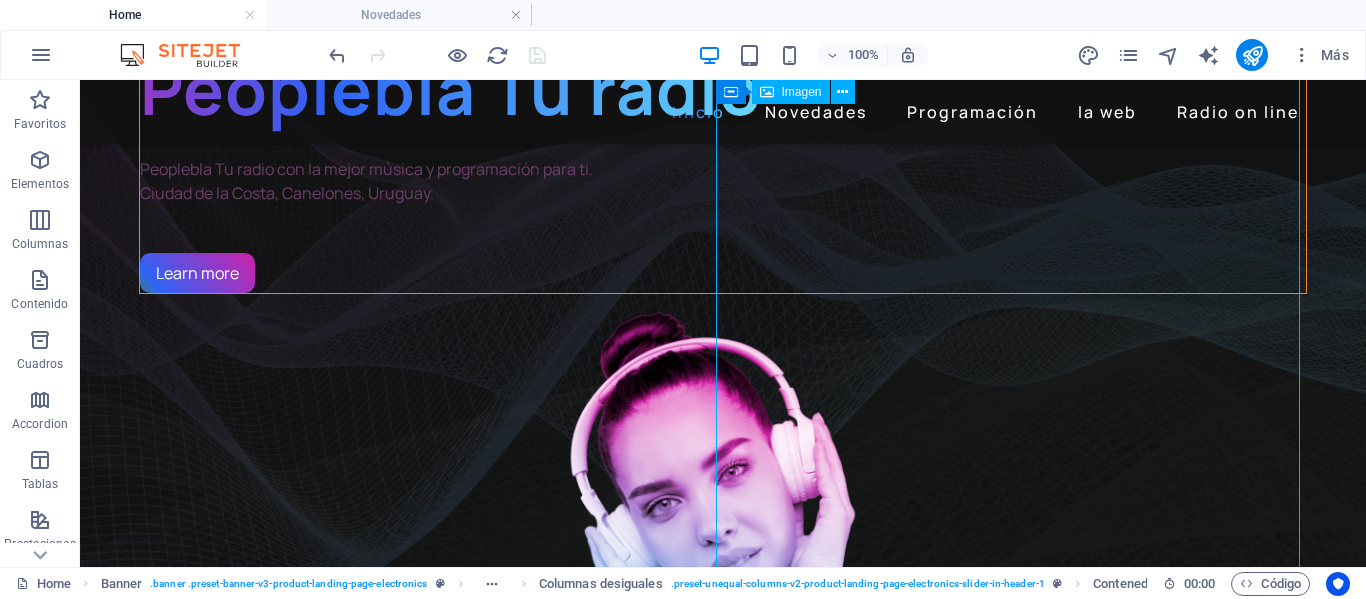 click at bounding box center (723, 630) 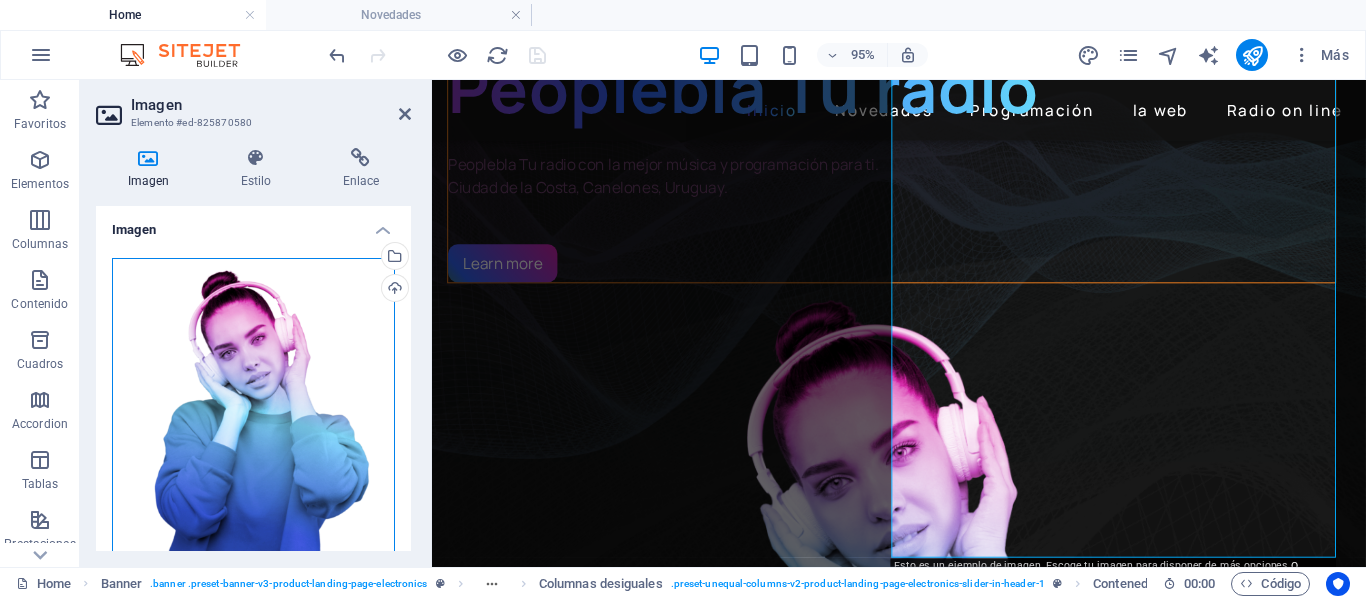 click on "Arrastra archivos aquí, haz clic para escoger archivos o  selecciona archivos de Archivos o de nuestra galería gratuita de fotos y vídeos" at bounding box center [253, 407] 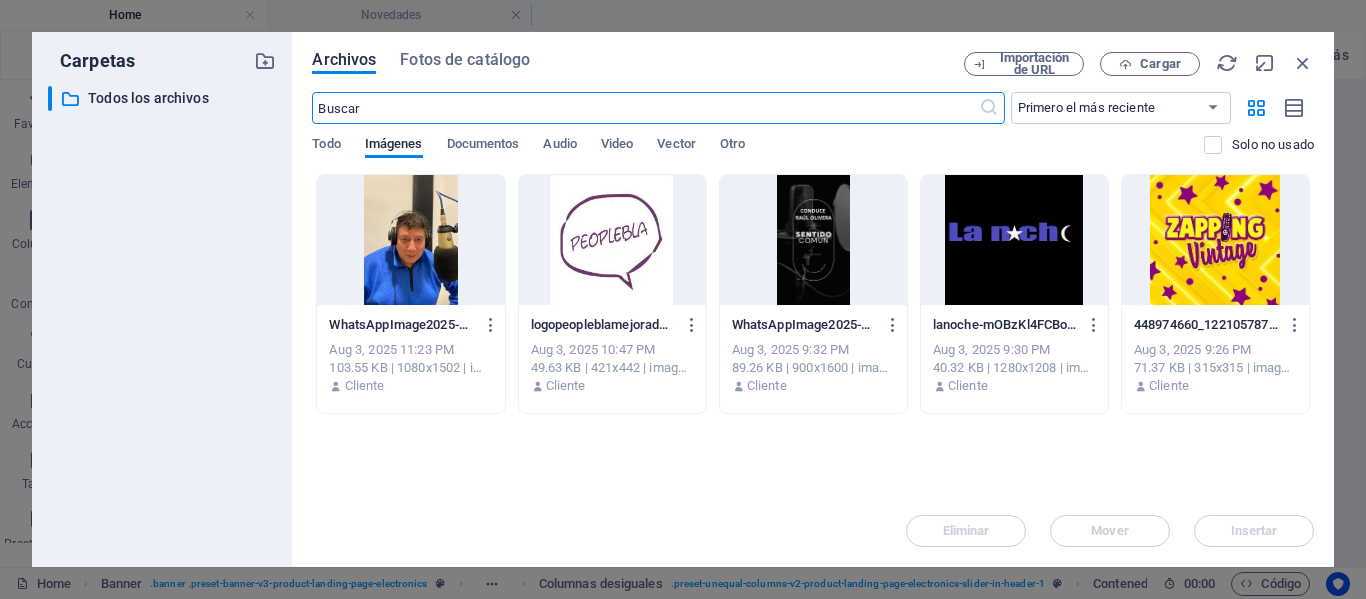 click at bounding box center [1215, 240] 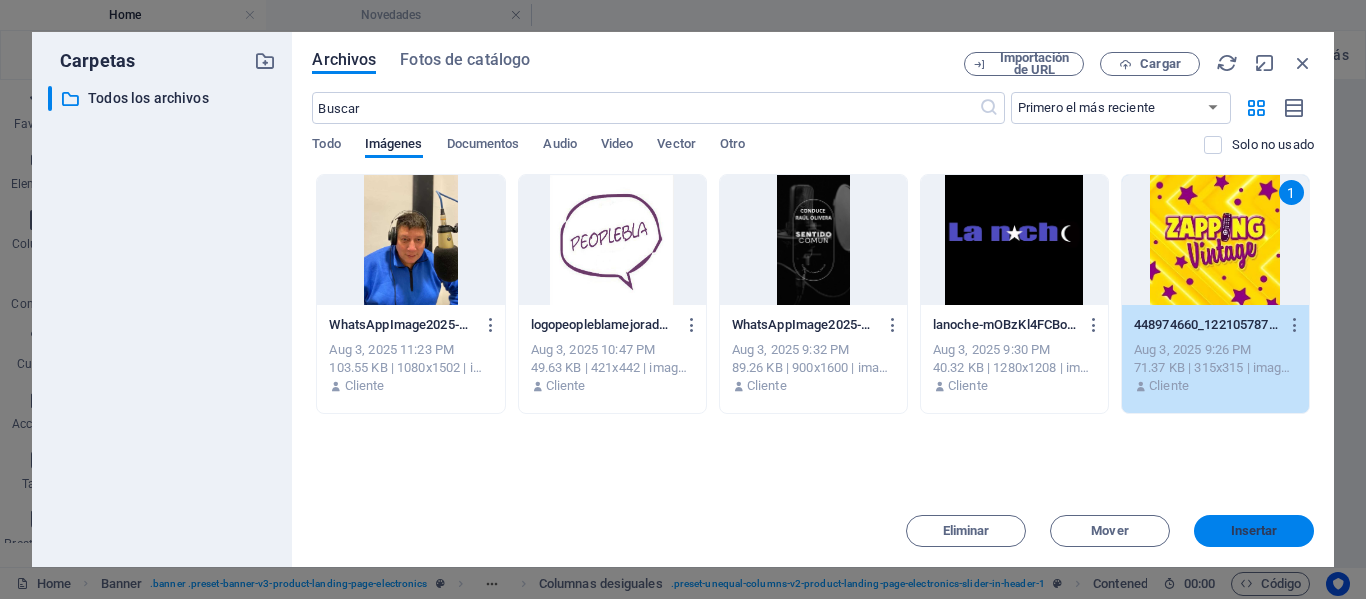 click on "Insertar" at bounding box center (1254, 531) 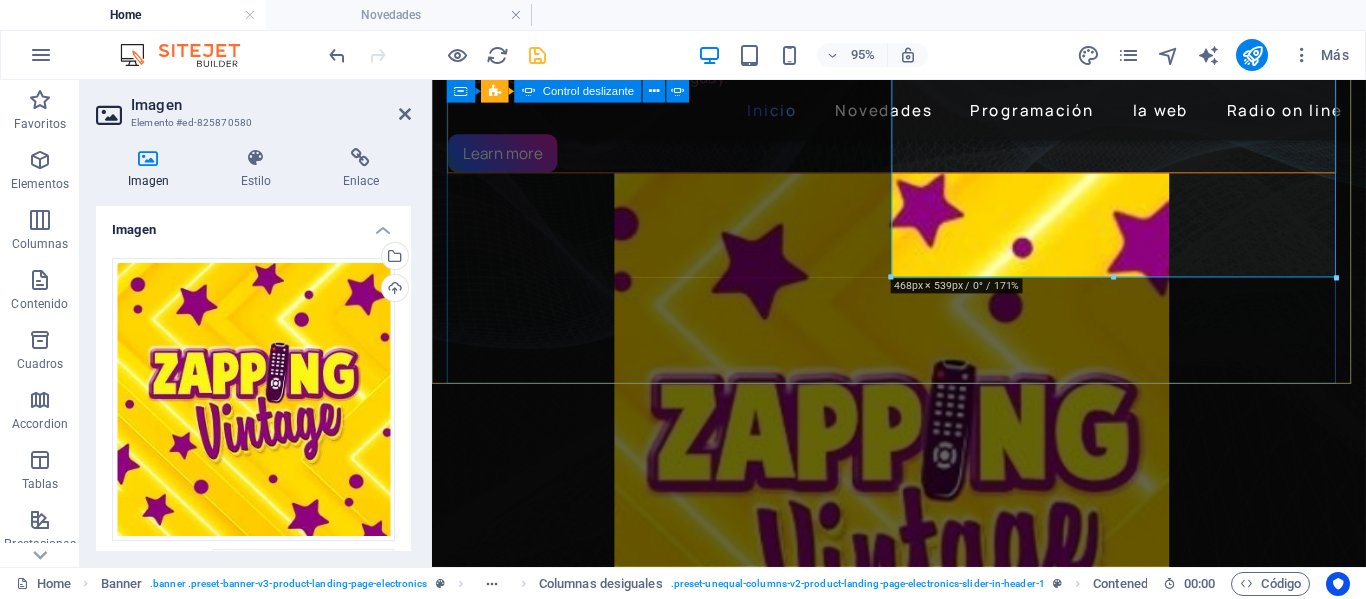 scroll, scrollTop: 200, scrollLeft: 0, axis: vertical 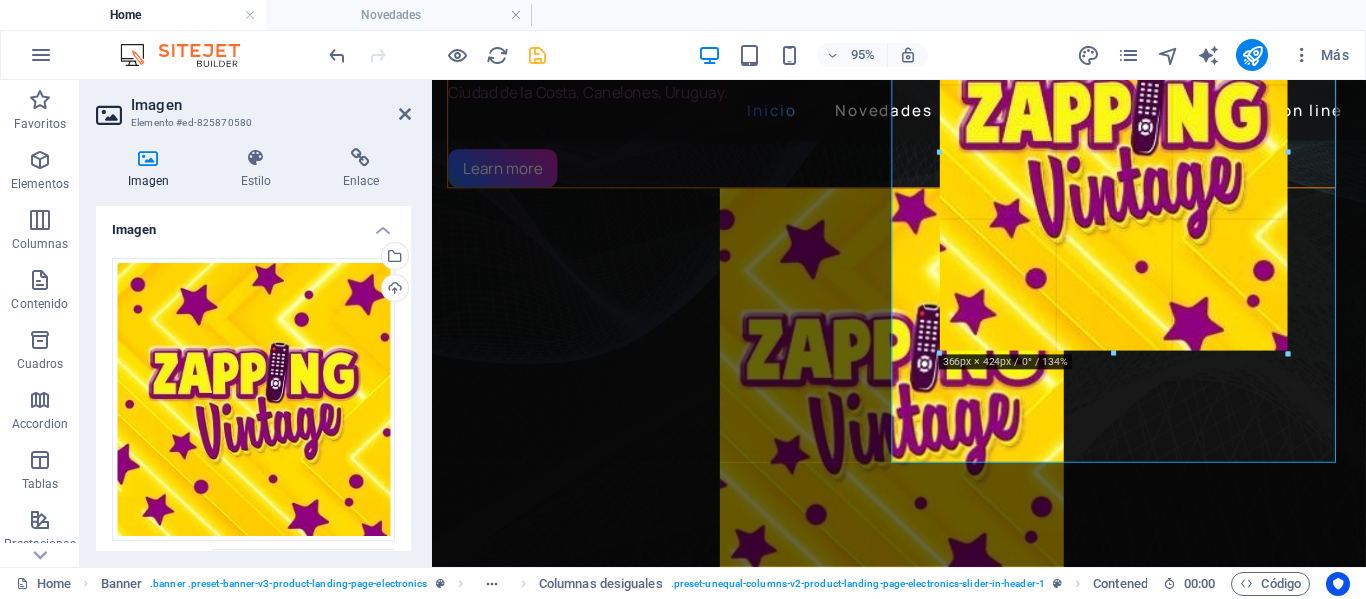 drag, startPoint x: 1333, startPoint y: 462, endPoint x: 1210, endPoint y: 343, distance: 171.14322 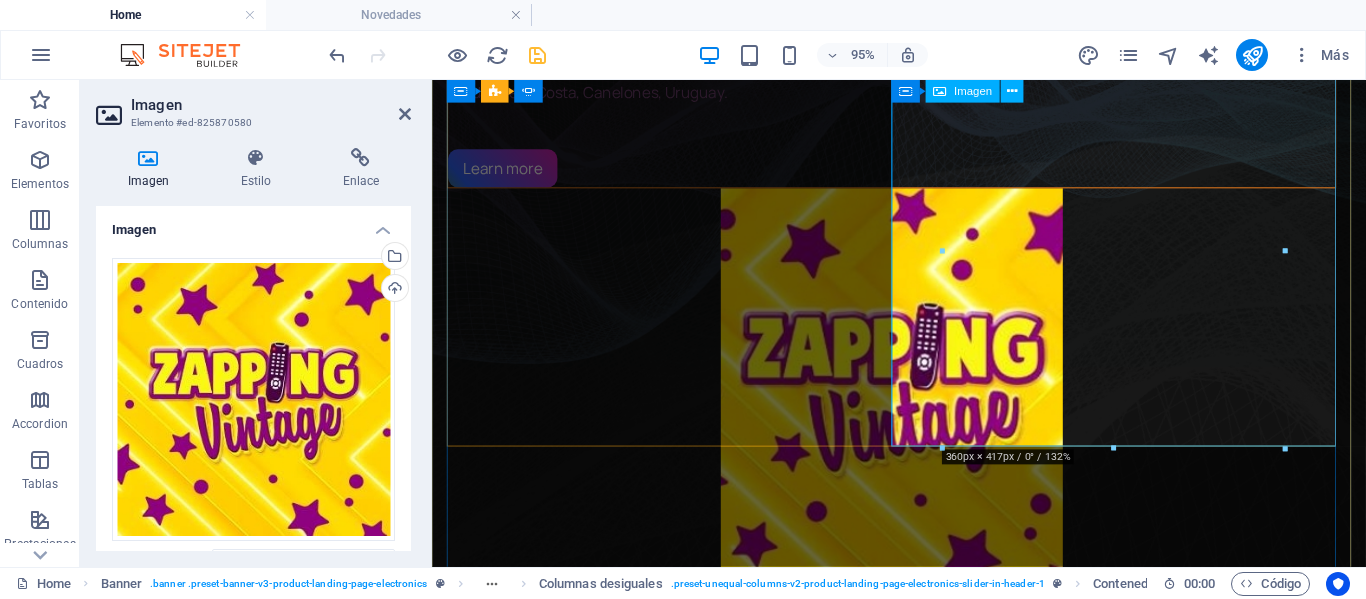 scroll, scrollTop: 0, scrollLeft: 0, axis: both 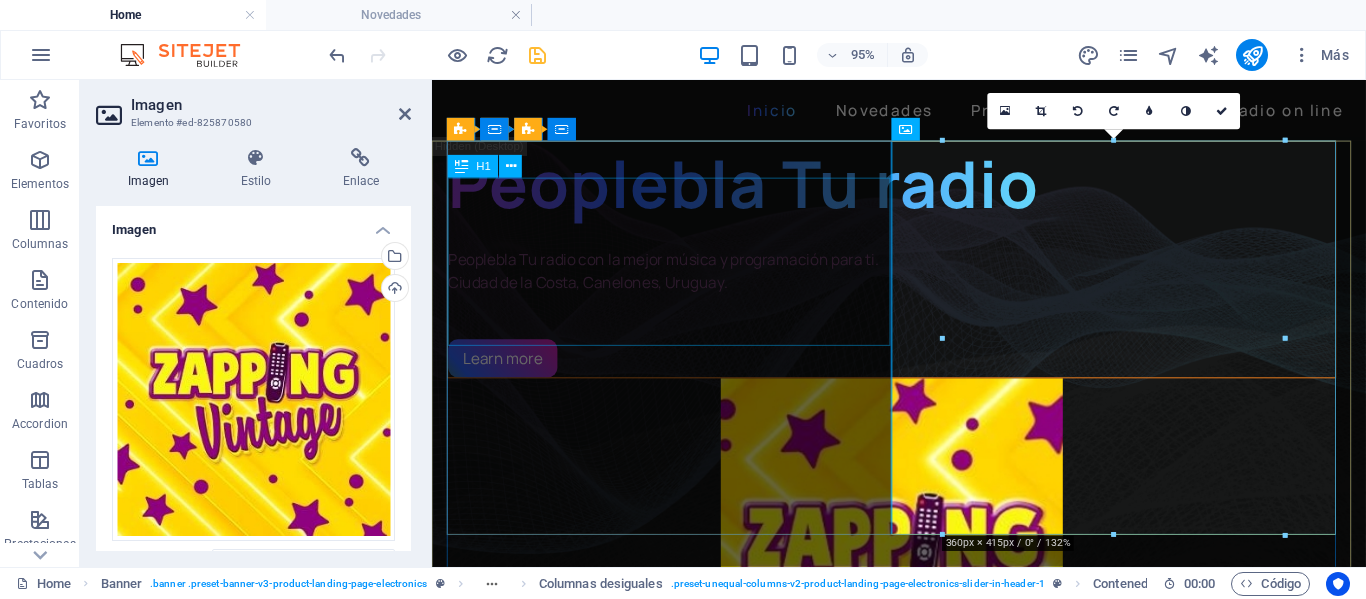 click on "Peoplebla Tu radio" at bounding box center [916, 189] 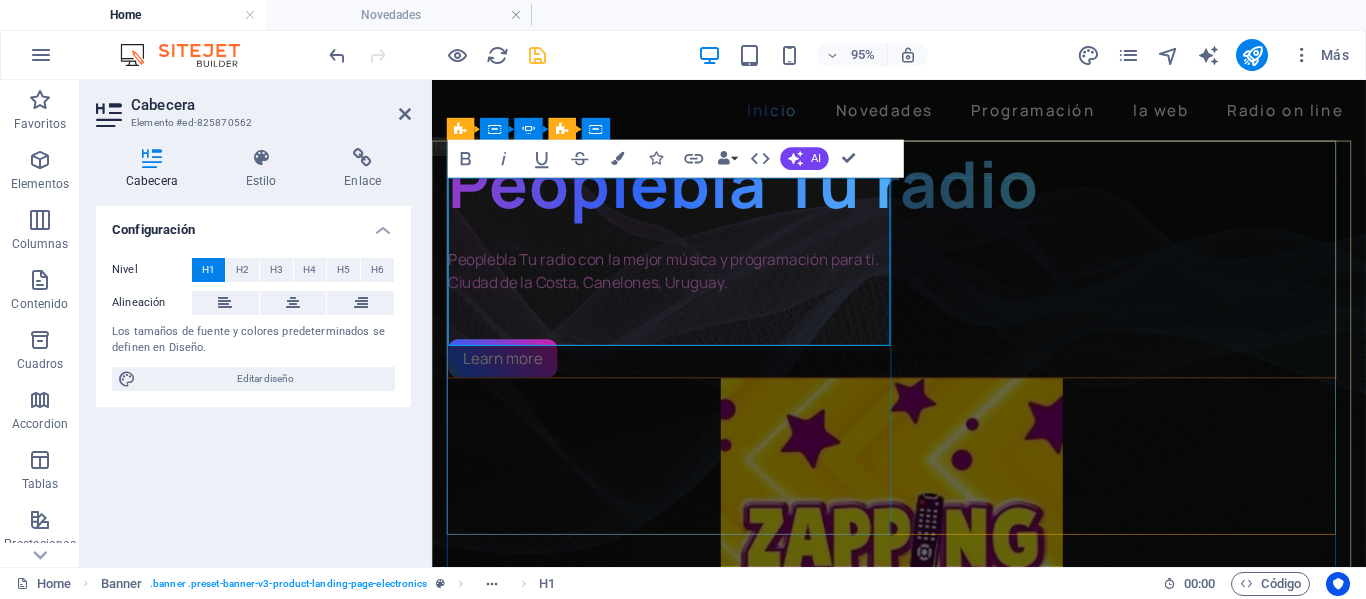 type 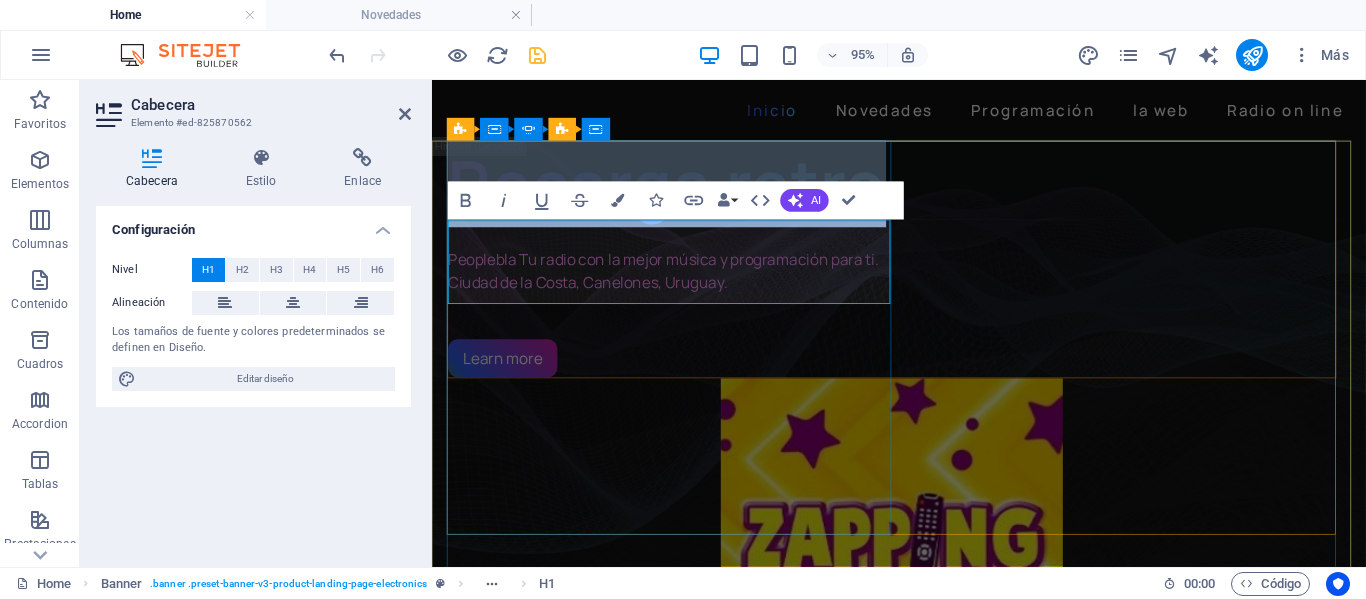 drag, startPoint x: 449, startPoint y: 273, endPoint x: 895, endPoint y: 287, distance: 446.21967 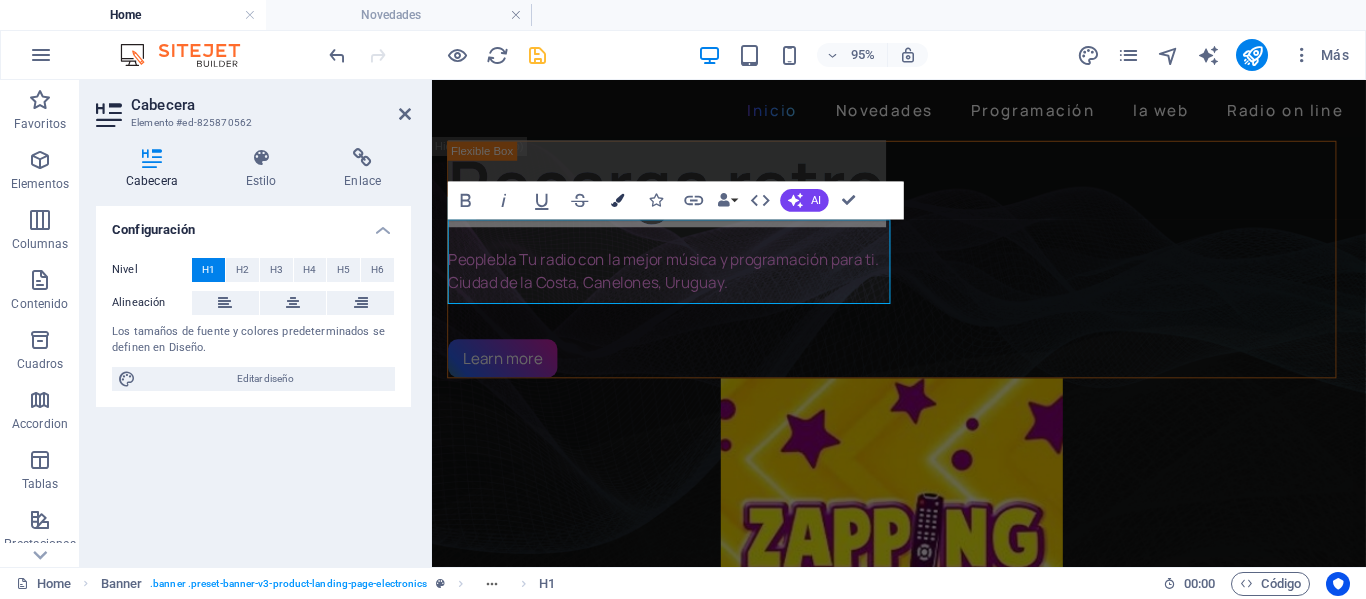 click at bounding box center [618, 200] 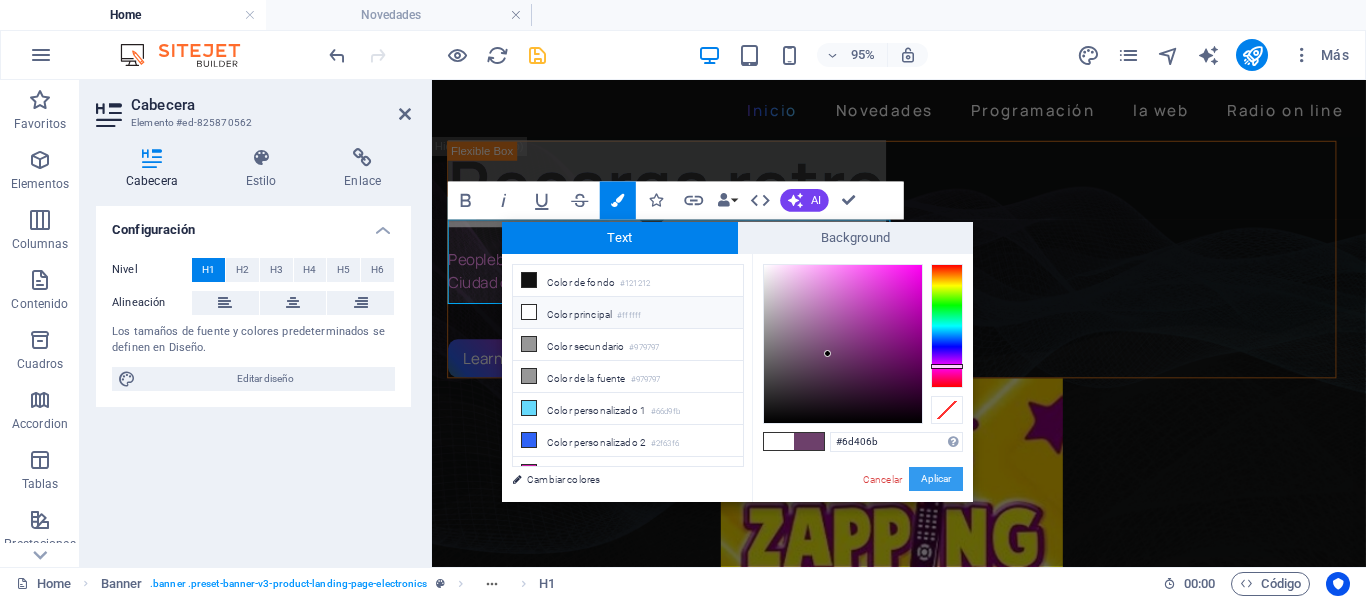 click on "Aplicar" at bounding box center (936, 479) 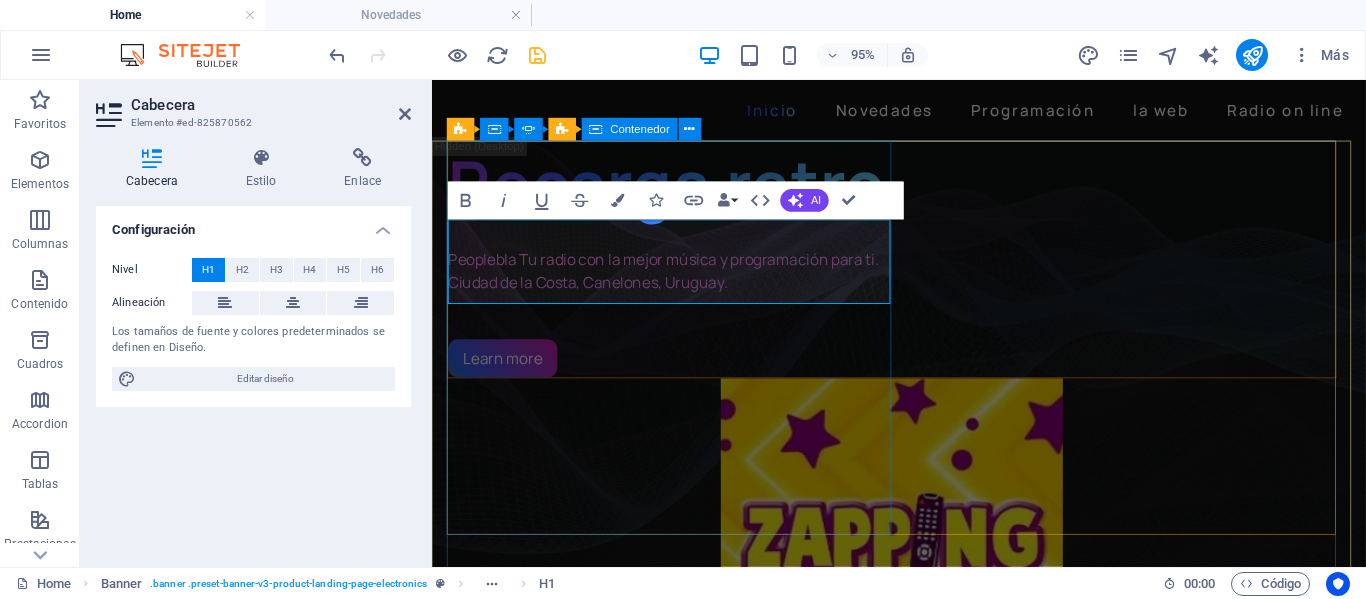 click on "Recarga retro Peoplebla Tu radio con la mejor música y programación para ti. [CITY], [STATE], [COUNTRY]. Learn more" at bounding box center (916, 269) 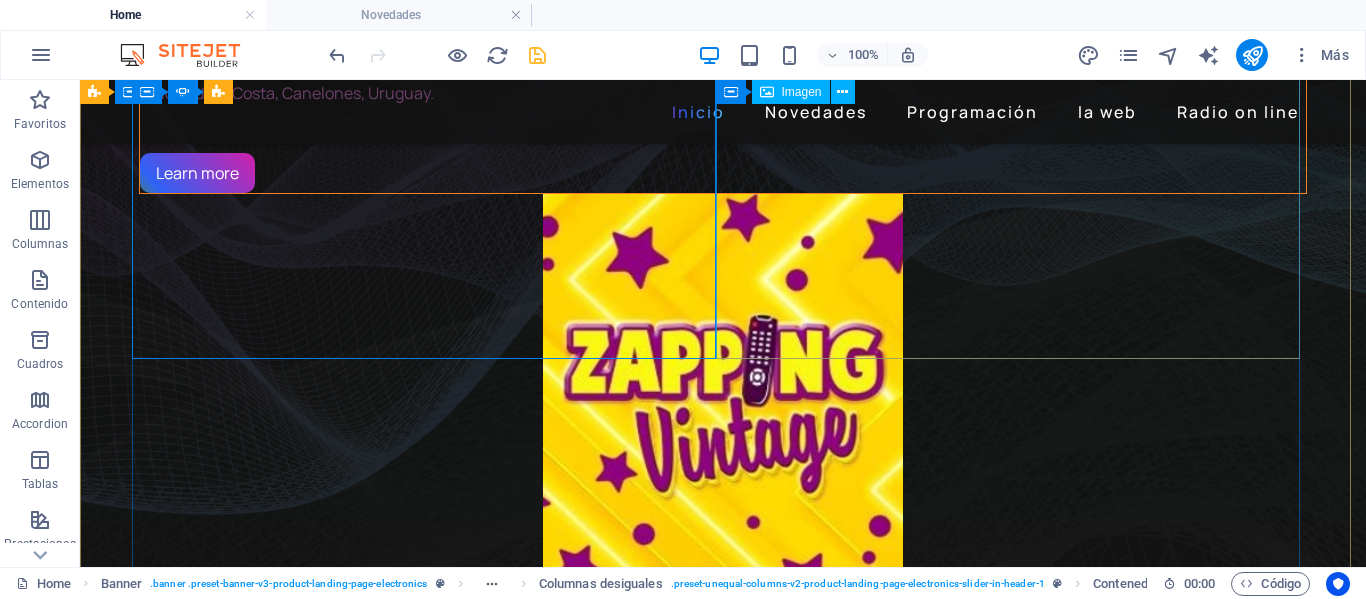 scroll, scrollTop: 0, scrollLeft: 0, axis: both 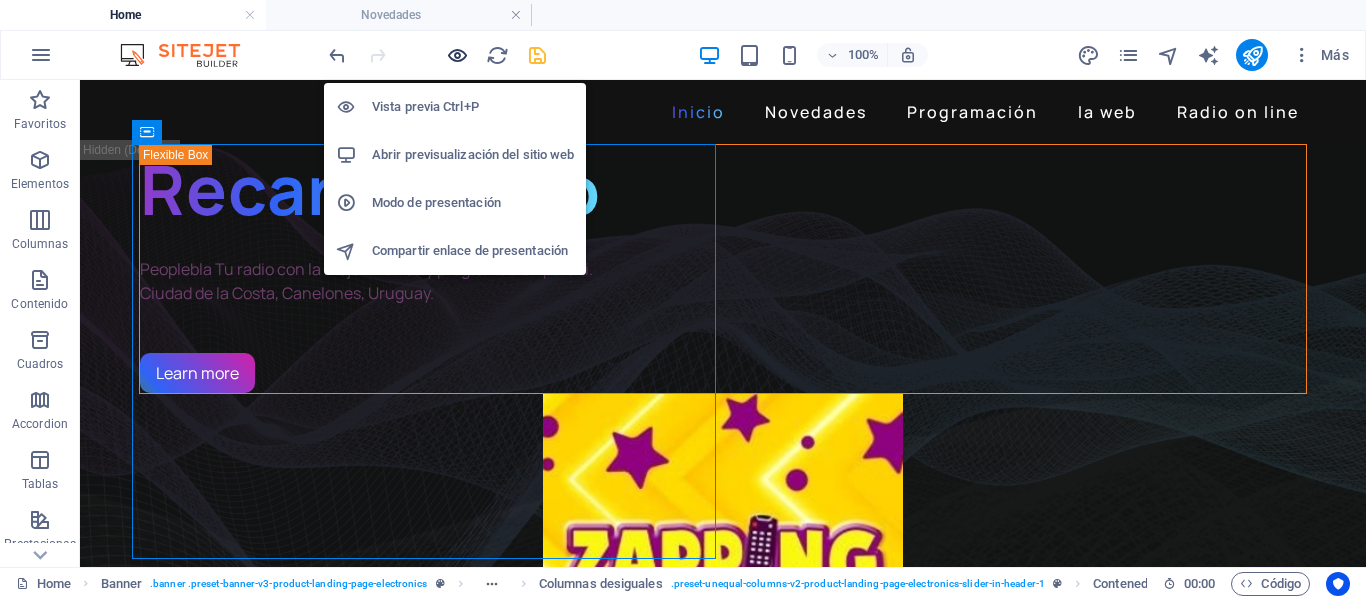 click at bounding box center [457, 55] 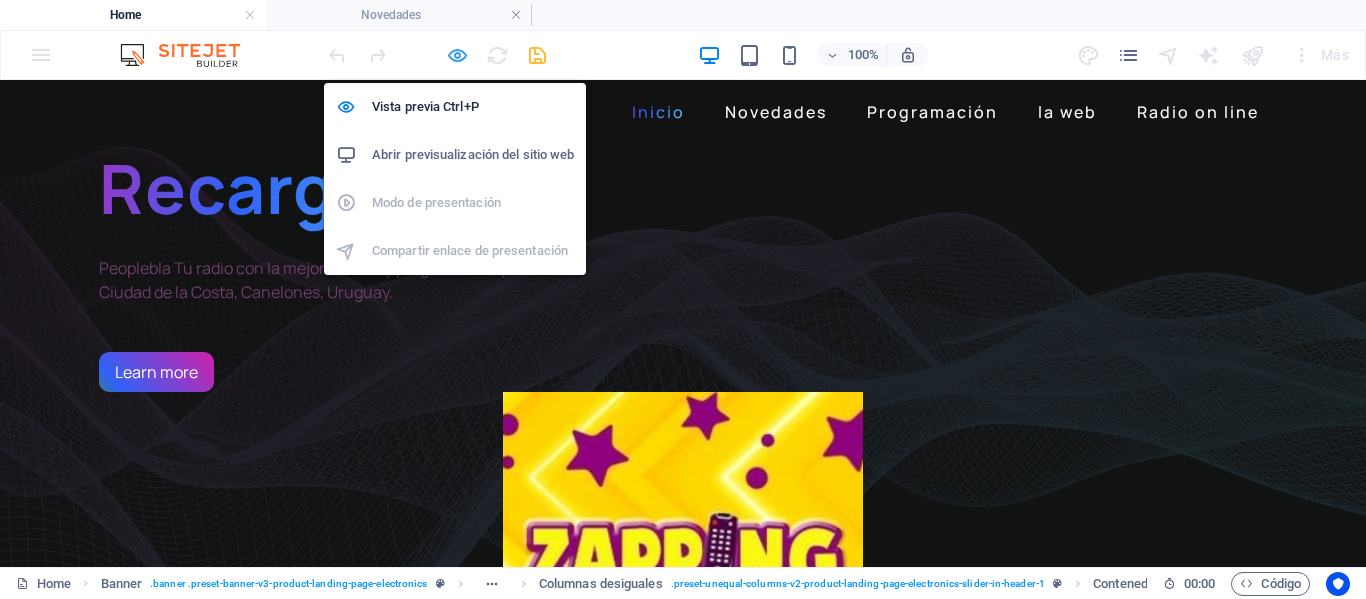 click at bounding box center (457, 55) 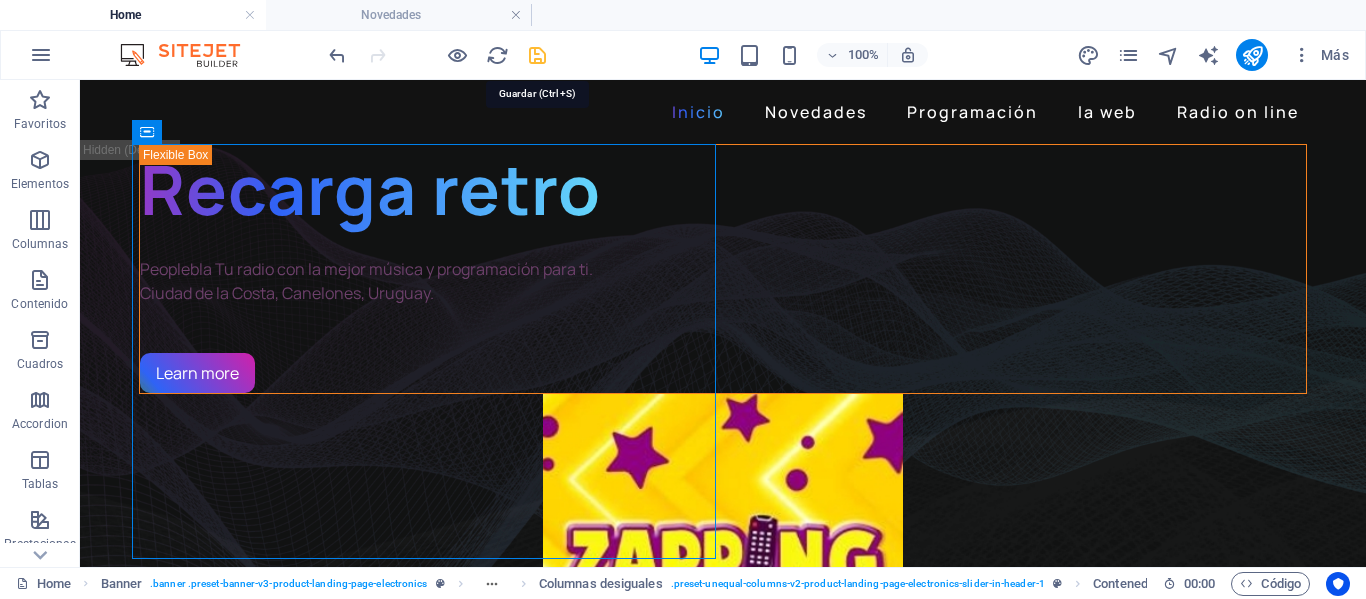 click at bounding box center [537, 55] 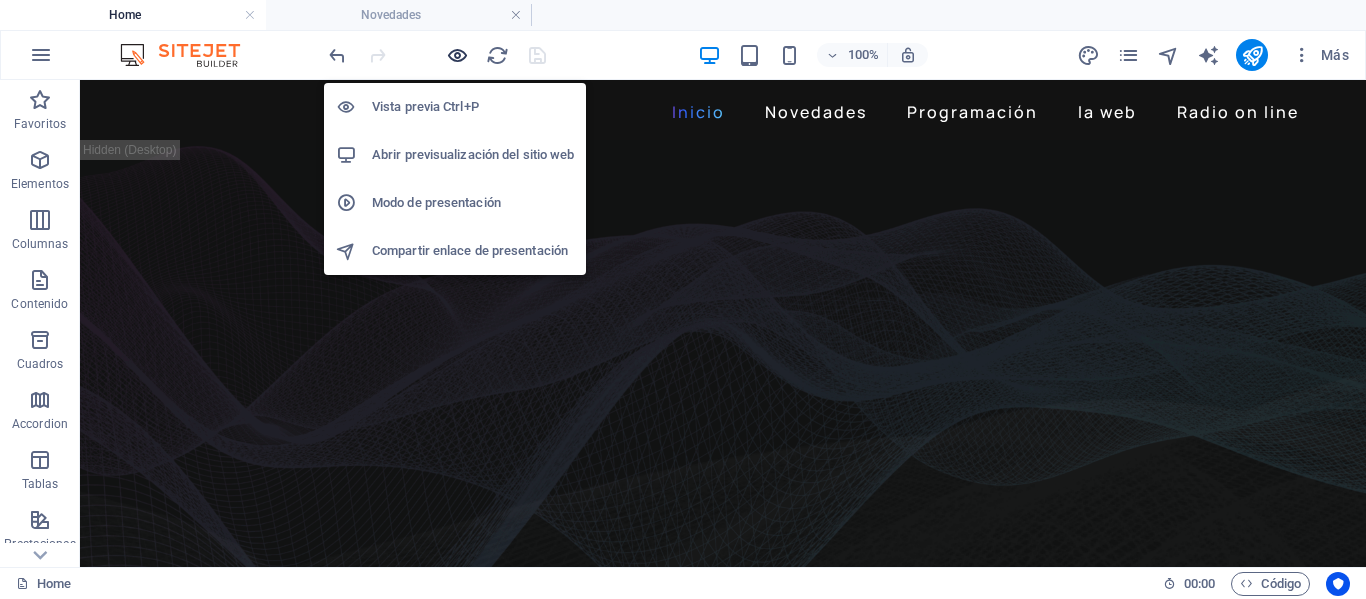 click at bounding box center (457, 55) 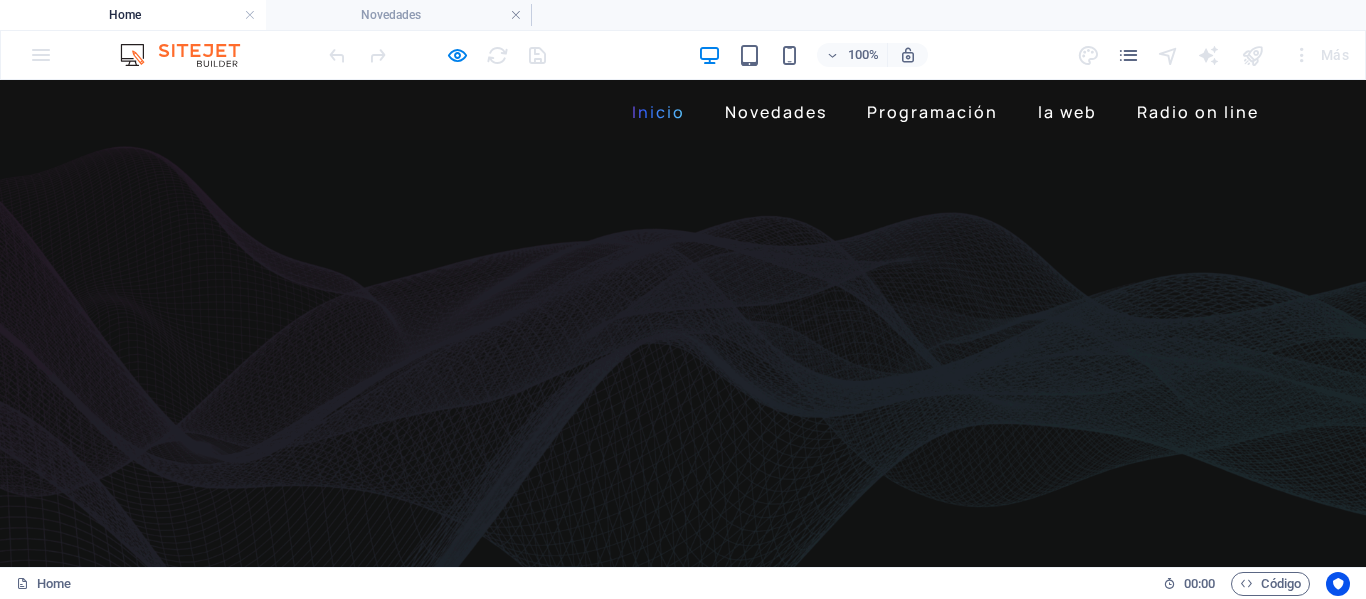 click on "La noche" at bounding box center [-1653, 2724] 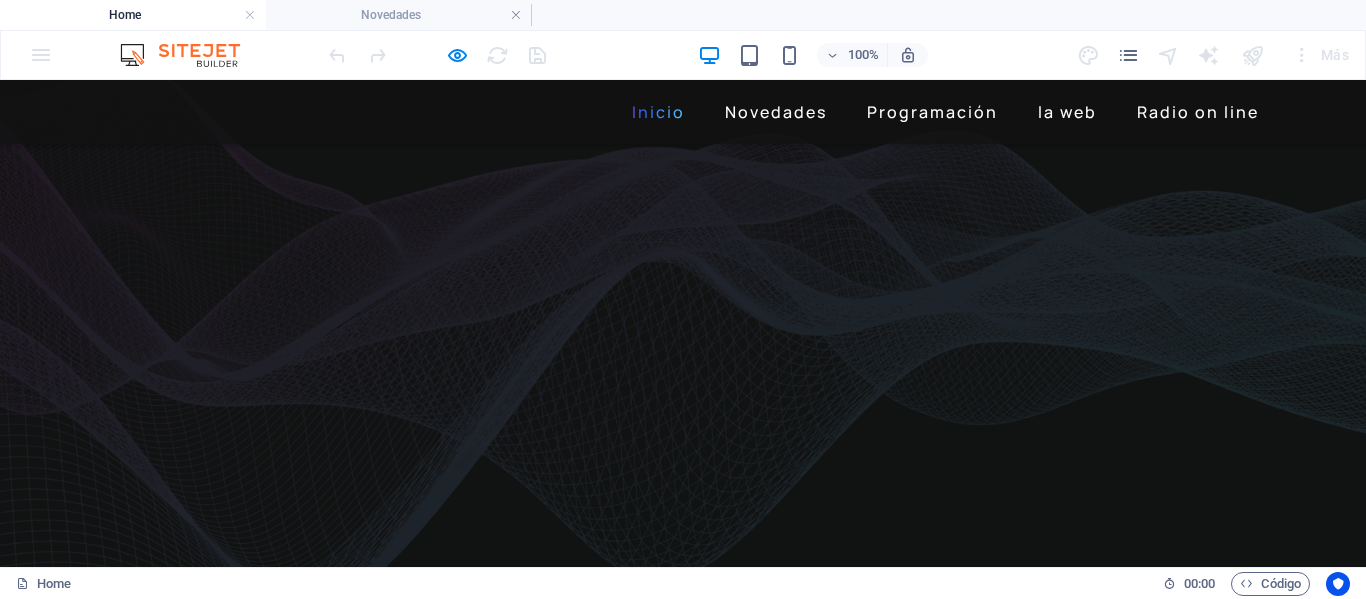 scroll, scrollTop: 200, scrollLeft: 0, axis: vertical 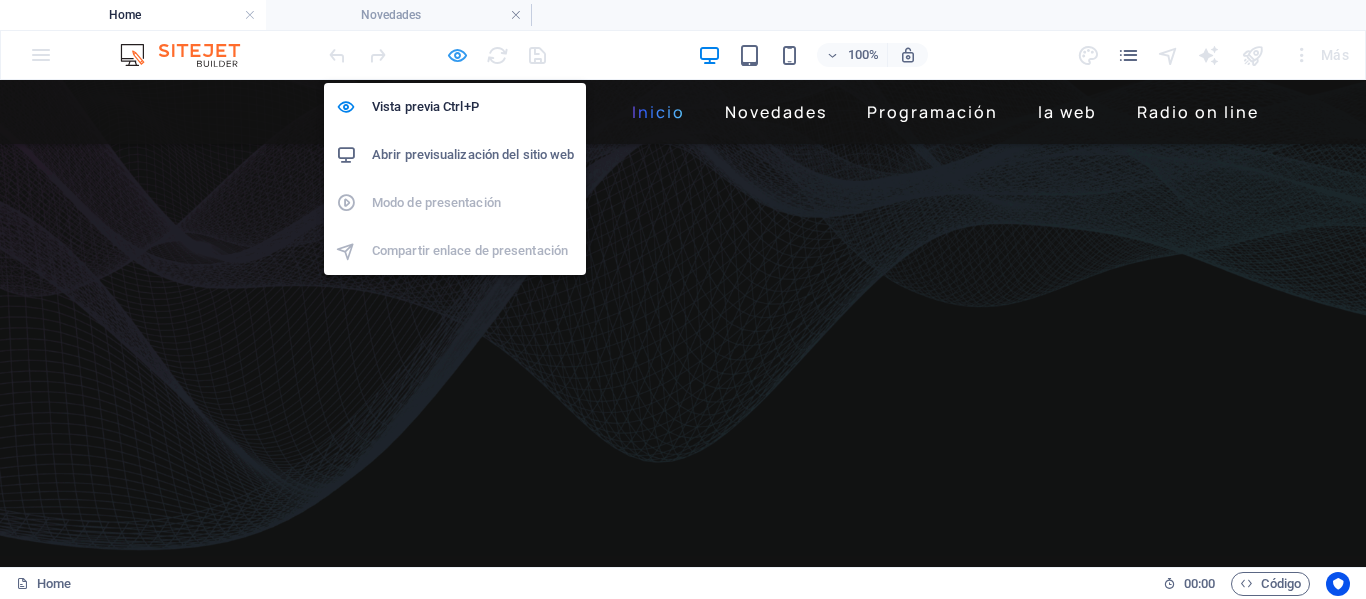 click at bounding box center (457, 55) 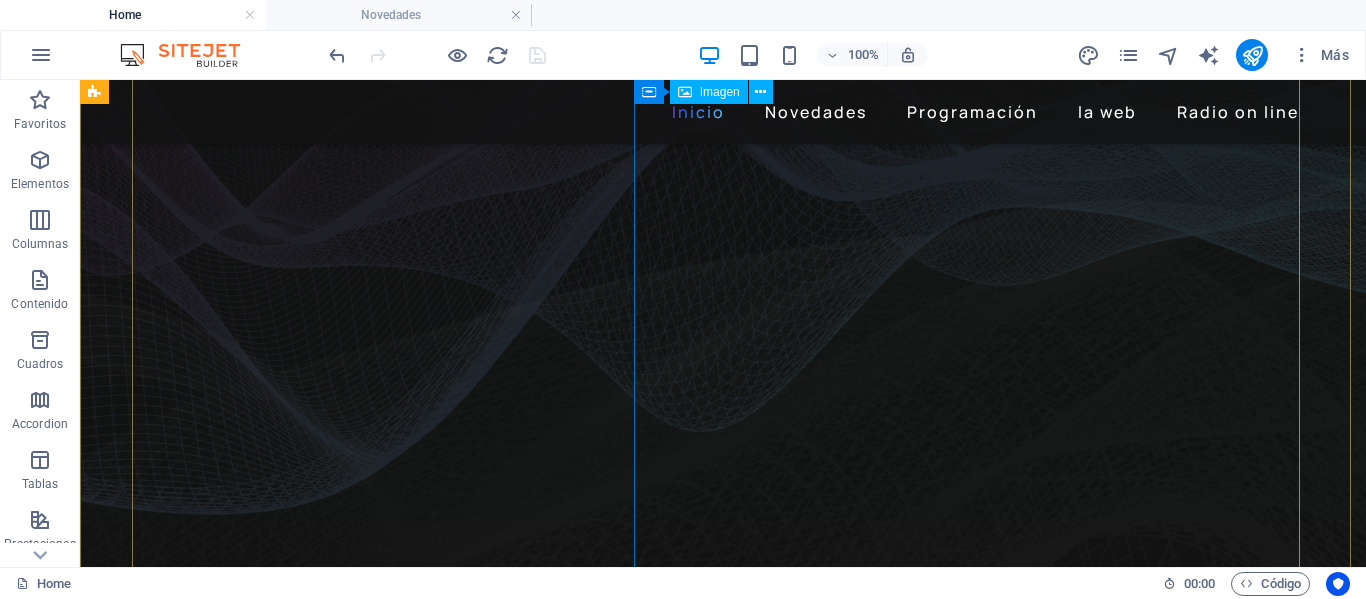 click at bounding box center [-1613, 3261] 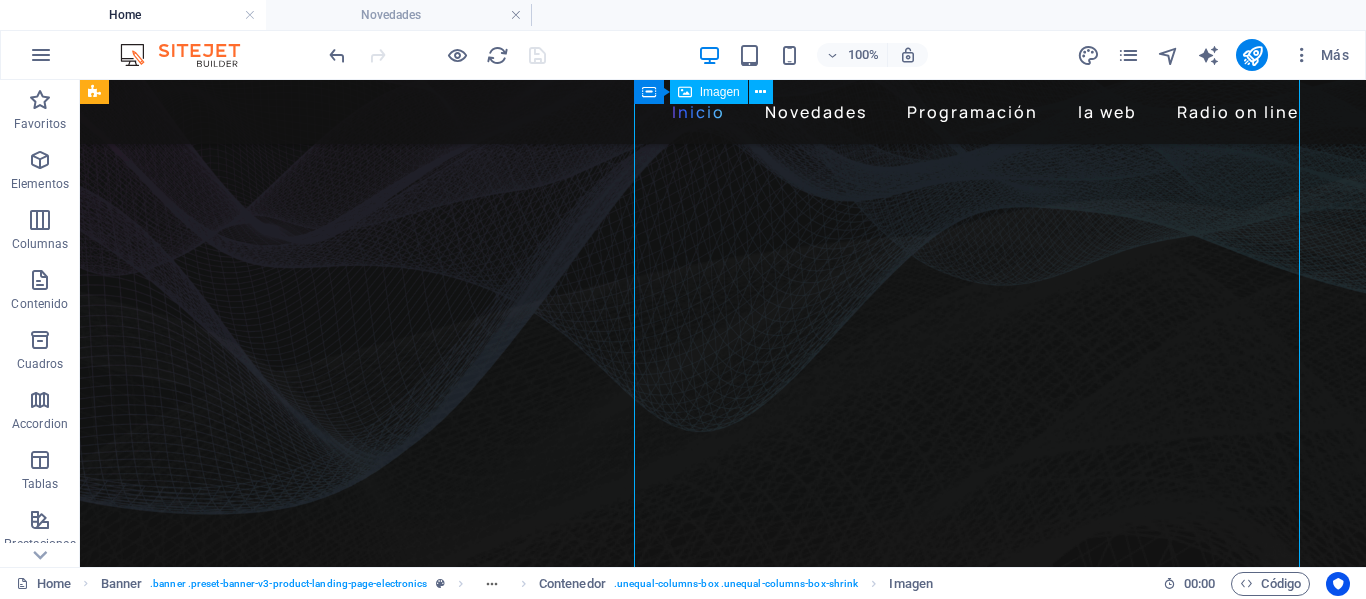 scroll, scrollTop: 0, scrollLeft: 0, axis: both 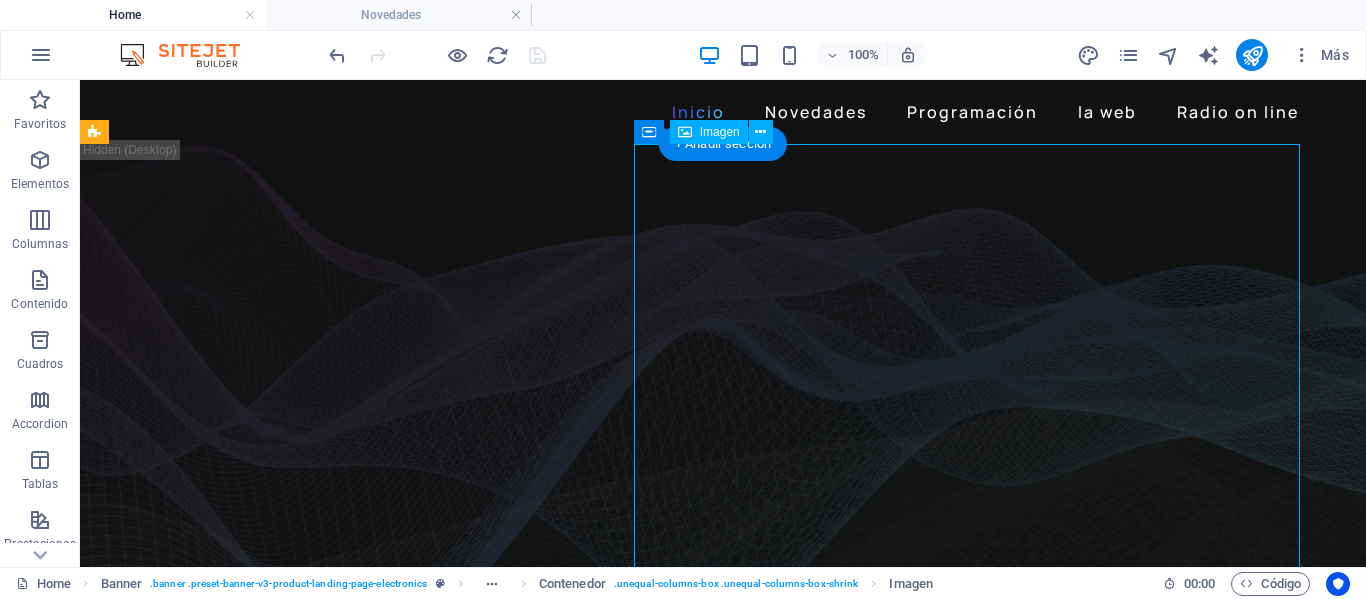 click at bounding box center [-1613, 3461] 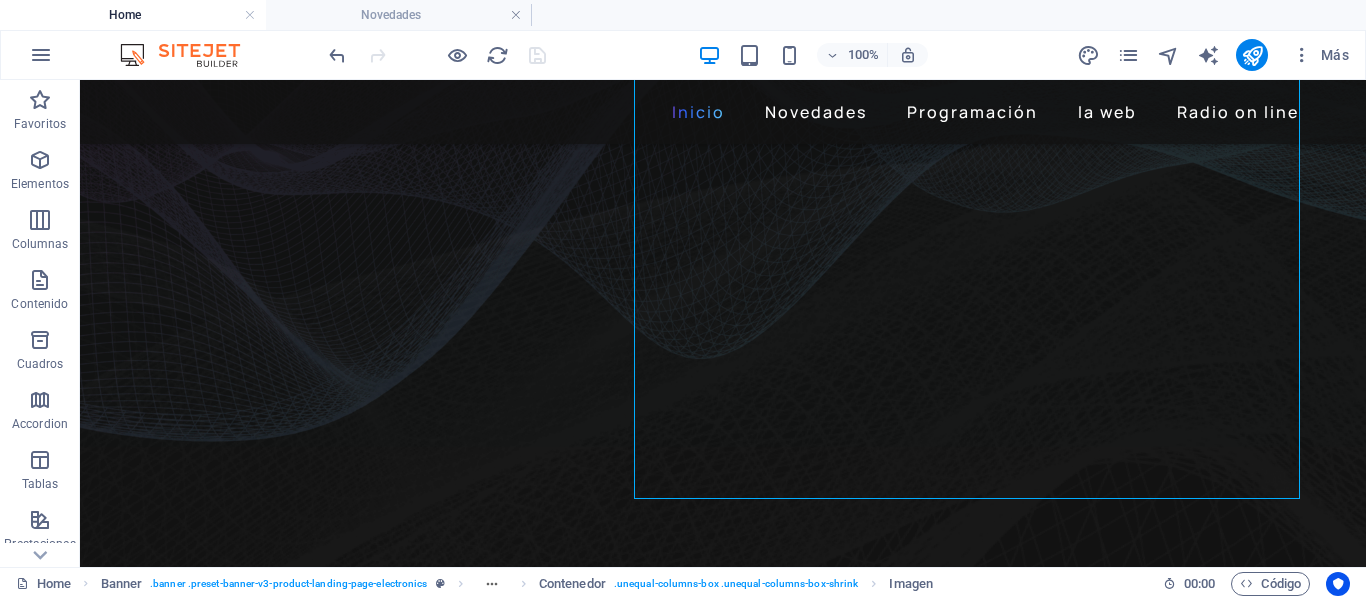 scroll, scrollTop: 300, scrollLeft: 0, axis: vertical 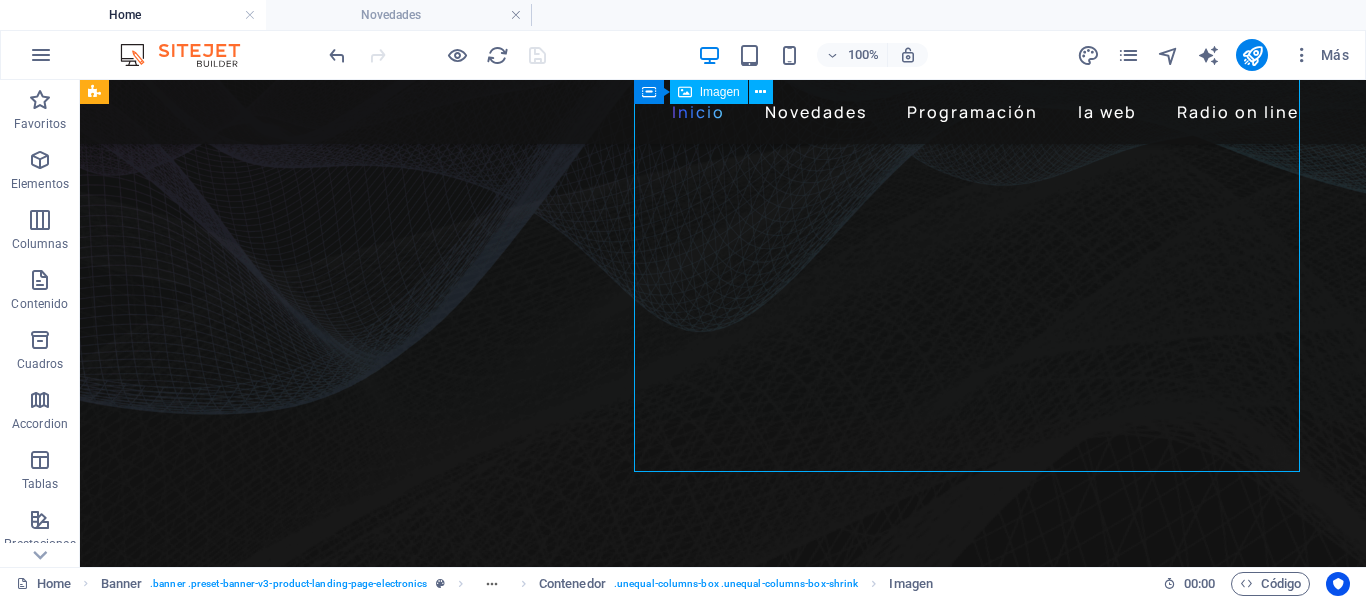 click at bounding box center [-1613, 3161] 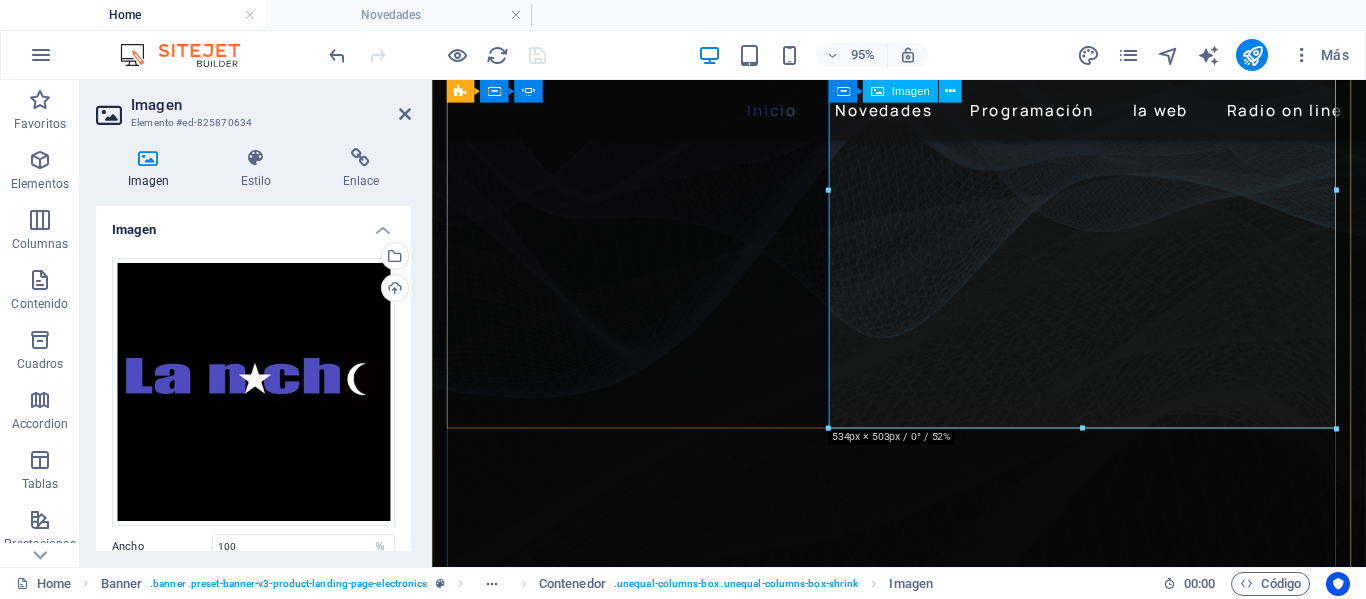 scroll, scrollTop: 200, scrollLeft: 0, axis: vertical 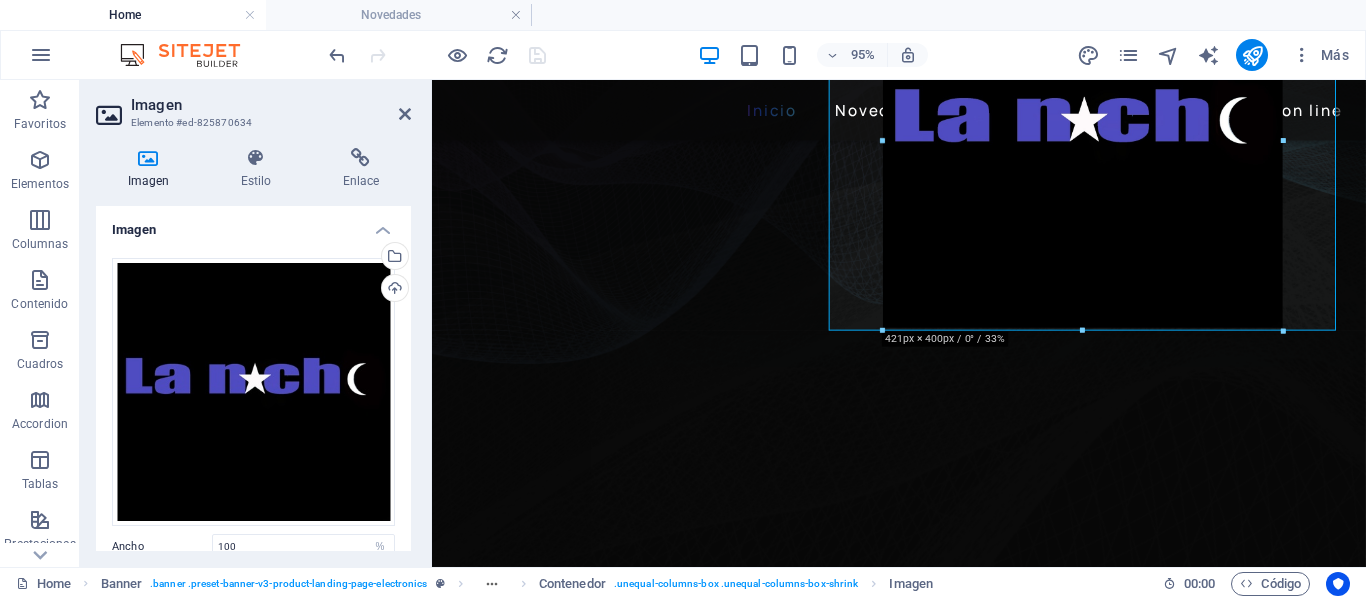 drag, startPoint x: 1336, startPoint y: 432, endPoint x: 1218, endPoint y: 330, distance: 155.97435 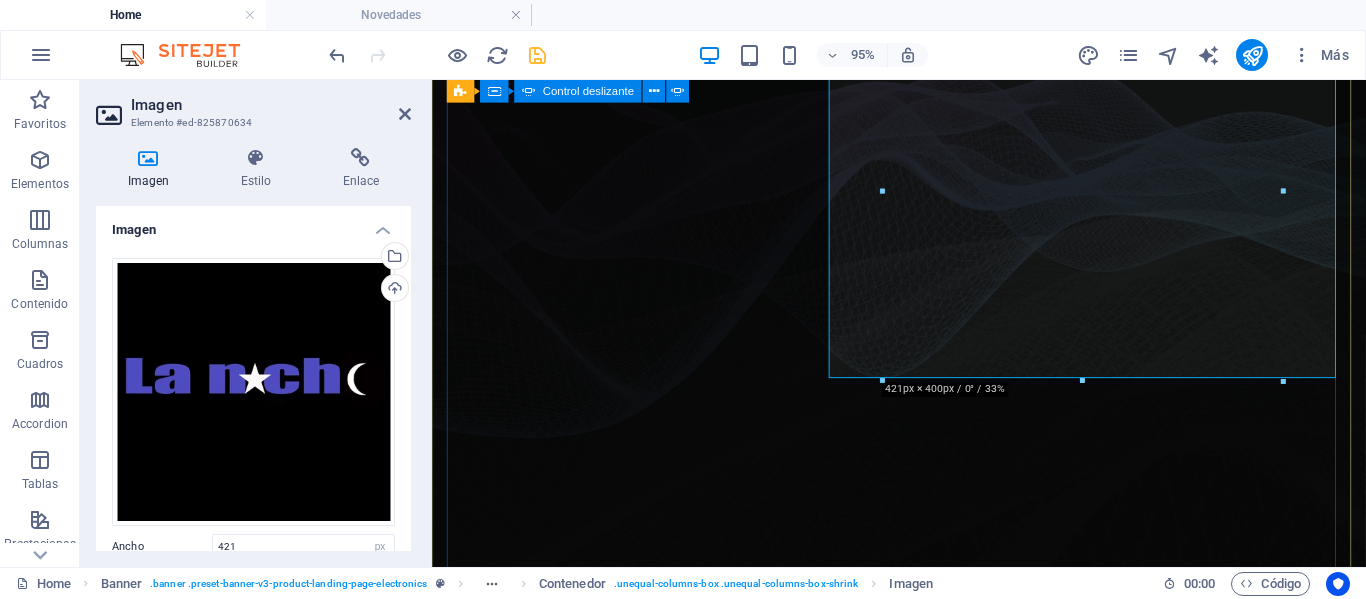 scroll, scrollTop: 0, scrollLeft: 0, axis: both 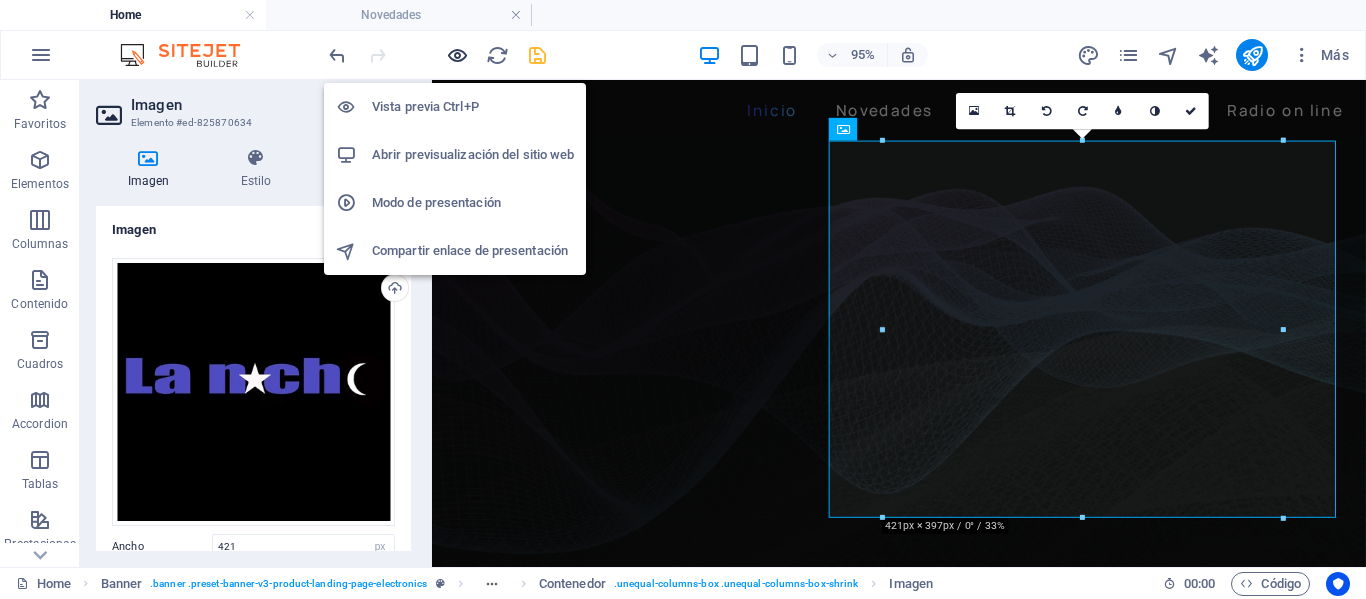 click at bounding box center (457, 55) 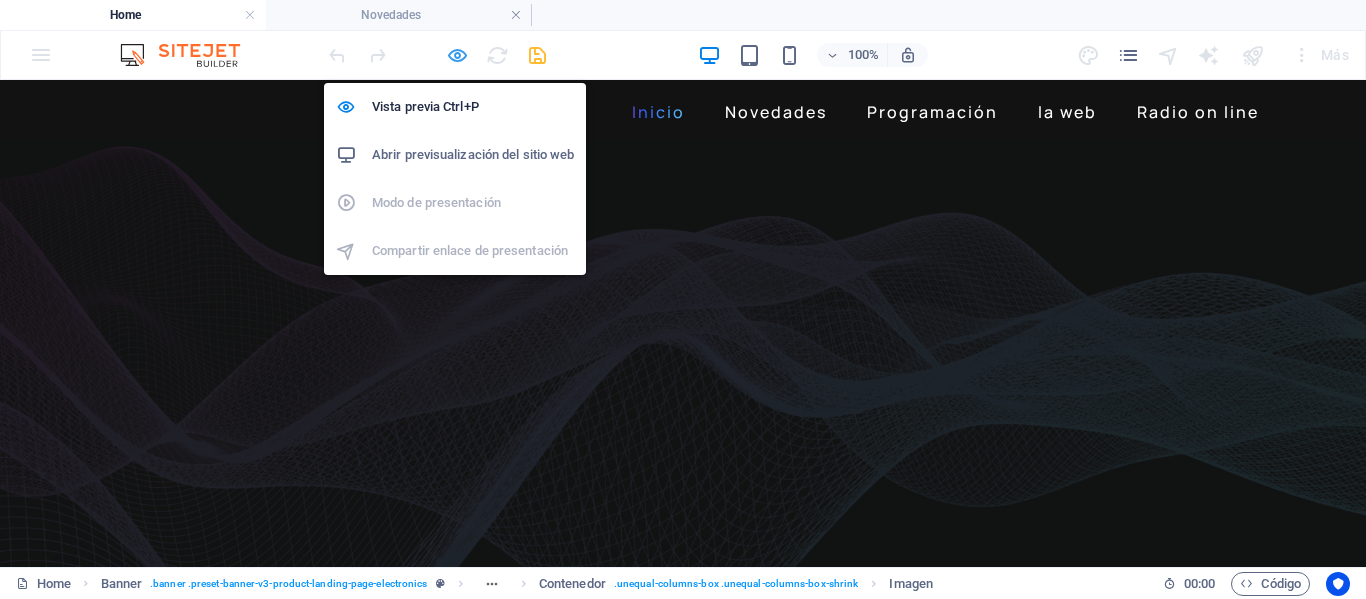 click at bounding box center (457, 55) 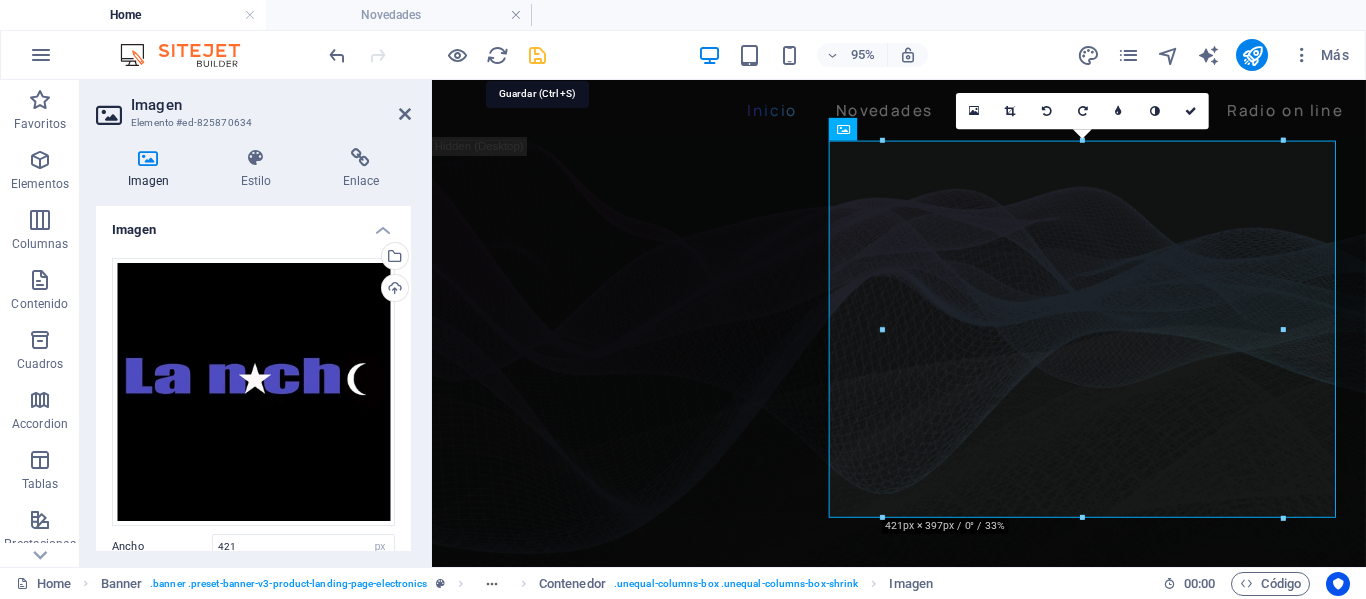 click at bounding box center (537, 55) 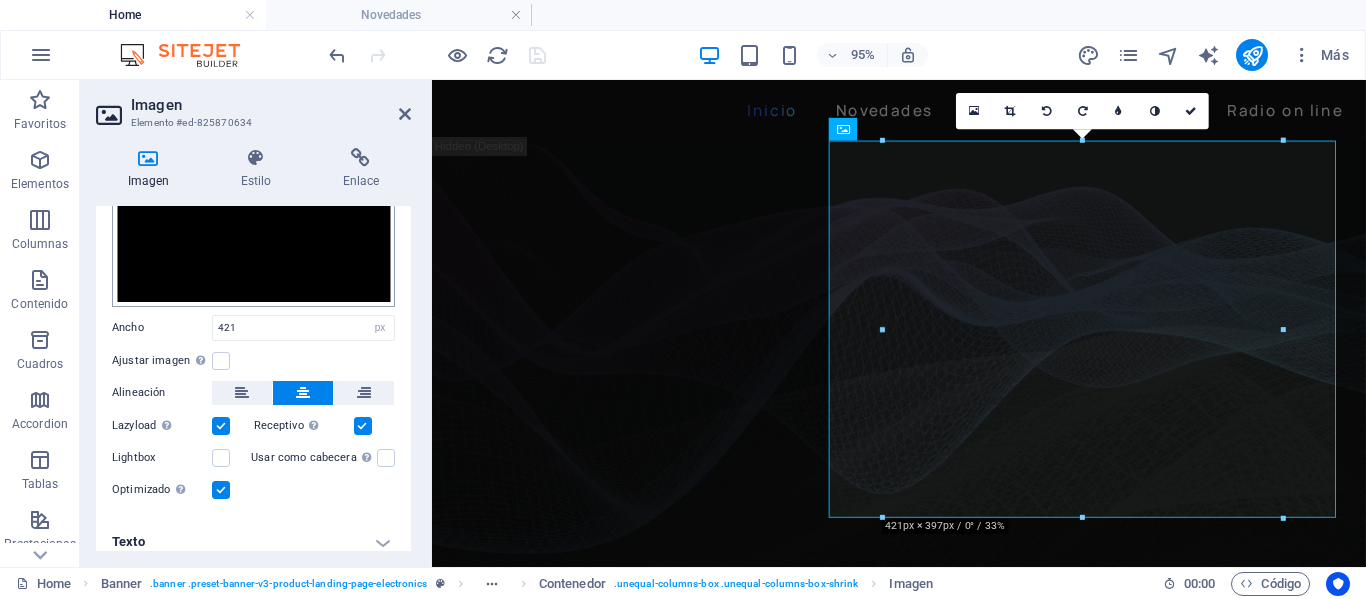 scroll, scrollTop: 230, scrollLeft: 0, axis: vertical 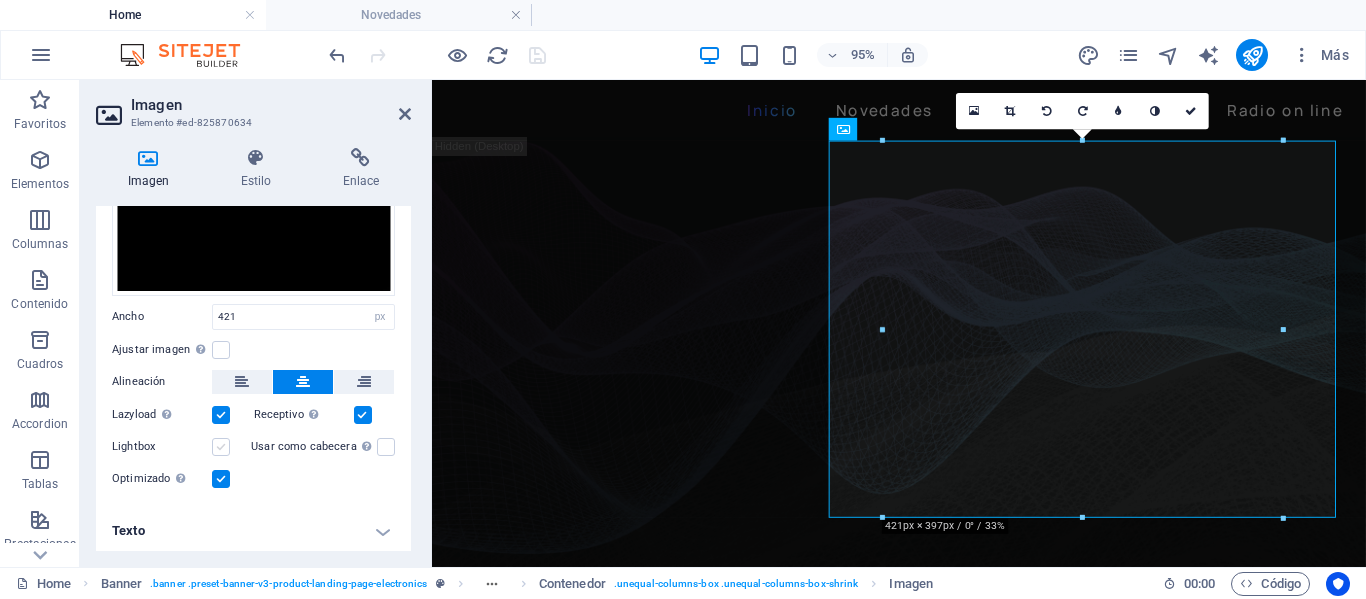 click at bounding box center [221, 447] 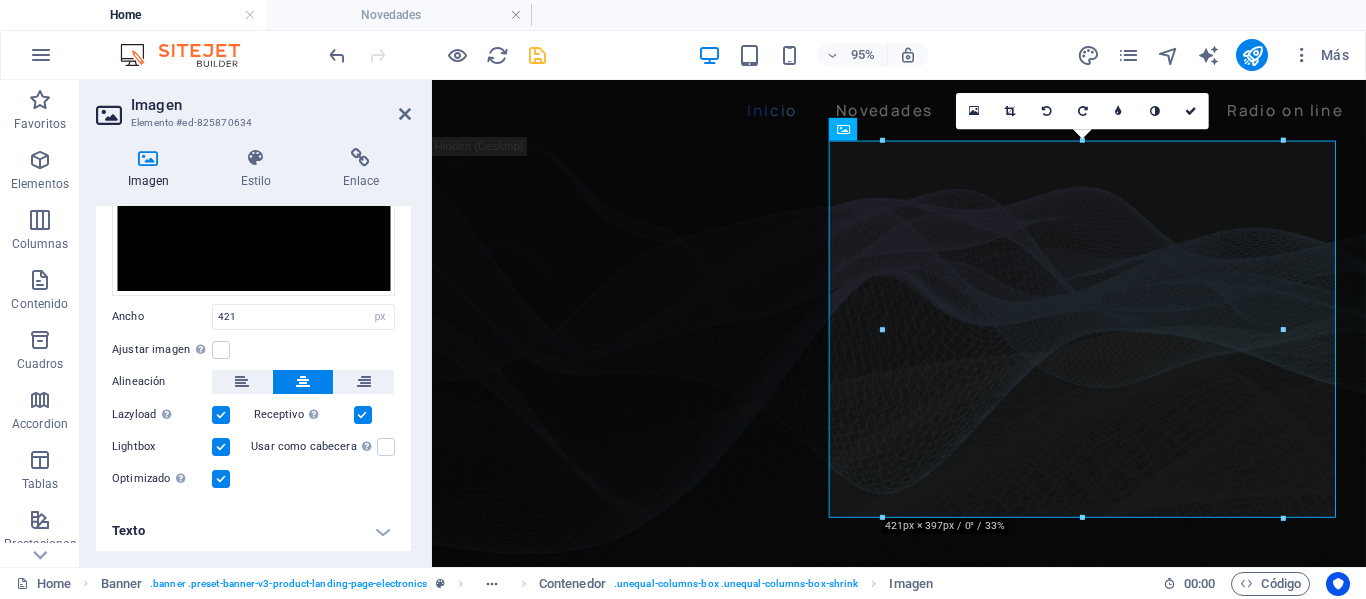click at bounding box center (221, 447) 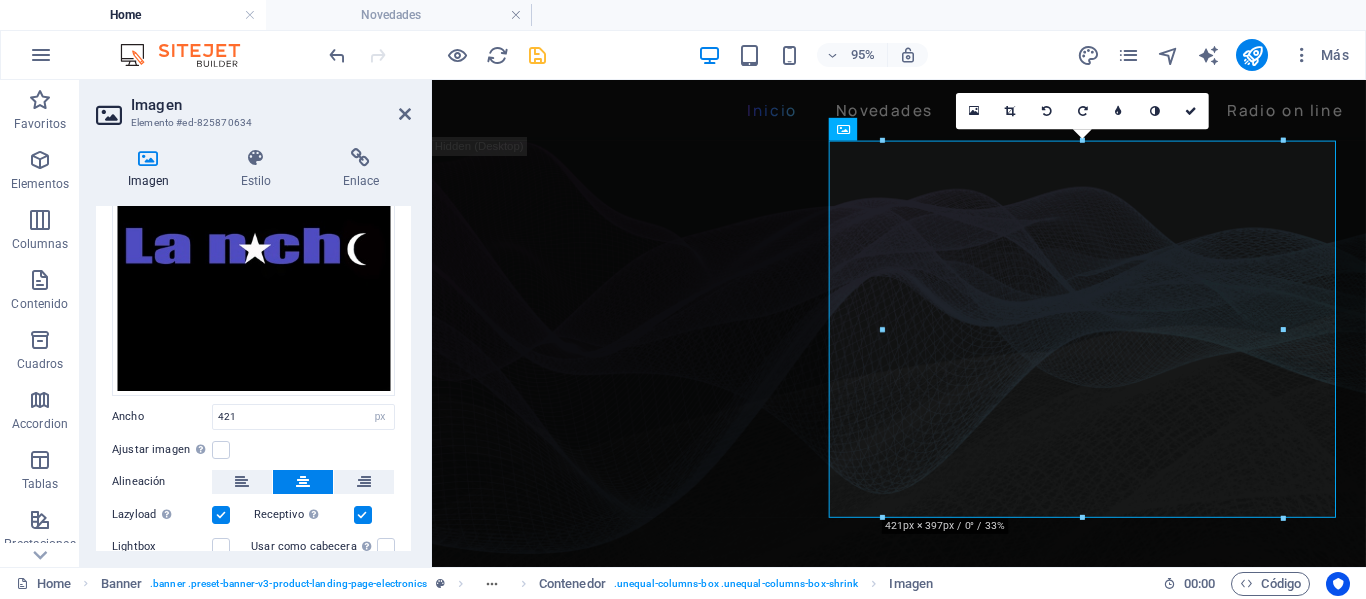 scroll, scrollTop: 0, scrollLeft: 0, axis: both 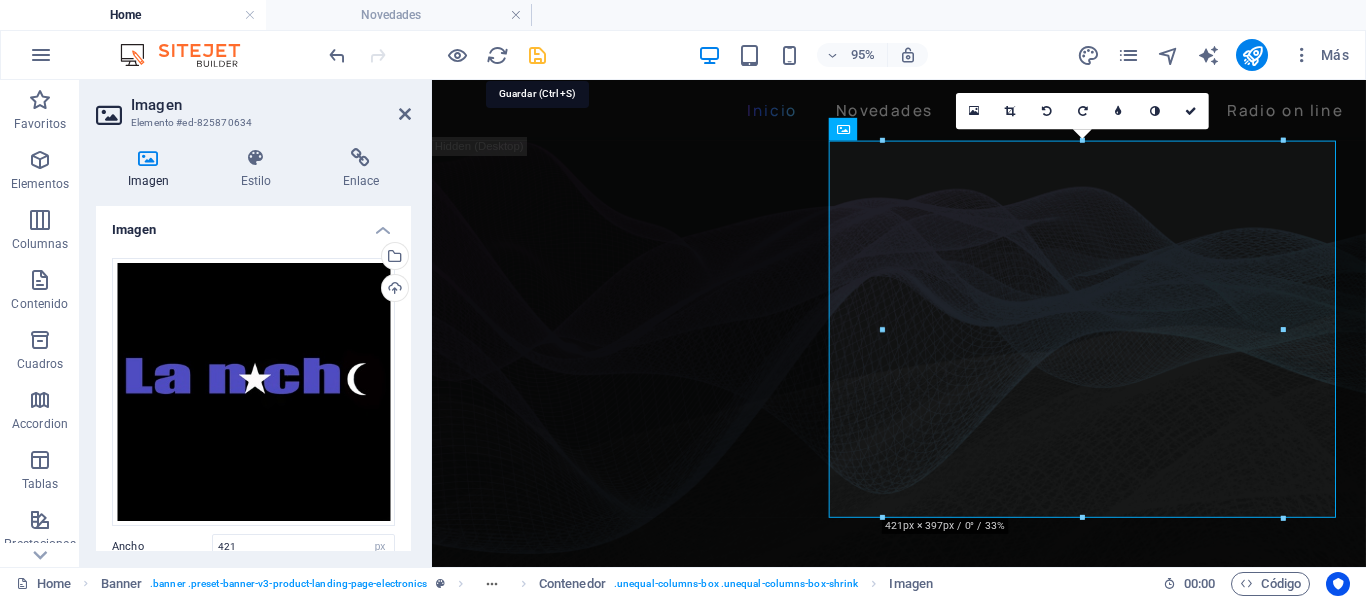 click at bounding box center [537, 55] 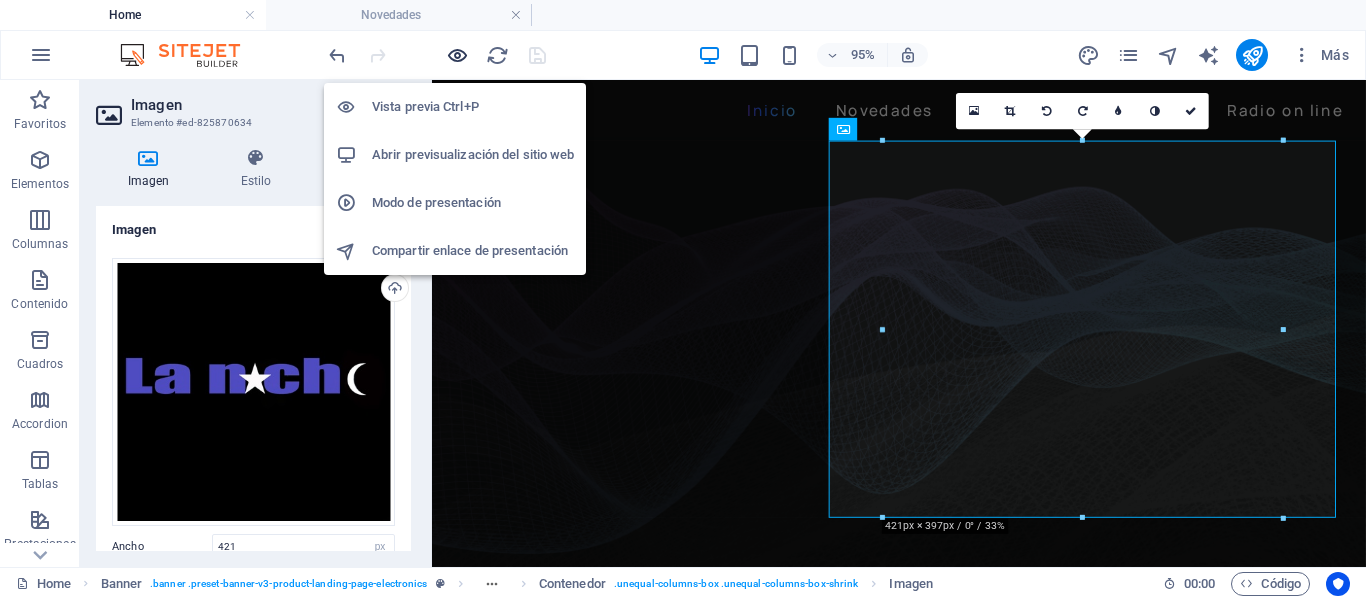 click at bounding box center [457, 55] 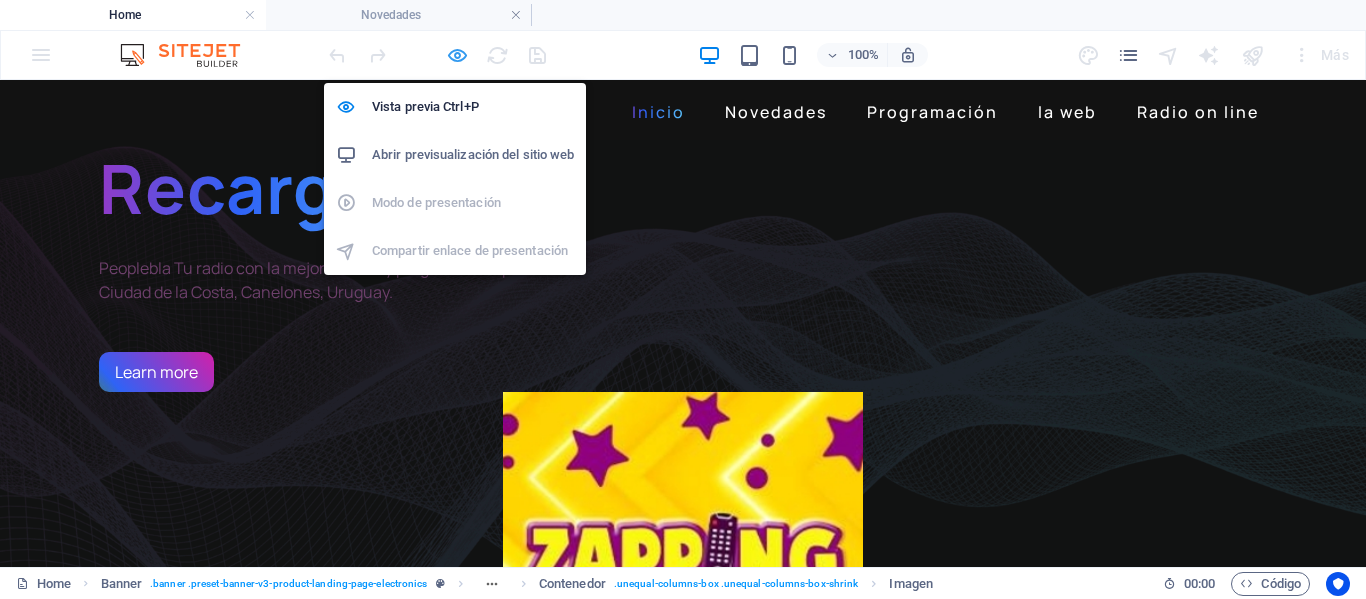 click at bounding box center (457, 55) 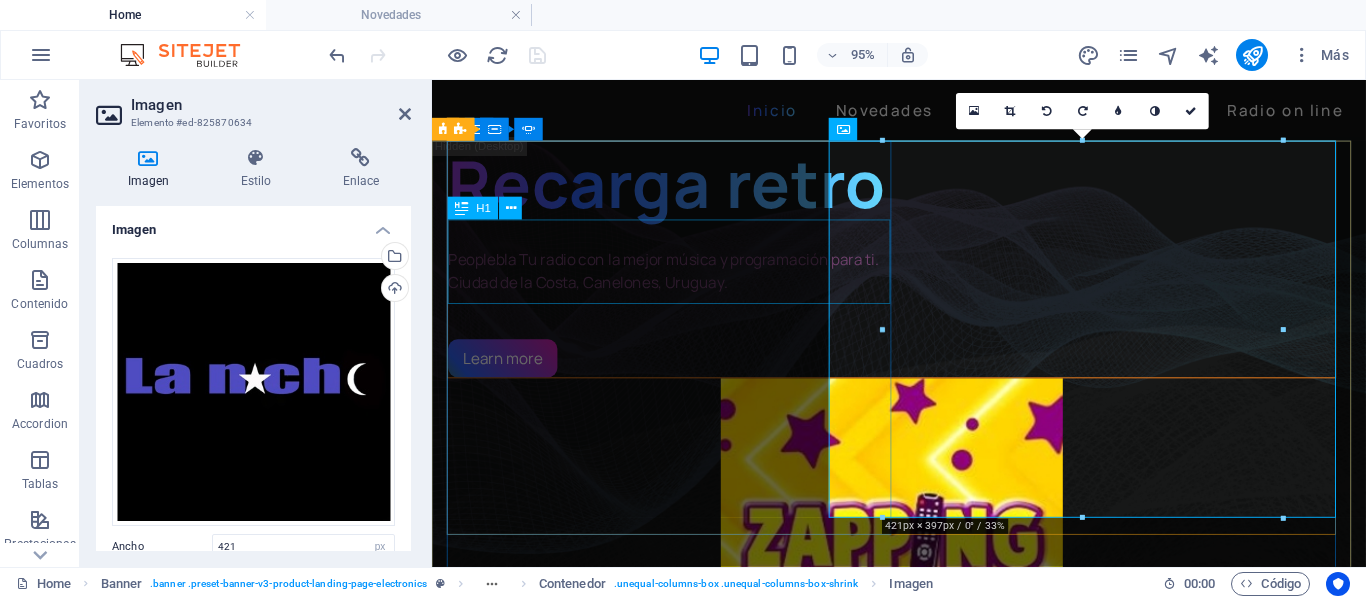 click on "Recarga retro" at bounding box center (916, 189) 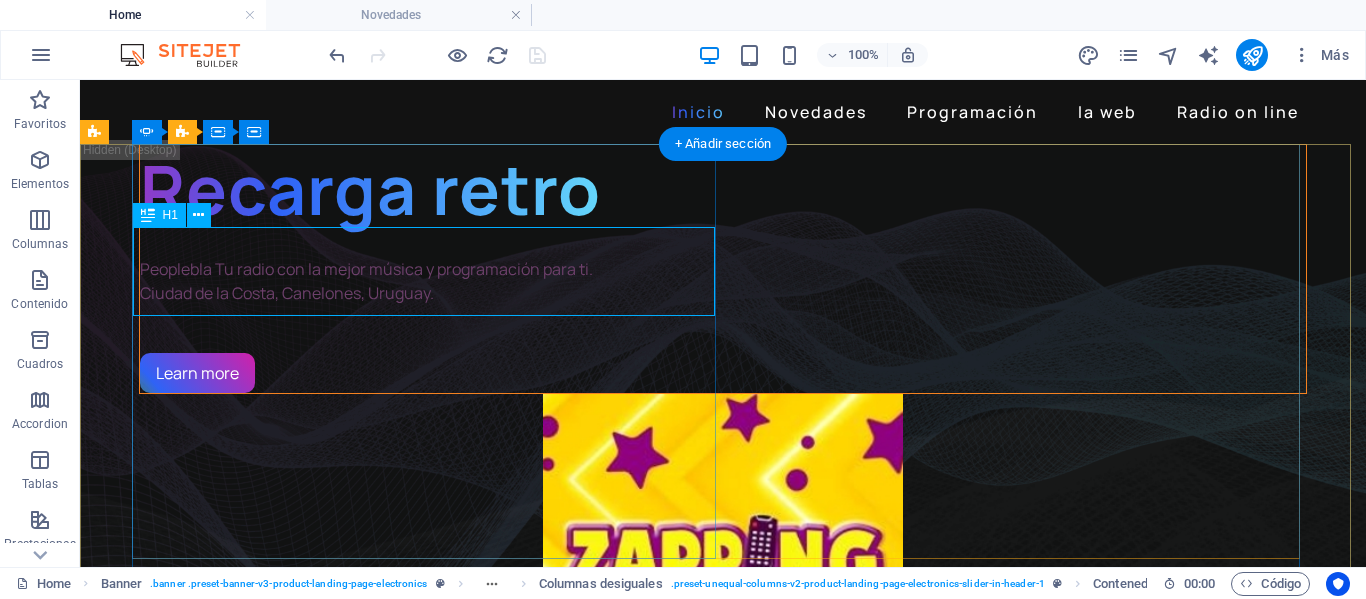 click on "Recarga retro" at bounding box center (723, 189) 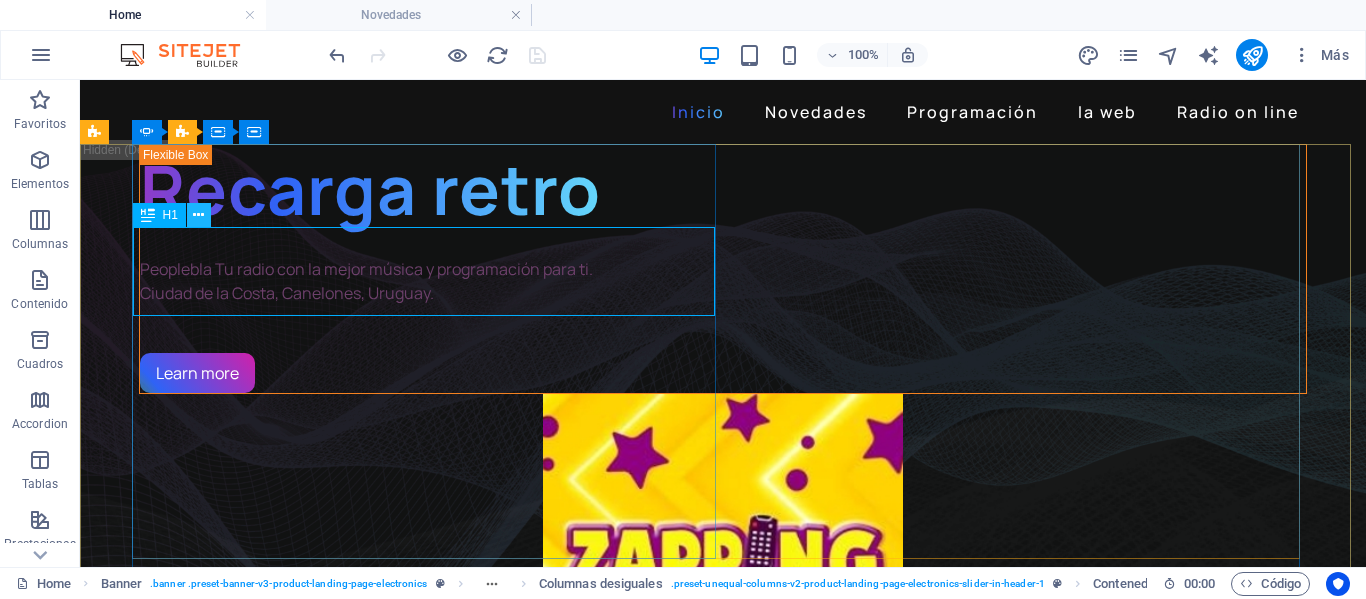 click at bounding box center [198, 215] 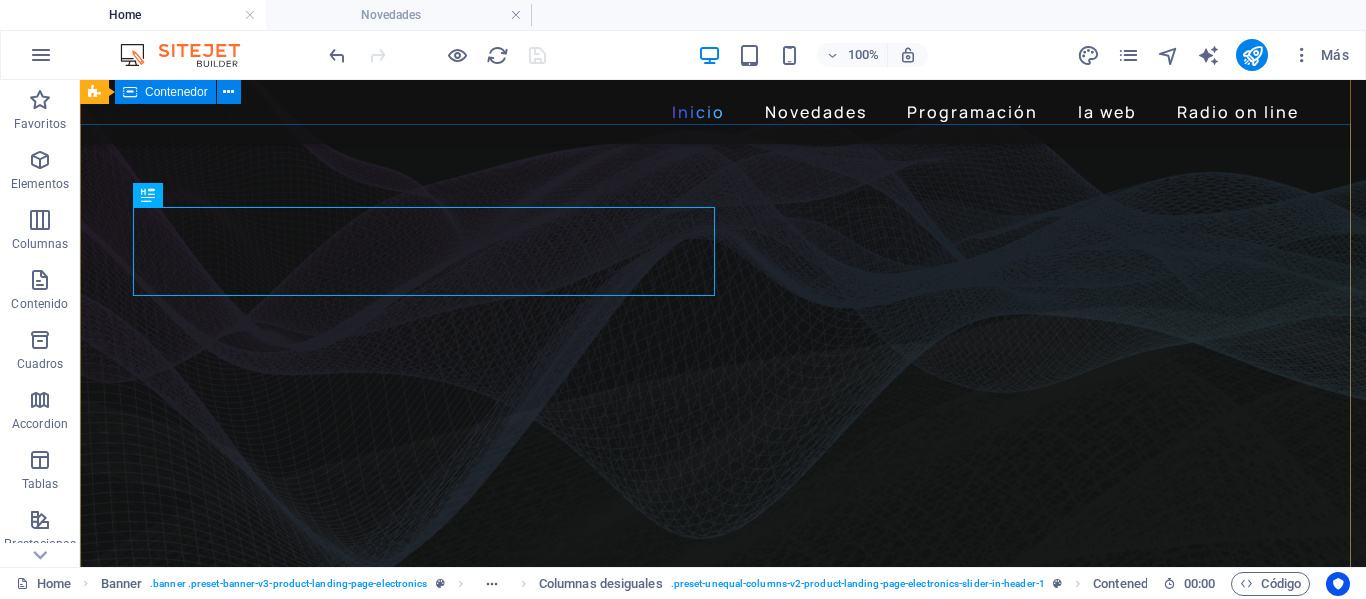 scroll, scrollTop: 0, scrollLeft: 0, axis: both 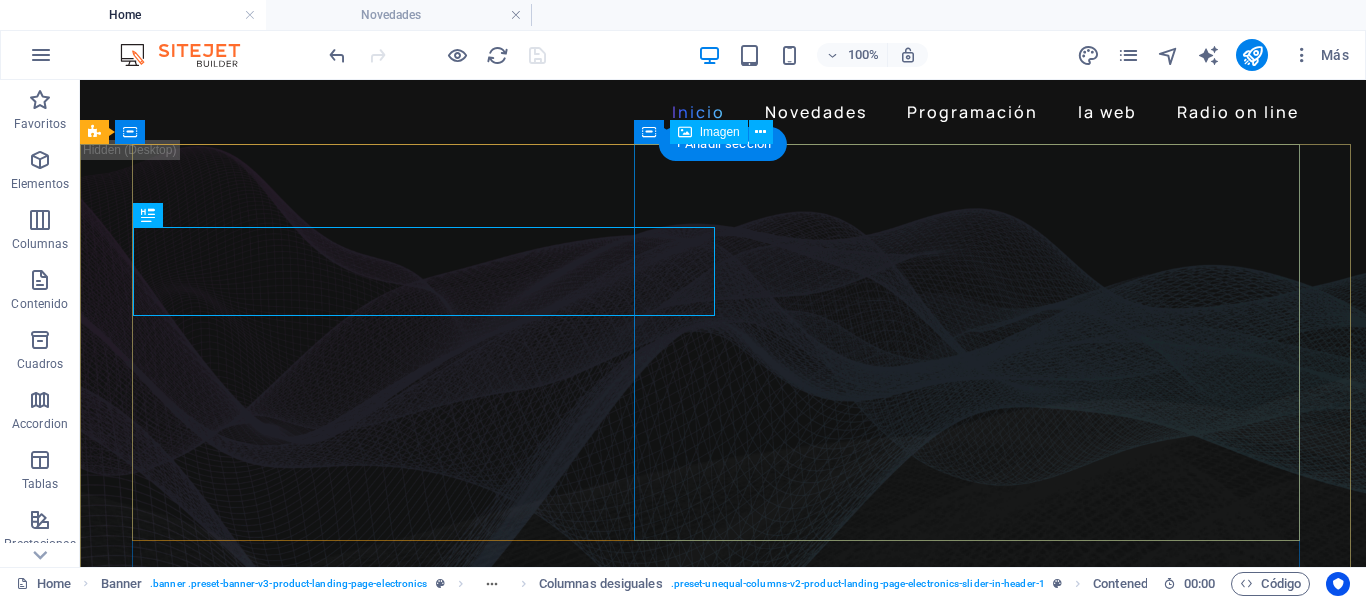 click at bounding box center (-1613, 3108) 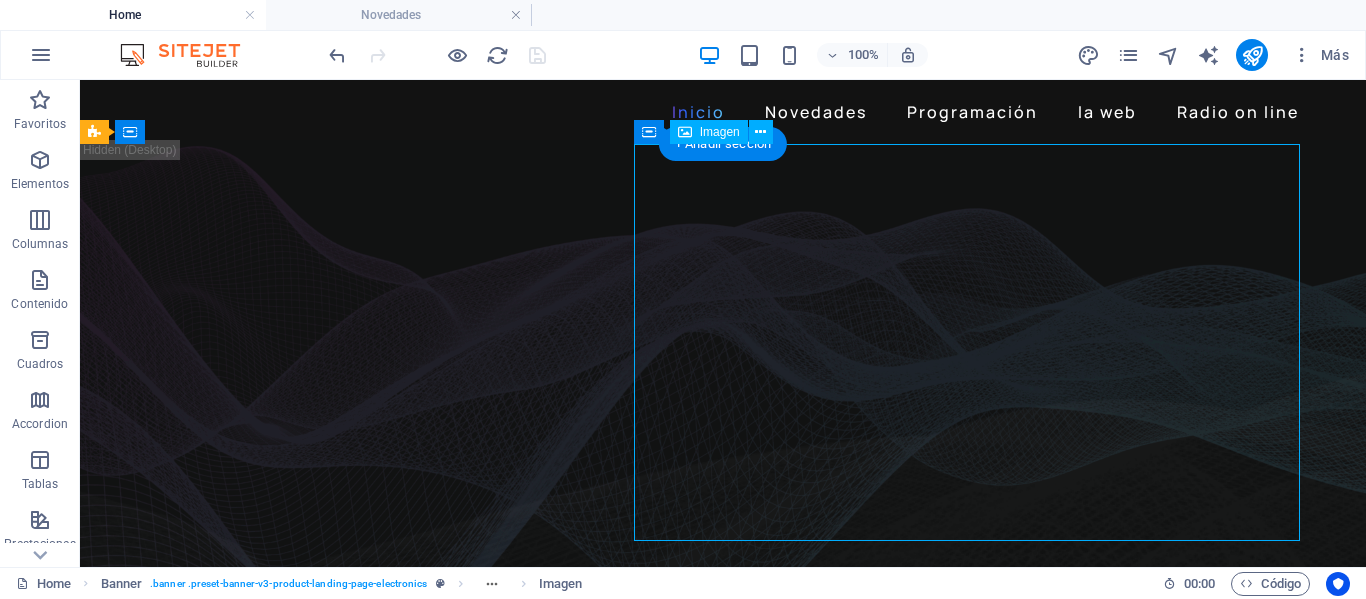click at bounding box center [-1613, 3108] 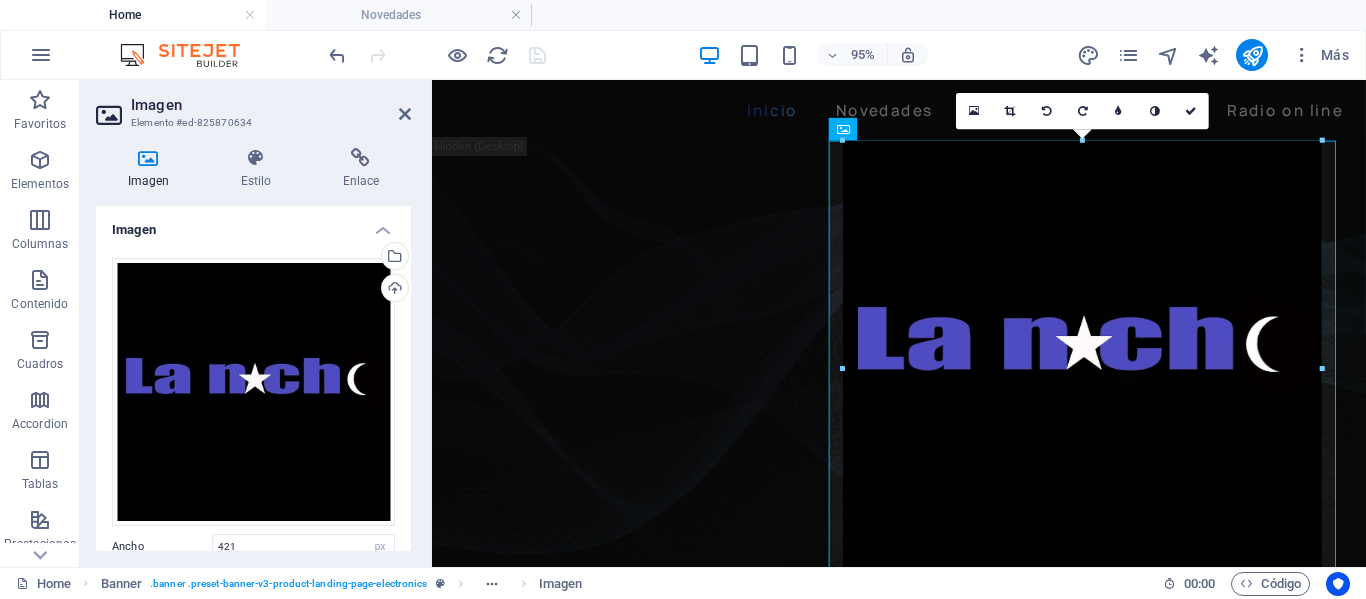 drag, startPoint x: 1287, startPoint y: 520, endPoint x: 1365, endPoint y: 605, distance: 115.36464 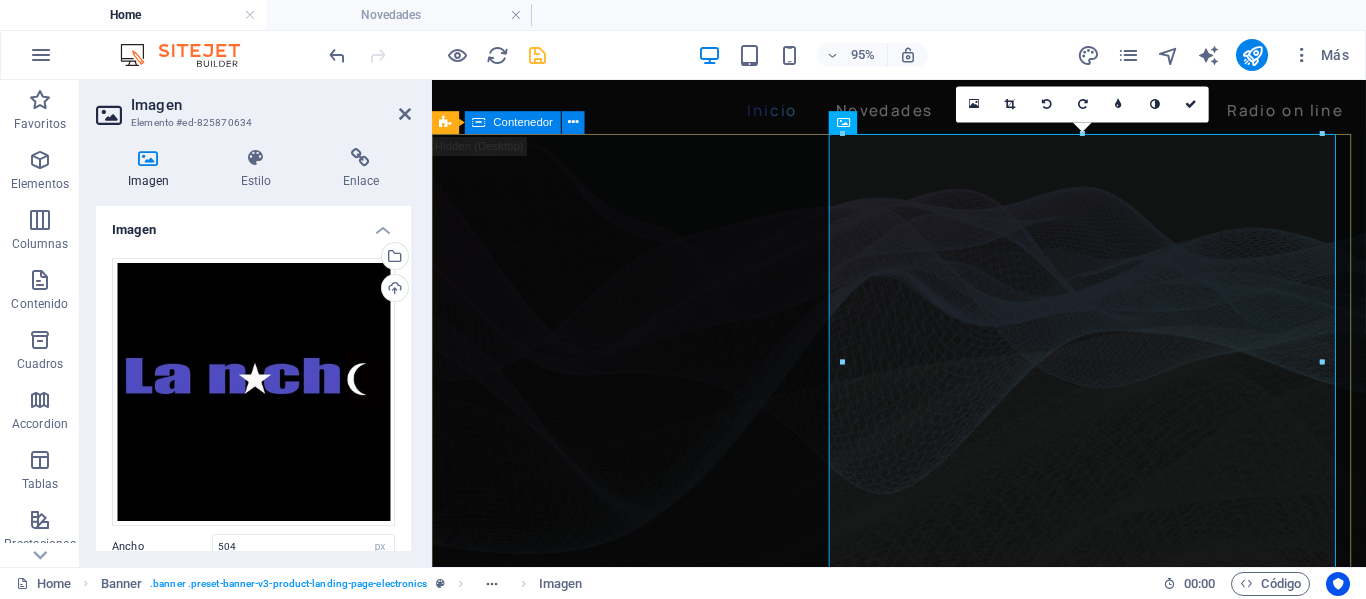 scroll, scrollTop: 100, scrollLeft: 0, axis: vertical 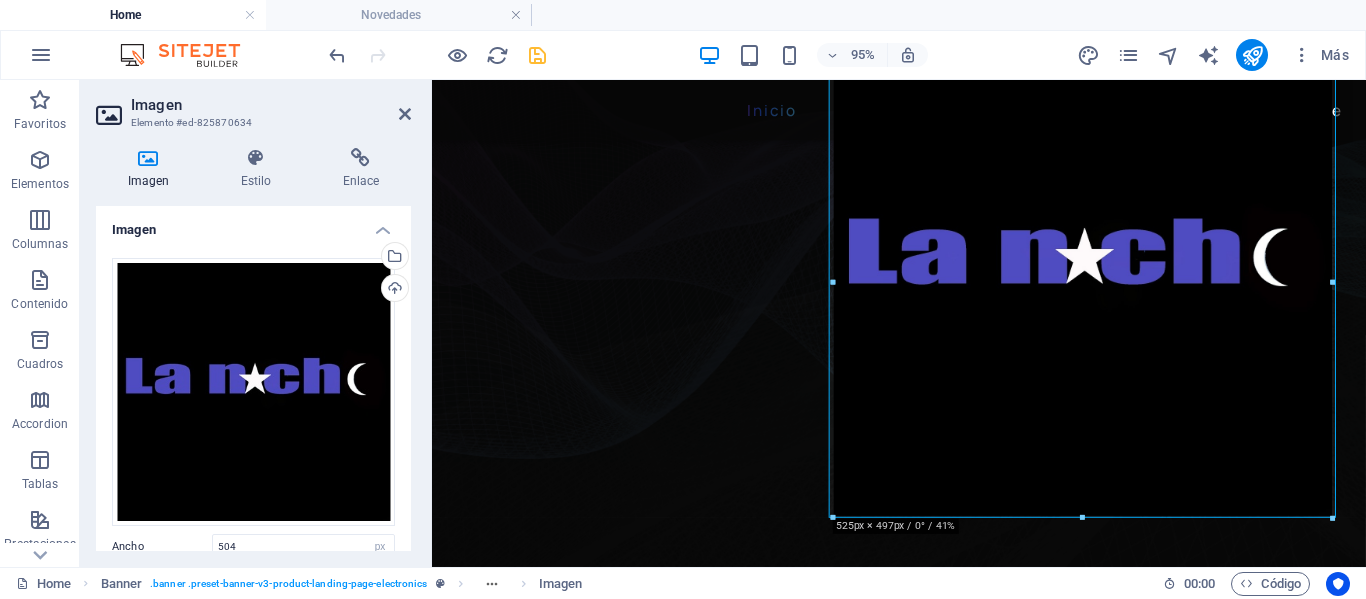 drag, startPoint x: 1325, startPoint y: 503, endPoint x: 1350, endPoint y: 526, distance: 33.970577 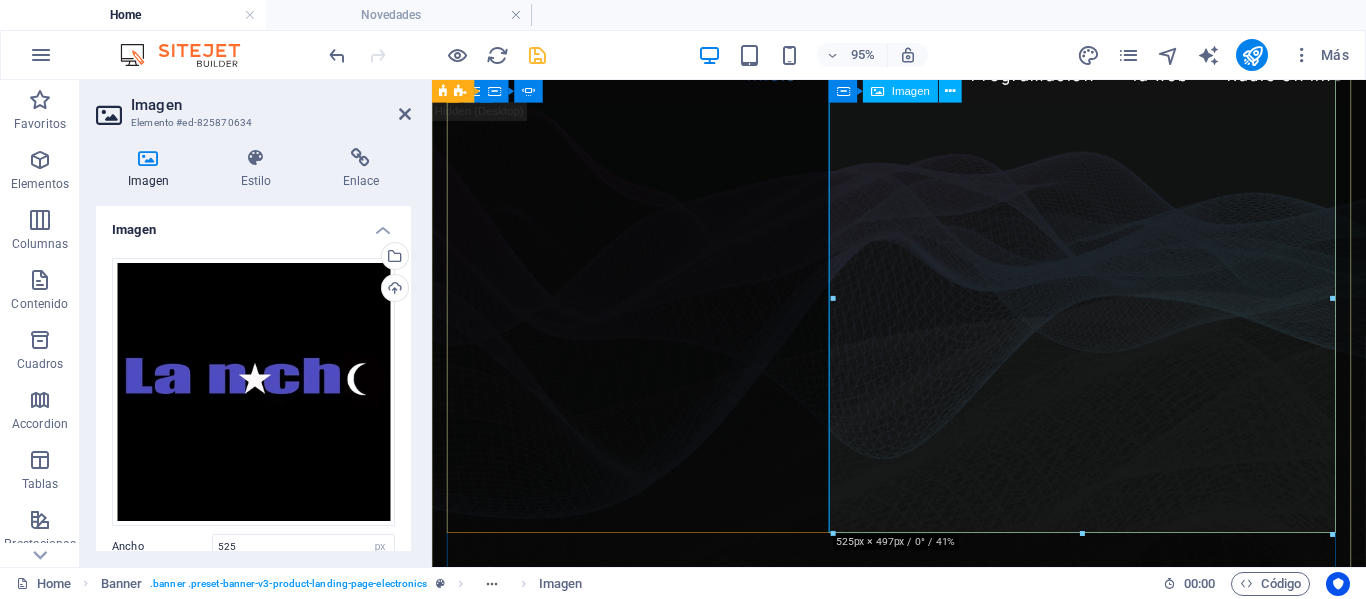 scroll, scrollTop: 0, scrollLeft: 0, axis: both 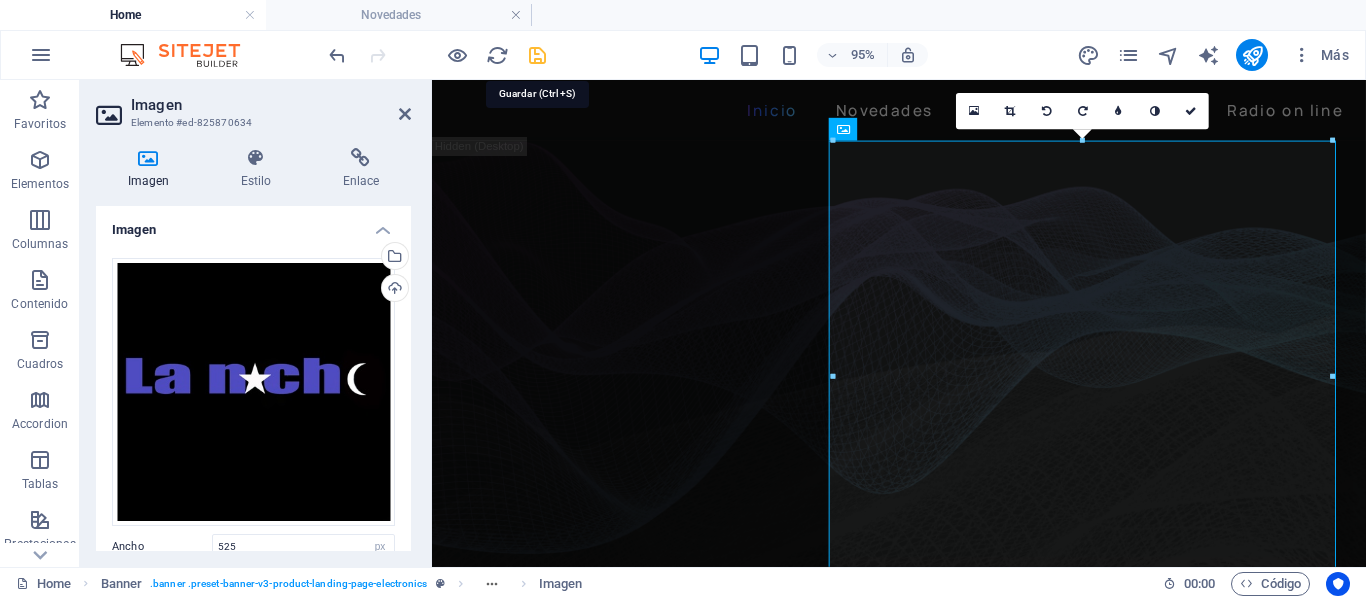 click at bounding box center [537, 55] 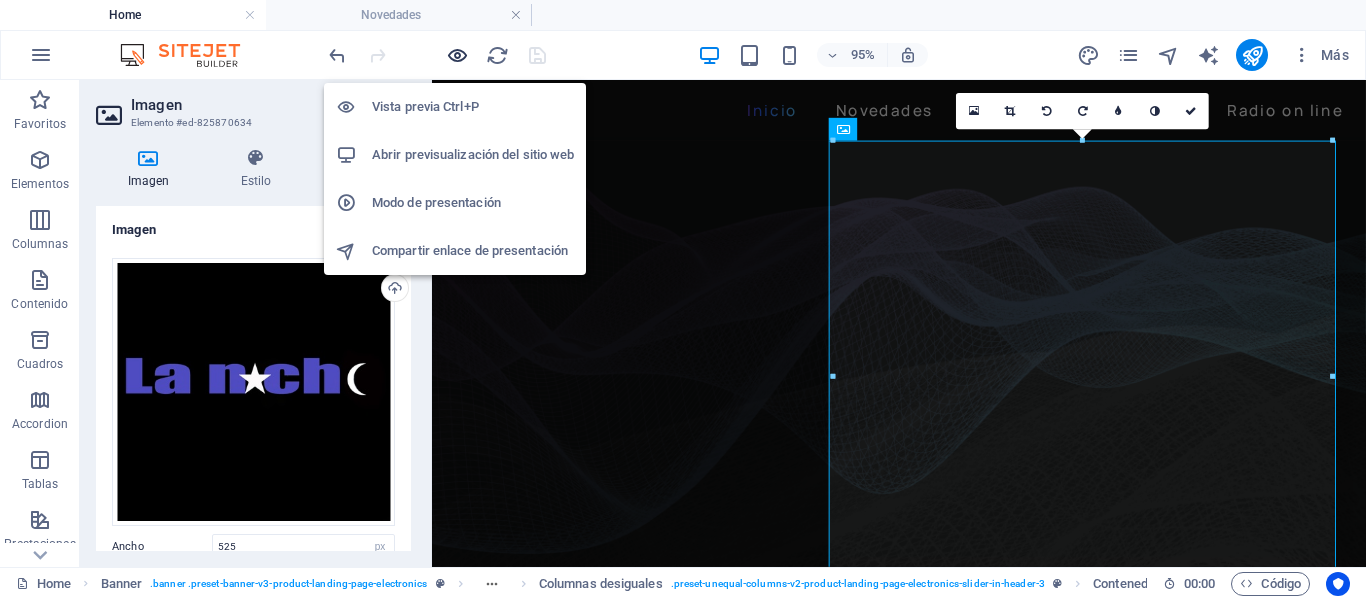 click at bounding box center [457, 55] 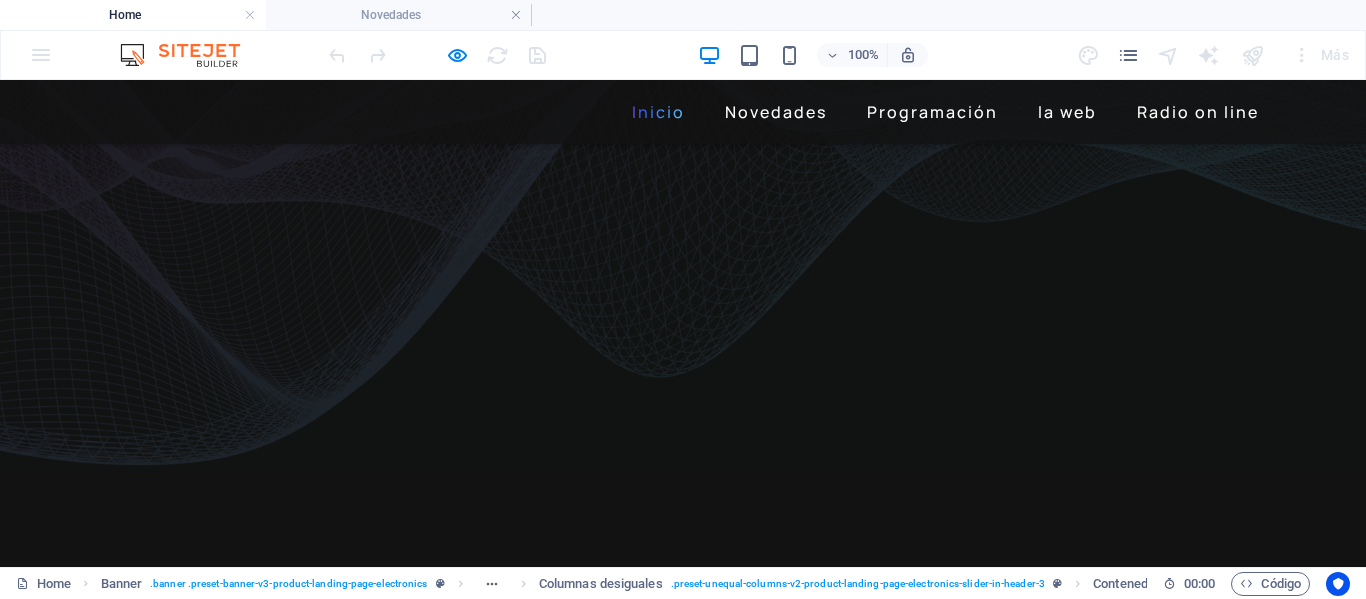 scroll, scrollTop: 0, scrollLeft: 0, axis: both 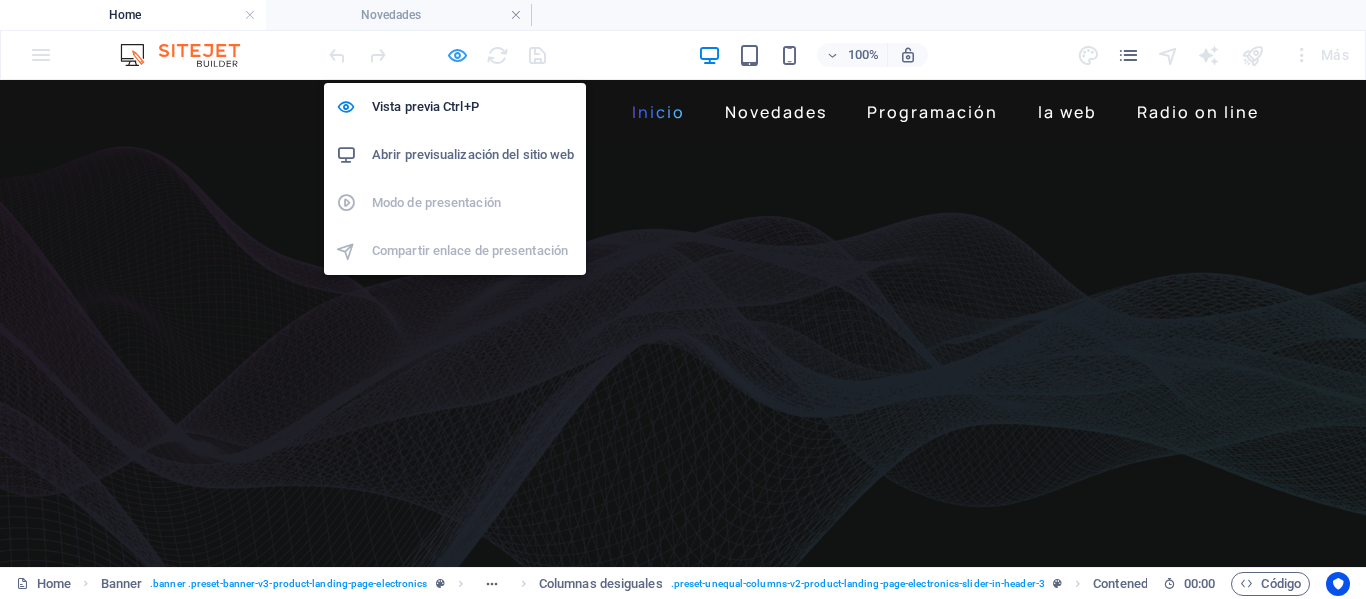 click at bounding box center [457, 55] 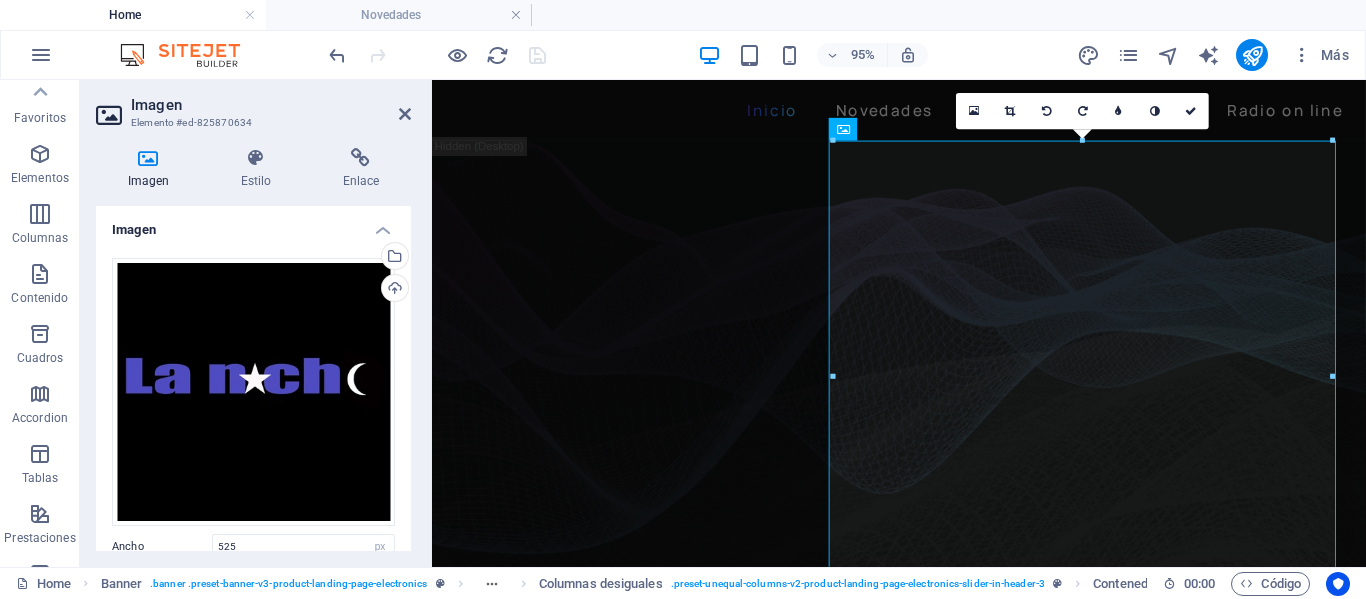 scroll, scrollTop: 0, scrollLeft: 0, axis: both 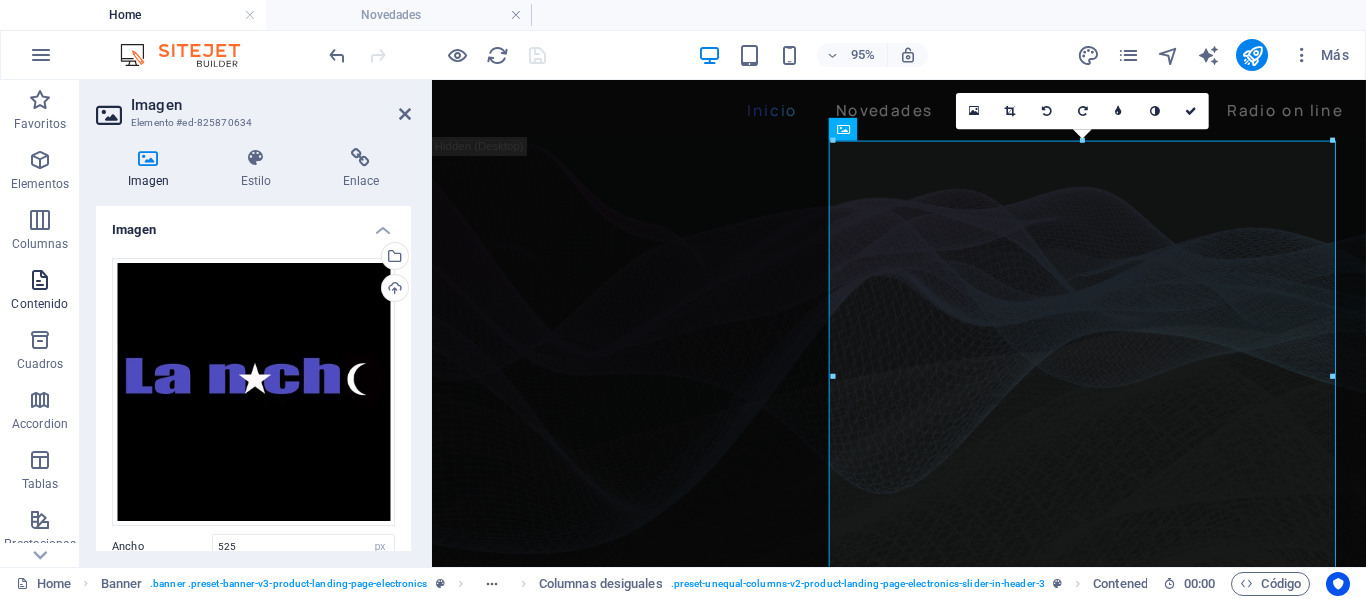 click at bounding box center [40, 280] 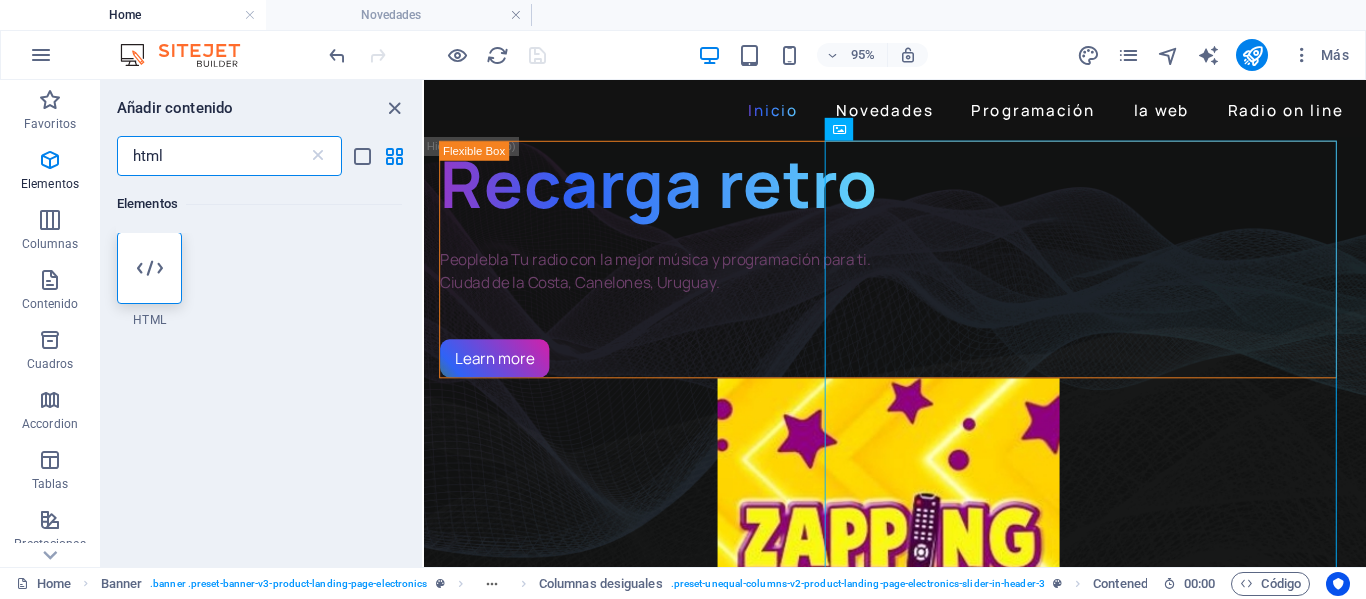 scroll, scrollTop: 0, scrollLeft: 0, axis: both 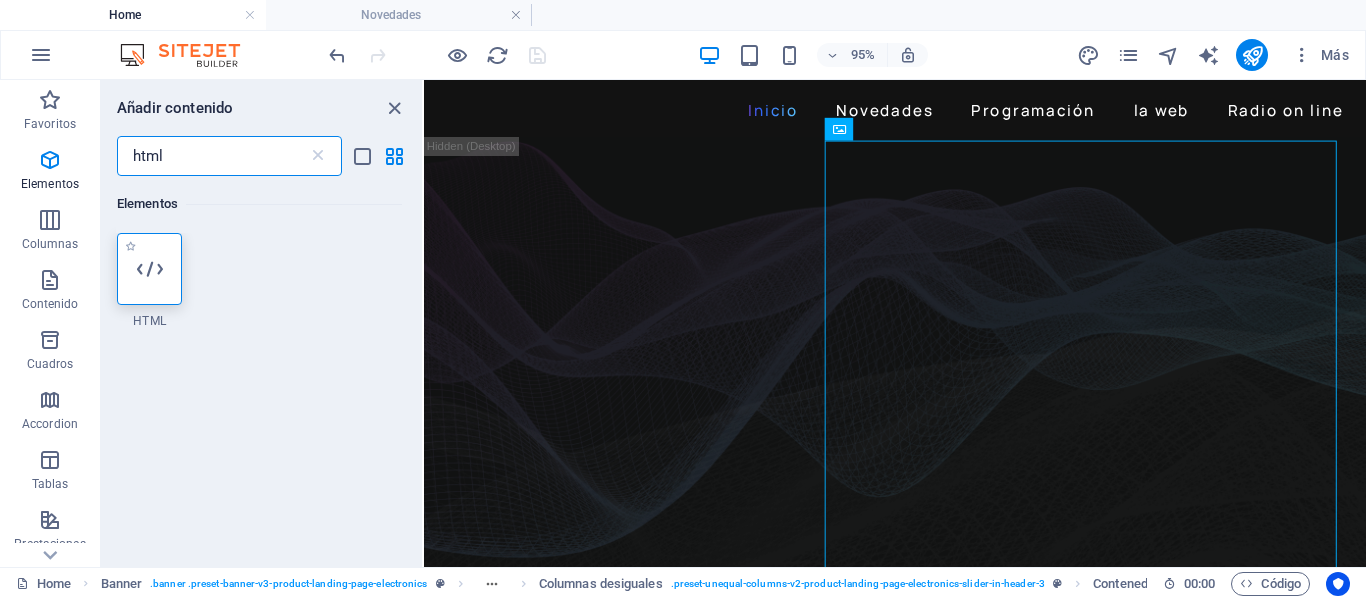 type on "html" 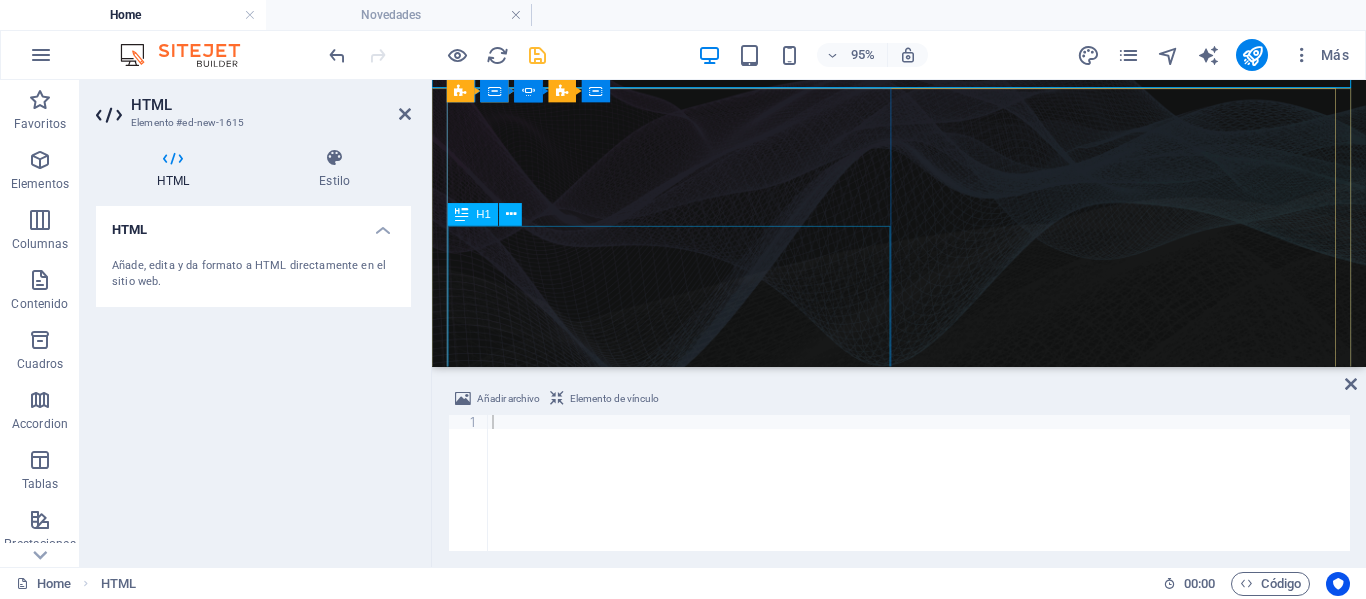 scroll, scrollTop: 0, scrollLeft: 0, axis: both 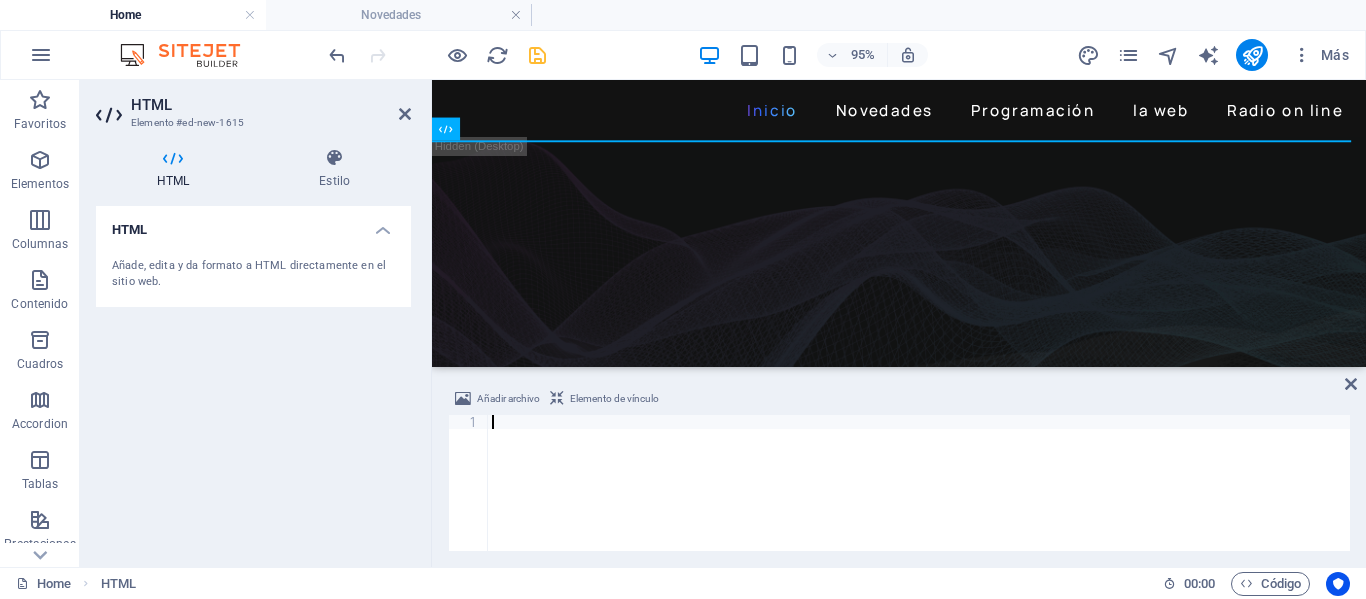 click at bounding box center [919, 497] 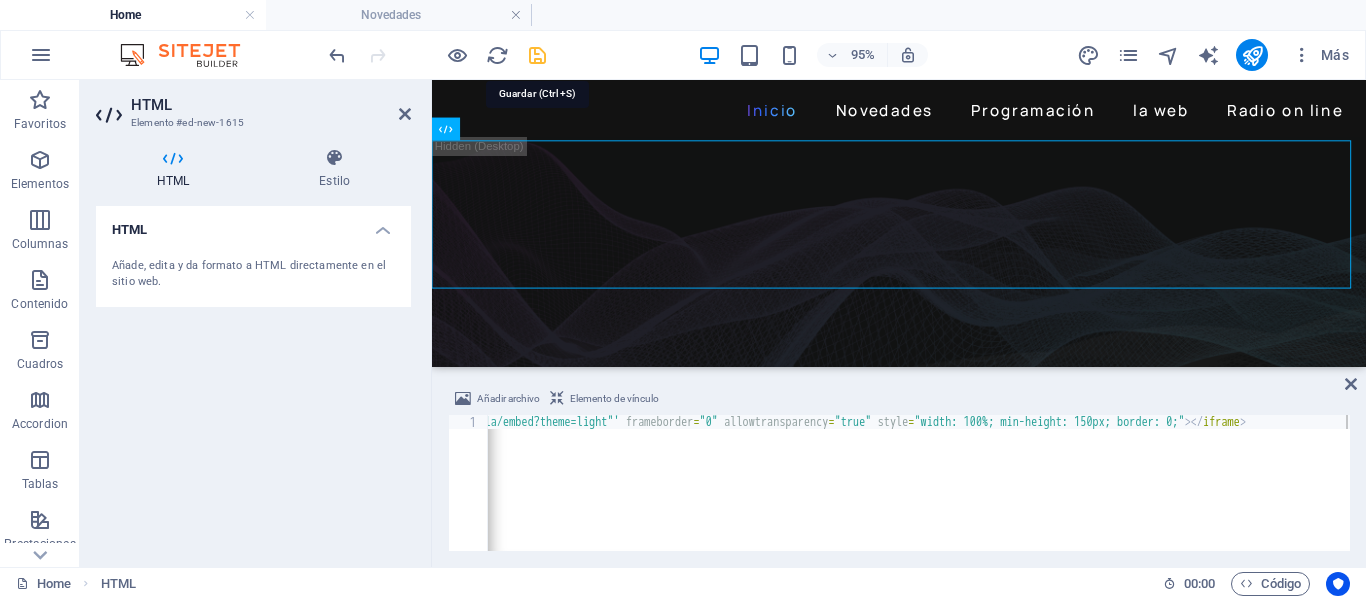 click at bounding box center (537, 55) 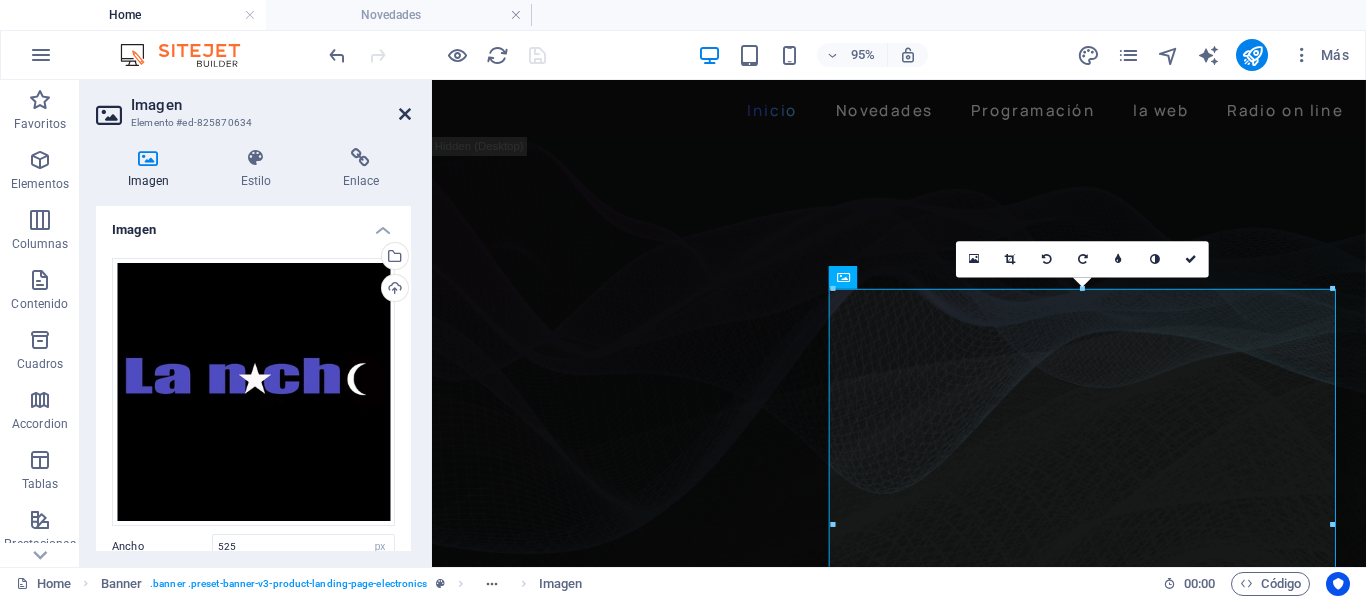 click at bounding box center [405, 114] 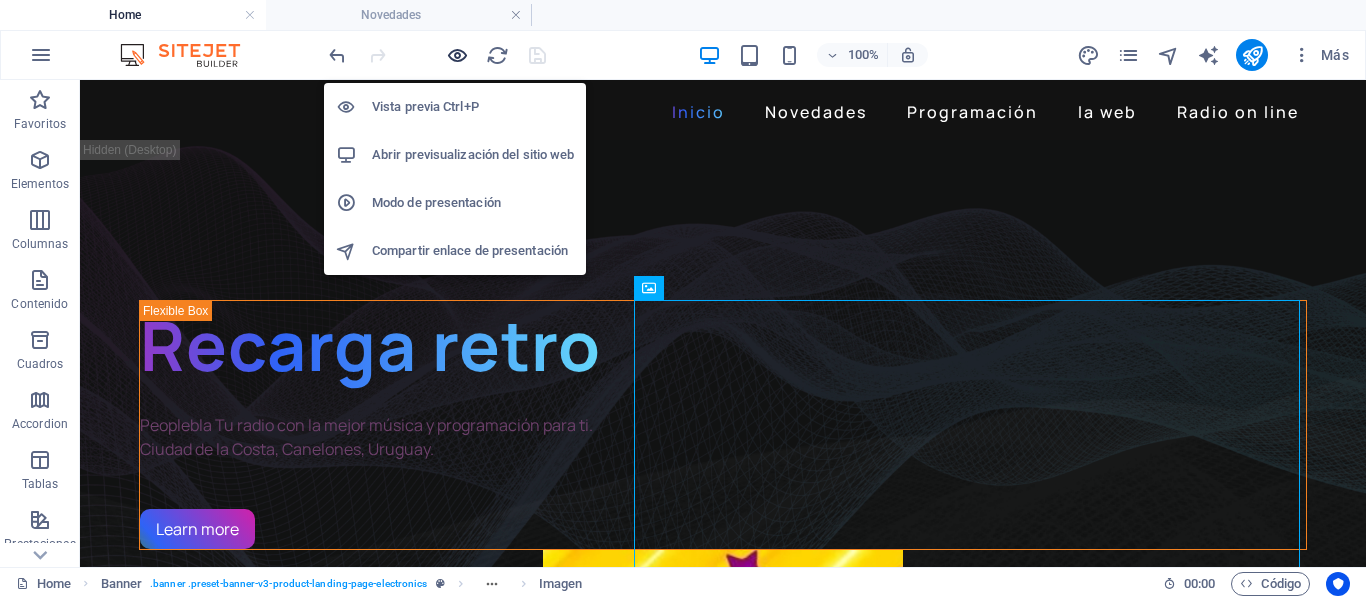 click at bounding box center [457, 55] 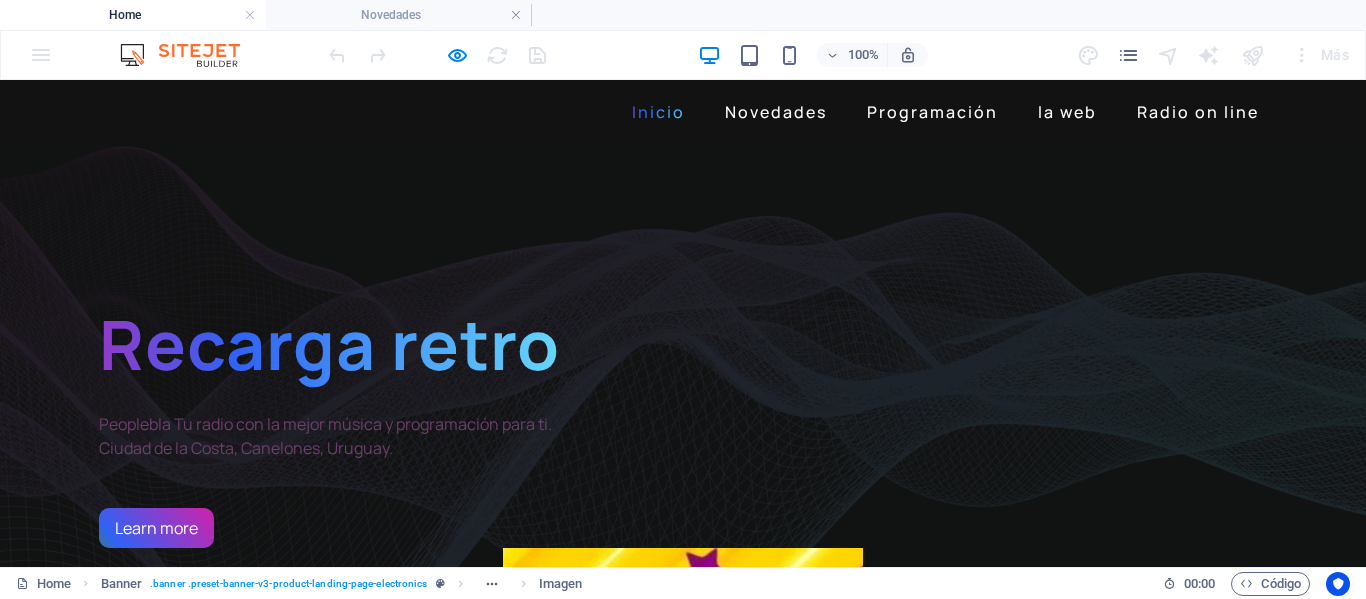 click at bounding box center [683, 448] 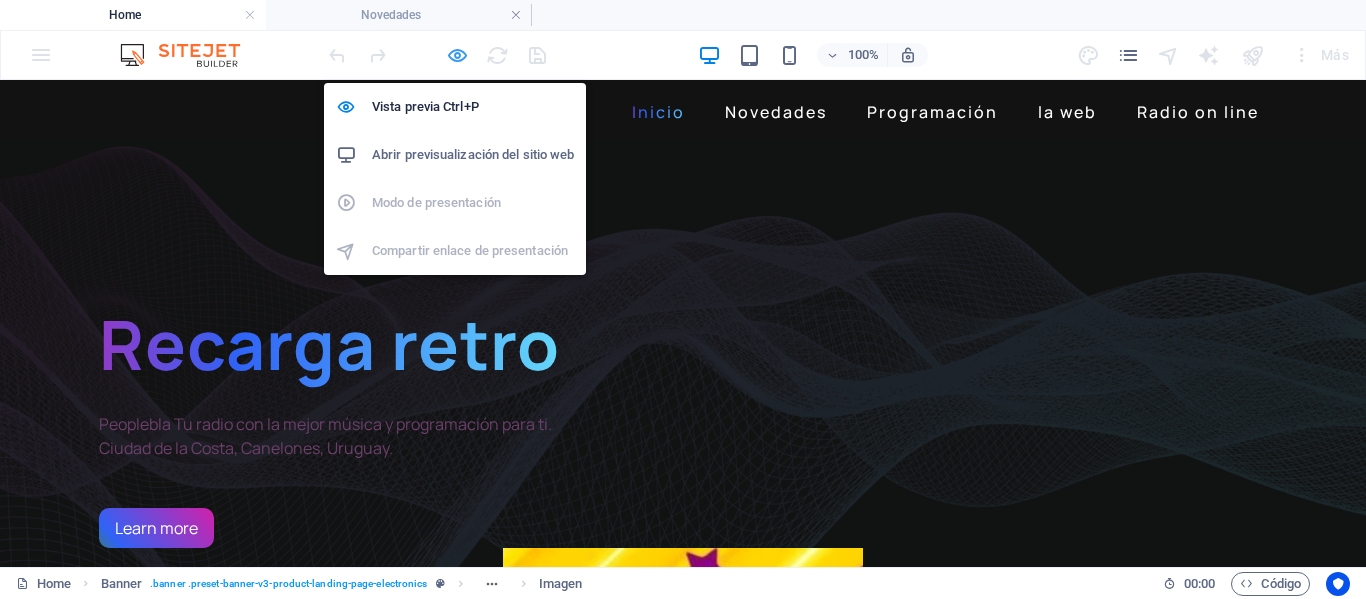 click at bounding box center [457, 55] 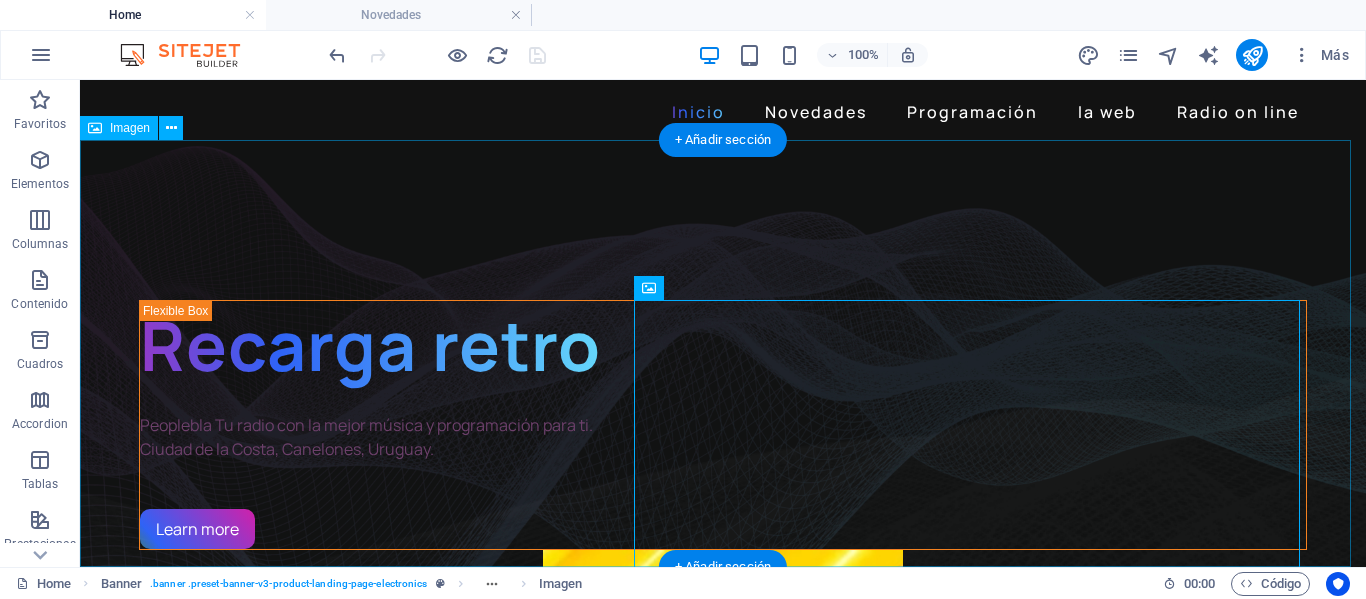 click at bounding box center (723, 353) 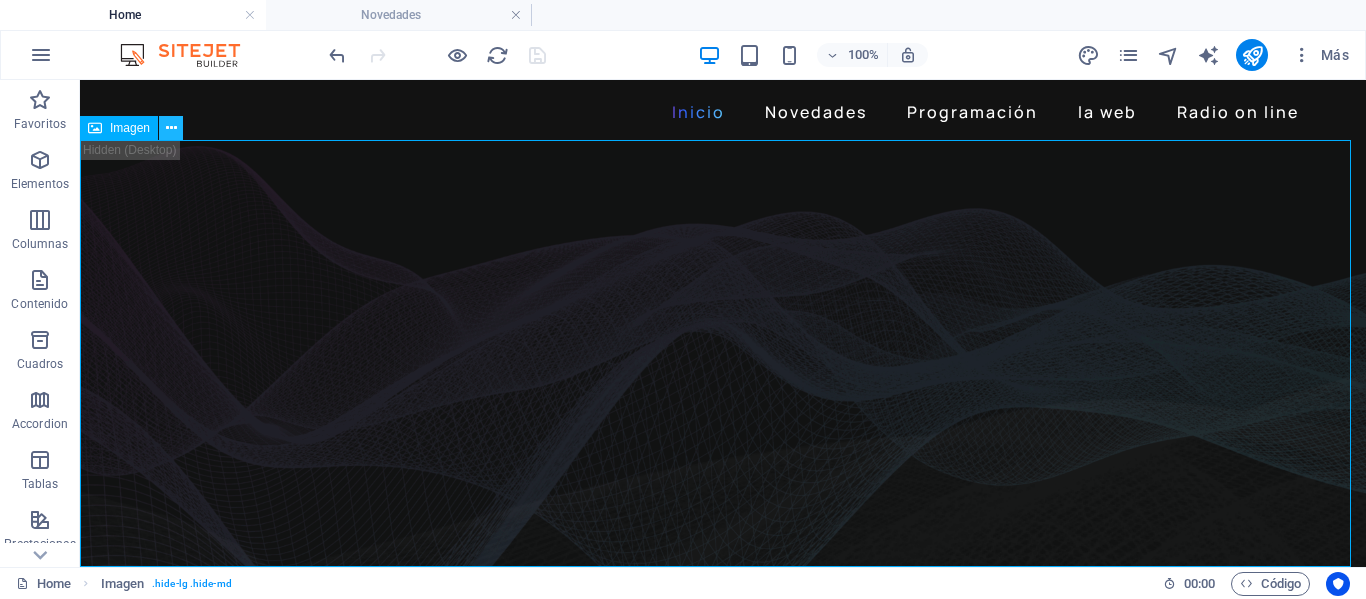 click at bounding box center (171, 128) 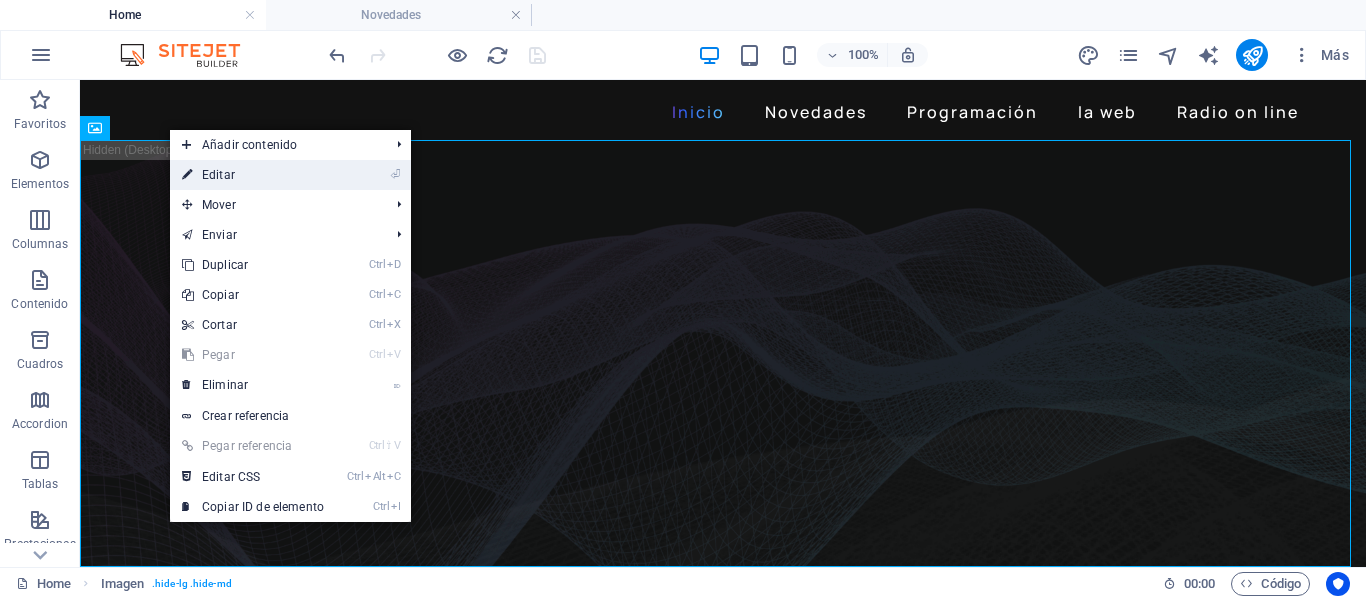 click on "⏎  Editar" at bounding box center [253, 175] 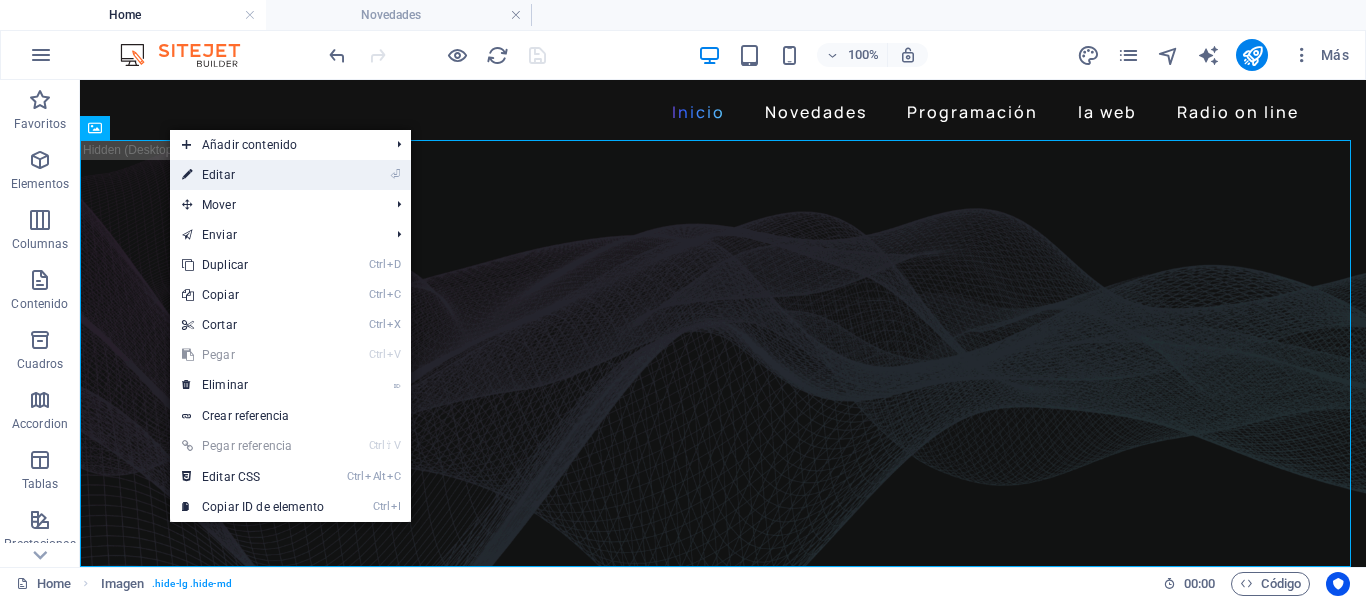 select on "%" 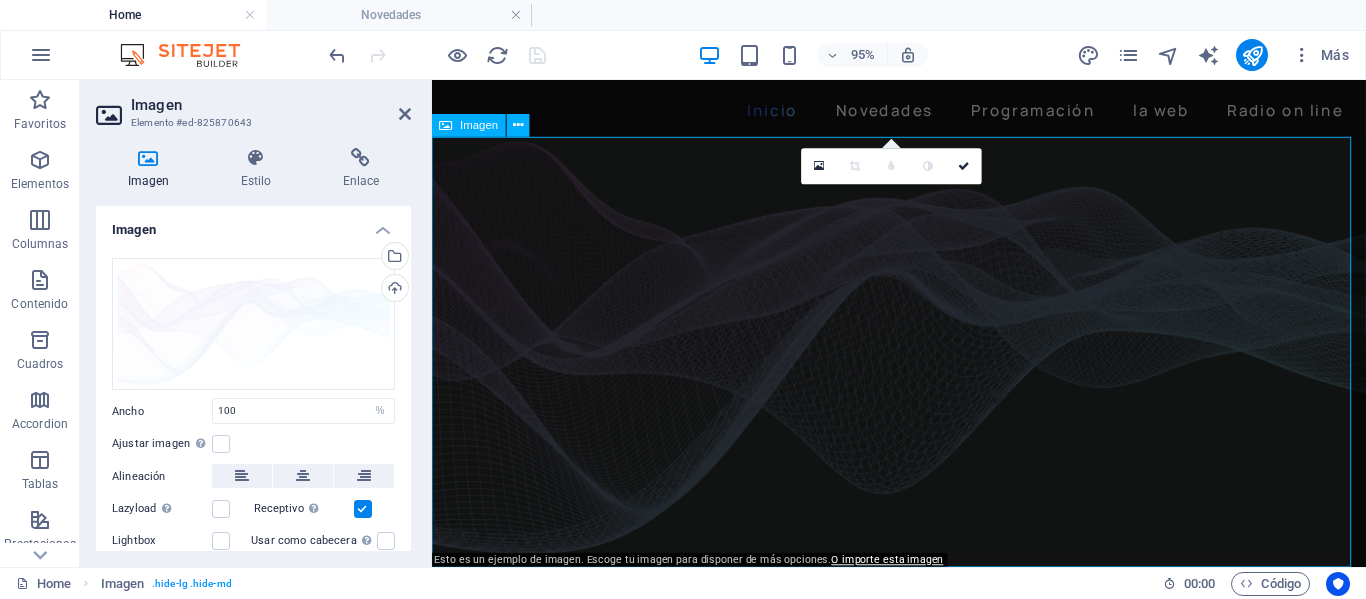 click at bounding box center (923, 366) 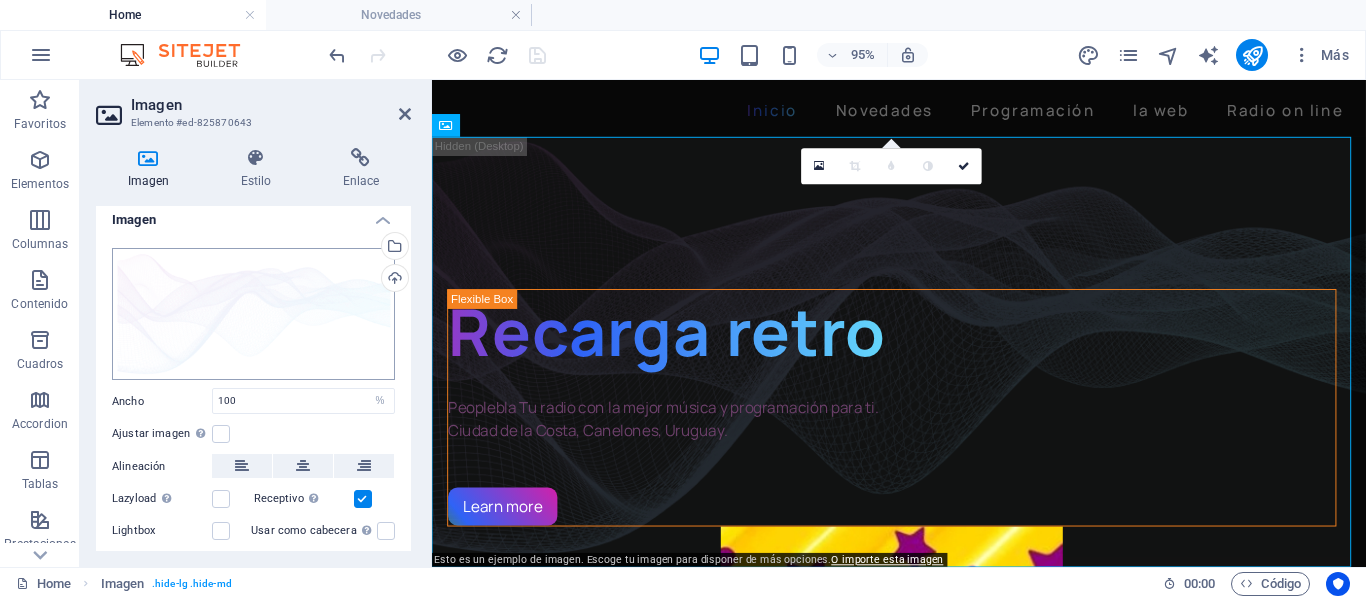 scroll, scrollTop: 0, scrollLeft: 0, axis: both 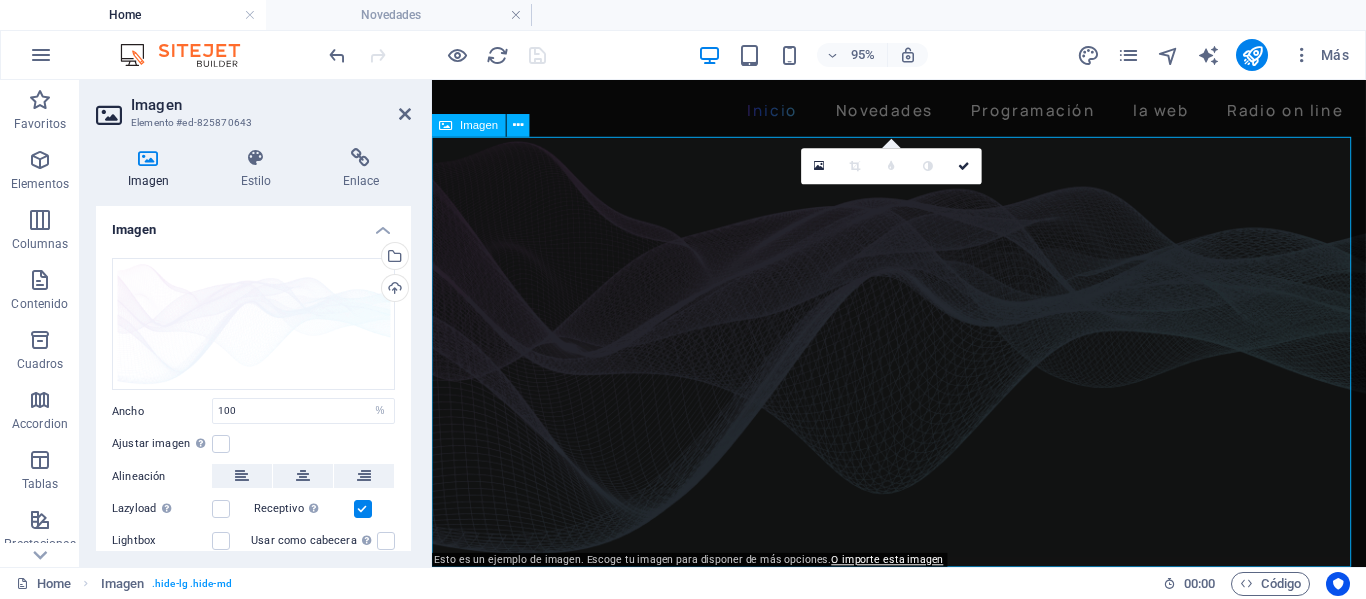 click at bounding box center [923, 366] 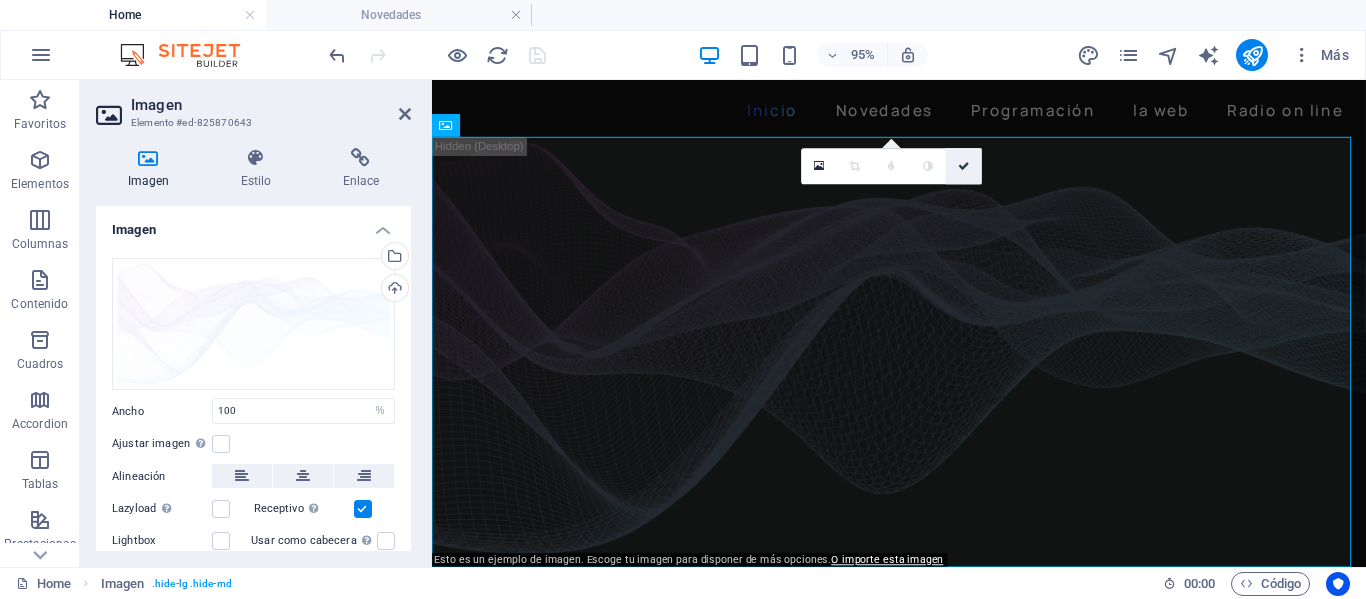 click at bounding box center (964, 166) 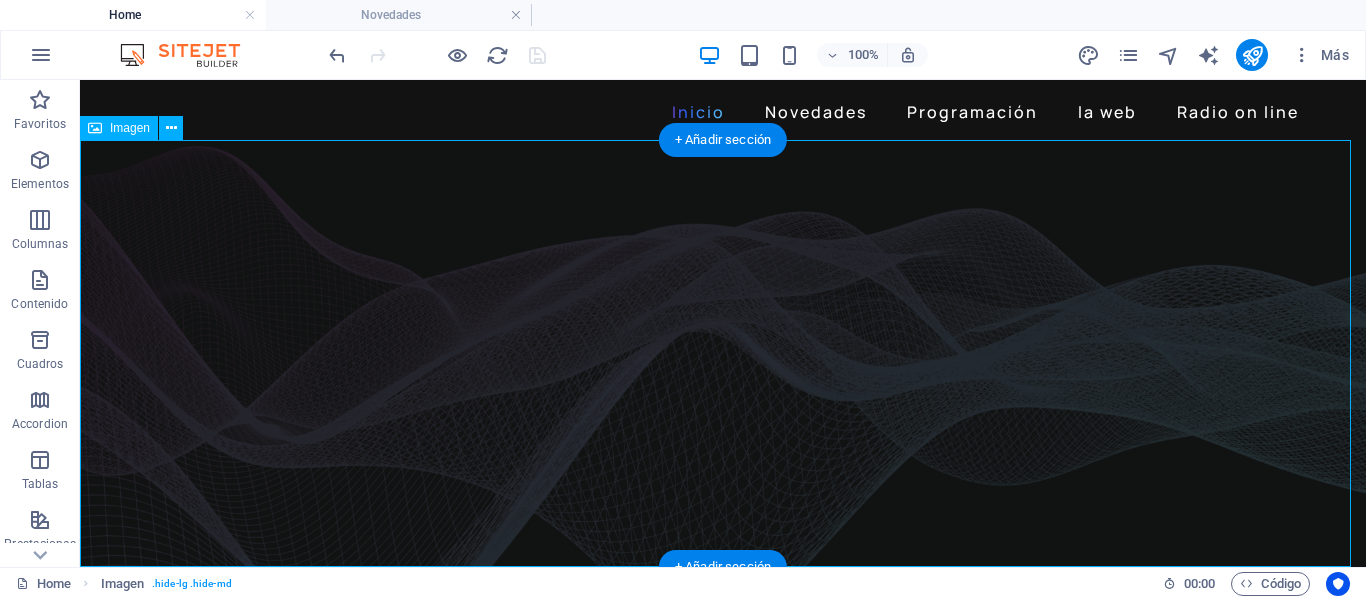 click at bounding box center [723, 353] 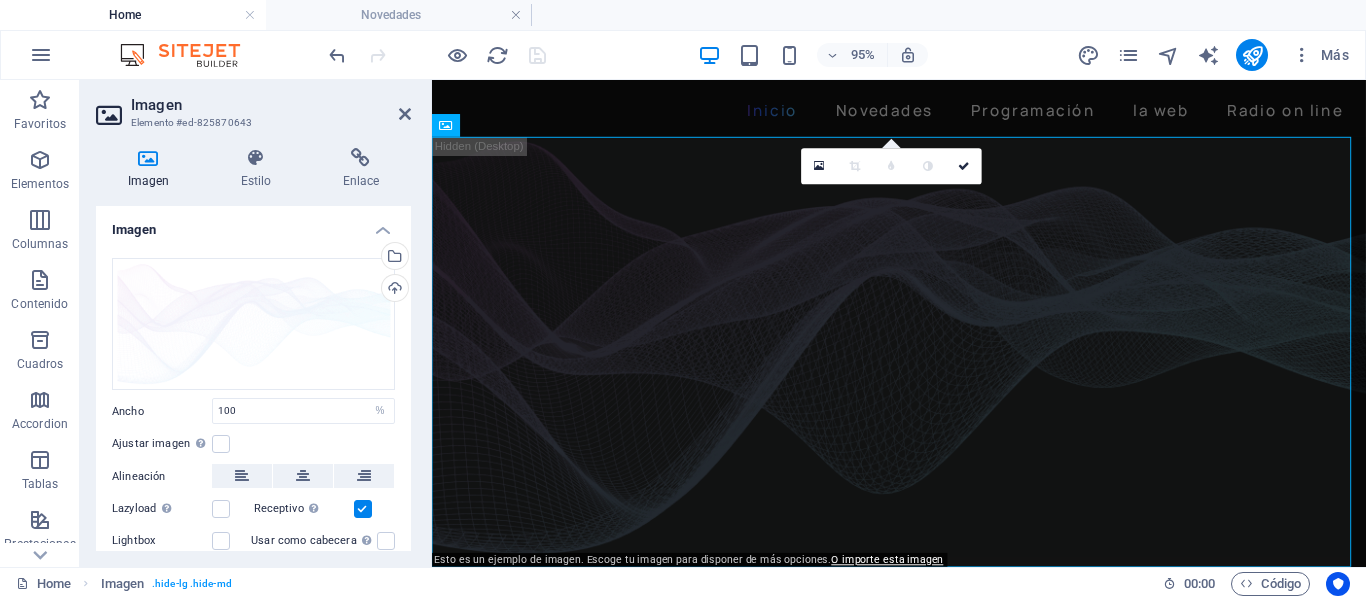 scroll, scrollTop: 153, scrollLeft: 0, axis: vertical 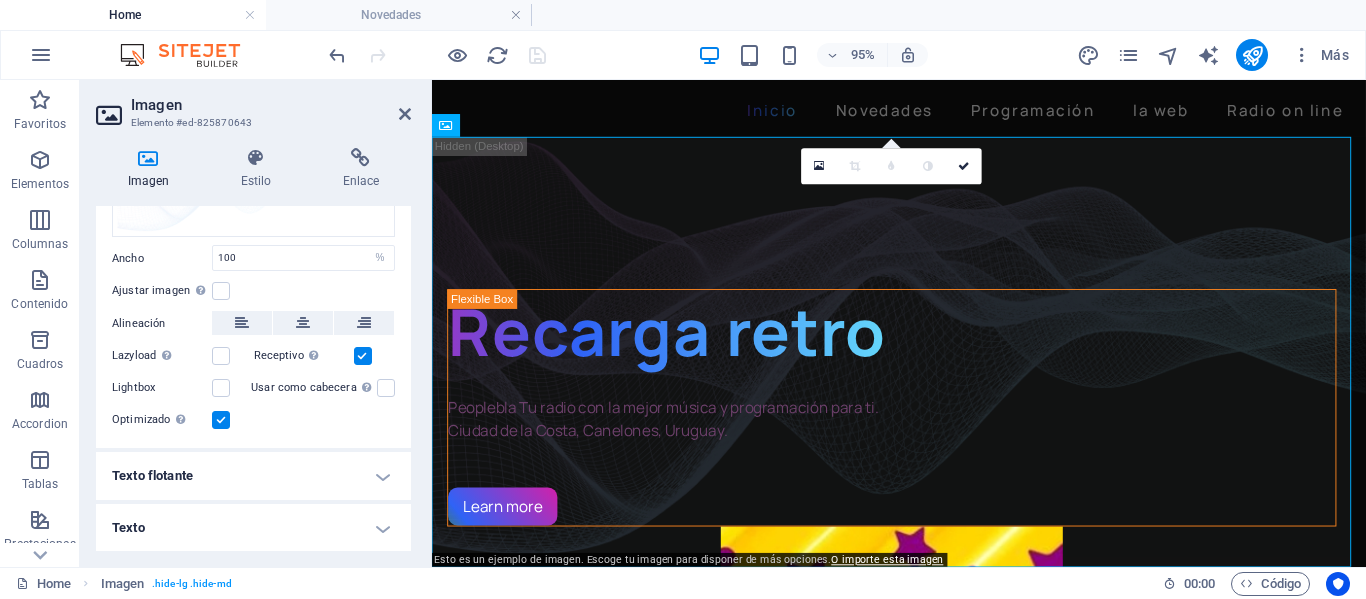 click on "Texto" at bounding box center [253, 528] 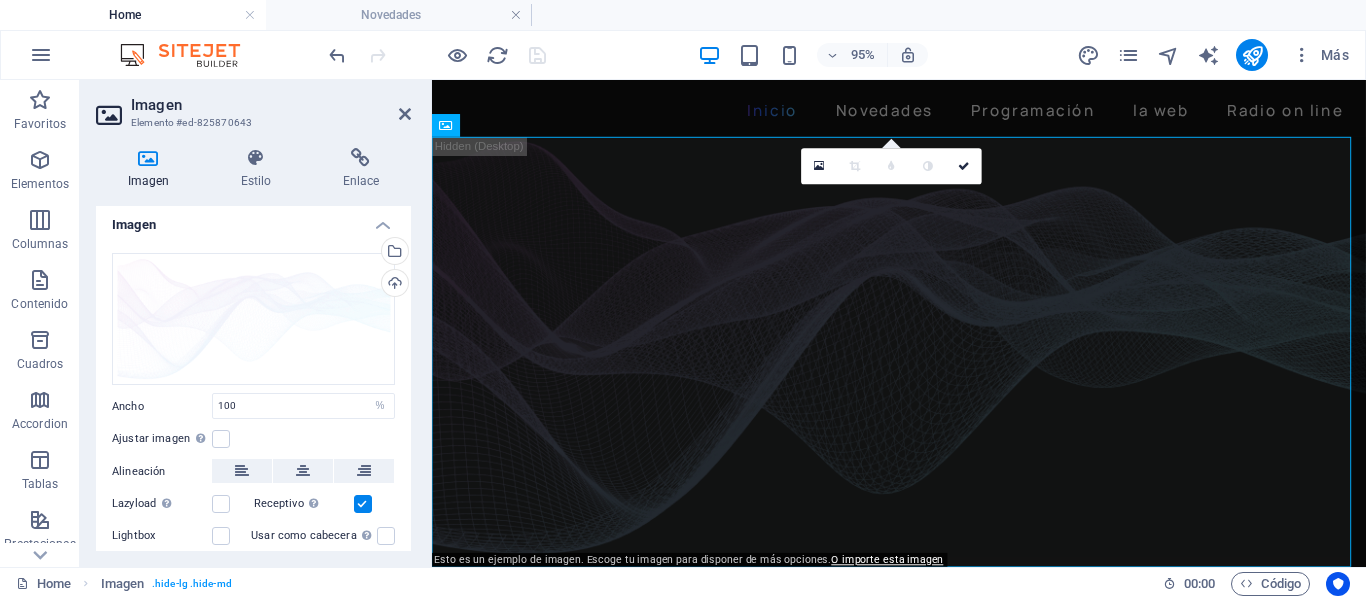scroll, scrollTop: 0, scrollLeft: 0, axis: both 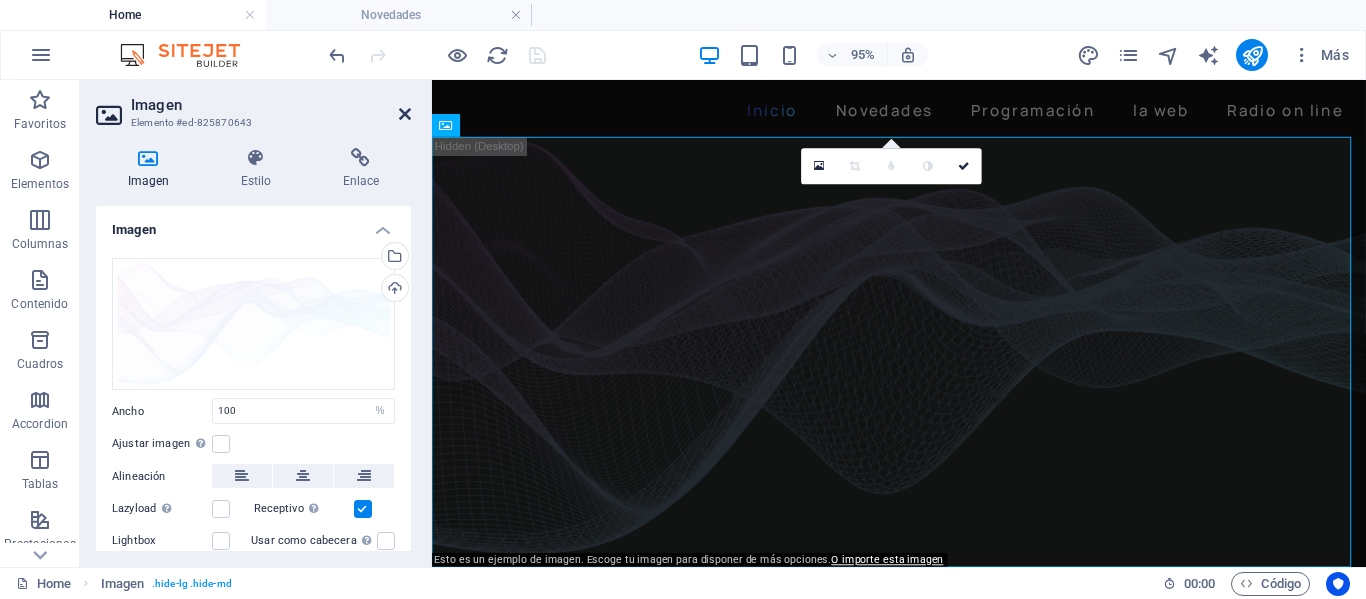 click at bounding box center (405, 114) 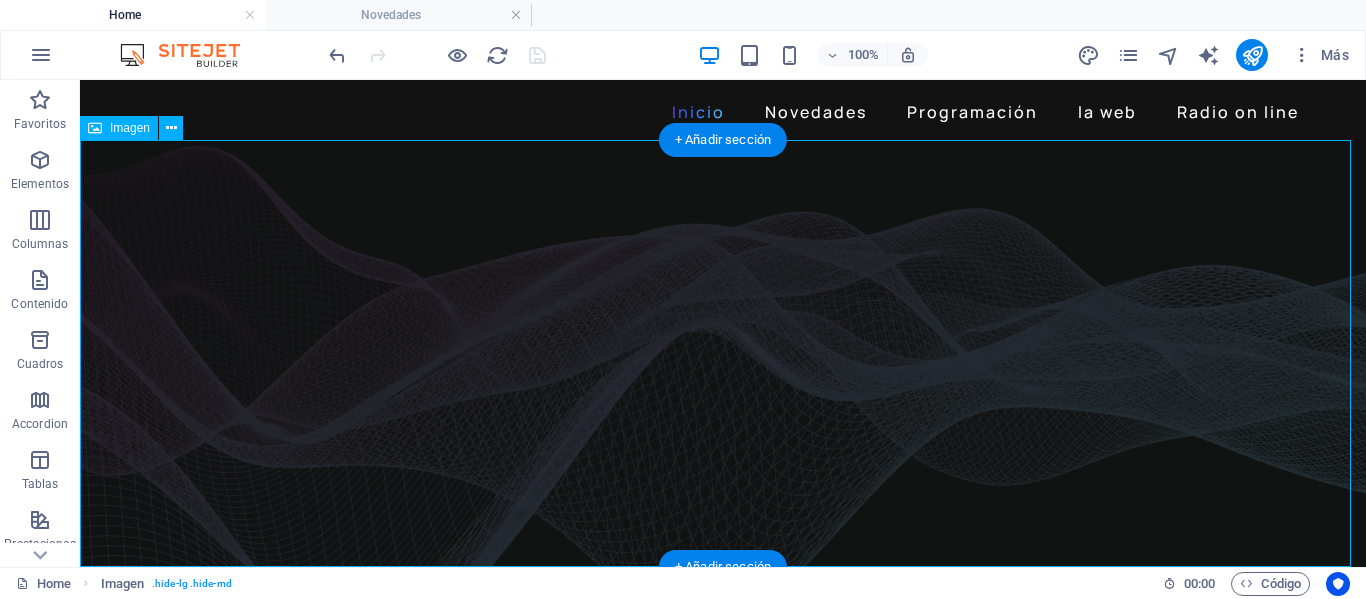 click at bounding box center (723, 353) 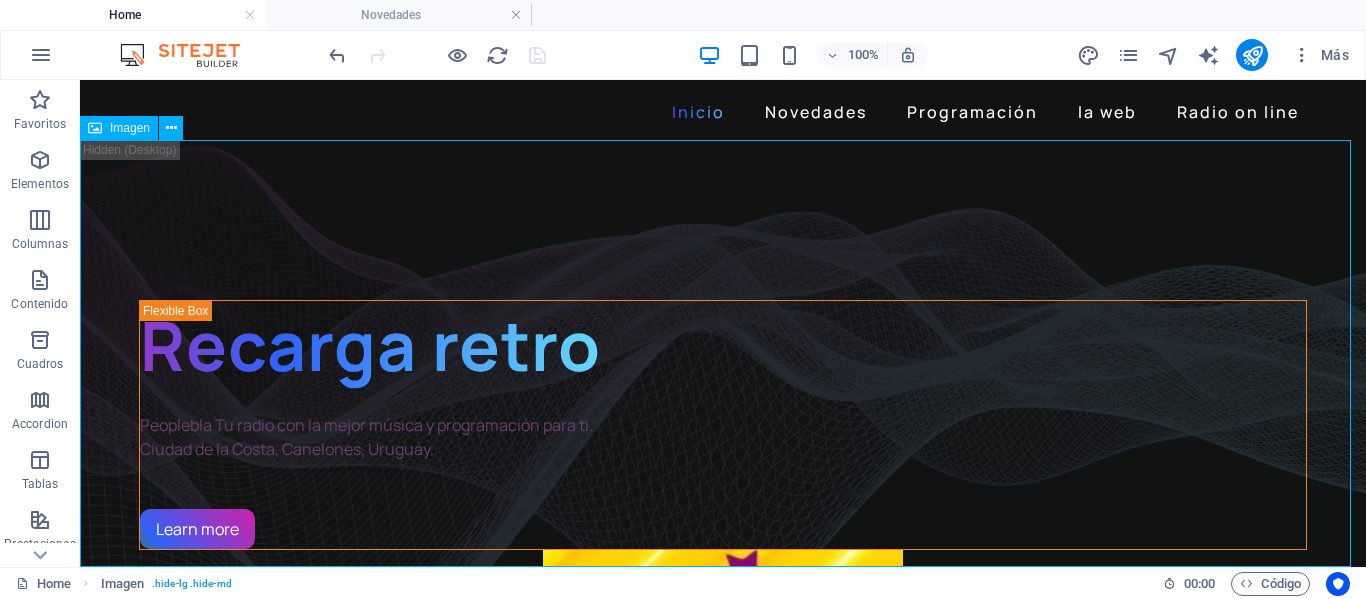 click at bounding box center (95, 128) 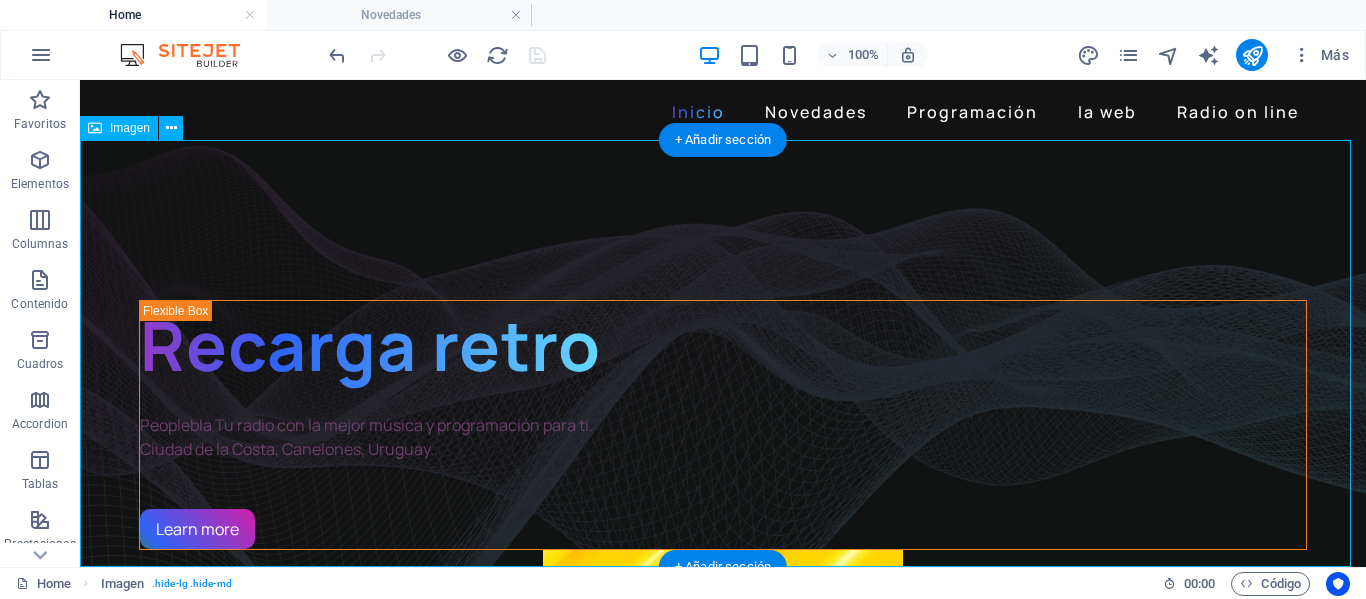 click at bounding box center [723, 353] 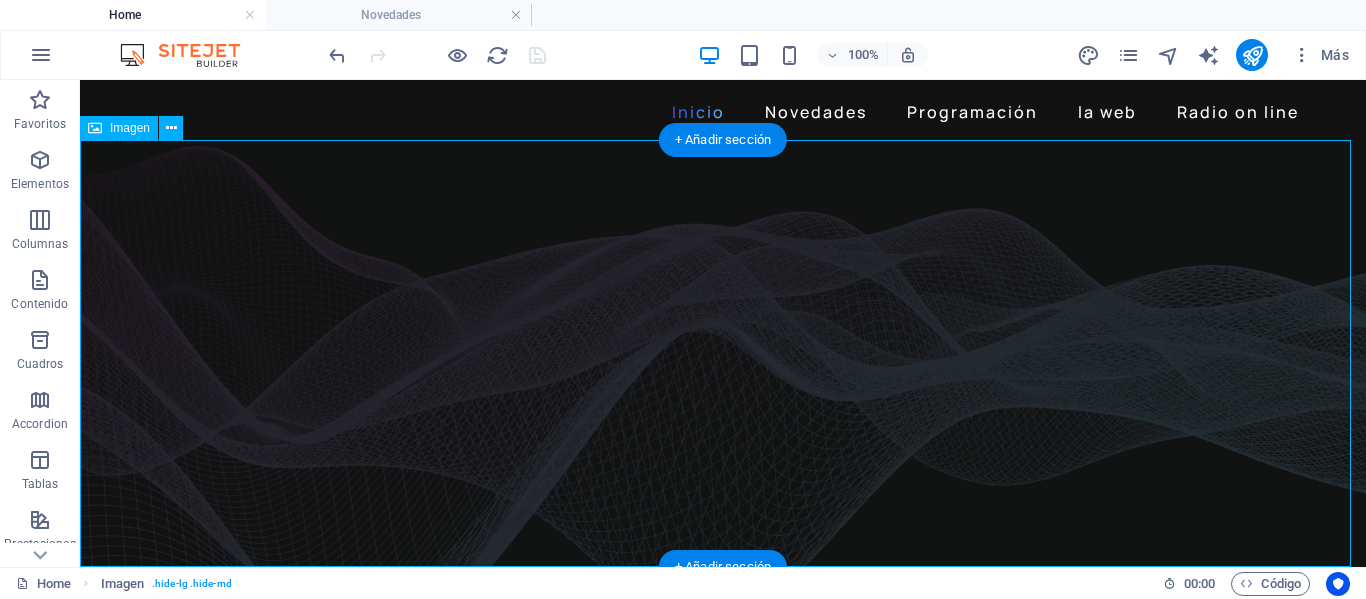 click at bounding box center [723, 353] 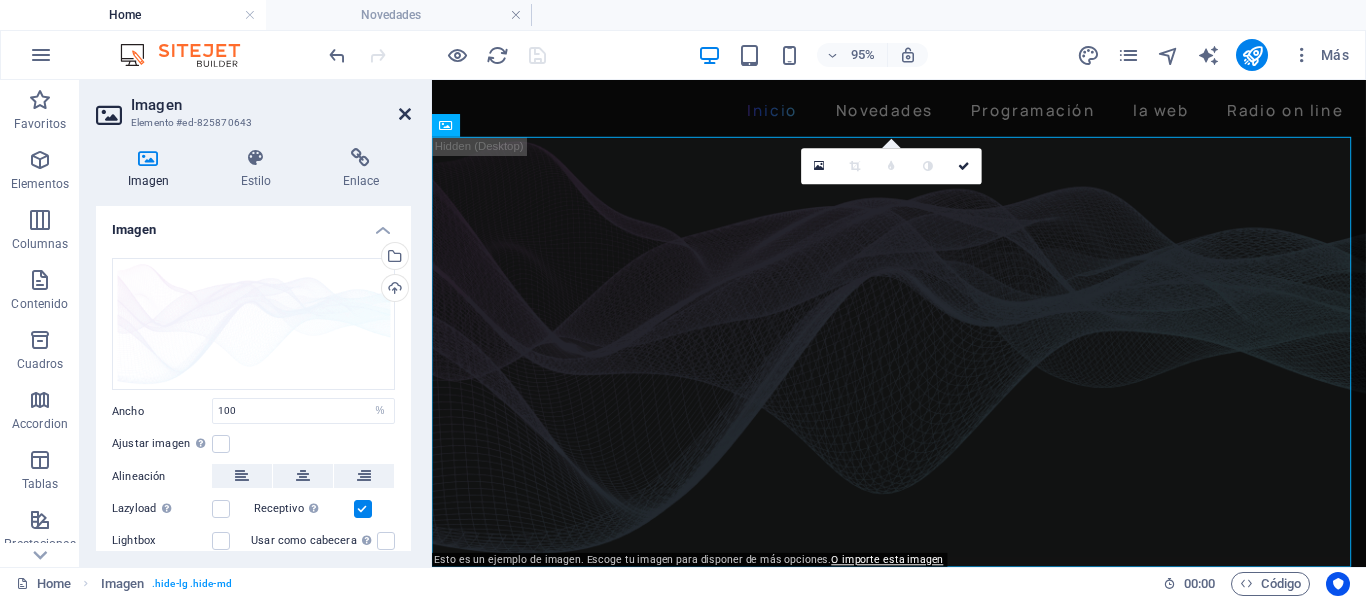 click at bounding box center (405, 114) 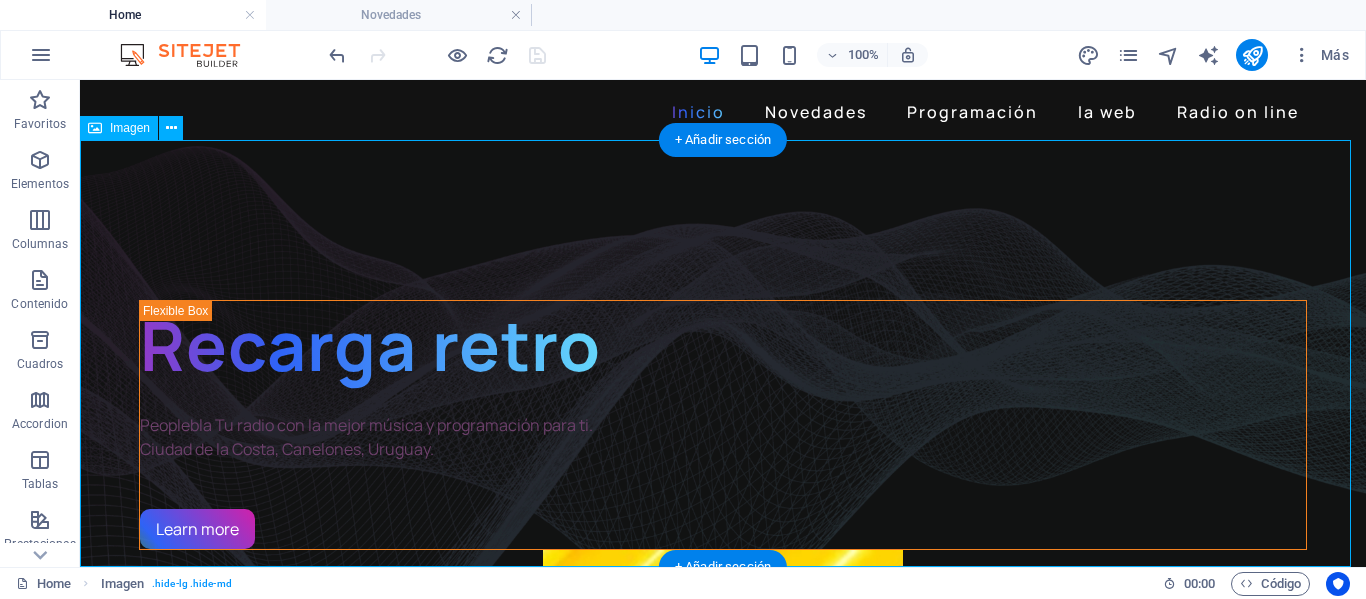 click at bounding box center [723, 353] 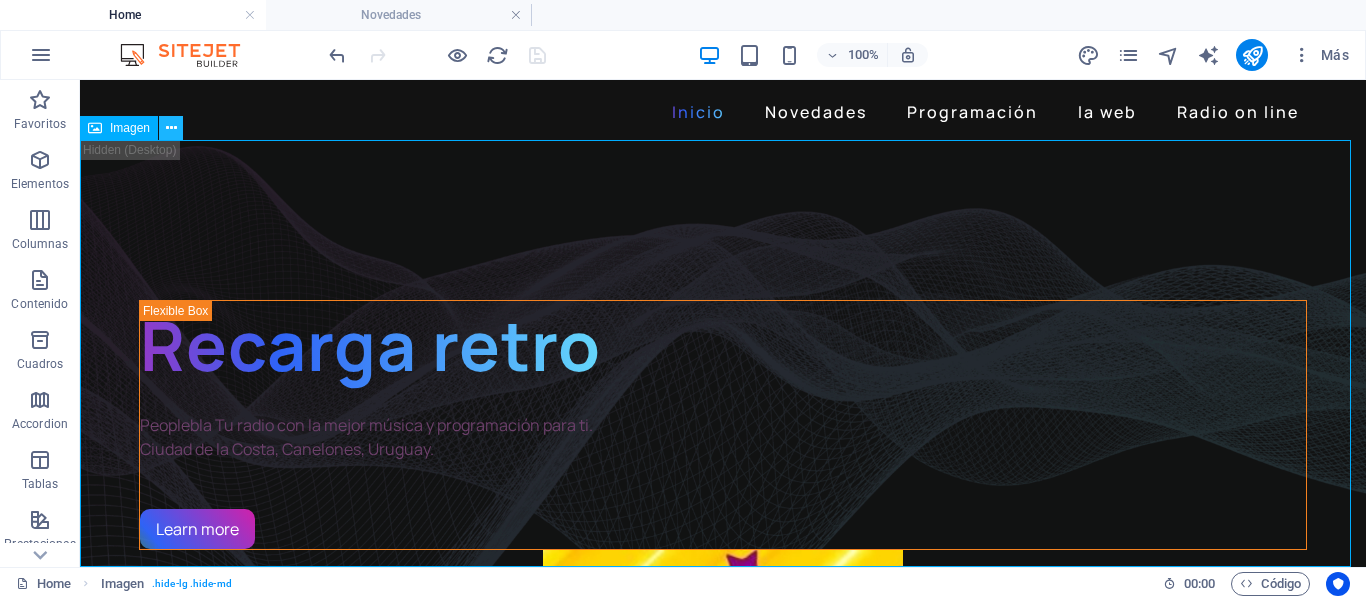 click at bounding box center (171, 128) 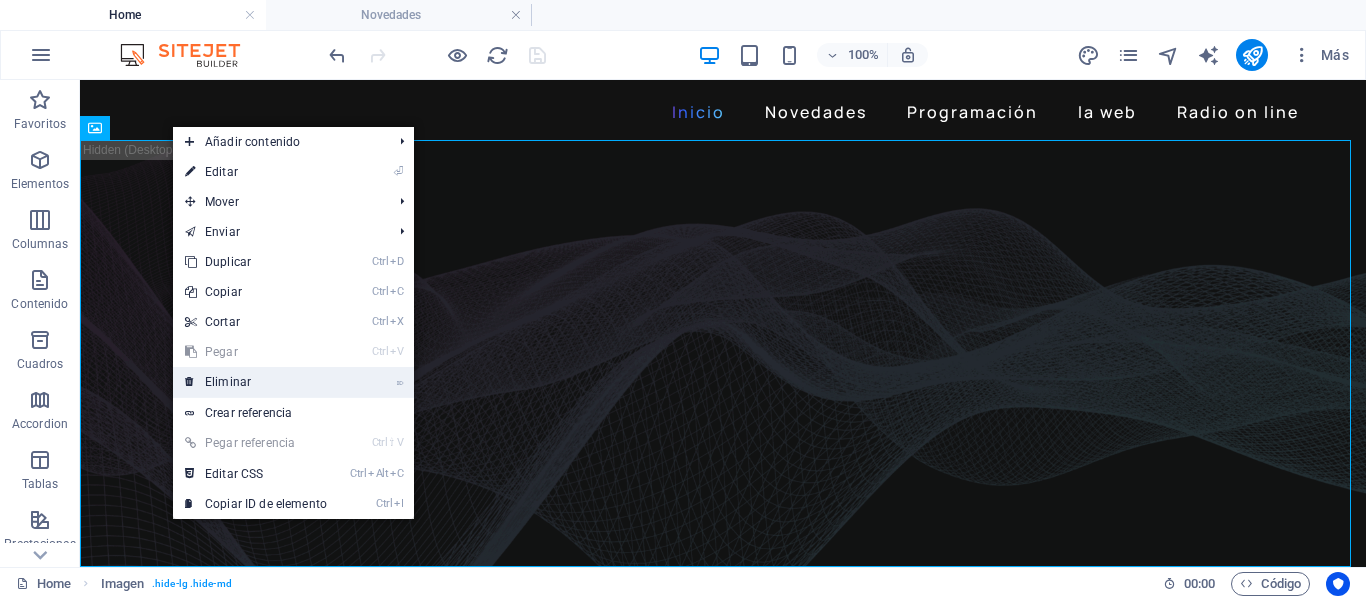 click on "⌦  Eliminar" at bounding box center [256, 382] 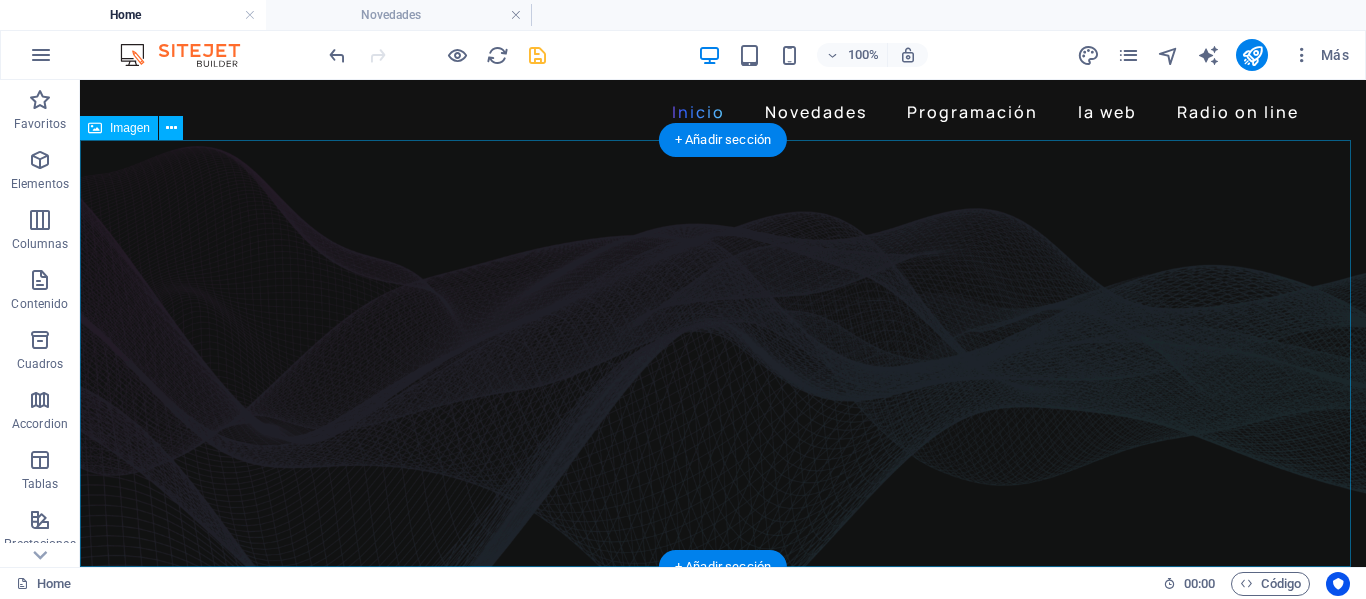 click at bounding box center (723, 353) 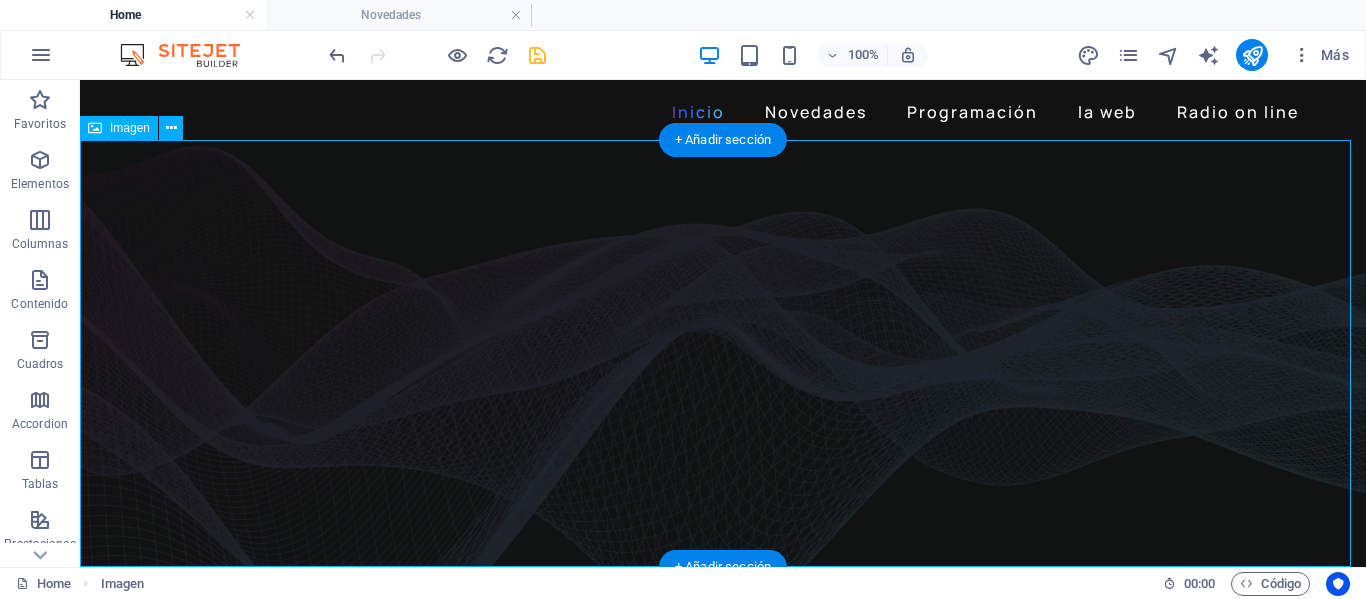 click at bounding box center (723, 353) 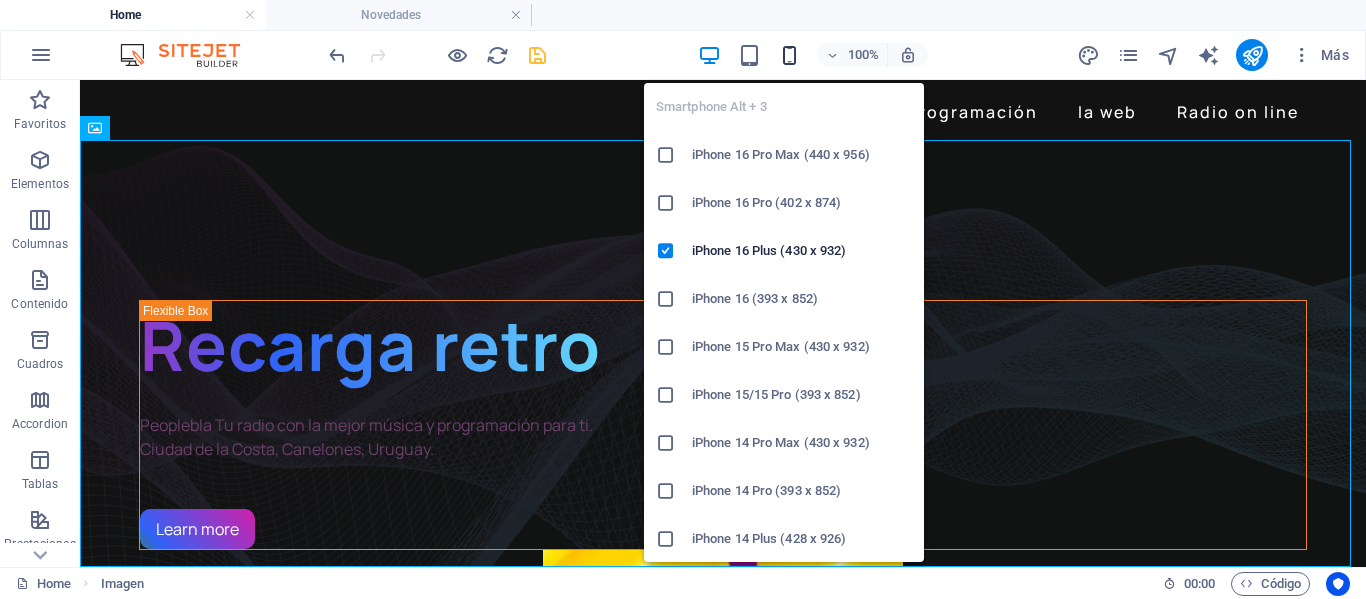 click at bounding box center (789, 55) 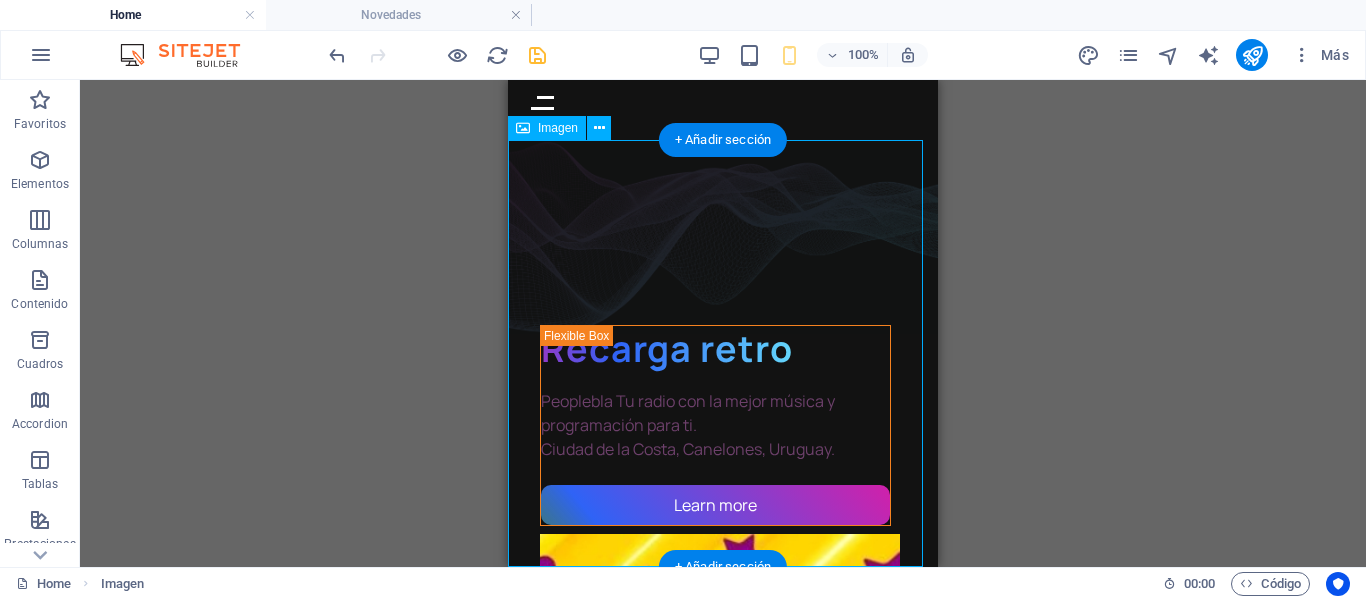 click at bounding box center [723, 353] 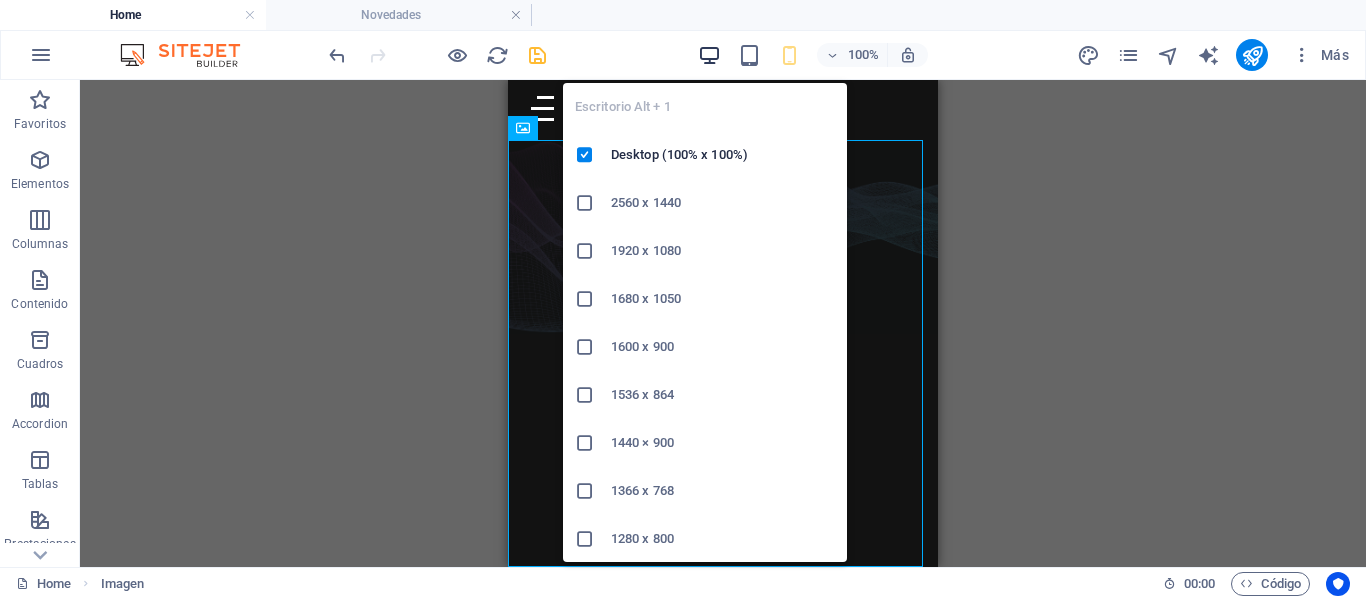 click at bounding box center (709, 55) 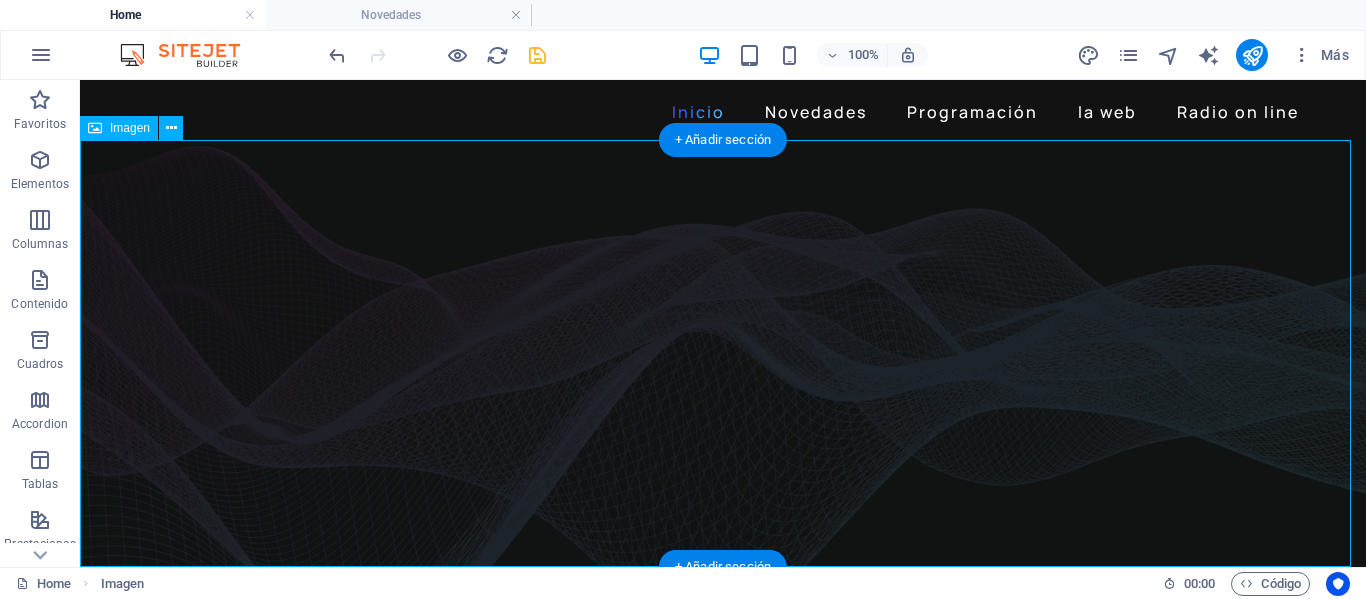 click at bounding box center (723, 353) 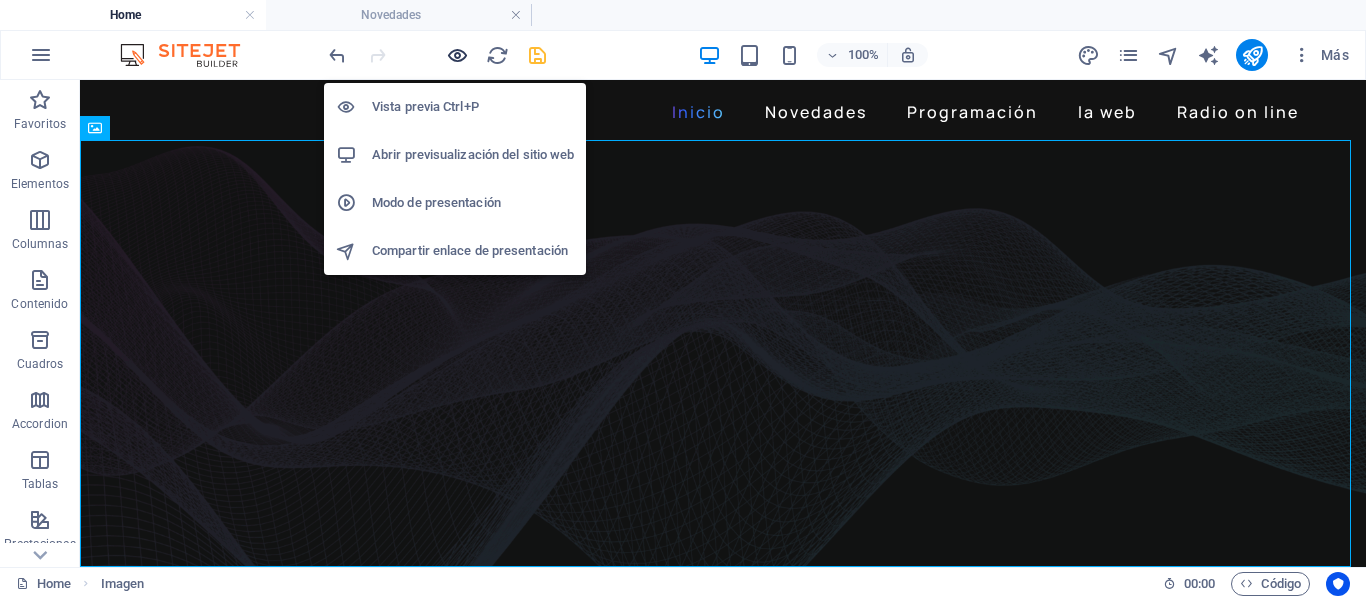 click at bounding box center (457, 55) 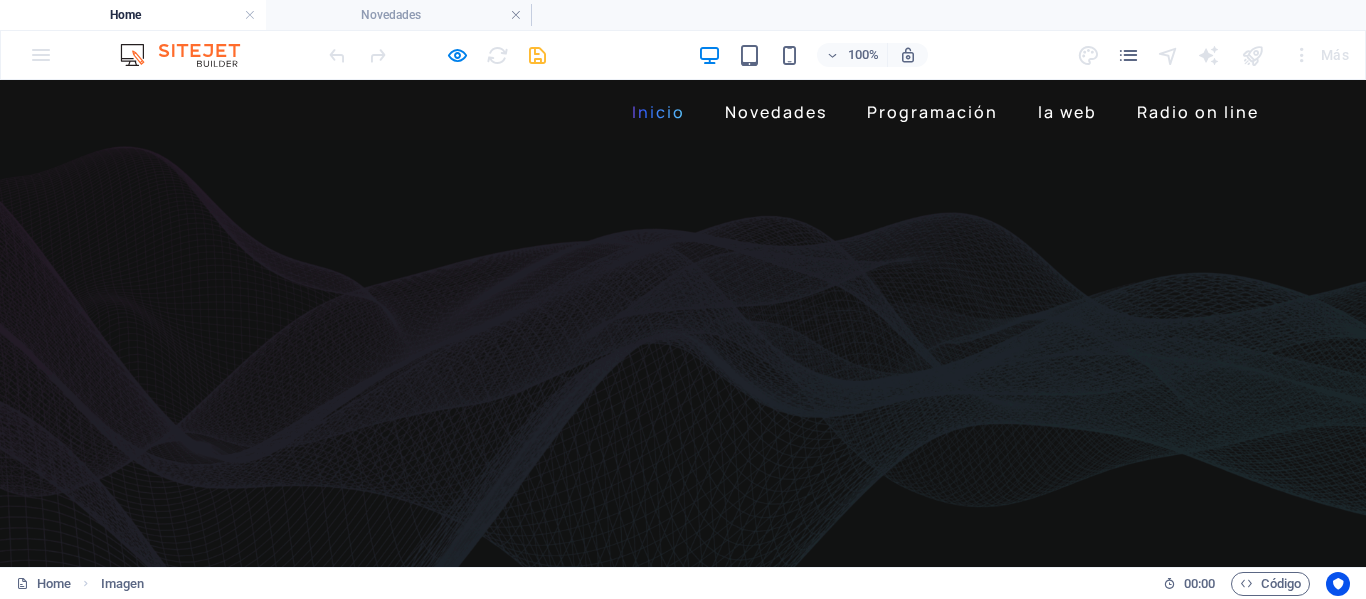 click at bounding box center (683, 448) 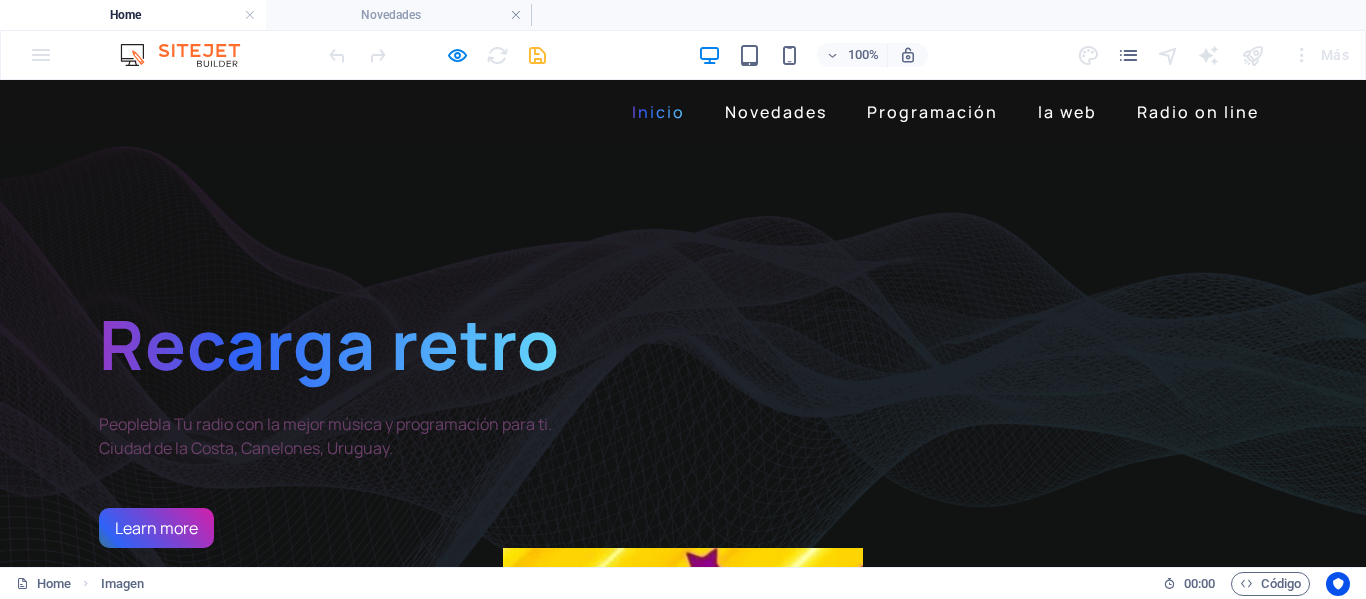 click at bounding box center [683, 448] 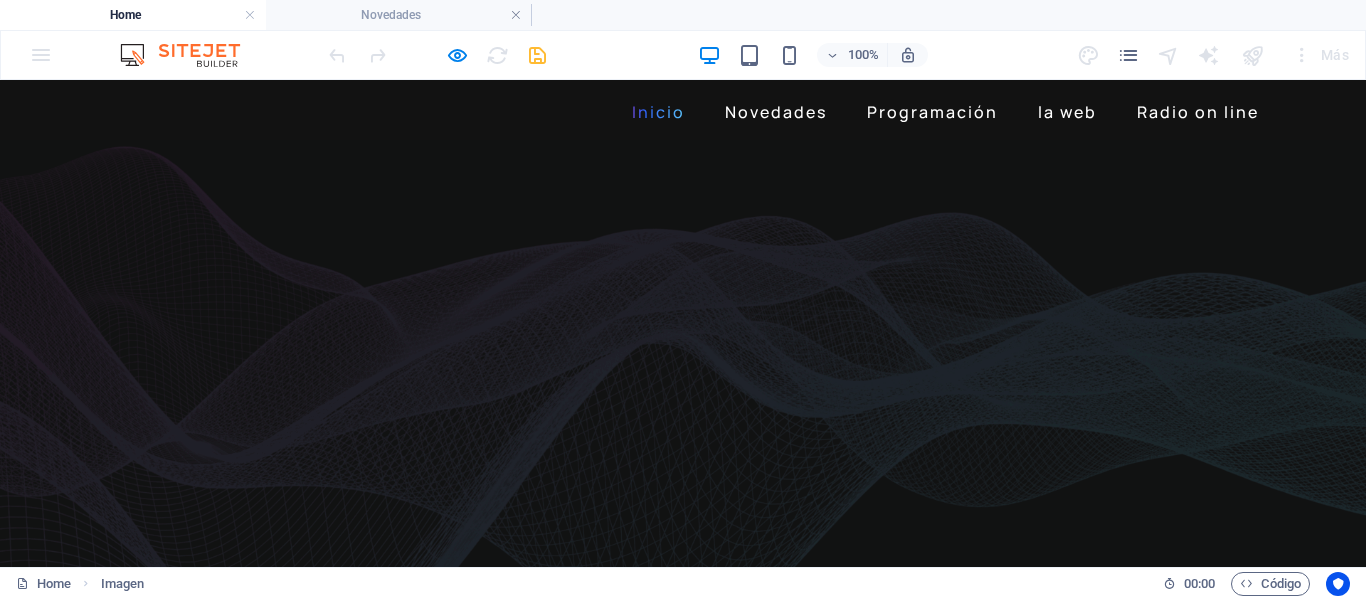click at bounding box center [683, 448] 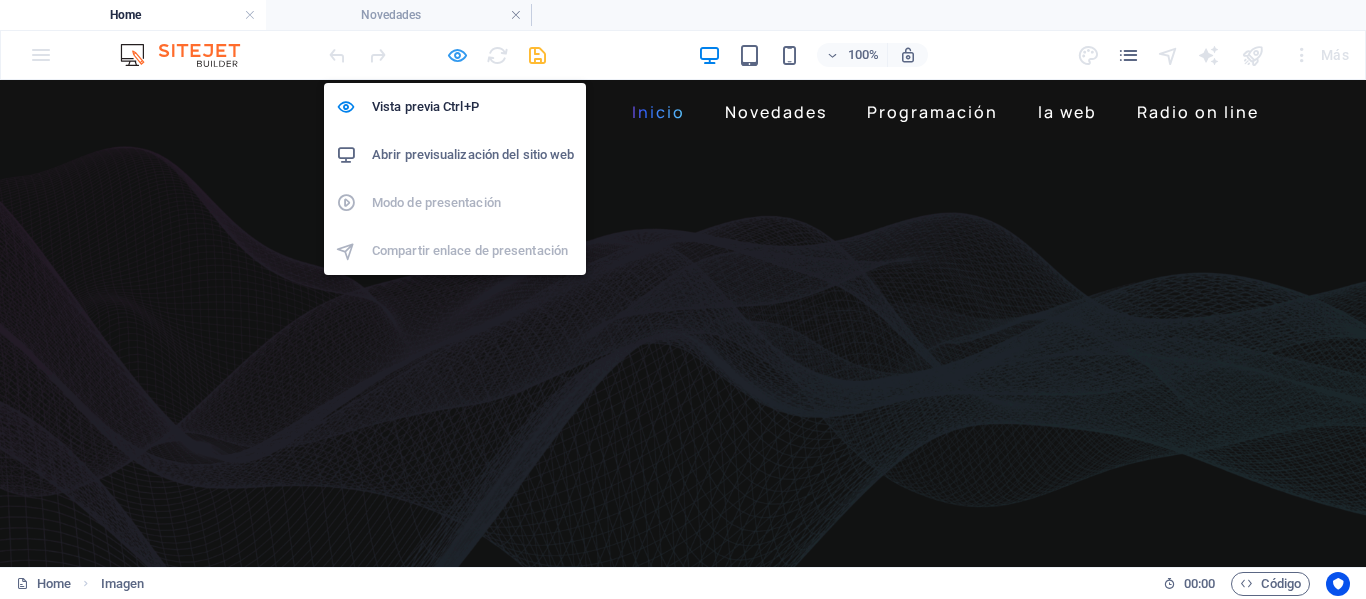 click at bounding box center [457, 55] 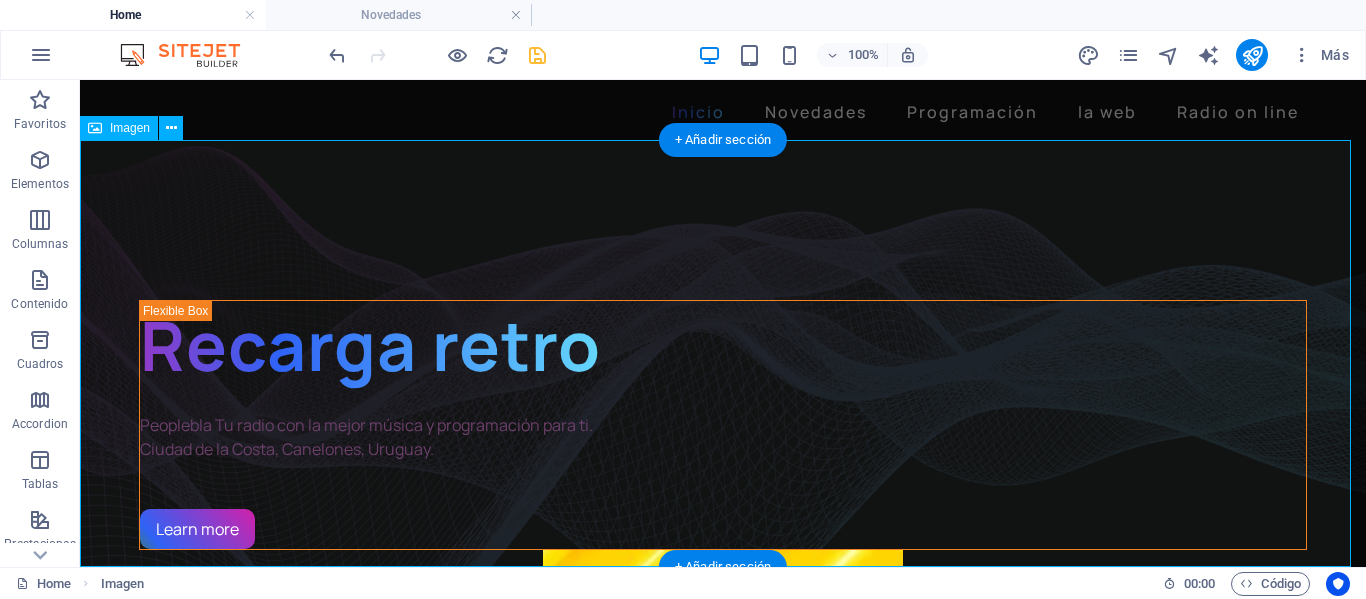 click at bounding box center (723, 353) 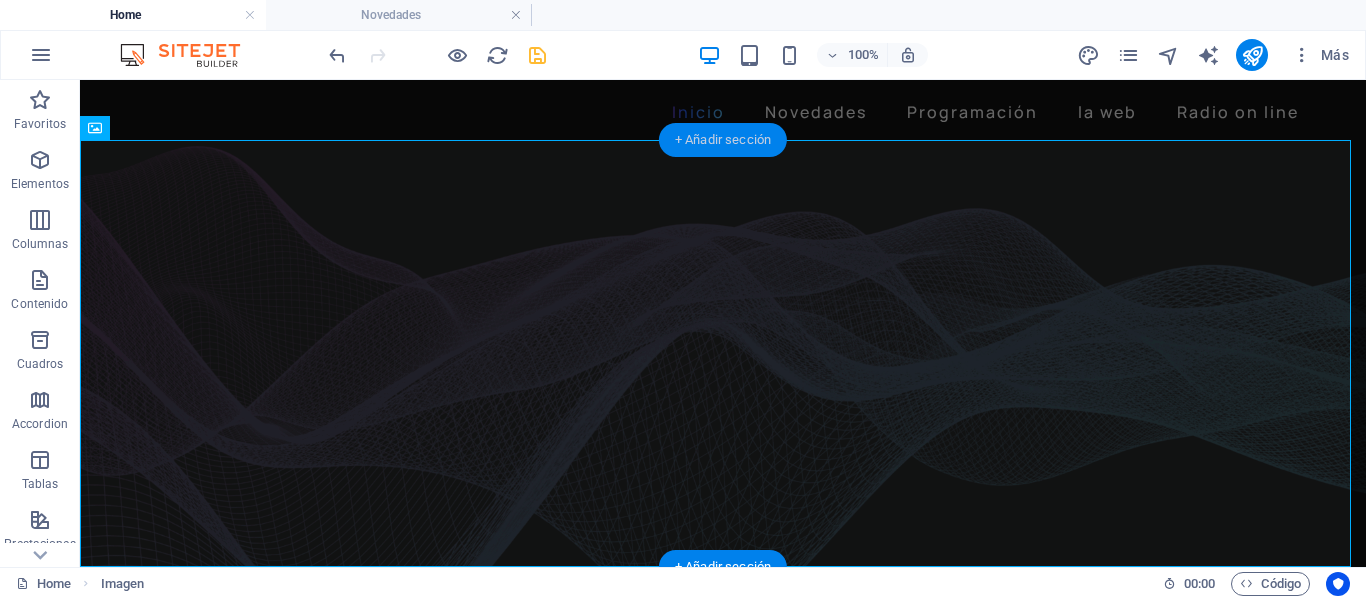 click on "+ Añadir sección" at bounding box center (723, 140) 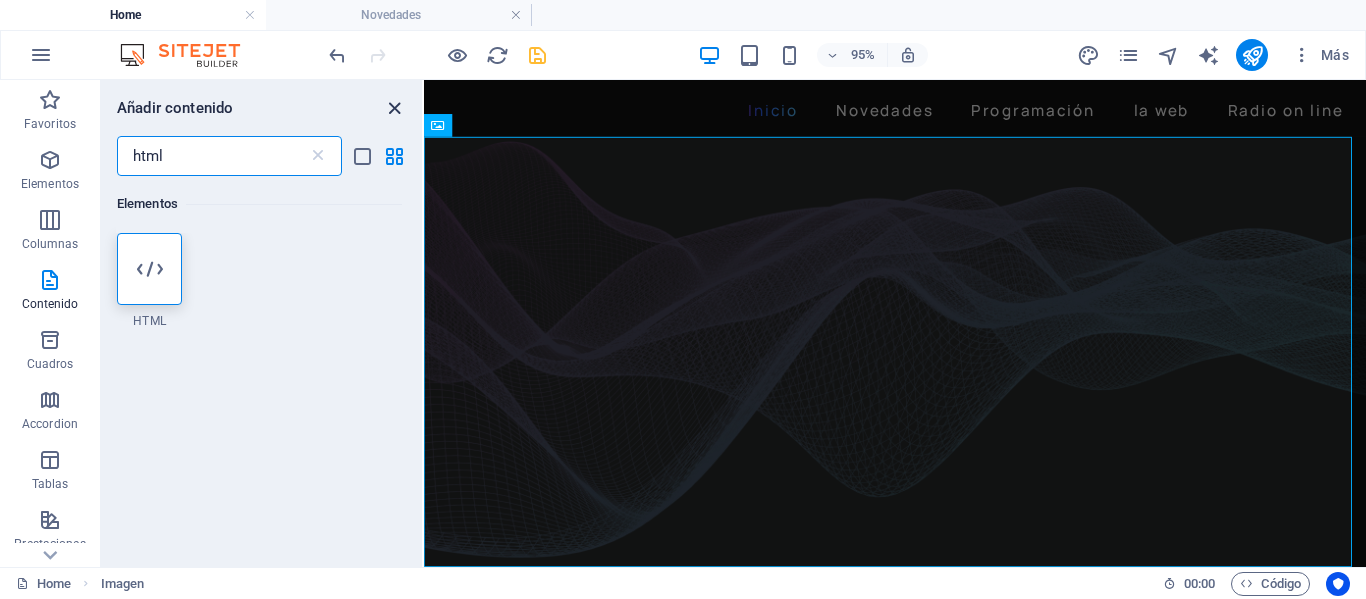 click at bounding box center (394, 108) 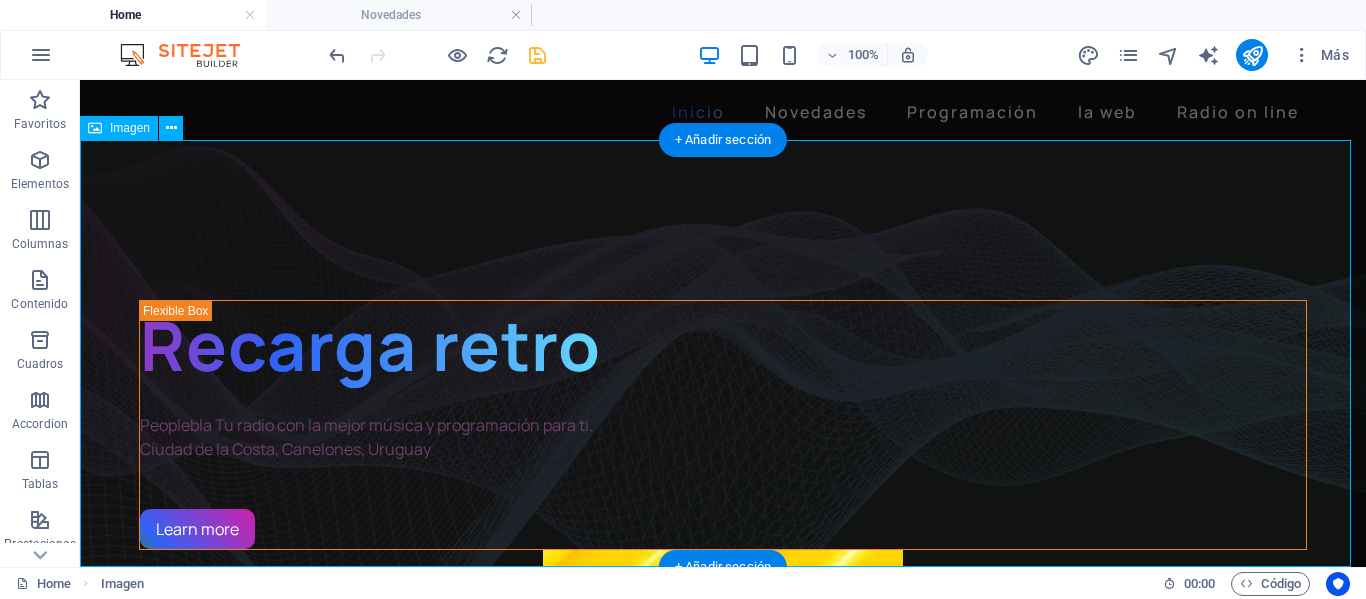 click at bounding box center (723, 353) 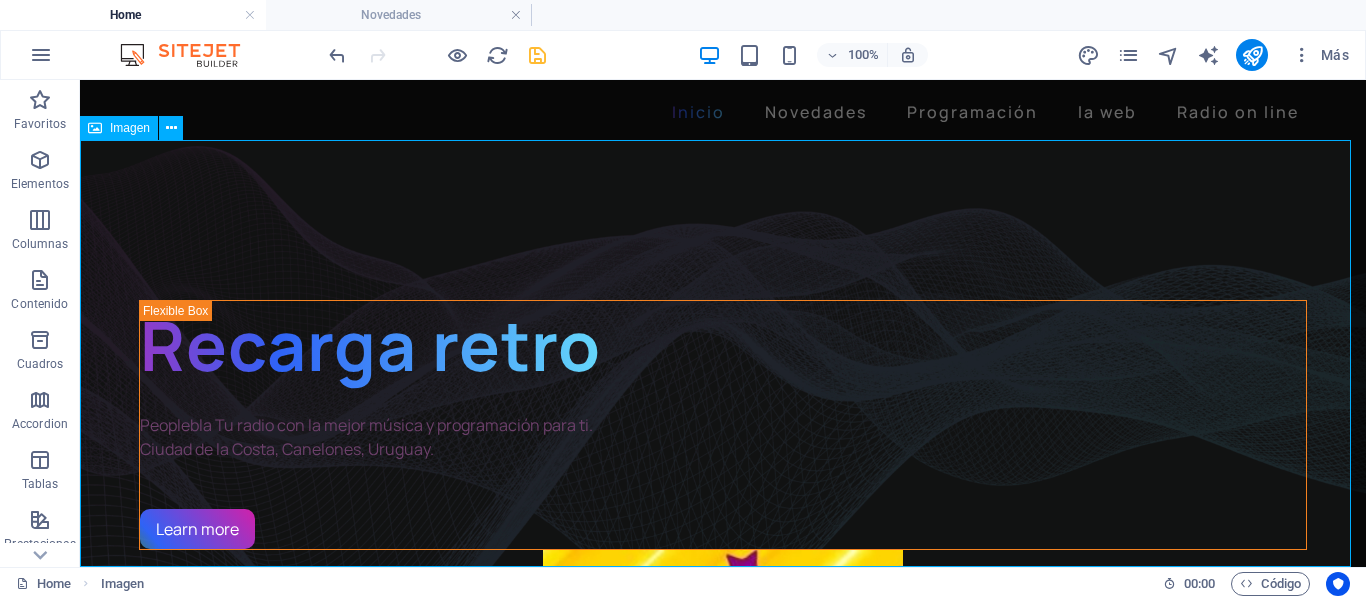 click on "Imagen" at bounding box center [119, 128] 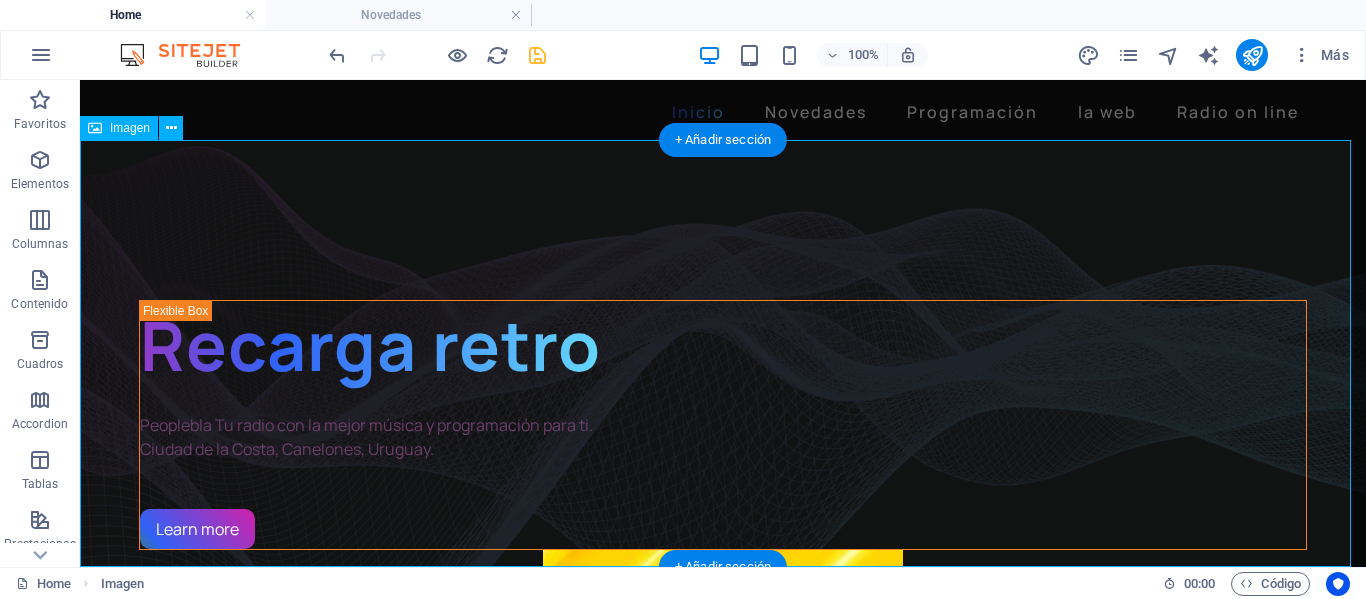 click at bounding box center [723, 353] 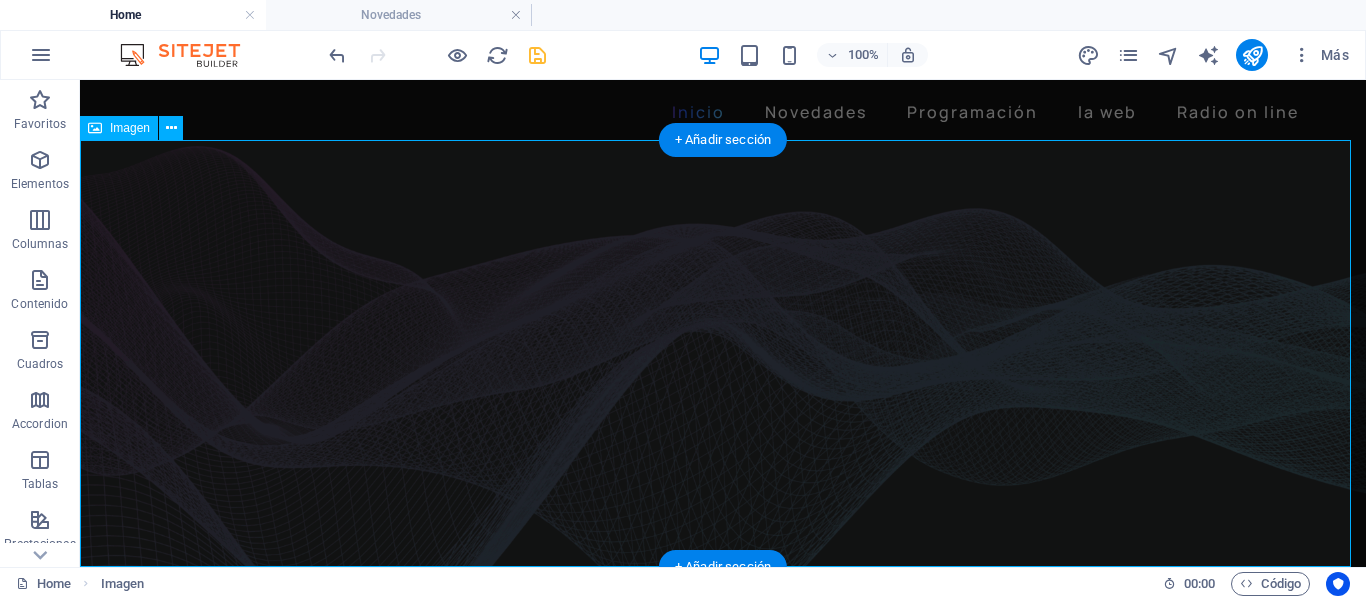 click at bounding box center (723, 353) 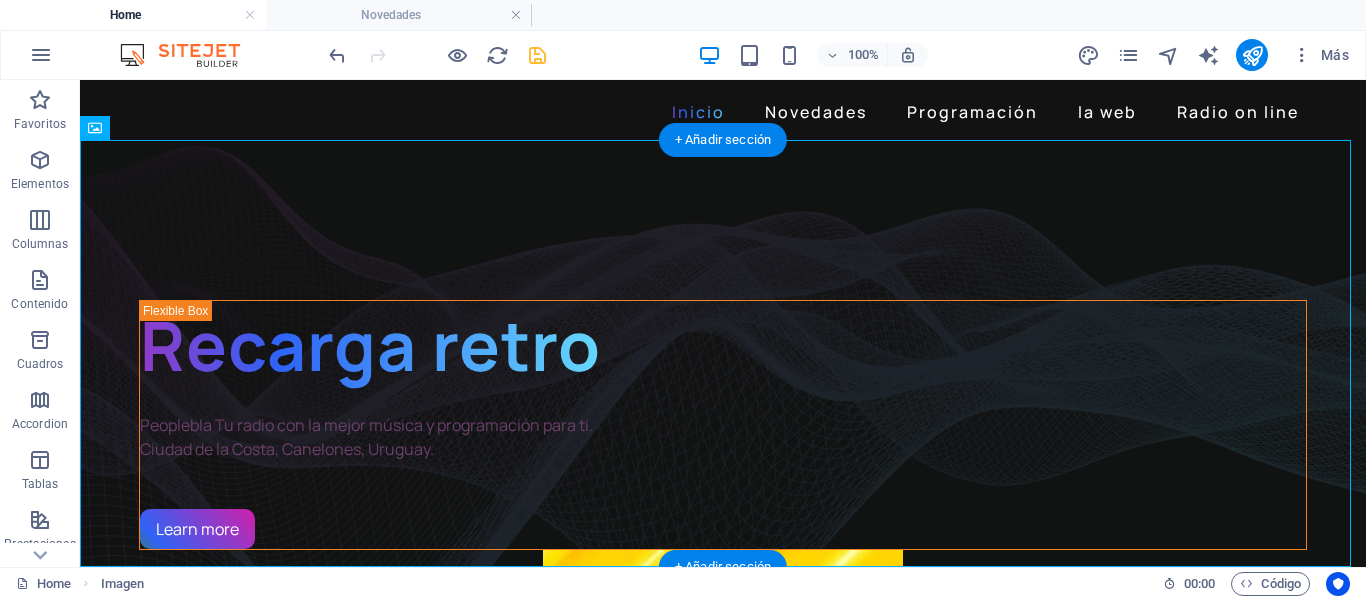 drag, startPoint x: 201, startPoint y: 212, endPoint x: 181, endPoint y: 278, distance: 68.96376 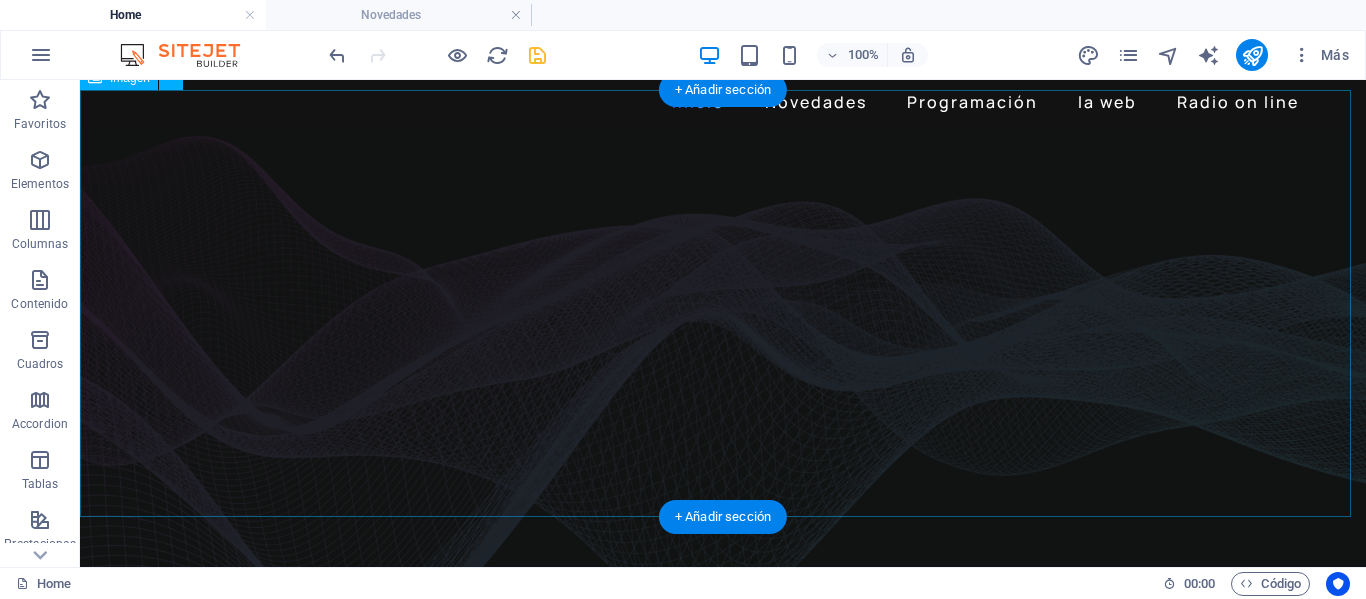 scroll, scrollTop: 0, scrollLeft: 0, axis: both 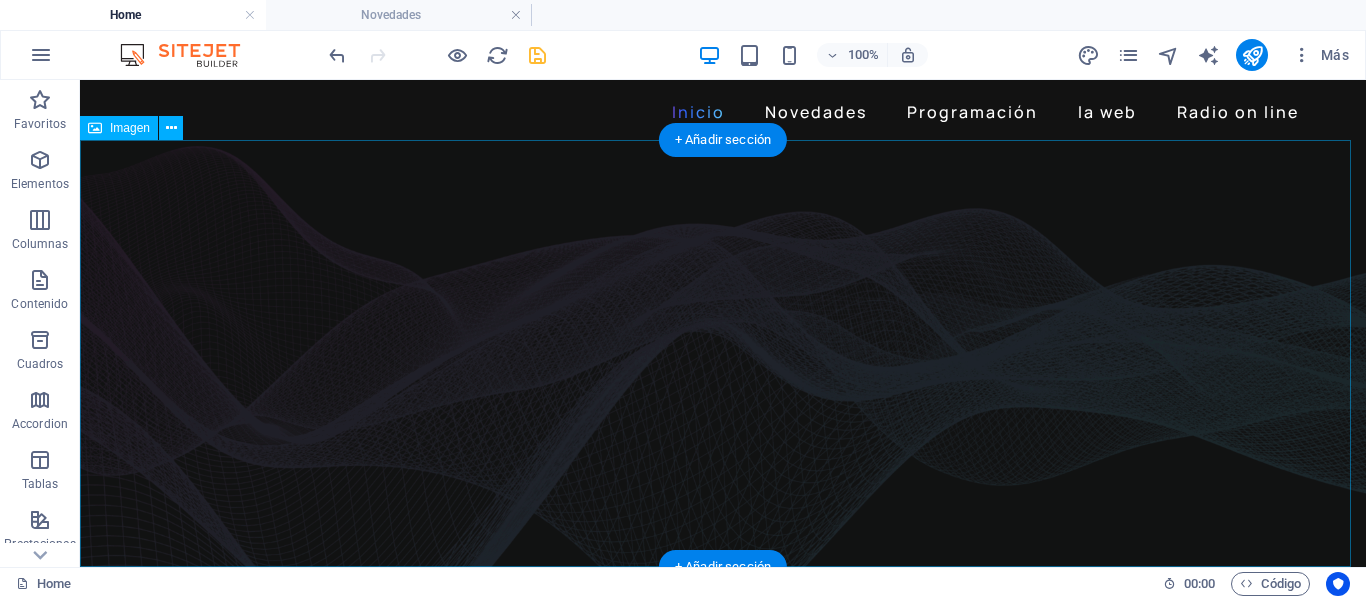 click at bounding box center [723, 353] 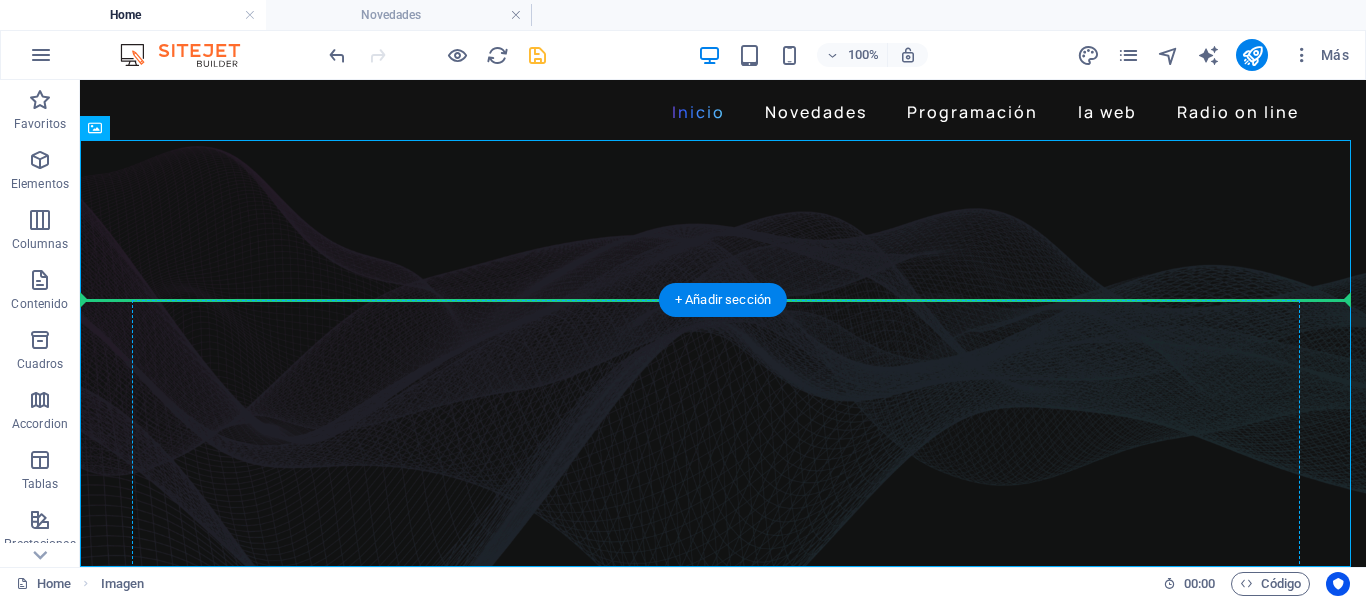 drag, startPoint x: 204, startPoint y: 209, endPoint x: 275, endPoint y: 330, distance: 140.29256 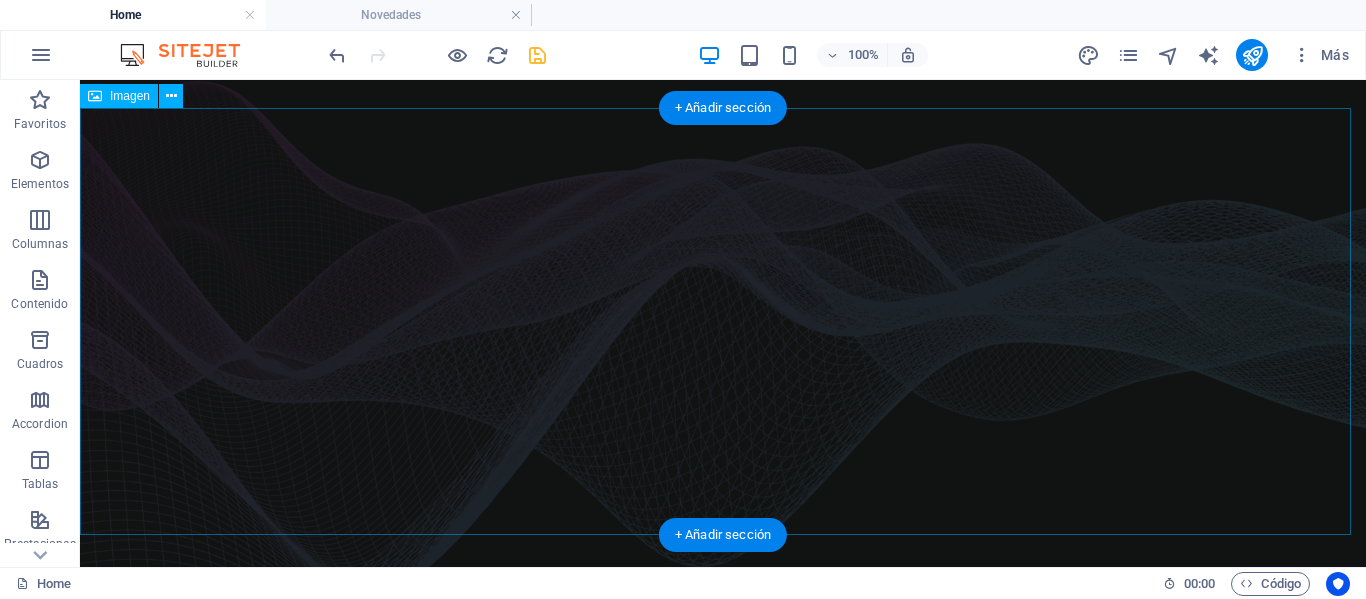 scroll, scrollTop: 0, scrollLeft: 0, axis: both 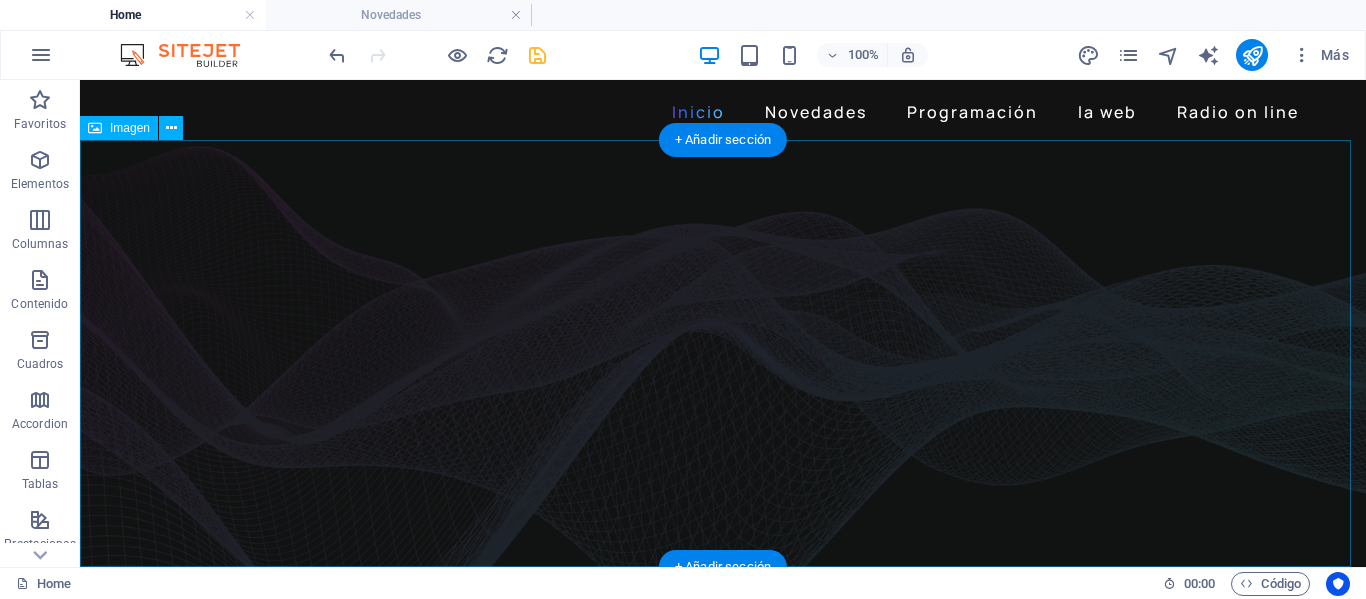 click at bounding box center [723, 353] 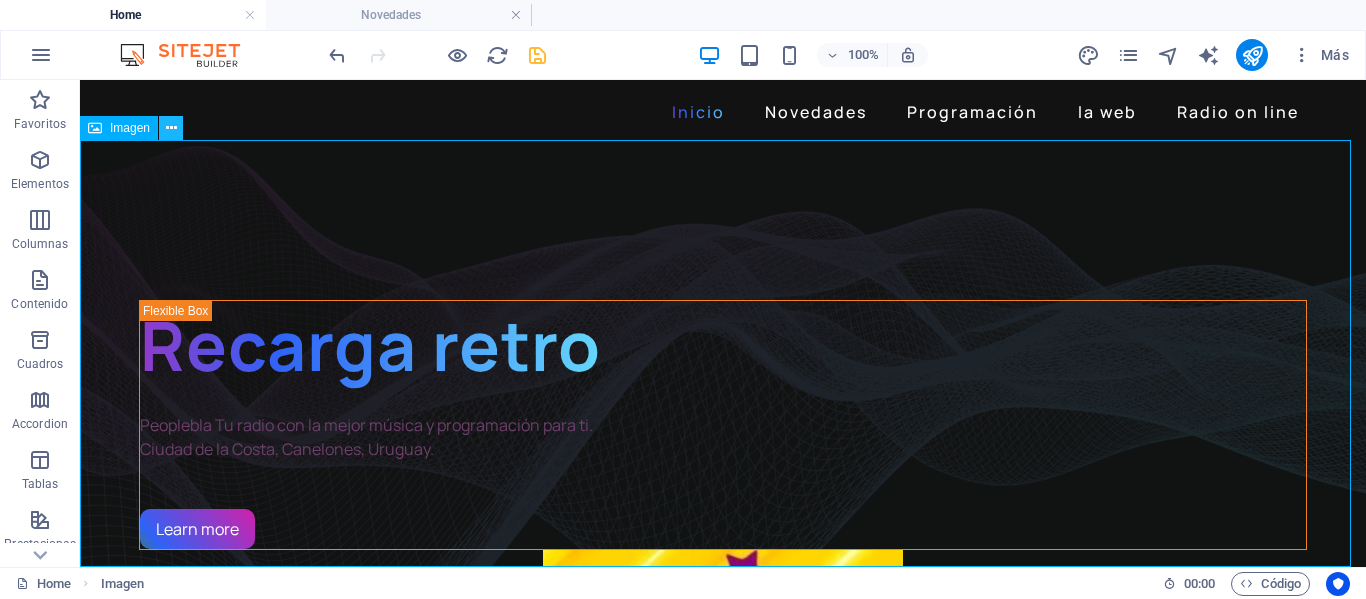 click at bounding box center [171, 128] 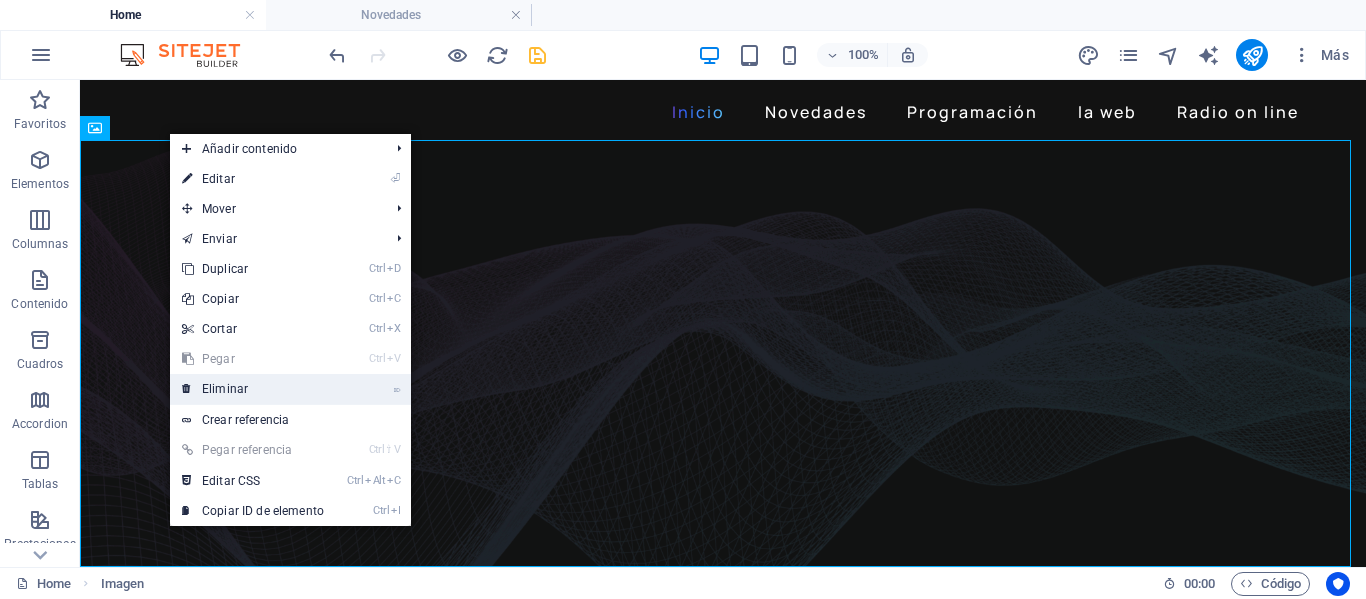 click on "⌦  Eliminar" at bounding box center (253, 389) 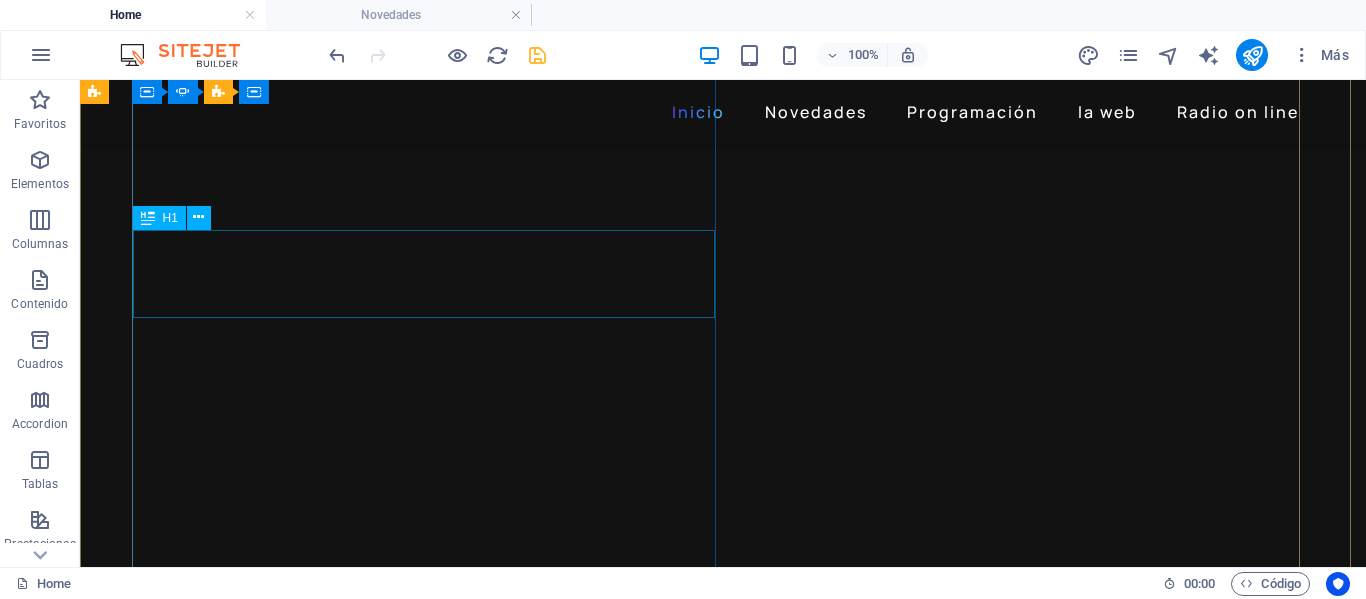 scroll, scrollTop: 0, scrollLeft: 0, axis: both 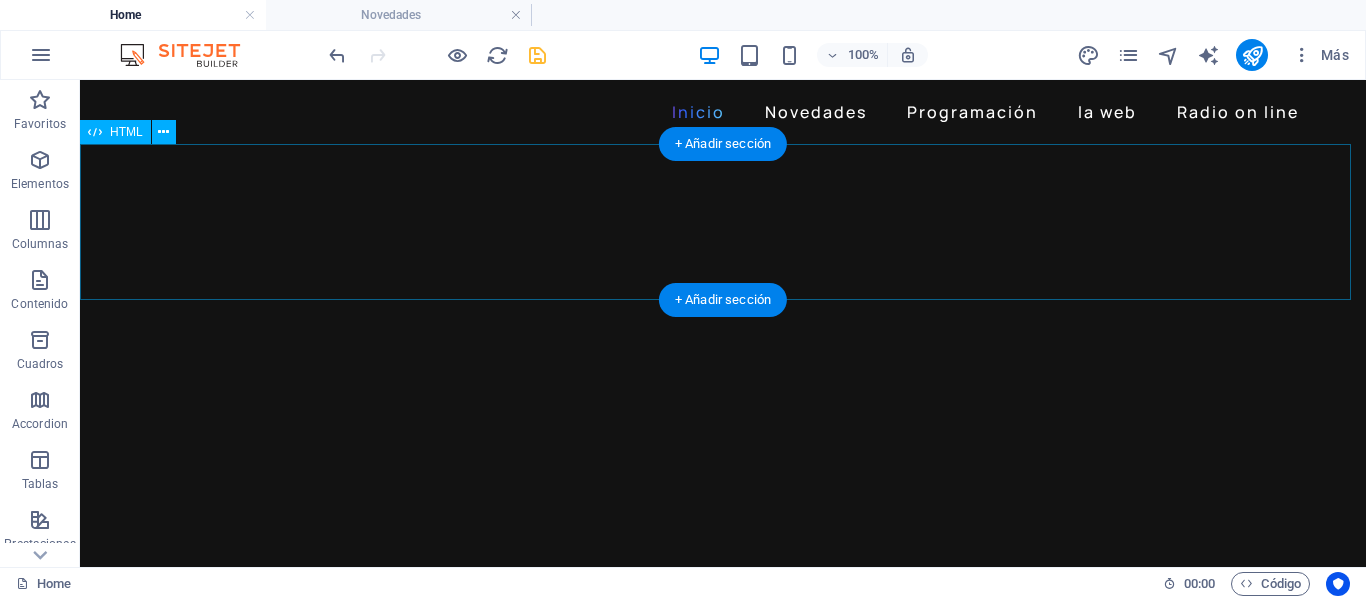 click at bounding box center (723, 222) 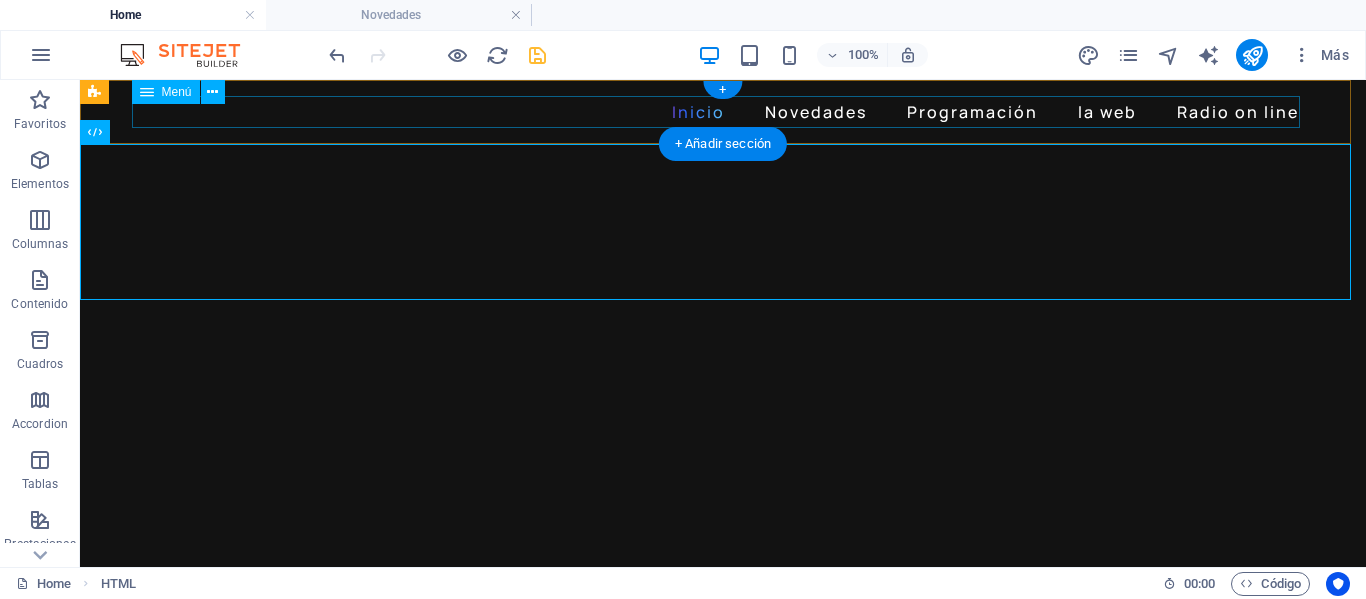 click on "Inicio Novedades Programación la web Radio on line" at bounding box center (723, 112) 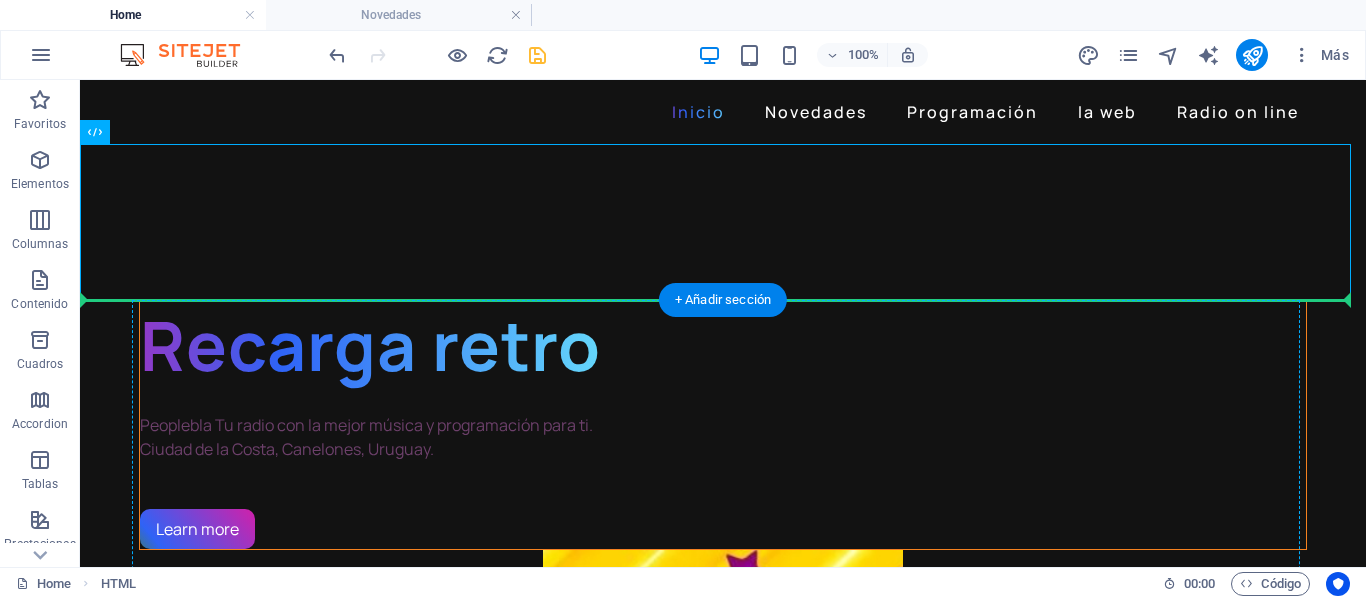 drag, startPoint x: 213, startPoint y: 212, endPoint x: 299, endPoint y: 375, distance: 184.29596 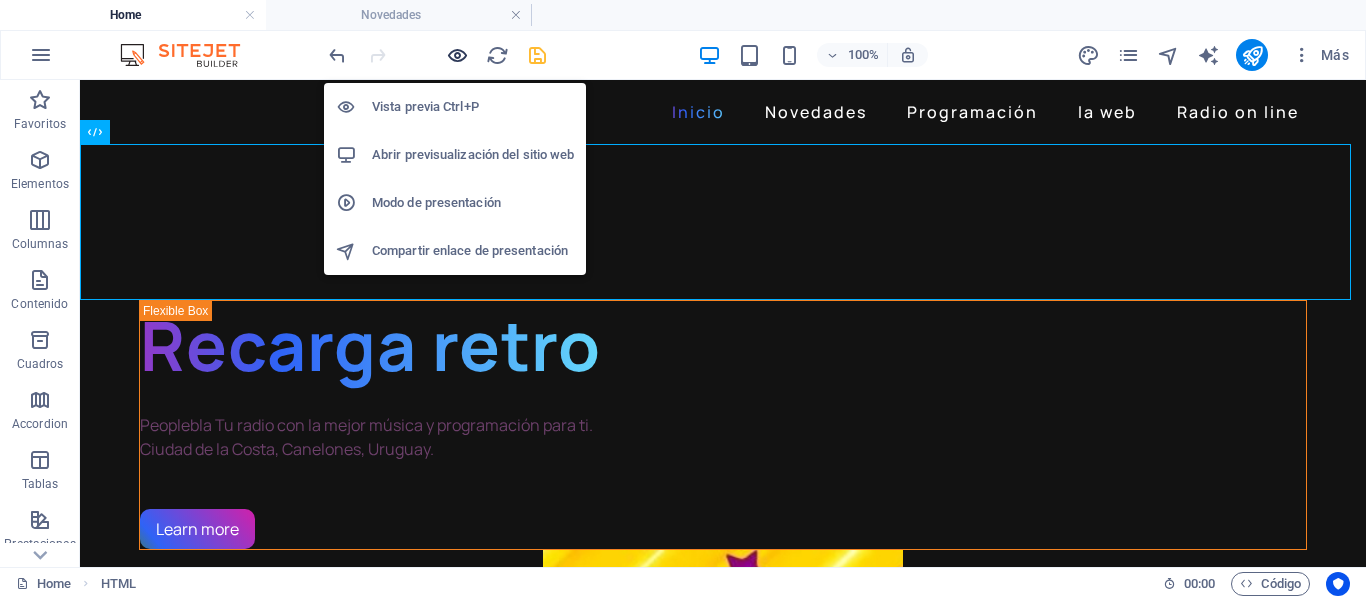 click at bounding box center [457, 55] 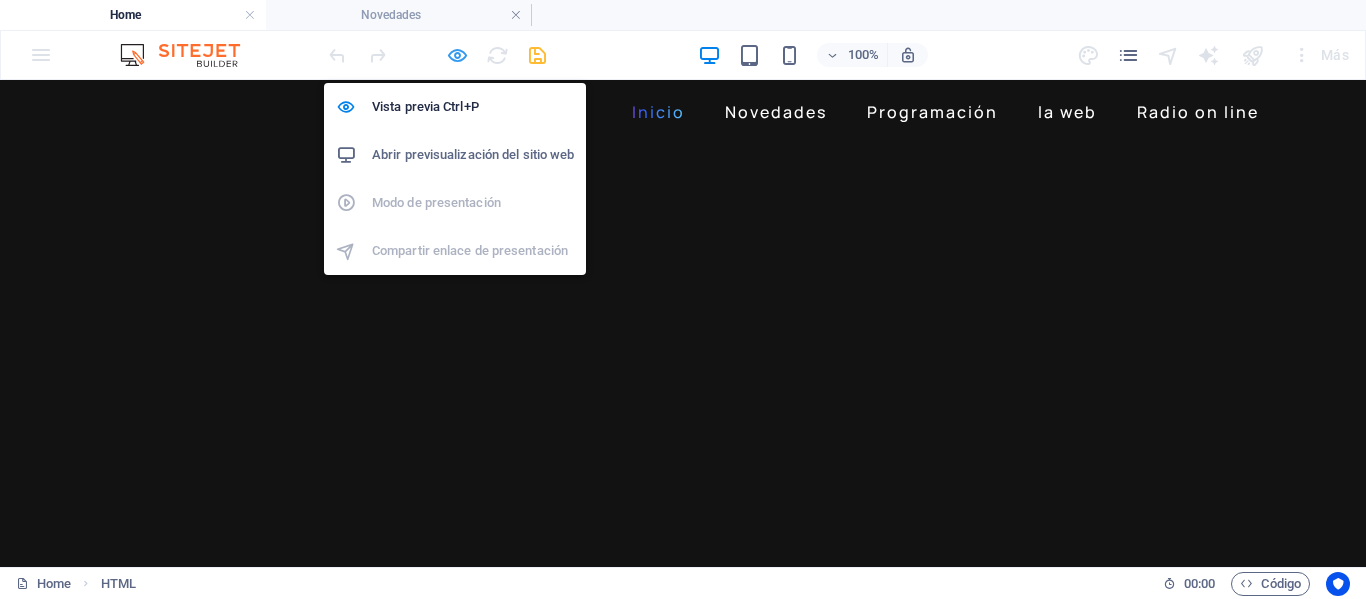 click at bounding box center [457, 55] 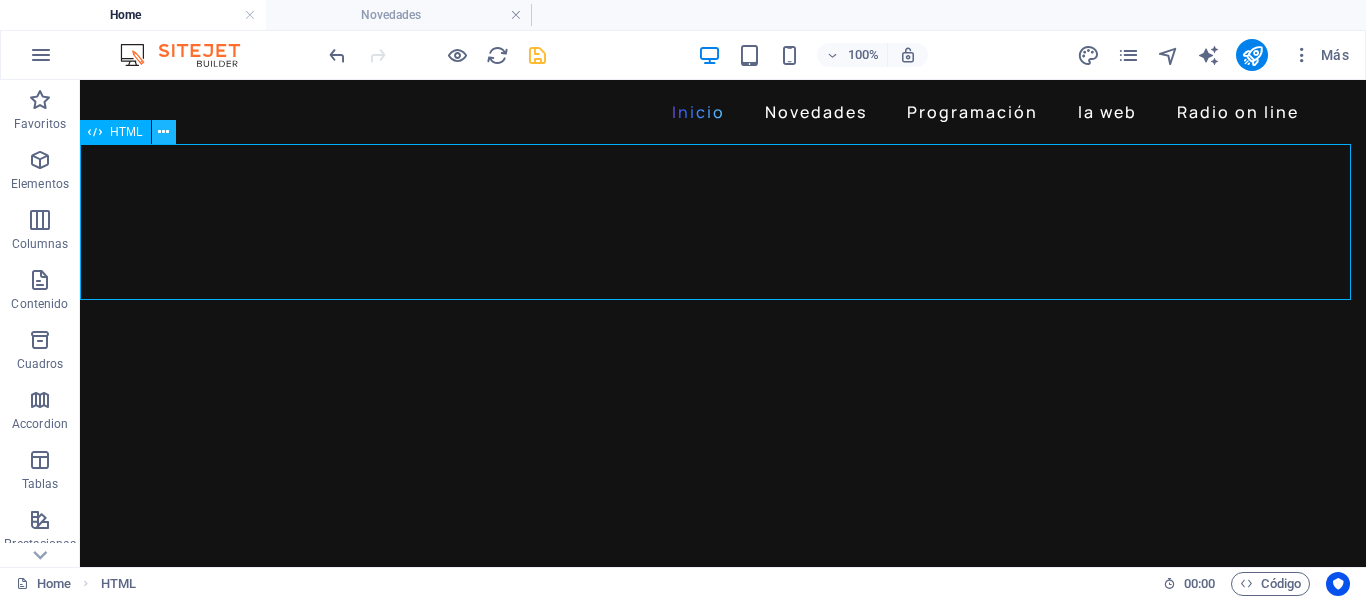 click at bounding box center (163, 132) 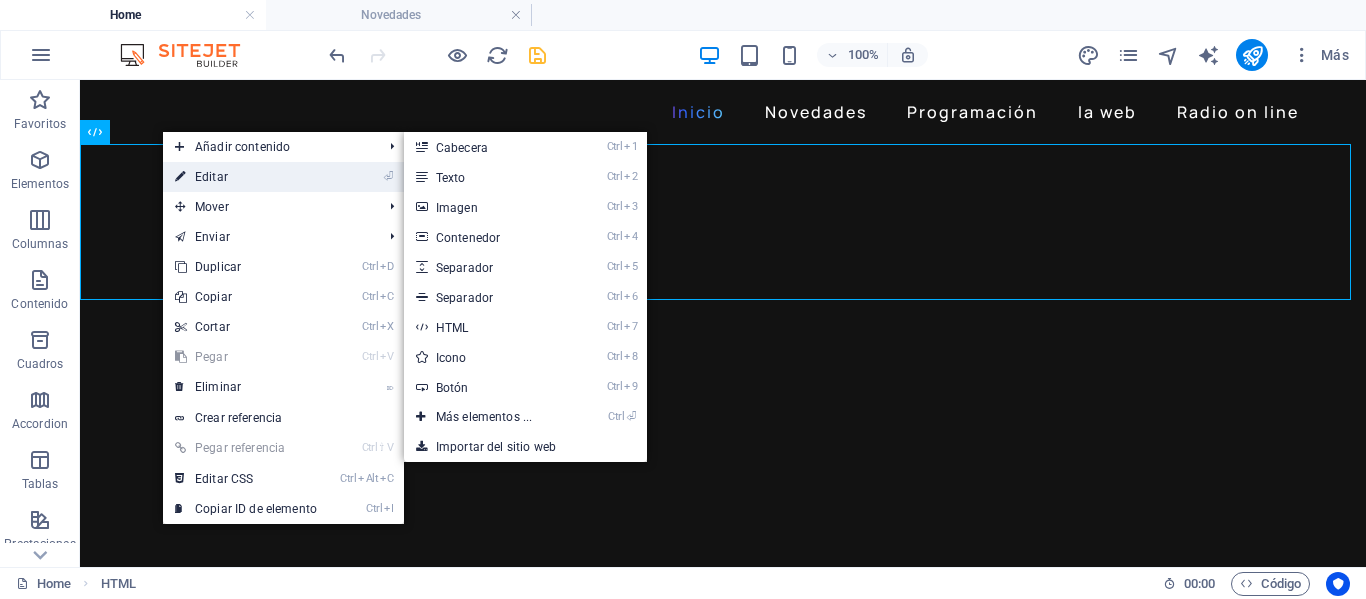 click on "⏎  Editar" at bounding box center (246, 177) 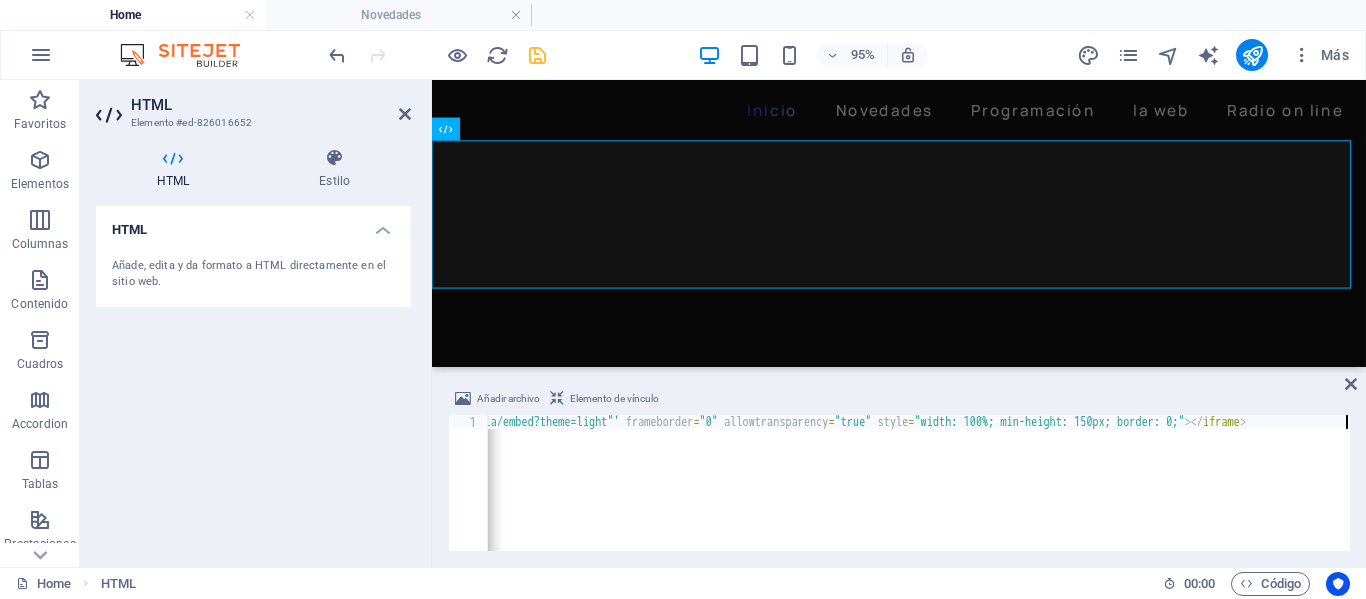 click on "HTML" at bounding box center (177, 169) 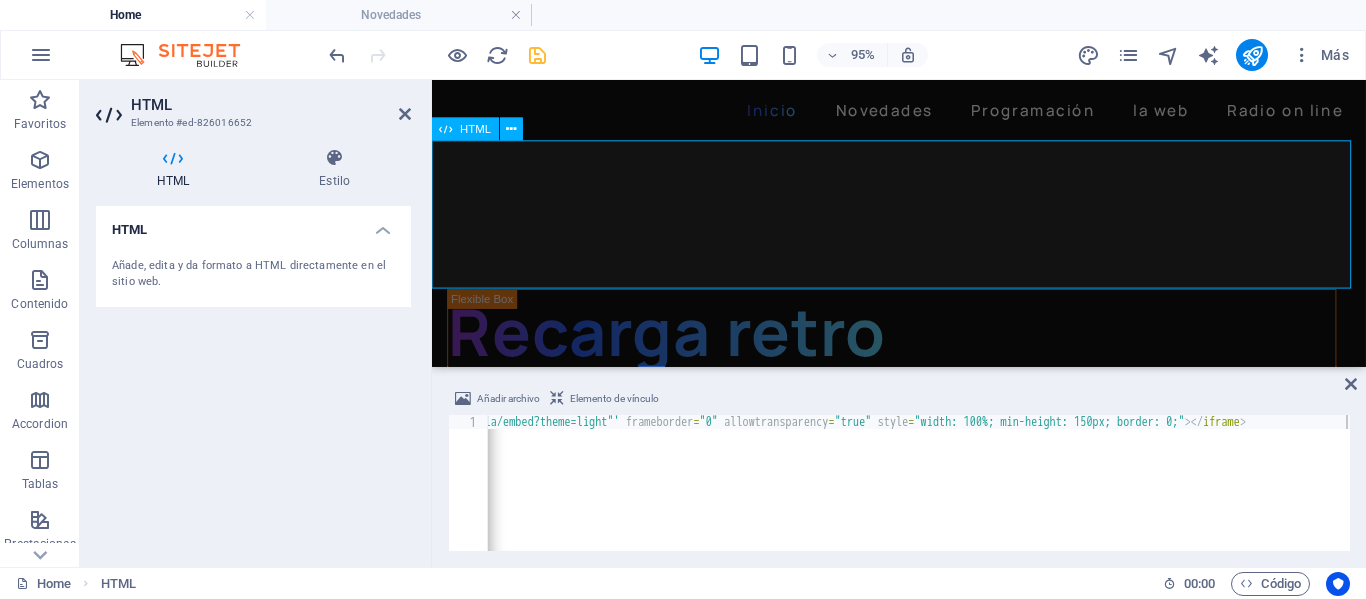 click at bounding box center [923, 222] 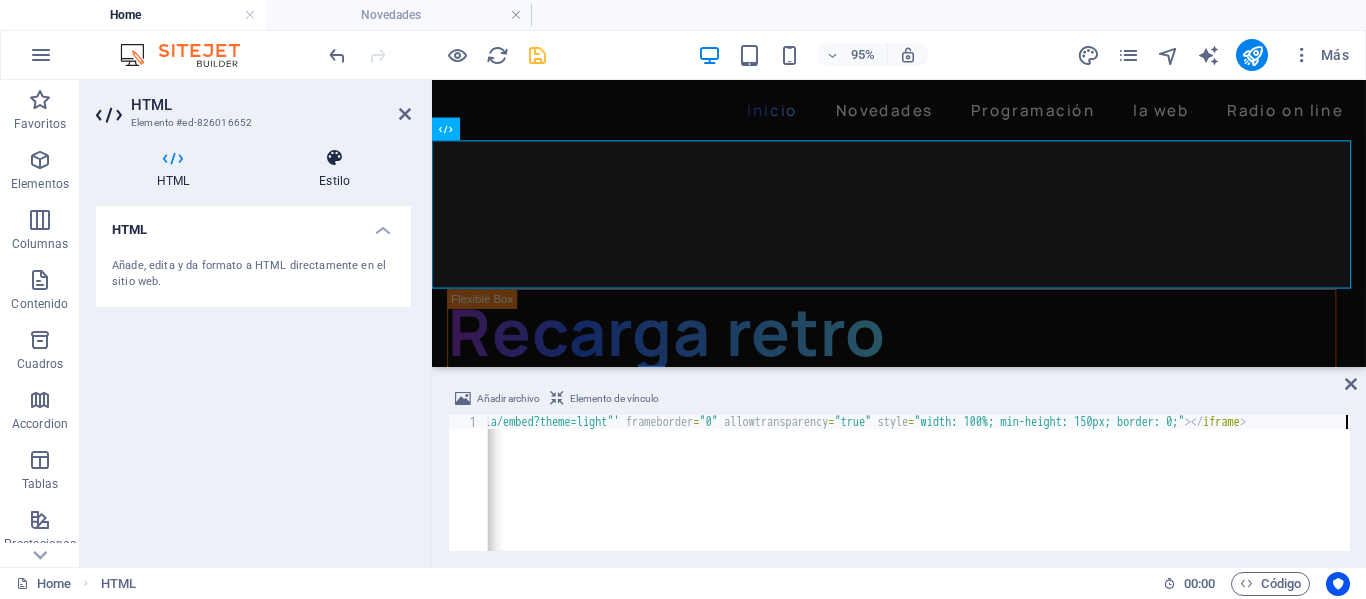click on "Estilo" at bounding box center (334, 169) 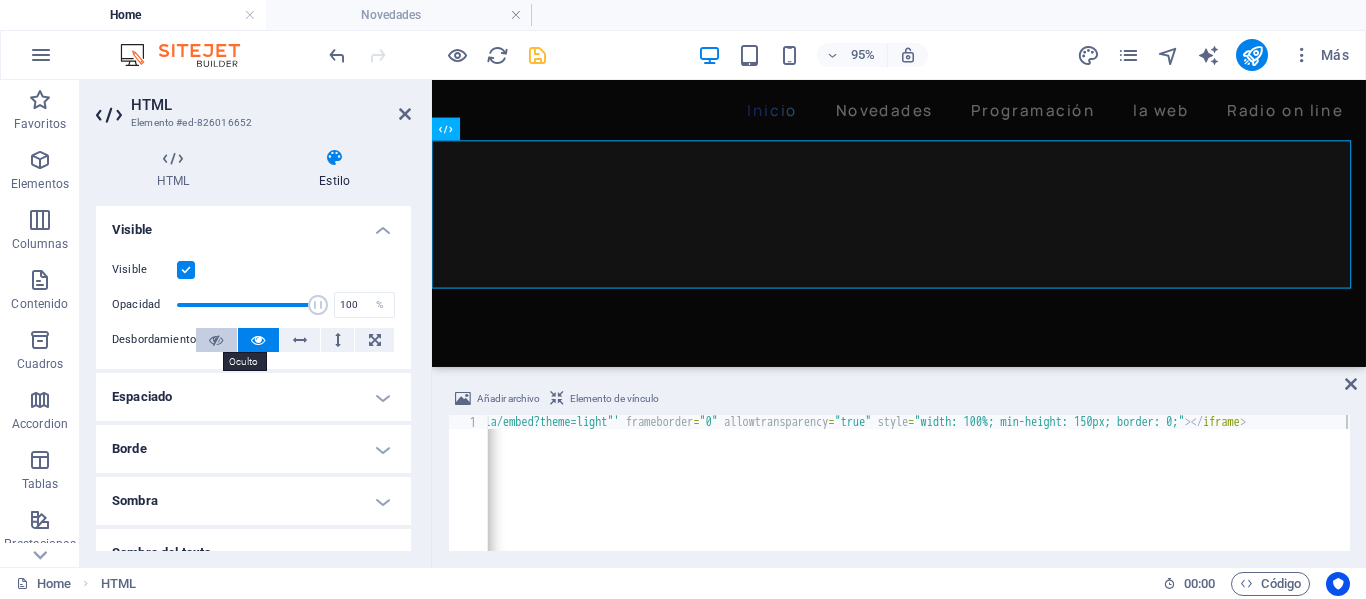click at bounding box center (216, 340) 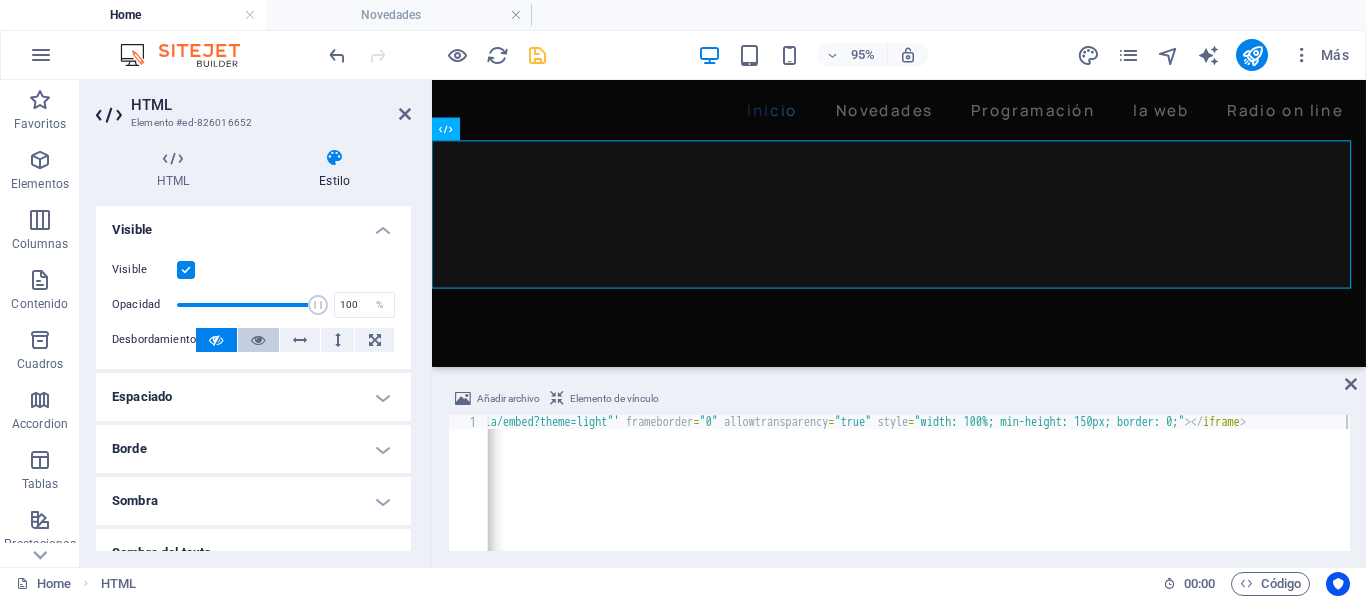 click at bounding box center (258, 340) 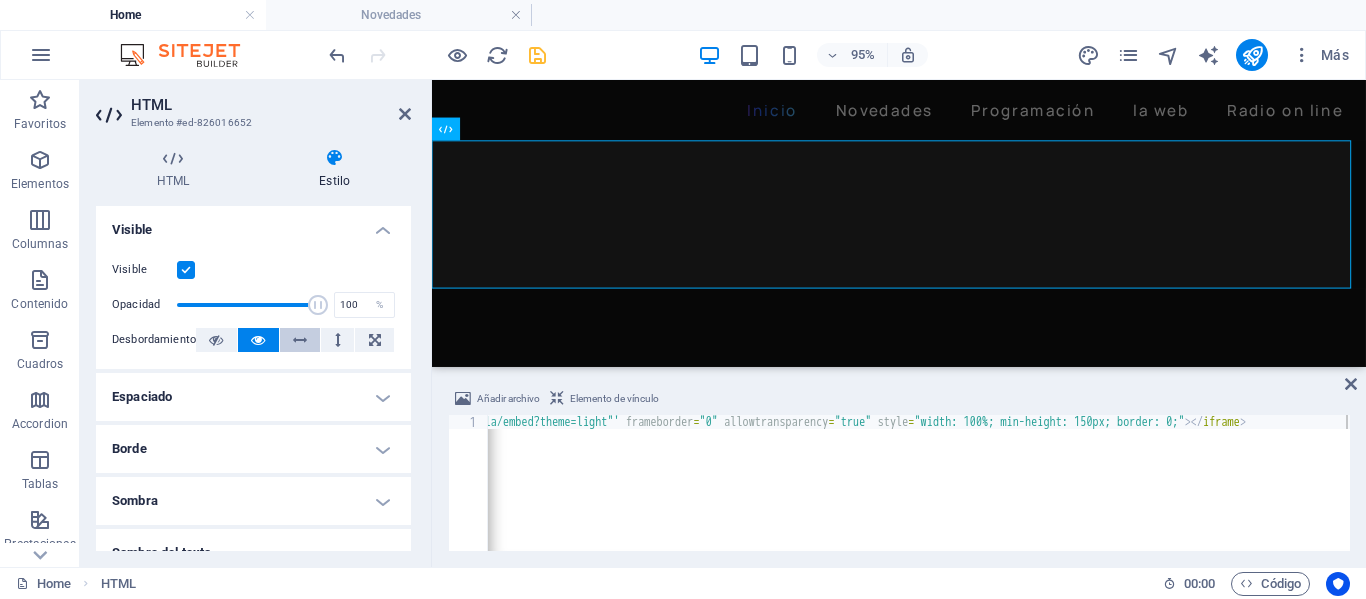 click at bounding box center [300, 340] 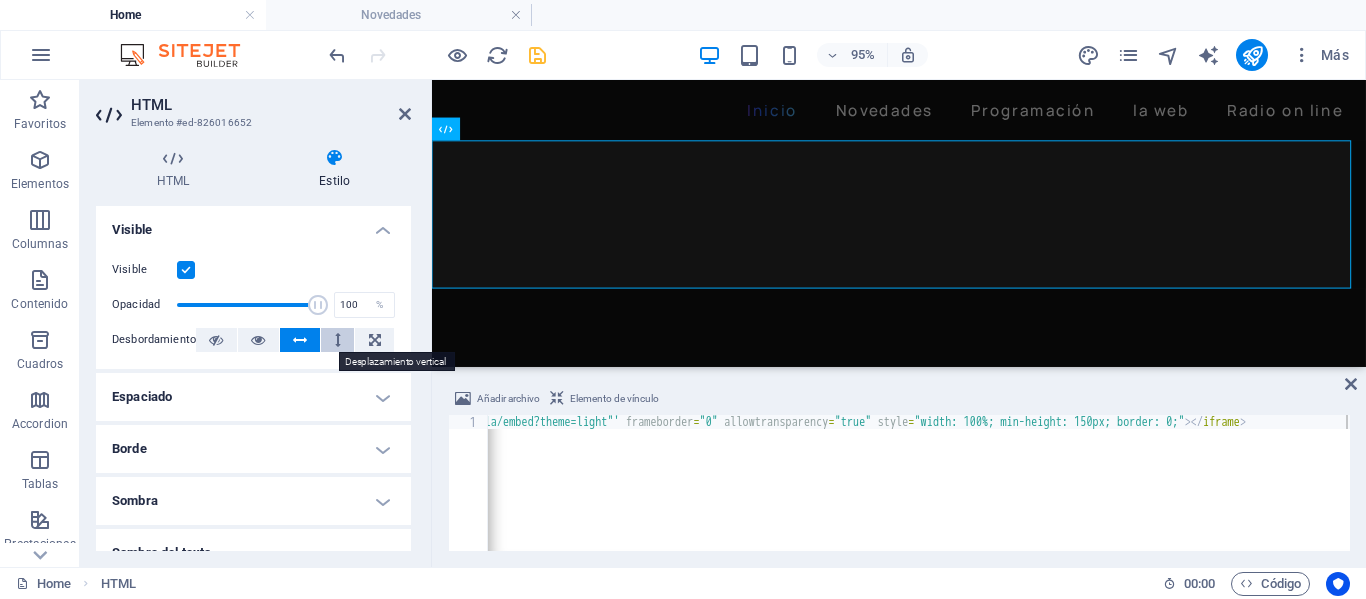 click at bounding box center [337, 340] 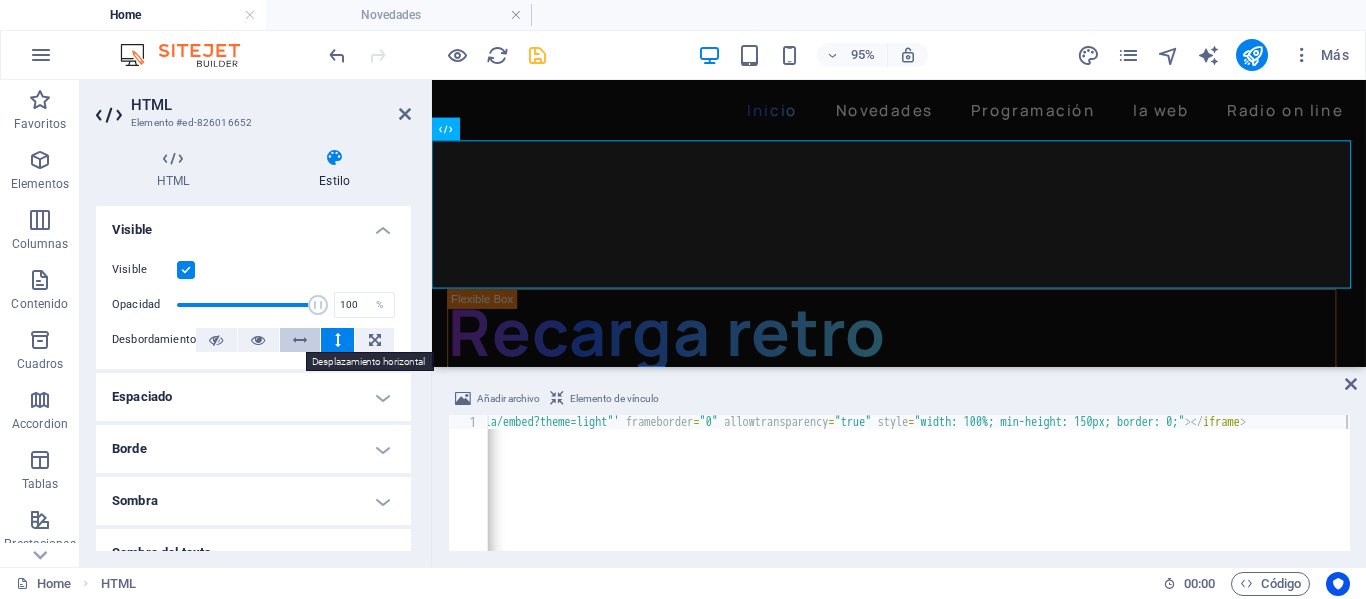 click at bounding box center [300, 340] 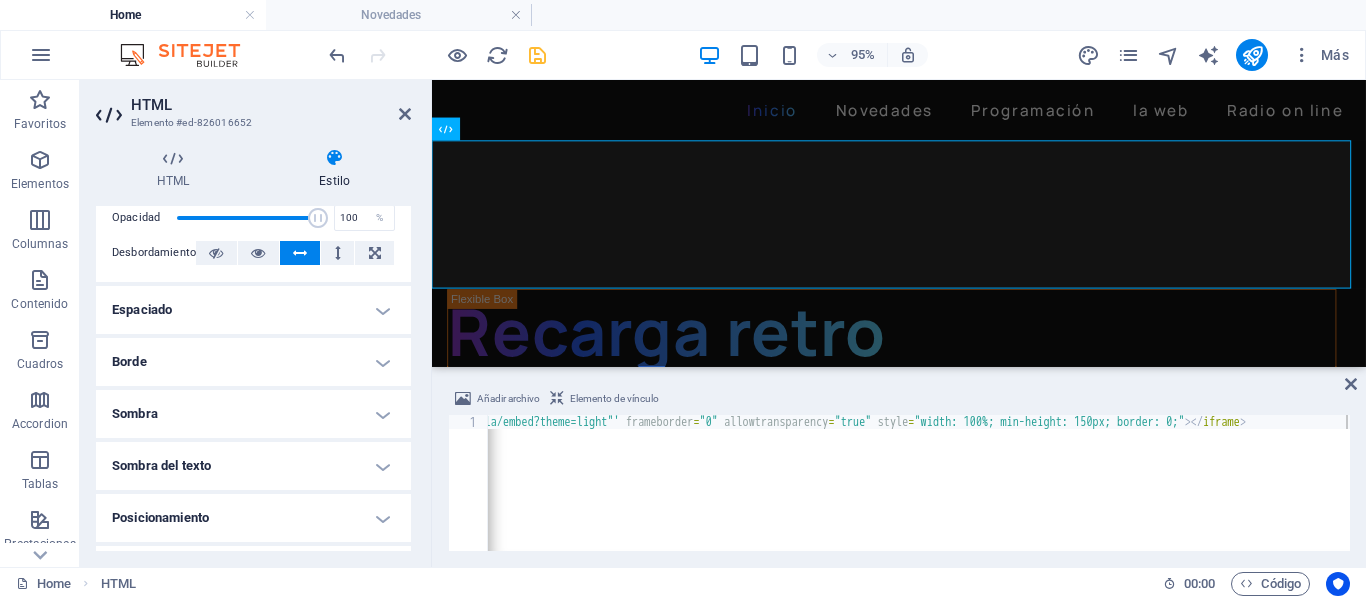 scroll, scrollTop: 0, scrollLeft: 0, axis: both 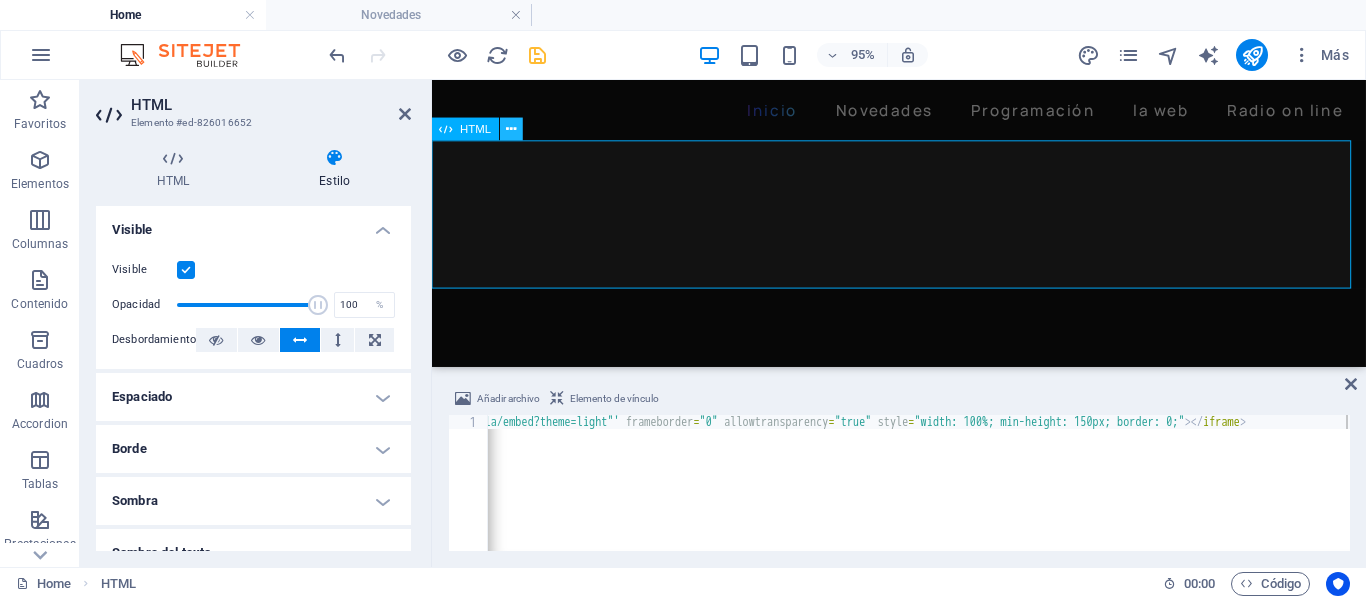 click at bounding box center (511, 129) 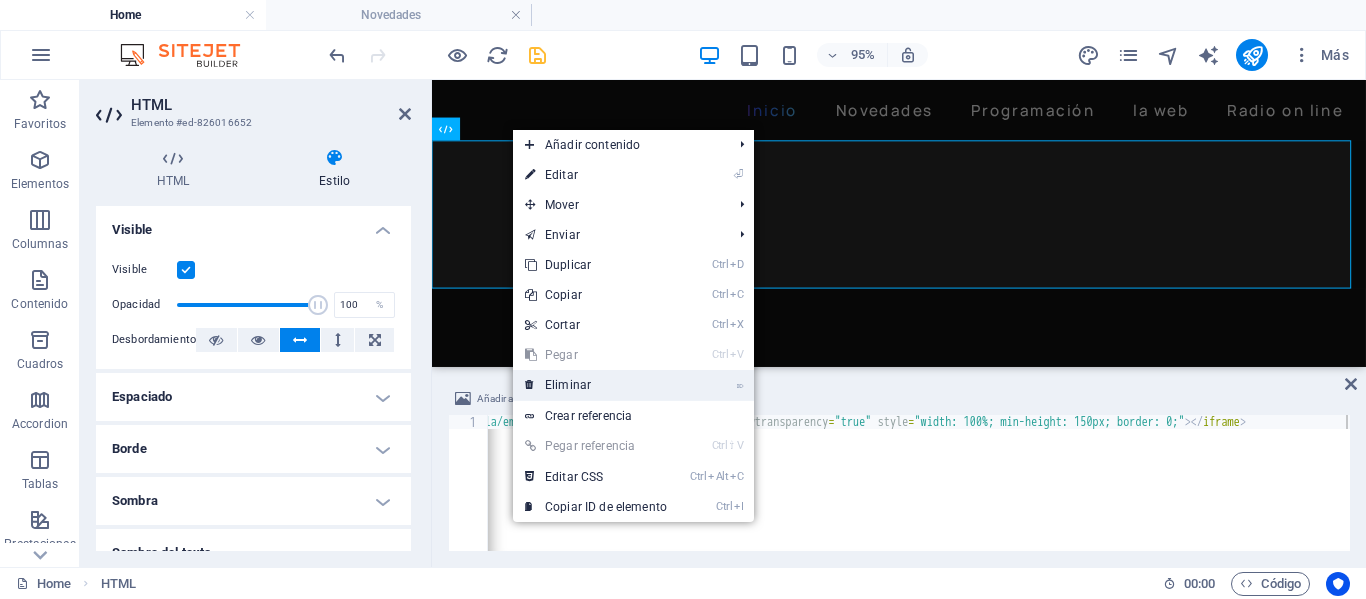 click on "⌦  Eliminar" at bounding box center [596, 385] 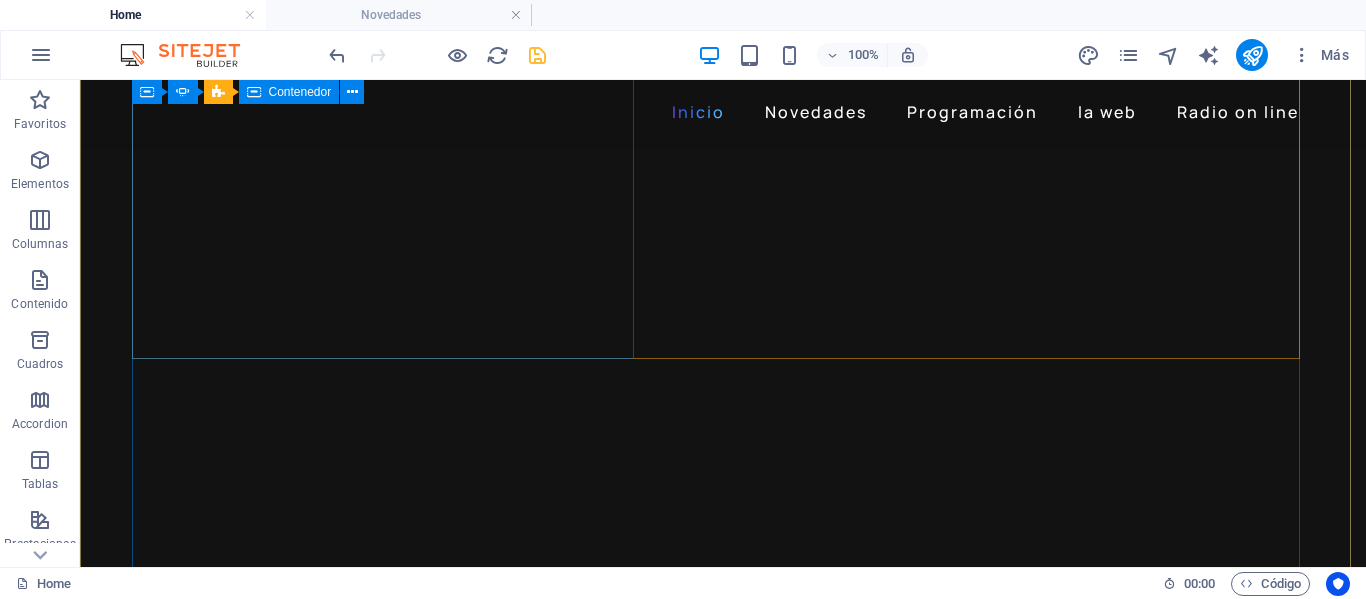 scroll, scrollTop: 0, scrollLeft: 0, axis: both 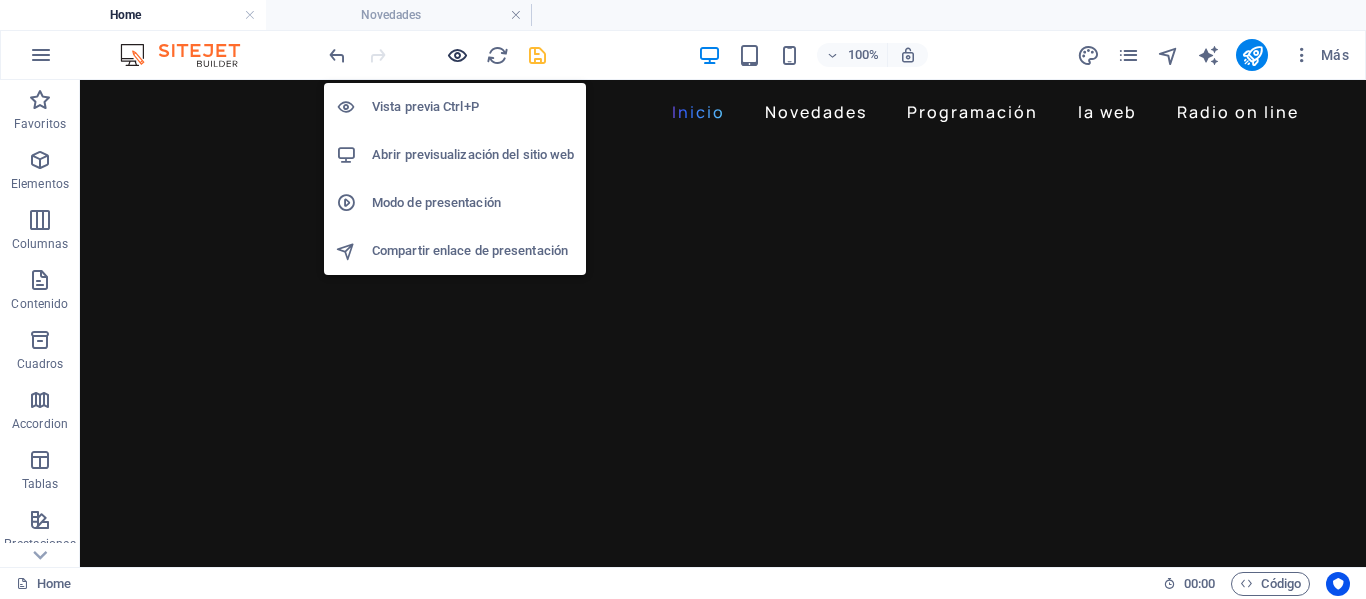 click at bounding box center (457, 55) 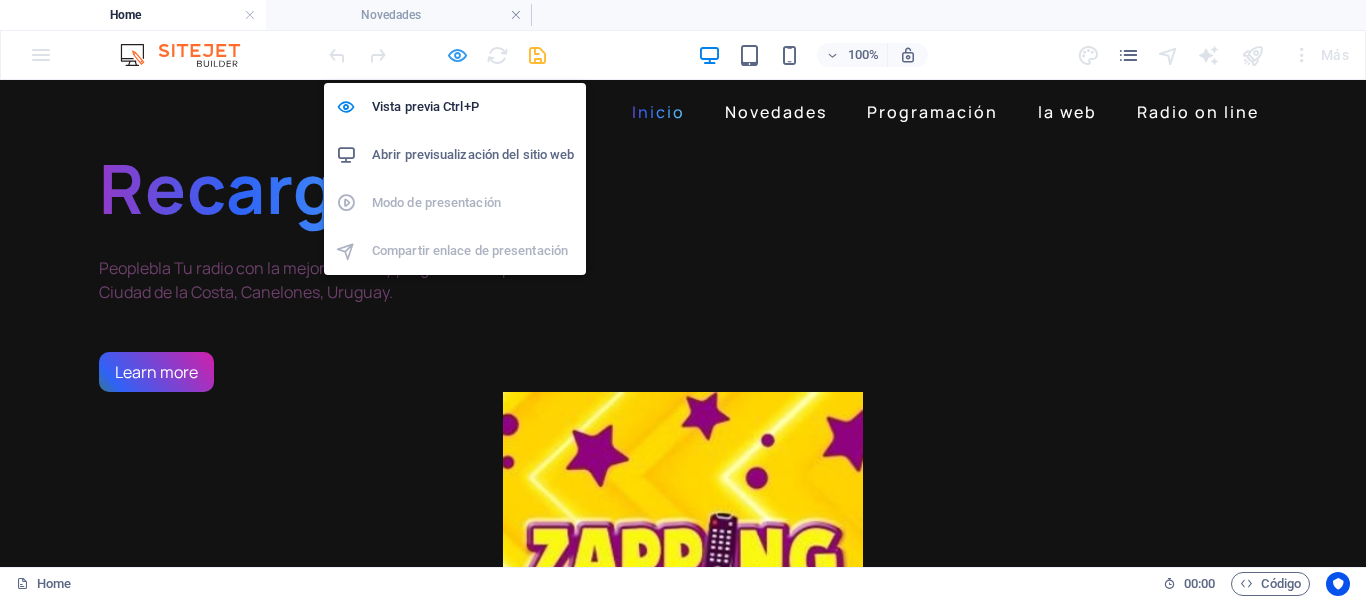 click at bounding box center (457, 55) 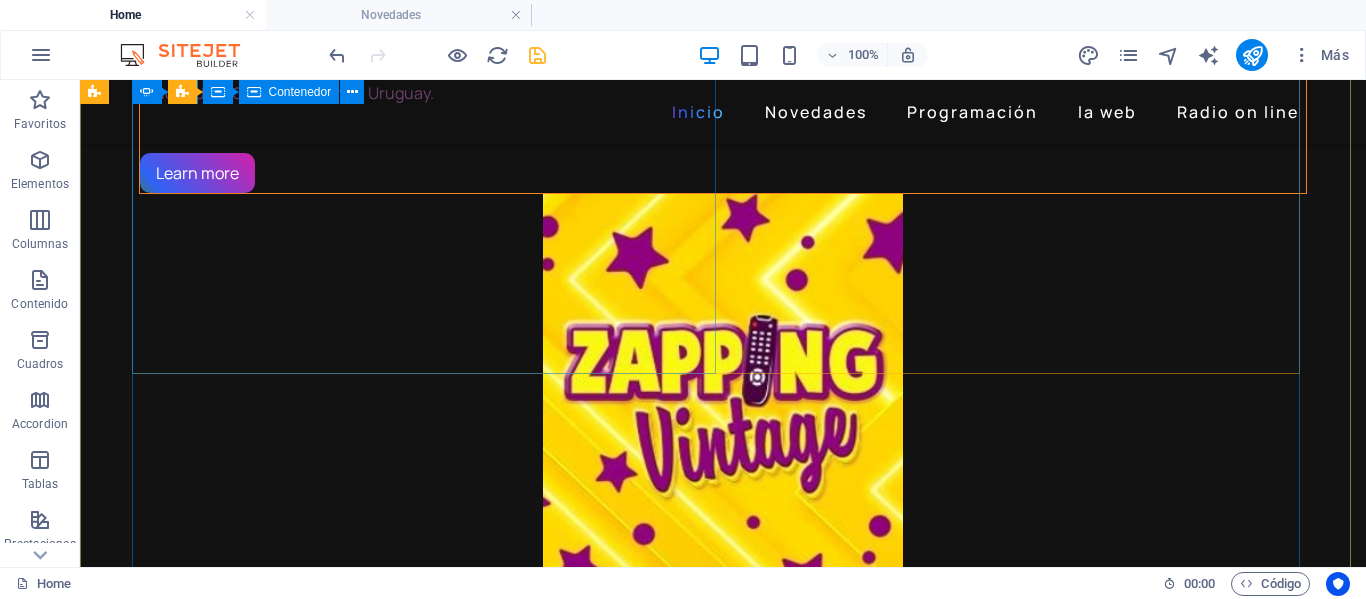 scroll, scrollTop: 0, scrollLeft: 0, axis: both 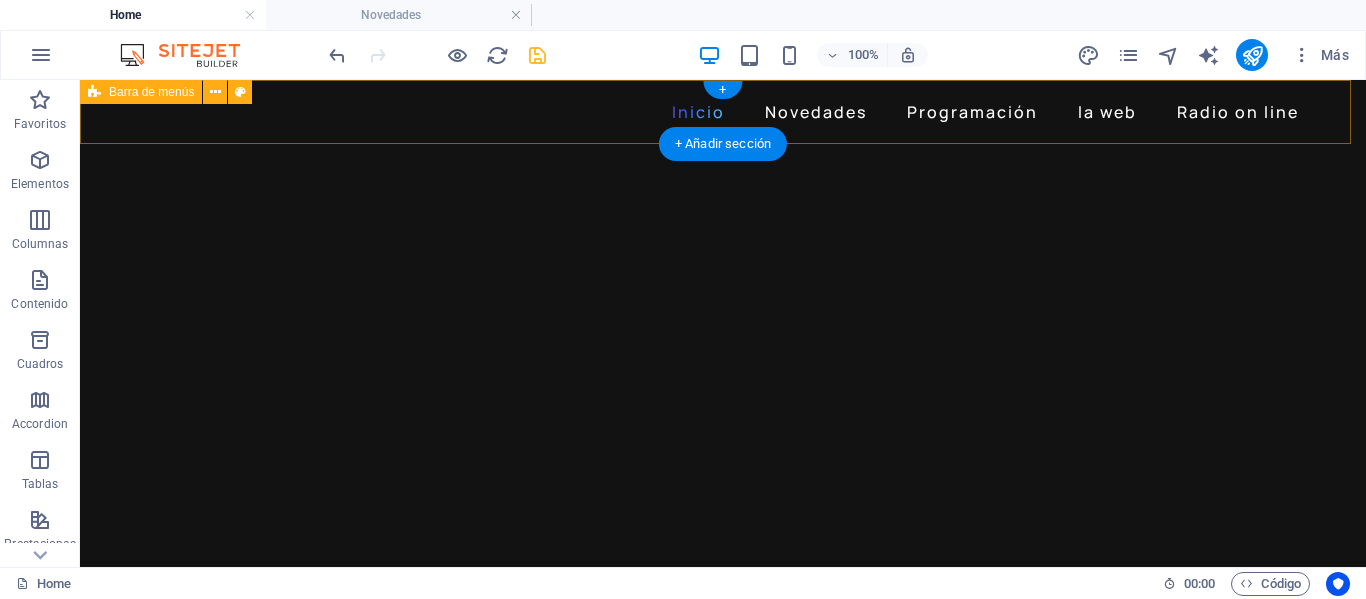 click on "Inicio Novedades Programación la web Radio on line" at bounding box center (723, 112) 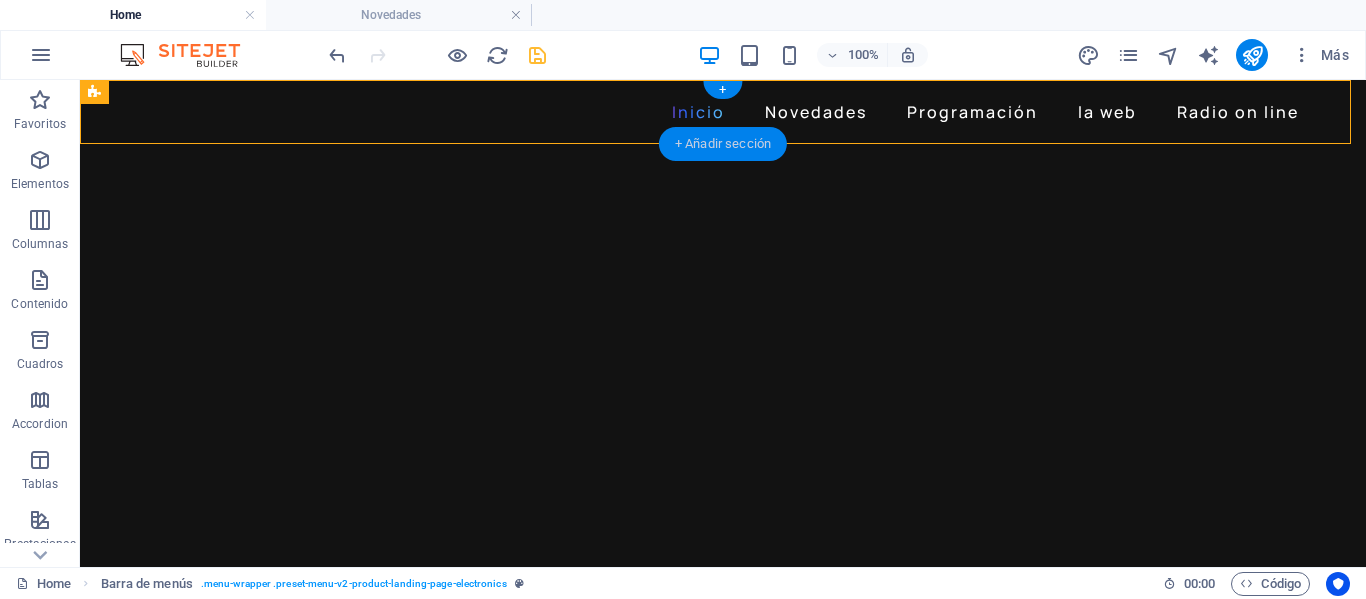 click on "+ Añadir sección" at bounding box center (723, 144) 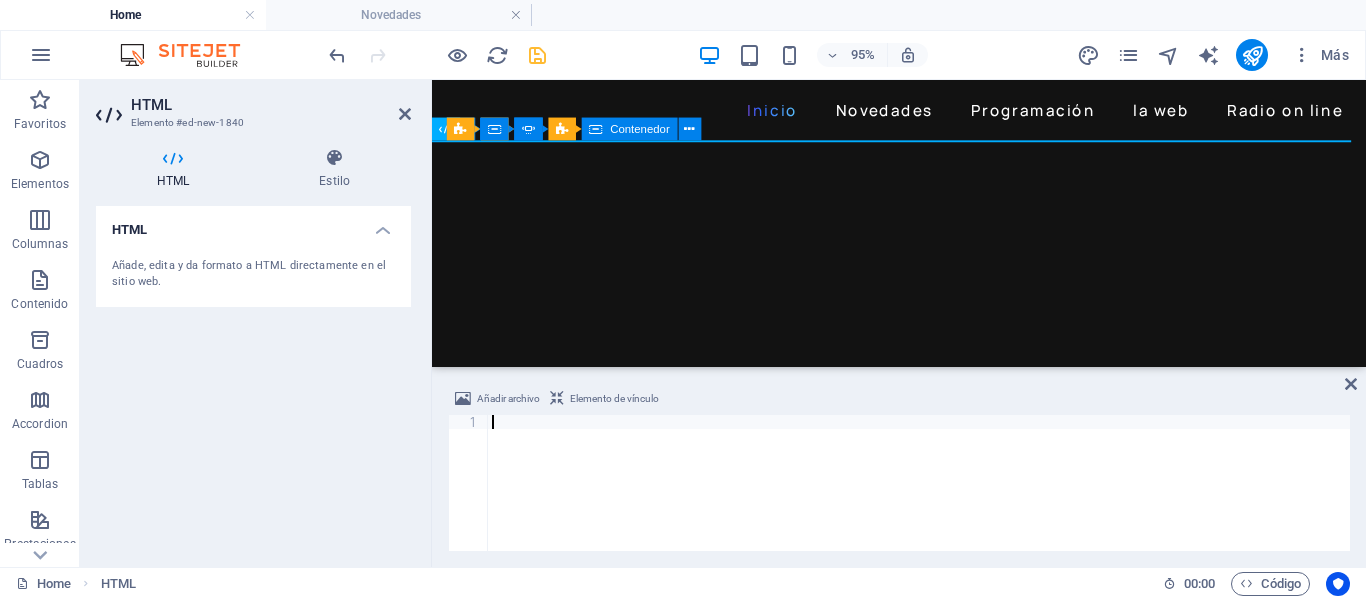 type 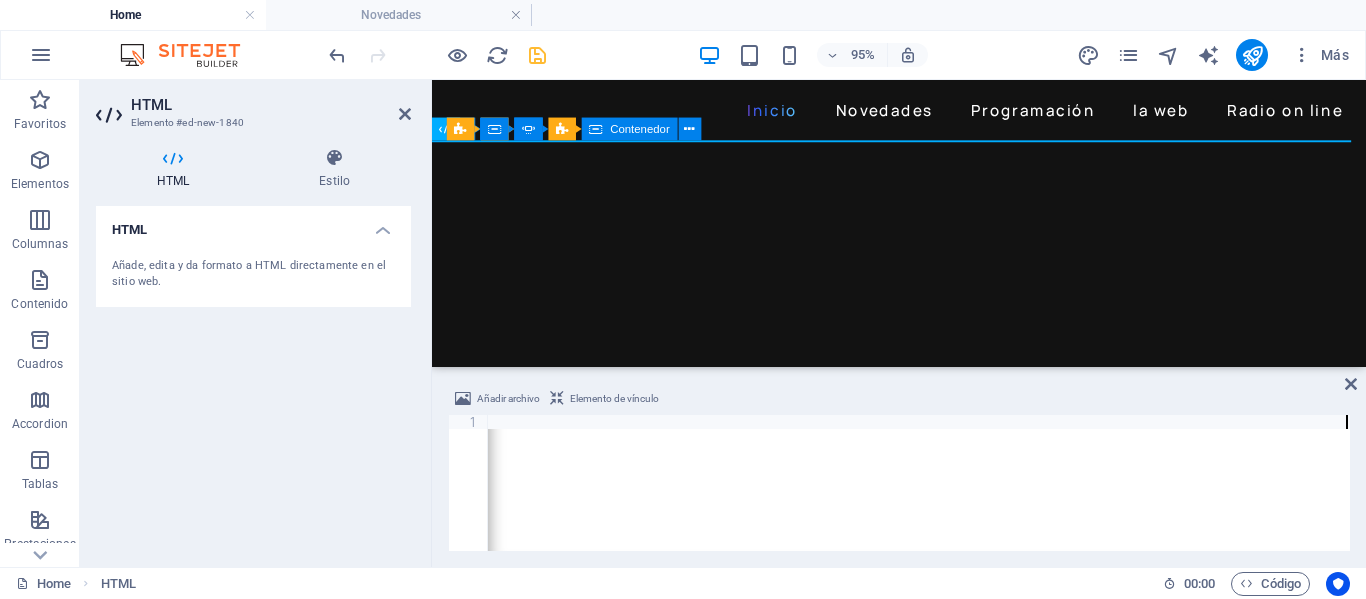 scroll, scrollTop: 0, scrollLeft: 44481, axis: horizontal 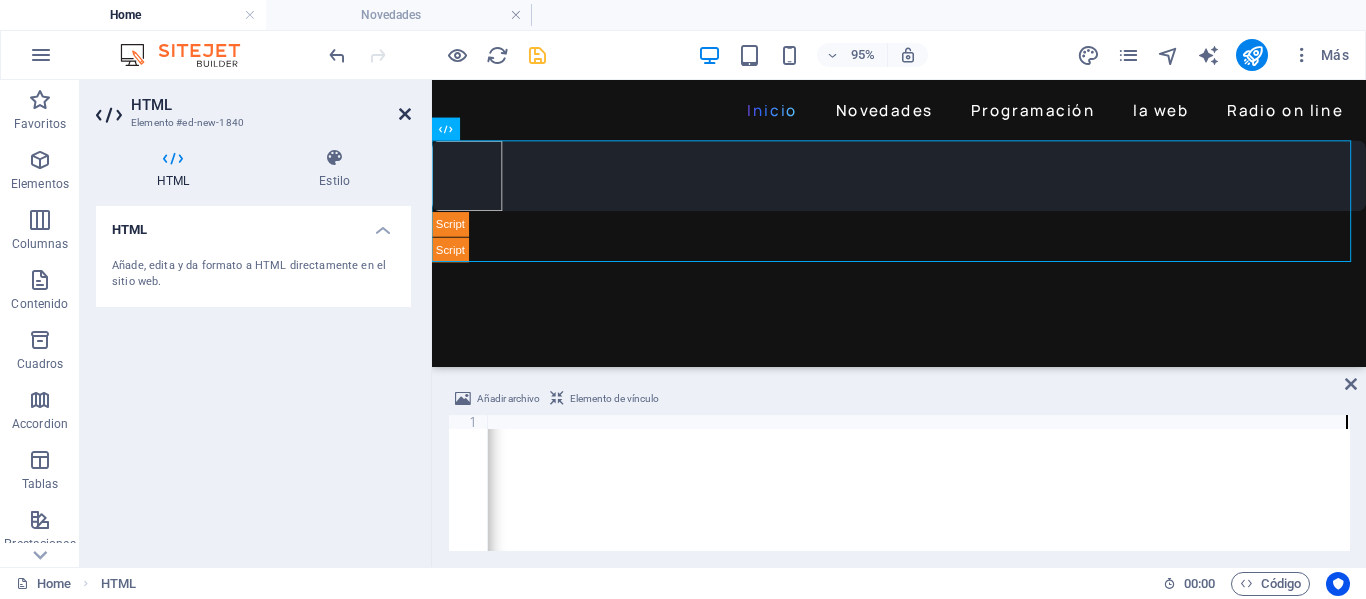 click at bounding box center (405, 114) 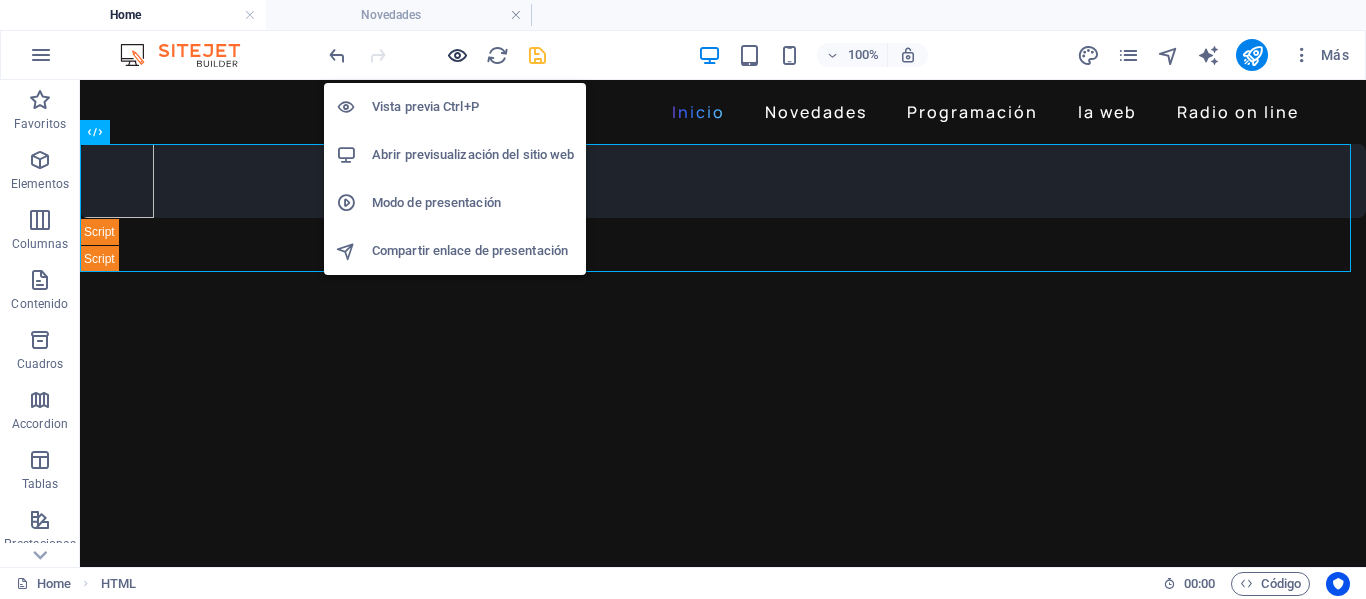 click at bounding box center [457, 55] 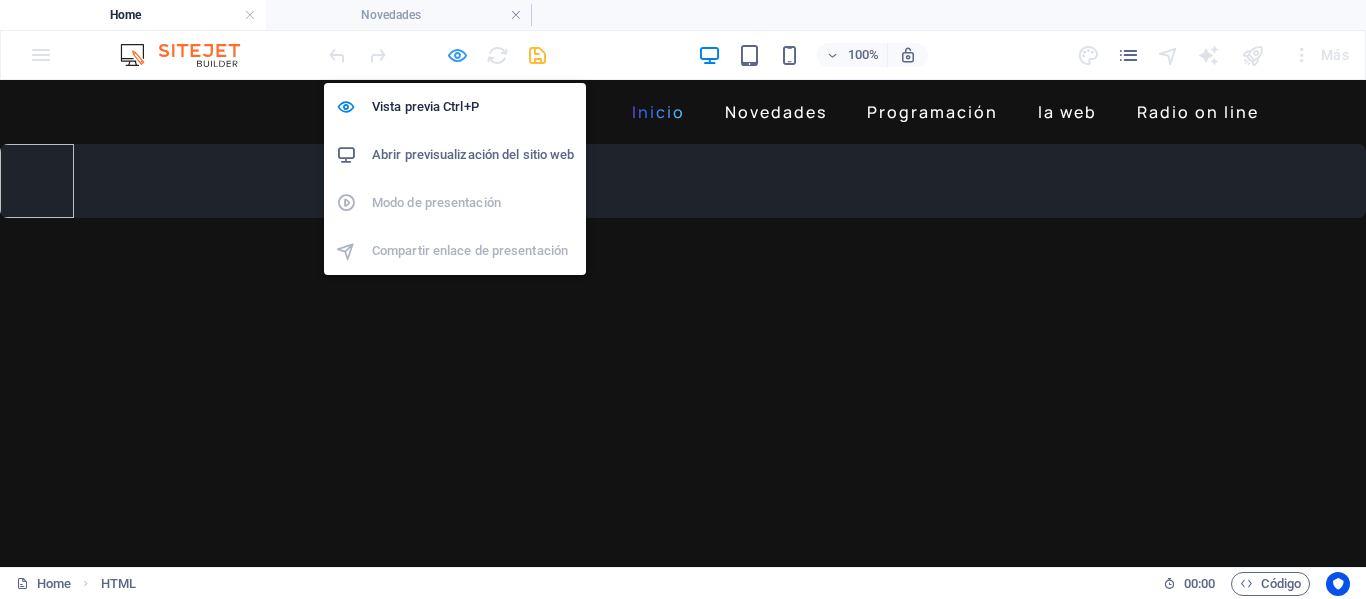 click at bounding box center [457, 55] 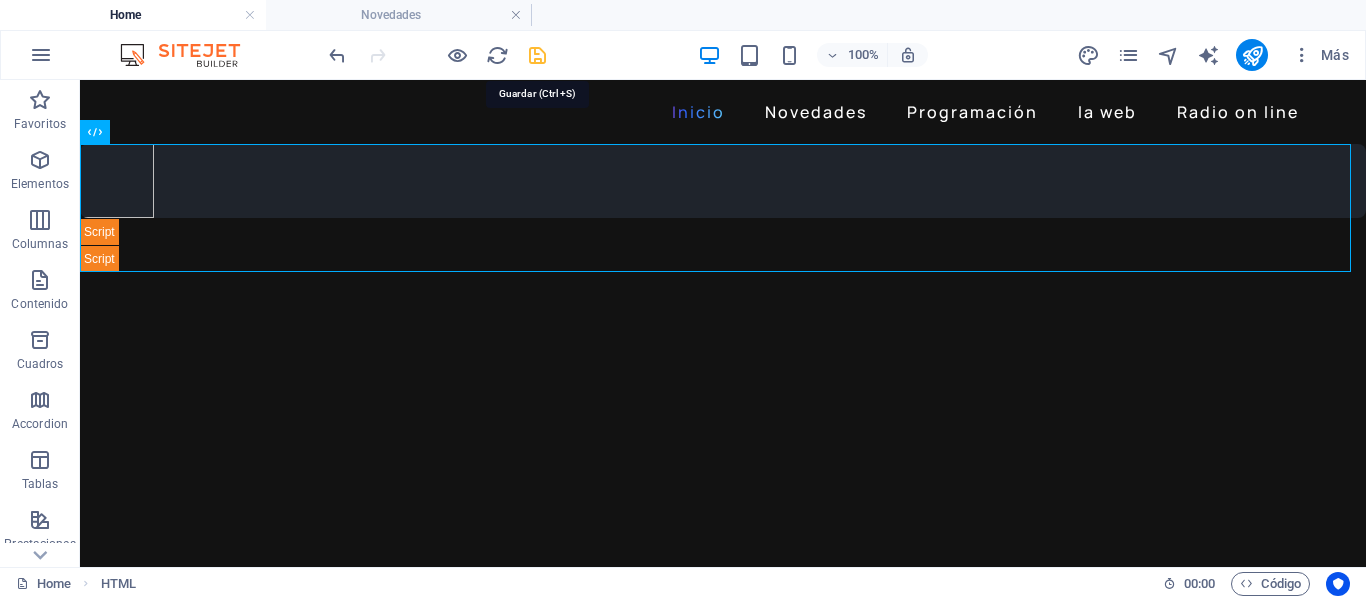click at bounding box center [537, 55] 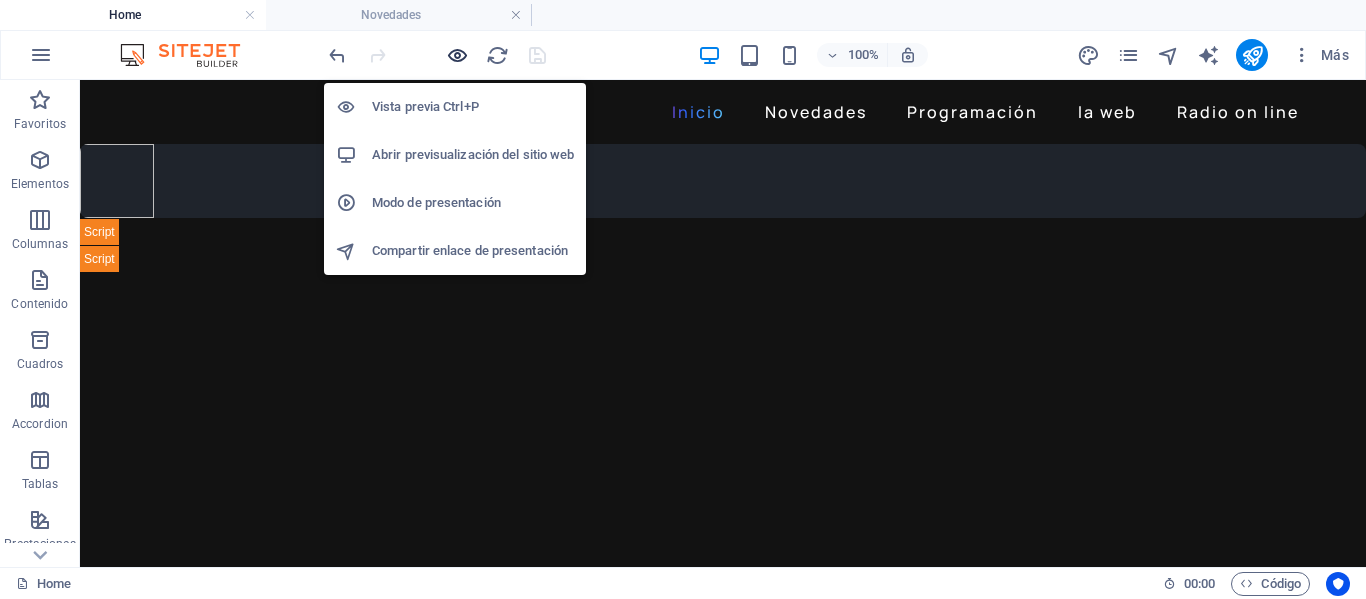 click at bounding box center (457, 55) 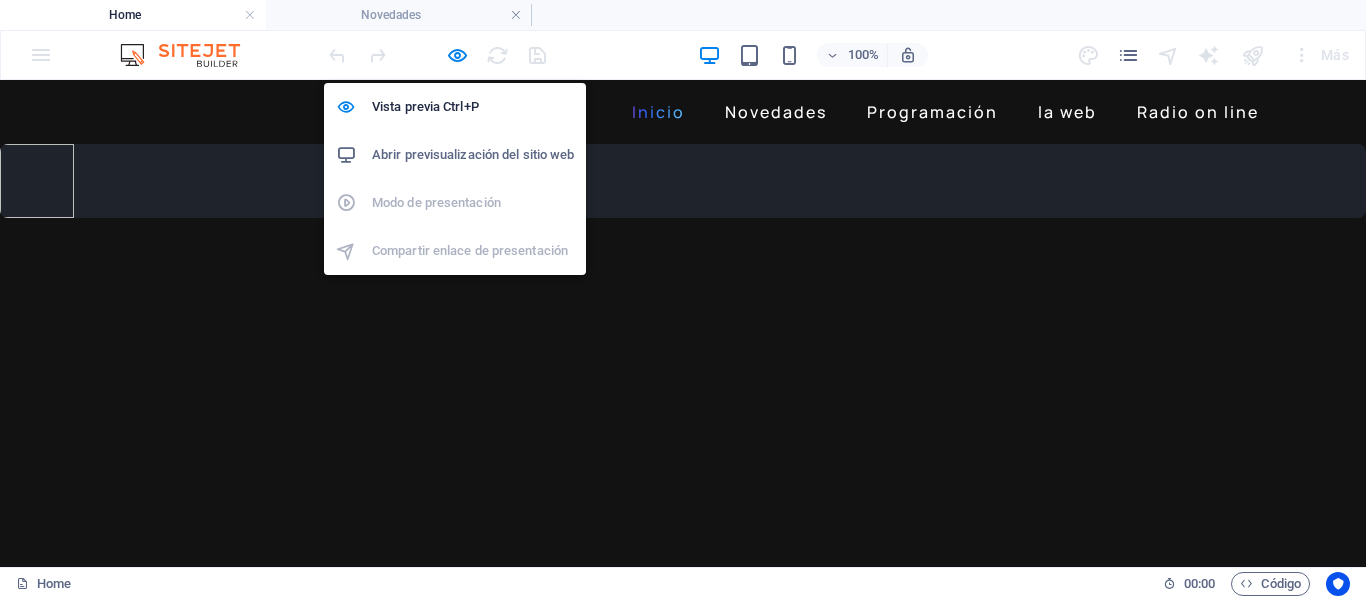 click on "Abrir previsualización del sitio web" at bounding box center (473, 155) 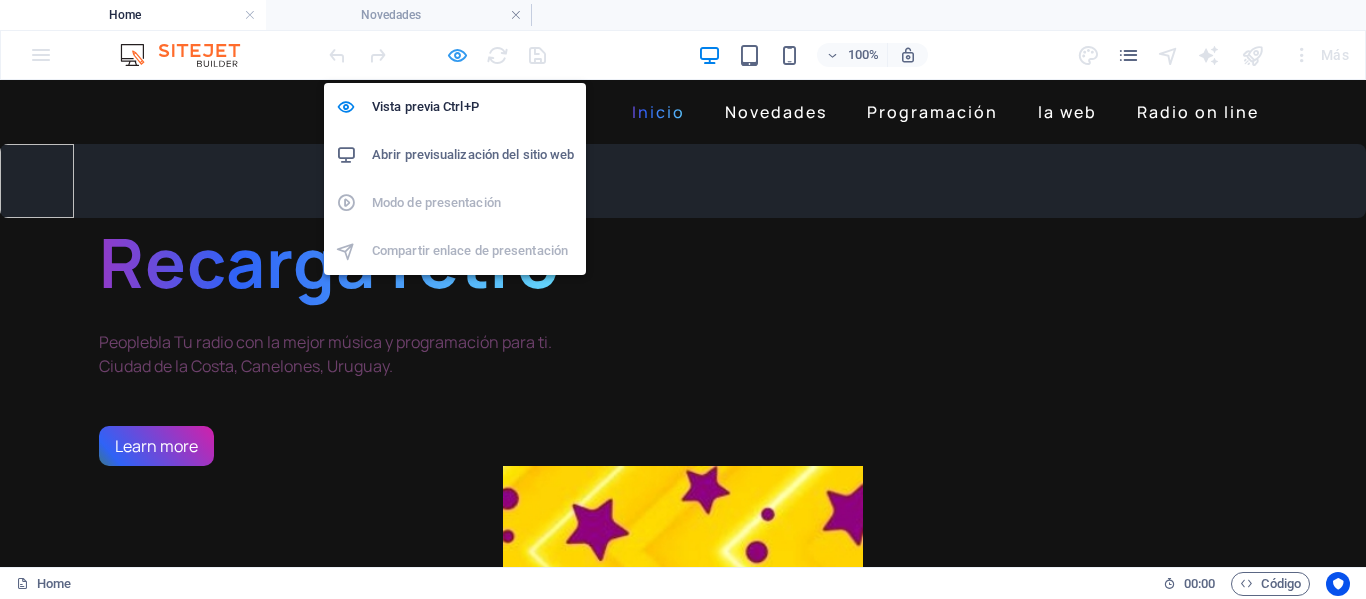 click at bounding box center [457, 55] 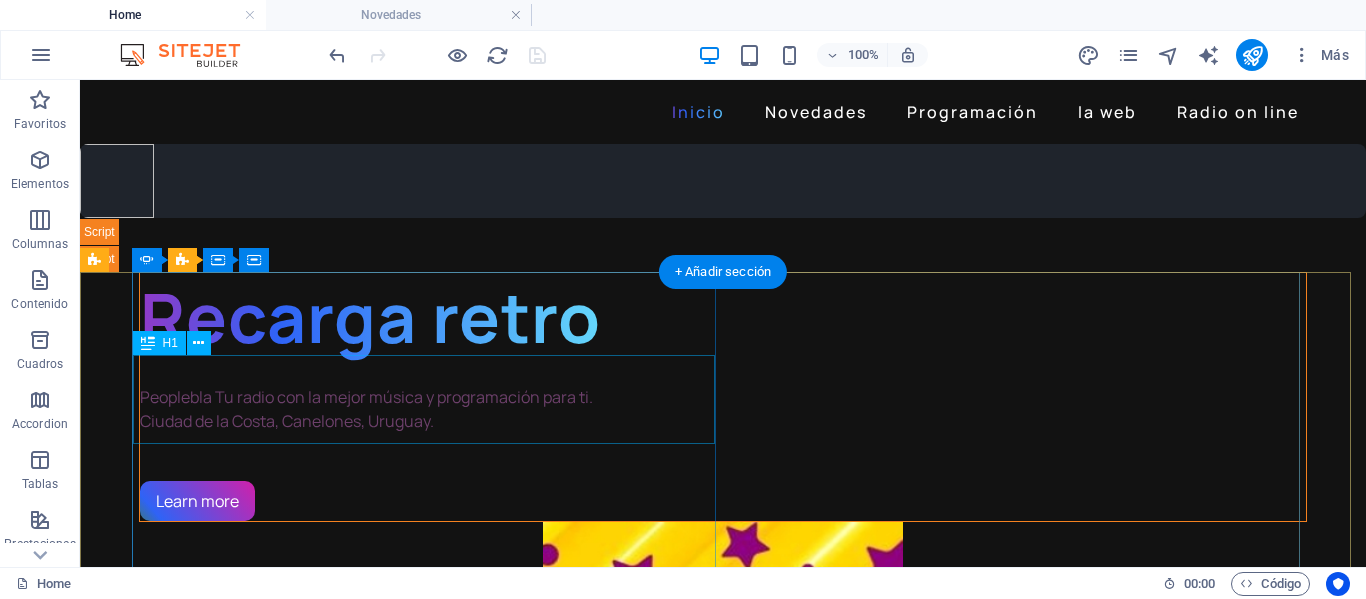 click on "Recarga retro" at bounding box center [723, 317] 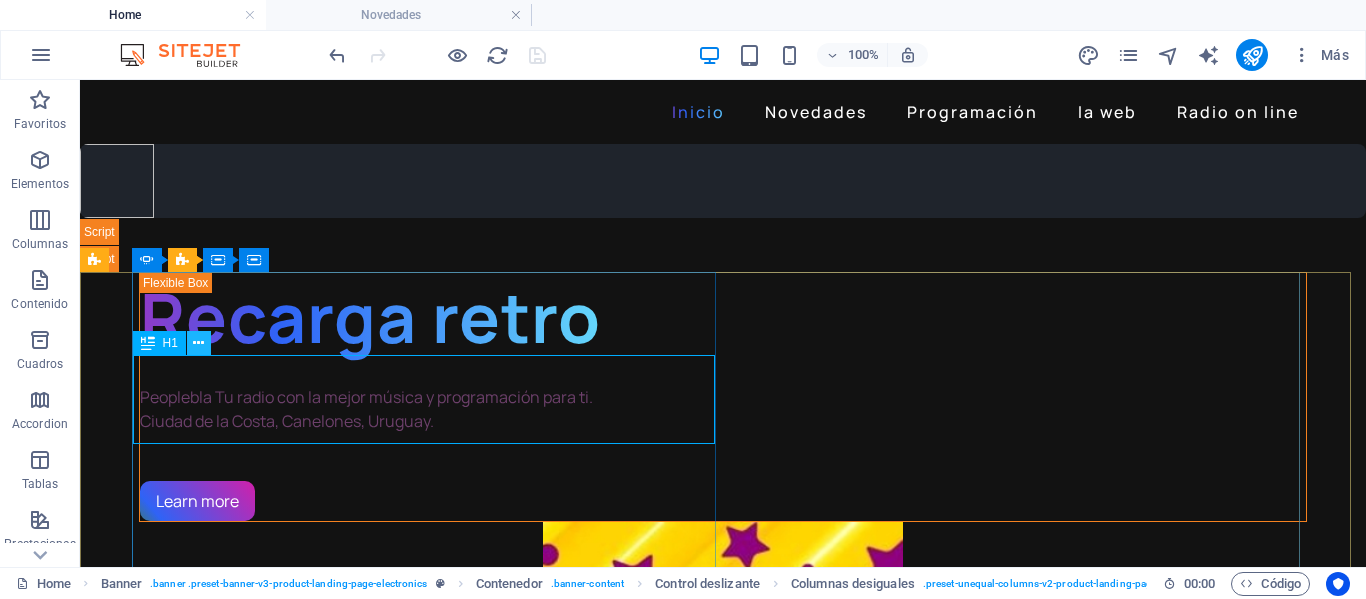 click at bounding box center (198, 343) 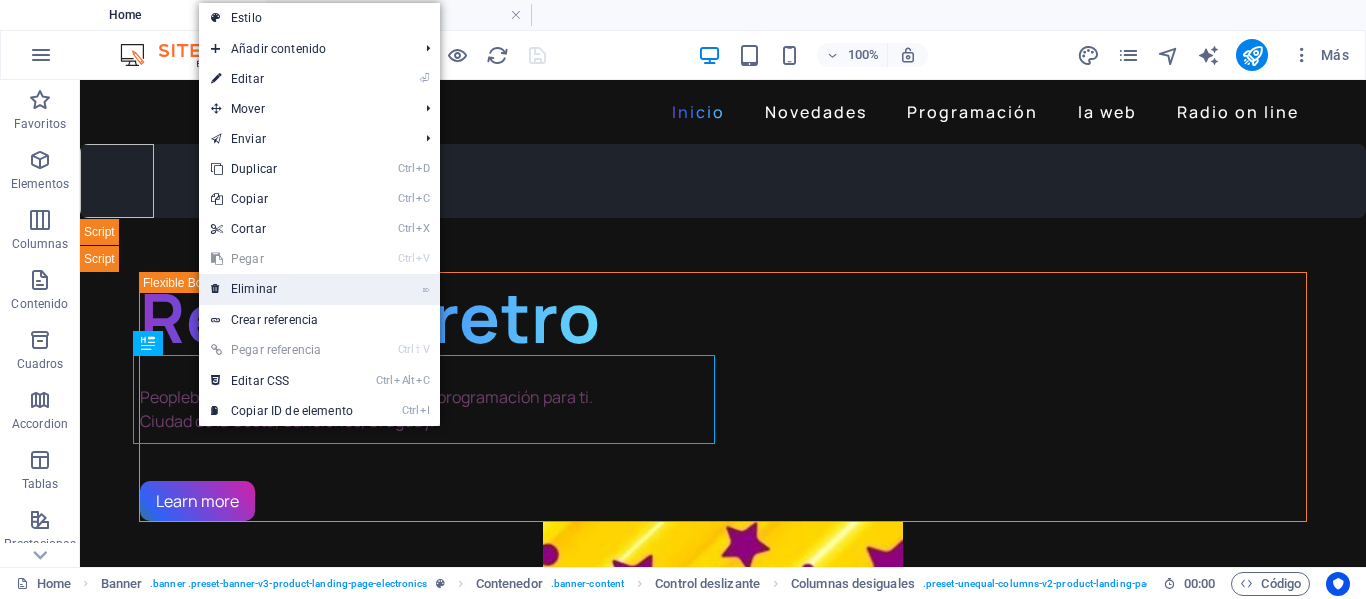 click on "⌦  Eliminar" at bounding box center [282, 289] 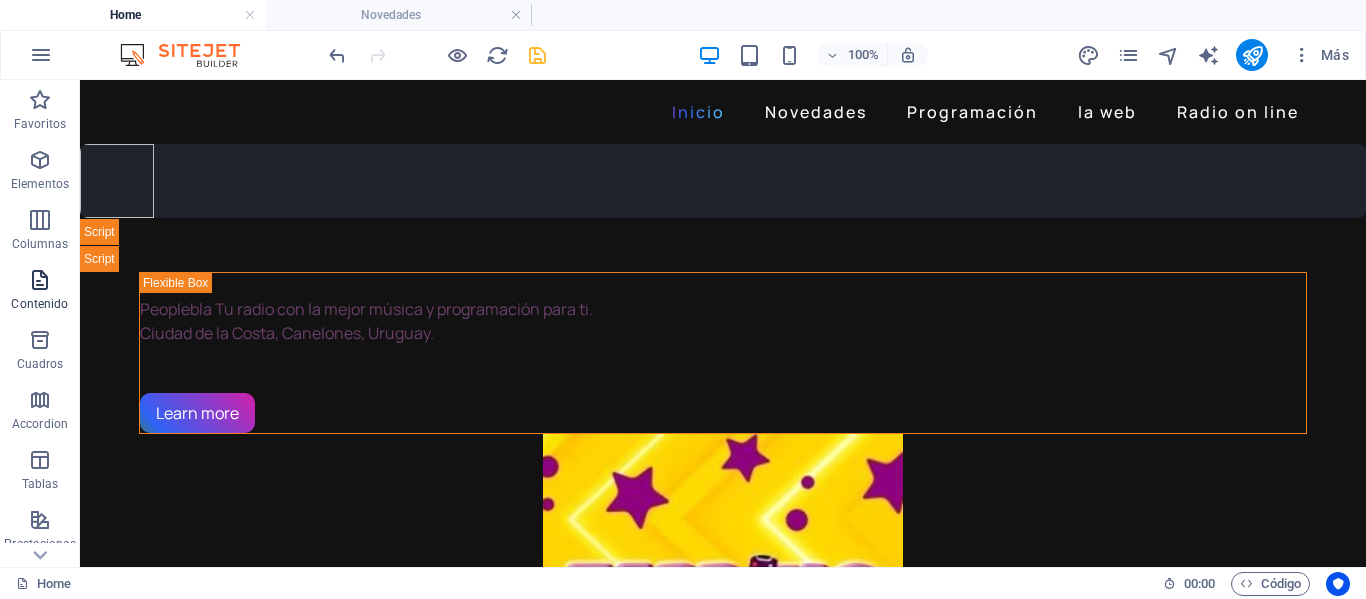 click at bounding box center [40, 280] 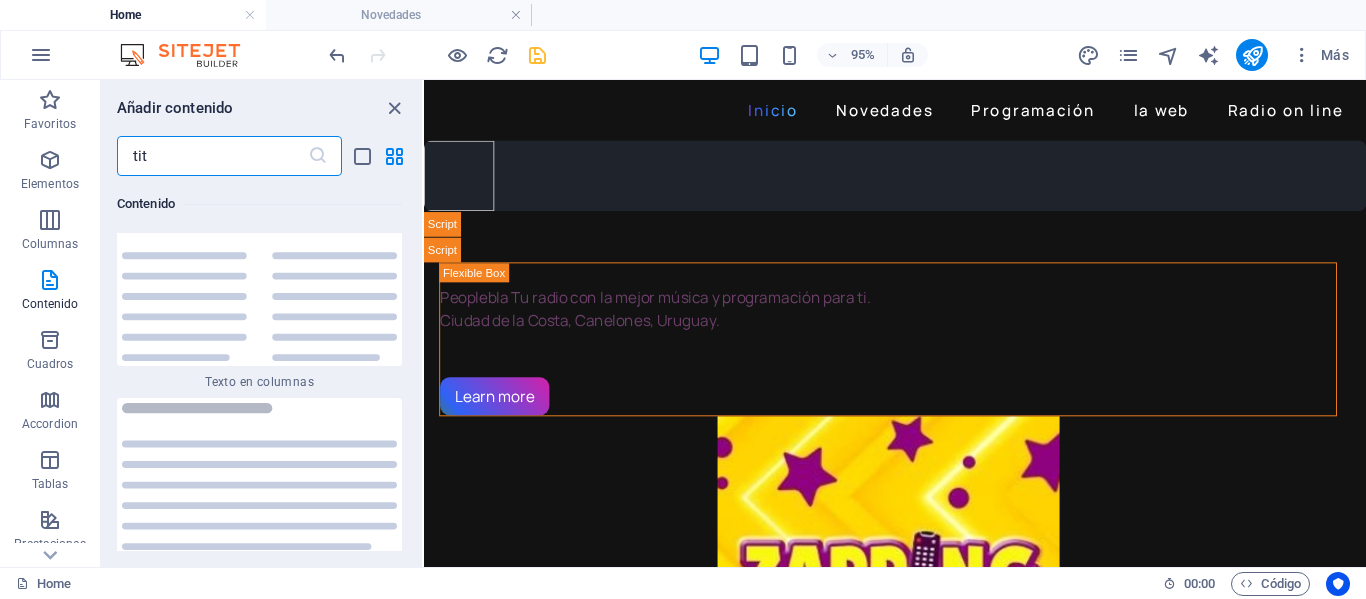 scroll, scrollTop: 0, scrollLeft: 0, axis: both 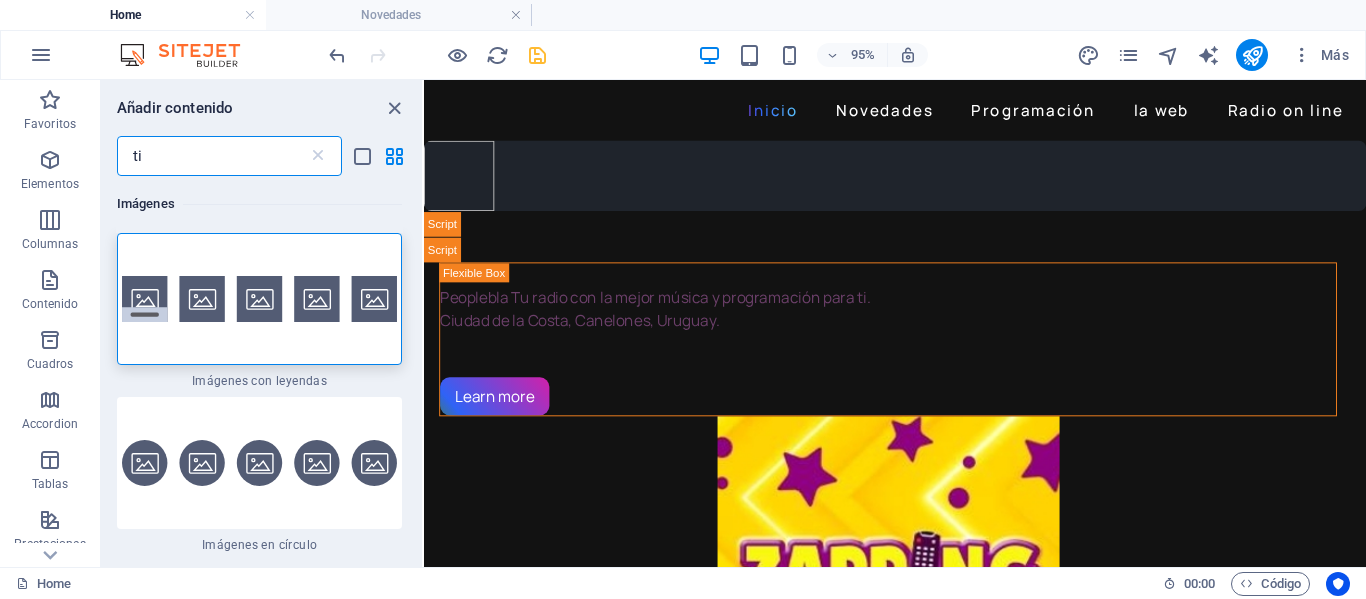 type on "t" 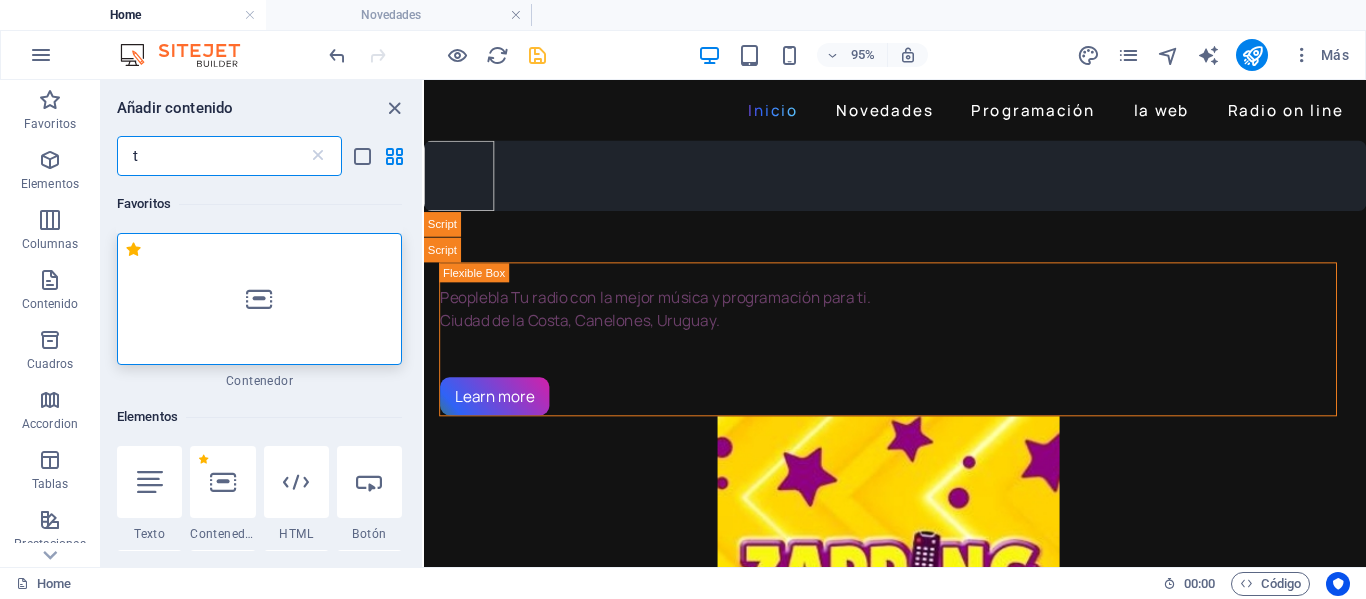 type 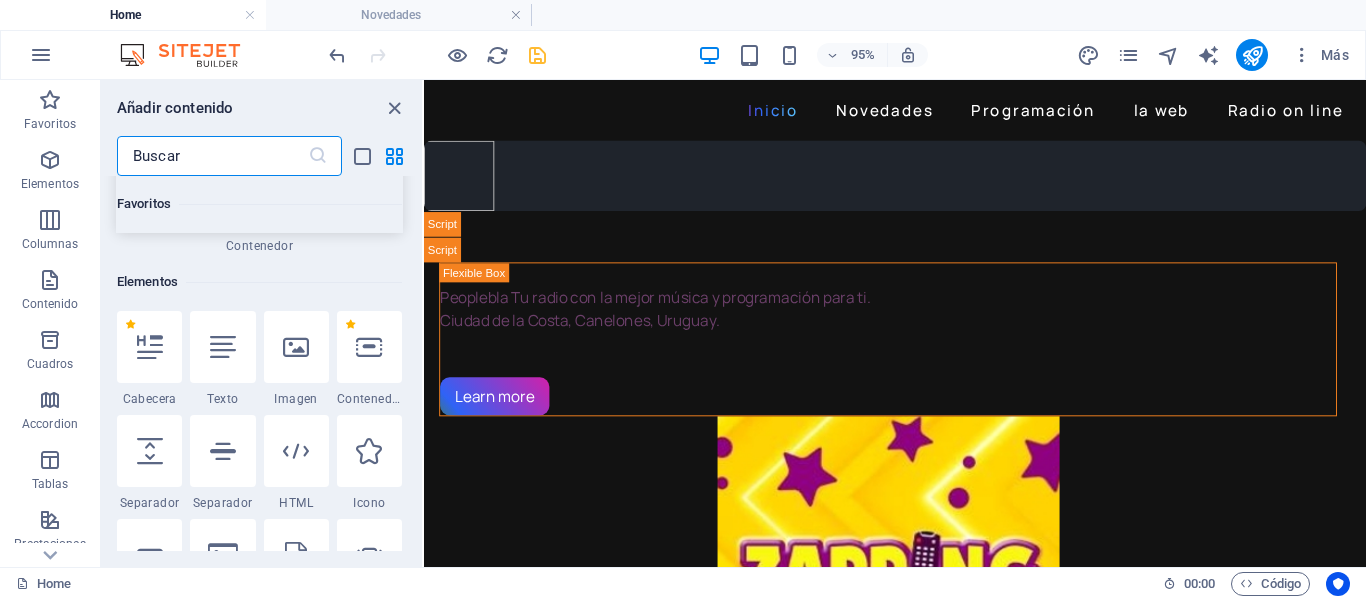 scroll, scrollTop: 300, scrollLeft: 0, axis: vertical 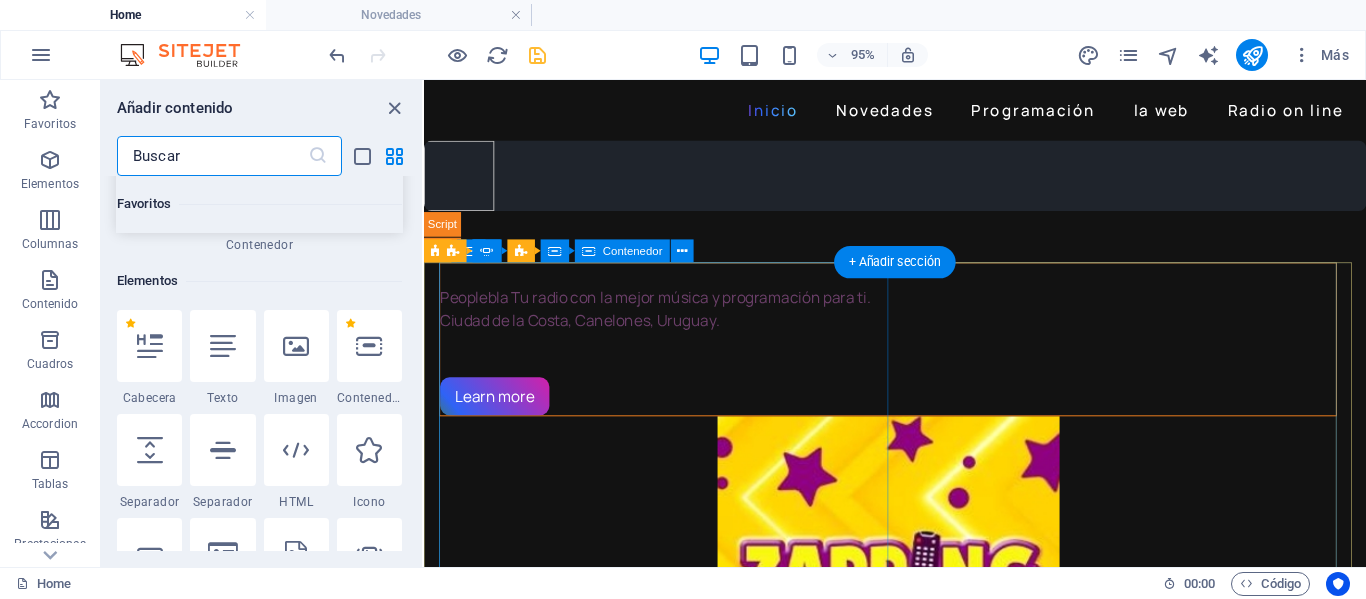 click on "Peoplebla Tu radio con la mejor música y programación para ti. [CITY], [STATE], [COUNTRY]. Learn more" at bounding box center [912, 353] 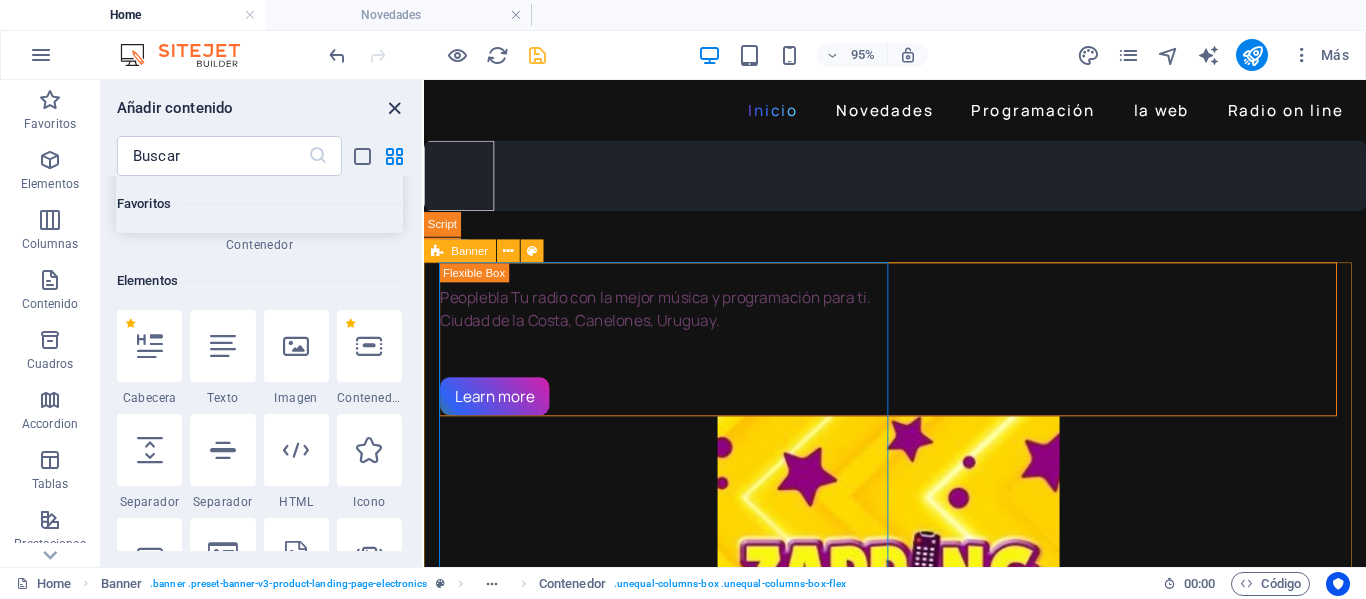 click at bounding box center (394, 108) 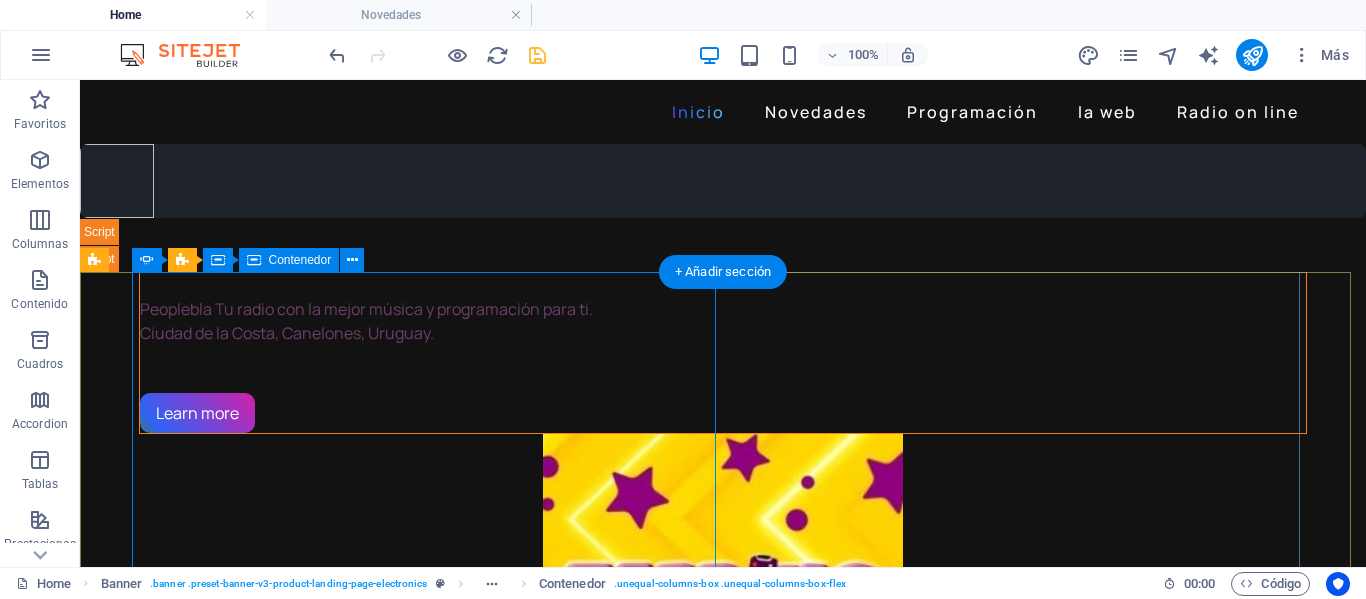 click on "Peoplebla Tu radio con la mejor música y programación para ti. [CITY], [STATE], [COUNTRY]. Learn more" at bounding box center [723, 353] 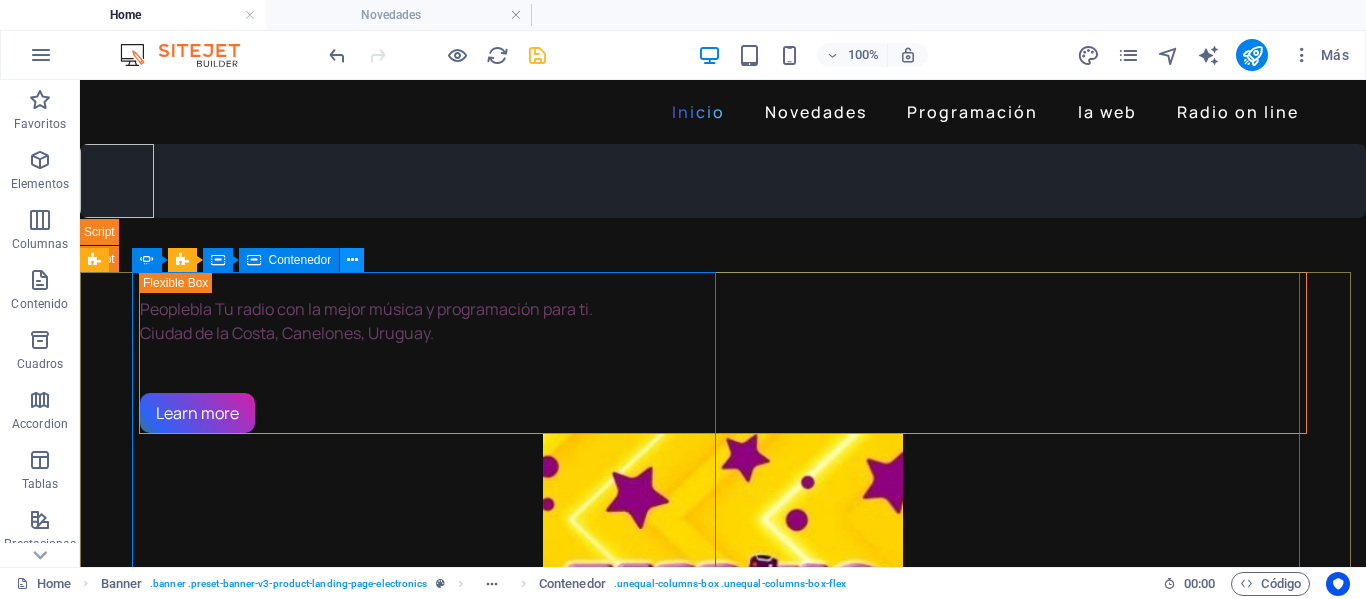 click at bounding box center [352, 260] 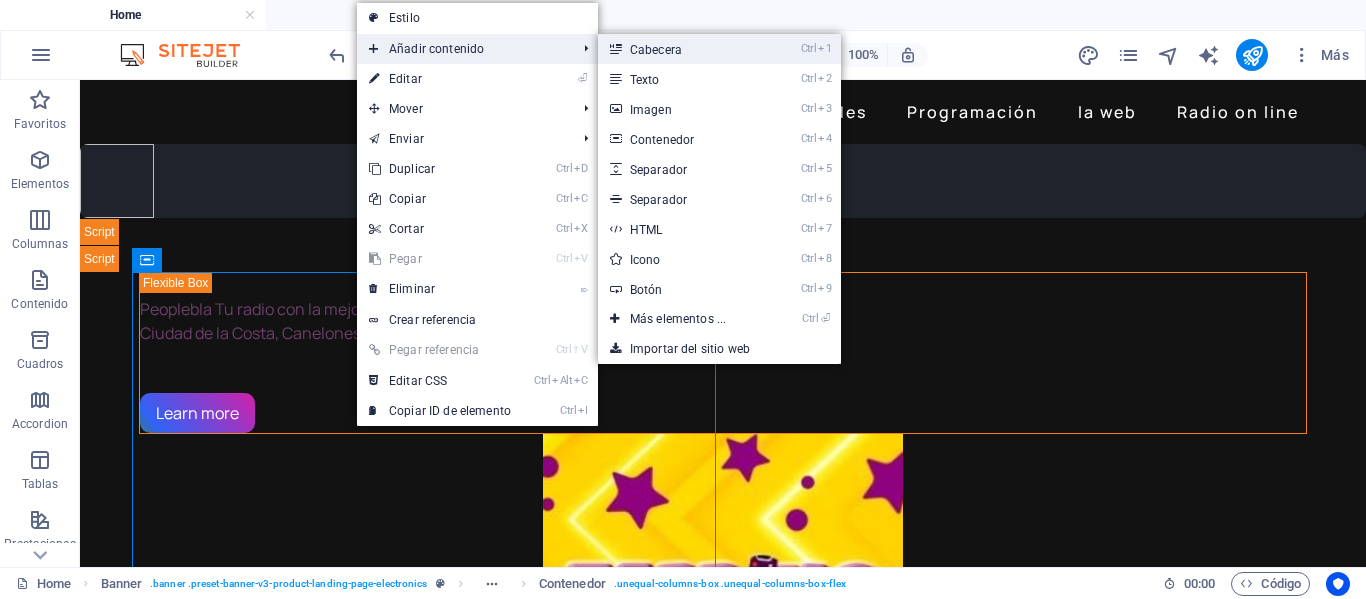 click on "Ctrl 1  Cabecera" at bounding box center [682, 49] 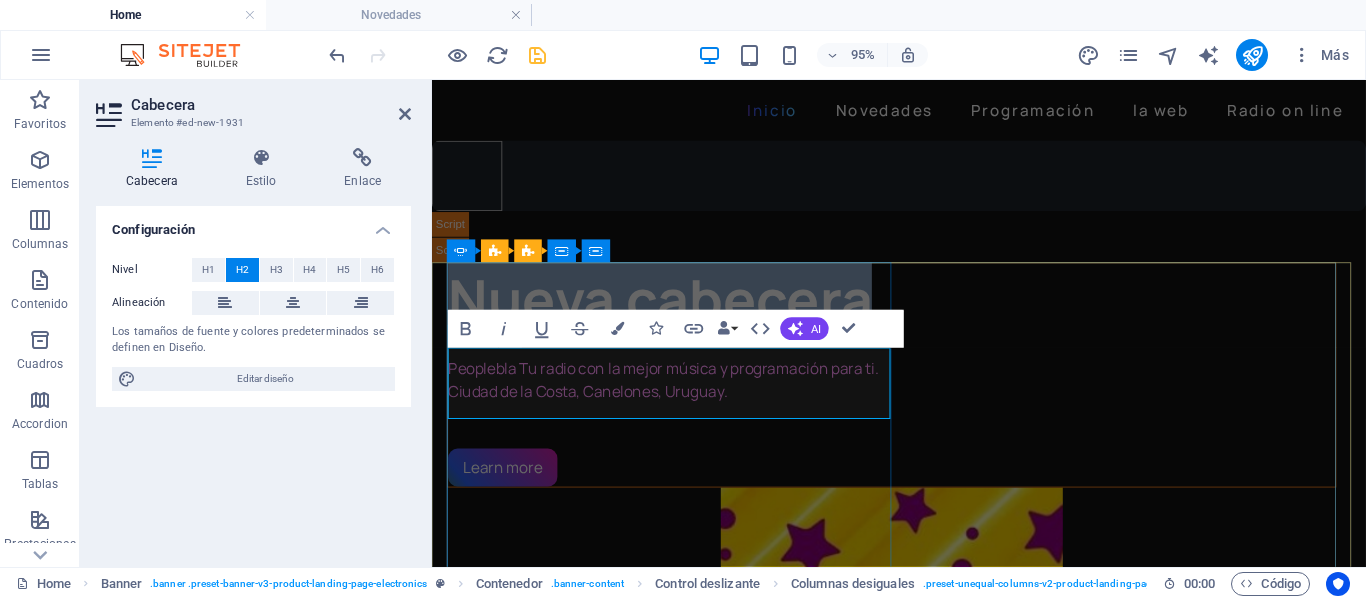 click on "Nueva cabecera" at bounding box center [916, 310] 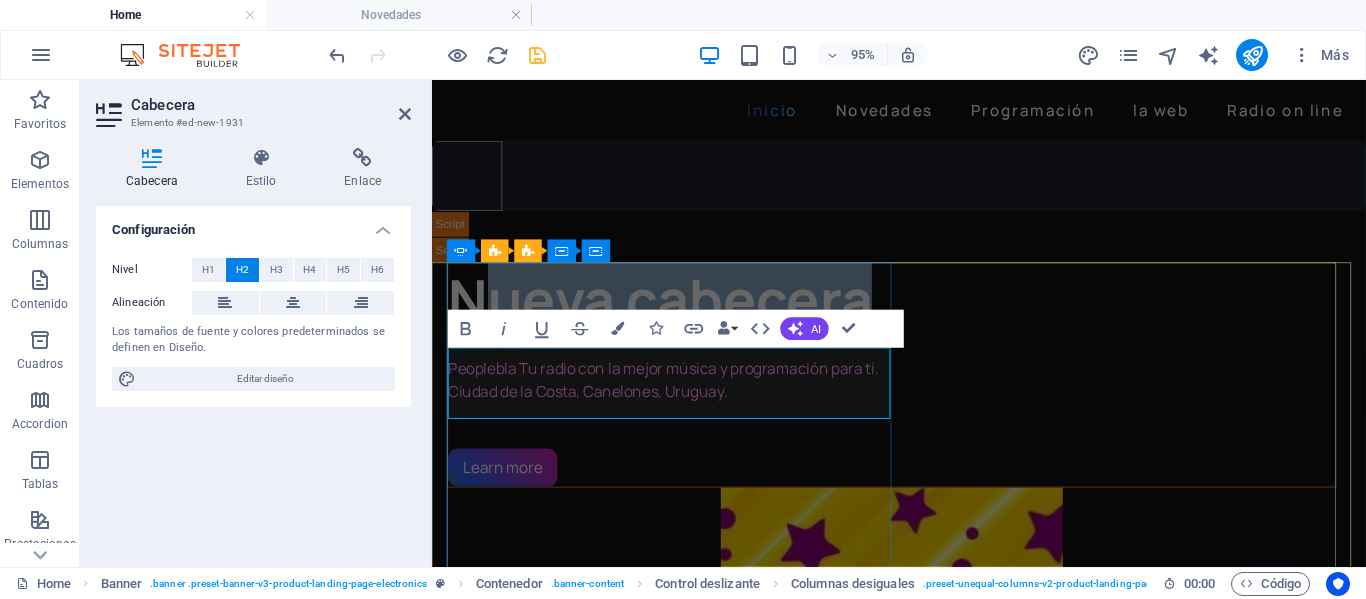 drag, startPoint x: 894, startPoint y: 407, endPoint x: 469, endPoint y: 413, distance: 425.04236 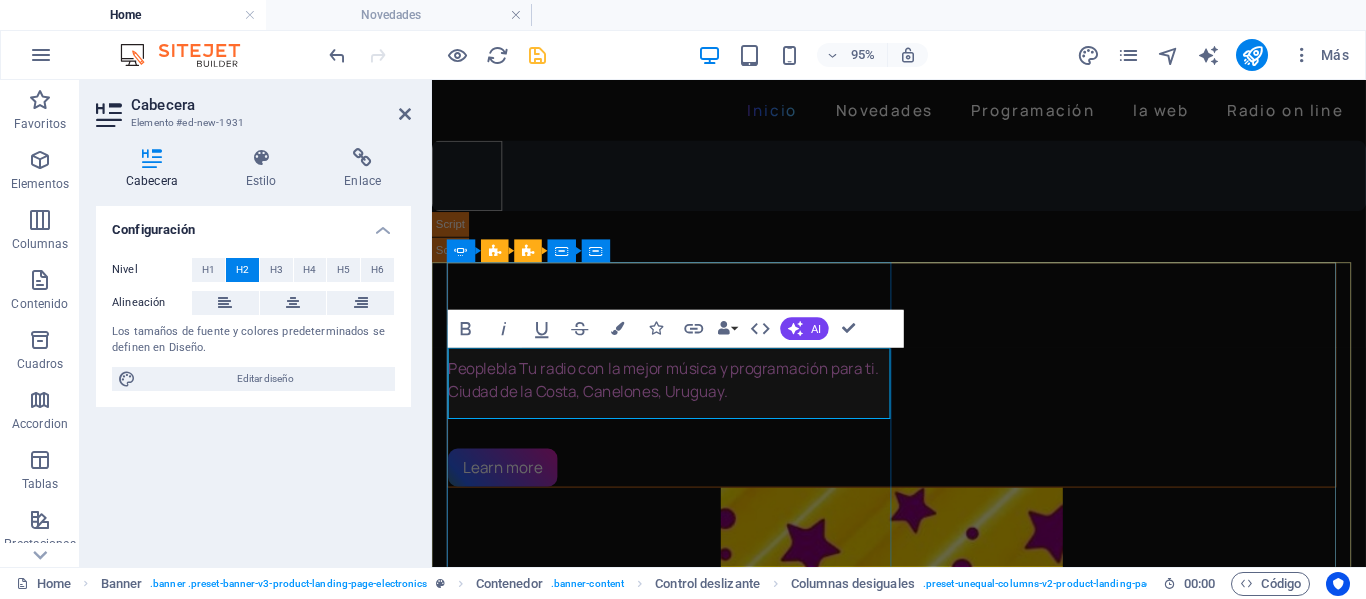 type 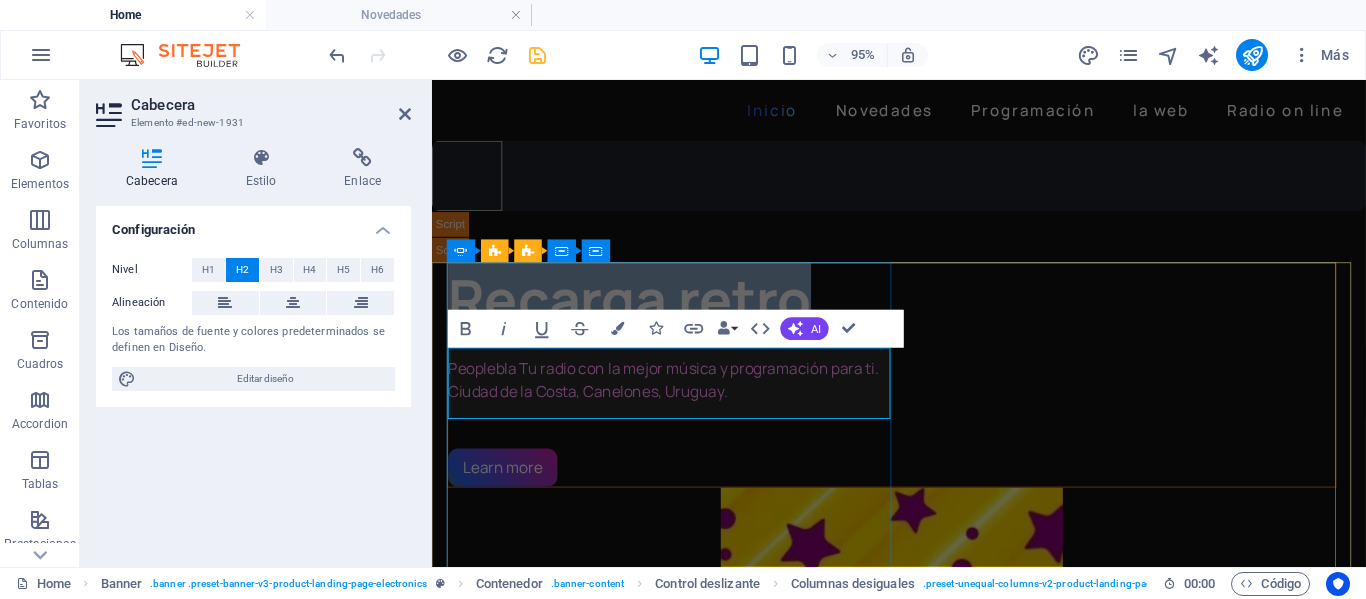 drag, startPoint x: 845, startPoint y: 412, endPoint x: 455, endPoint y: 411, distance: 390.00128 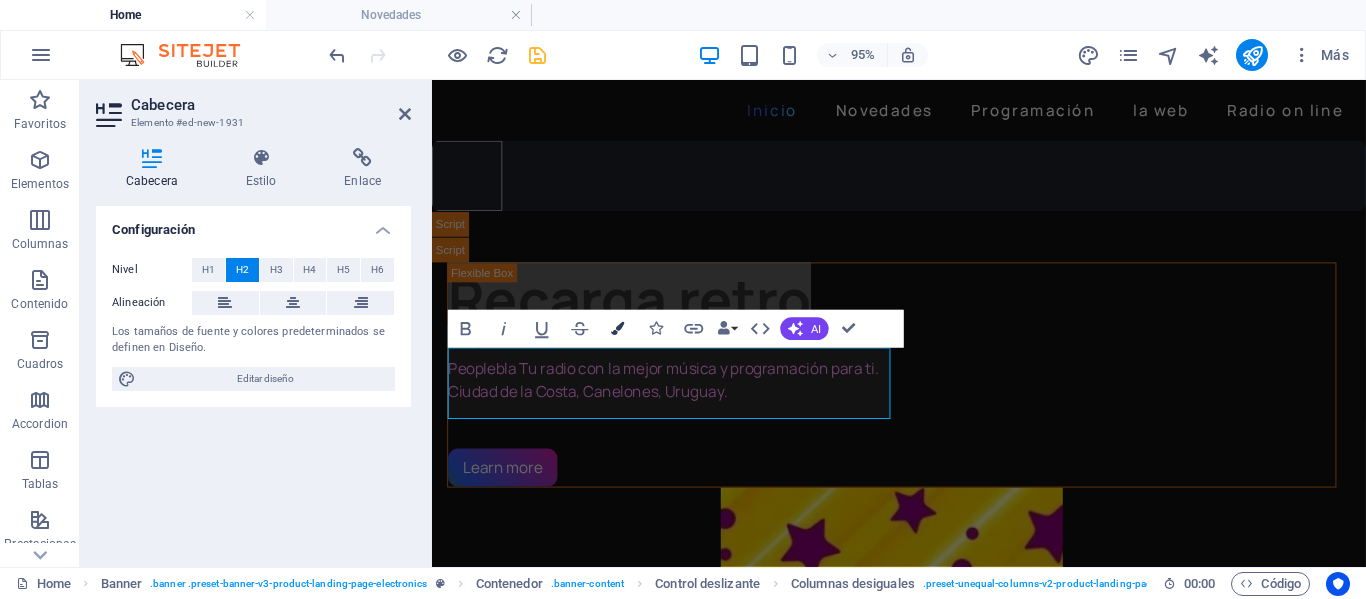 click at bounding box center [618, 328] 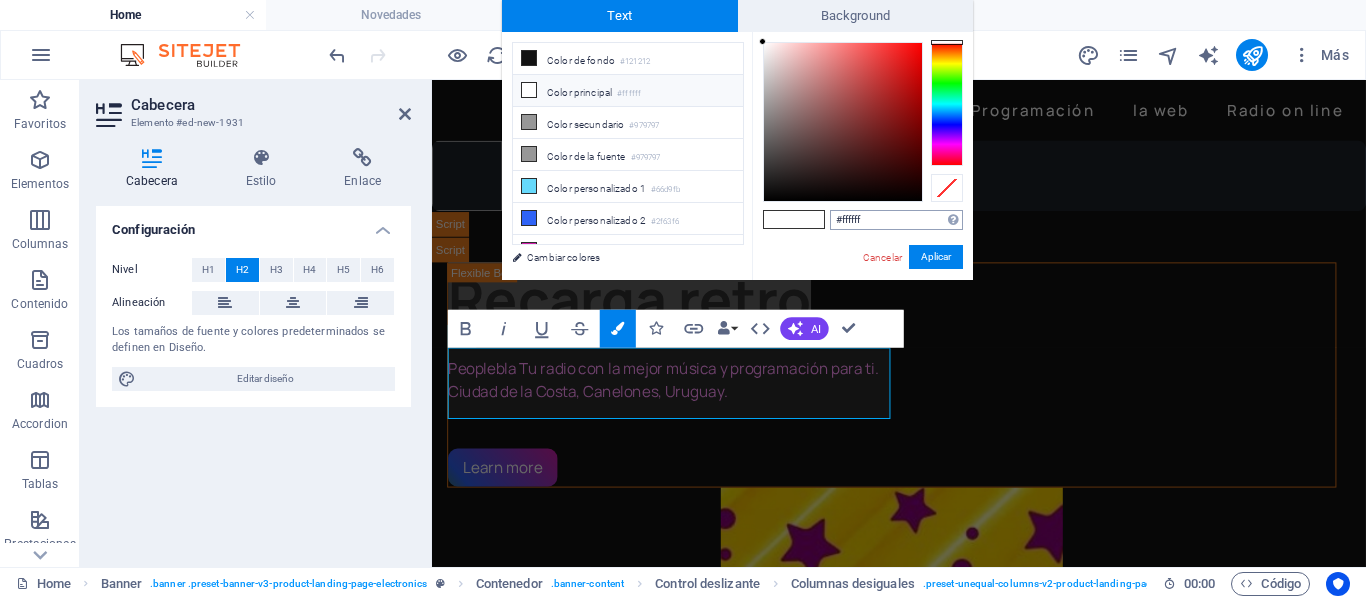 click on "#ffffff" at bounding box center [896, 220] 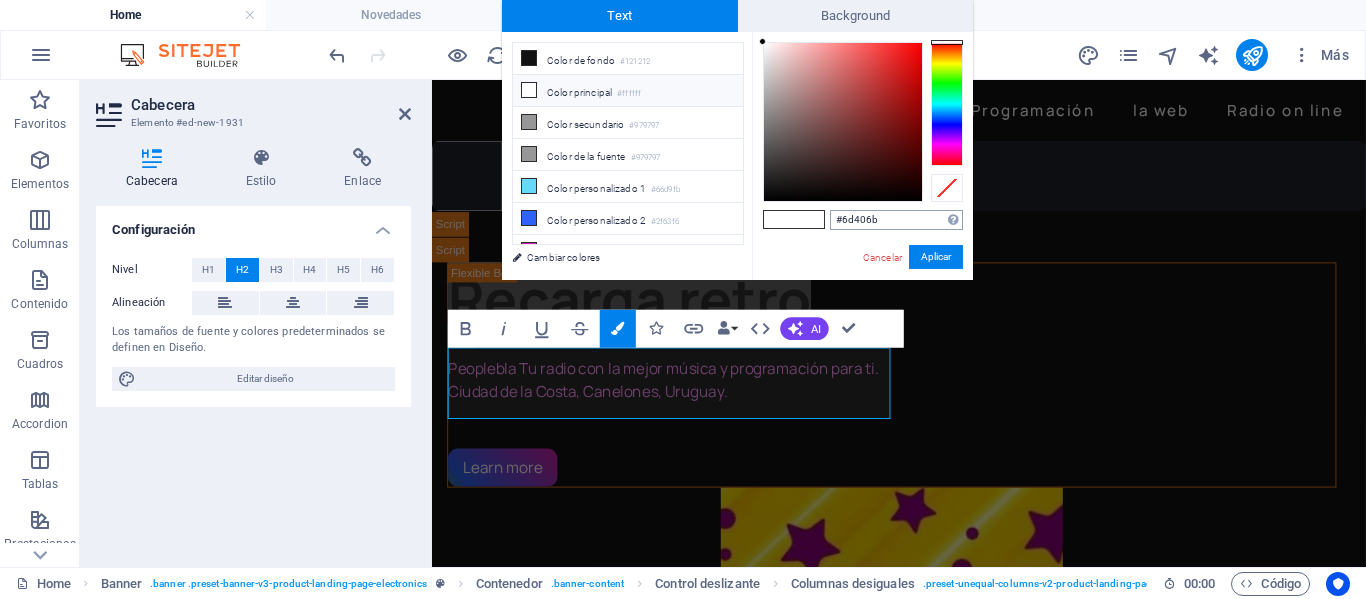 type on "#6d406b" 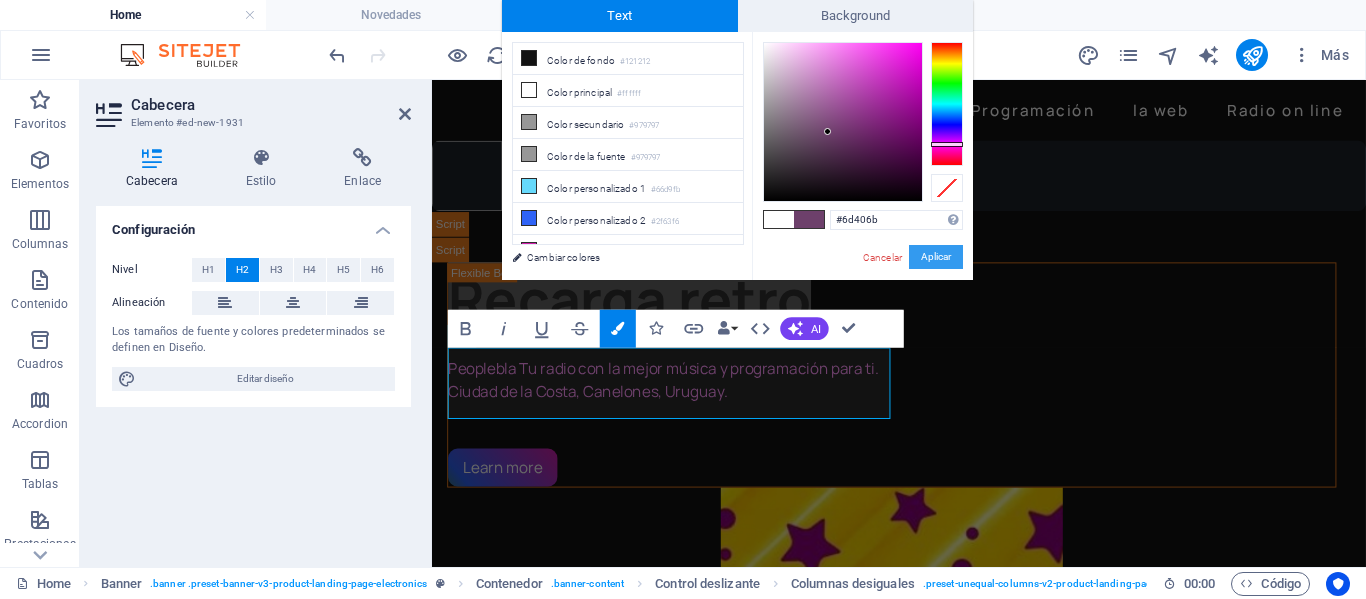 click on "Aplicar" at bounding box center [936, 257] 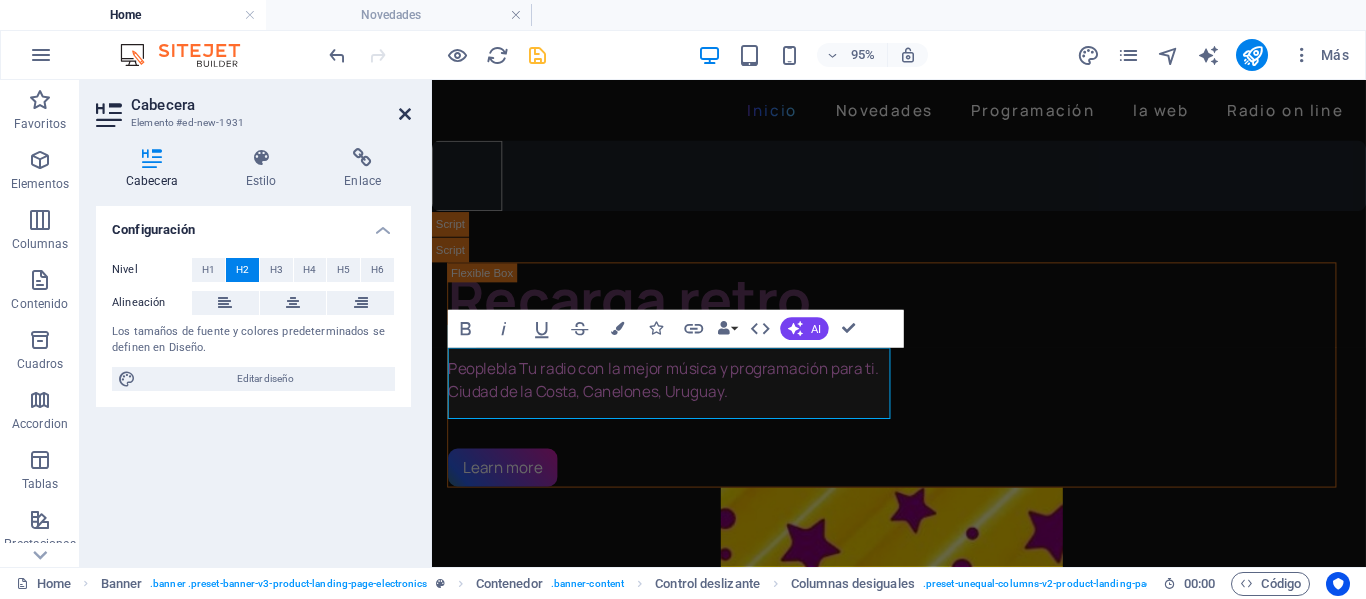 click at bounding box center [405, 114] 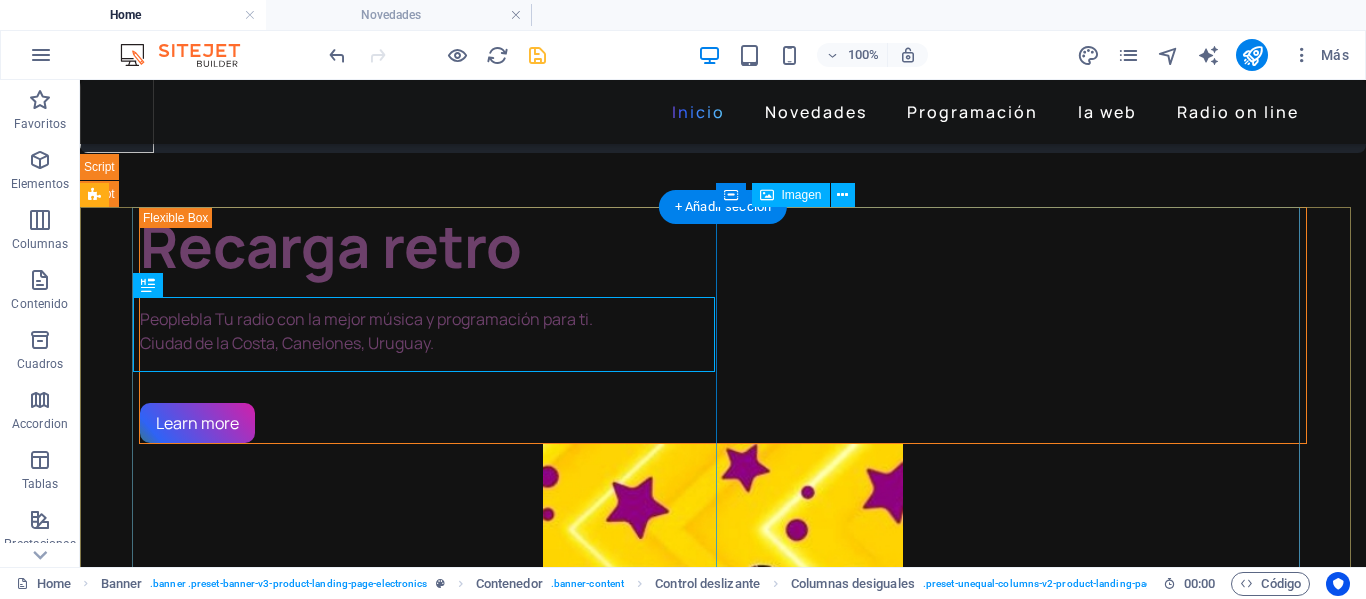 scroll, scrollTop: 100, scrollLeft: 0, axis: vertical 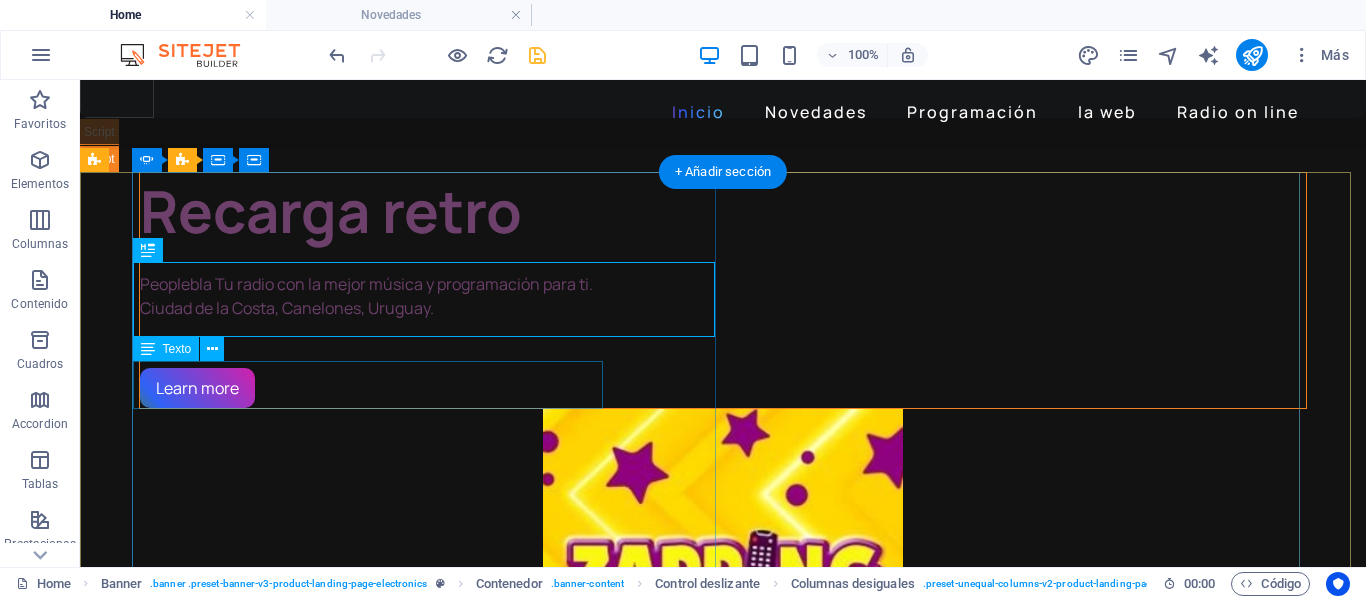click on "Peoplebla Tu radio con la mejor música y programación para ti. [CITY], [STATE], [COUNTRY]." at bounding box center (723, 296) 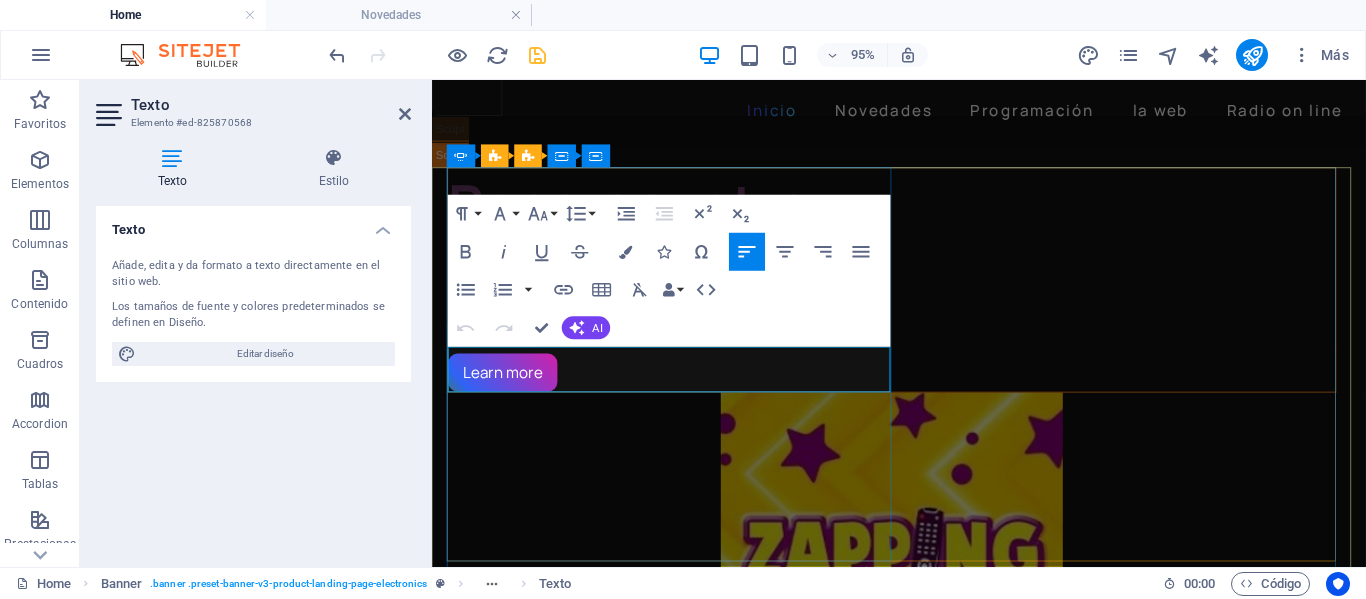 drag, startPoint x: 761, startPoint y: 402, endPoint x: 449, endPoint y: 378, distance: 312.92172 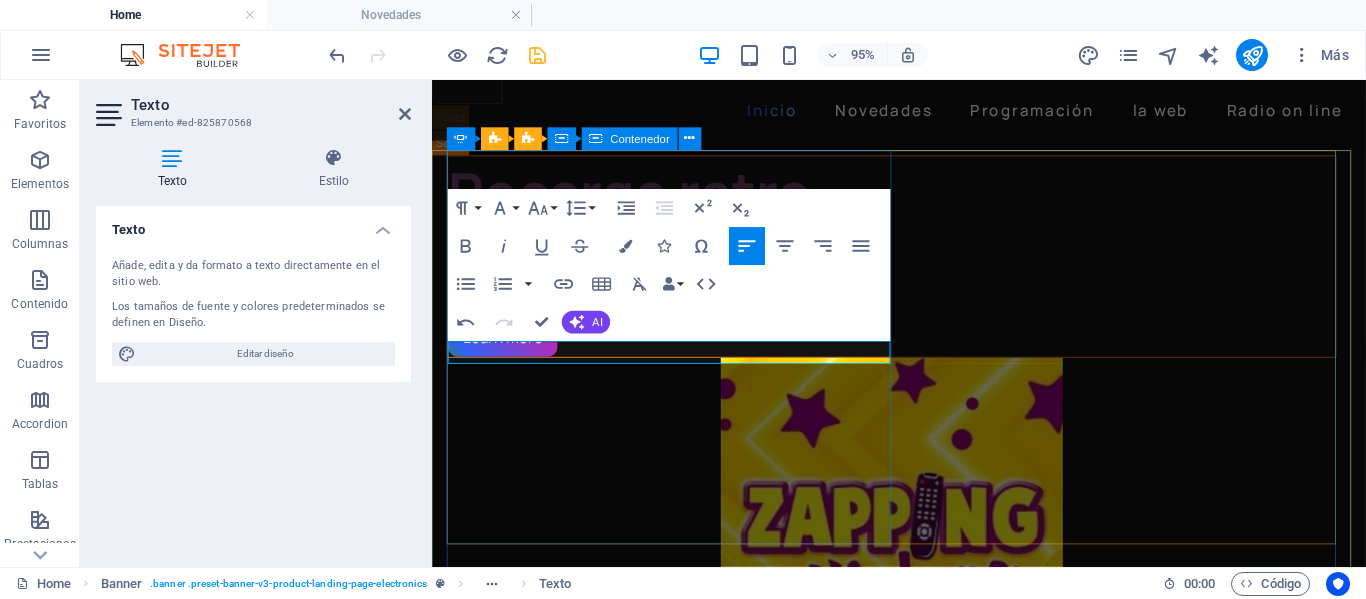 scroll, scrollTop: 212, scrollLeft: 0, axis: vertical 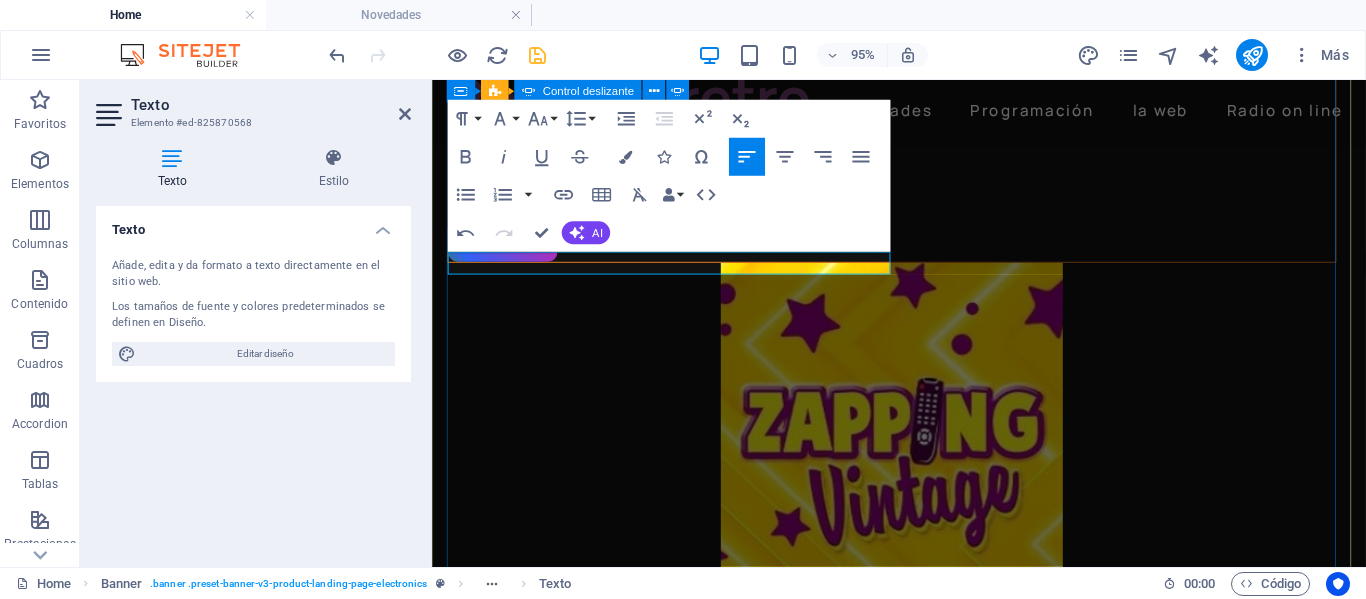 click on "[FIRST] [LAST] y [FIRST] [LAST] conducen un programa de Learn more Sentido Común [FIRST] [LAST] conduce un magazine con temas de actualidad, invitados y mucho más.. Una re-transmisión de Atlántida FM 89.9 Learn more La noche Un podcast con estilo intimista, [FIRST] [LAST] Learn more" at bounding box center (923, 1511) 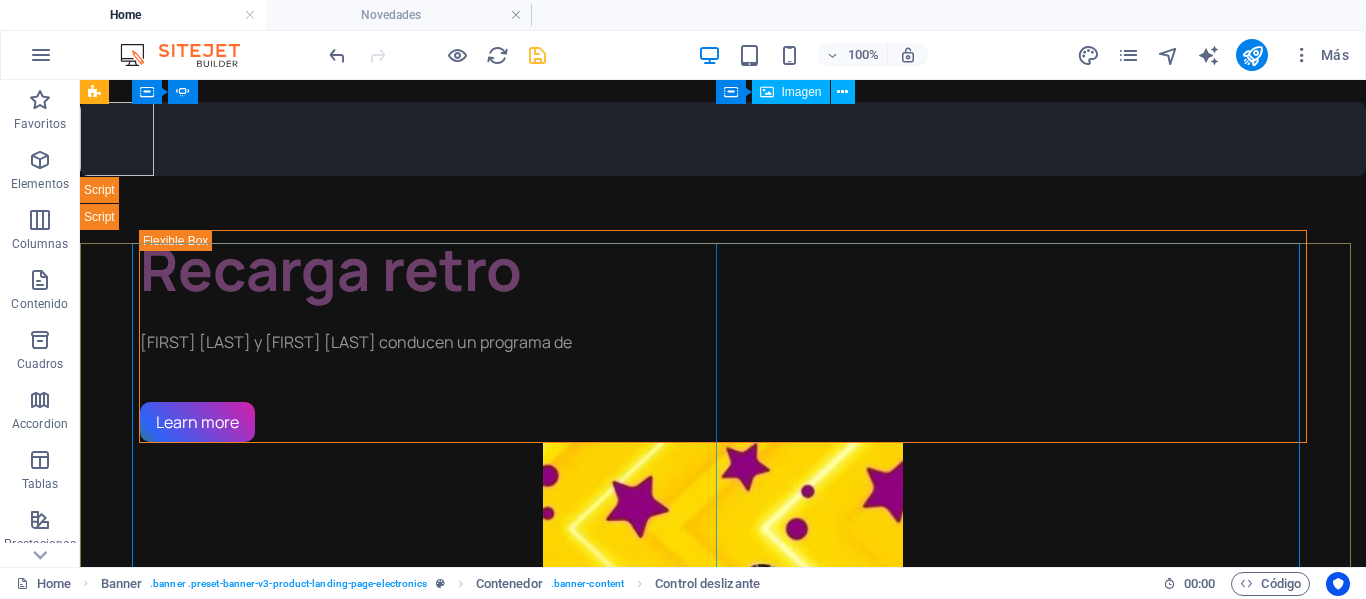 scroll, scrollTop: 12, scrollLeft: 0, axis: vertical 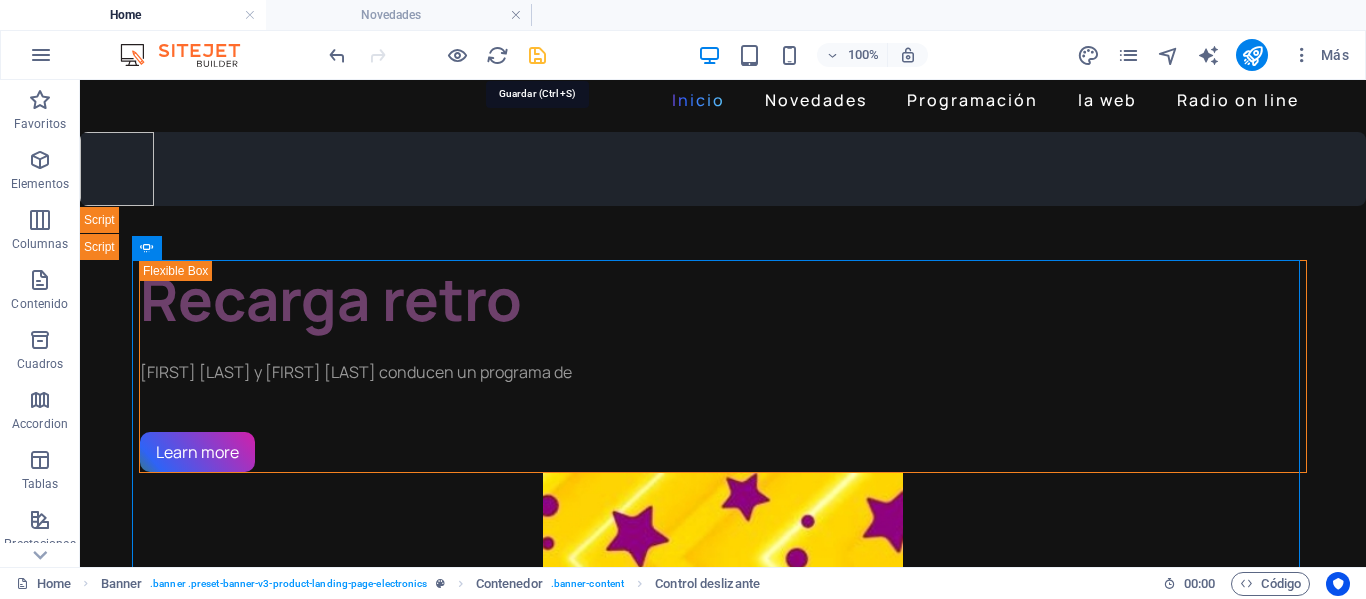 click at bounding box center [537, 55] 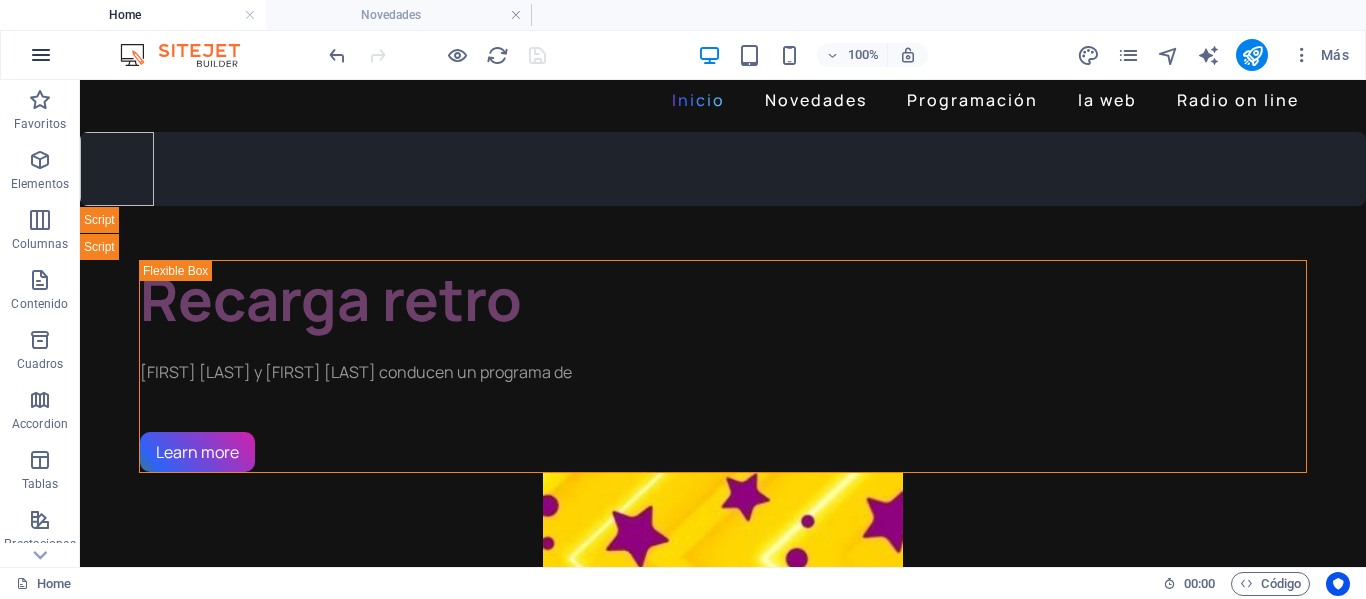 click at bounding box center (41, 55) 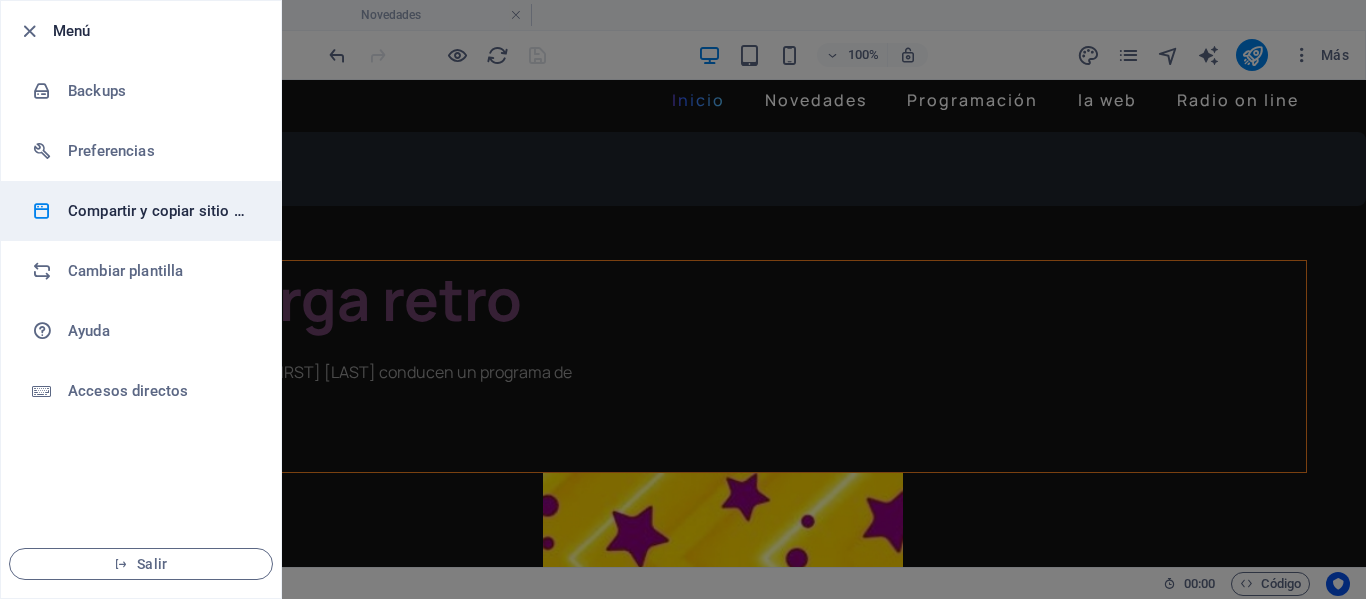 click on "Compartir y copiar sitio web" at bounding box center [160, 211] 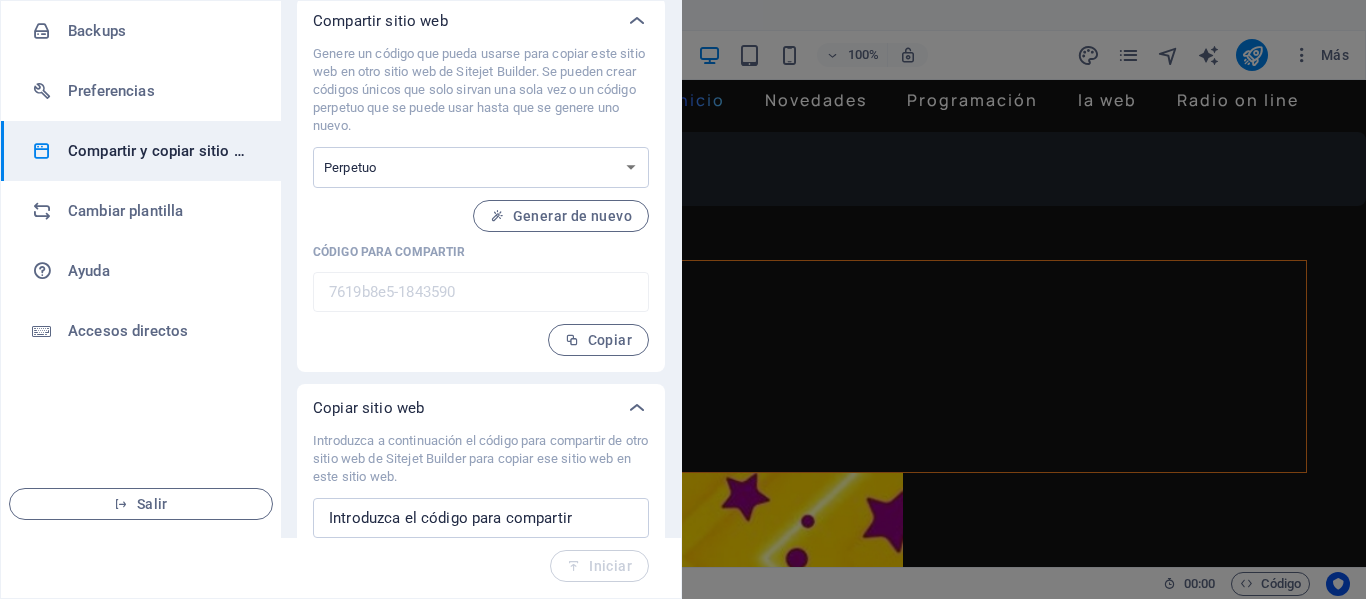 scroll, scrollTop: 0, scrollLeft: 0, axis: both 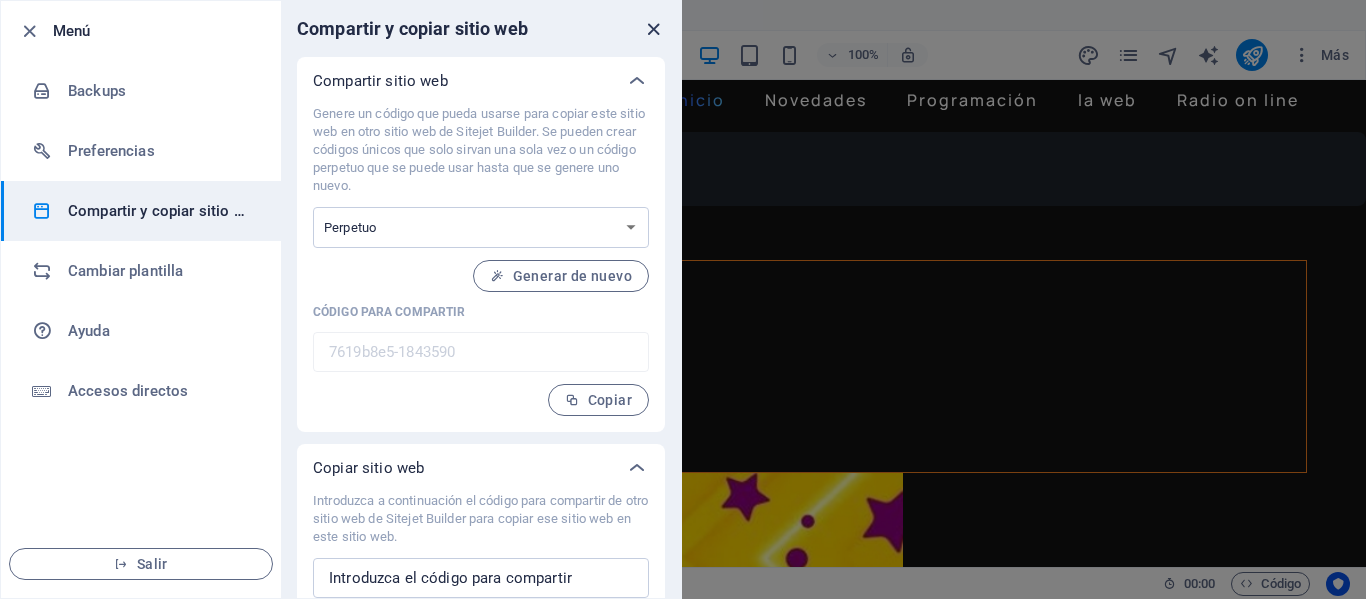 click at bounding box center (653, 29) 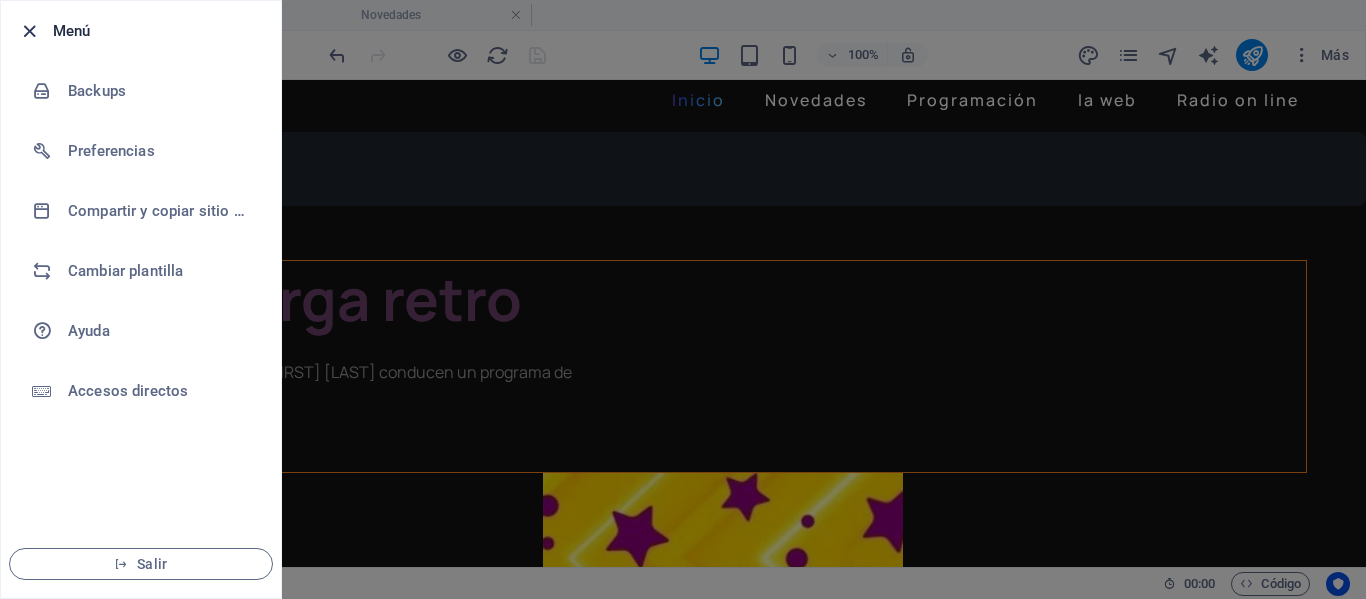click at bounding box center (29, 31) 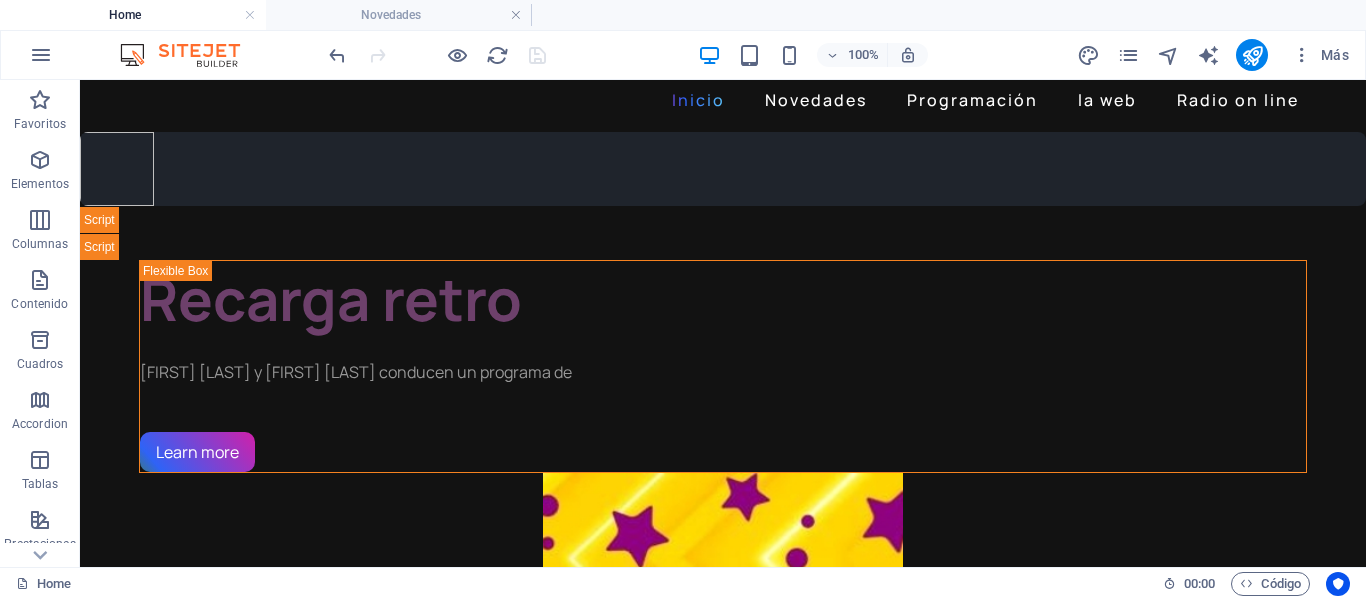 click on "Home" at bounding box center [133, 15] 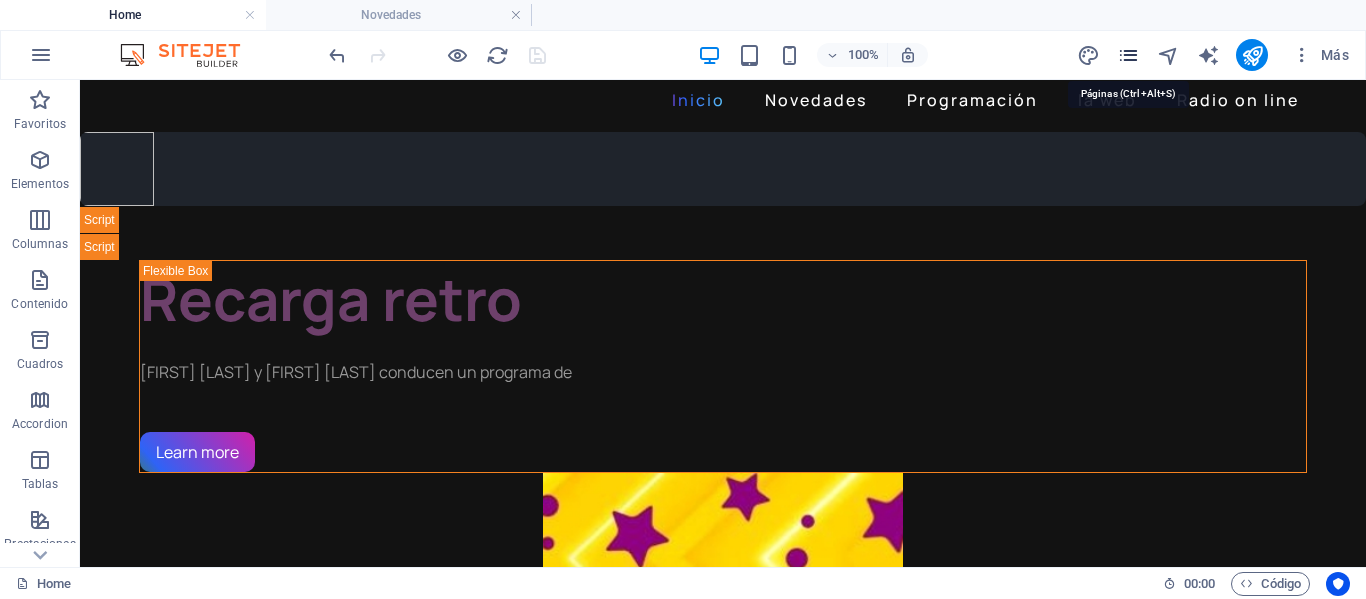 click at bounding box center (1128, 55) 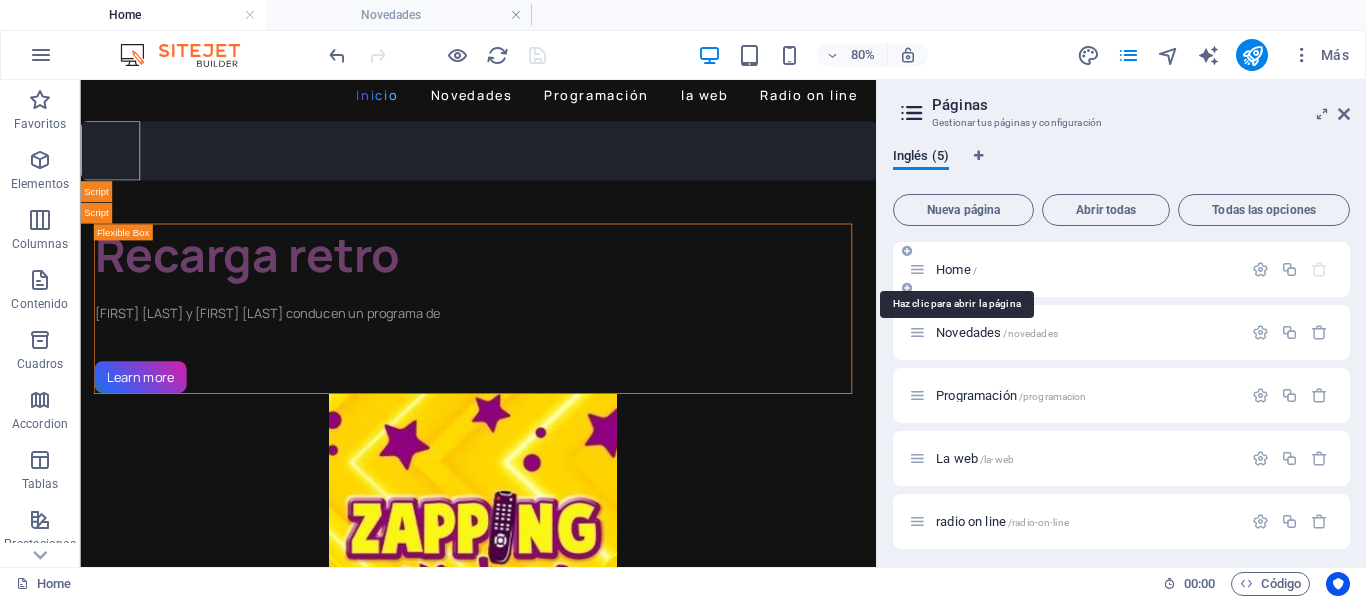 click on "Home /" at bounding box center (956, 269) 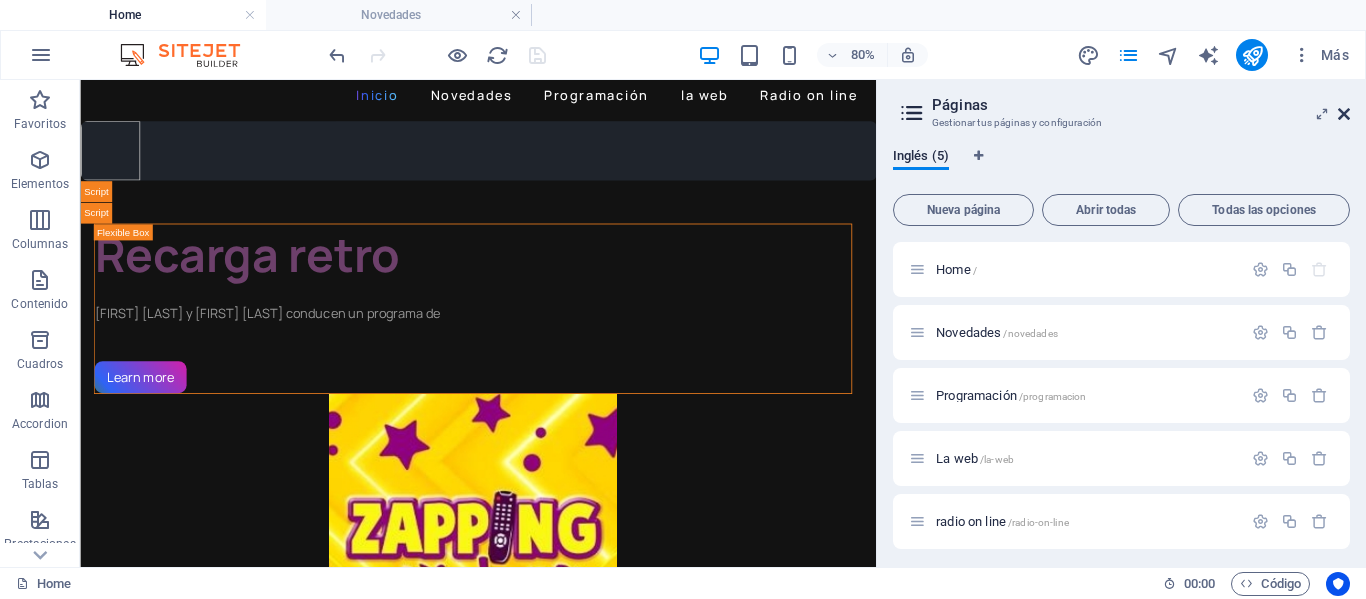 click at bounding box center [1344, 114] 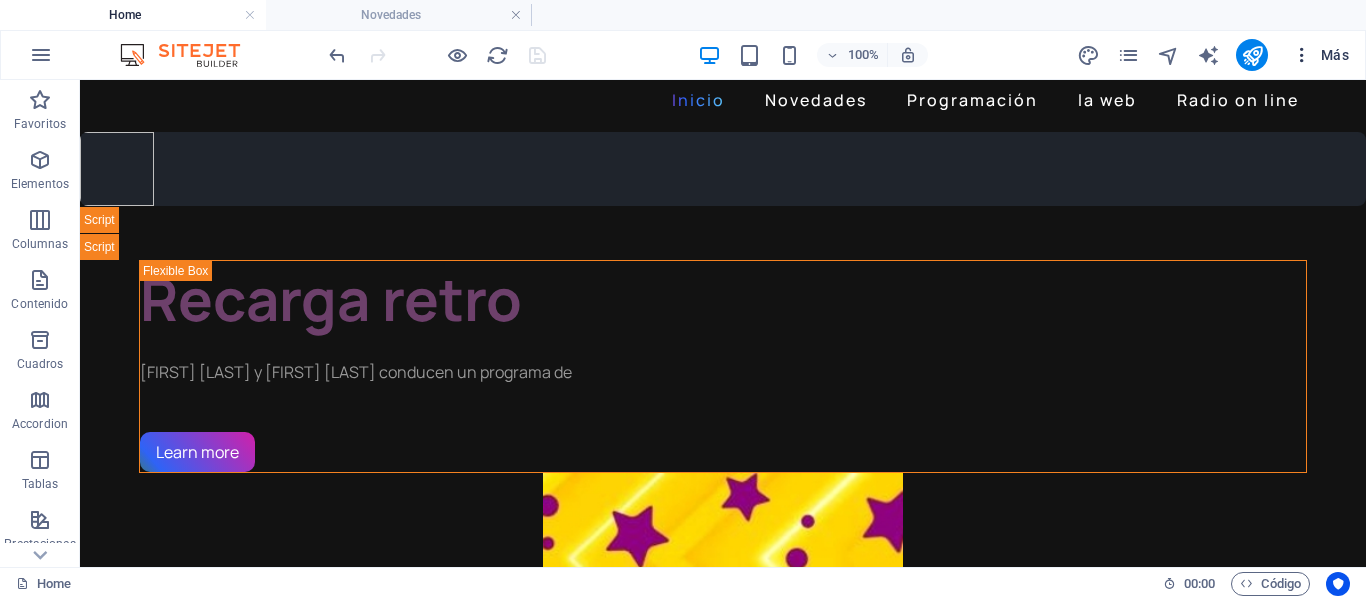 click on "Más" at bounding box center (1320, 55) 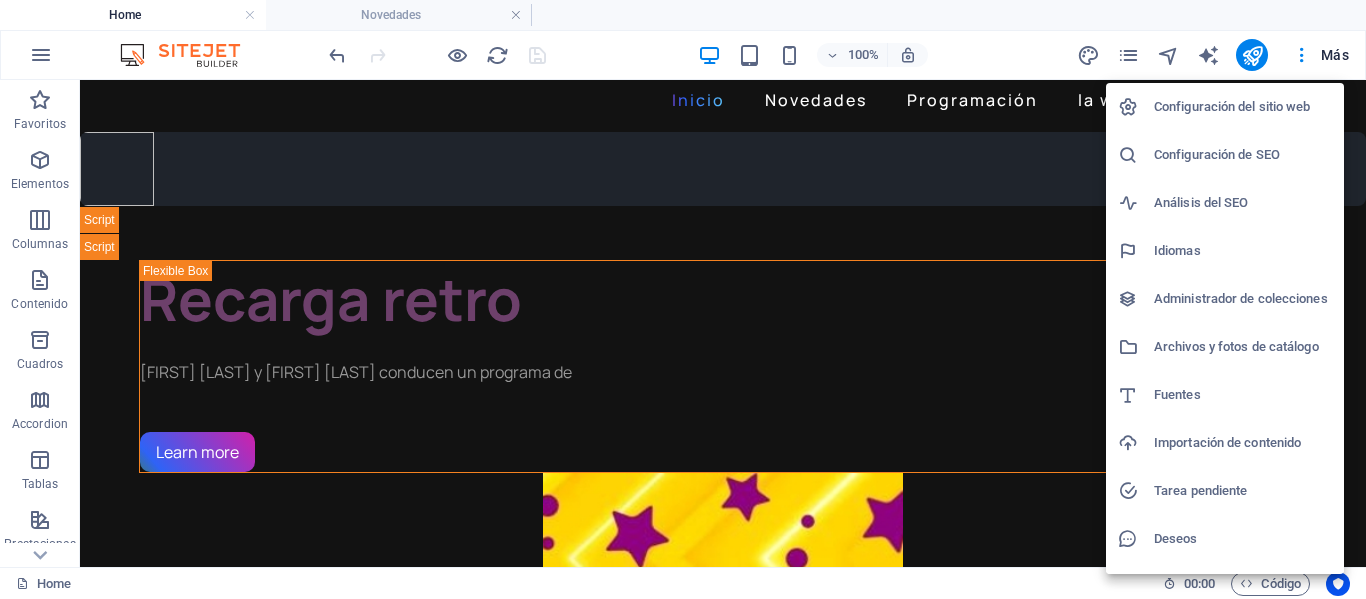 click on "Configuración del sitio web" at bounding box center [1243, 107] 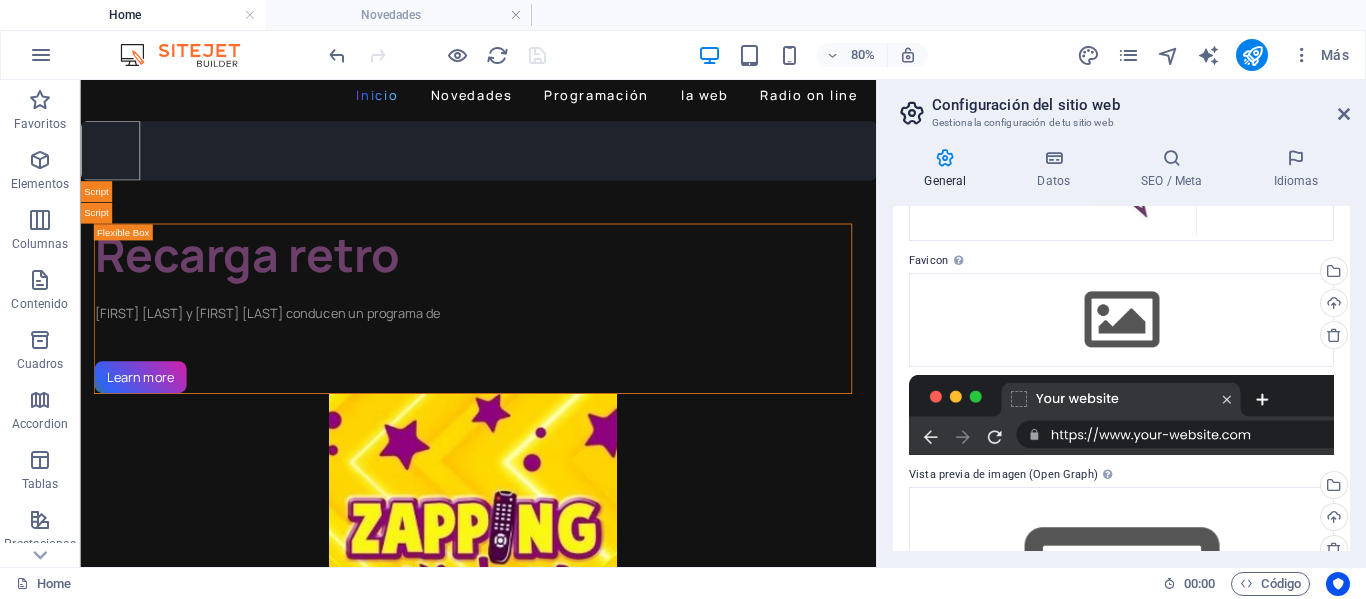 scroll, scrollTop: 200, scrollLeft: 0, axis: vertical 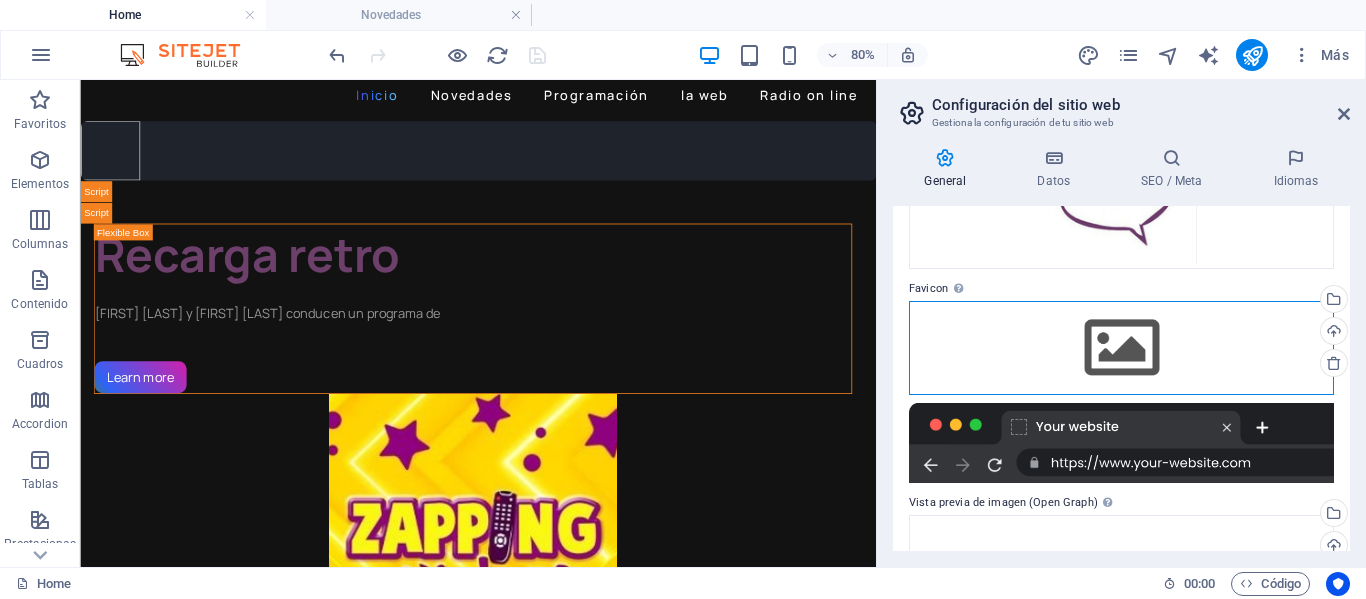 click on "Arrastra archivos aquí, haz clic para escoger archivos o  selecciona archivos de Archivos o de nuestra galería gratuita de fotos y vídeos" at bounding box center [1121, 348] 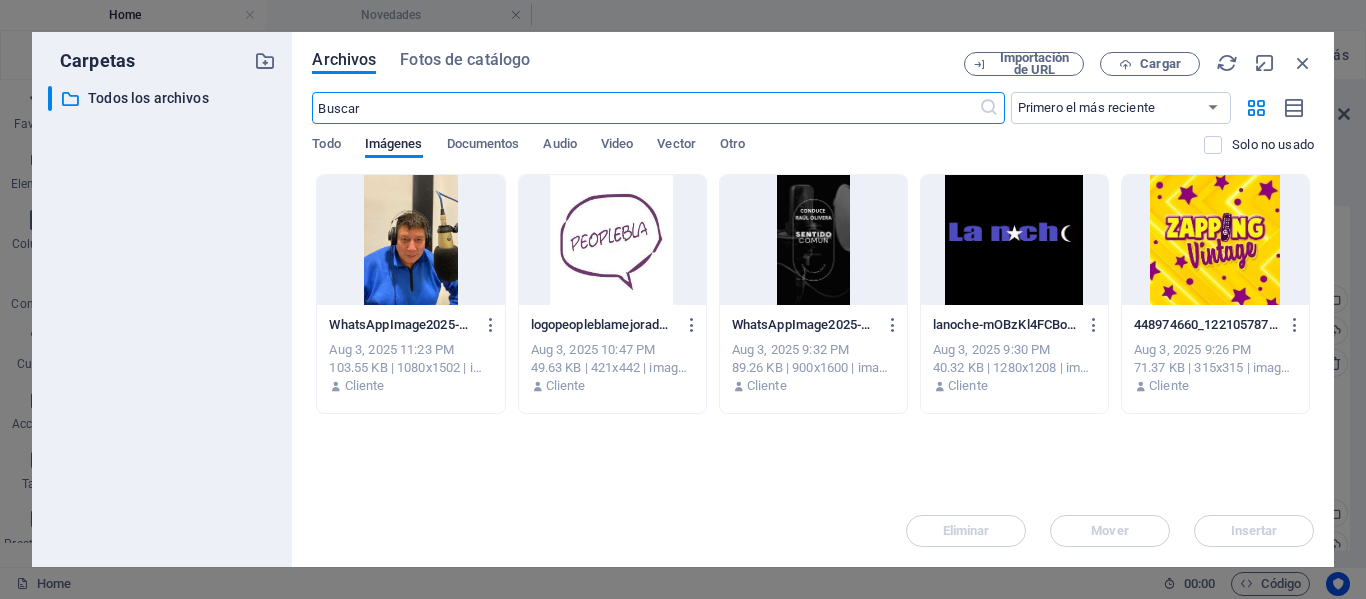 click at bounding box center [612, 240] 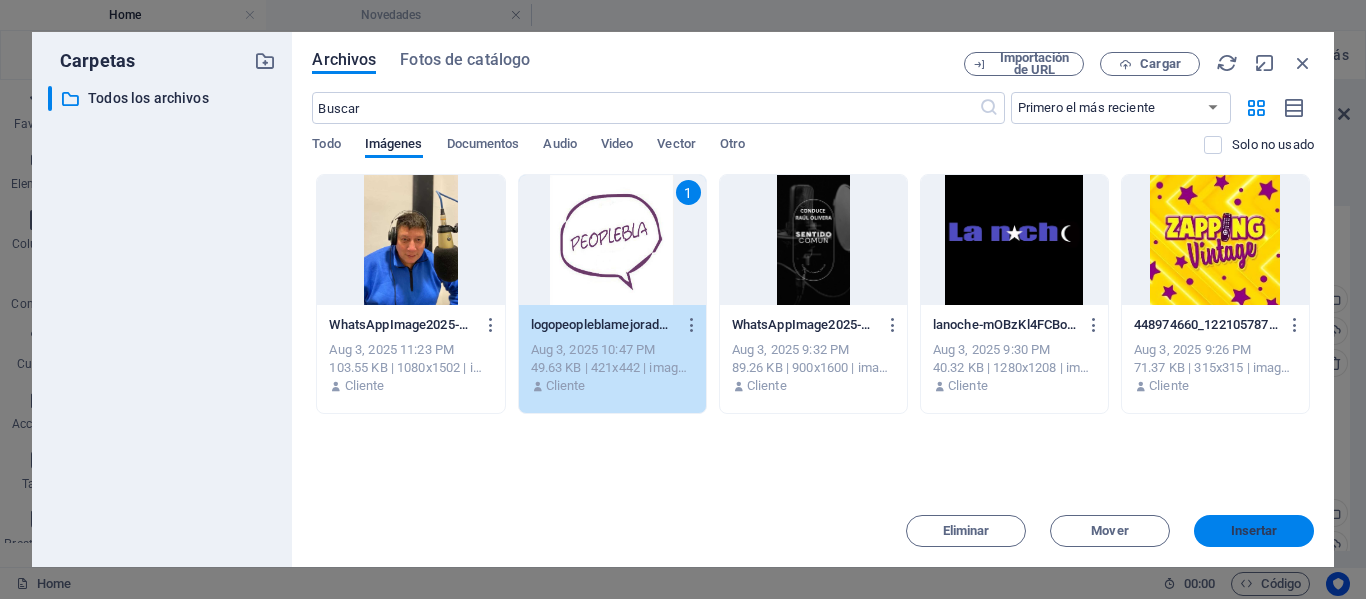 click on "Insertar" at bounding box center (1254, 531) 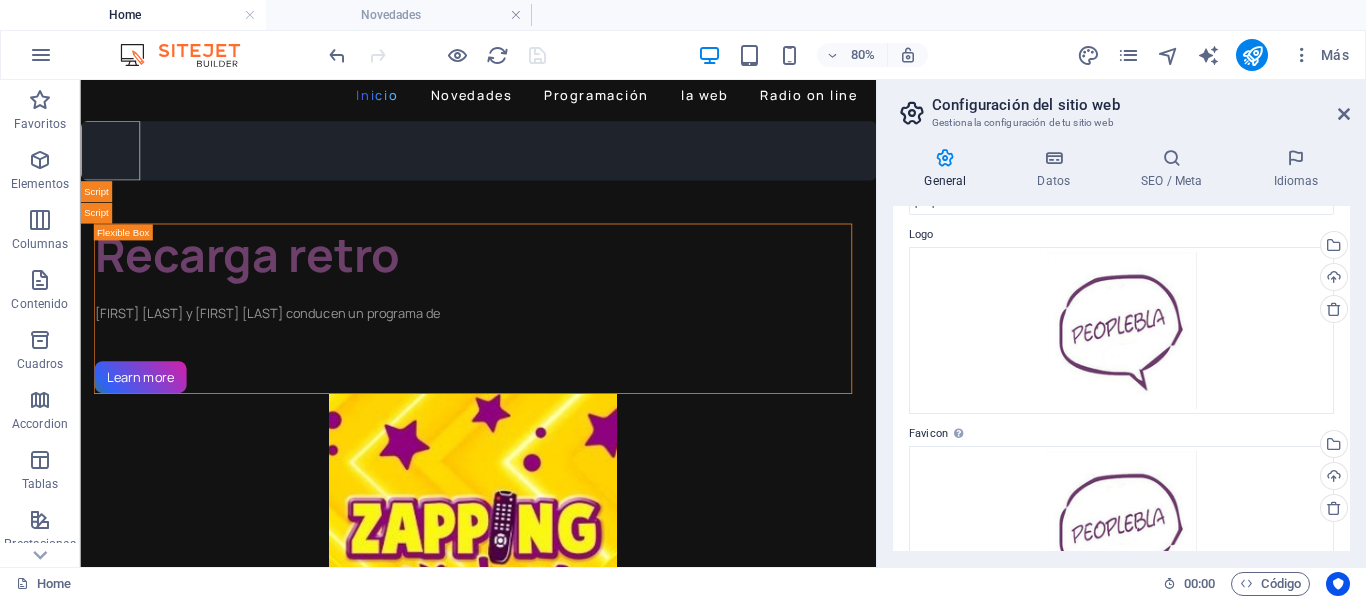 scroll, scrollTop: 0, scrollLeft: 0, axis: both 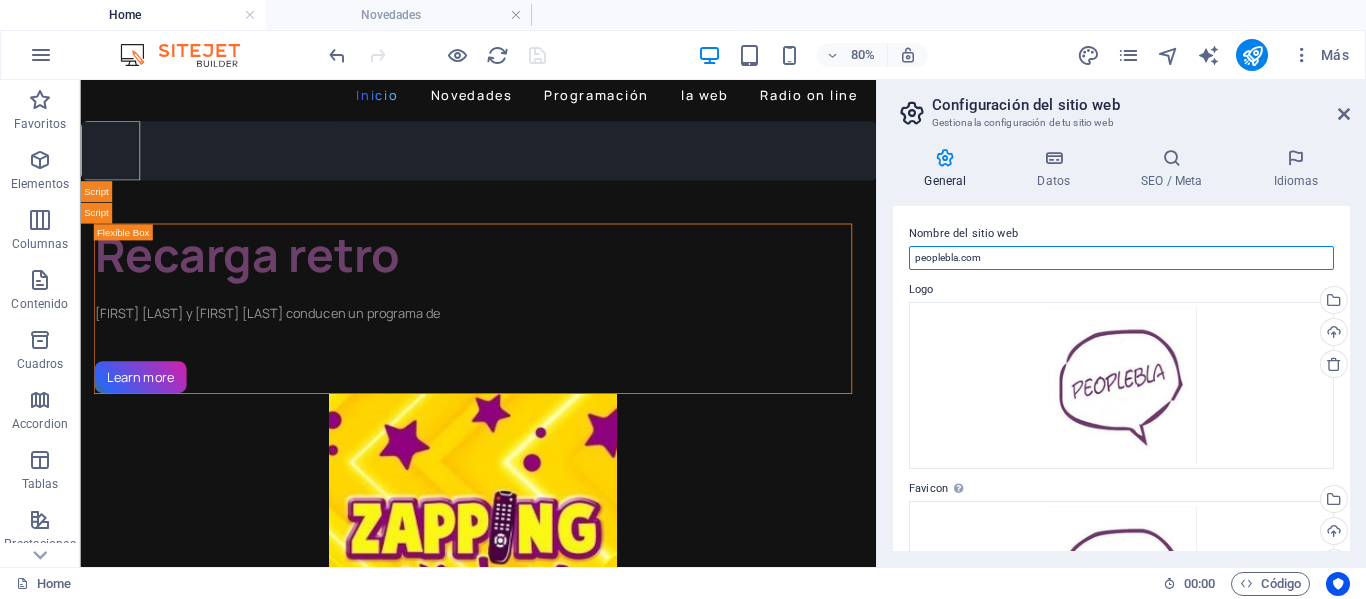 click on "peoplebla.com" at bounding box center (1121, 258) 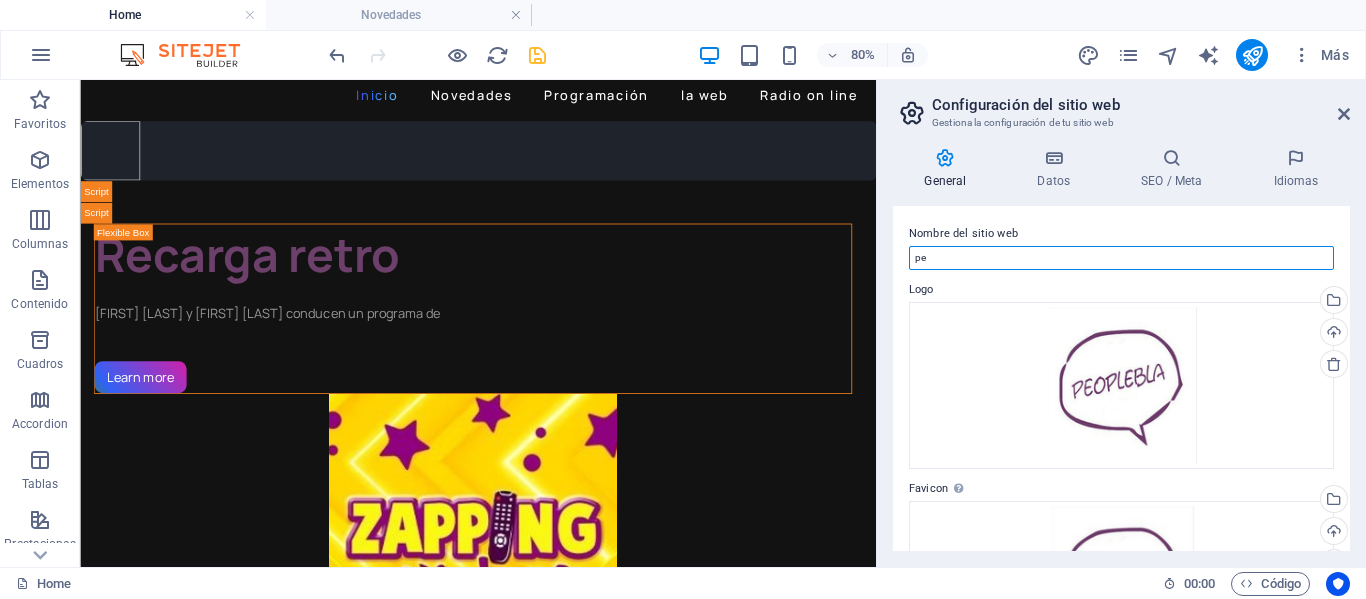 type on "p" 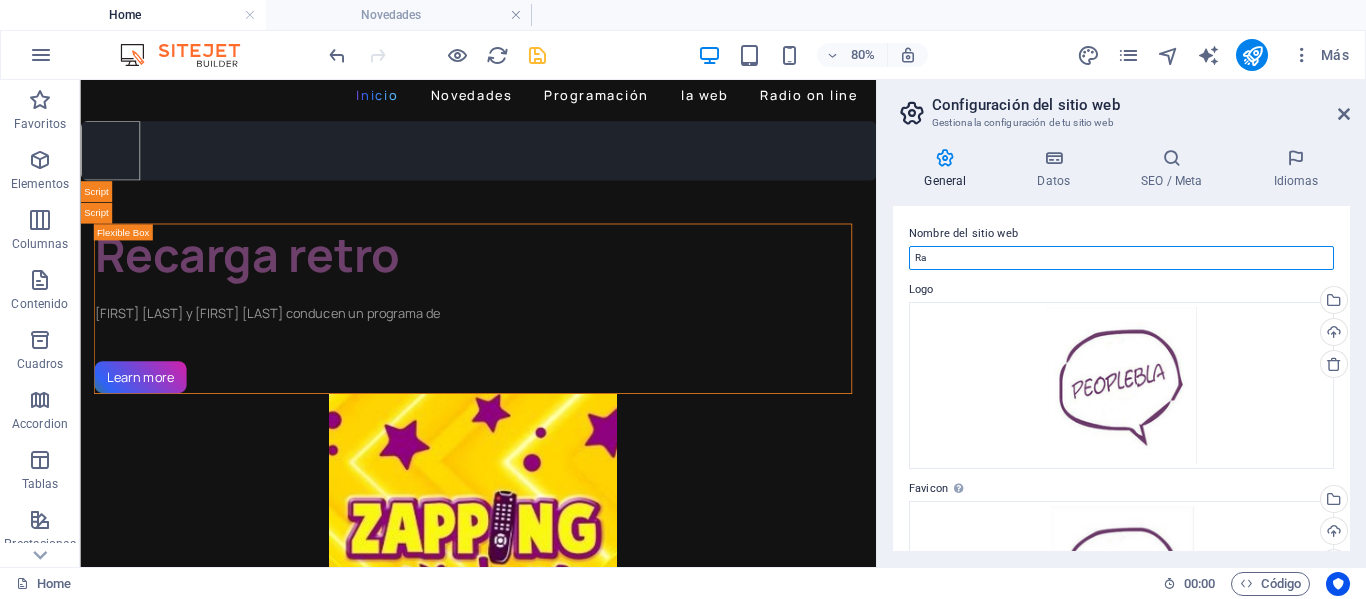type on "R" 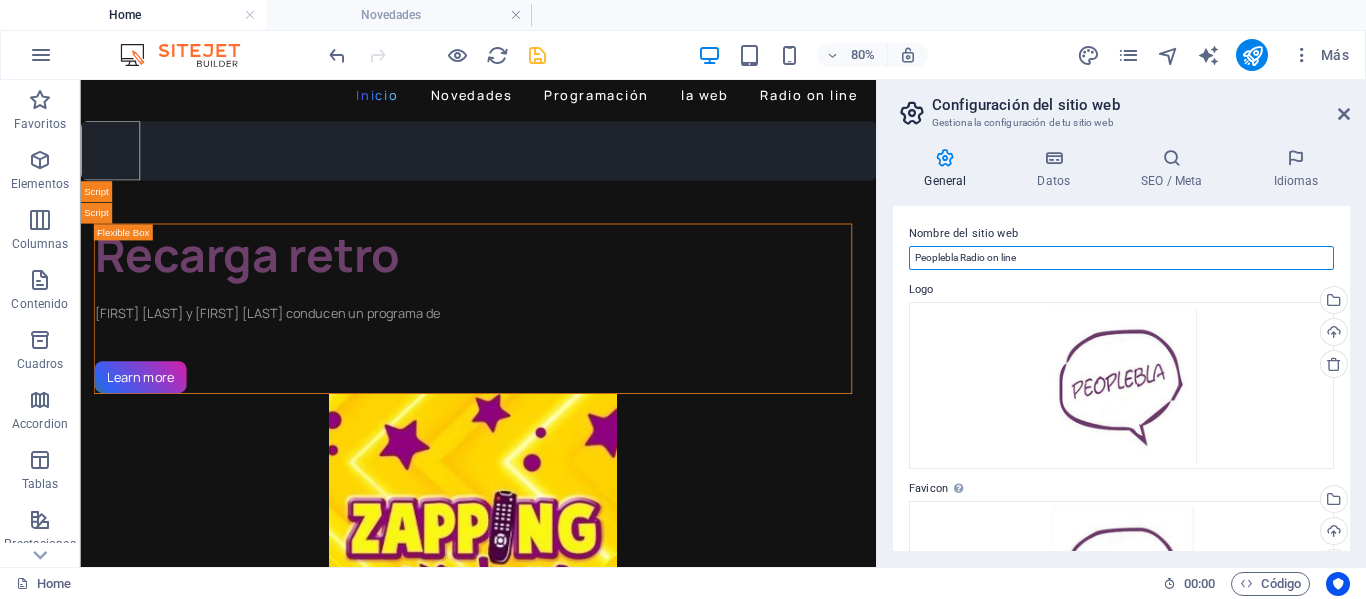 type on "Peoplebla Radio on line" 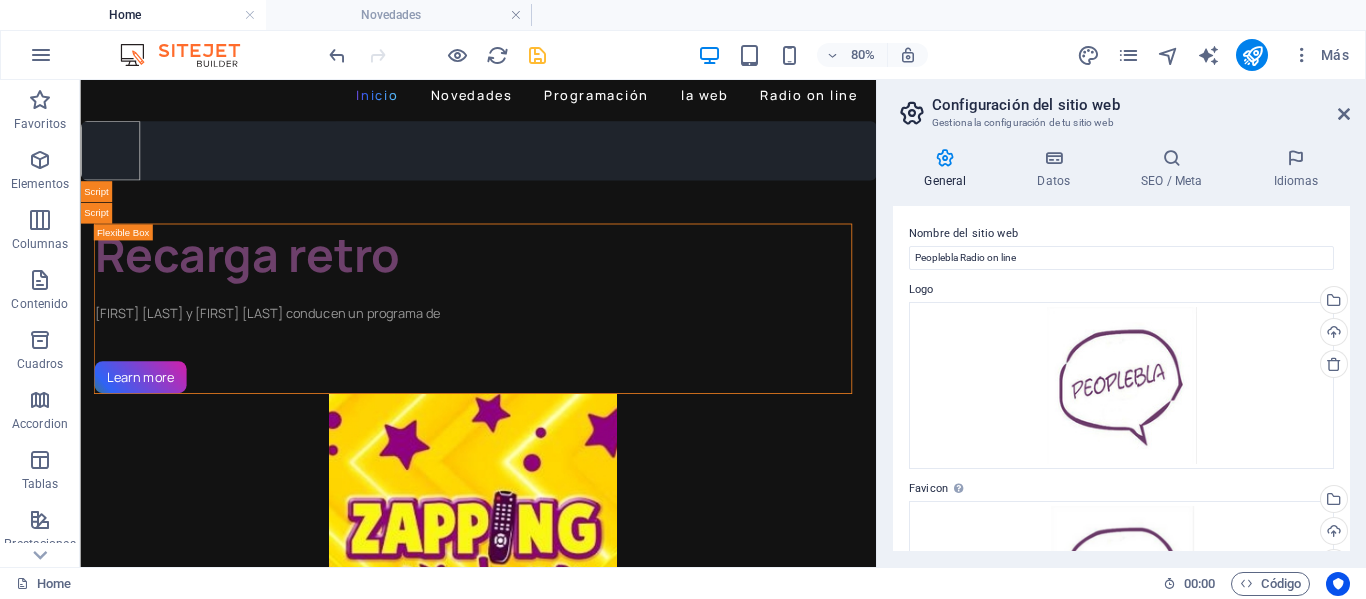 click on "Nombre del sitio web" at bounding box center [1121, 234] 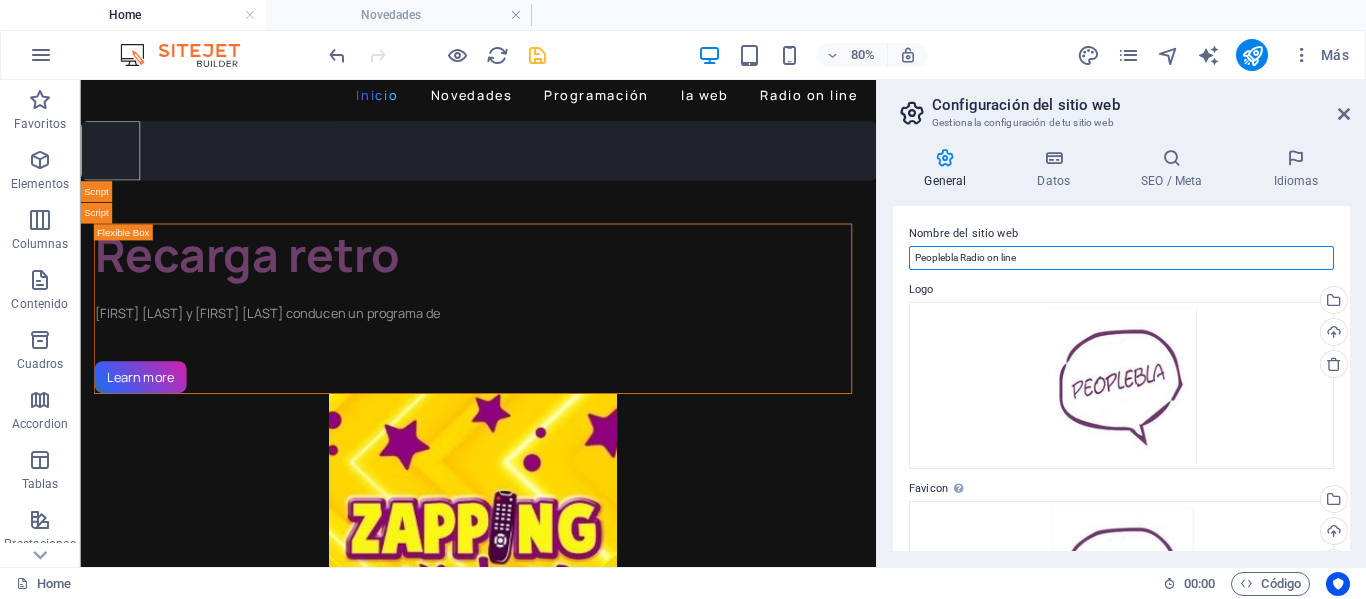 click on "Peoplebla Radio on line" at bounding box center [1121, 258] 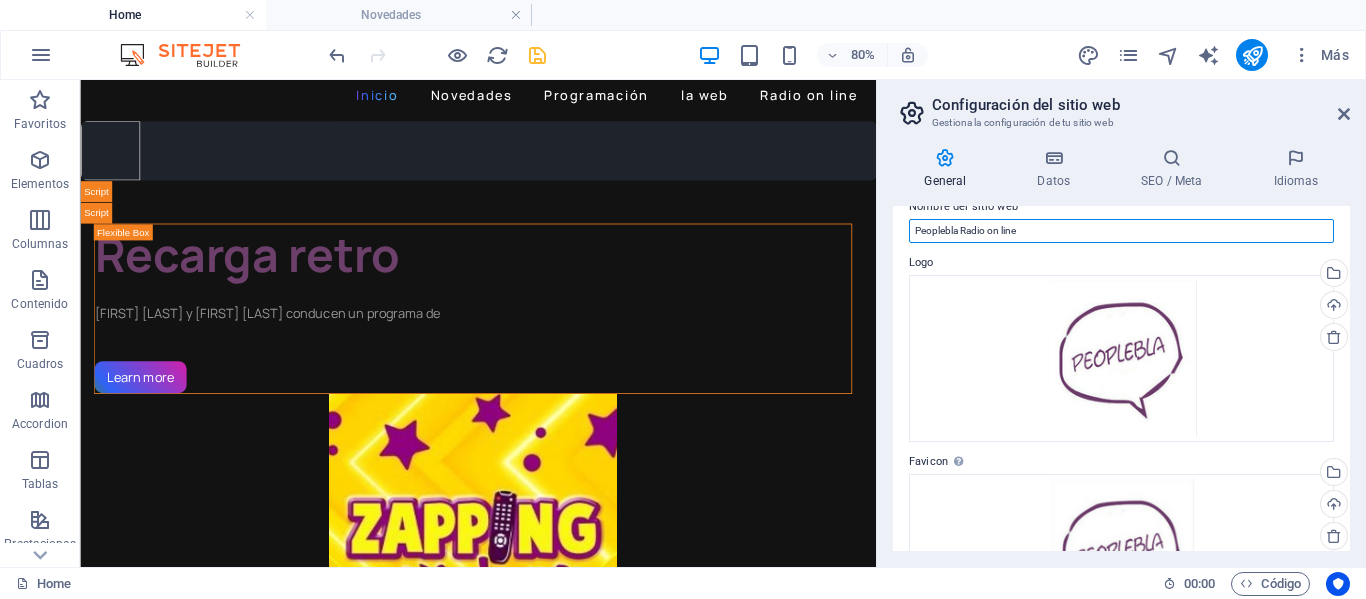 scroll, scrollTop: 0, scrollLeft: 0, axis: both 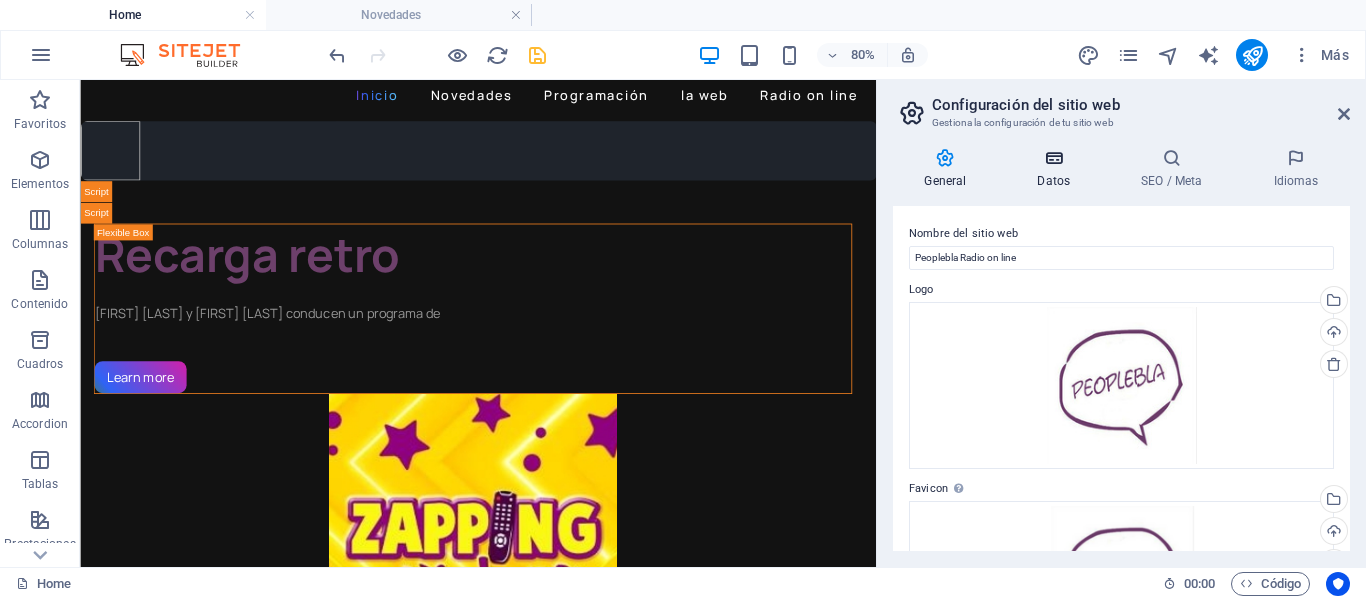 click on "Datos" at bounding box center [1058, 169] 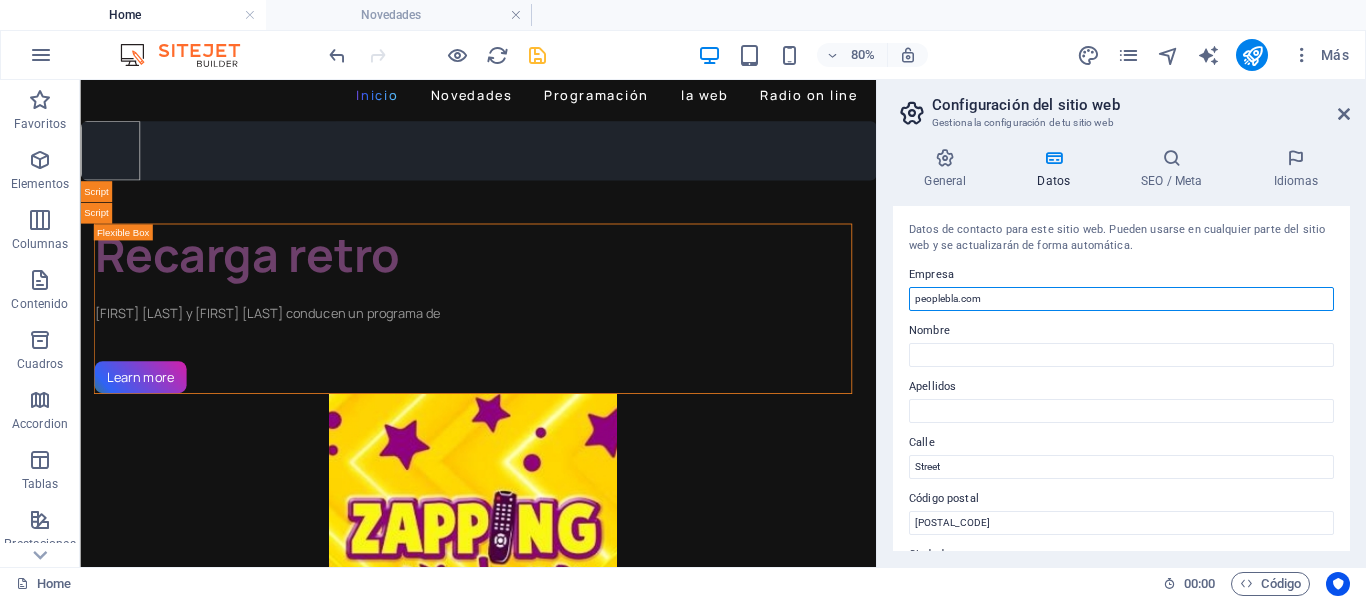 click on "peoplebla.com" at bounding box center (1121, 299) 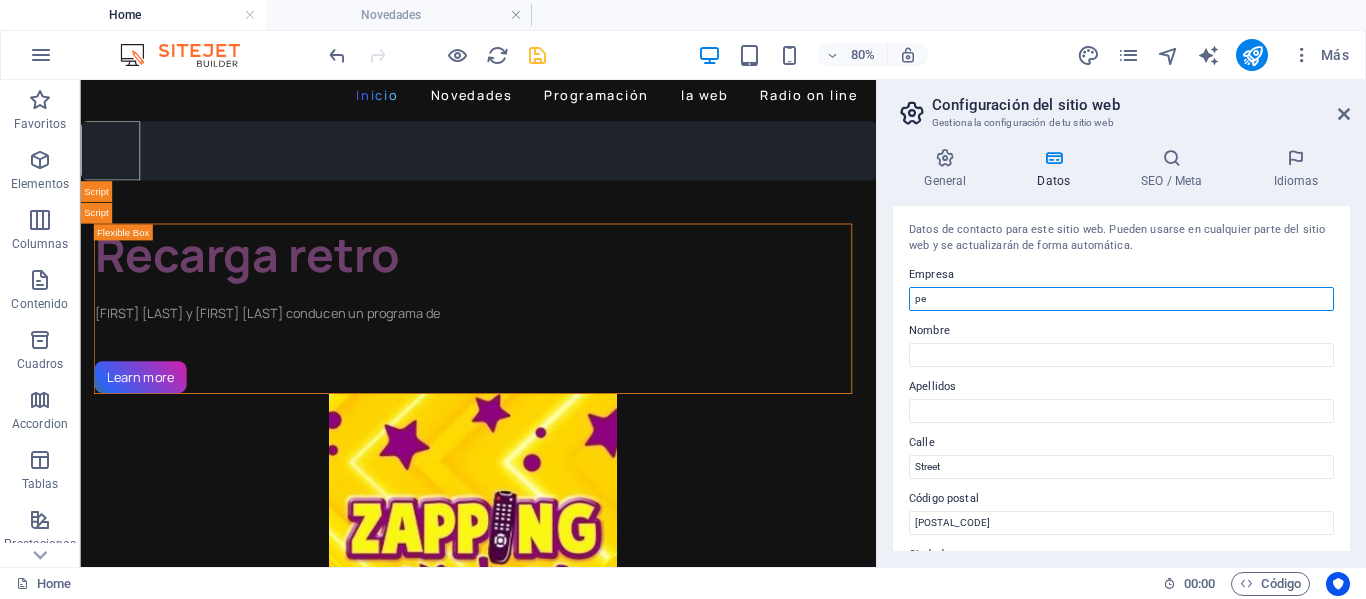 type on "p" 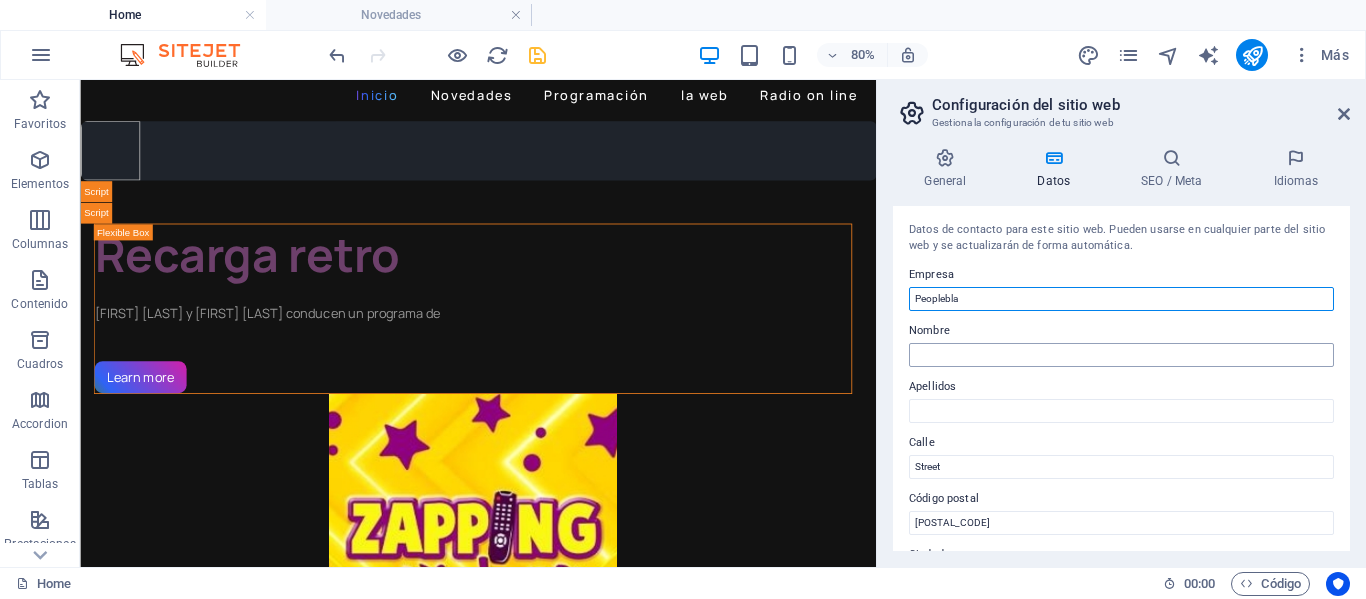 type on "Peoplebla" 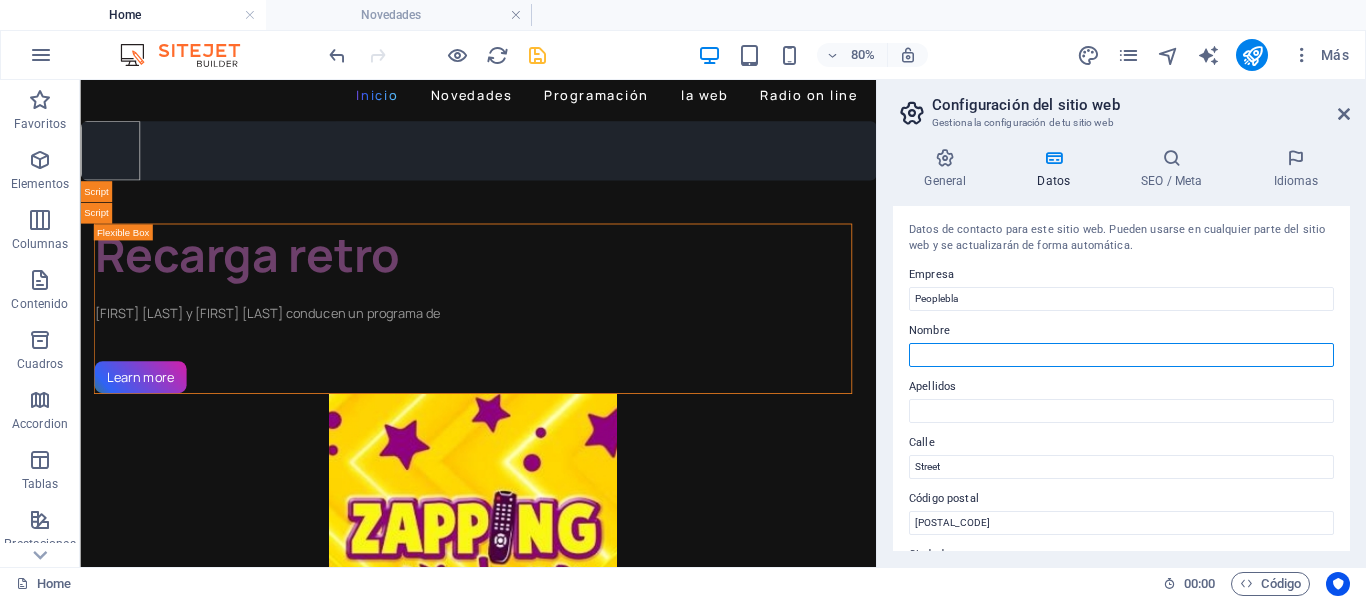 click on "Nombre" at bounding box center [1121, 355] 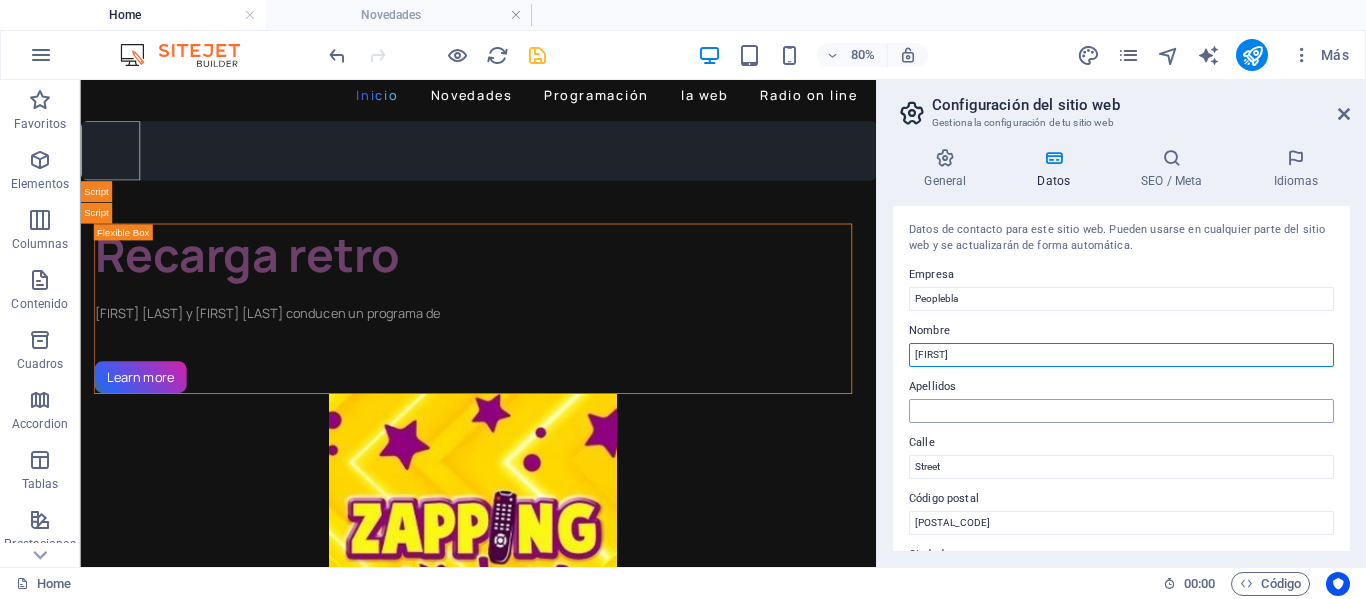 type on "[FIRST]" 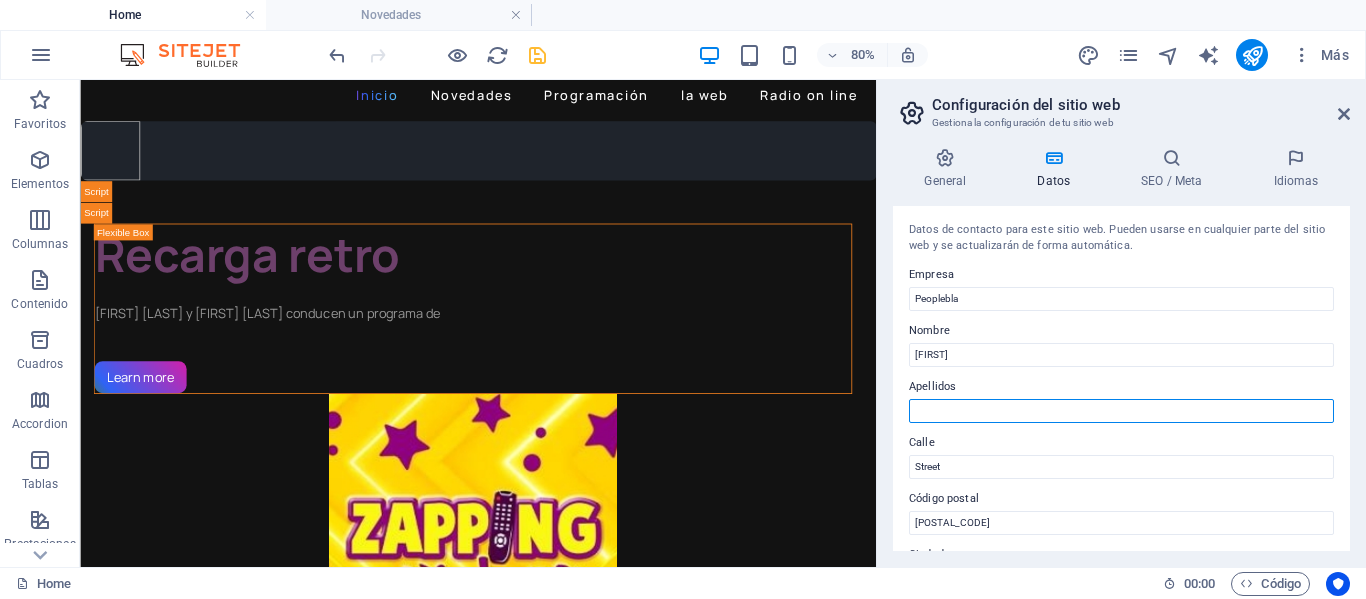 click on "Apellidos" at bounding box center [1121, 411] 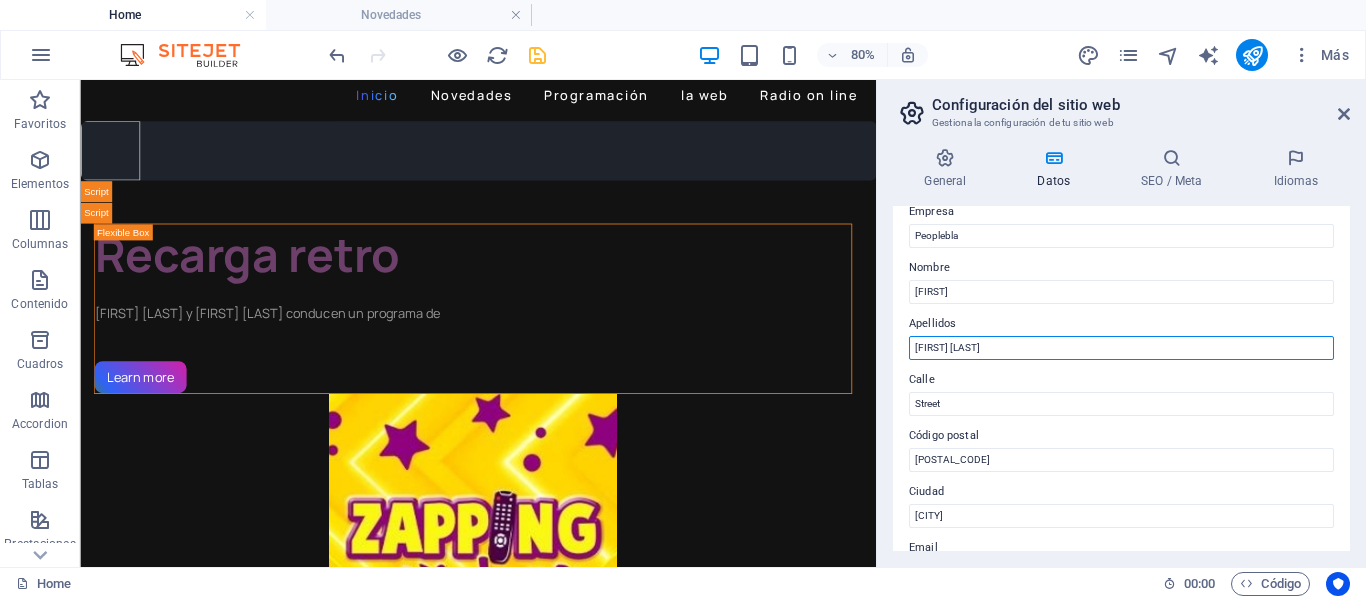 scroll, scrollTop: 0, scrollLeft: 0, axis: both 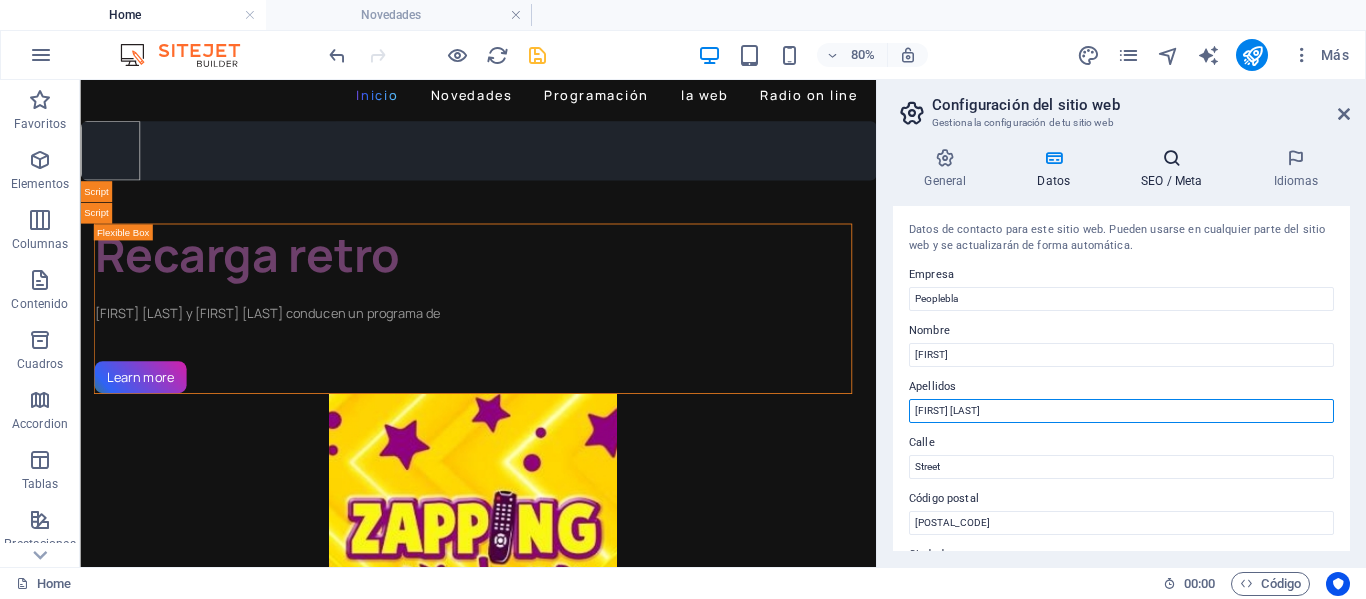 type on "[FIRST] [LAST]" 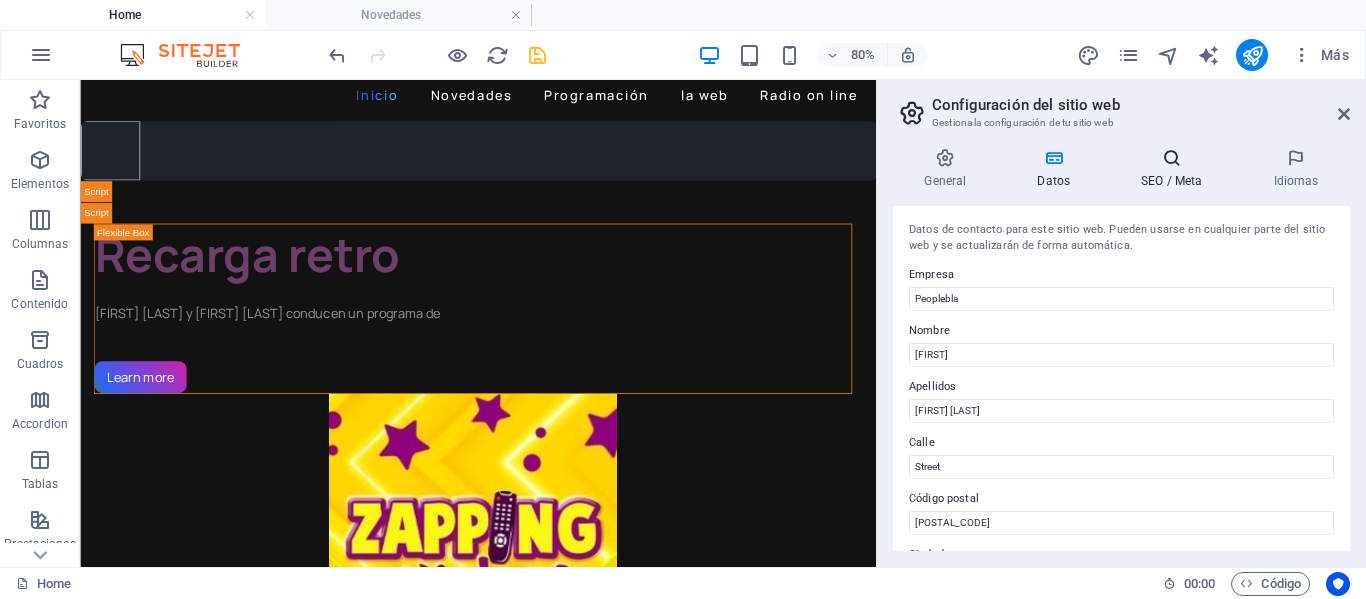 click on "SEO / Meta" at bounding box center [1176, 169] 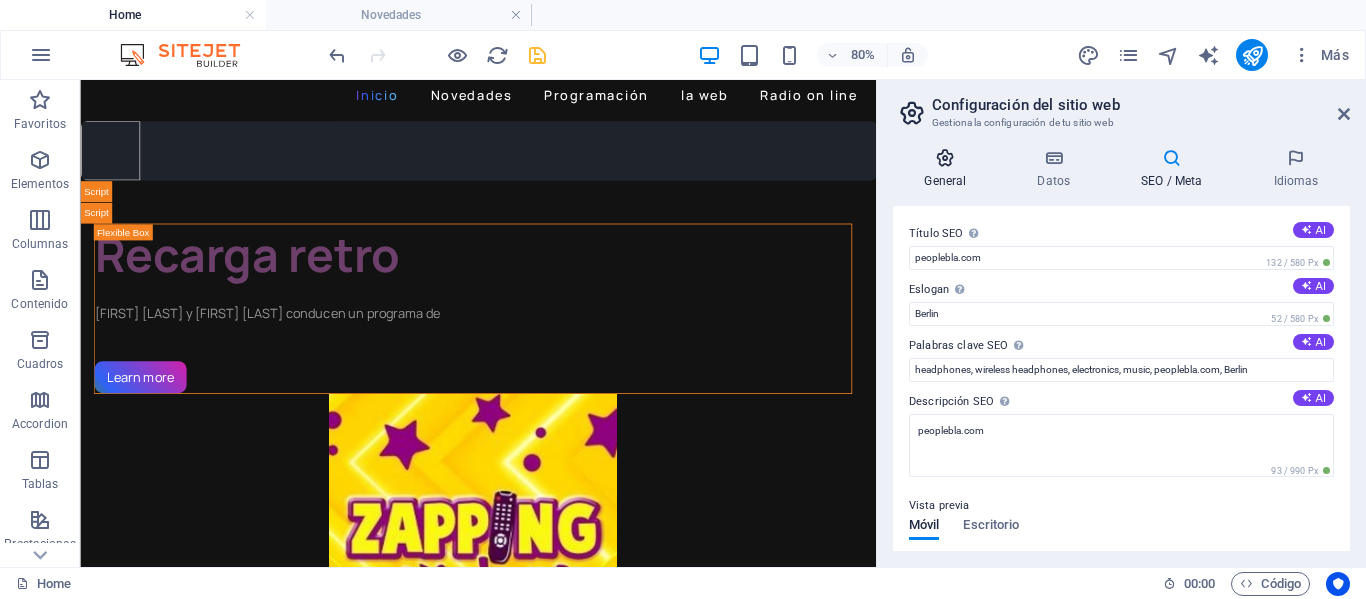 click on "General" at bounding box center [949, 169] 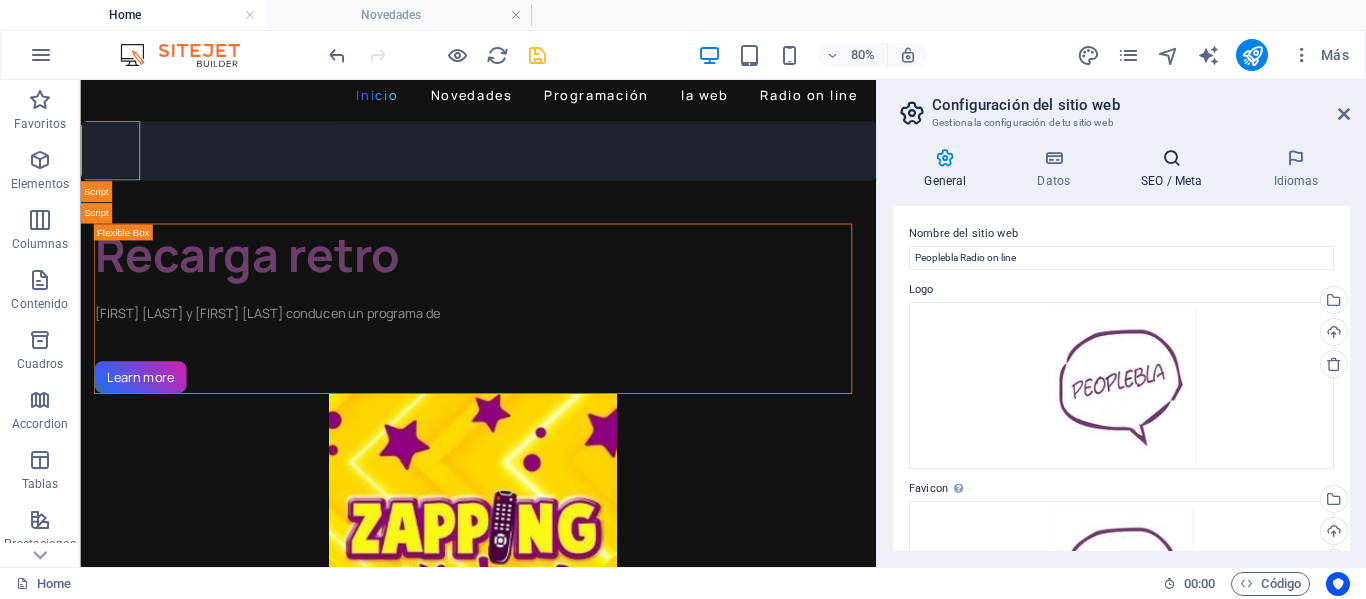click at bounding box center [1172, 158] 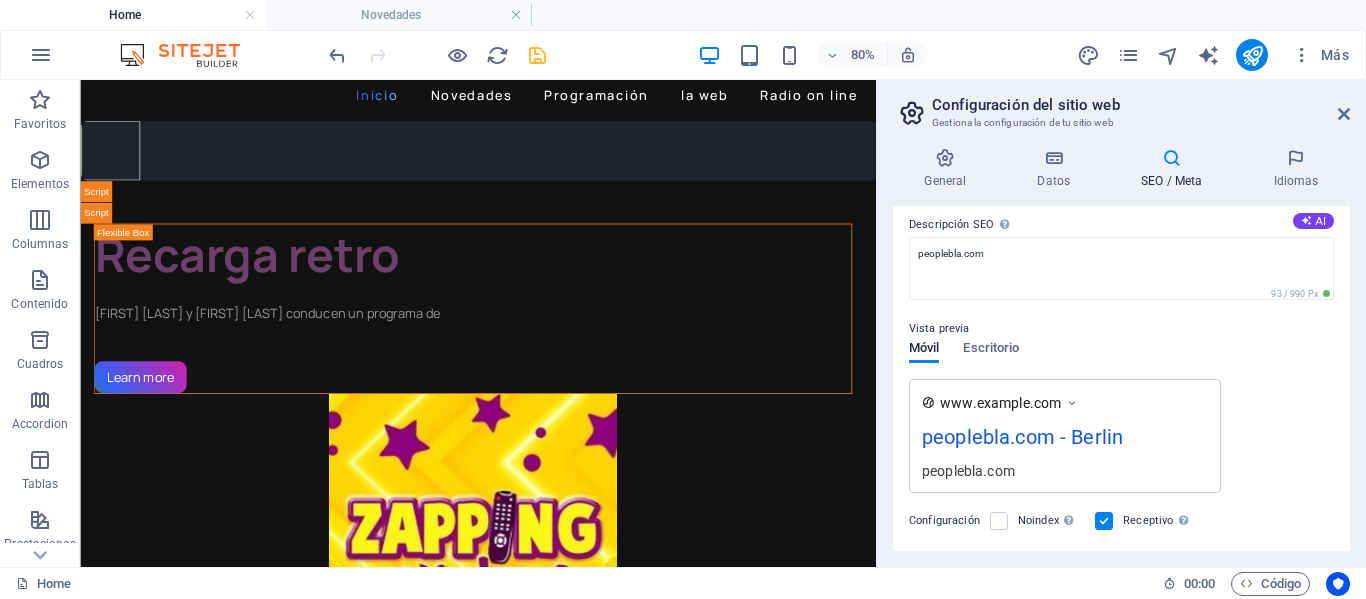 scroll, scrollTop: 0, scrollLeft: 0, axis: both 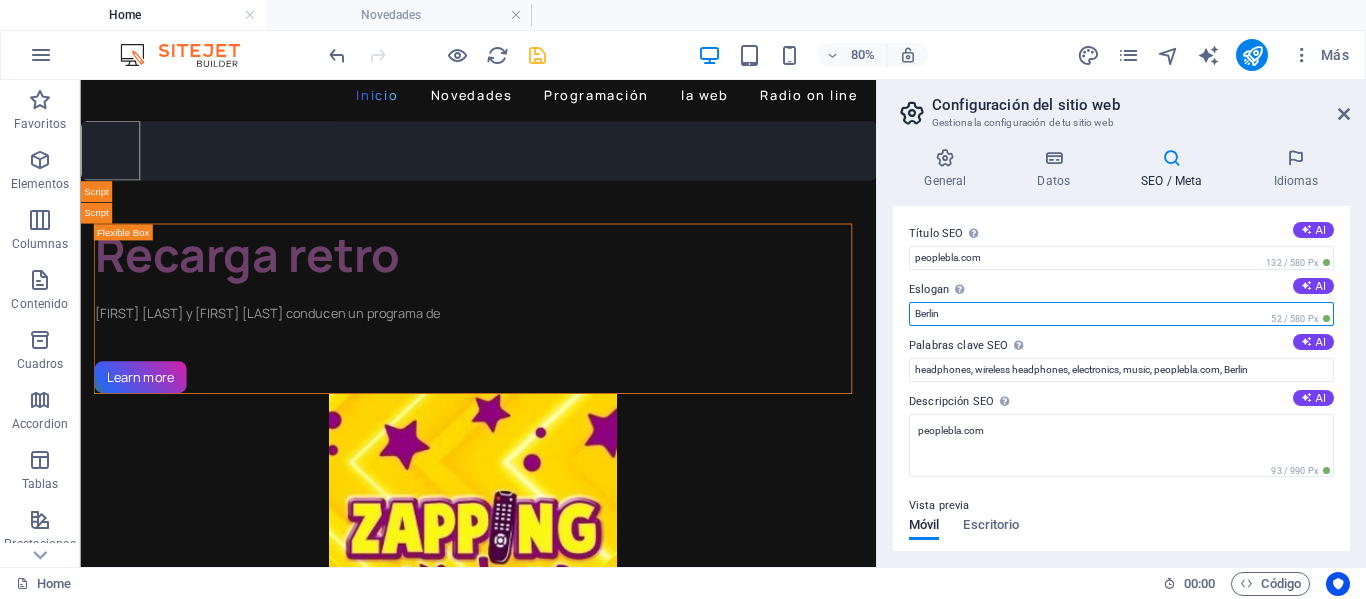 click on "Berlin" at bounding box center [1121, 314] 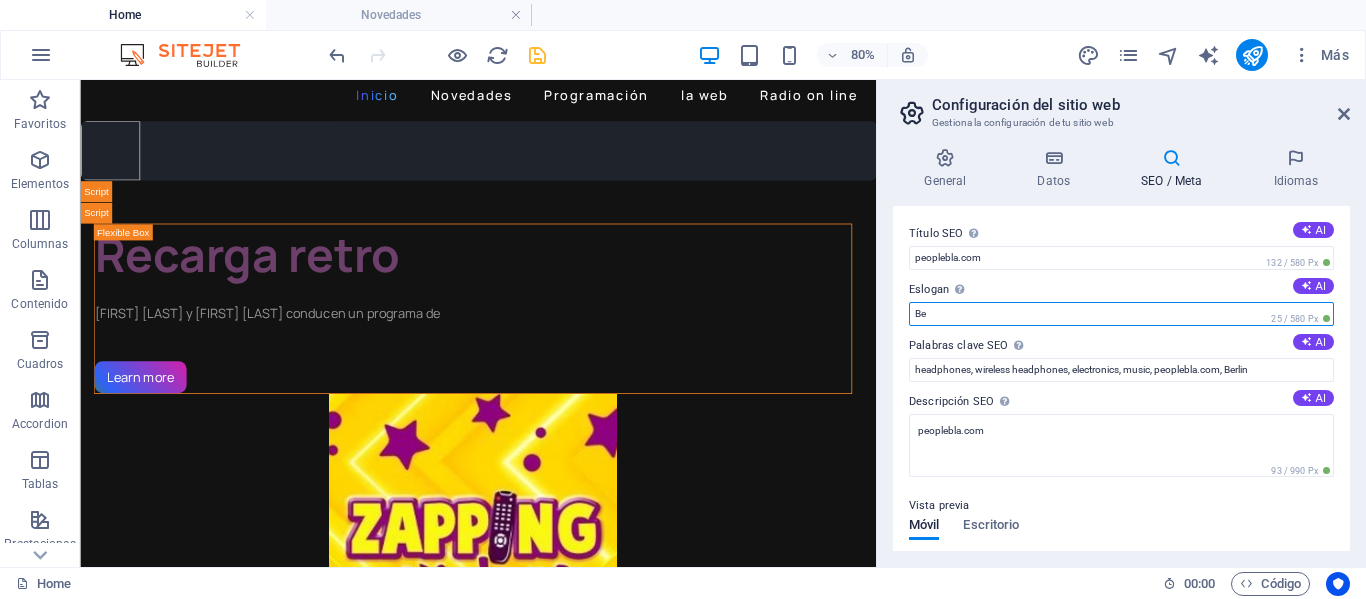 type on "B" 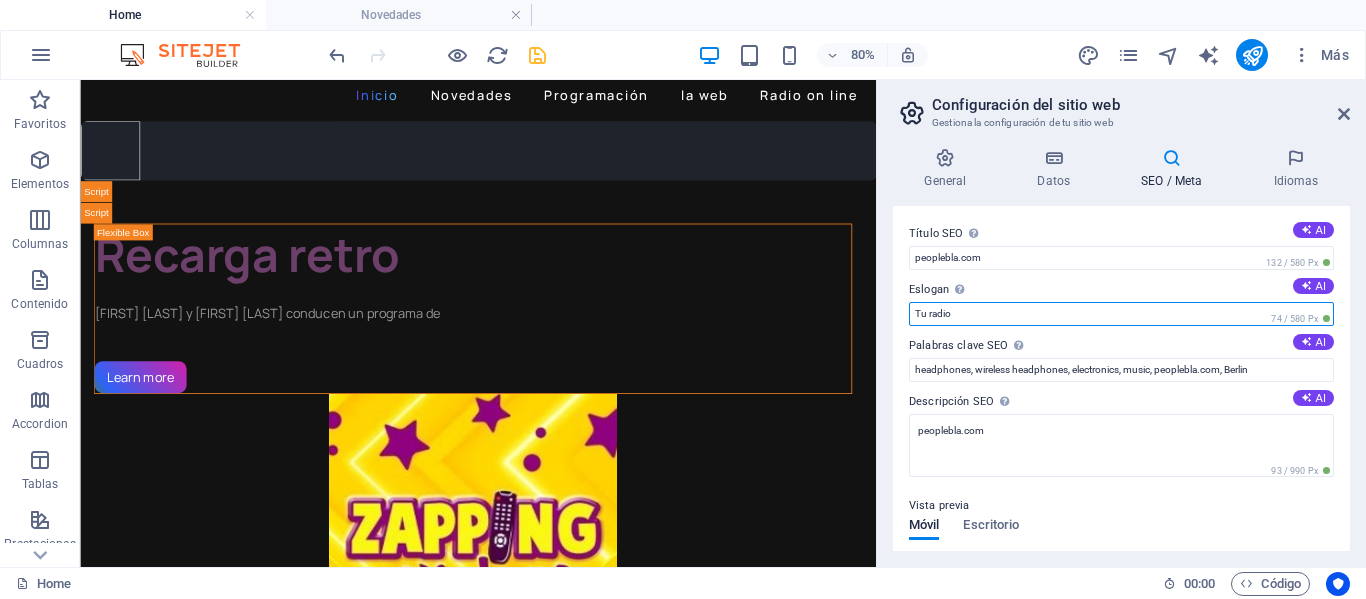 type on "Tu radio" 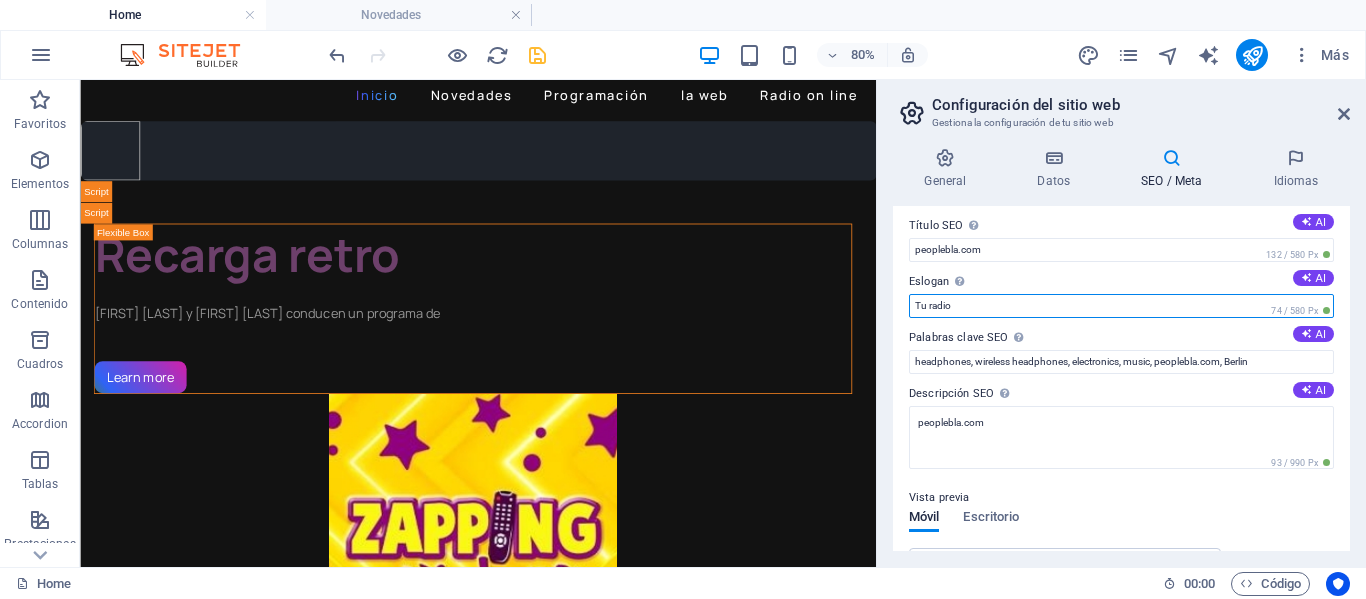 scroll, scrollTop: 0, scrollLeft: 0, axis: both 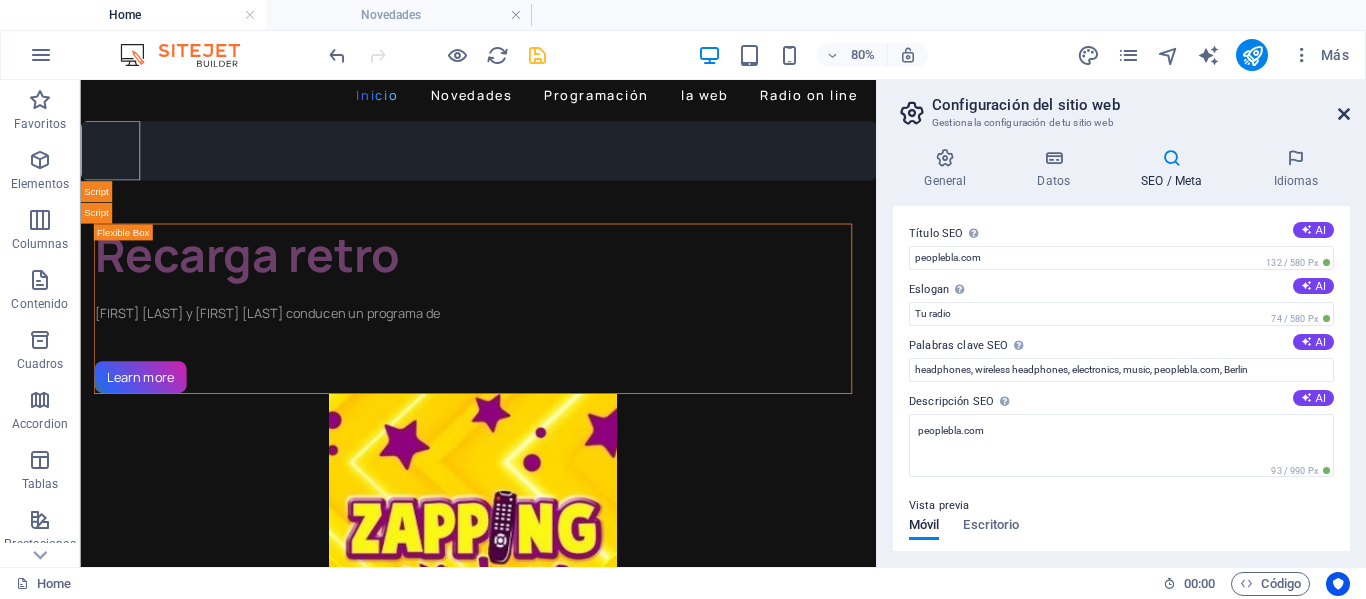 click at bounding box center [1344, 114] 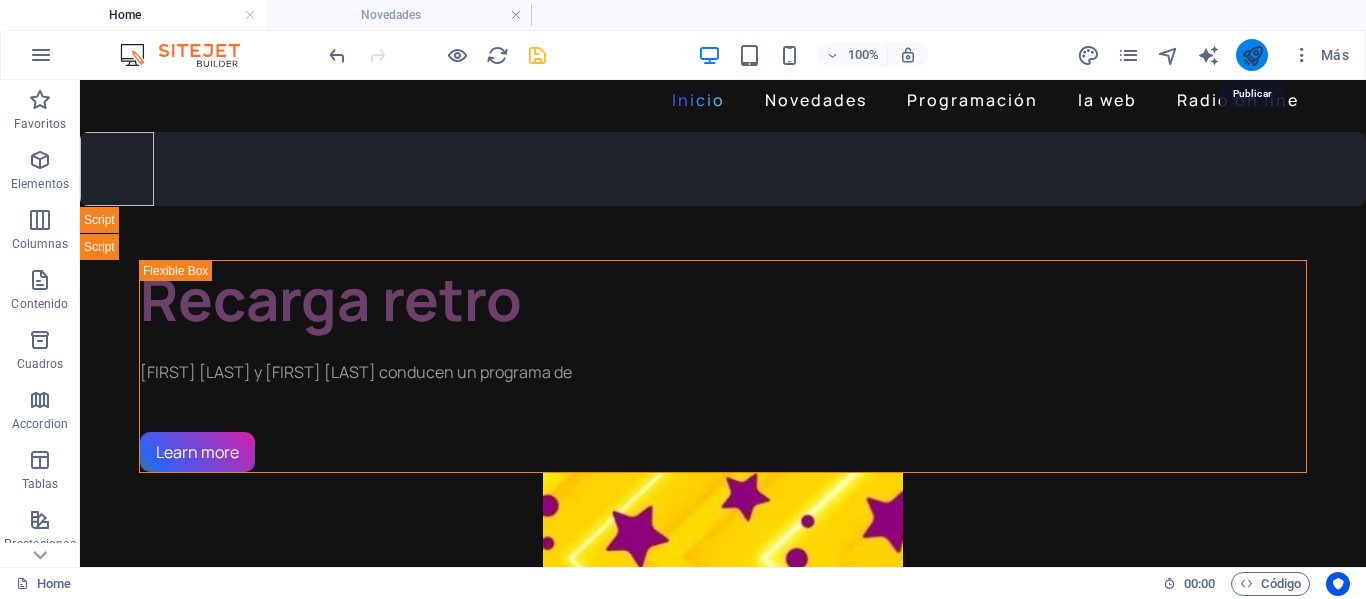 click at bounding box center (1252, 55) 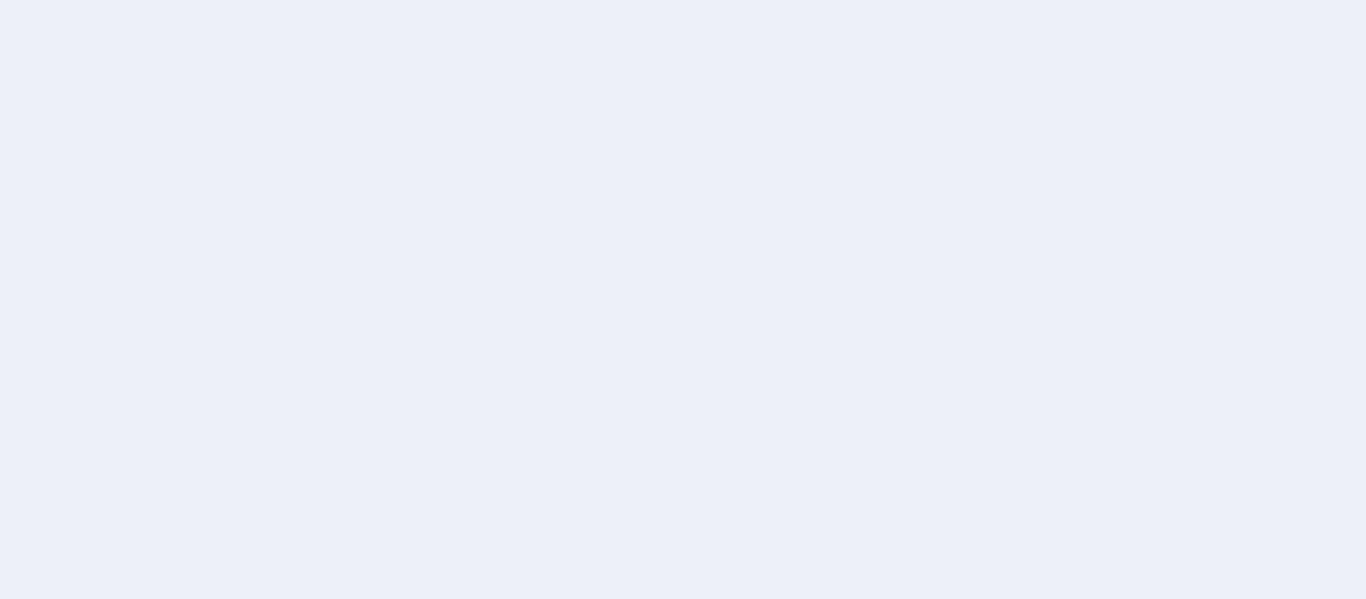 scroll, scrollTop: 0, scrollLeft: 0, axis: both 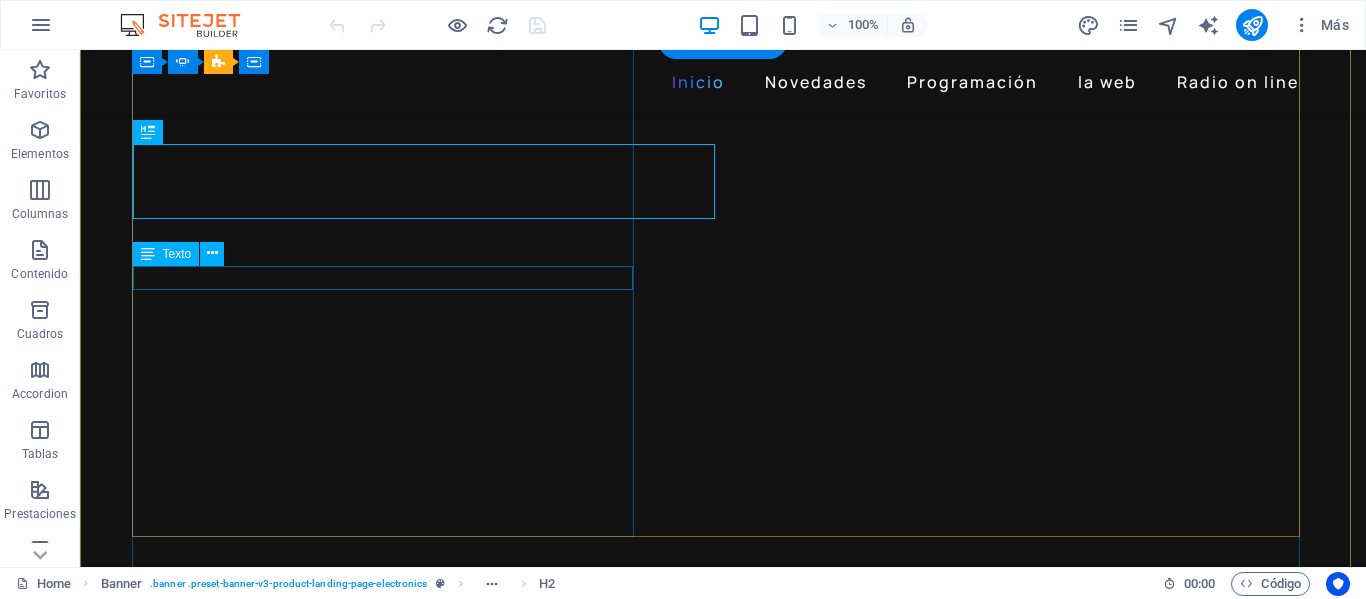 click on "Un podcast con estilo intimista, [FIRST] [LAST]" at bounding box center [-1613, 2646] 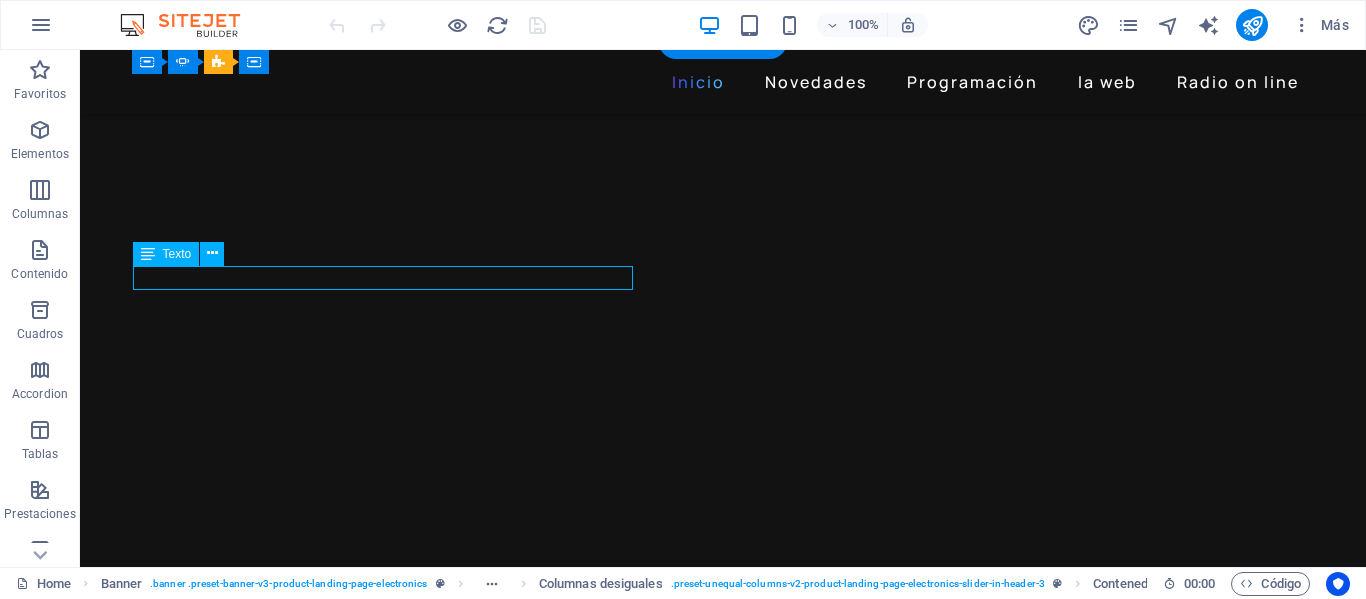 click on "Un podcast con estilo intimista, [FIRST] [LAST]" at bounding box center (-1613, 2646) 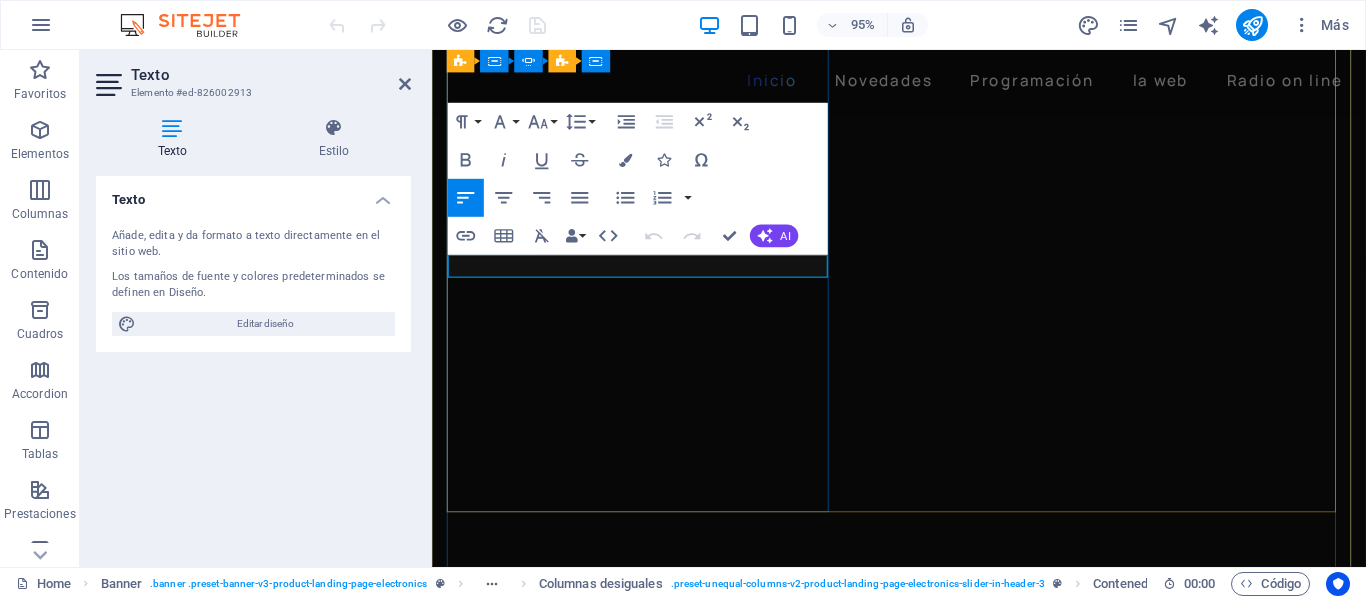 drag, startPoint x: 779, startPoint y: 277, endPoint x: 462, endPoint y: 272, distance: 317.03943 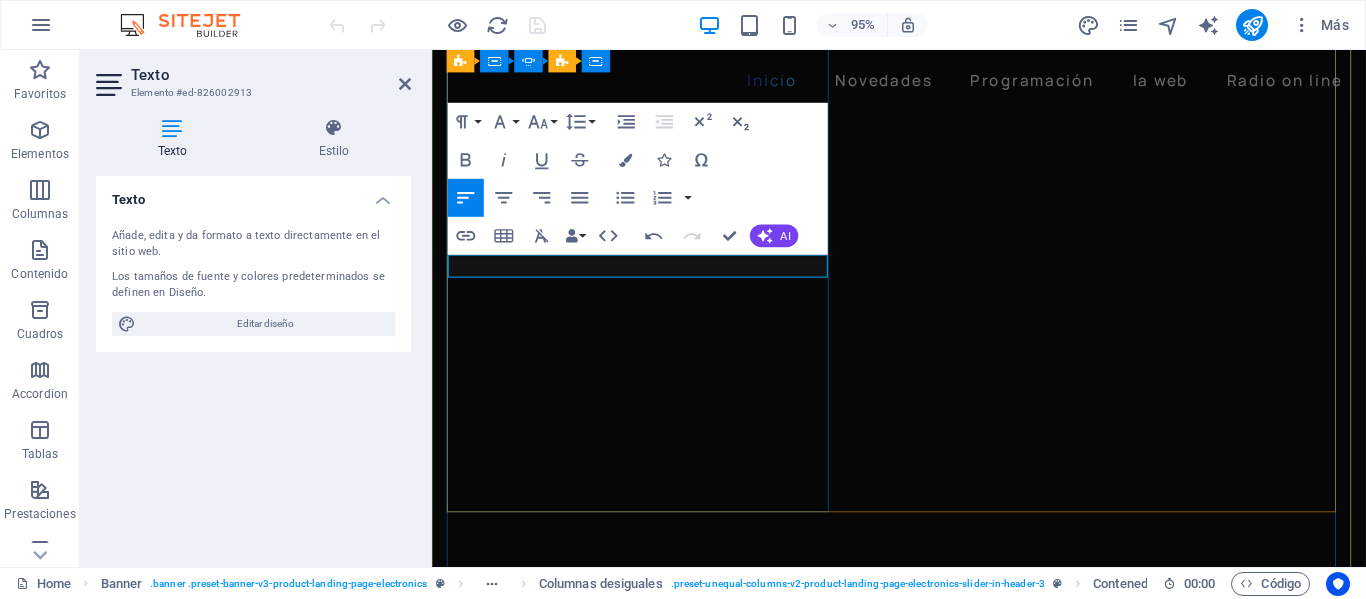 click on "​" at bounding box center [-956, 2324] 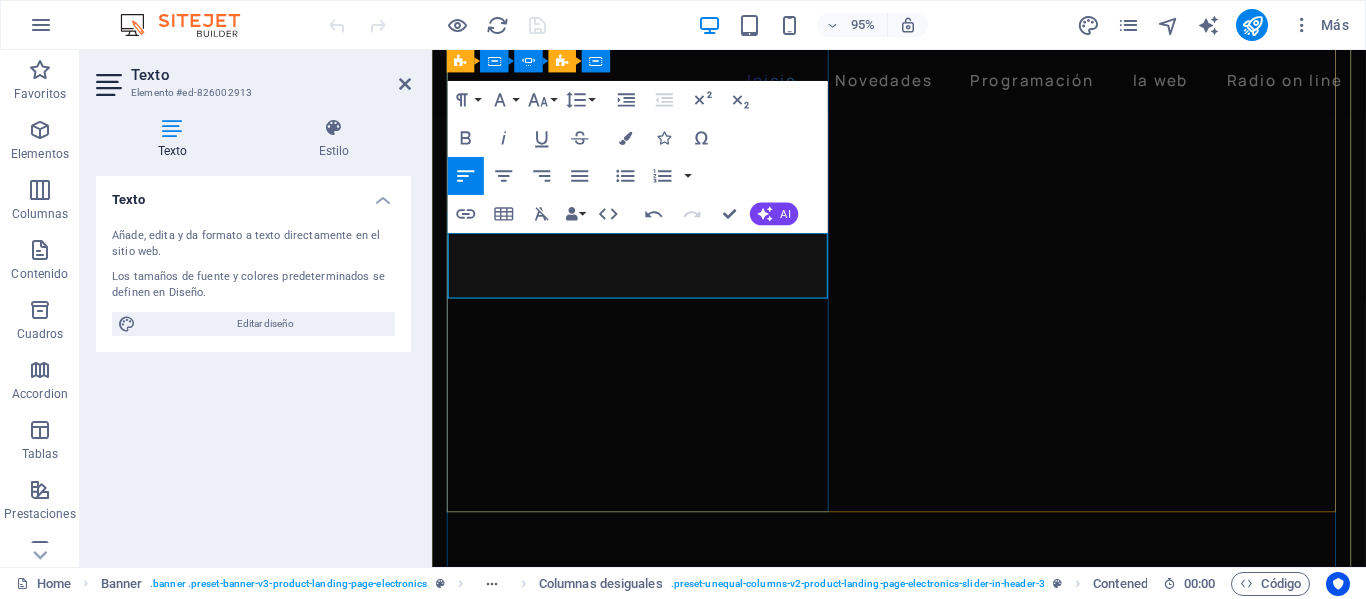 drag, startPoint x: 800, startPoint y: 302, endPoint x: 490, endPoint y: 253, distance: 313.8487 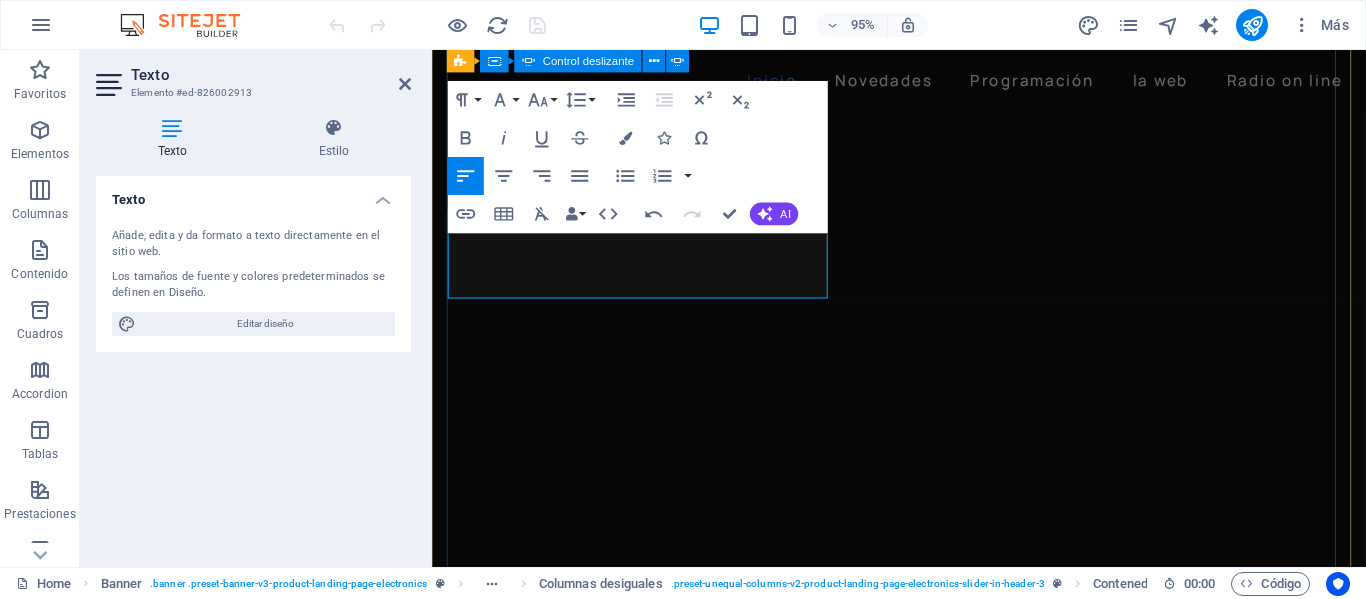 click on "Recarga retro Simón Gerlei y Nicolás Balletto conducen un programa de Learn more Sentido Común Raúl Olivera conduce un magazine con temas de actualidad, invitados y mucho más.. Una re-transmisión de Atlántida FM 89.9 Learn more La noche Un podcast de estilo intimista conducido por José Larrosa con noticias, entrevistas, esoterismo y mucho más..  Learn more" at bounding box center (923, 1504) 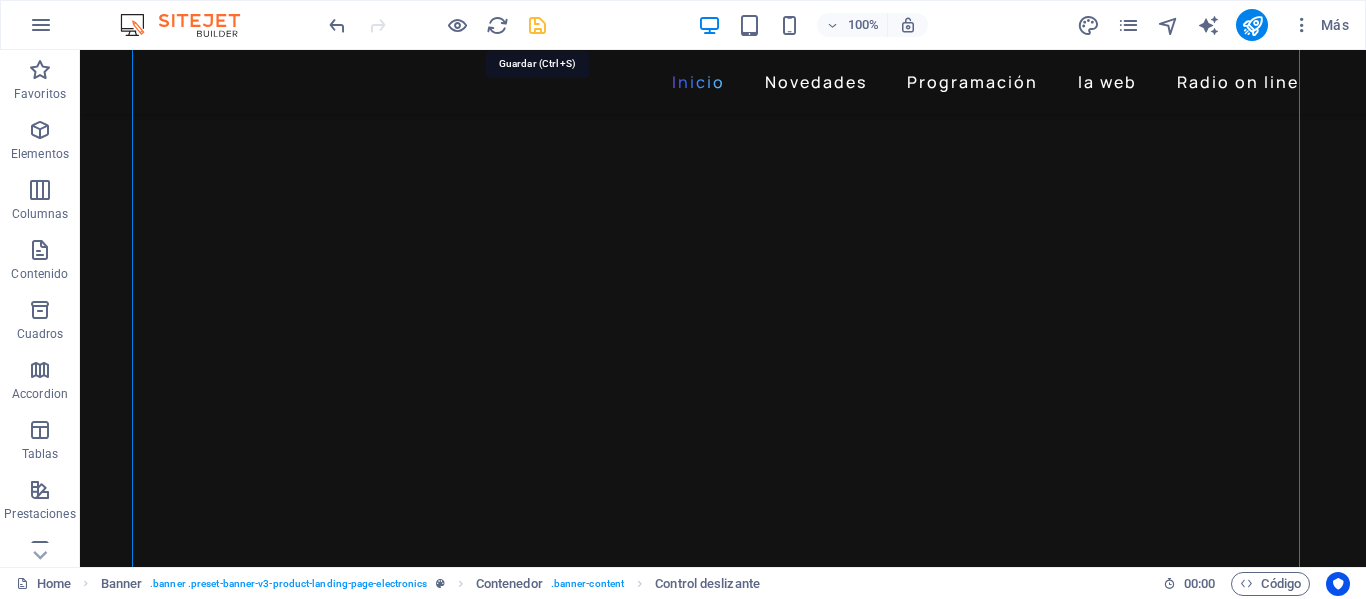 click at bounding box center (537, 25) 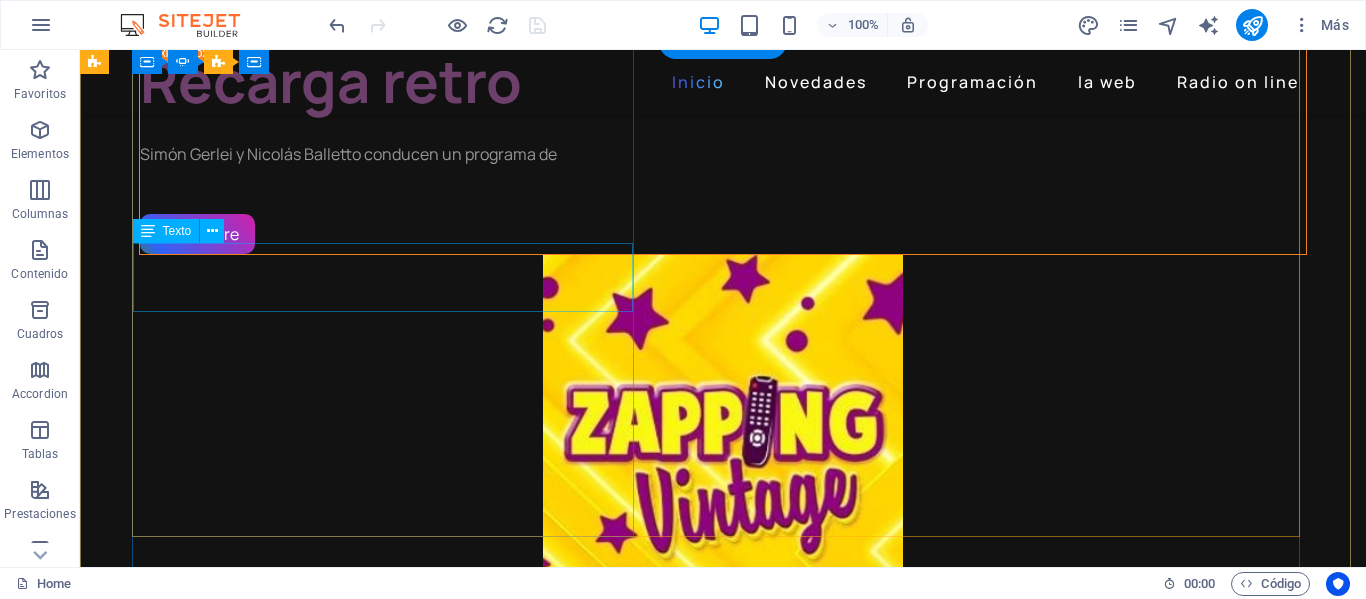 click on "Un podcast de estilo intimista conducido por [FIRST] [LAST] con noticias, entrevistas, esoterismo y mucho más.." at bounding box center [-1684, 2645] 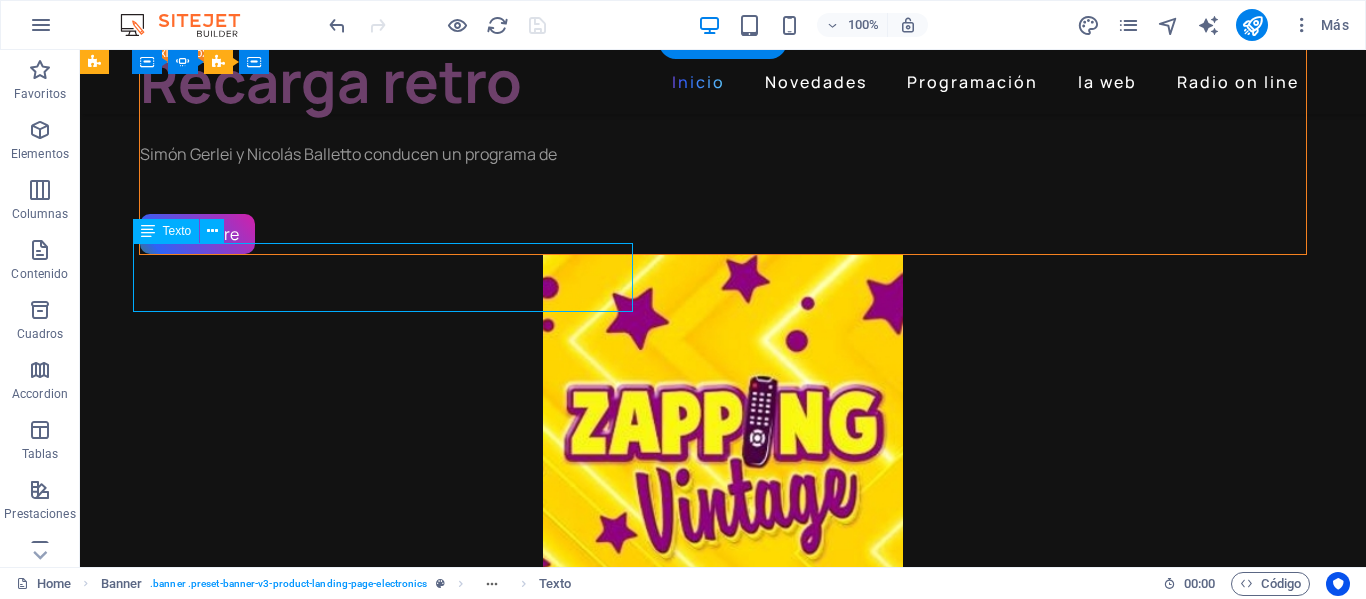 click on "Un podcast de estilo intimista conducido por [FIRST] [LAST] con noticias, entrevistas, esoterismo y mucho más.." at bounding box center [-1684, 2645] 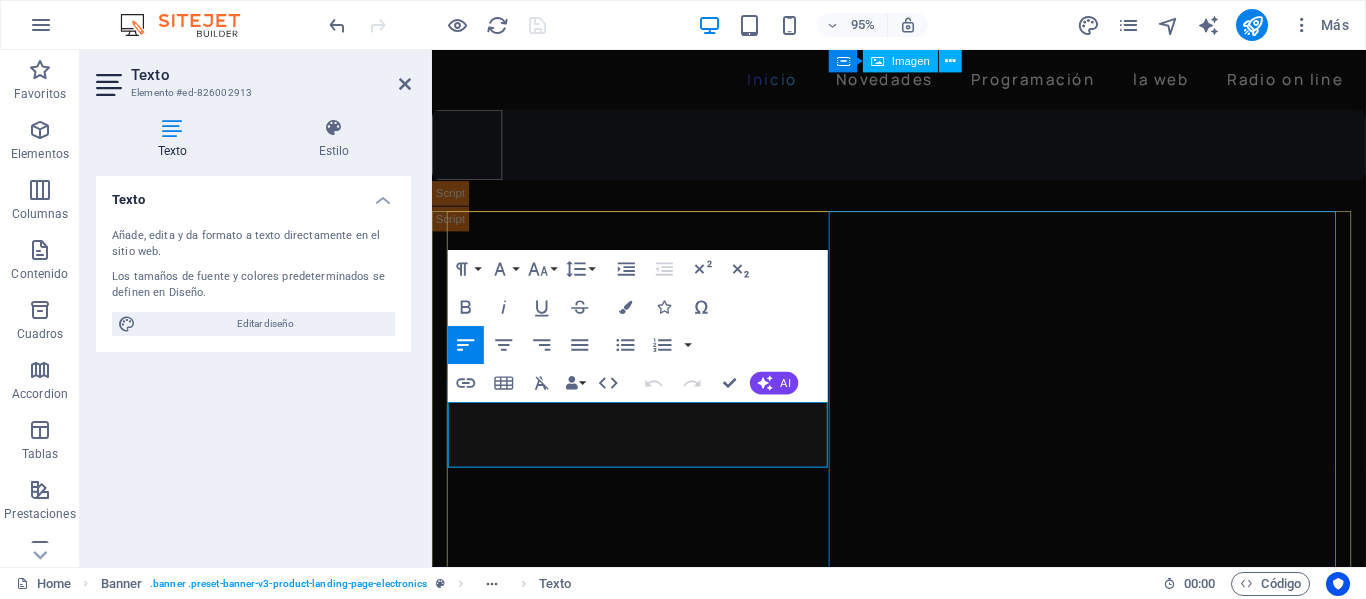 scroll, scrollTop: 0, scrollLeft: 0, axis: both 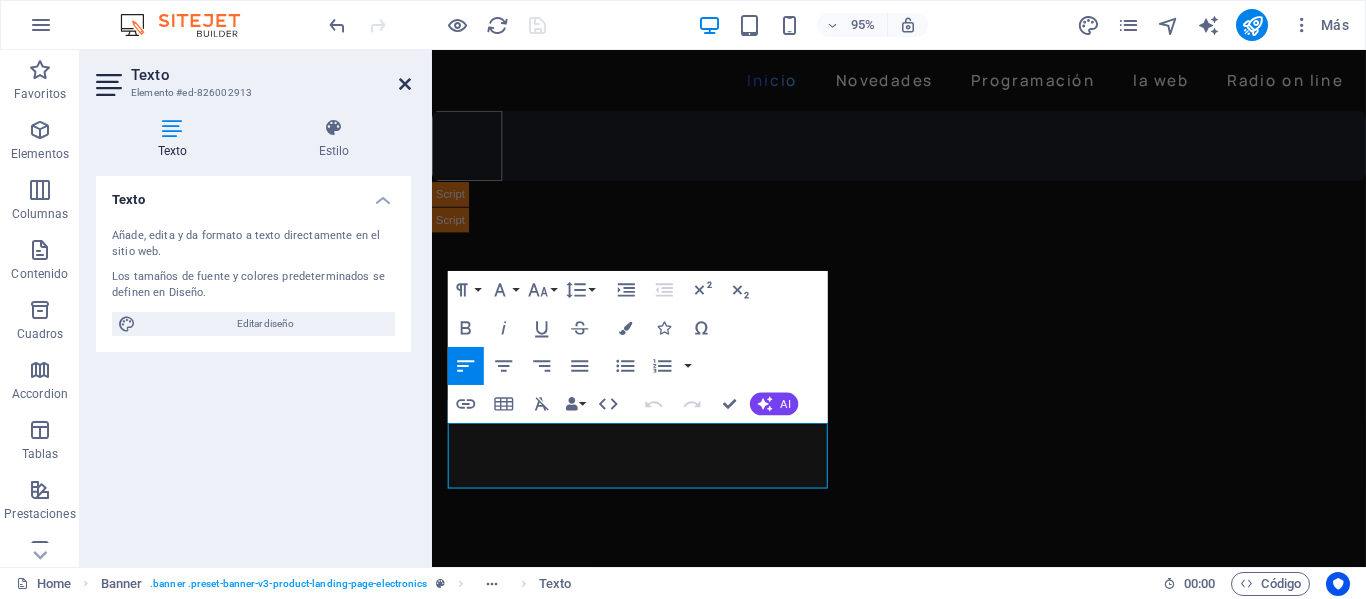 click at bounding box center (405, 84) 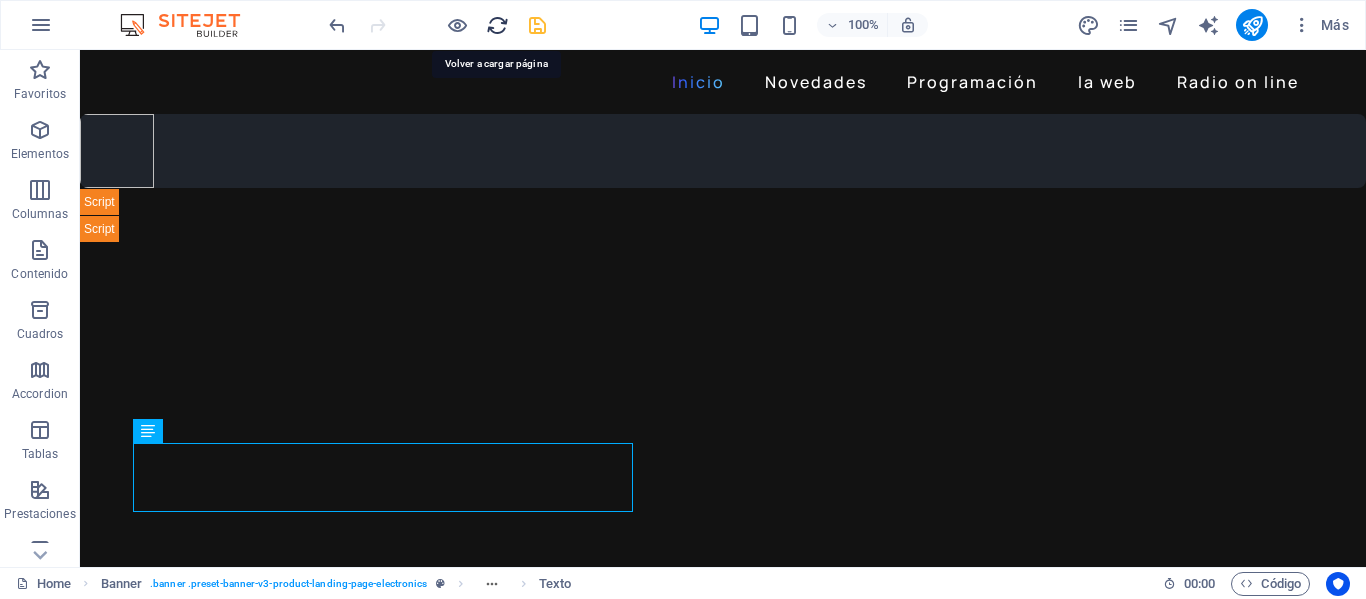click at bounding box center (497, 25) 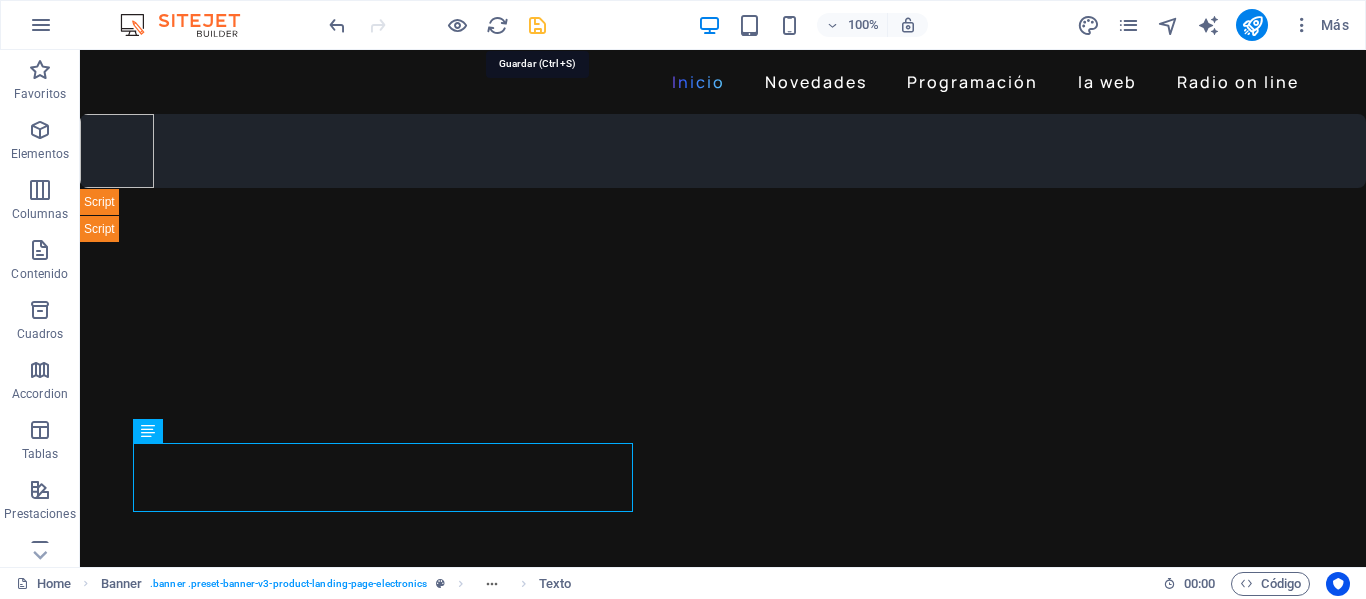 click at bounding box center (537, 25) 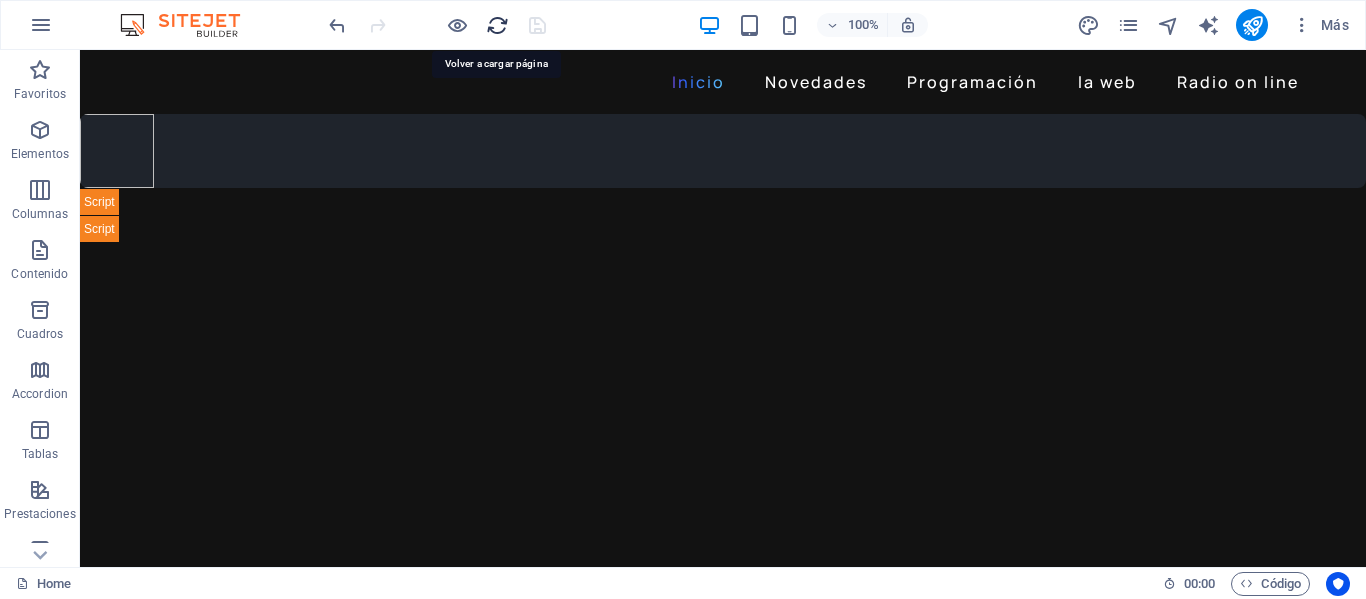 click at bounding box center (497, 25) 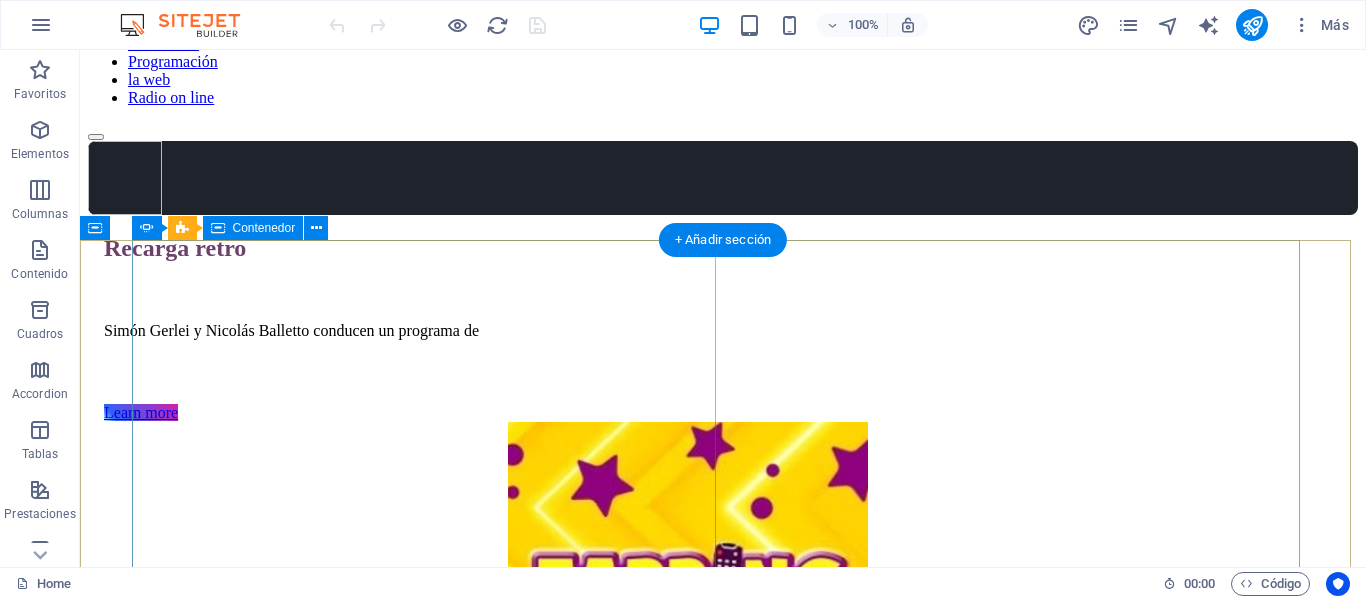 scroll, scrollTop: 100, scrollLeft: 0, axis: vertical 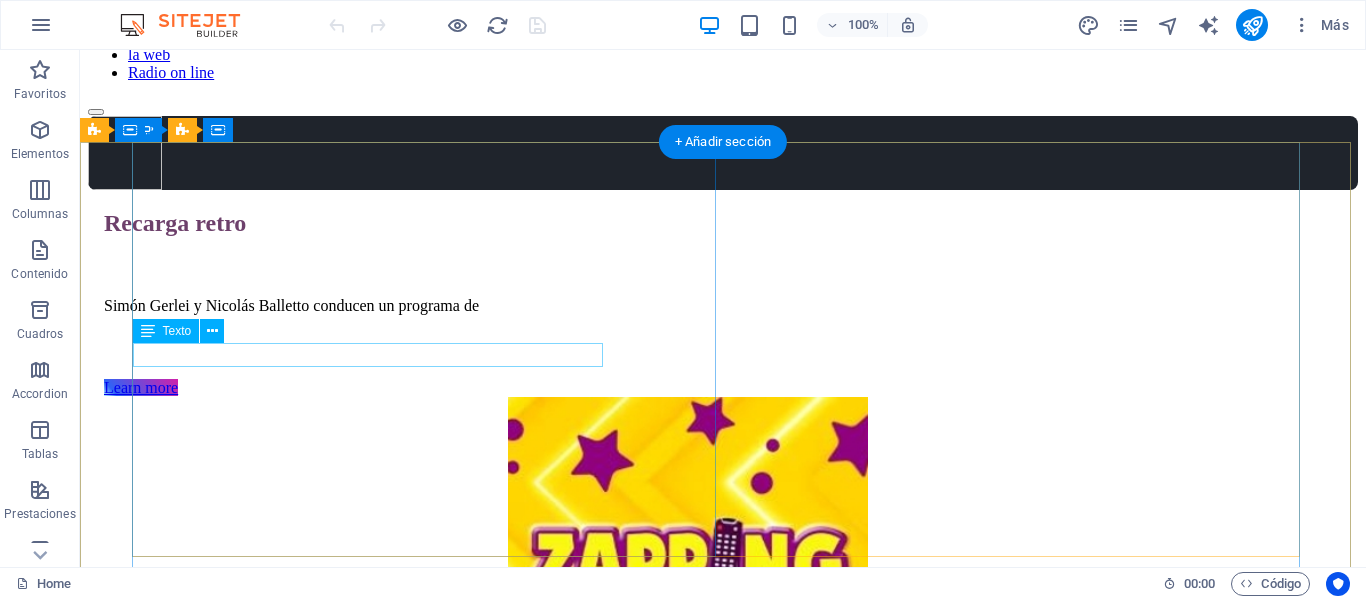 click on "[FIRST] [LAST] y [FIRST] [LAST] conducen un programa de" at bounding box center [688, 306] 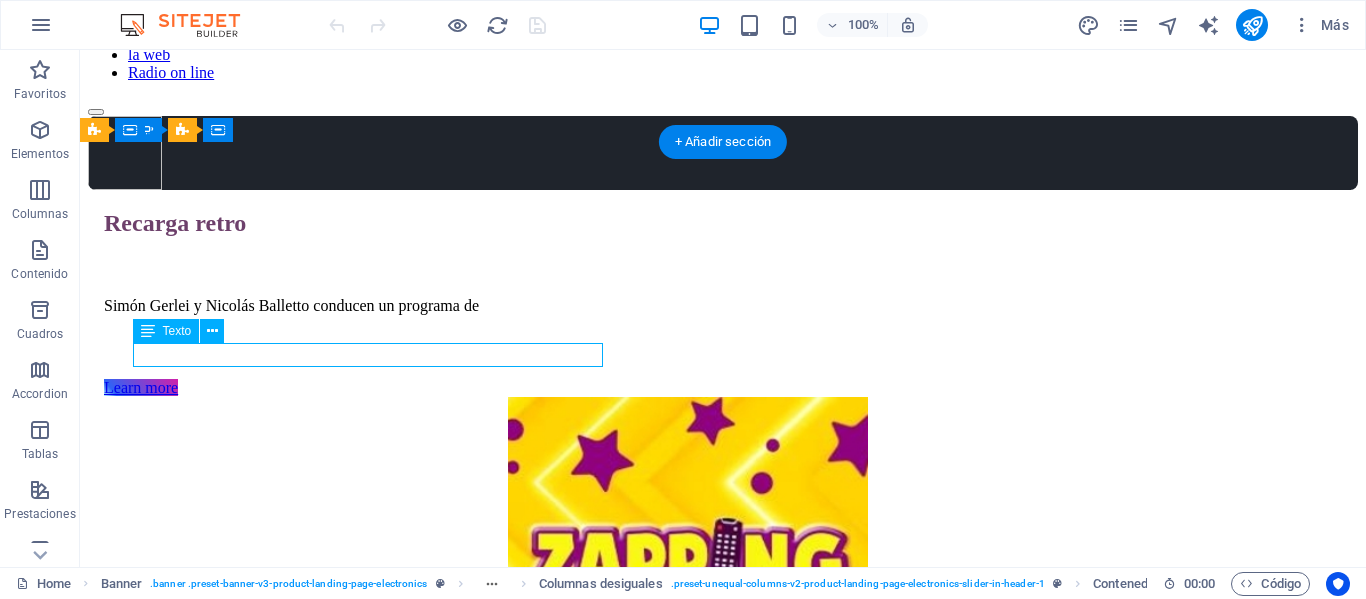 click on "[FIRST] [LAST] y [FIRST] [LAST] conducen un programa de" at bounding box center [688, 306] 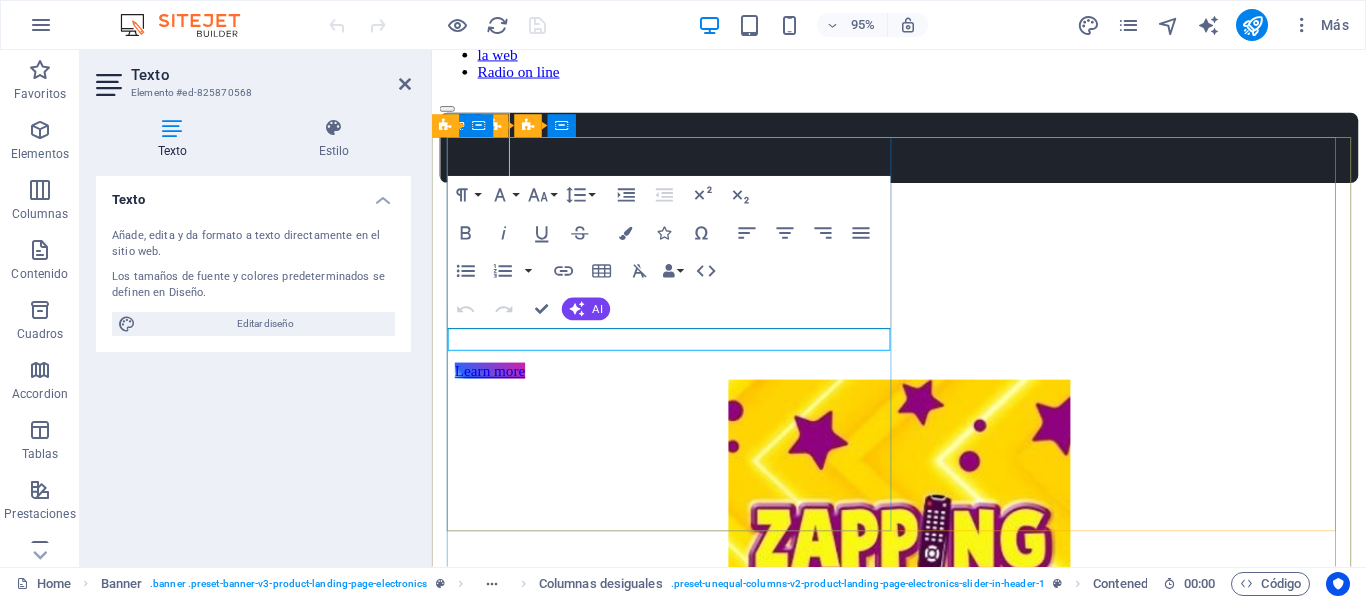click on "[FIRST] [LAST] y [FIRST] [LAST] conducen un programa de" at bounding box center [924, 306] 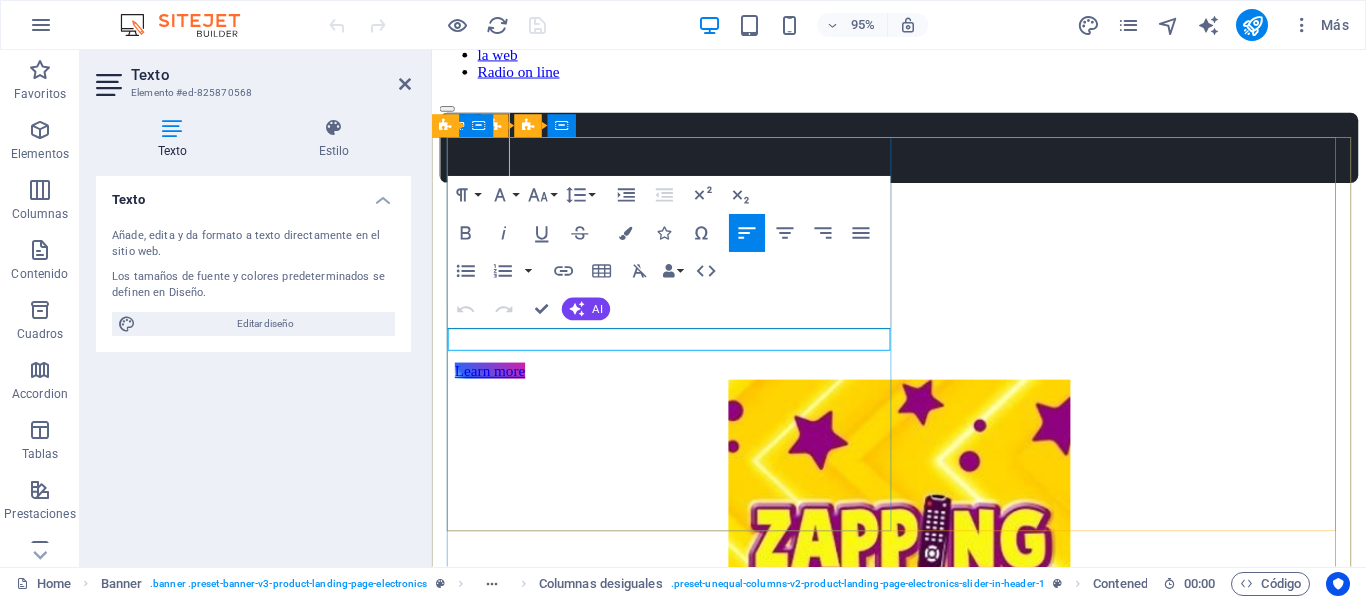 click on "[FIRST] [LAST] y [FIRST] [LAST] conducen un programa de" at bounding box center (924, 306) 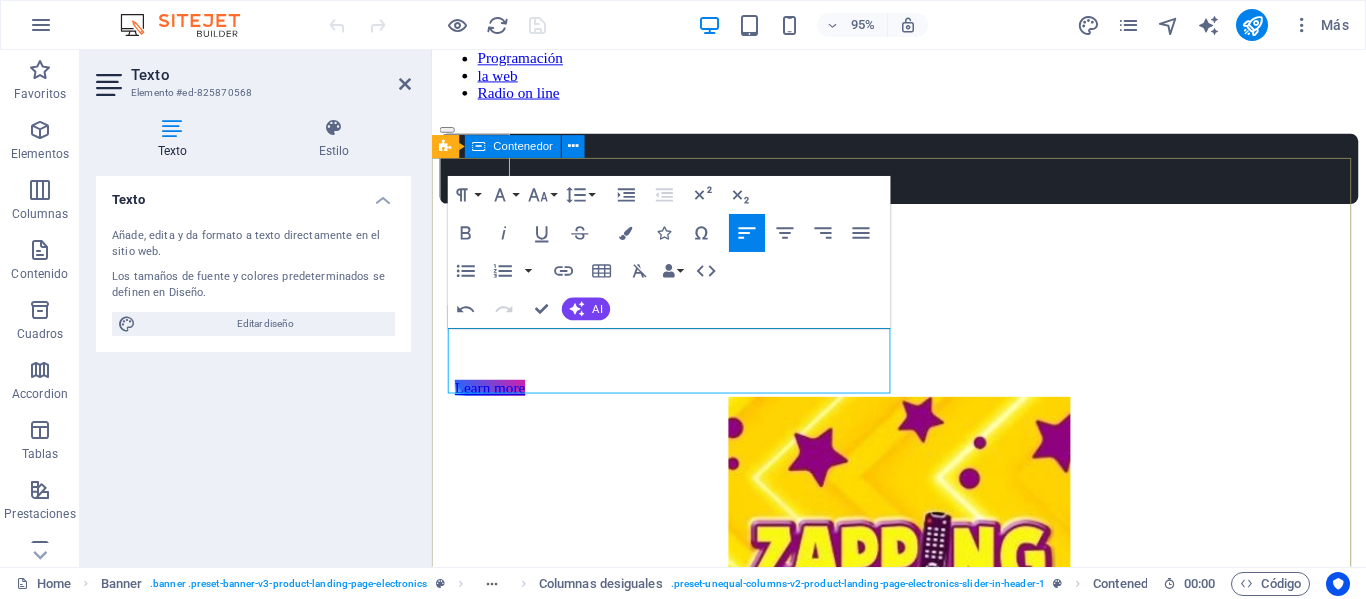 click on "Recarga retro Simón Gerlei y Nicolás Balletto conducen un programa que nos lleva en un viaje en el tiempo por épocas pasadas y recuerdos. Learn more Sentido Común Raúl Olivera conduce un magazine con temas de actualidad, invitados y mucho más.. Una re-transmisión de Atlántida FM 89.9 Learn more La noche Un podcast de estilo intimista conducido por José Larrosa con noticias, entrevistas, esoterismo y mucho más..  Learn more" at bounding box center (923, 1660) 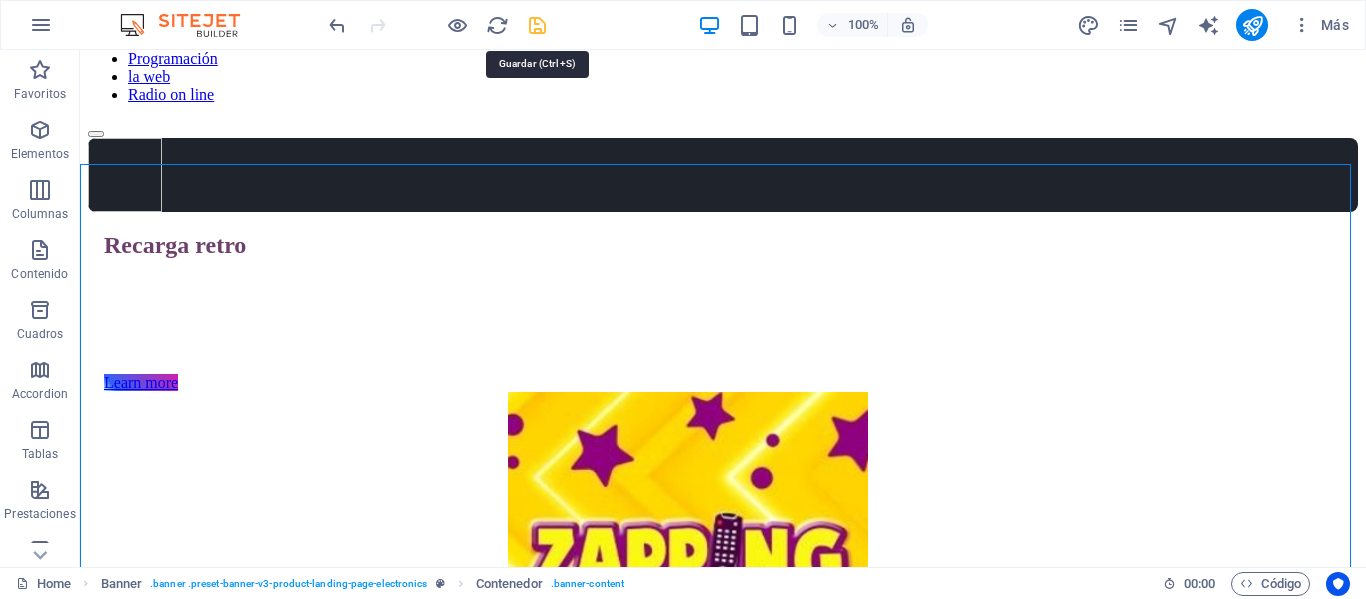 click at bounding box center [537, 25] 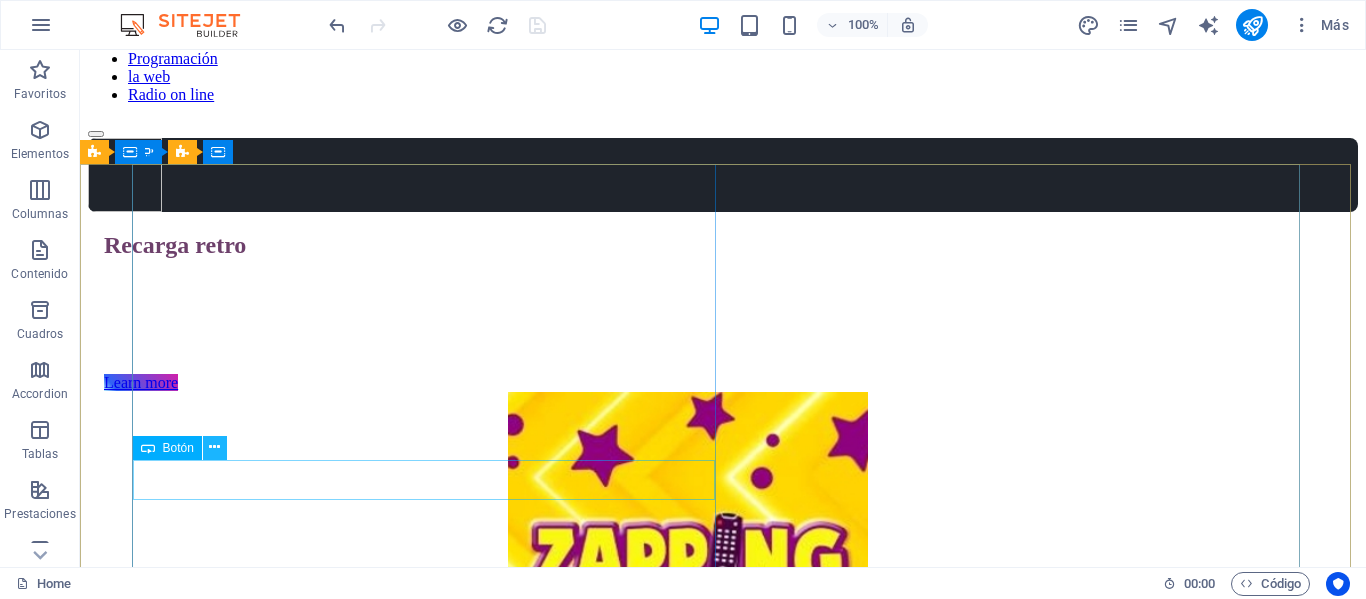 click at bounding box center (215, 448) 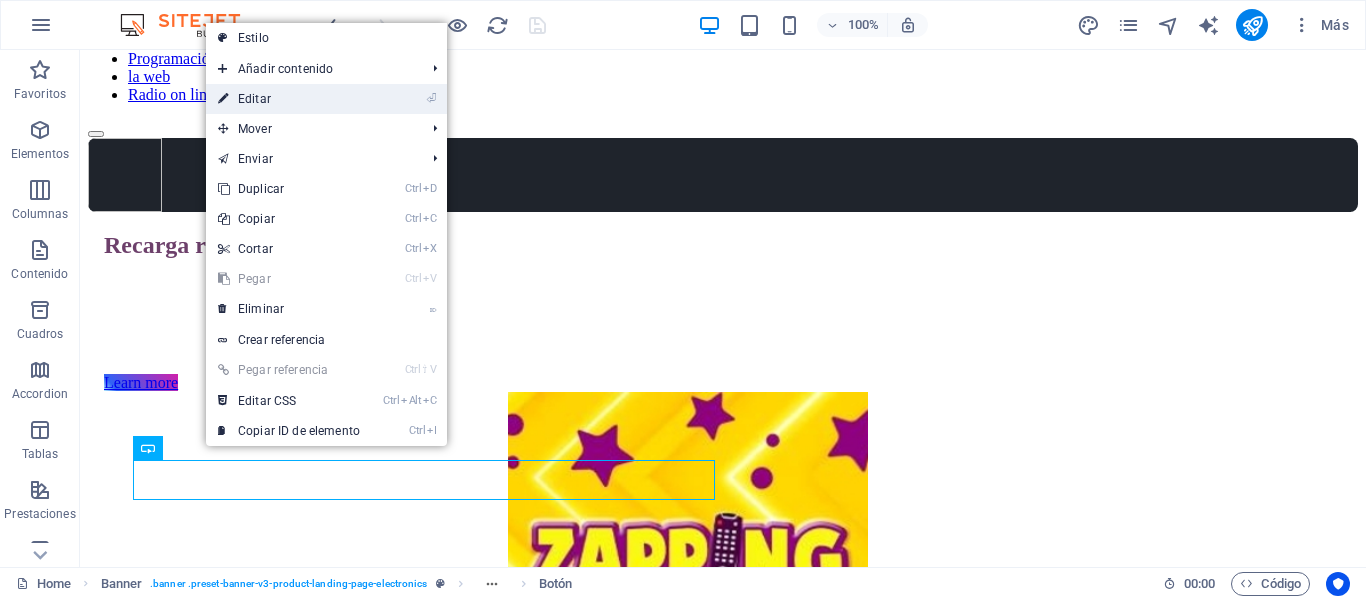 click on "⏎  Editar" at bounding box center [289, 99] 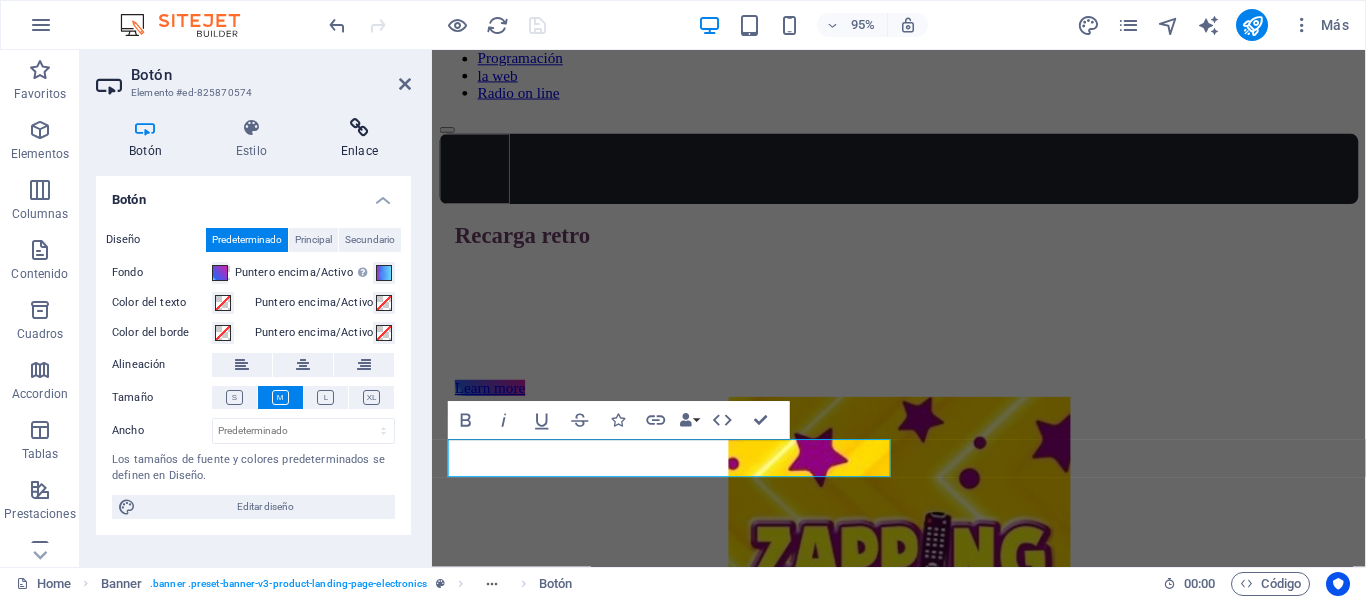click at bounding box center (359, 128) 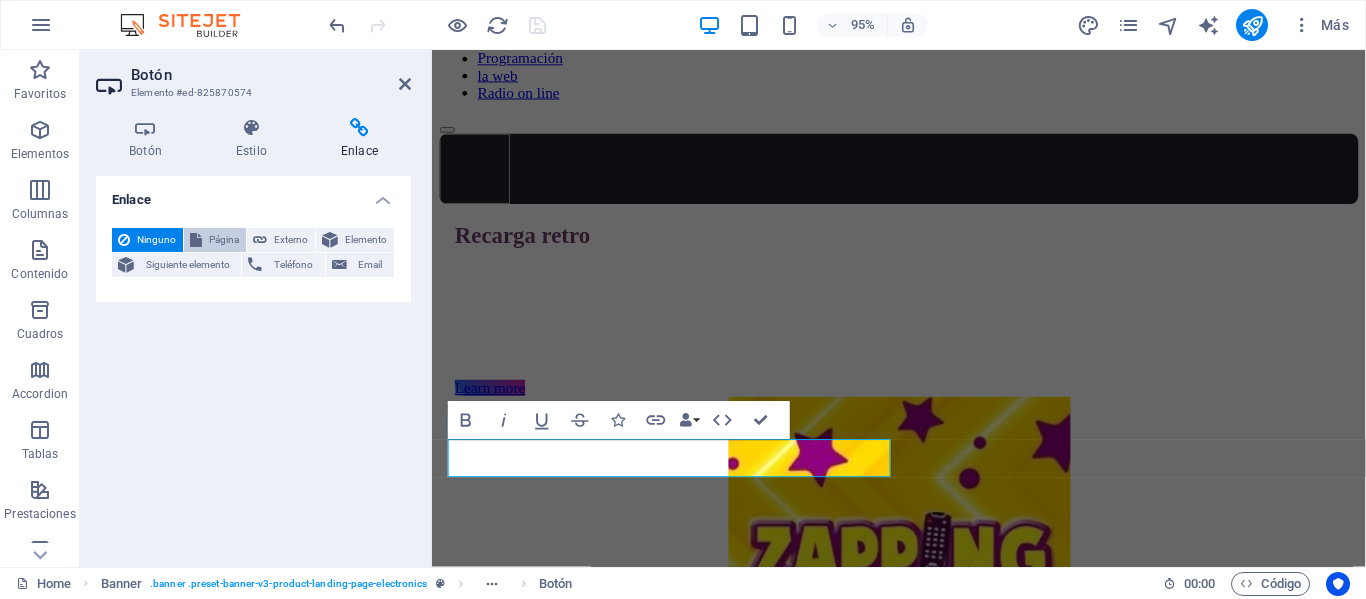 click on "Página" at bounding box center [224, 240] 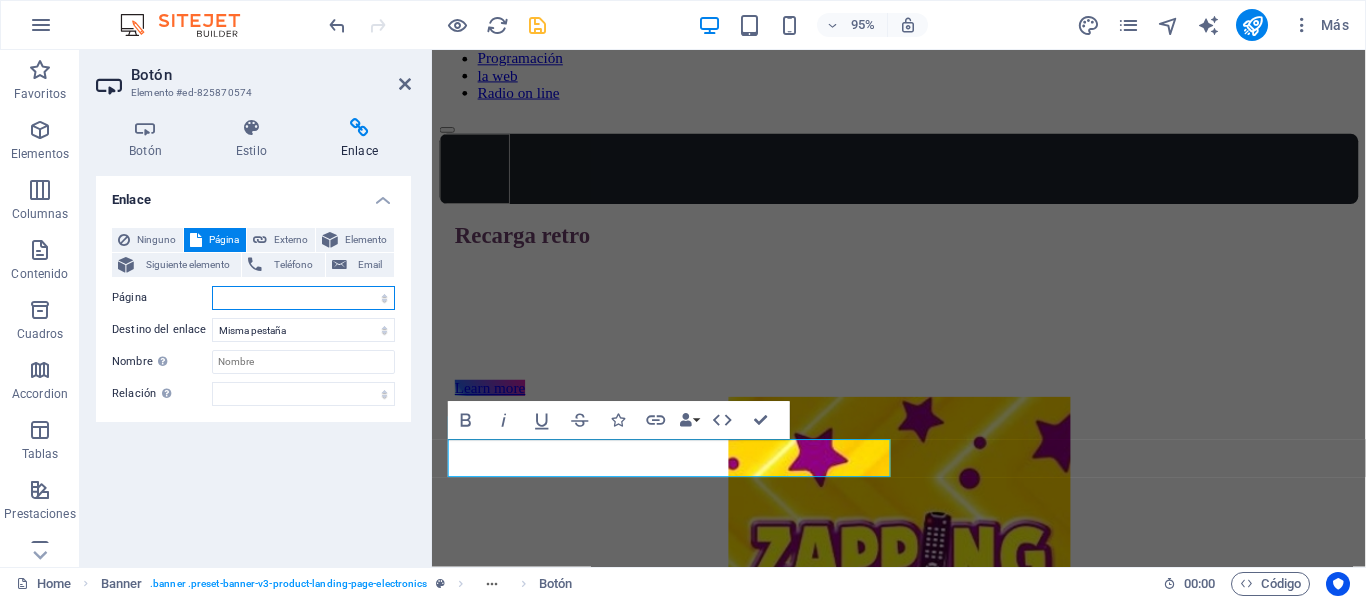 click on "Home Novedades Programación La web radio on line" at bounding box center [303, 298] 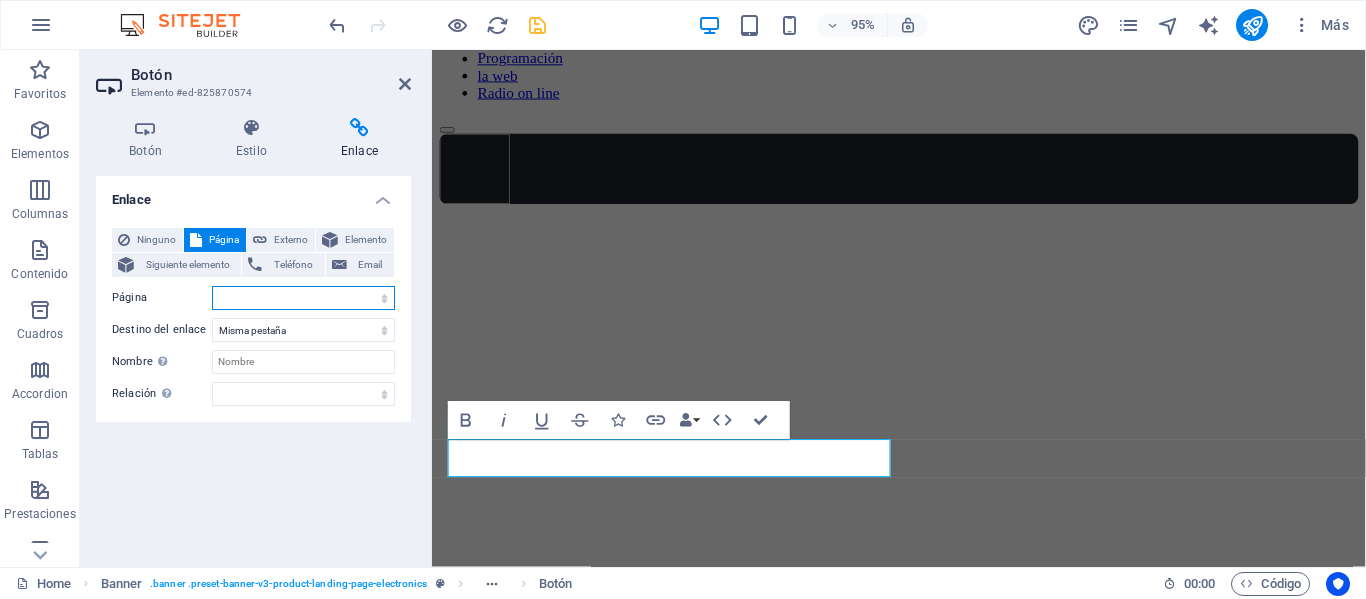click on "Home Novedades Programación La web radio on line" at bounding box center (303, 298) 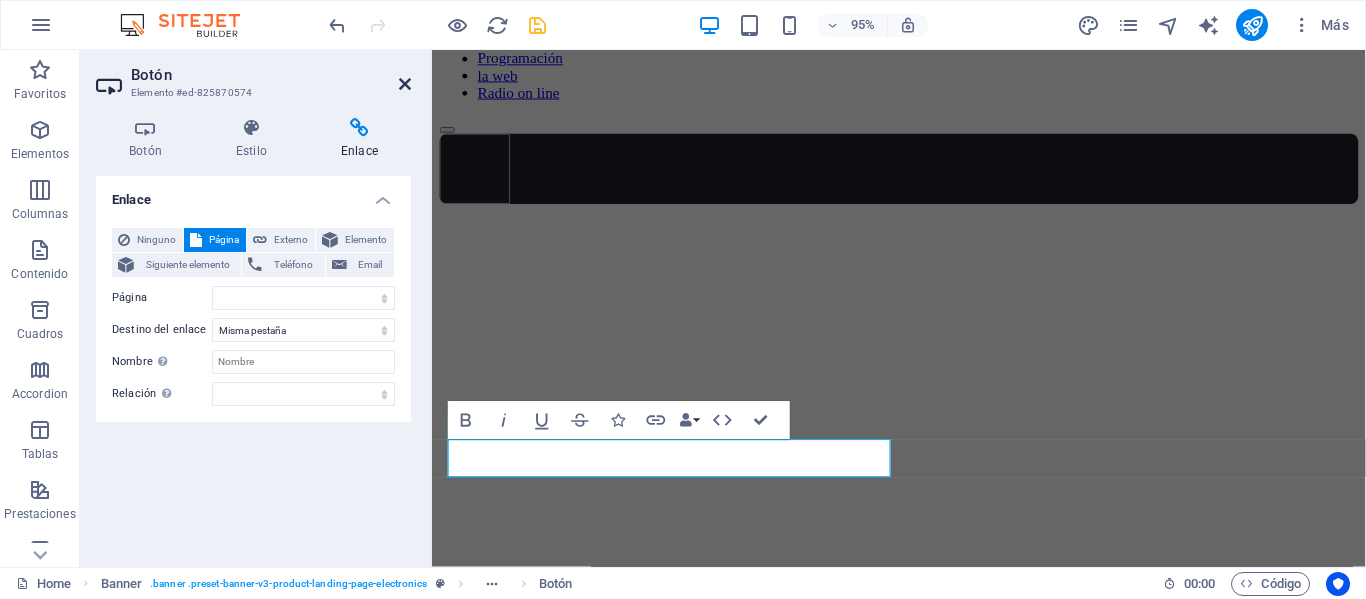 drag, startPoint x: 403, startPoint y: 82, endPoint x: 368, endPoint y: 49, distance: 48.104053 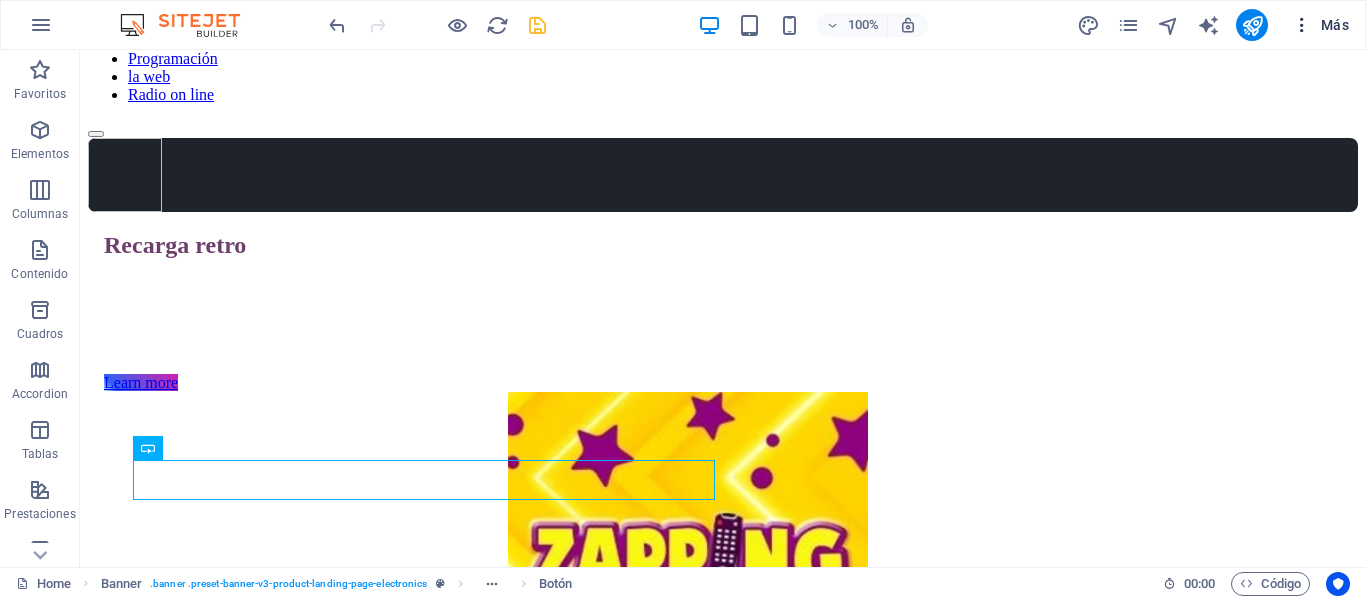 click at bounding box center (1302, 25) 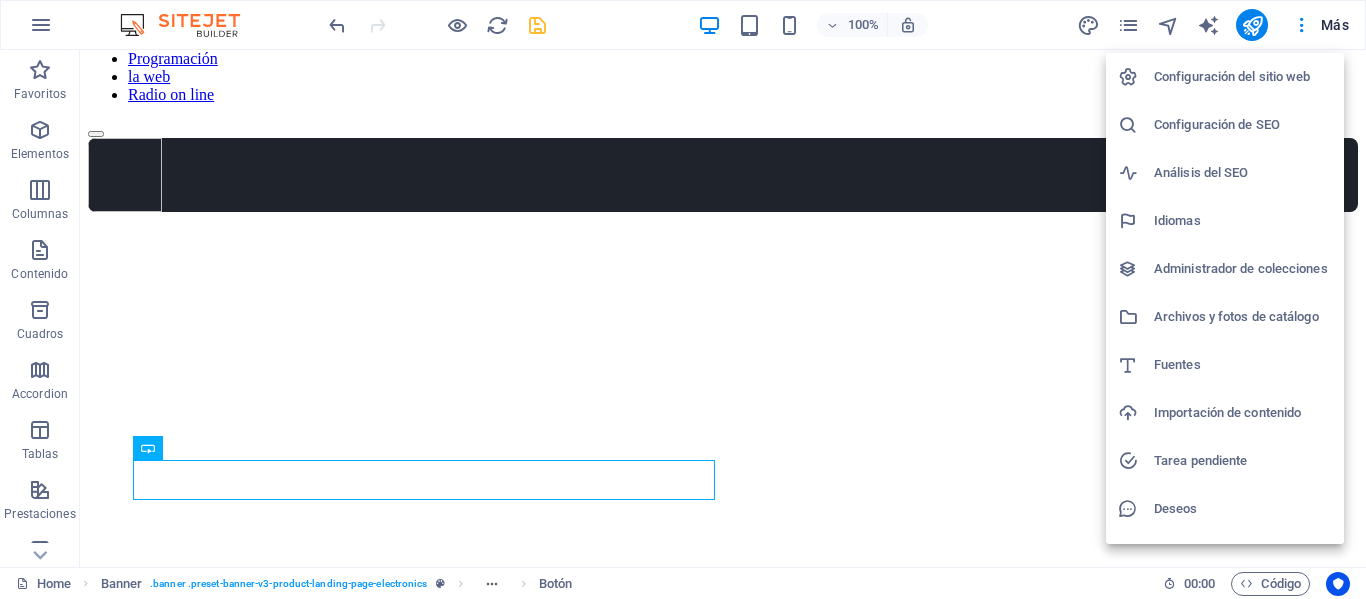 click at bounding box center [683, 299] 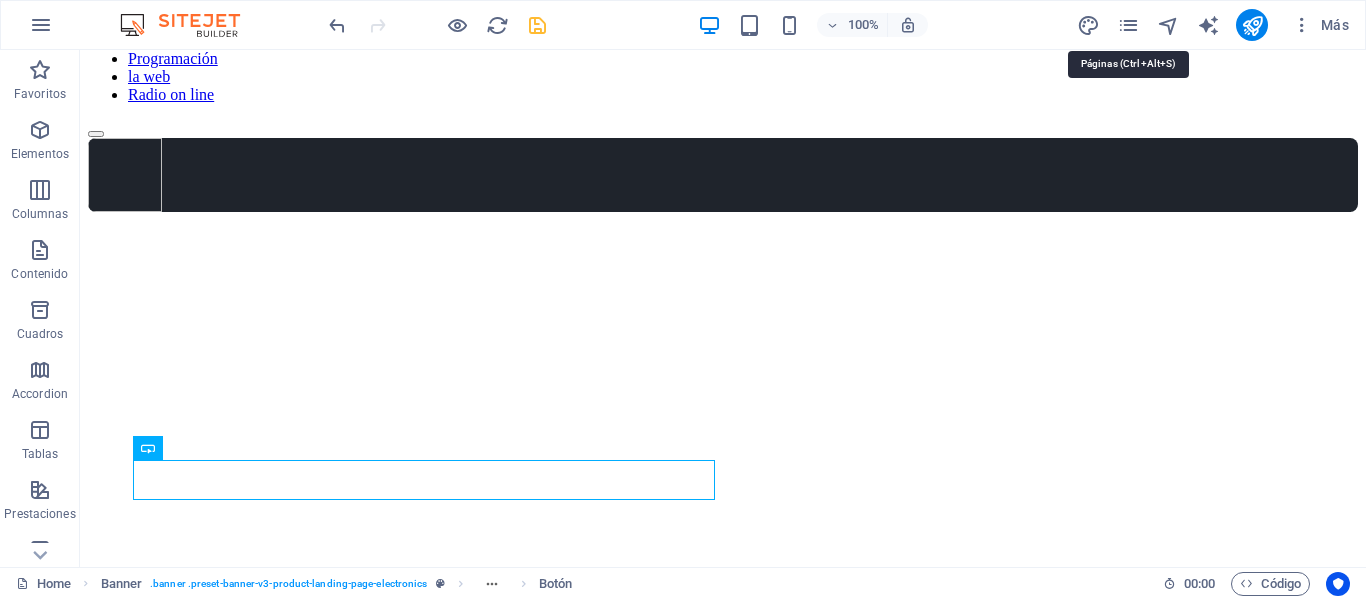 click at bounding box center (1128, 25) 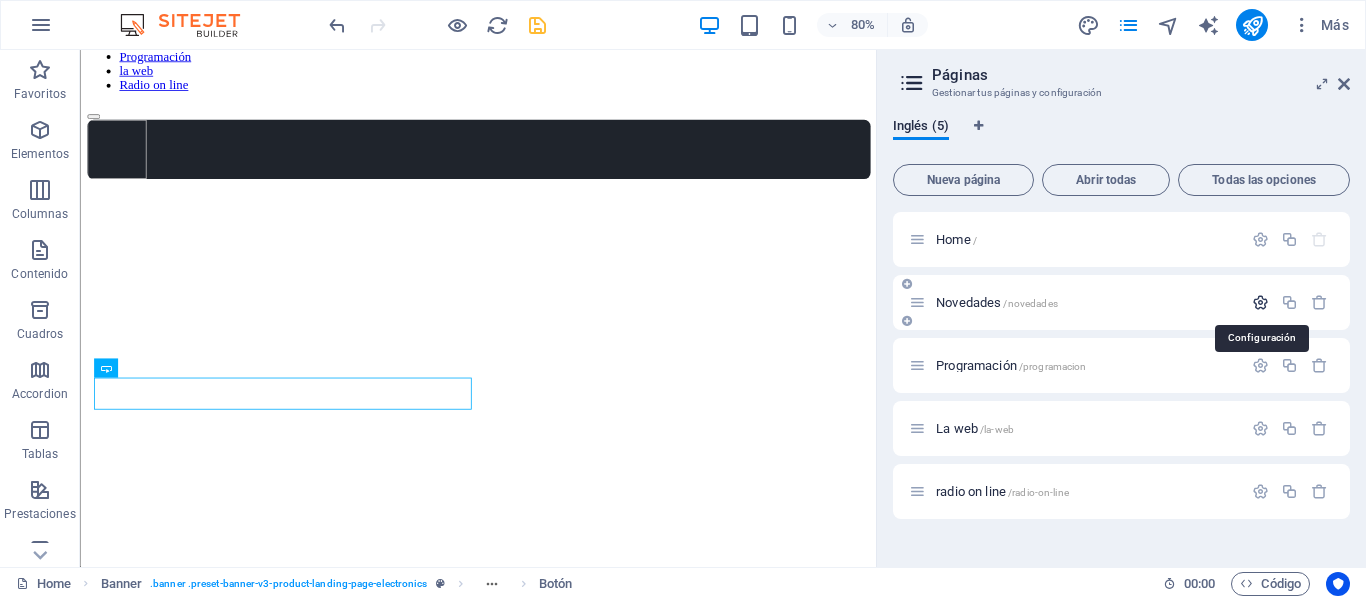 click at bounding box center (1260, 302) 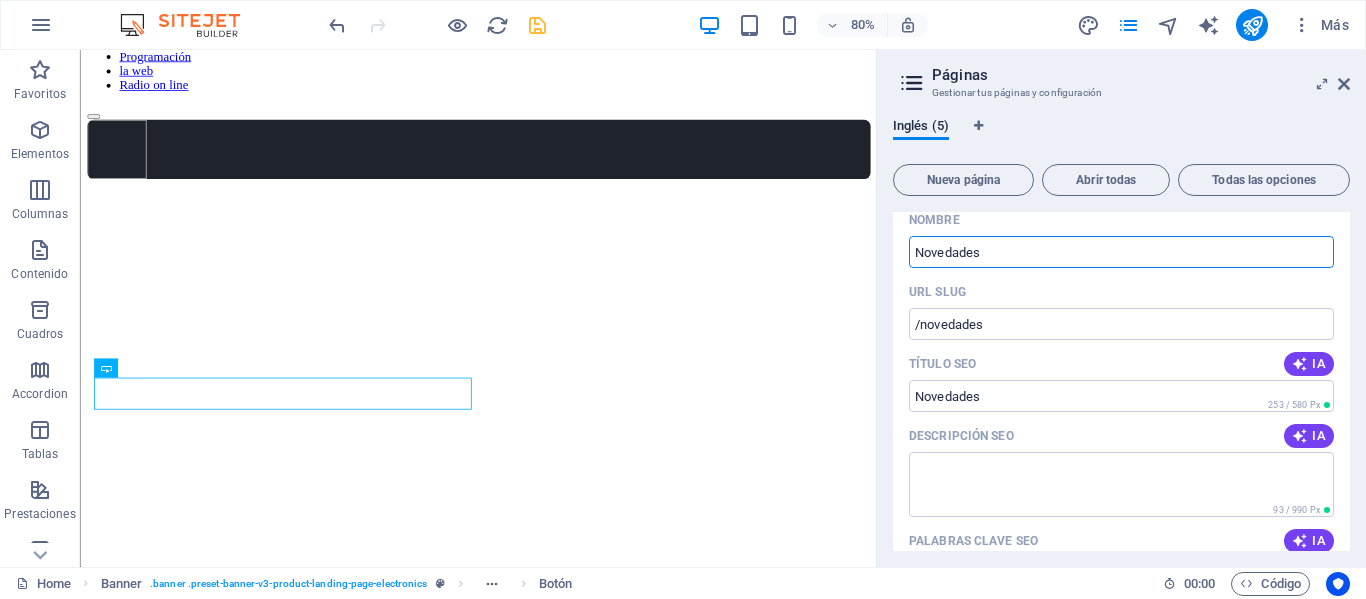 scroll, scrollTop: 0, scrollLeft: 0, axis: both 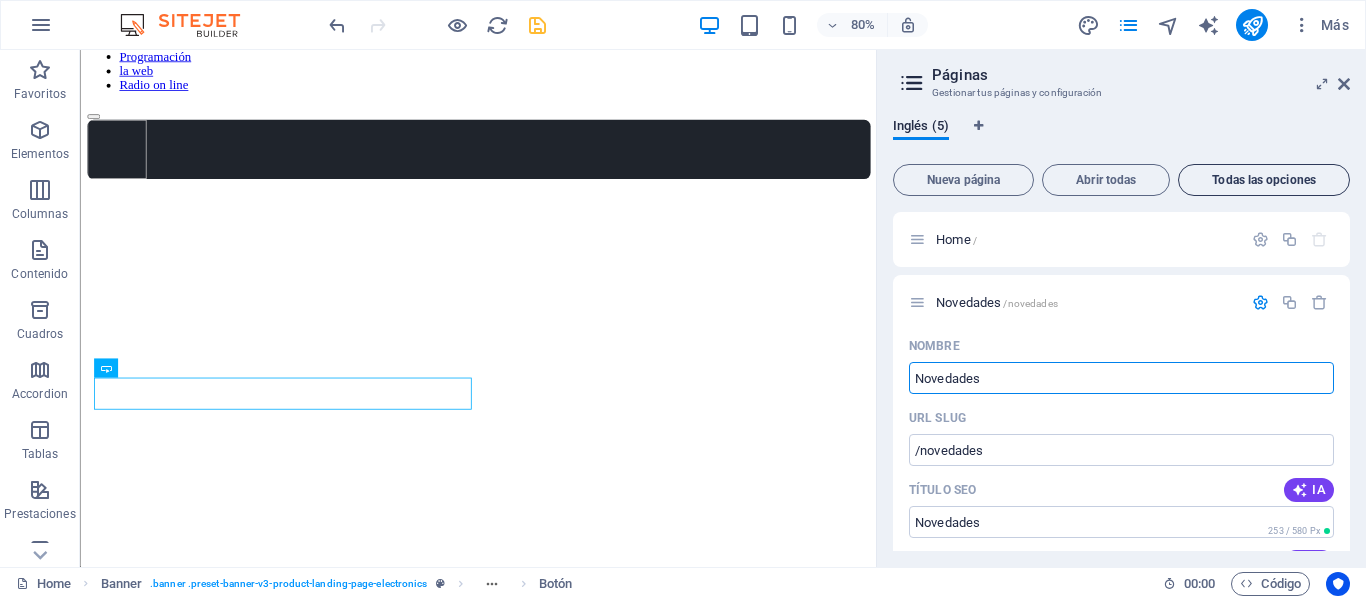 click on "Todas las opciones" at bounding box center [1264, 180] 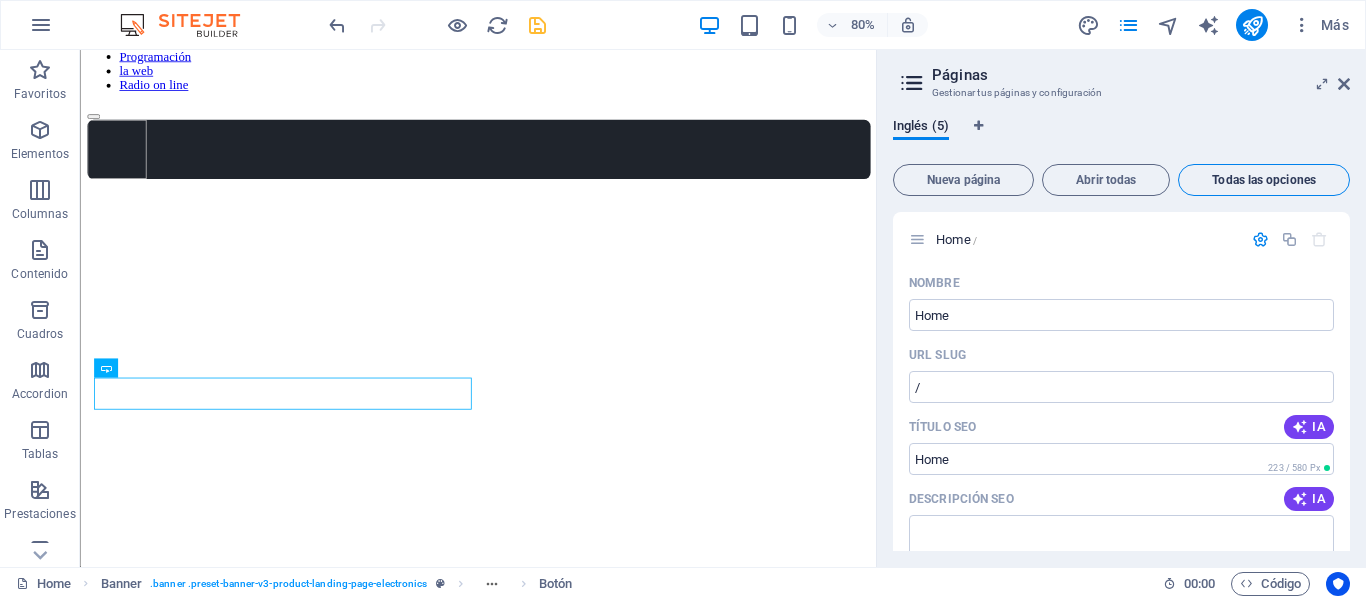scroll, scrollTop: 3167, scrollLeft: 0, axis: vertical 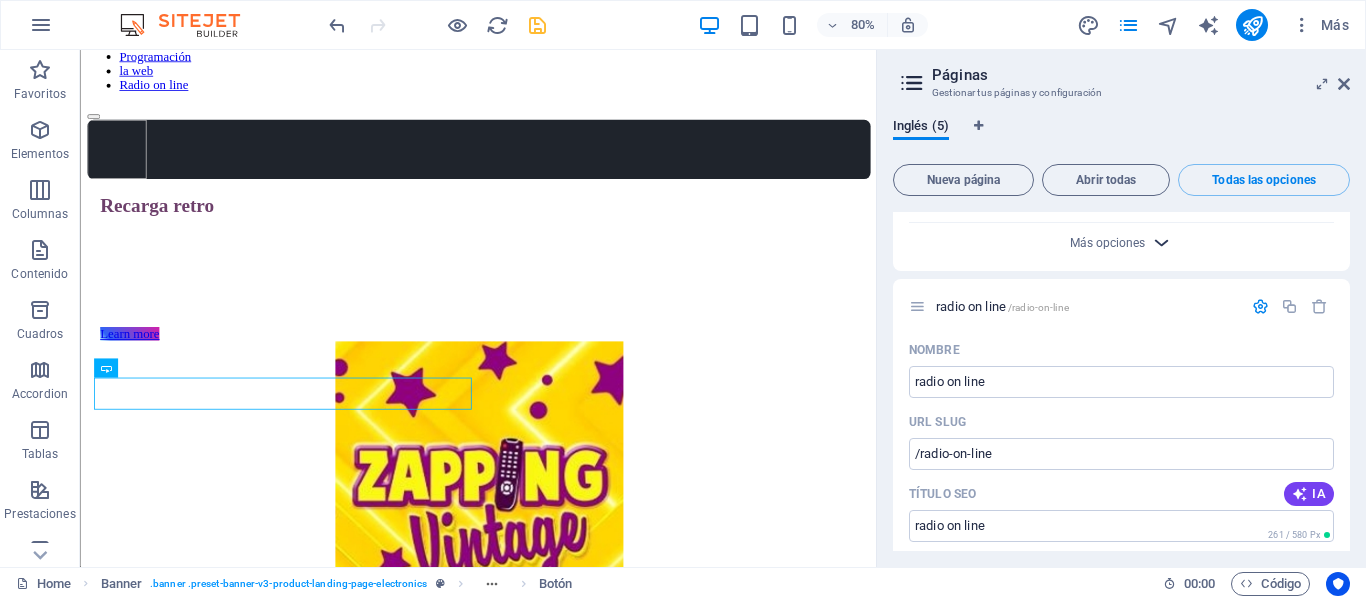 click at bounding box center [1161, 242] 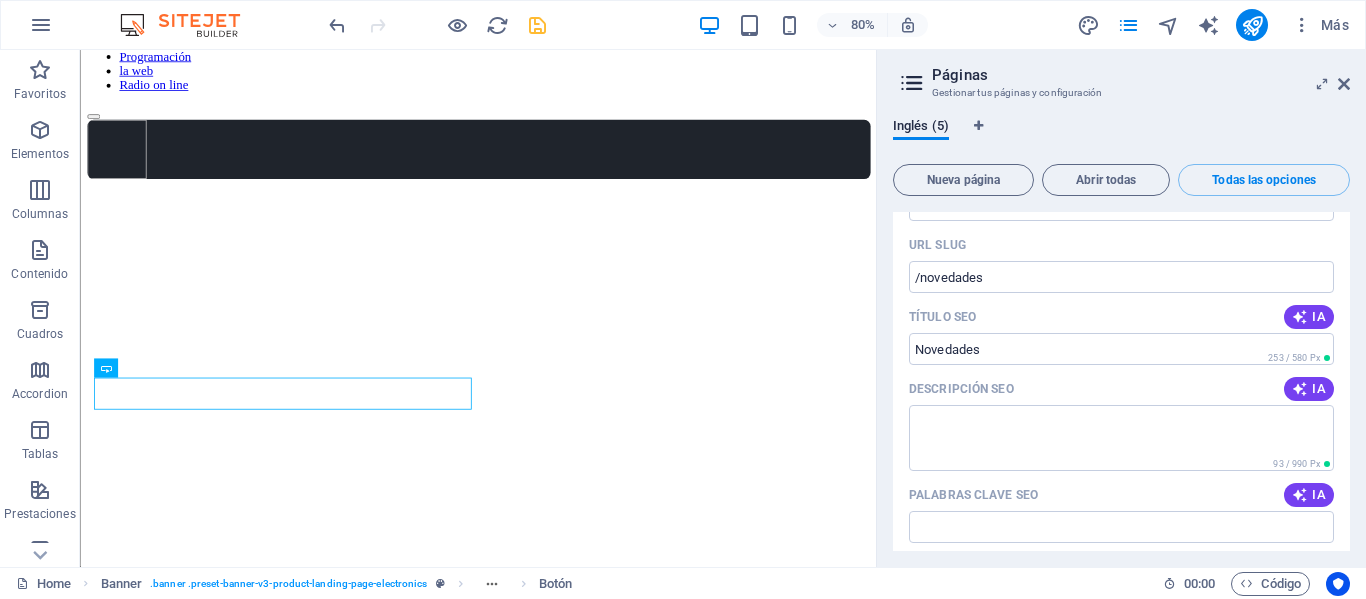 scroll, scrollTop: 867, scrollLeft: 0, axis: vertical 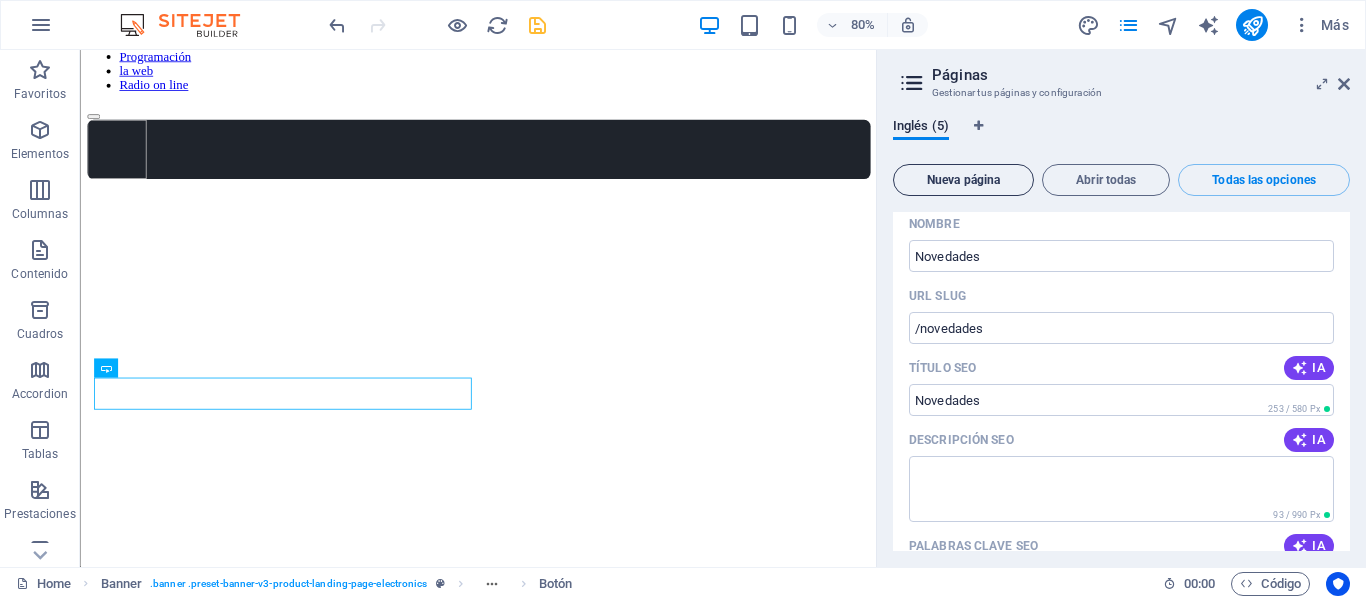 click on "Nueva página" at bounding box center (963, 180) 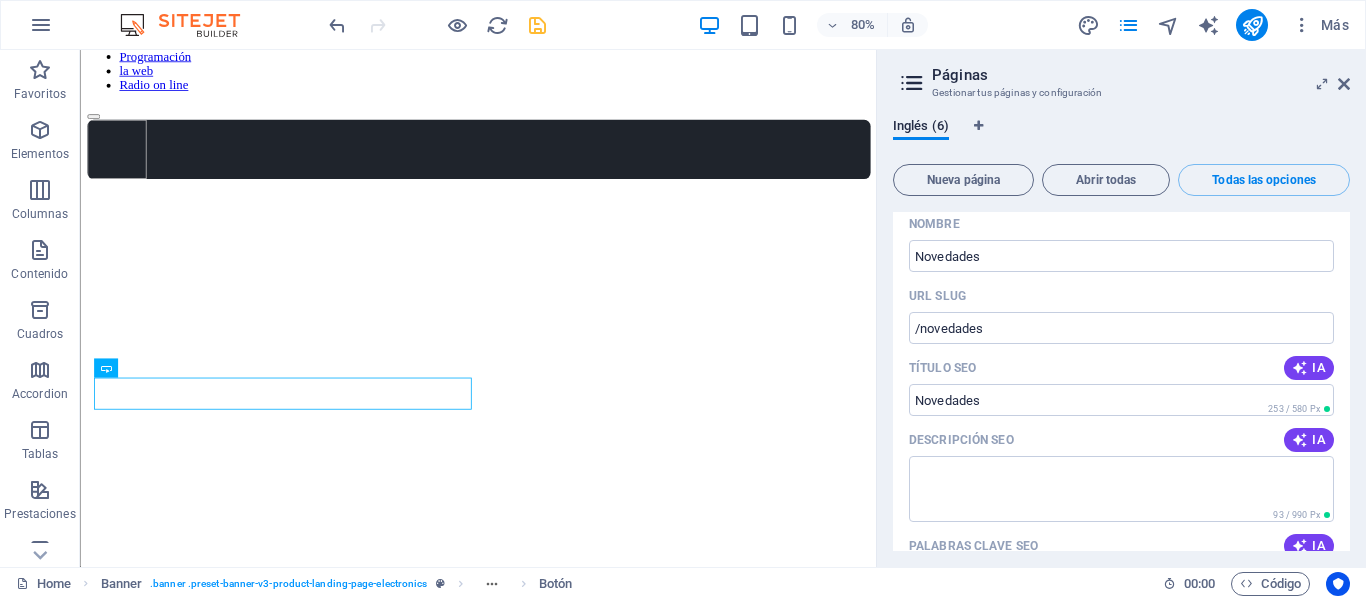 scroll, scrollTop: 4281, scrollLeft: 0, axis: vertical 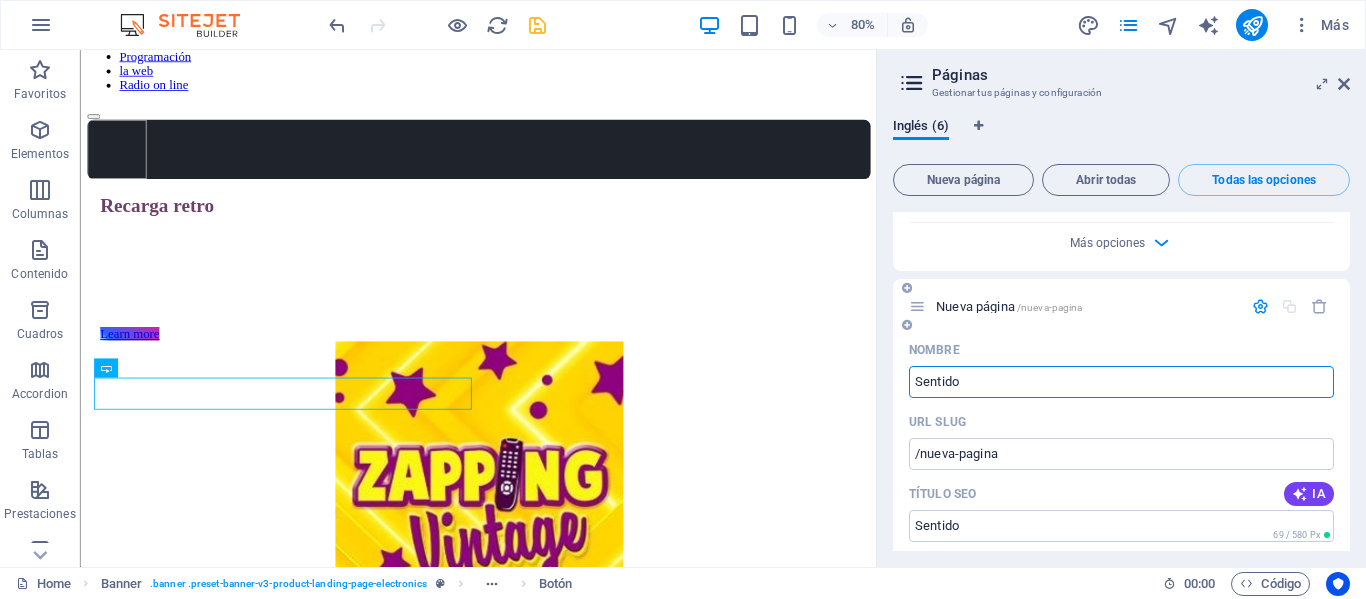 type on "Sentido" 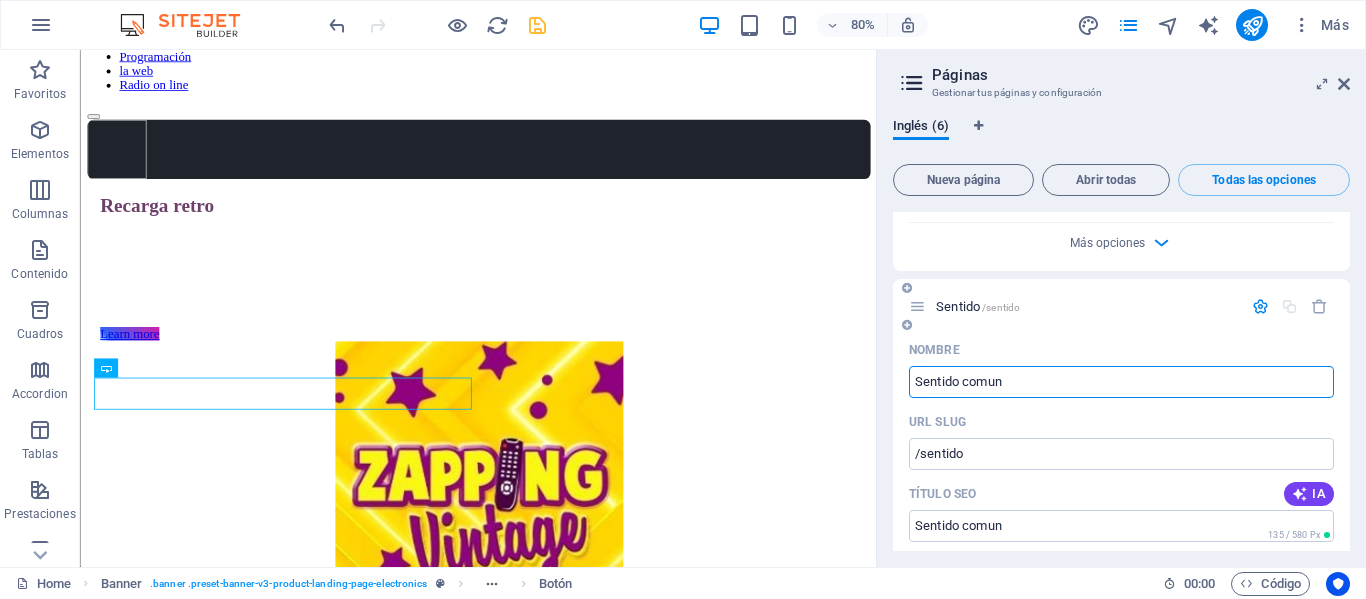 type on "Sentido comun" 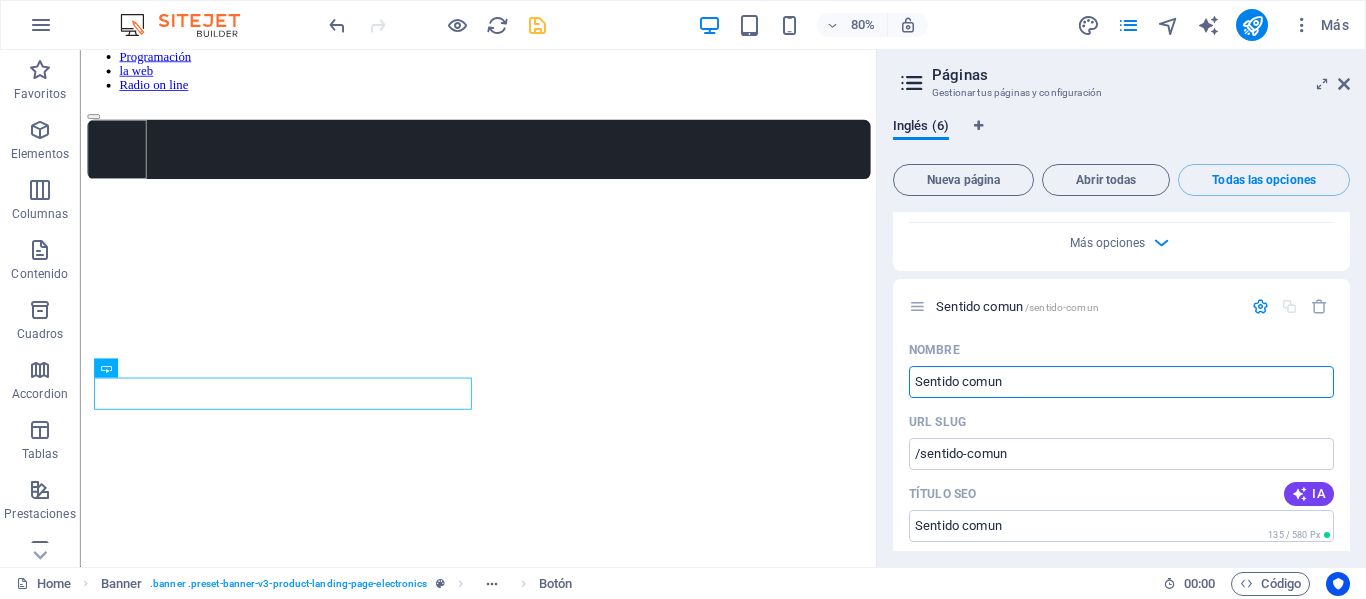 type on "Sentido comun" 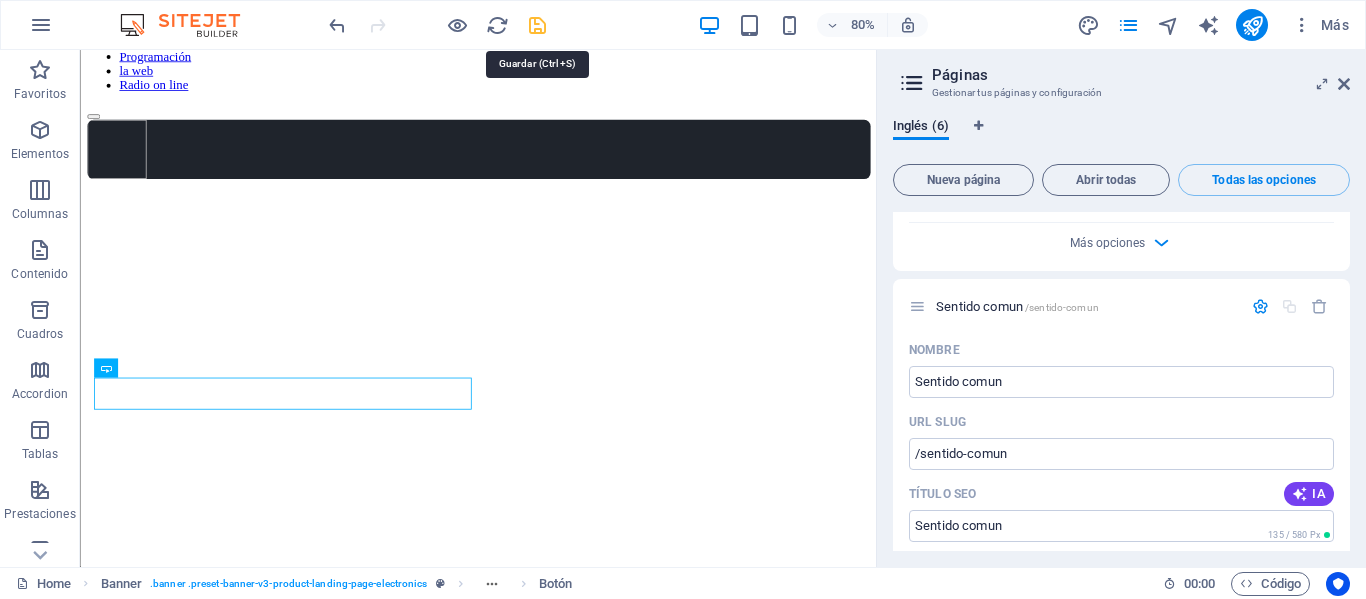 click at bounding box center [537, 25] 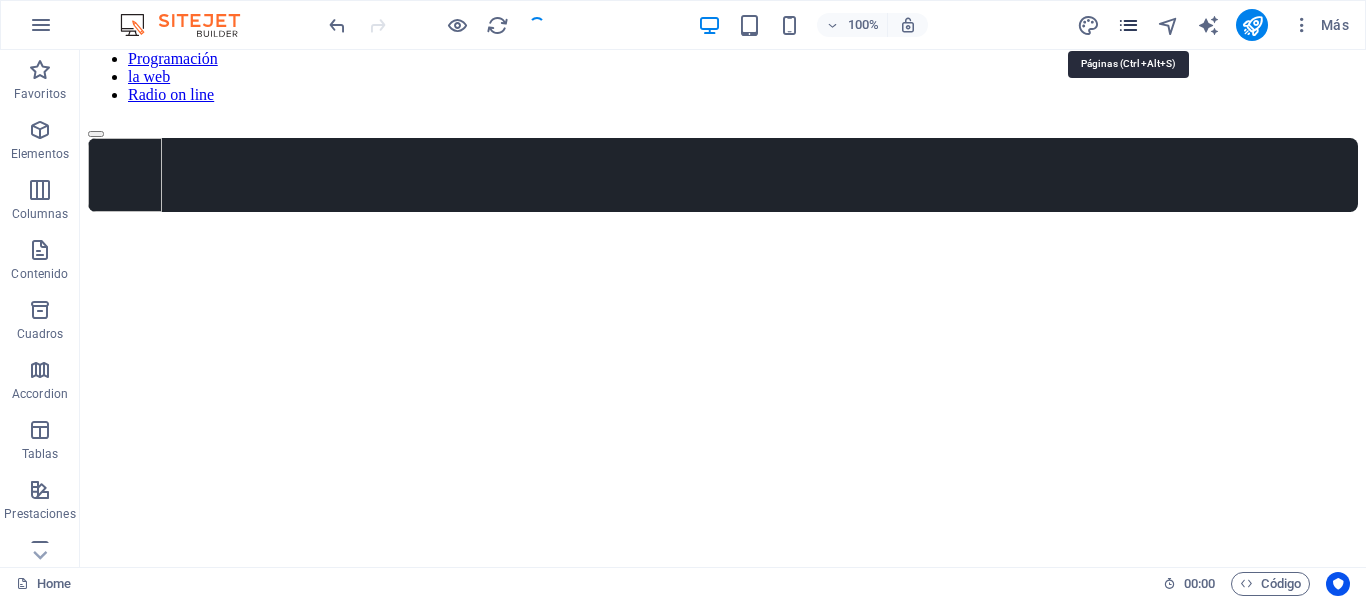 click at bounding box center [1128, 25] 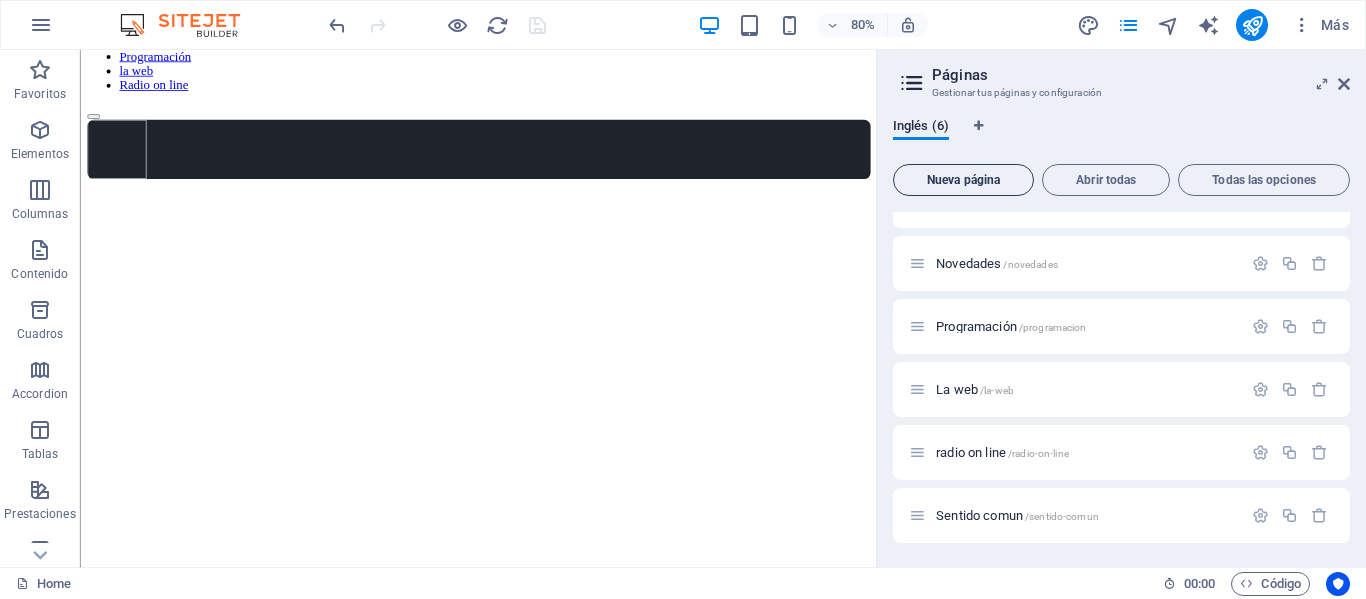 click on "Nueva página" at bounding box center [963, 180] 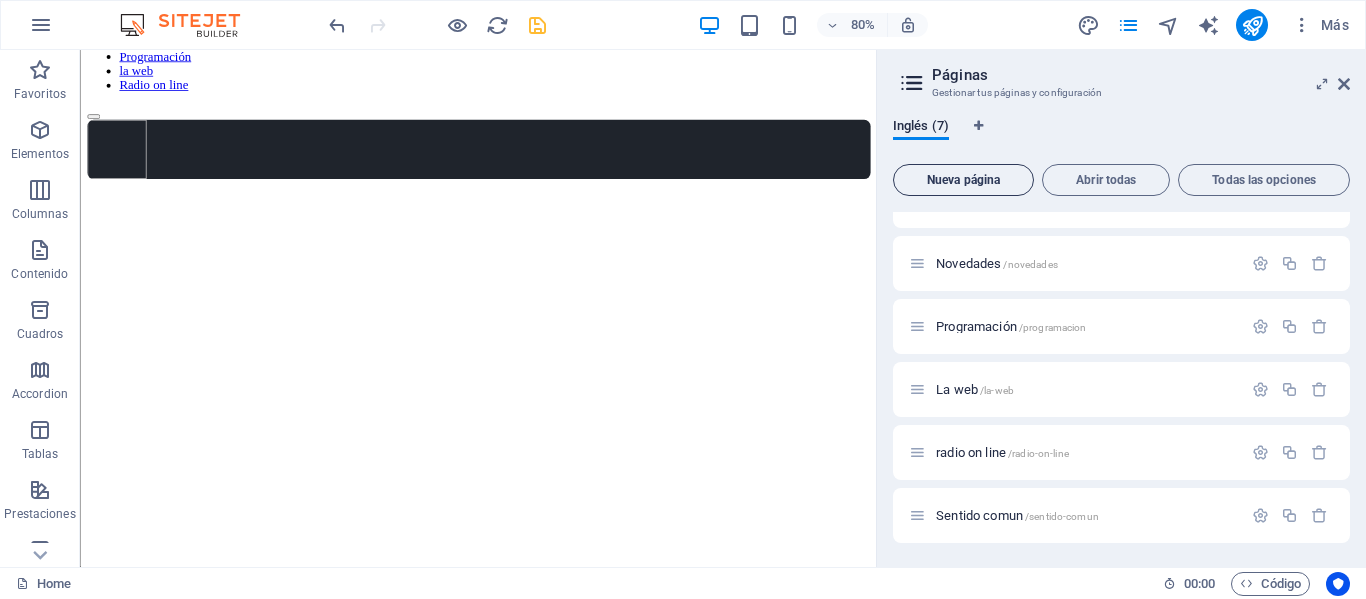scroll, scrollTop: 312, scrollLeft: 0, axis: vertical 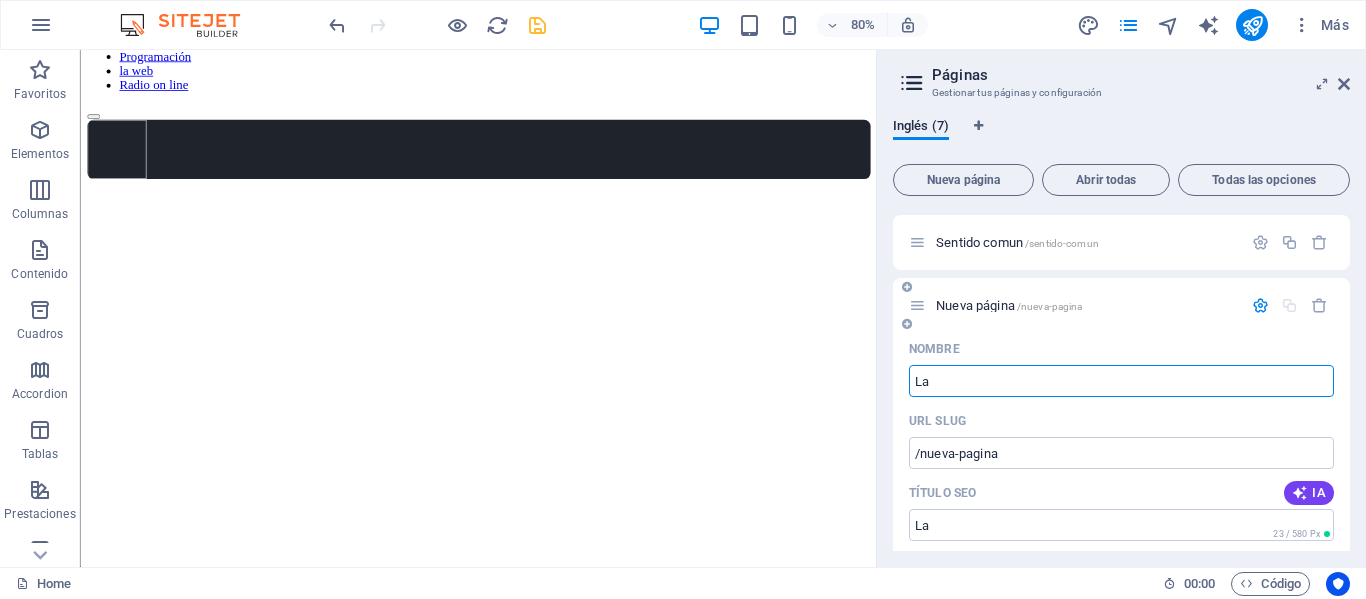 type on "La" 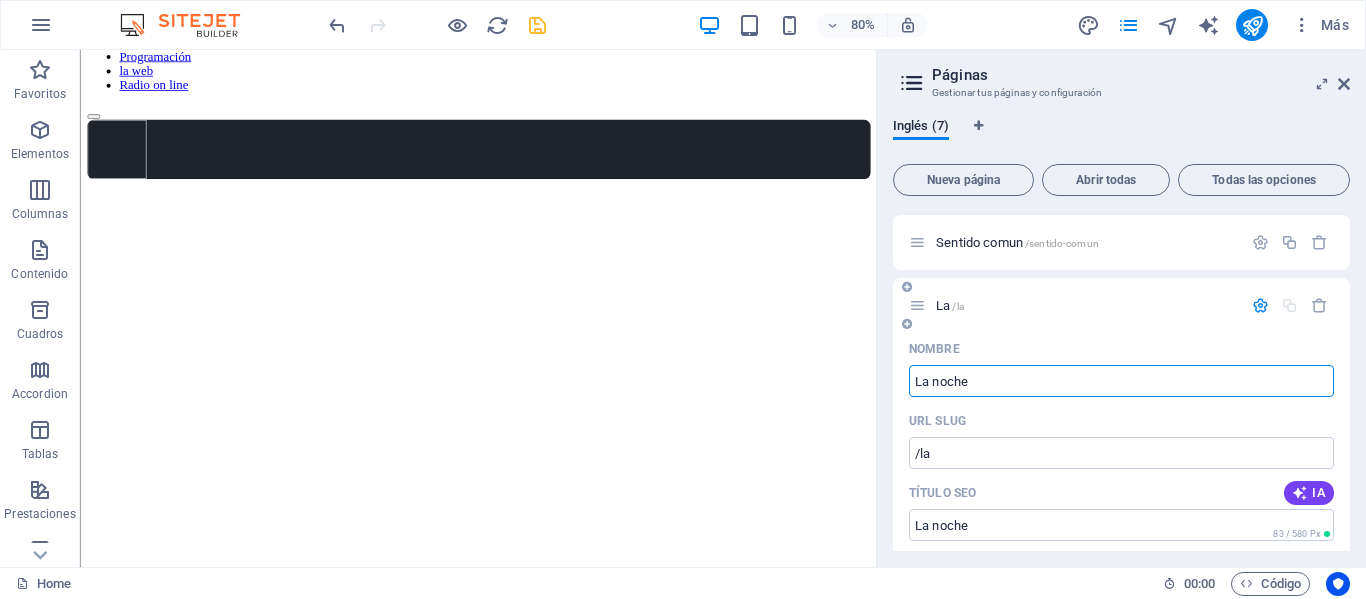type on "La noche" 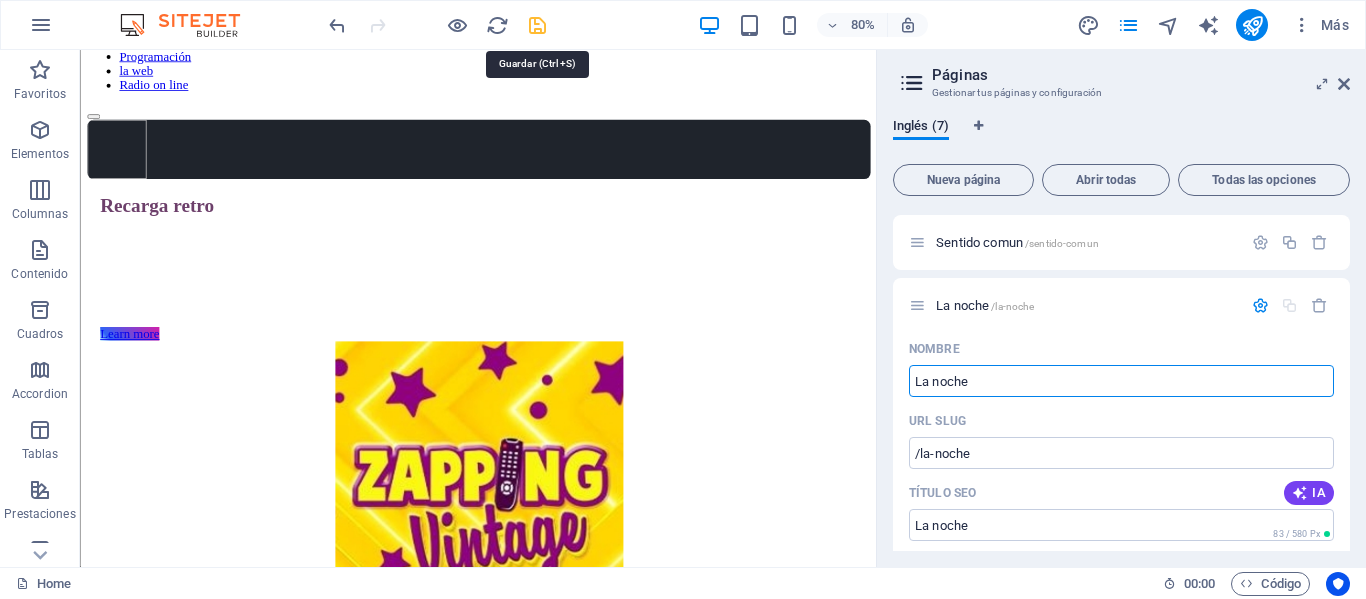 type on "La noche" 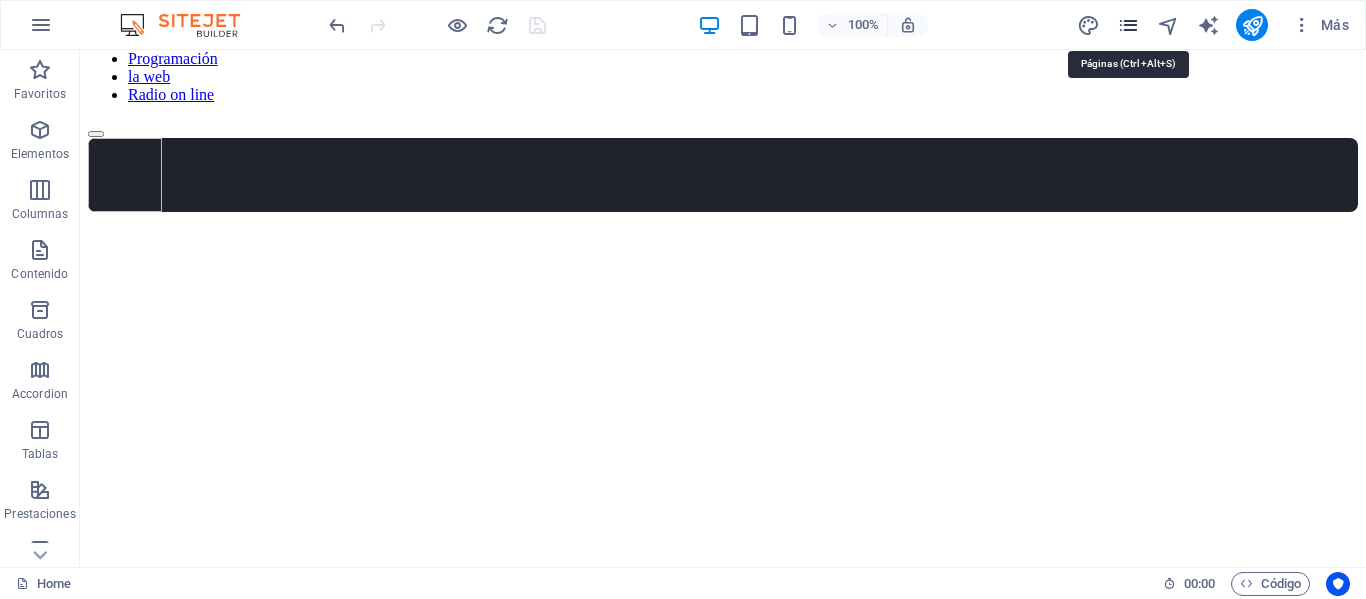 click at bounding box center (1128, 25) 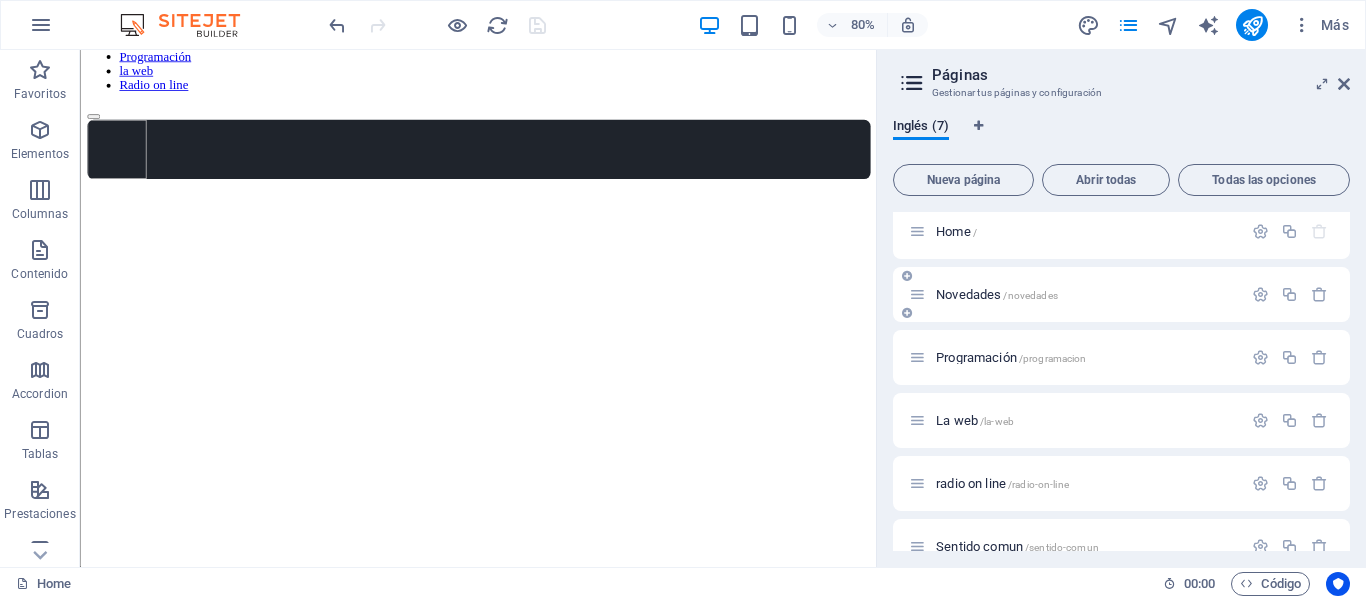 scroll, scrollTop: 0, scrollLeft: 0, axis: both 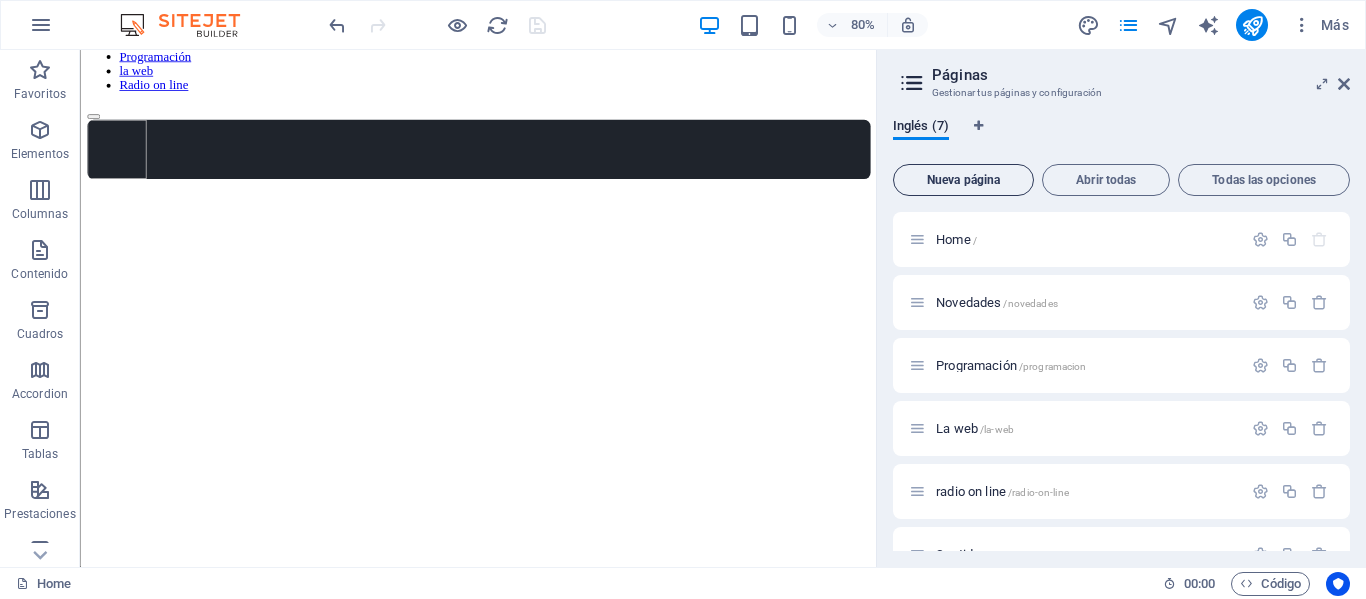 click on "Nueva página" at bounding box center (963, 180) 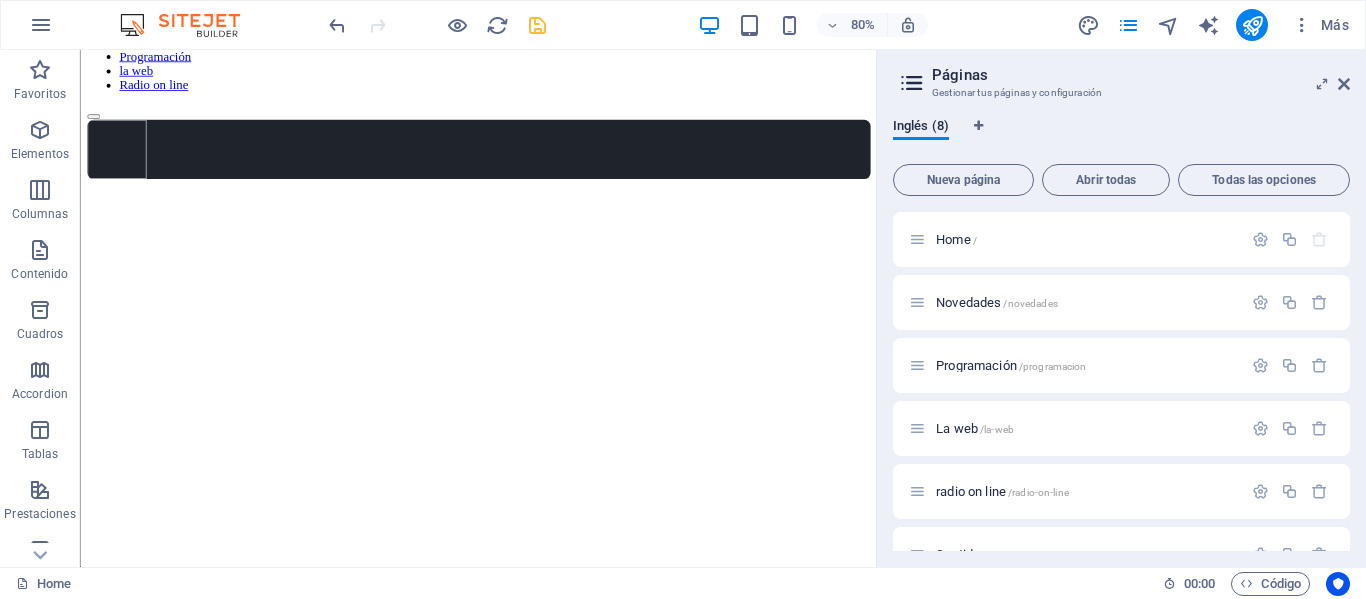scroll, scrollTop: 375, scrollLeft: 0, axis: vertical 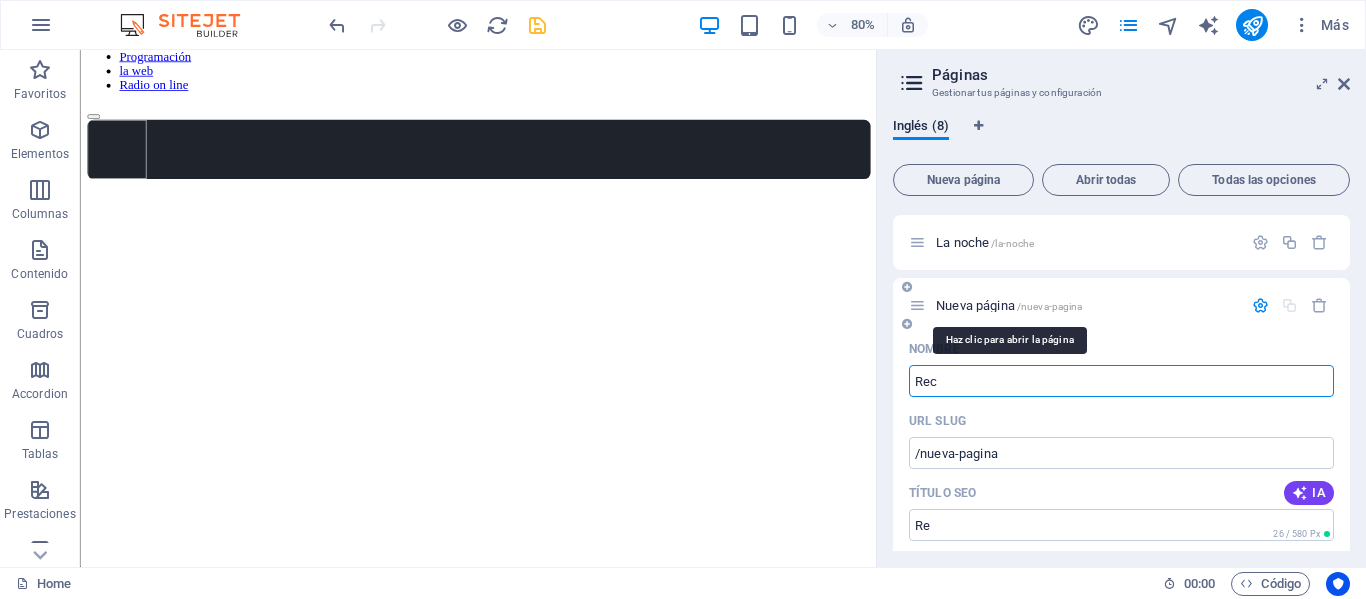 type on "Reca" 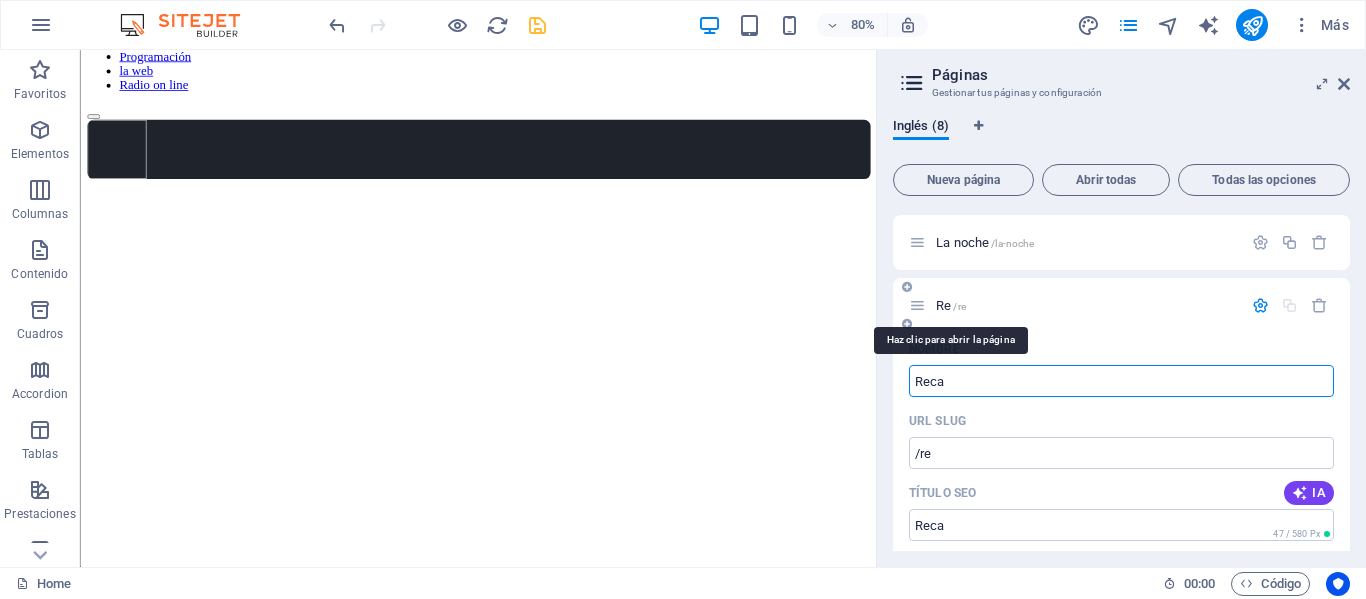 type on "/re" 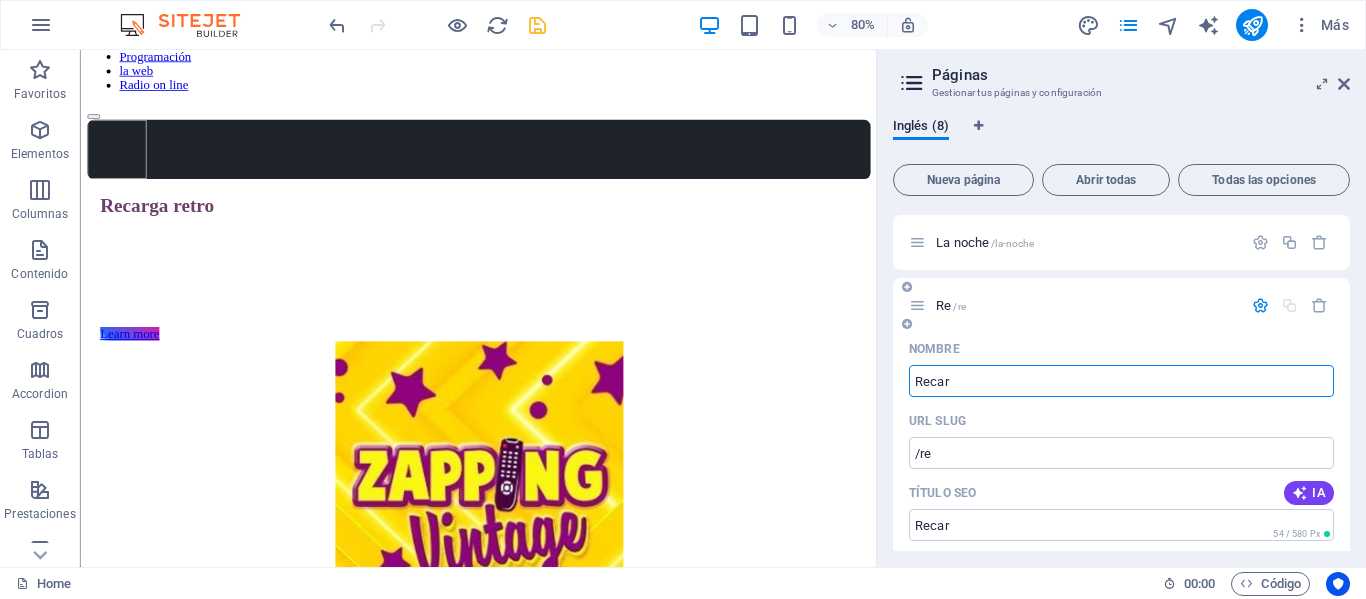 type on "Recar" 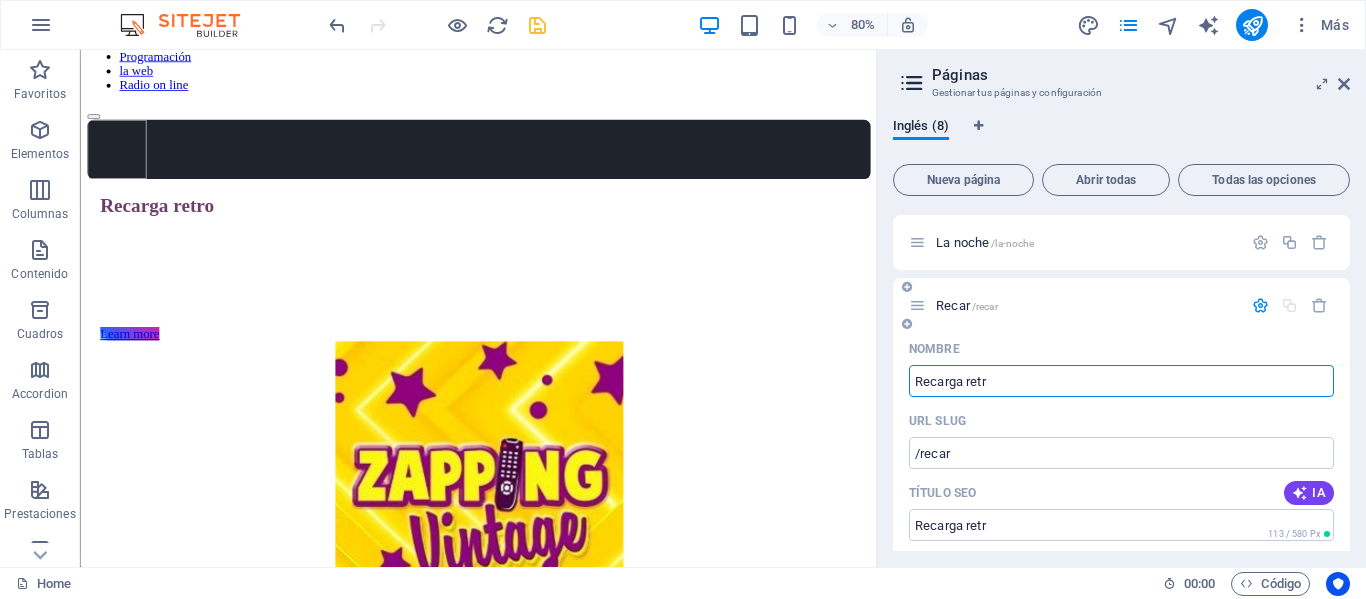 type on "Recarga retro" 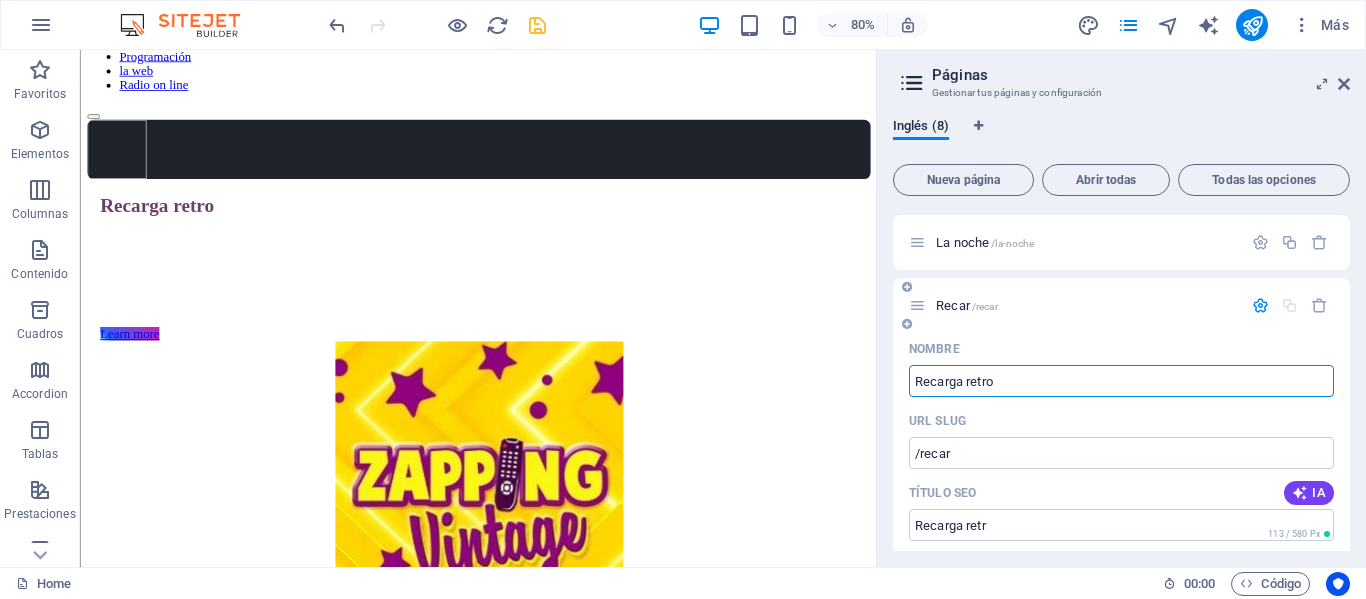 type on "/recarga-retr" 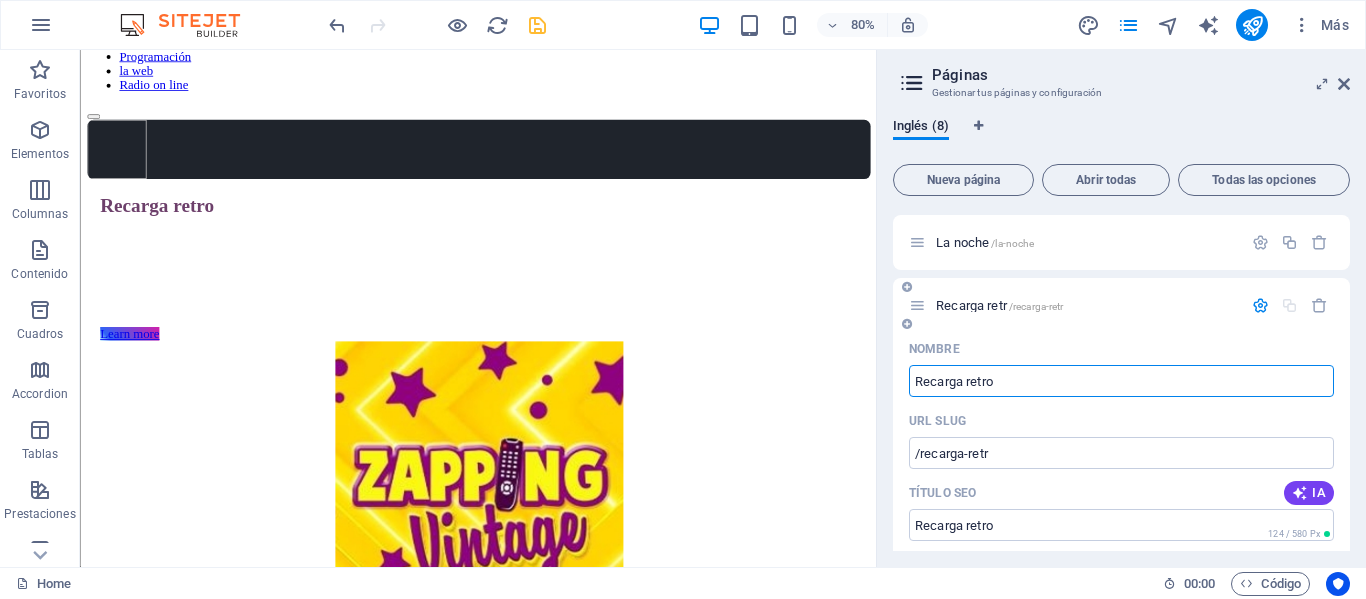type on "Recarga retro" 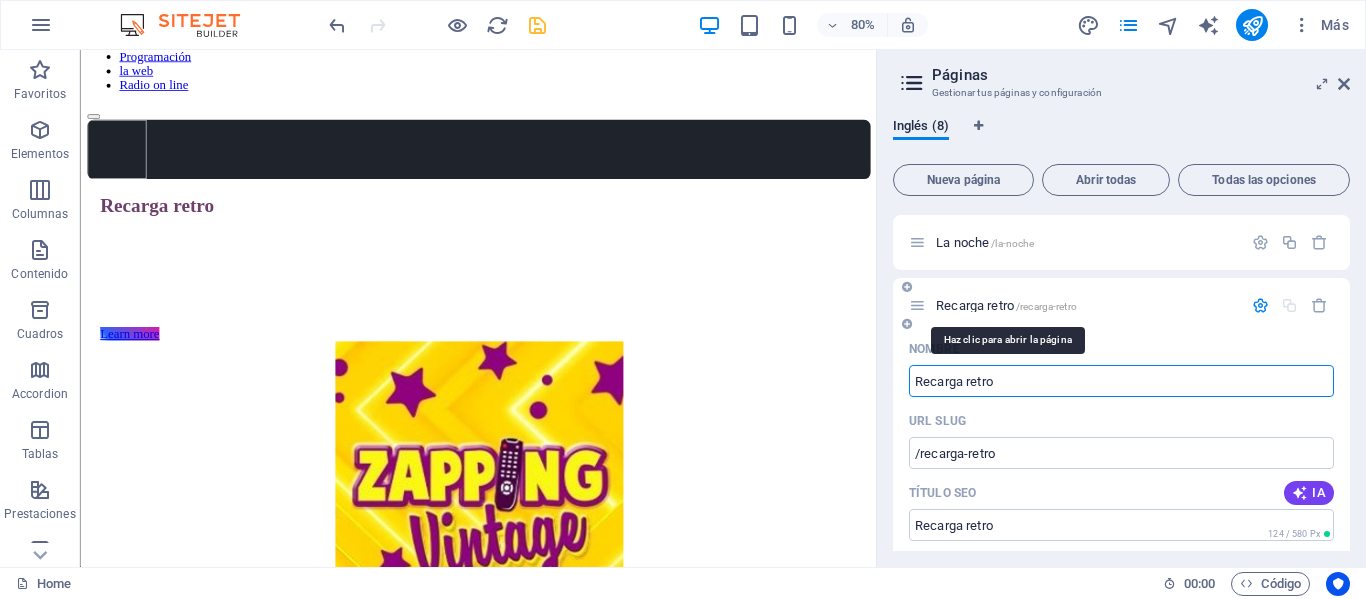 type on "Recarga retro" 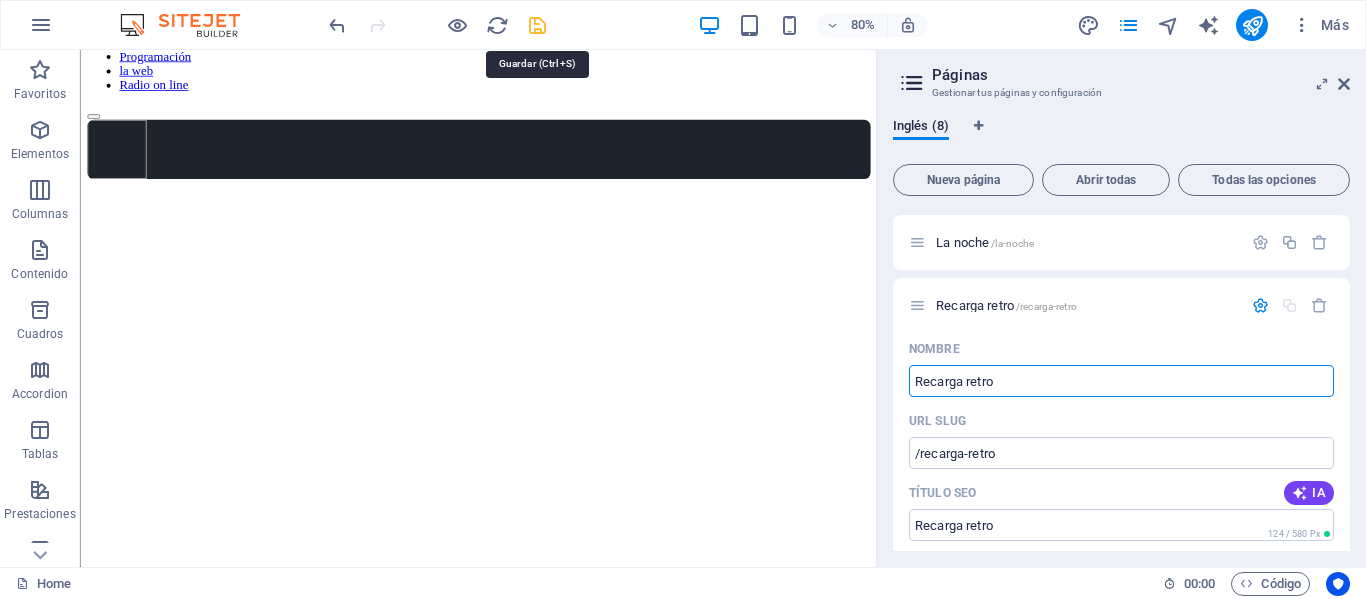 click at bounding box center (537, 25) 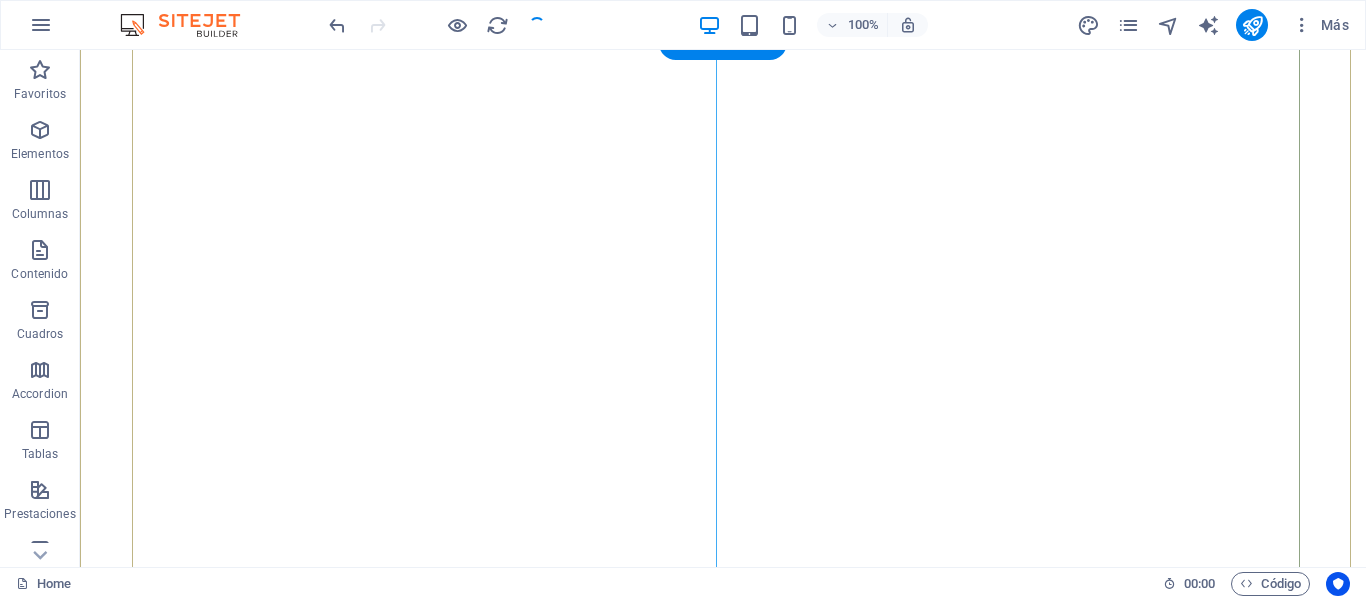 scroll, scrollTop: 378, scrollLeft: 0, axis: vertical 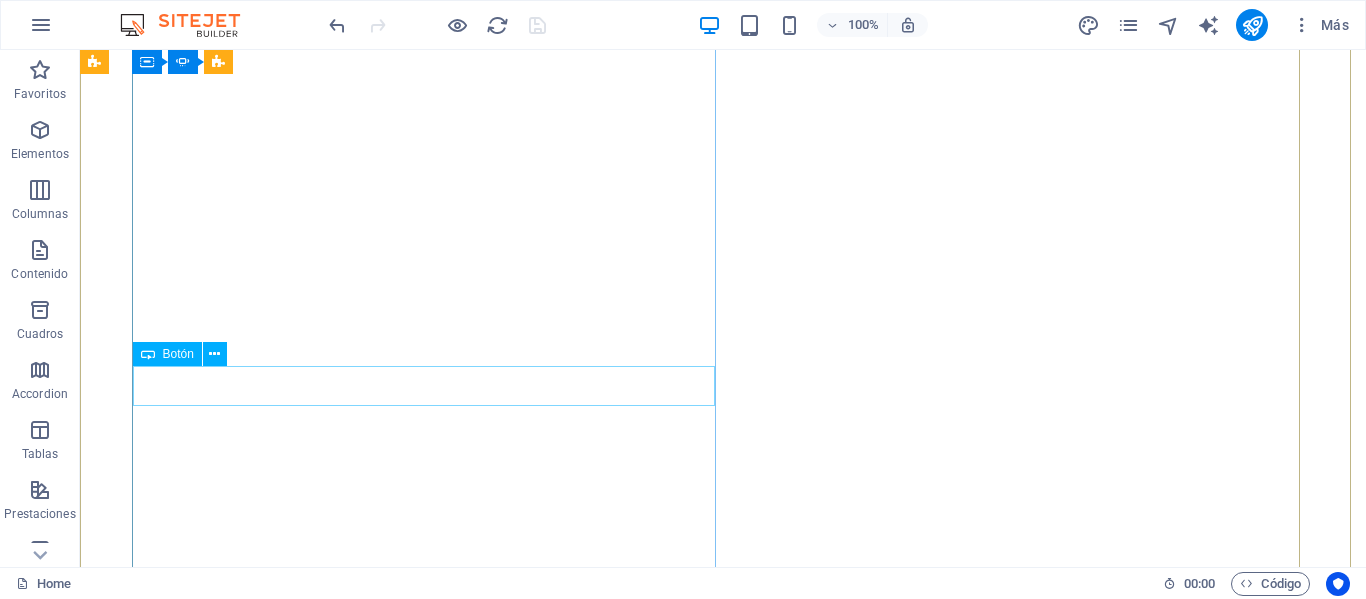 click on "Learn more" at bounding box center [-480, 756] 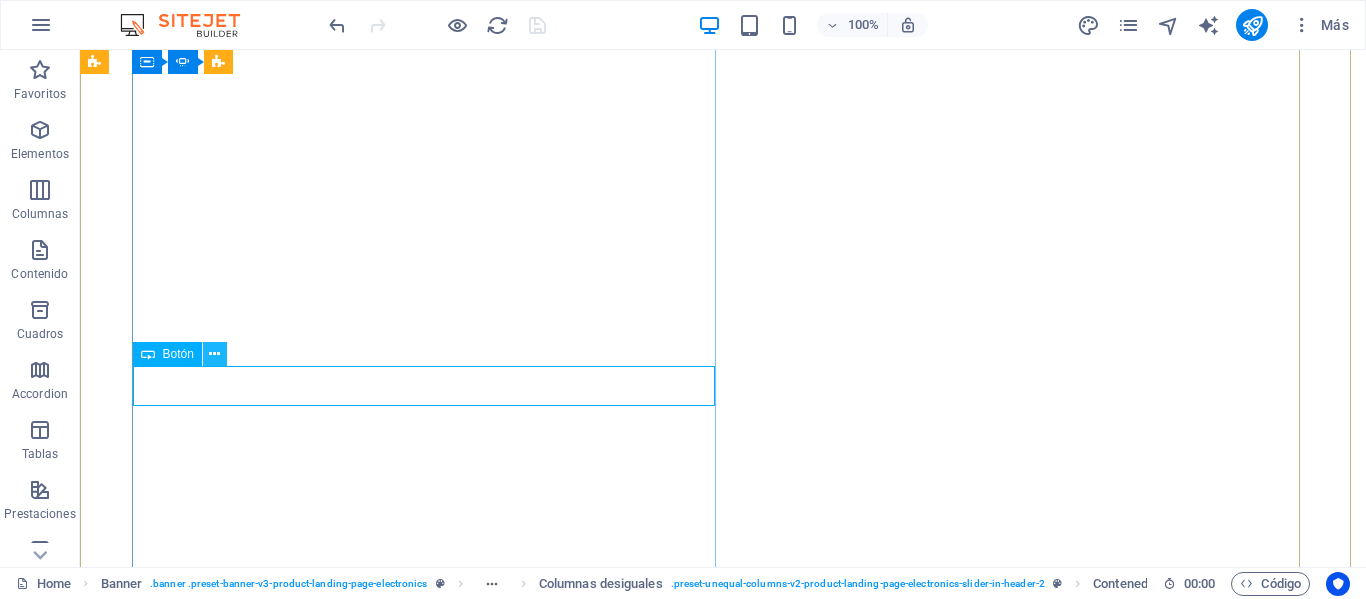 click at bounding box center [215, 354] 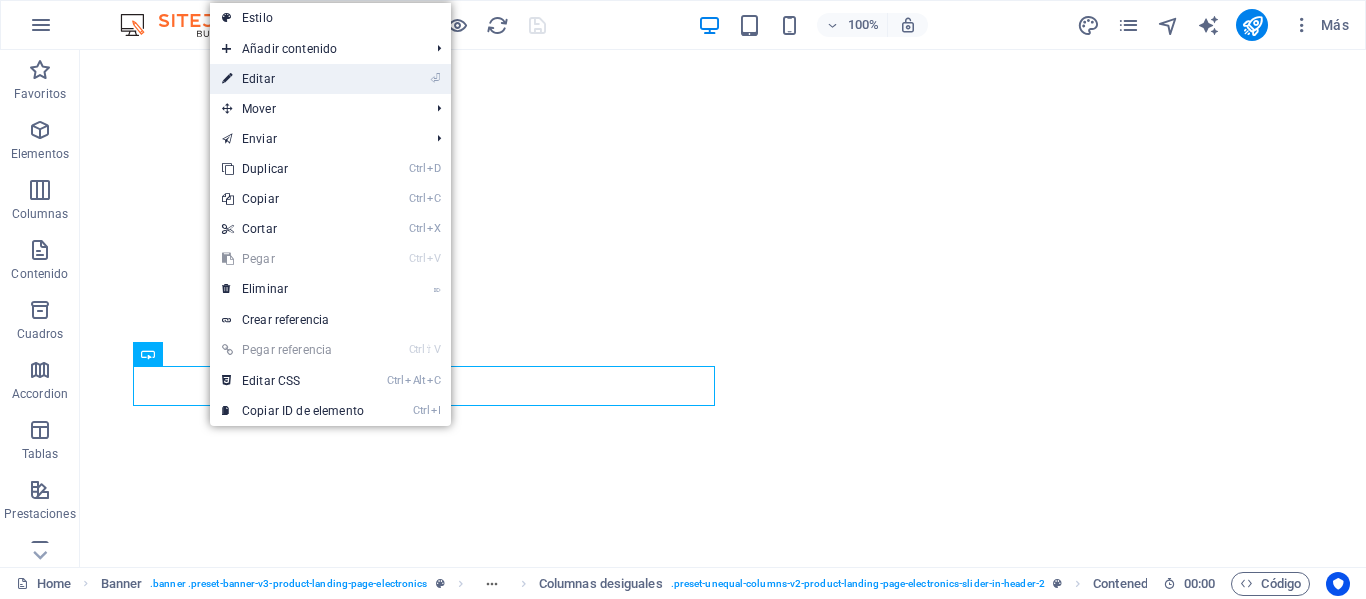 click on "⏎  Editar" at bounding box center [293, 79] 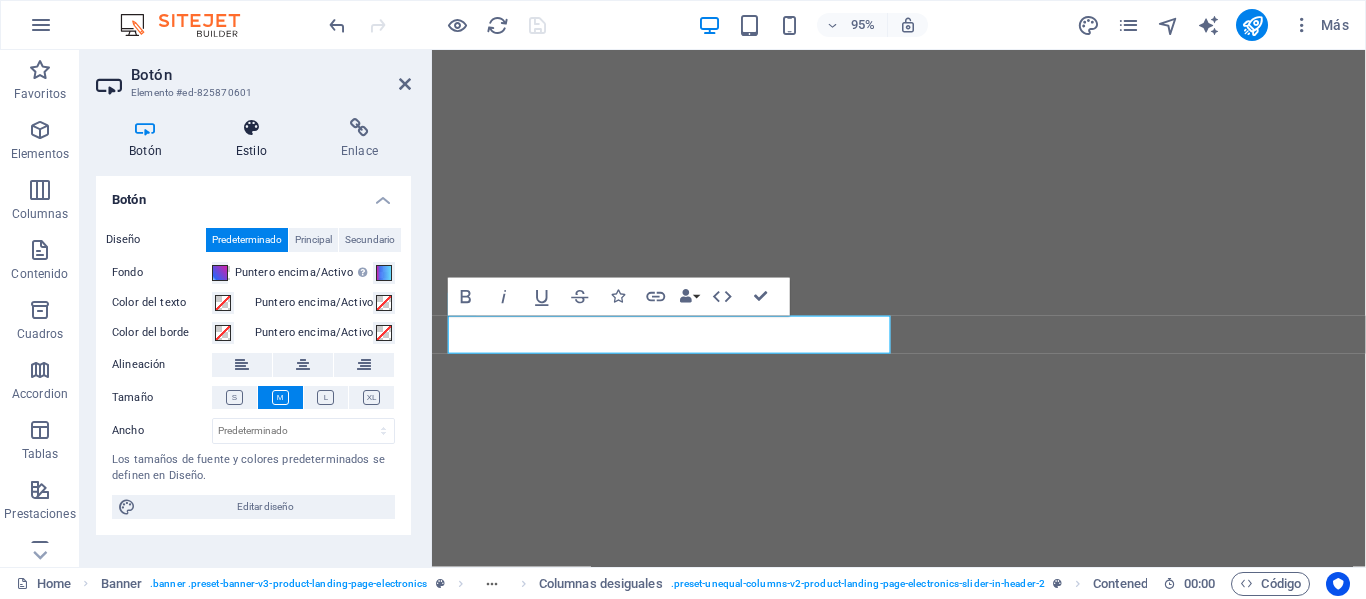 click at bounding box center (251, 128) 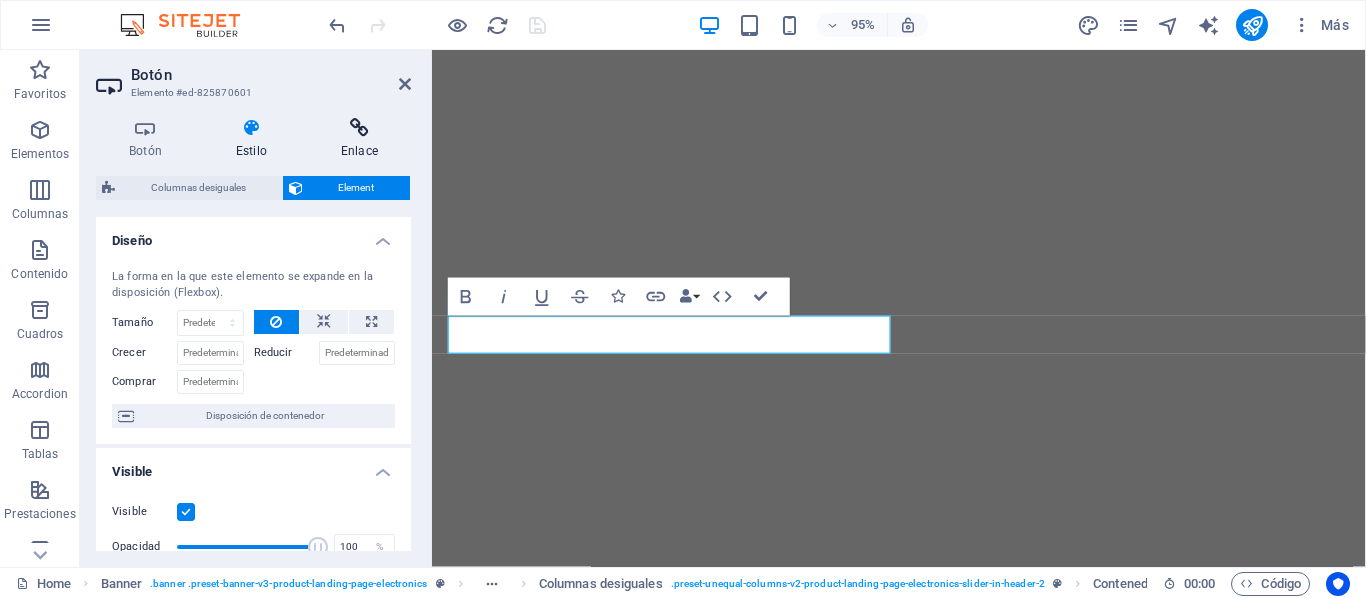 click at bounding box center (359, 128) 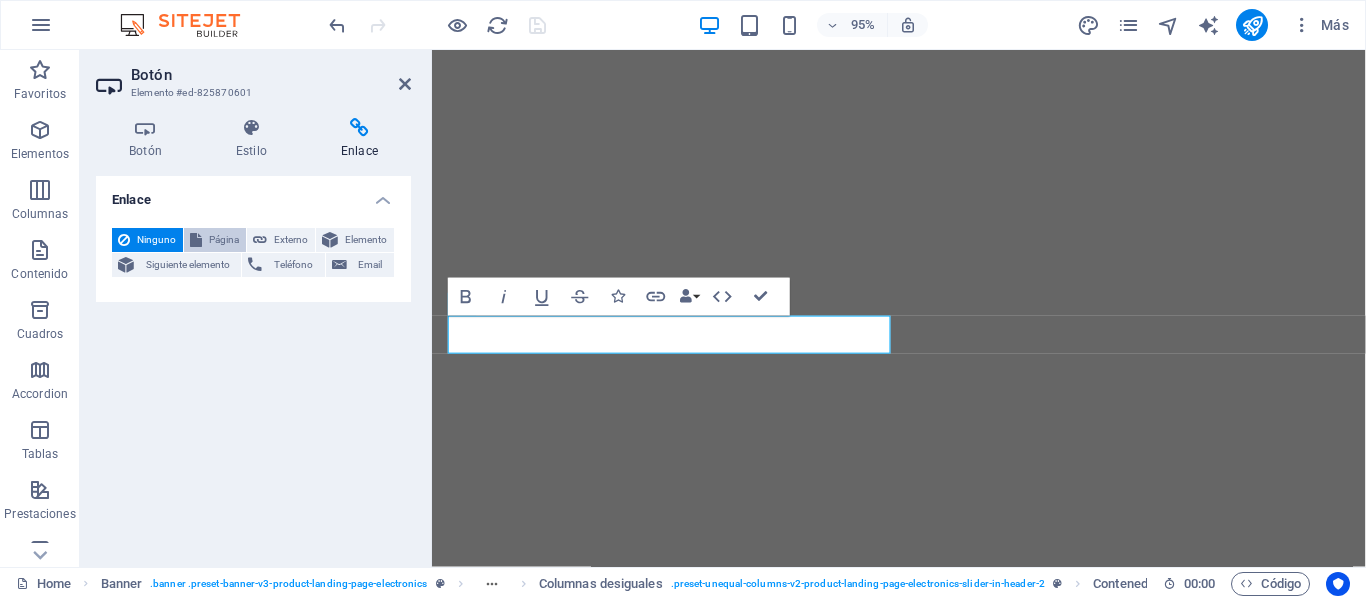 click on "Página" at bounding box center [224, 240] 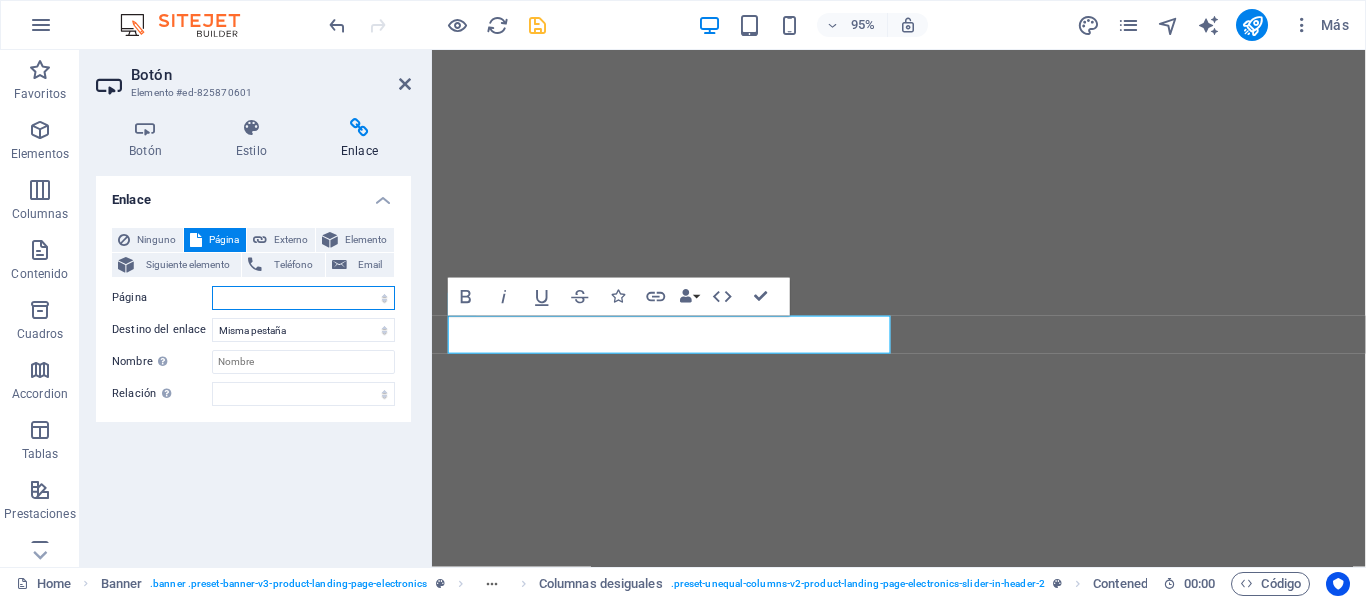 click on "Home Novedades Programación La web radio on line Sentido comun La noche Recarga retro" at bounding box center [303, 298] 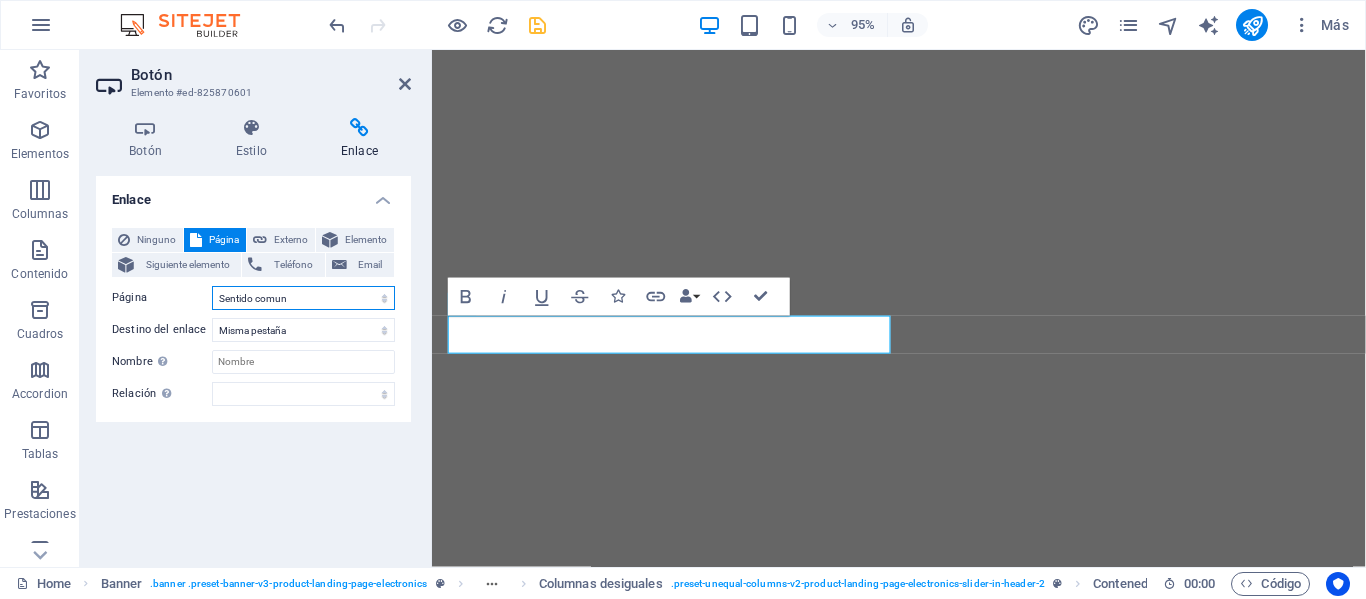 click on "Home Novedades Programación La web radio on line Sentido comun La noche Recarga retro" at bounding box center [303, 298] 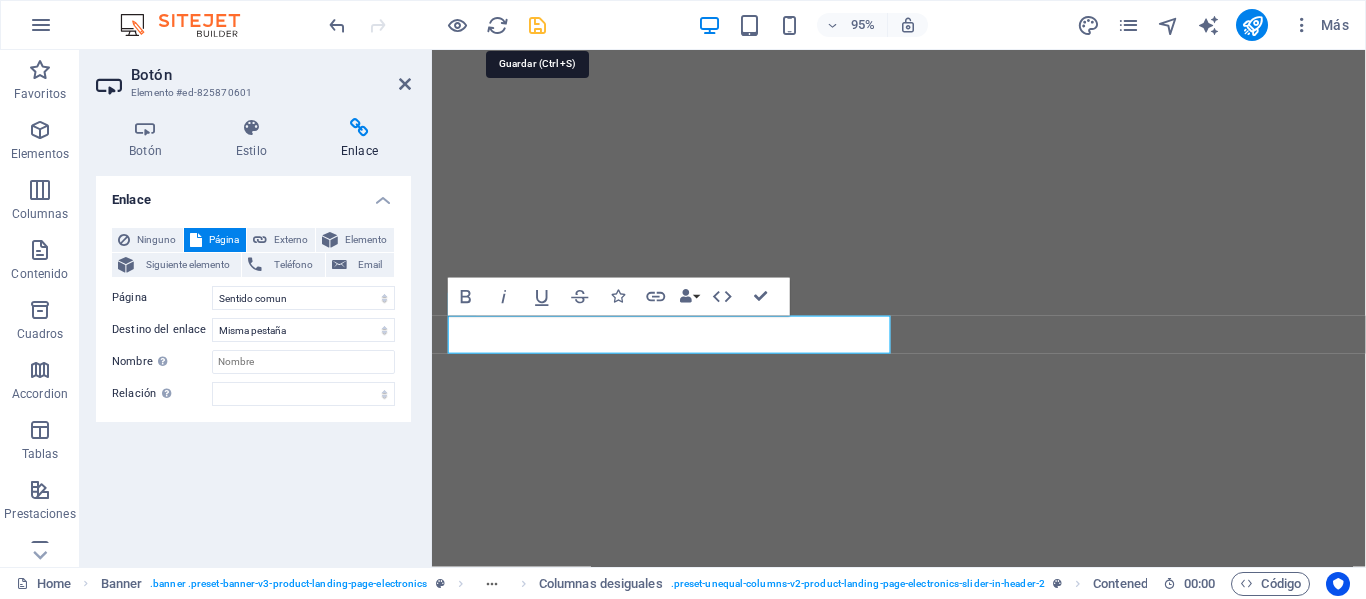 click at bounding box center (537, 25) 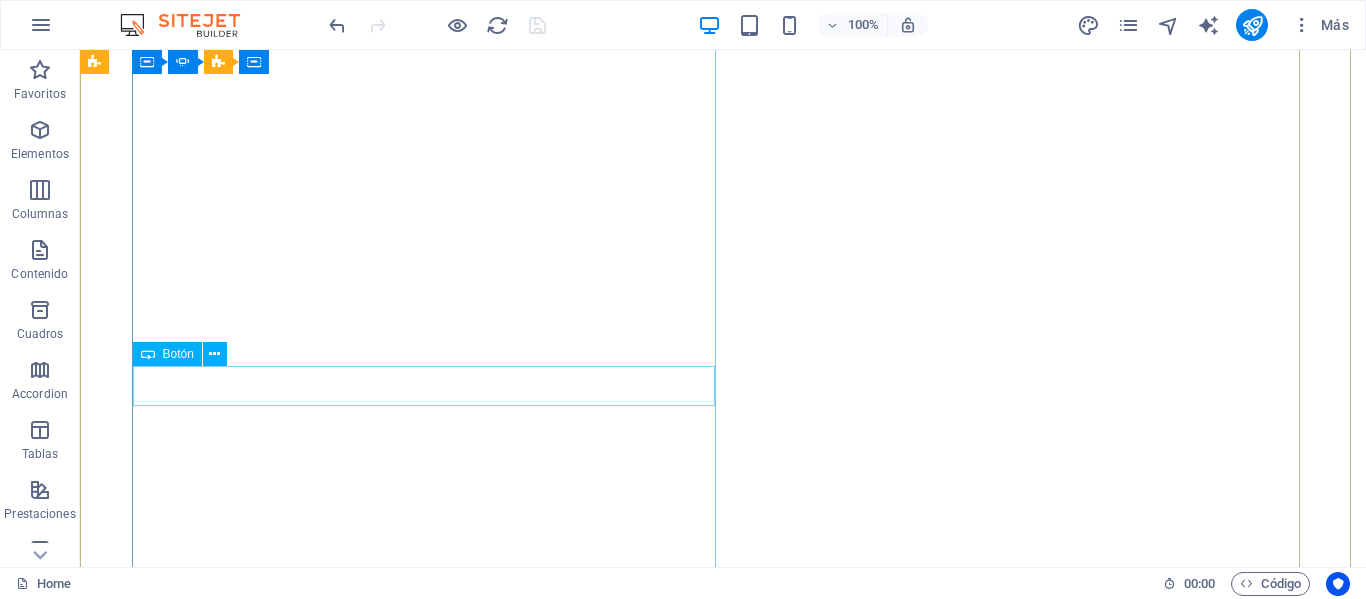 click on "Learn more" at bounding box center [-480, 756] 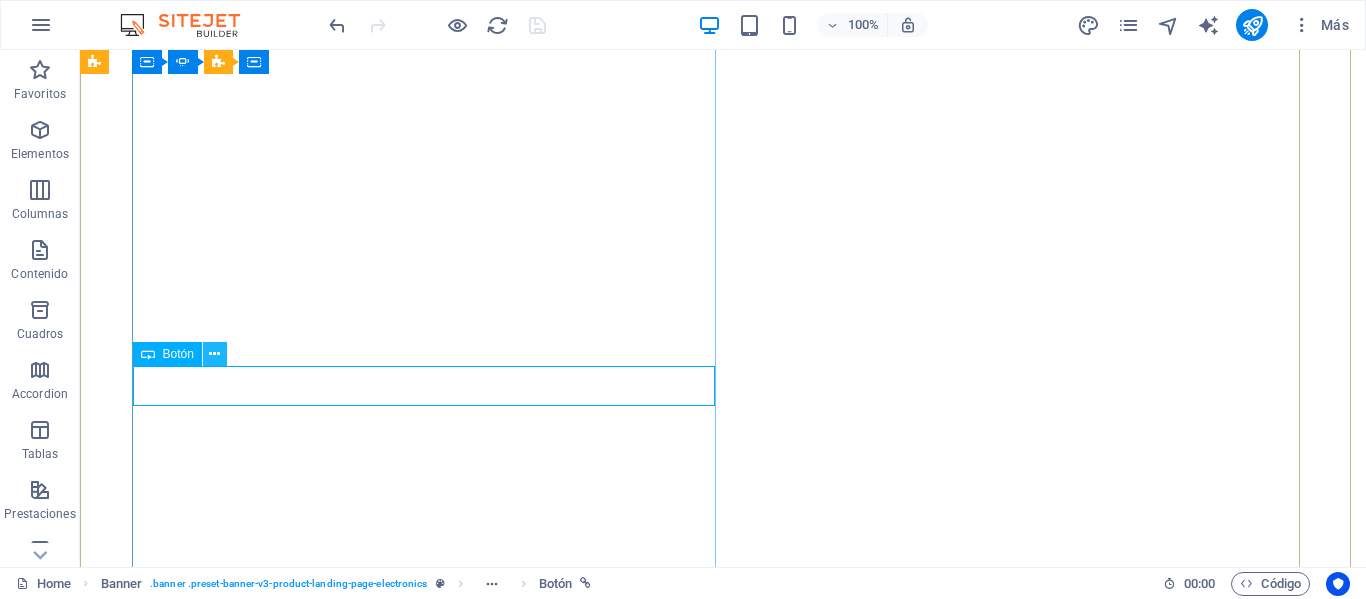 click at bounding box center [214, 354] 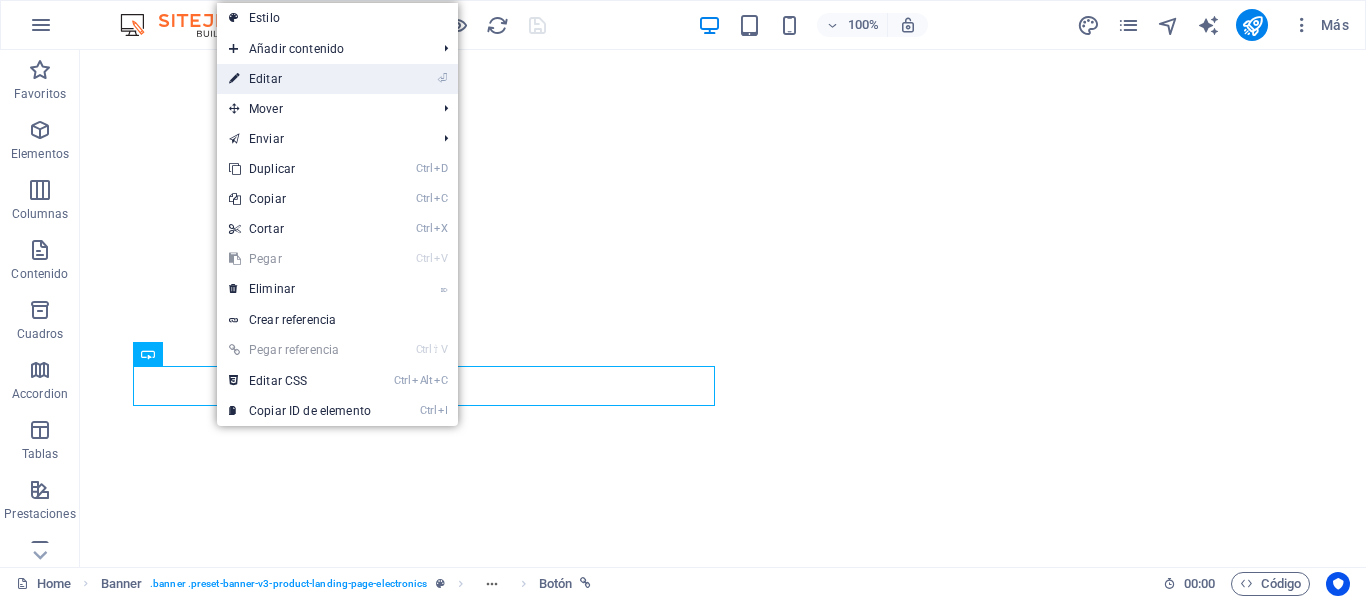 click on "⏎  Editar" at bounding box center (300, 79) 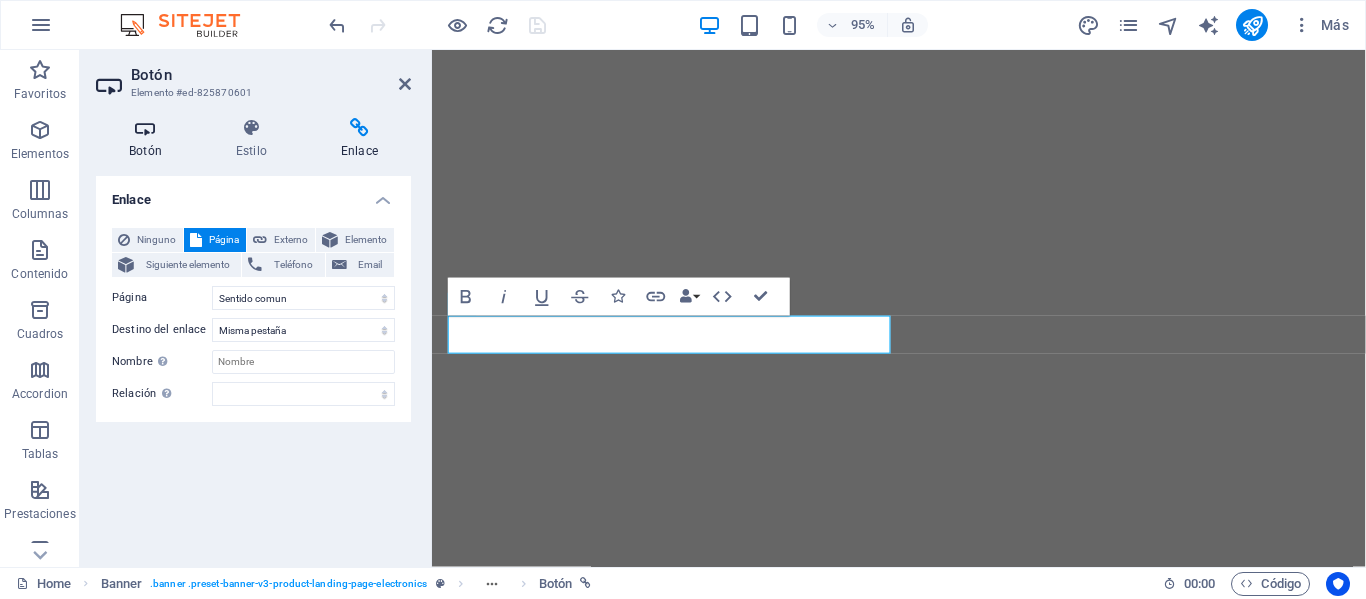 click on "Botón" at bounding box center (149, 139) 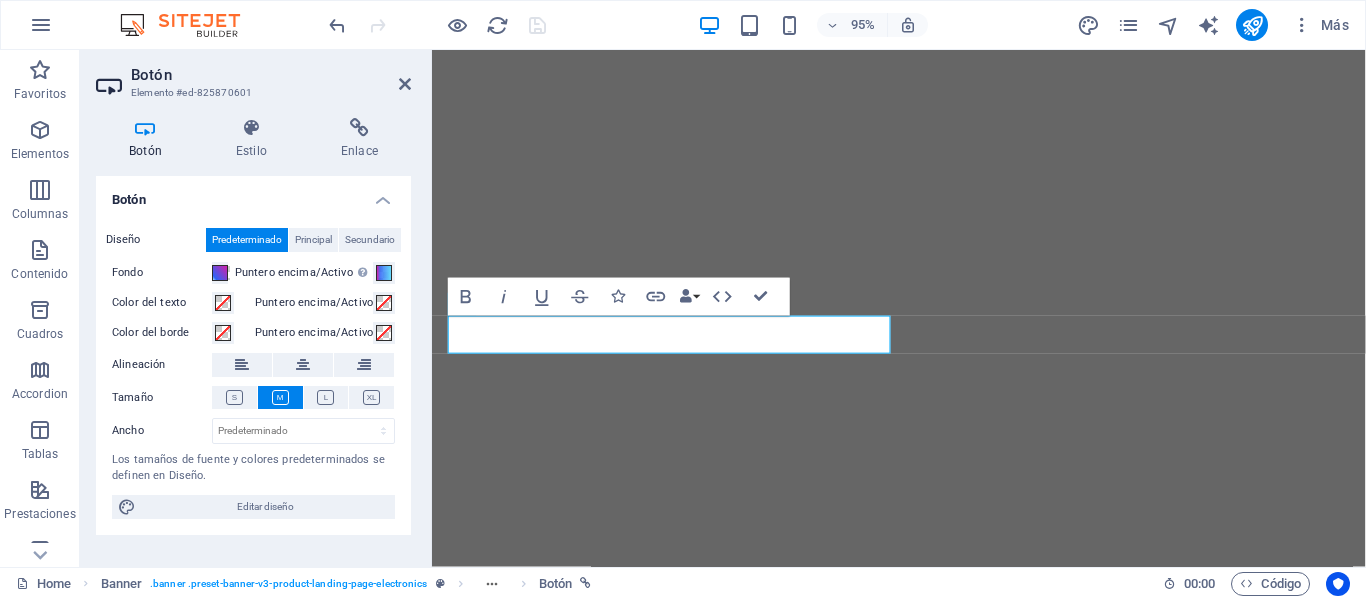 click on "Botón" at bounding box center [271, 75] 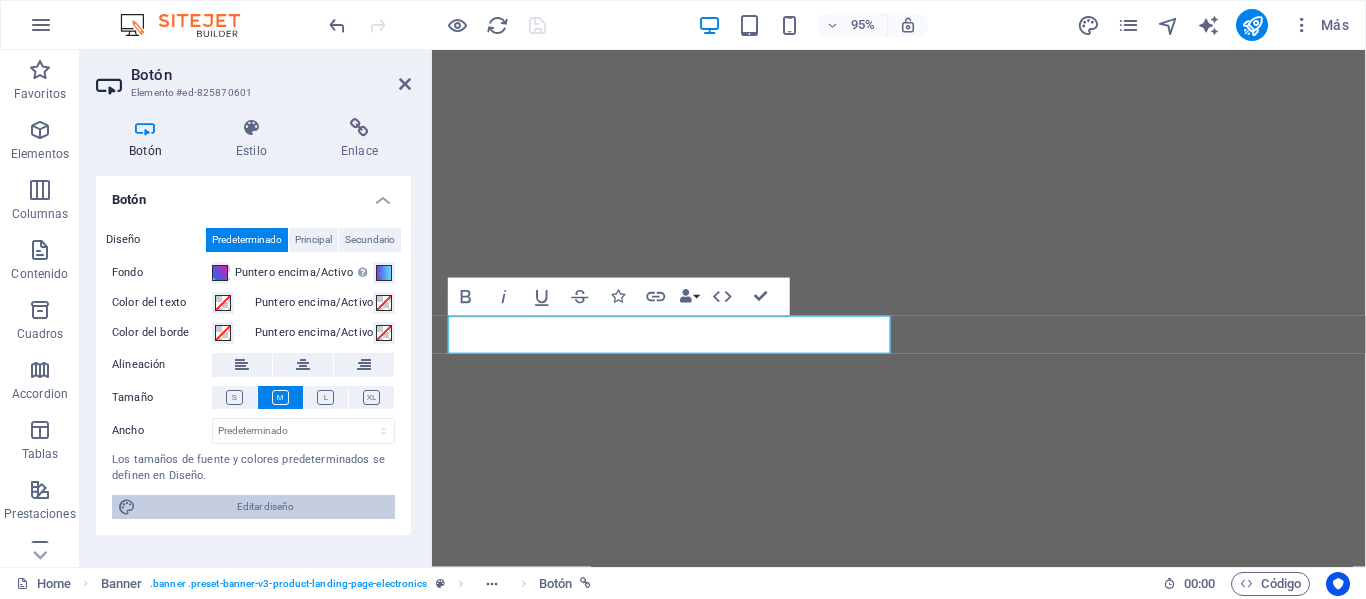 click on "Editar diseño" at bounding box center (265, 507) 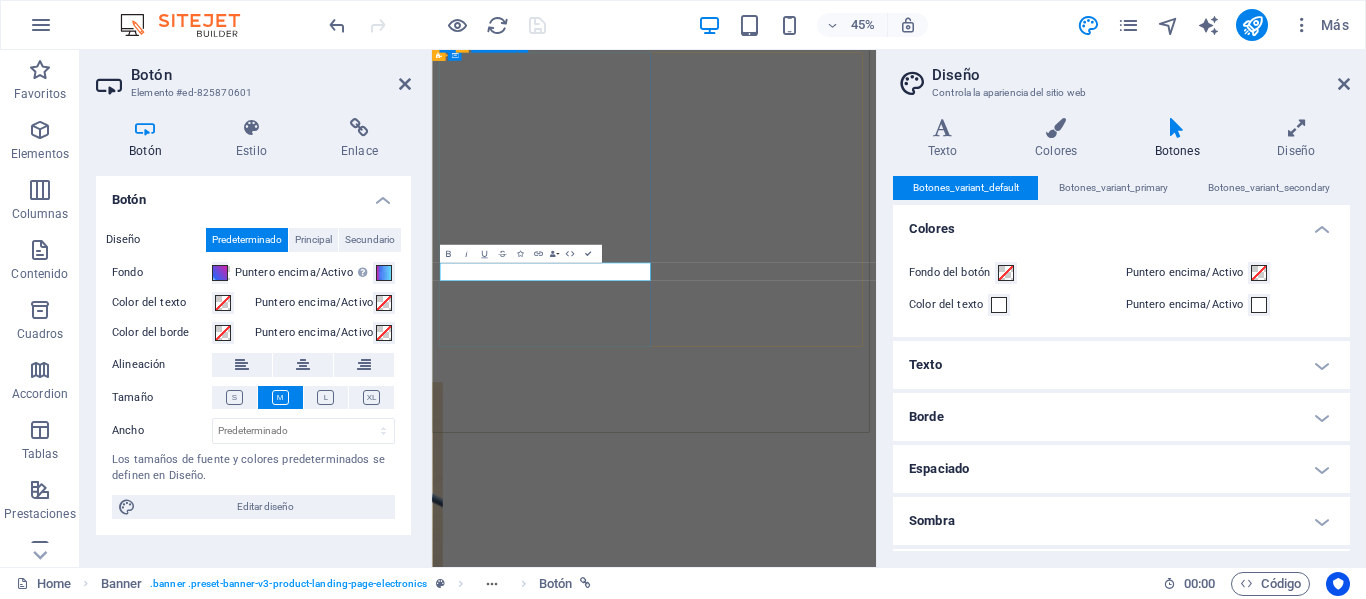 scroll, scrollTop: 376, scrollLeft: 0, axis: vertical 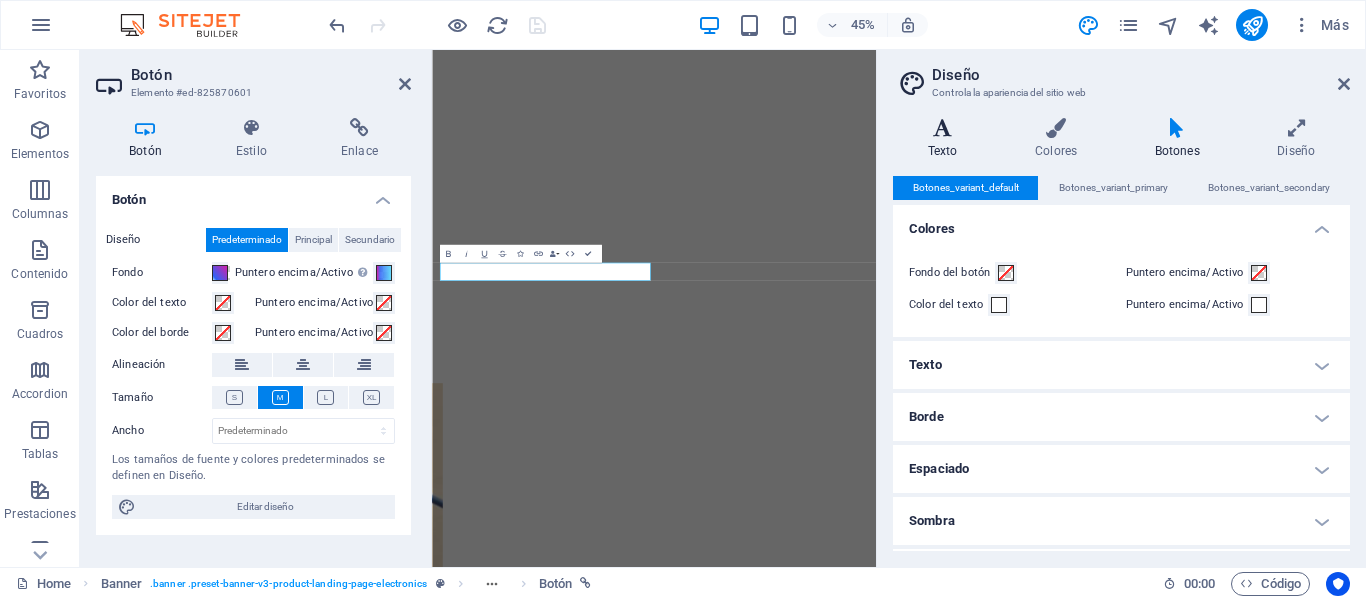 click on "Texto" at bounding box center [946, 139] 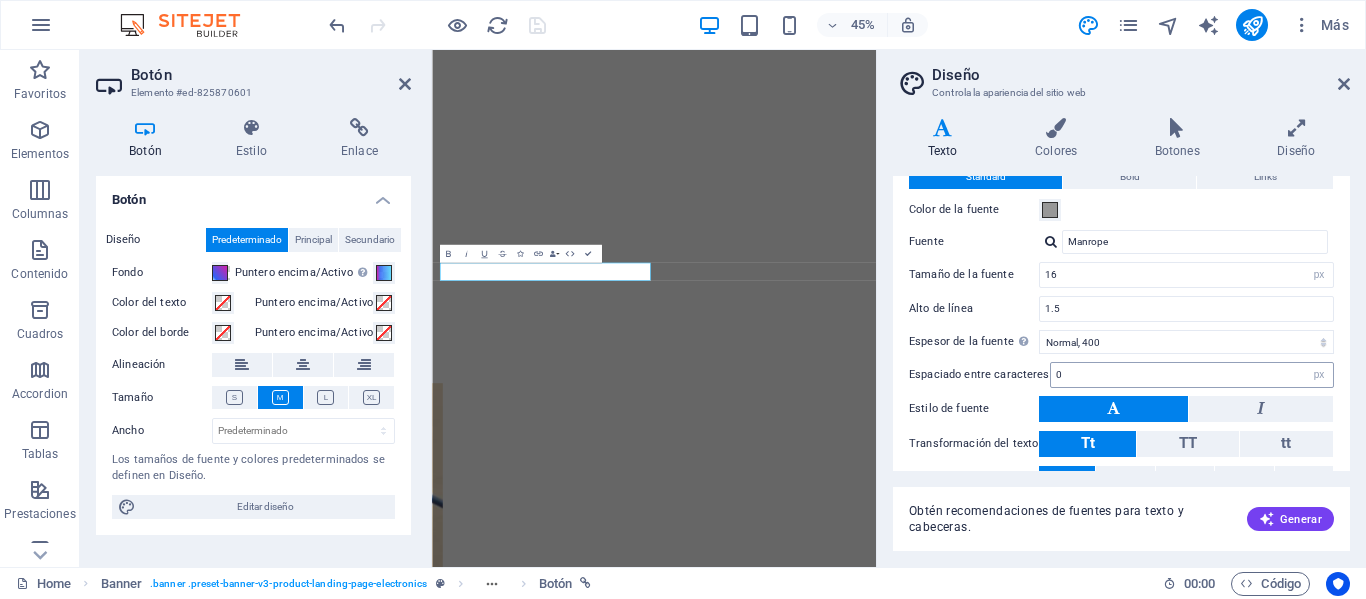 scroll, scrollTop: 100, scrollLeft: 0, axis: vertical 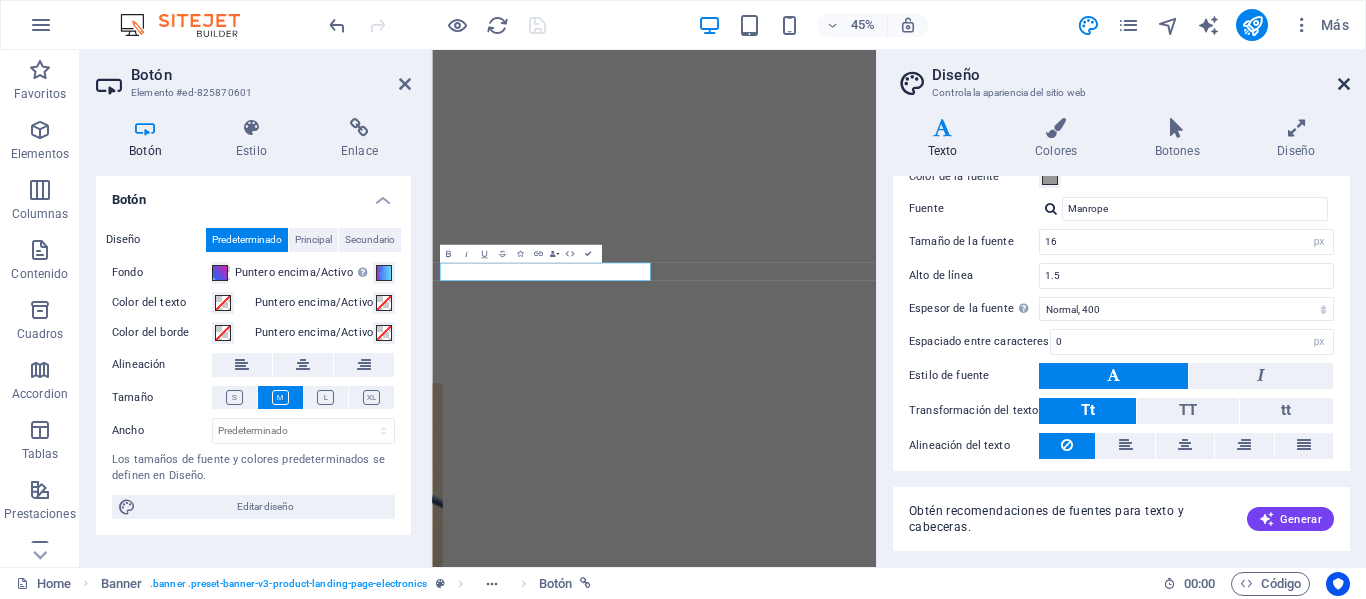 click at bounding box center [1344, 84] 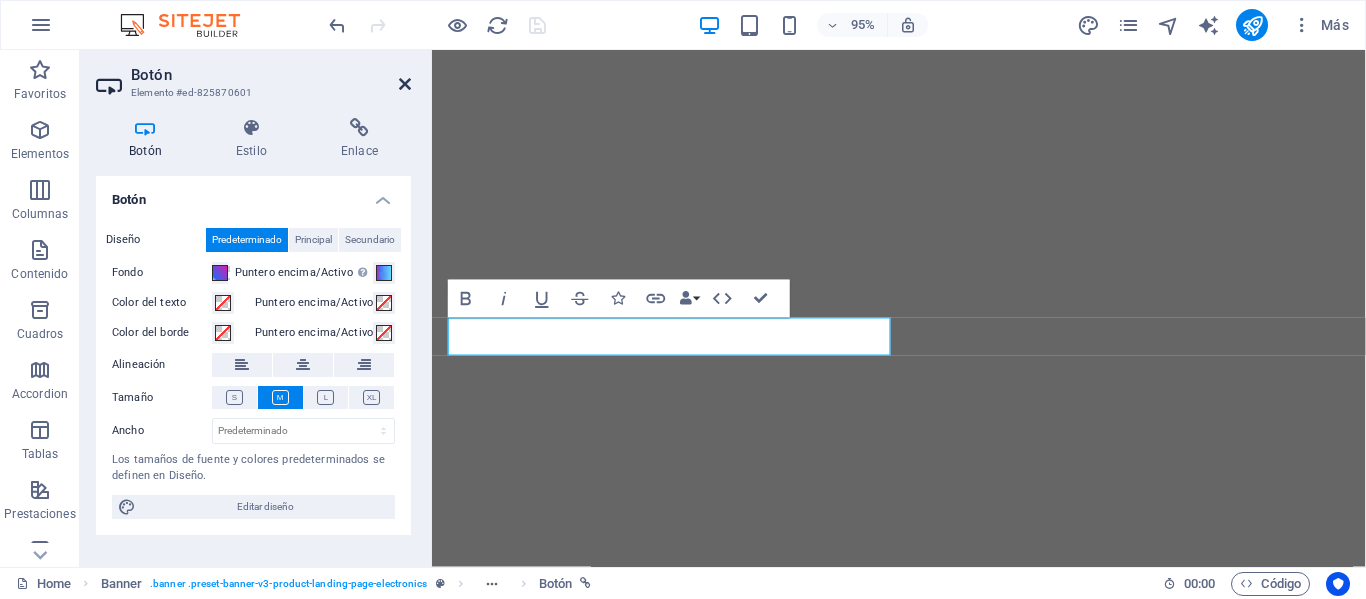 click at bounding box center [405, 84] 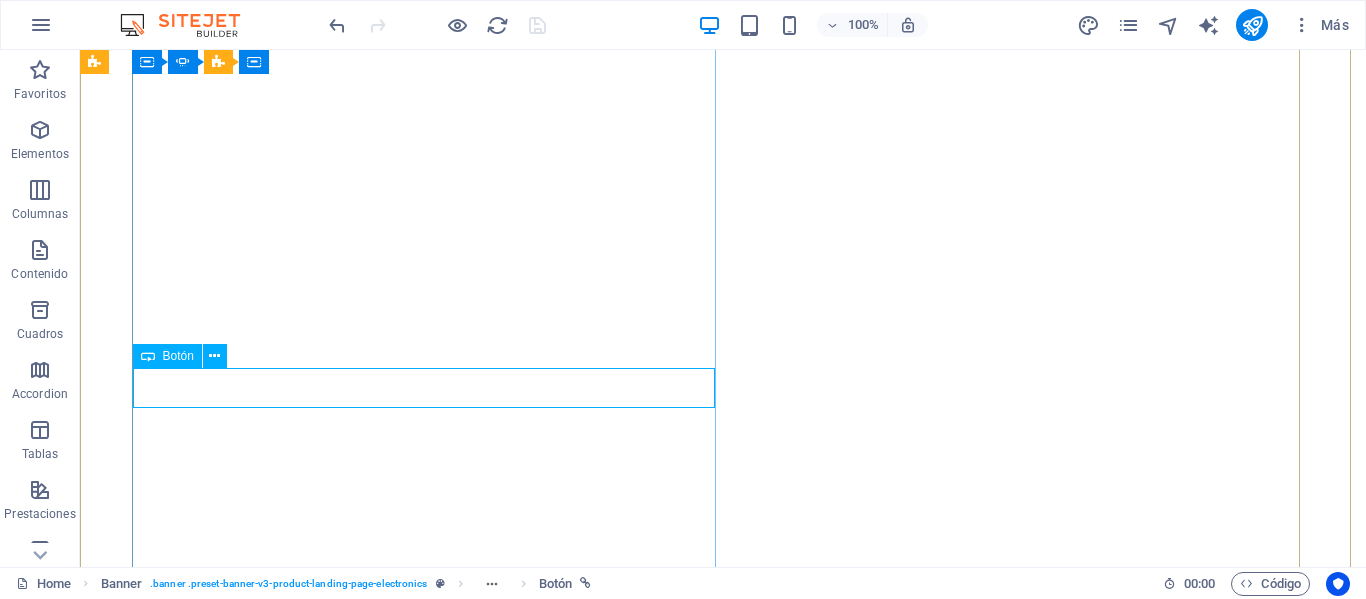 click on "Botón" at bounding box center [178, 356] 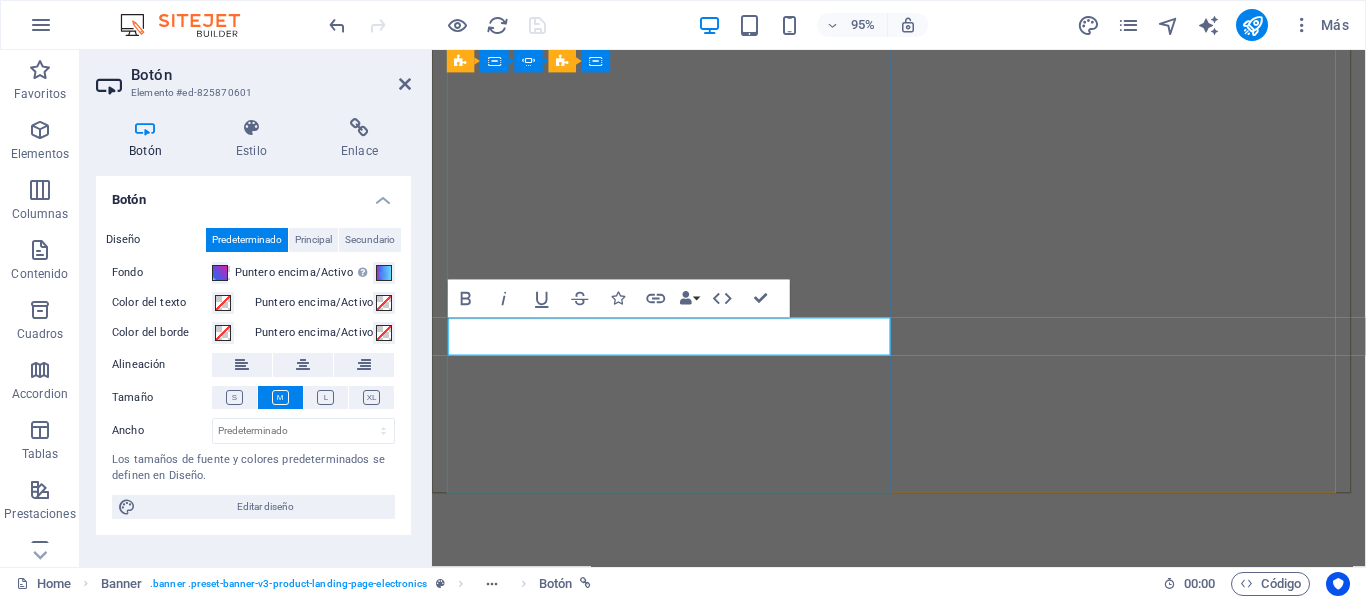 type 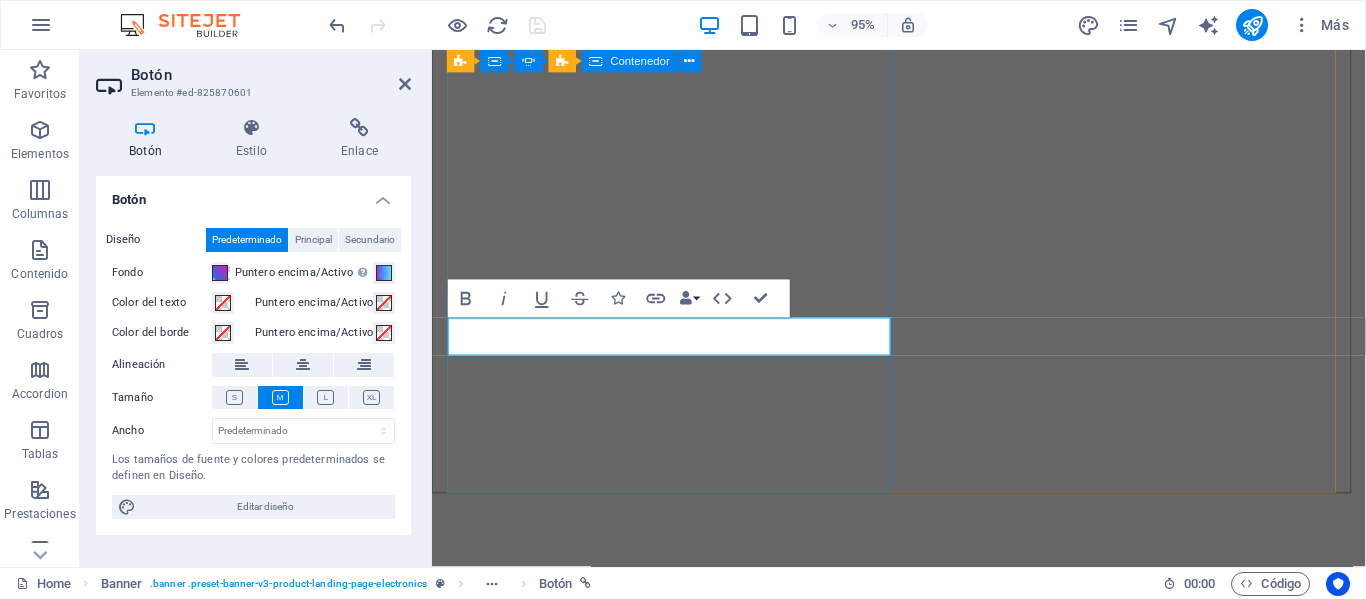 click on "Sentido Común Raúl Olivera conduce un magazine con temas de actualidad, invitados y mucho más.. Una re-transmisión de Atlántida FM 89.9 VER" at bounding box center [-12, 663] 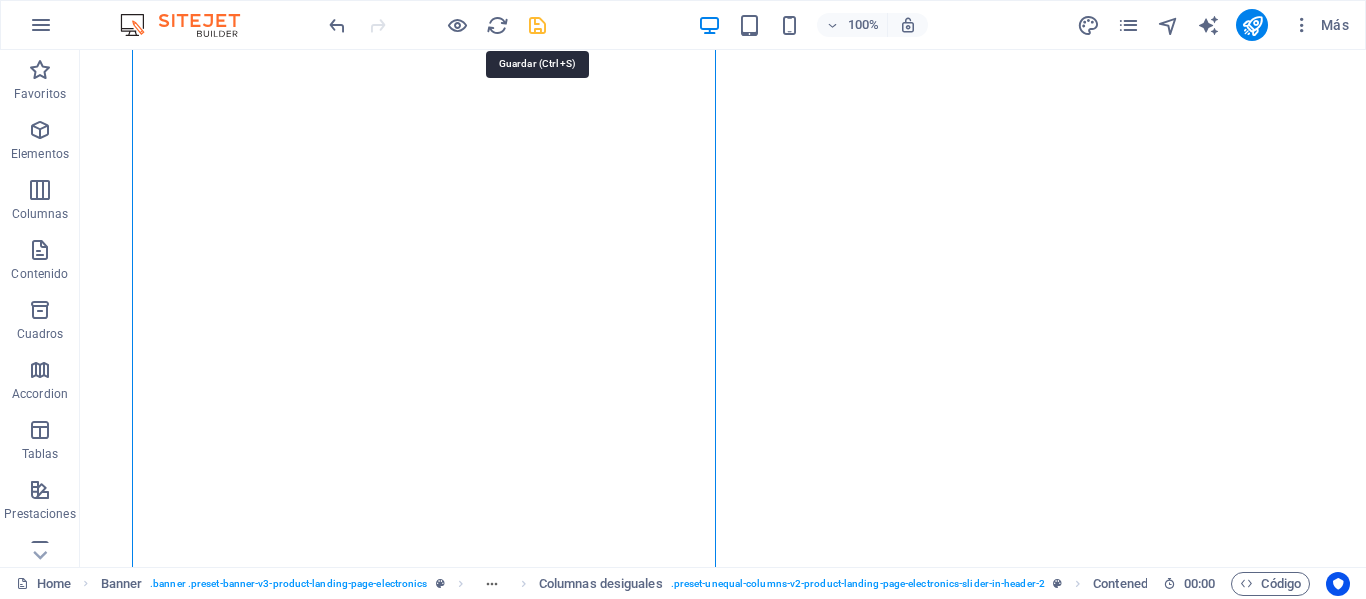 click at bounding box center (537, 25) 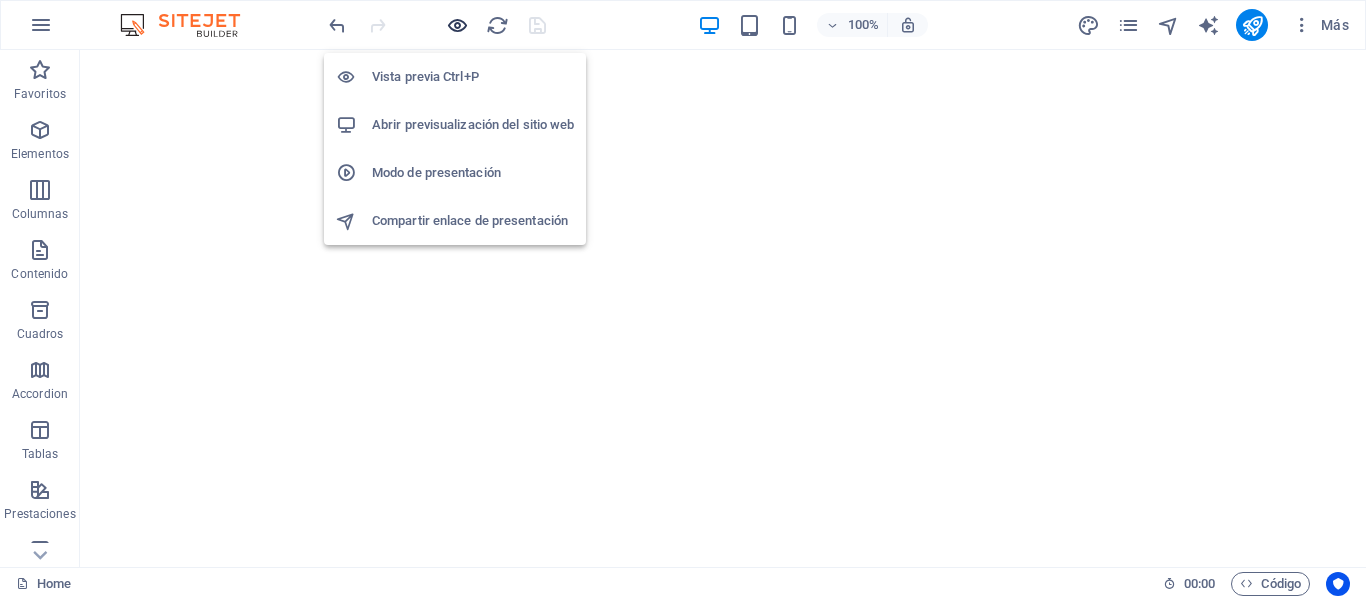 click at bounding box center (457, 25) 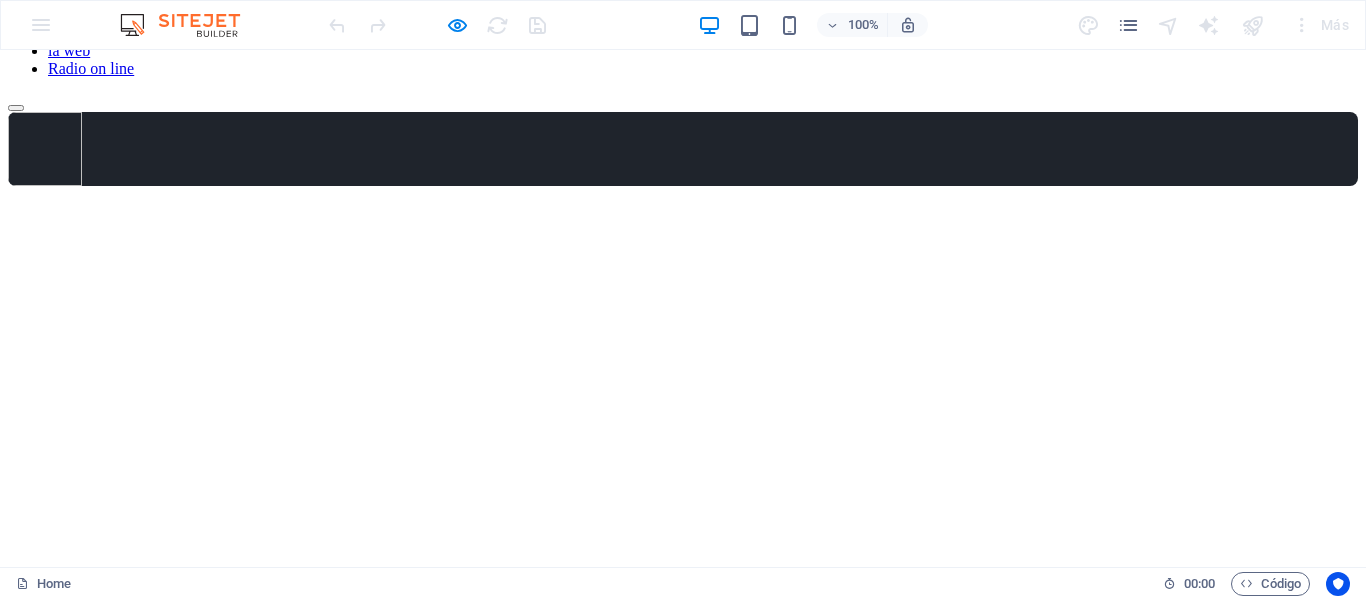 scroll, scrollTop: 200, scrollLeft: 0, axis: vertical 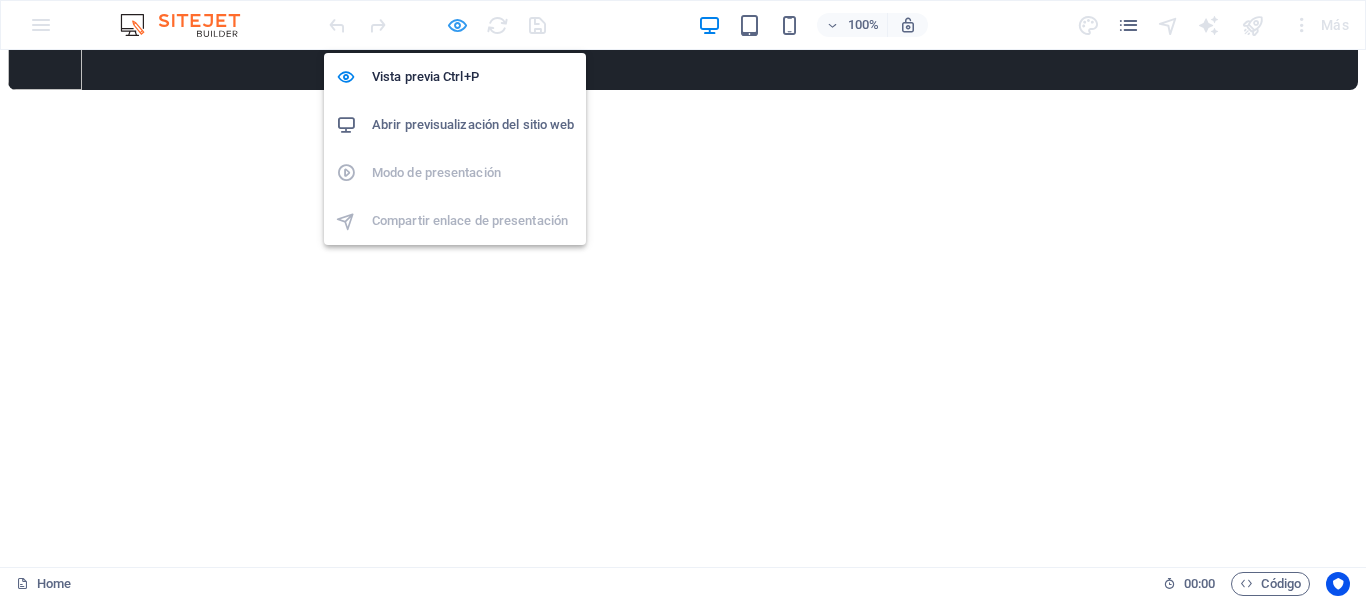 click at bounding box center [457, 25] 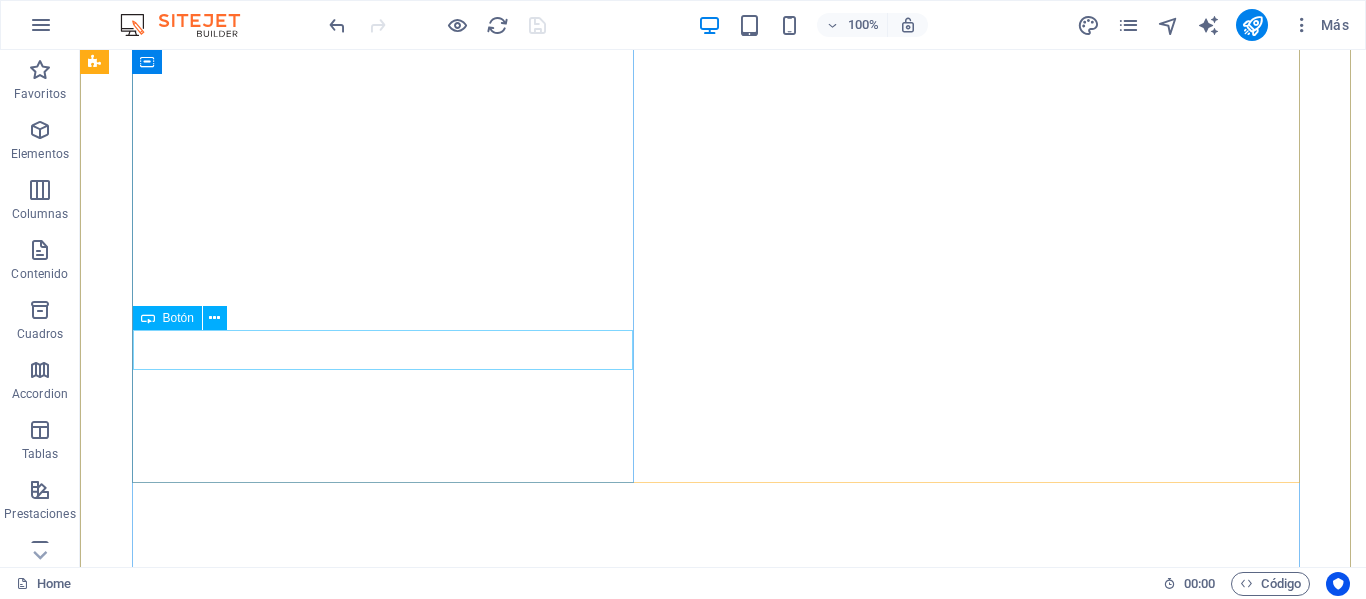 click on "Learn more" at bounding box center (-1648, 2701) 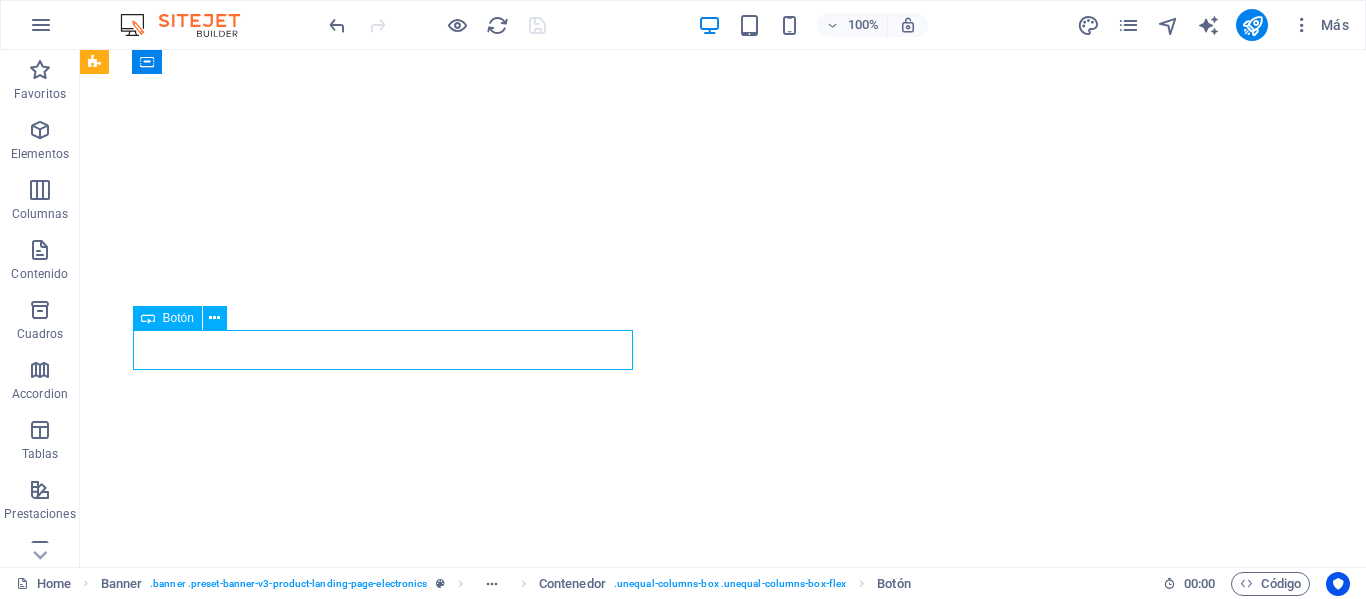 click on "Learn more" at bounding box center [-1648, 2701] 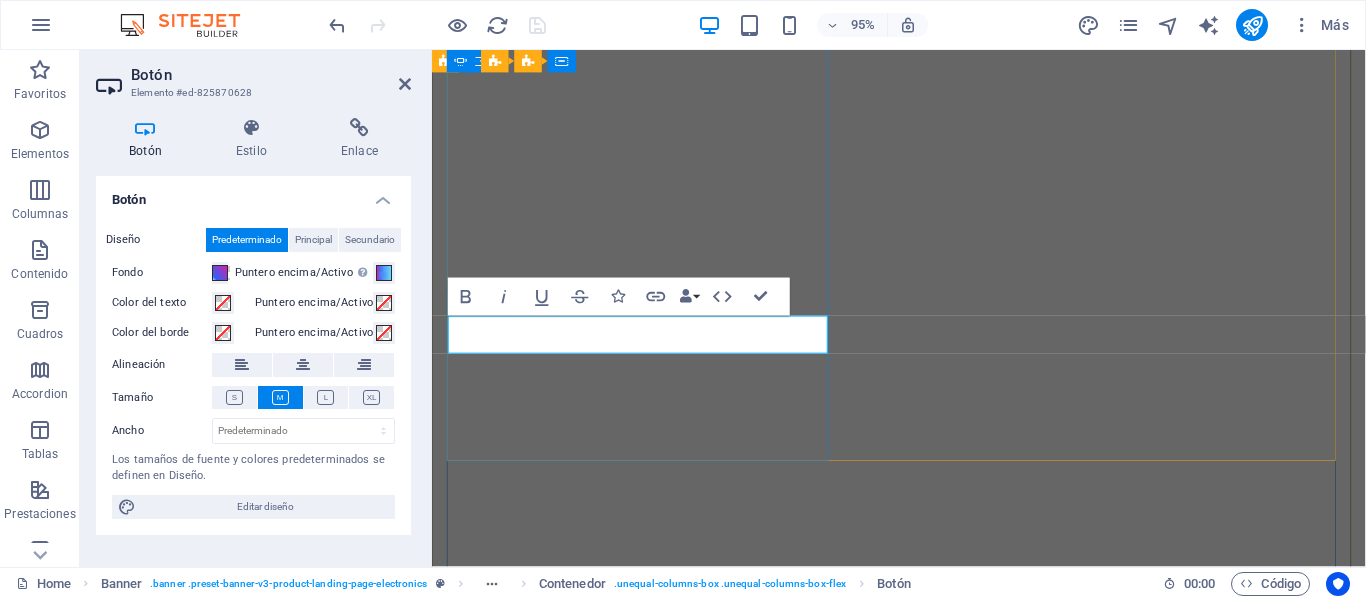 type 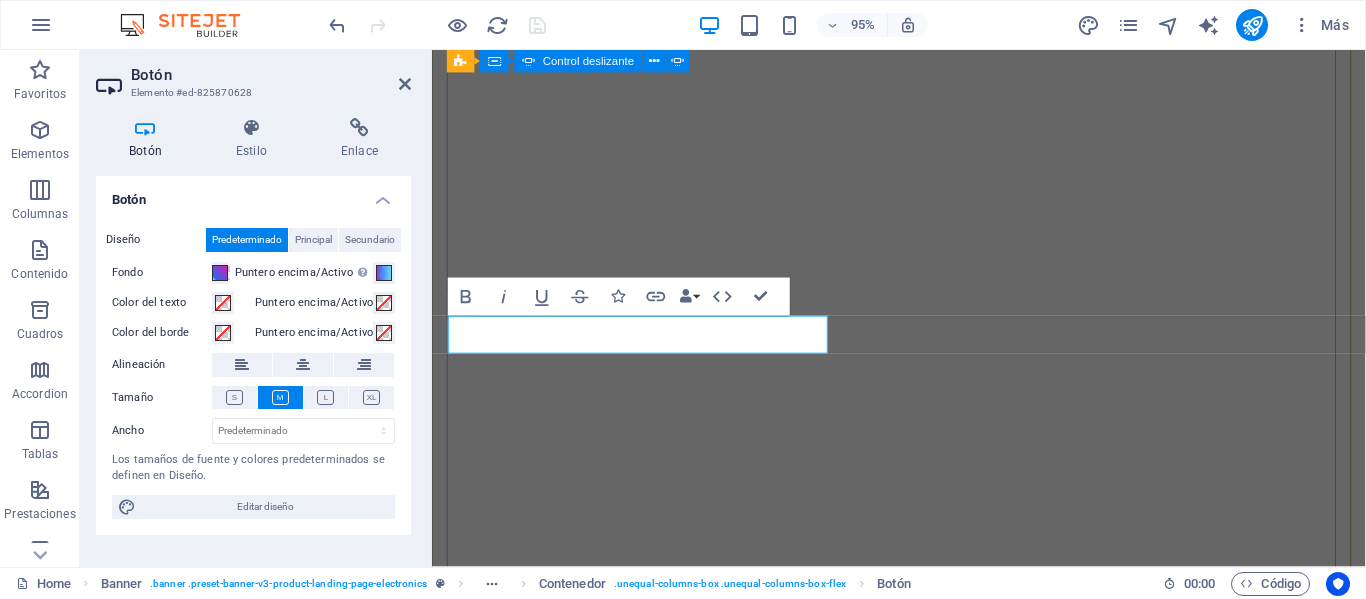click on "Recarga retro Simón Gerlei y Nicolás Balletto conducen un programa que nos lleva en un viaje en el tiempo por épocas pasadas y recuerdos. Learn more Sentido Común Raúl Olivera conduce un magazine con temas de actualidad, invitados y mucho más.. Una re-transmisión de Atlántida FM 89.9 VER La noche Un podcast de estilo intimista conducido por José Larrosa con noticias, entrevistas, esoterismo y mucho más..  VER" at bounding box center [923, 1484] 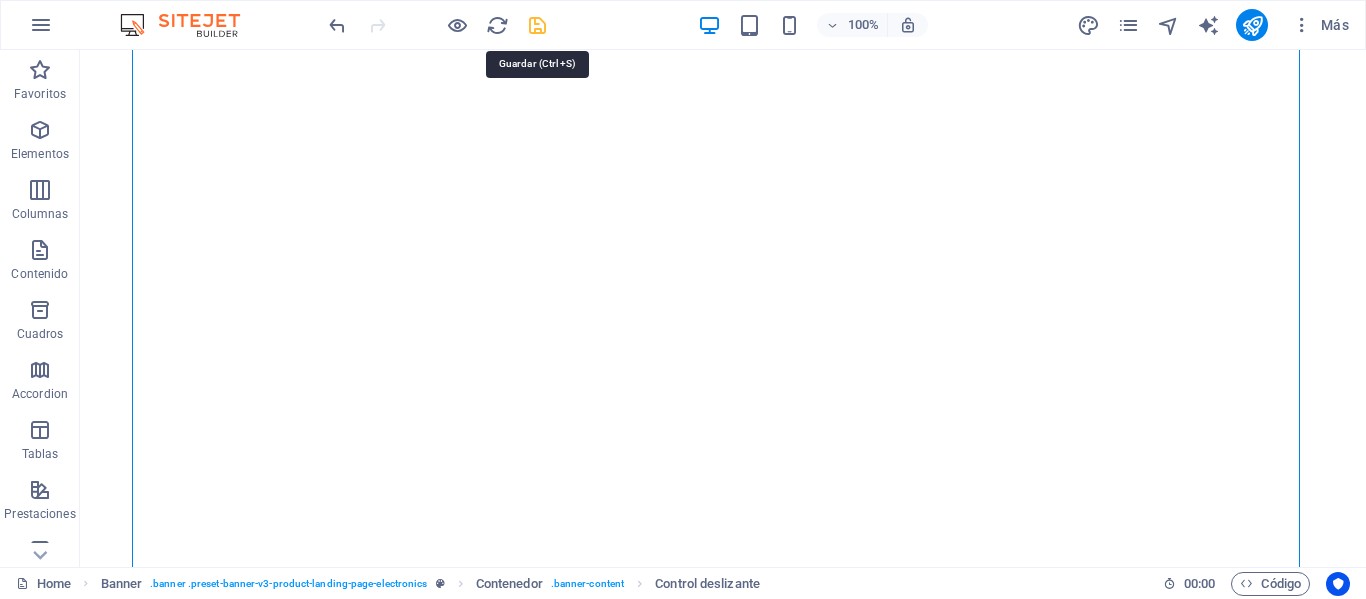 click at bounding box center (537, 25) 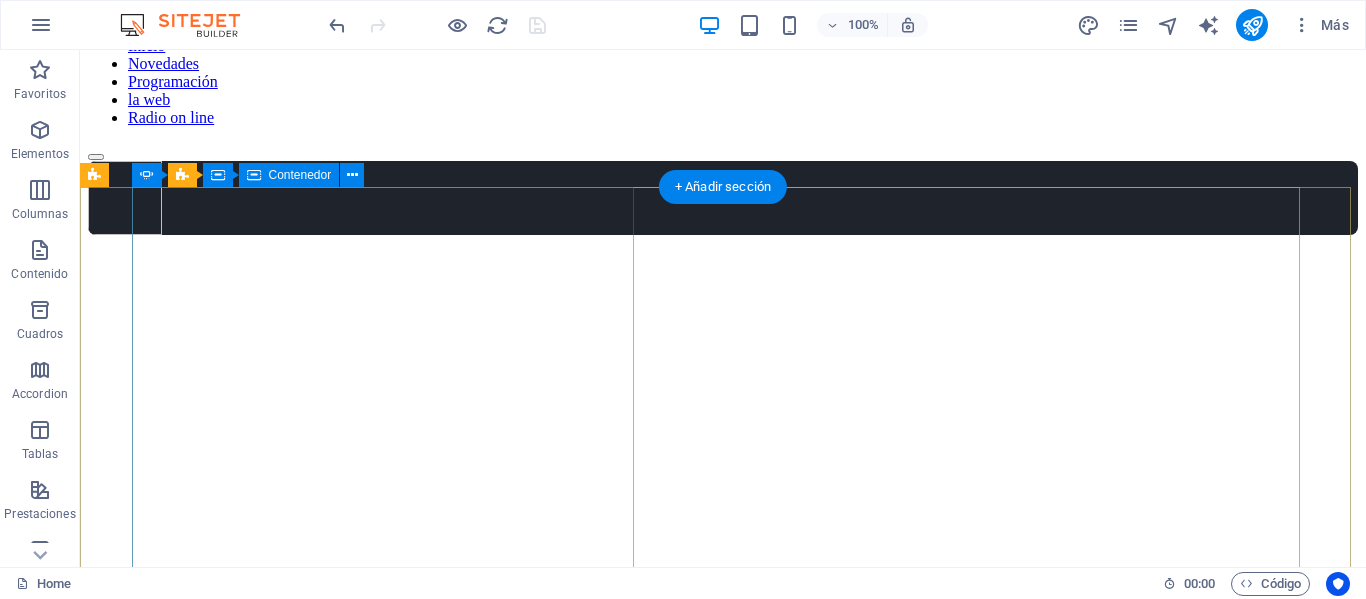 scroll, scrollTop: 54, scrollLeft: 0, axis: vertical 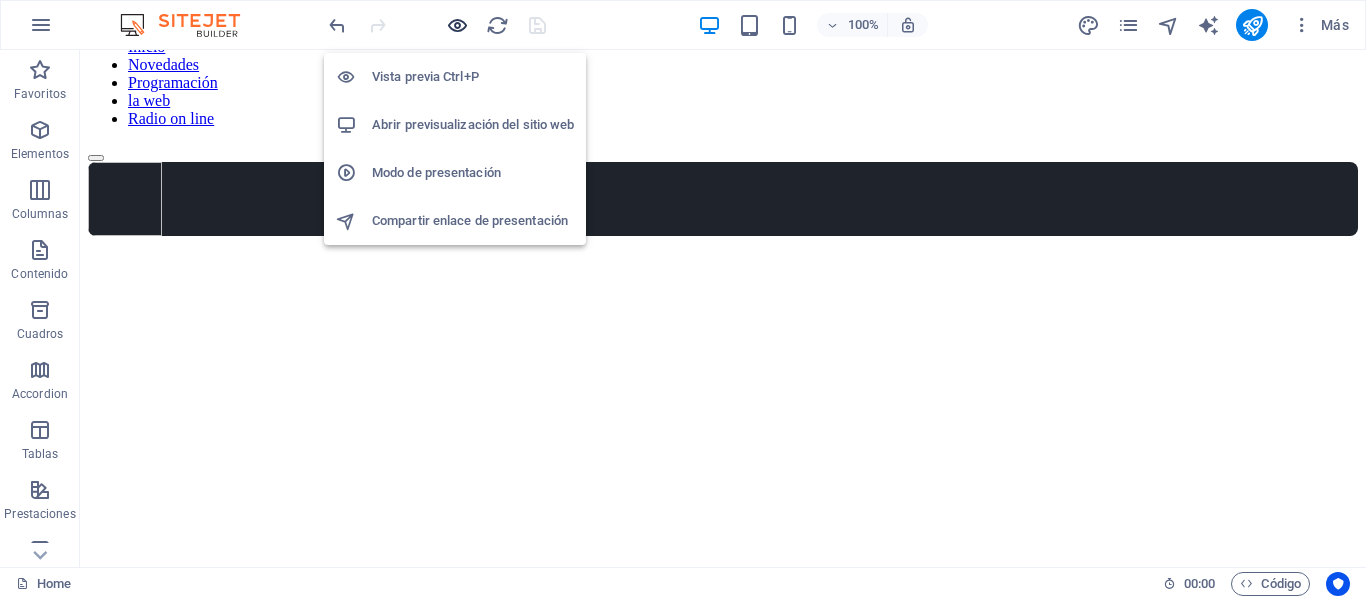 click at bounding box center [457, 25] 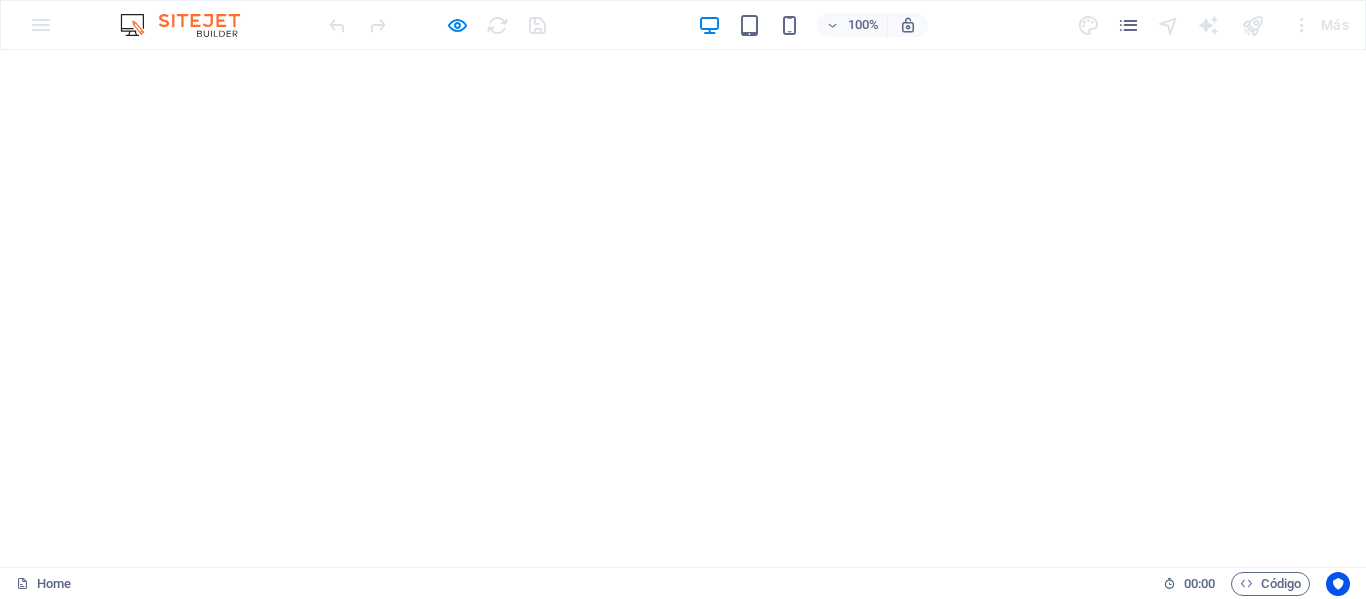 scroll, scrollTop: 2407, scrollLeft: 0, axis: vertical 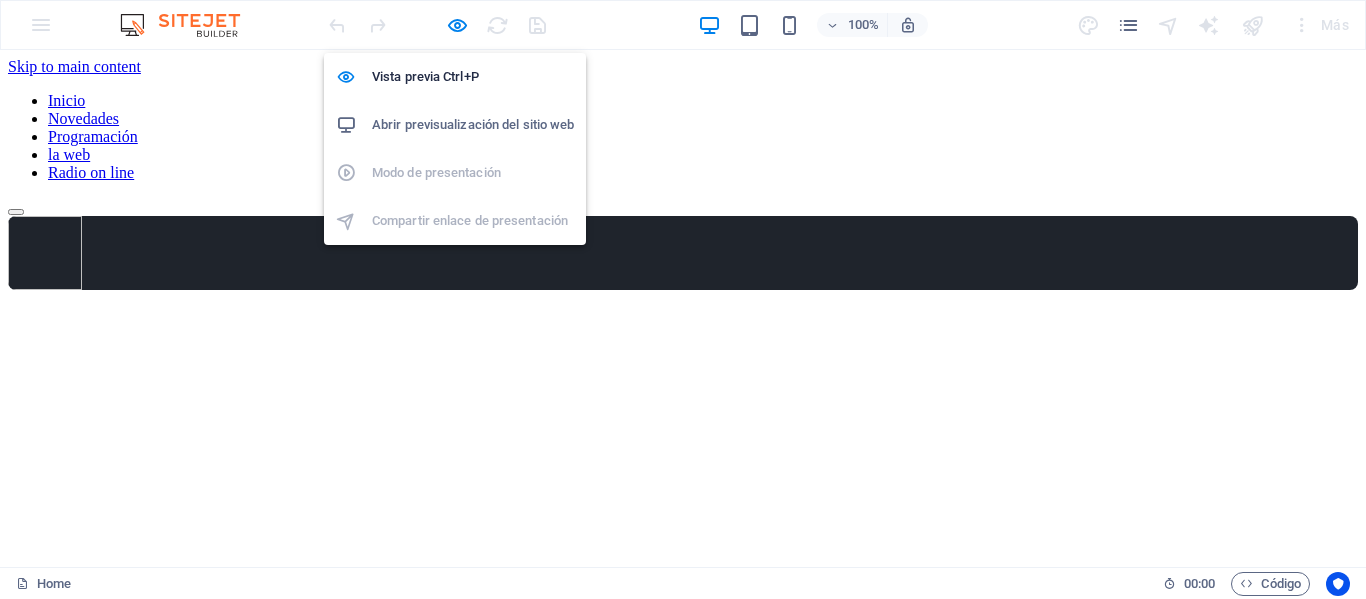 click on "Abrir previsualización del sitio web" at bounding box center (473, 125) 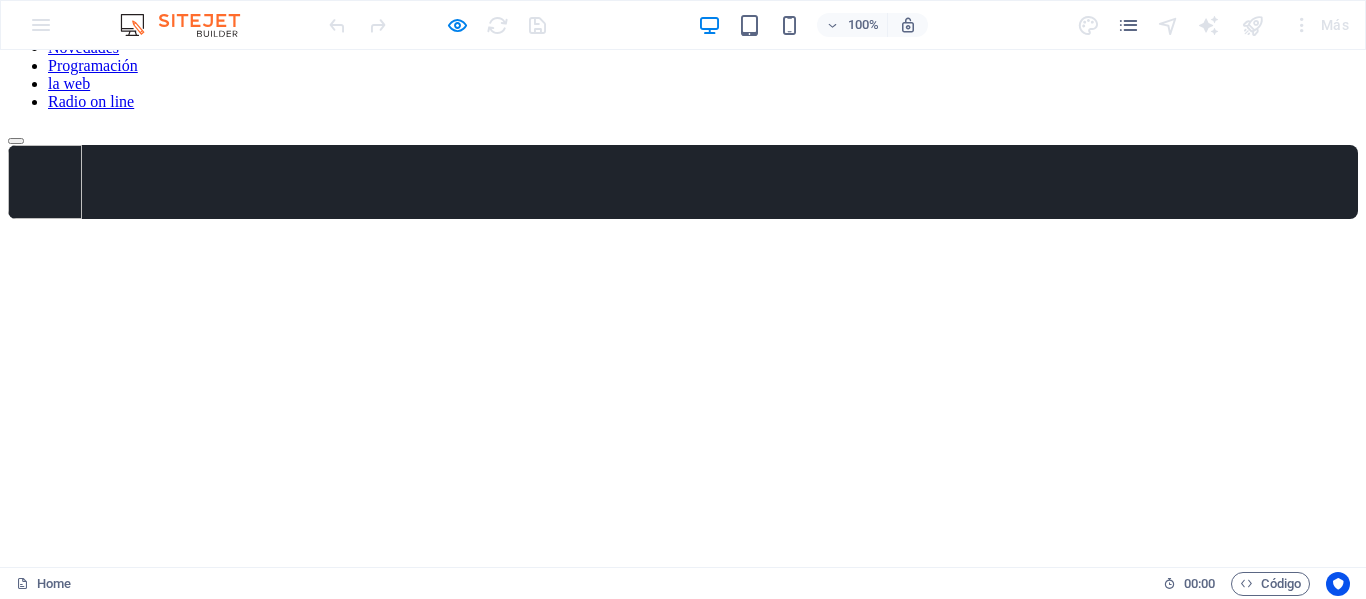 scroll, scrollTop: 100, scrollLeft: 0, axis: vertical 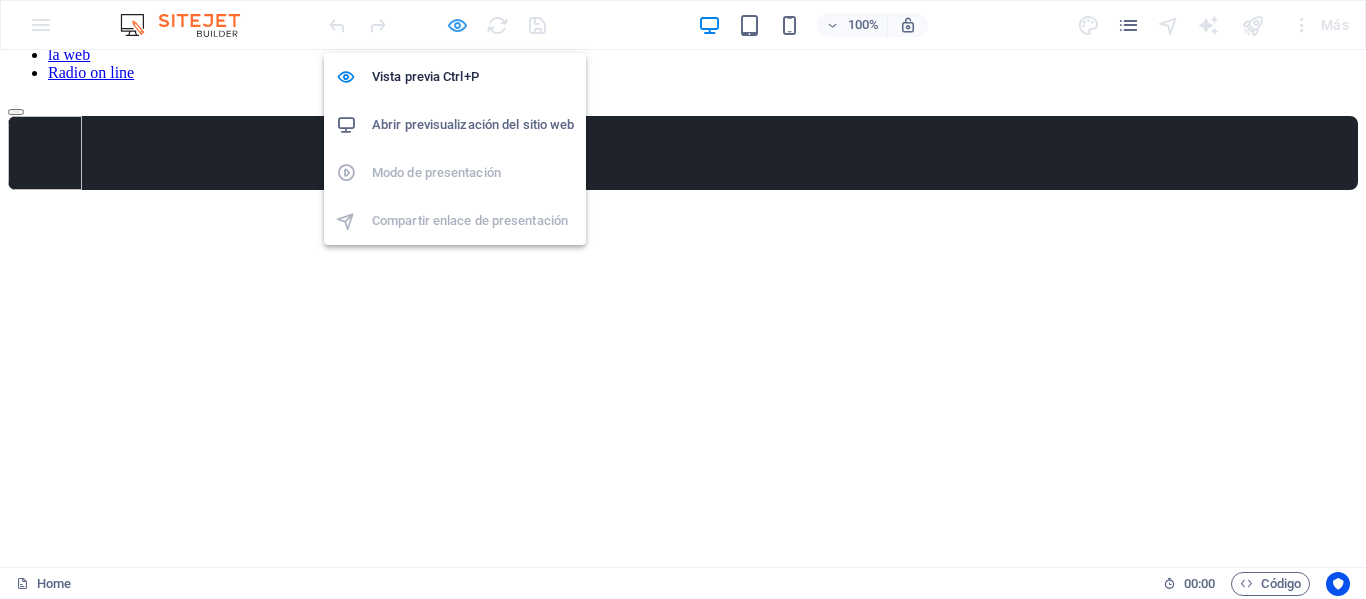click at bounding box center (457, 25) 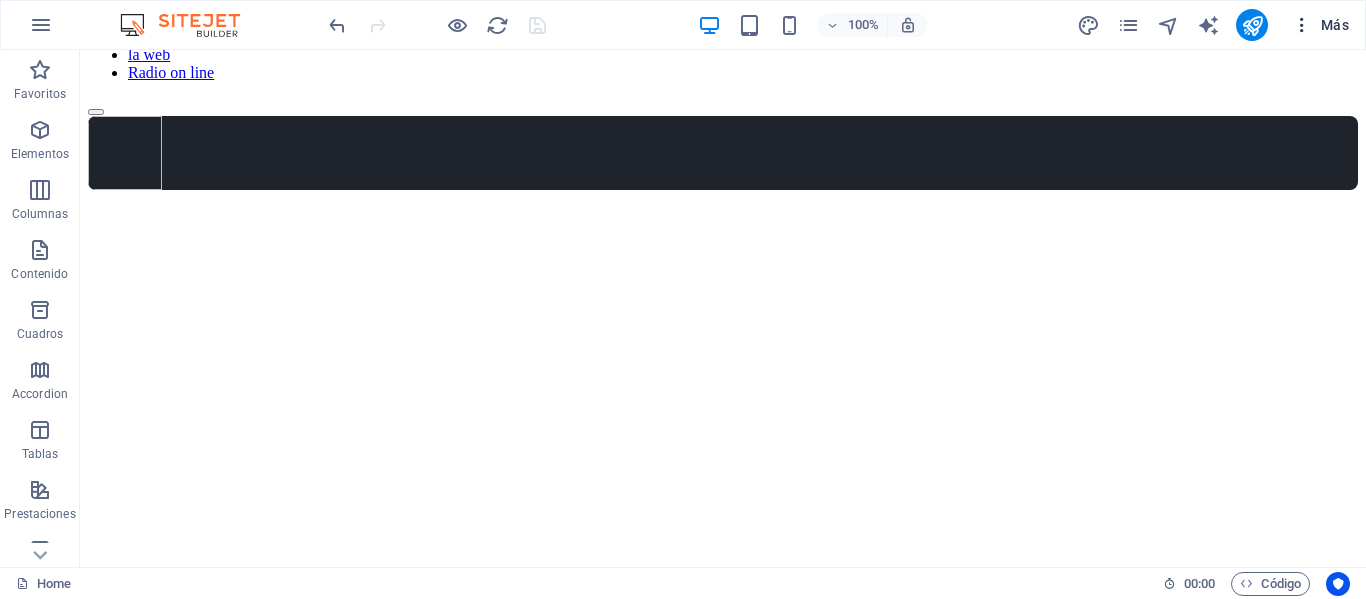 click on "Más" at bounding box center [1320, 25] 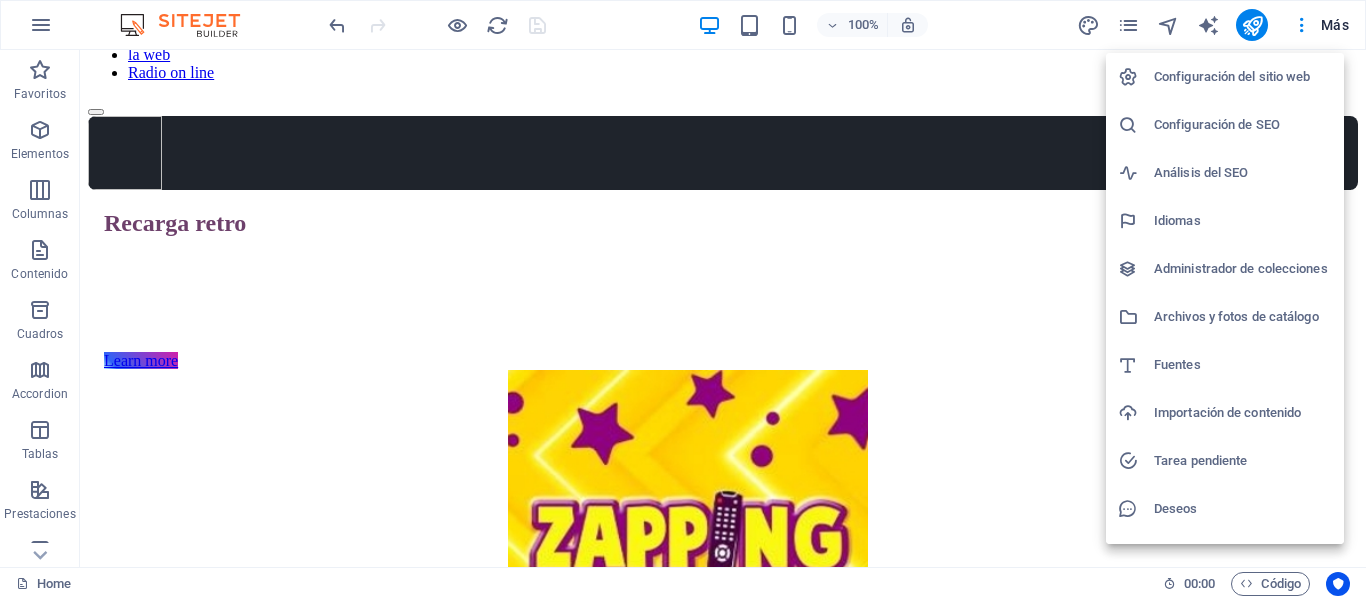 click on "Configuración del sitio web" at bounding box center [1243, 77] 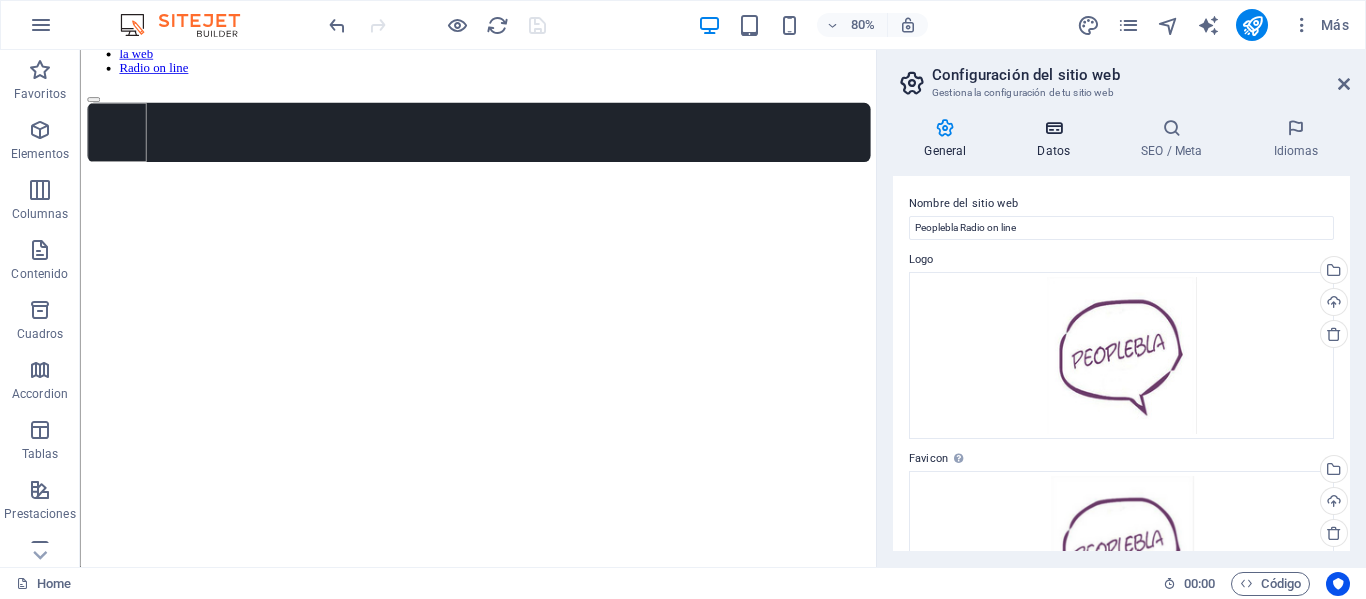 click at bounding box center [1054, 128] 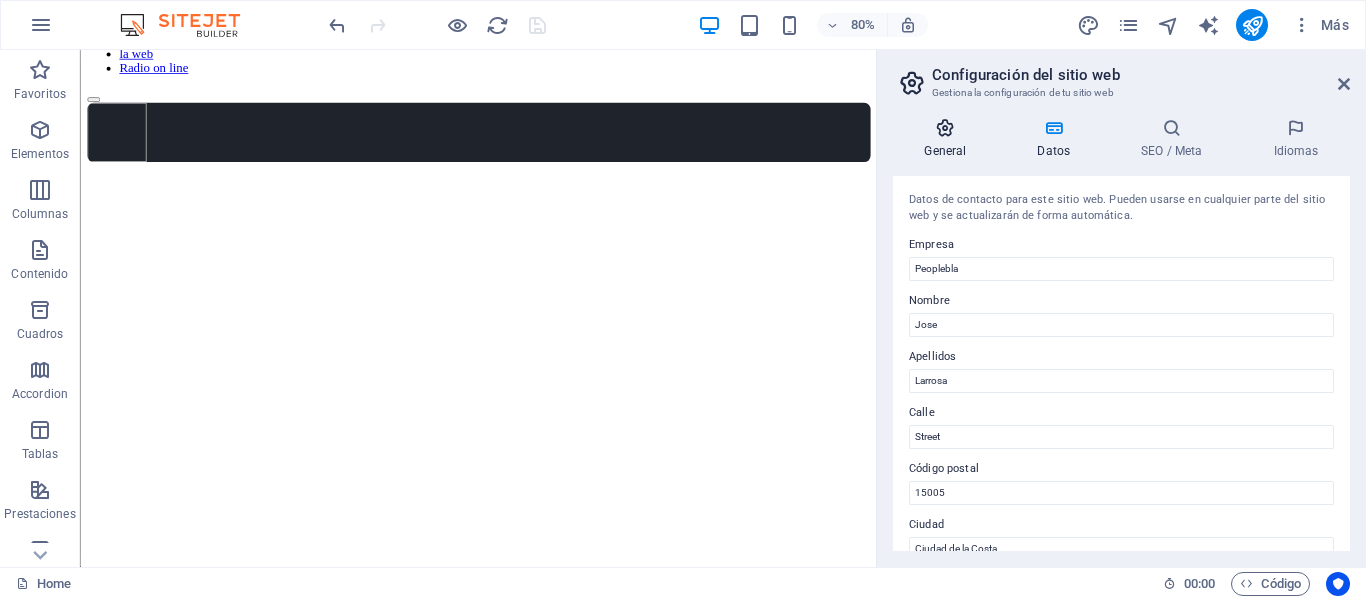 click at bounding box center [945, 128] 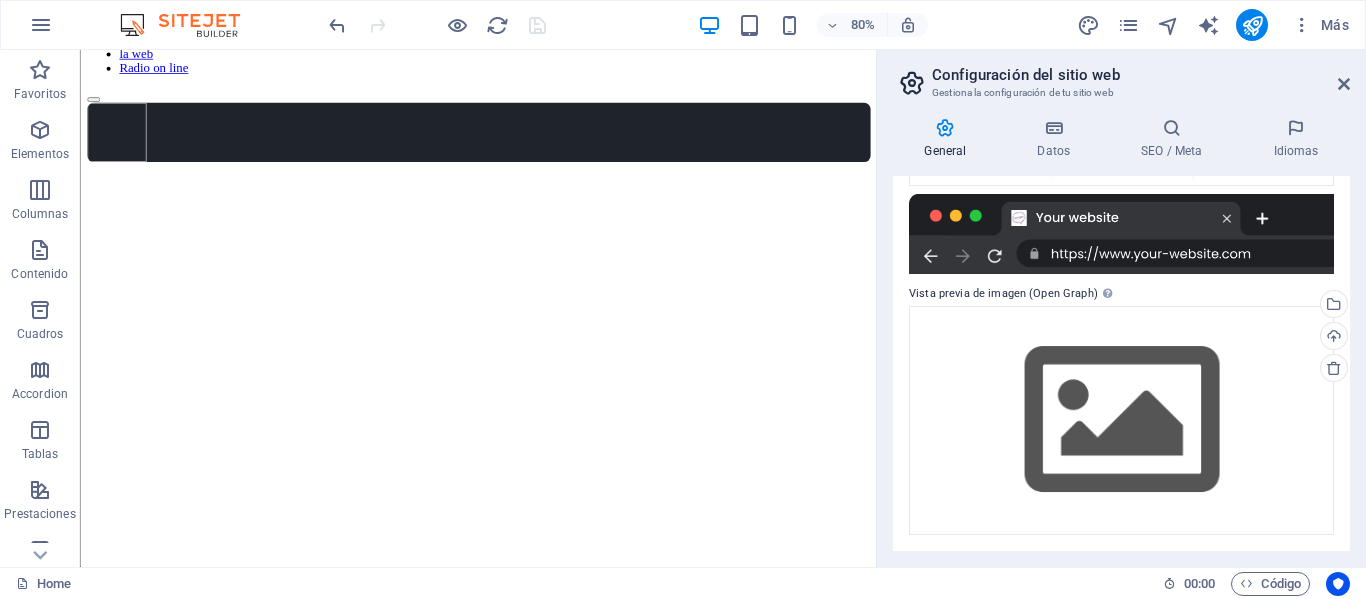 scroll, scrollTop: 0, scrollLeft: 0, axis: both 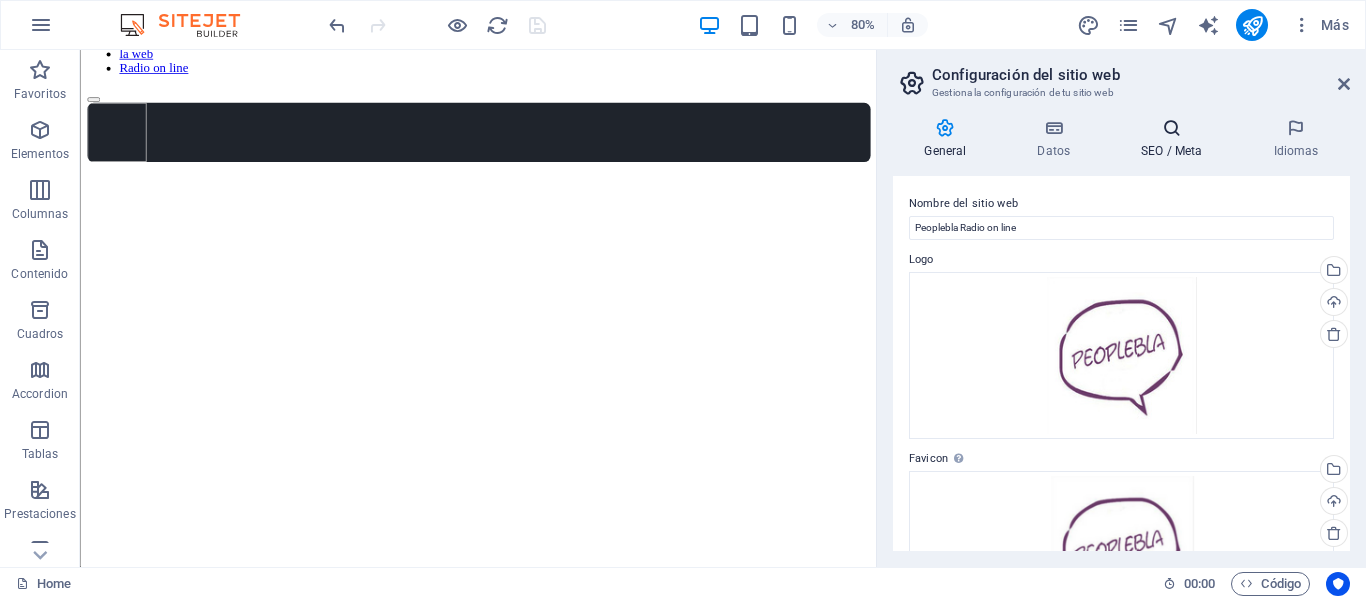 click at bounding box center (1172, 128) 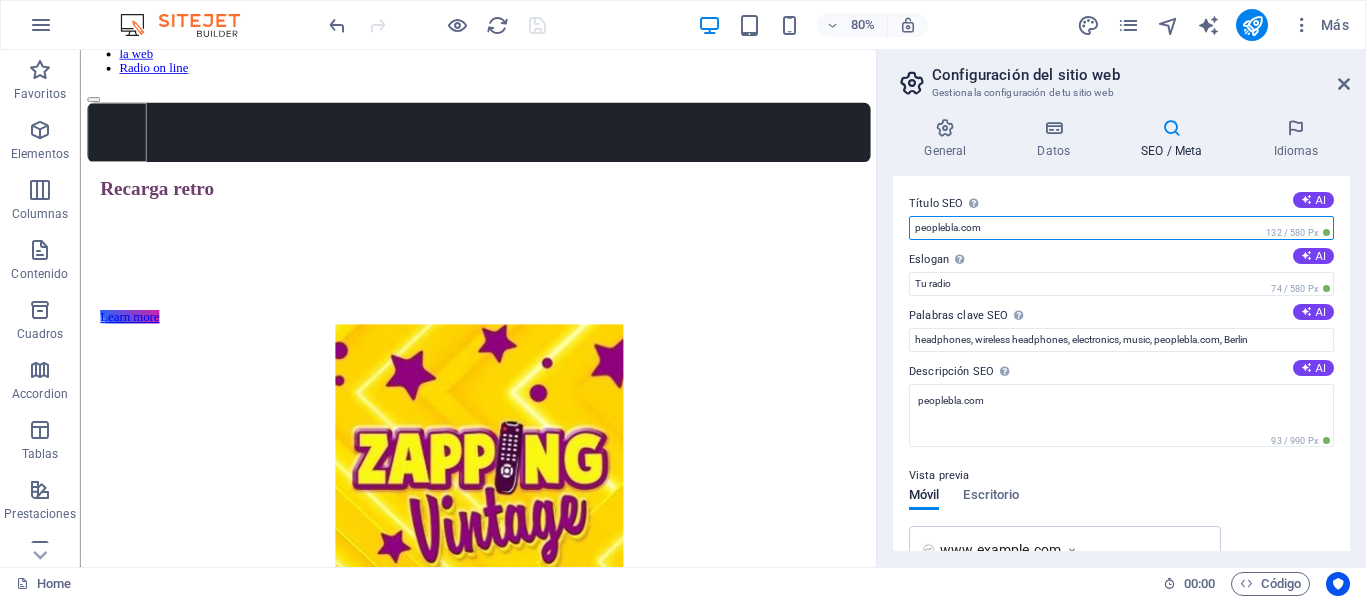 click on "peoplebla.com" at bounding box center (1121, 228) 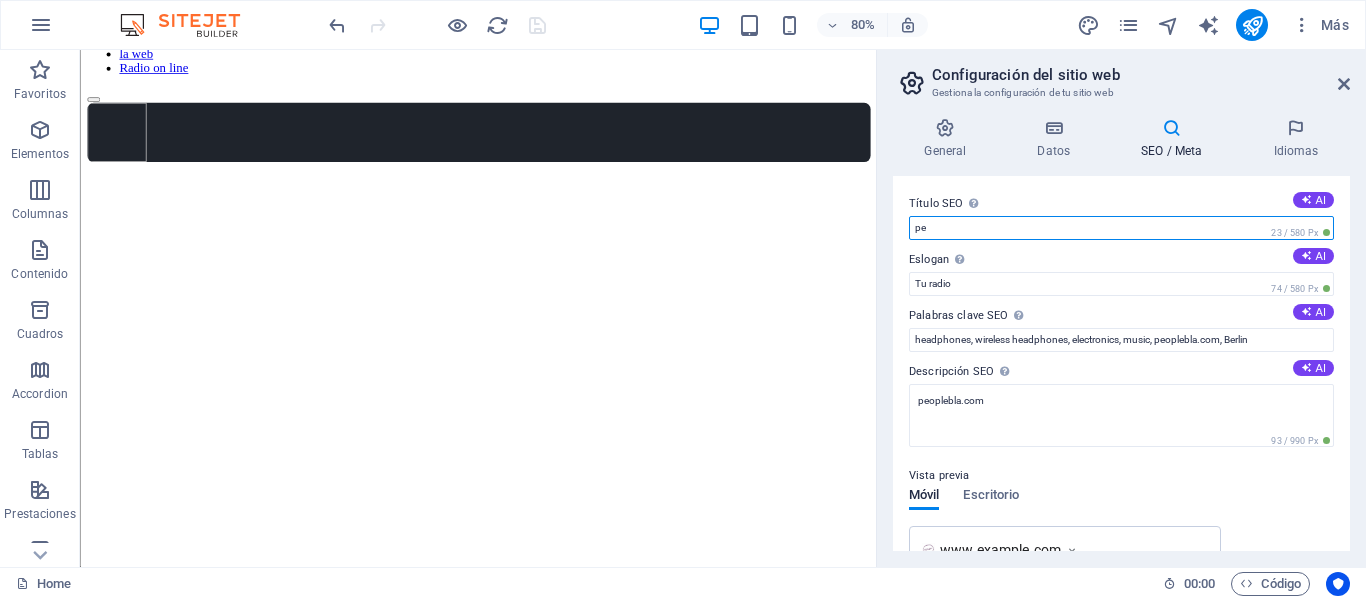 type on "p" 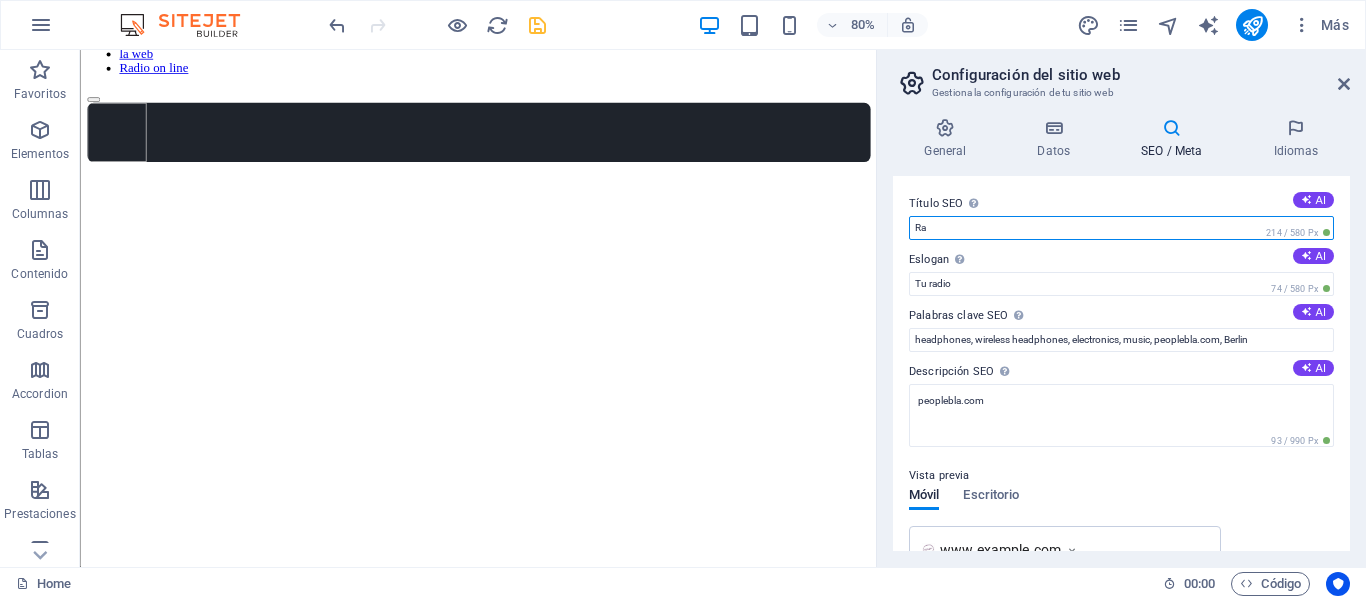 type on "R" 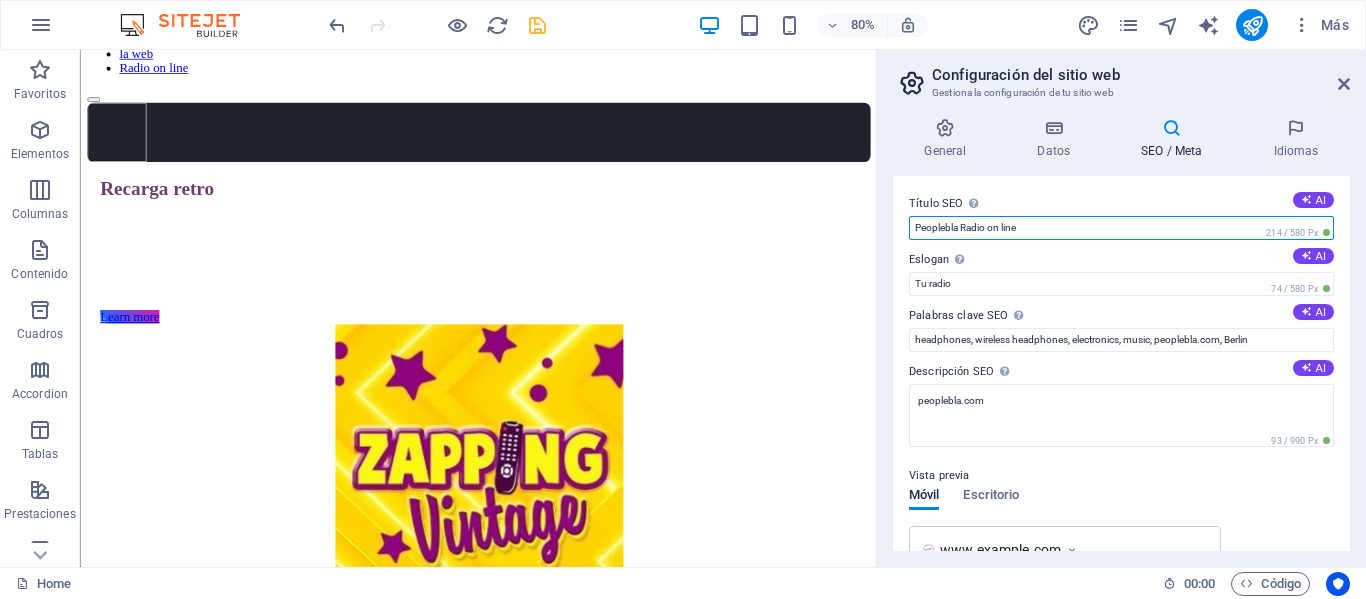 type on "Peoplebla Radio on line" 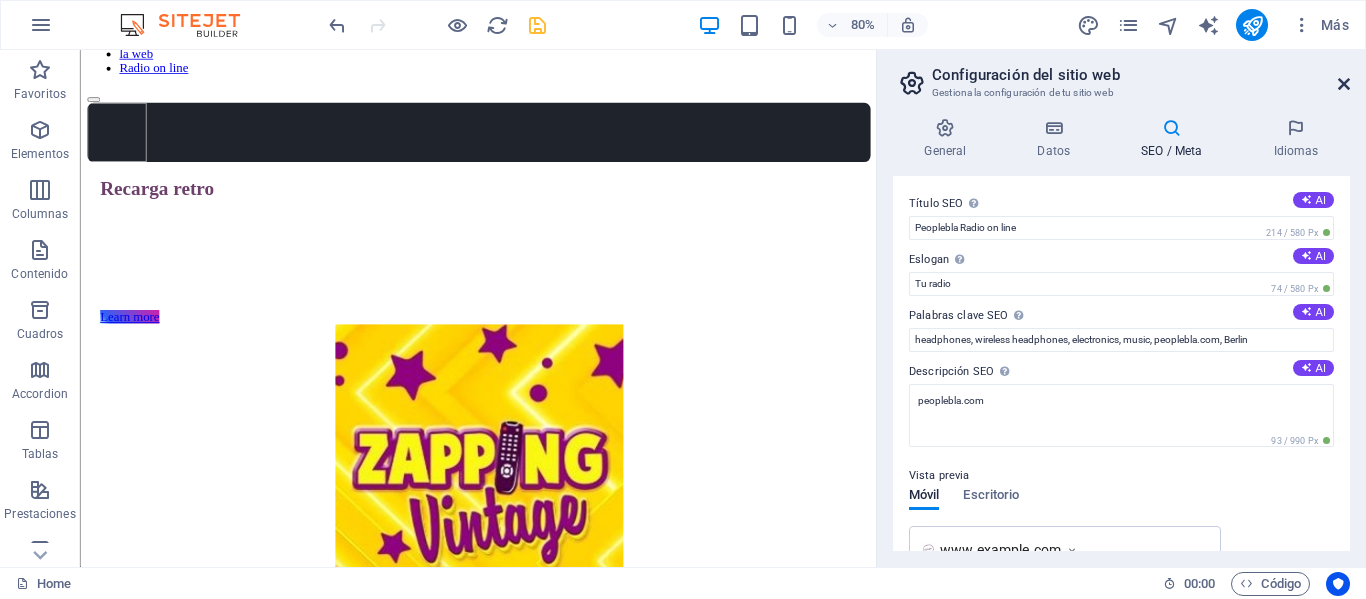 click at bounding box center (1344, 84) 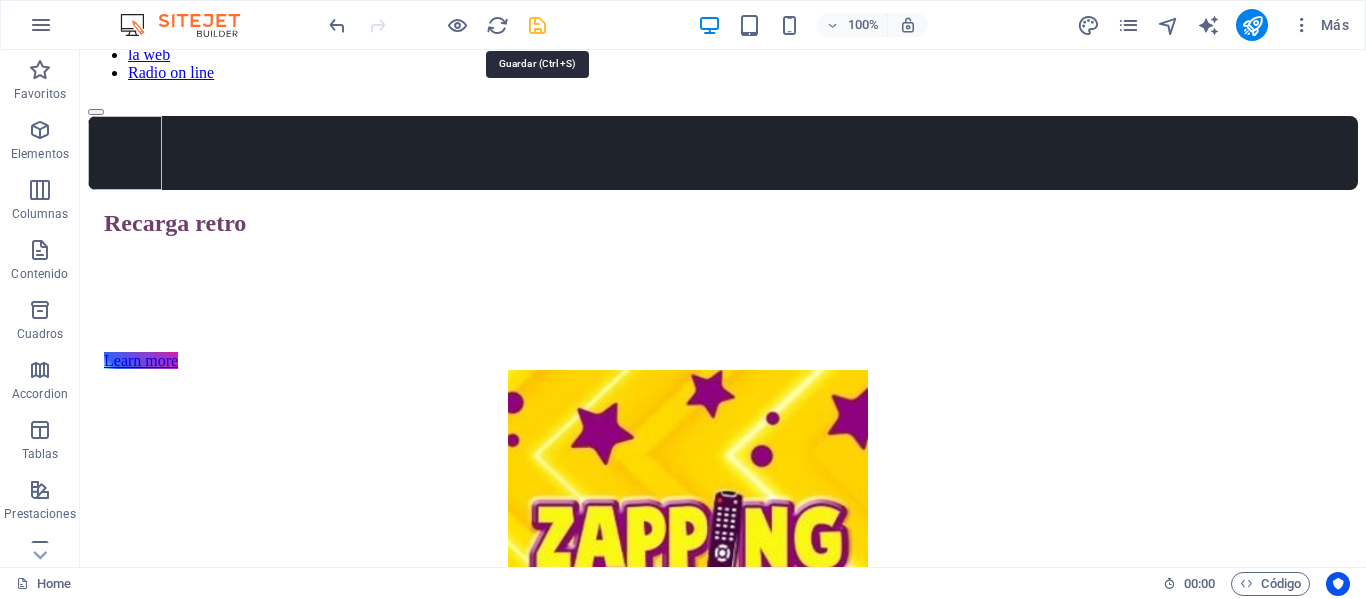click at bounding box center [537, 25] 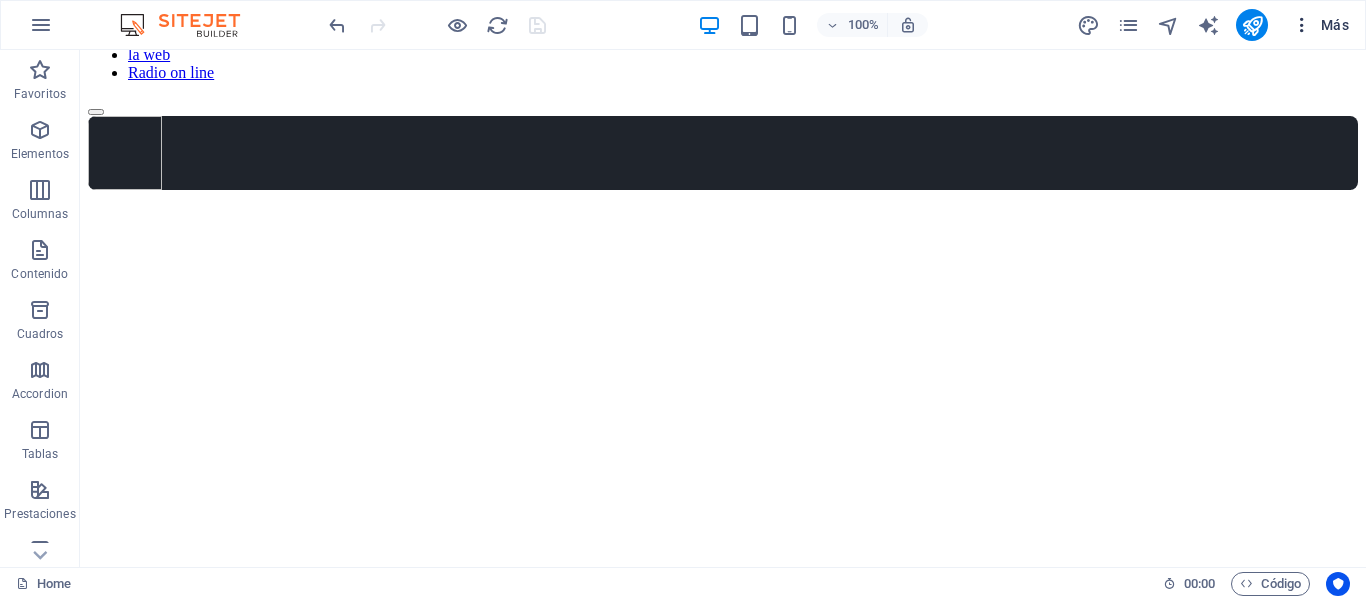 click on "Más" at bounding box center [1320, 25] 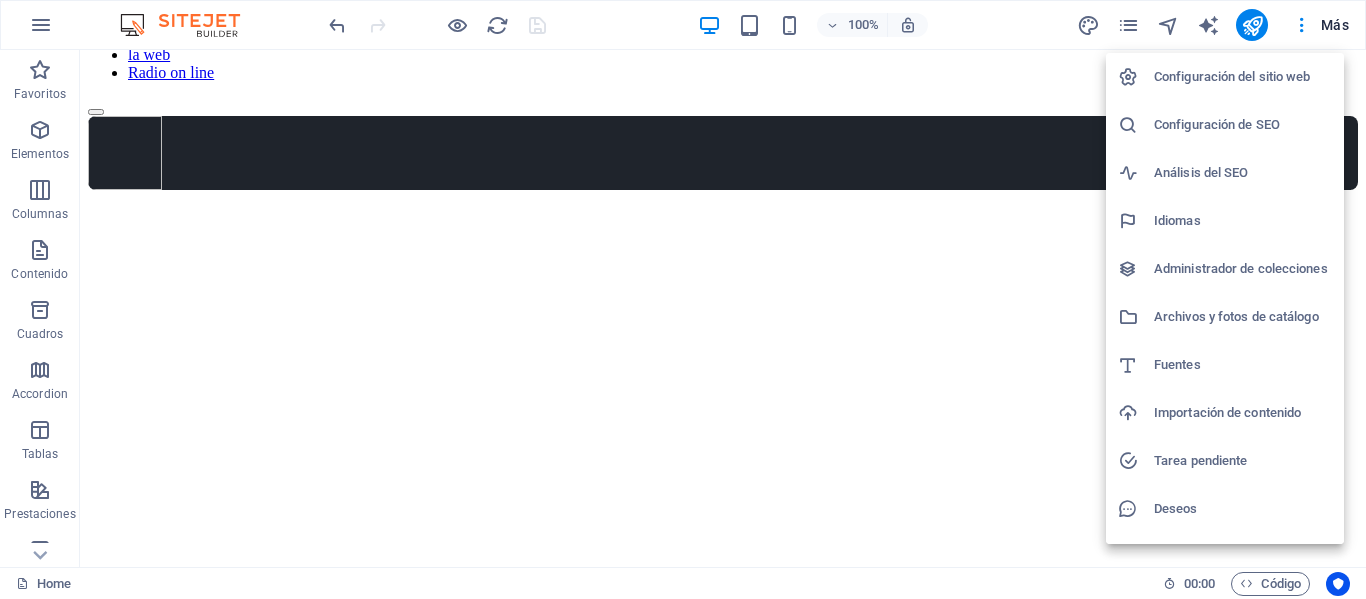 click on "Configuración del sitio web" at bounding box center [1243, 77] 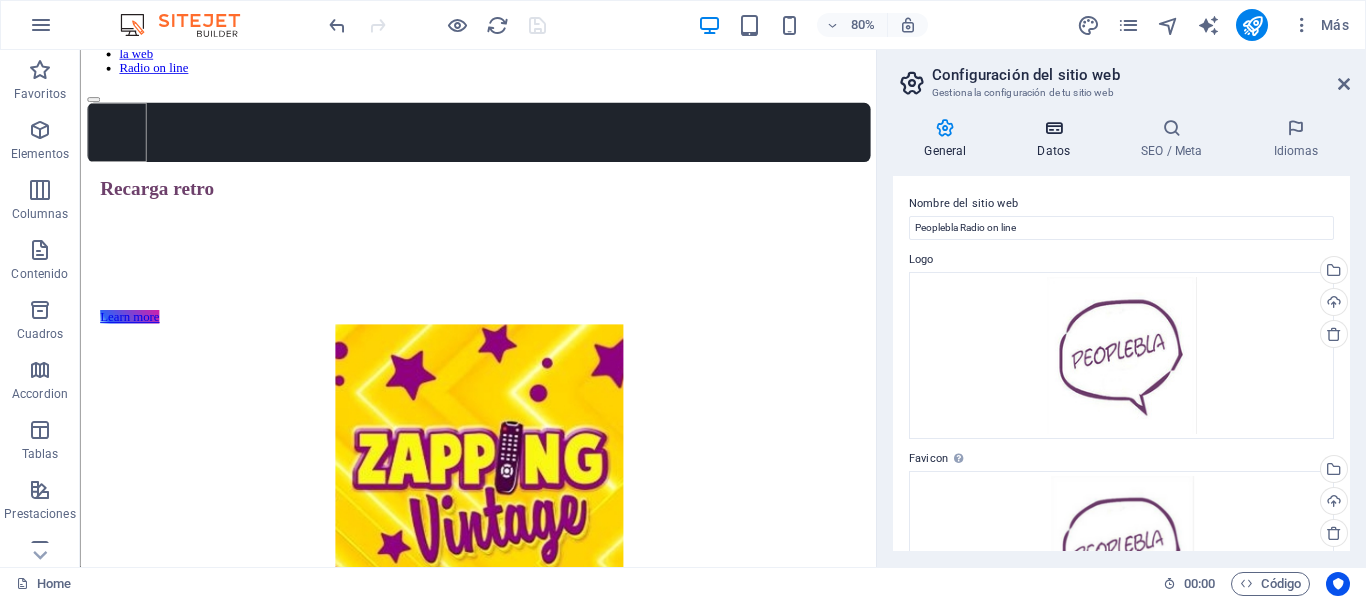 click on "Datos" at bounding box center [1058, 139] 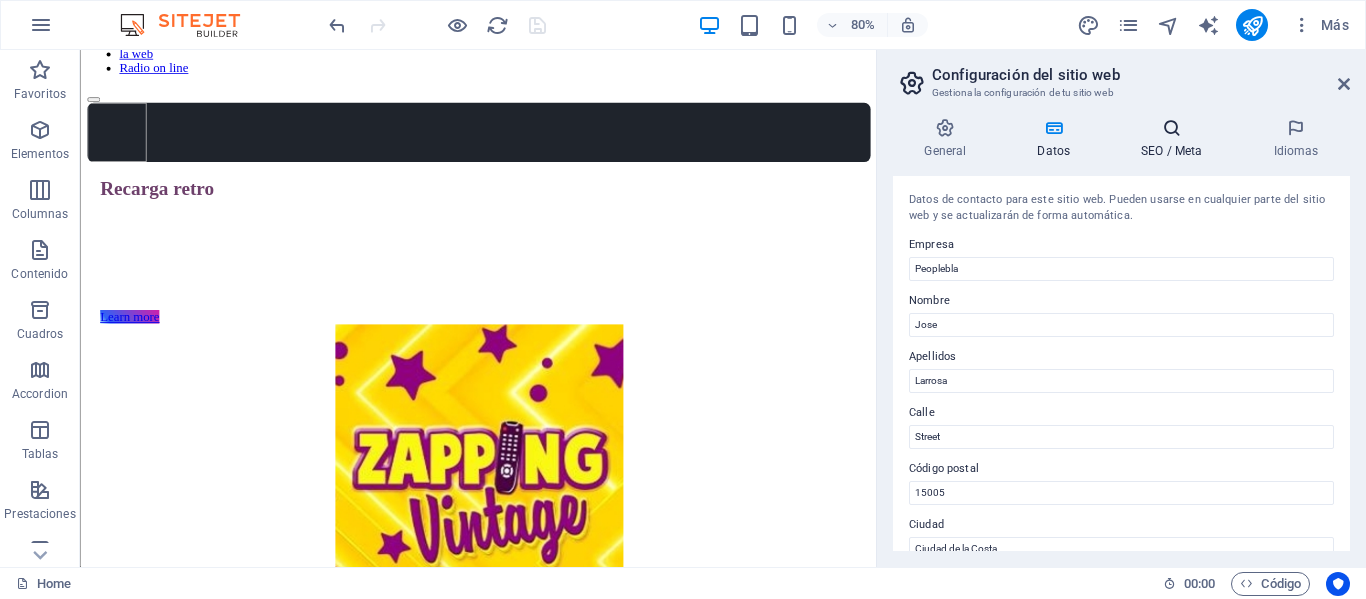 click on "SEO / Meta" at bounding box center [1176, 139] 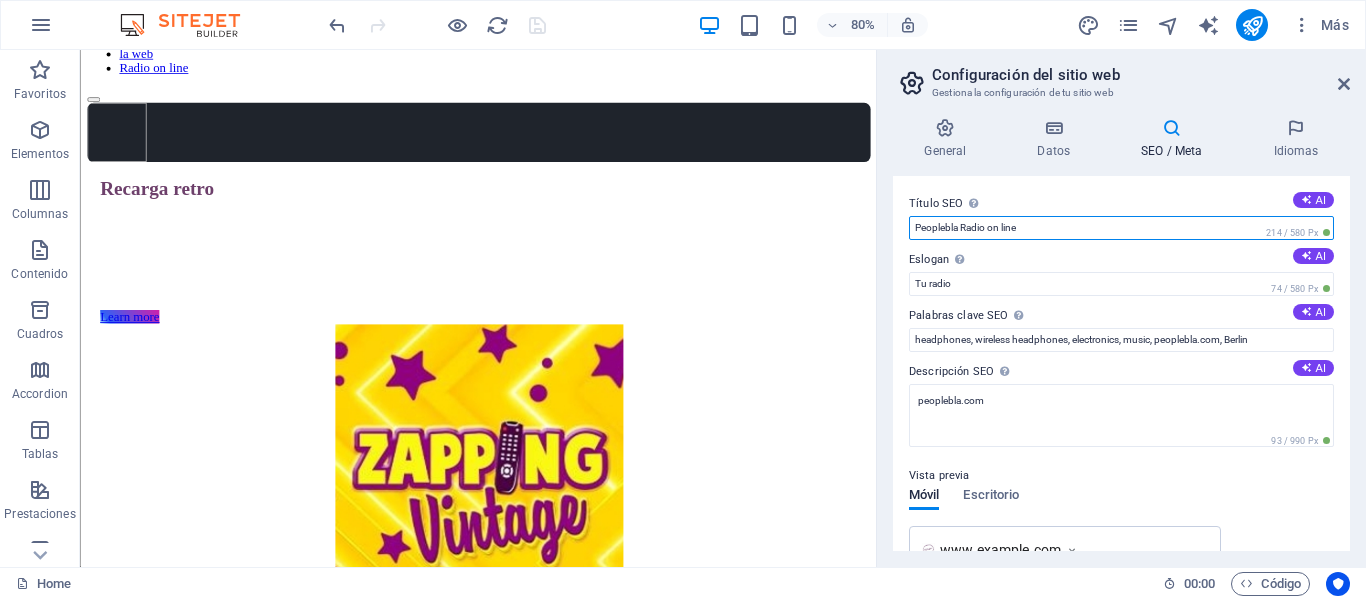 click on "Peoplebla Radio on line" at bounding box center [1121, 228] 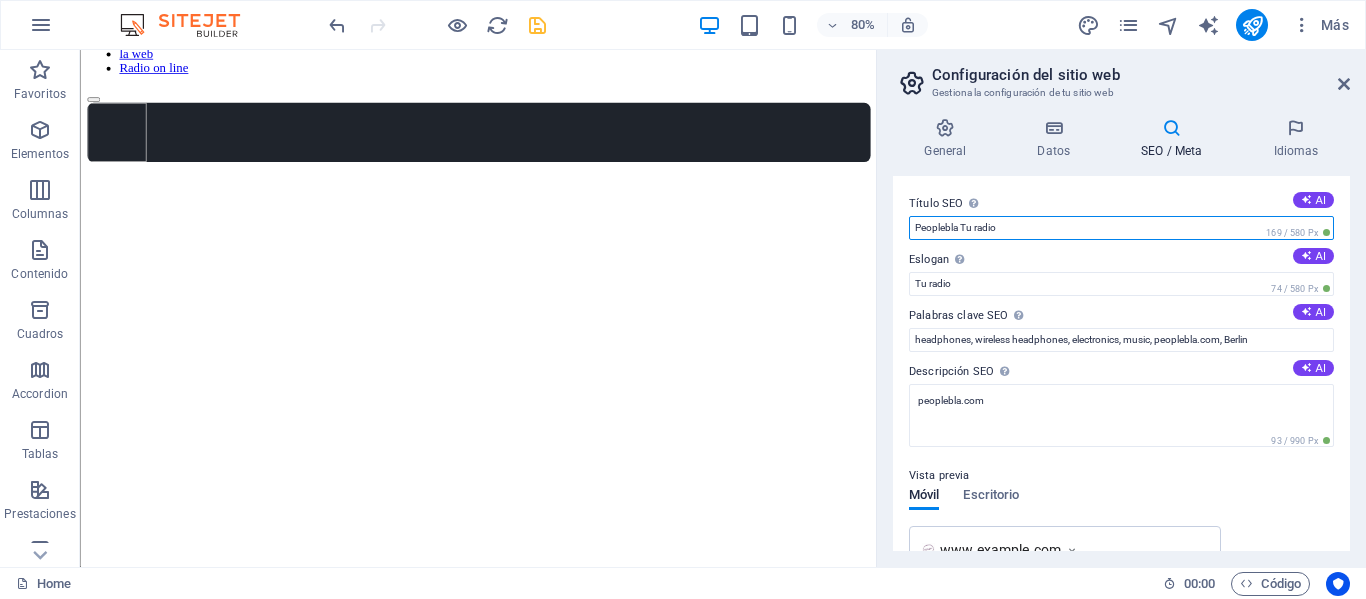 type on "Peoplebla Tu radio" 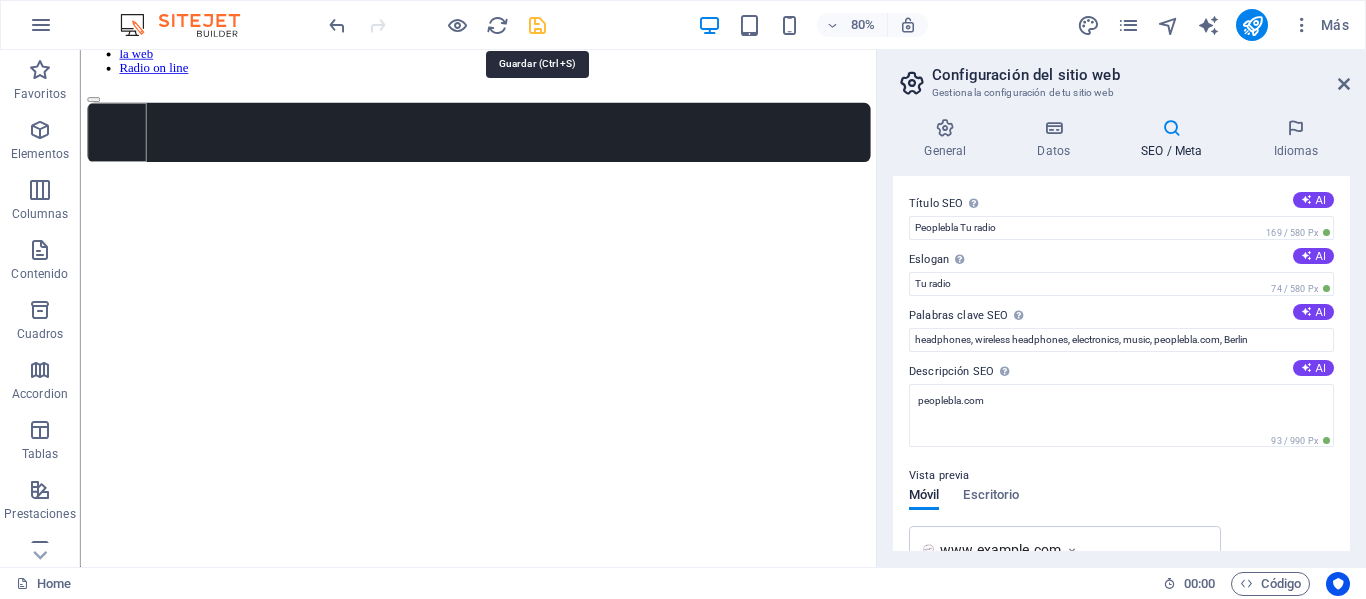 click at bounding box center [537, 25] 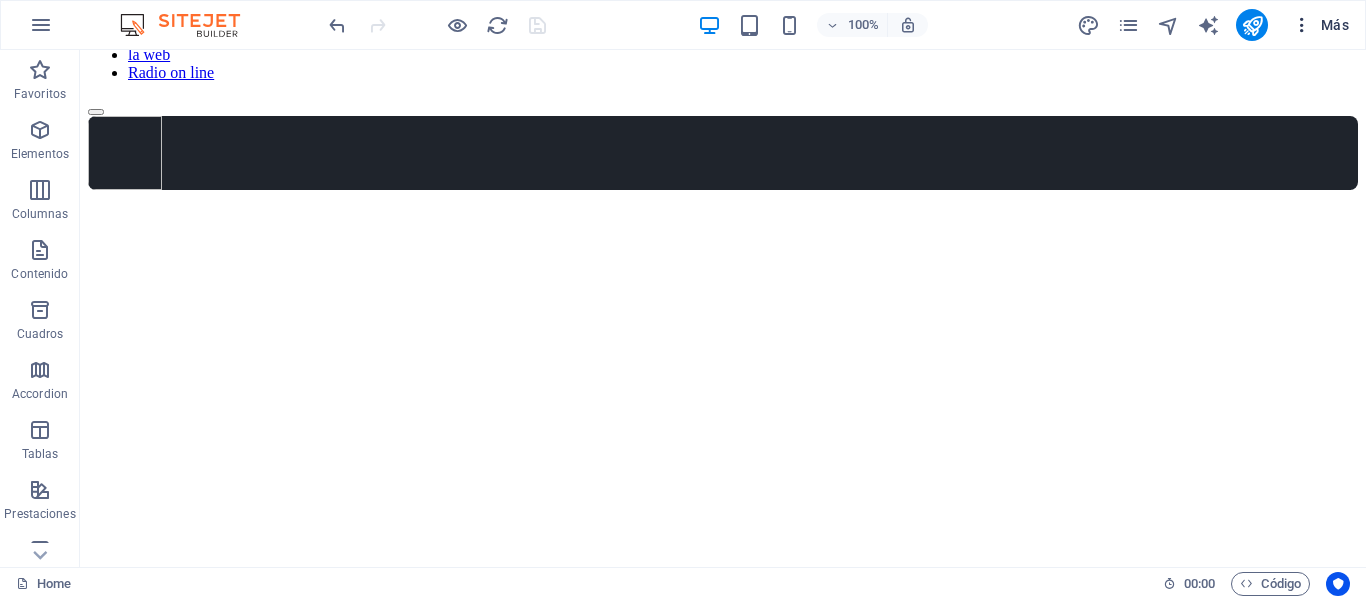 click on "Más" at bounding box center [1320, 25] 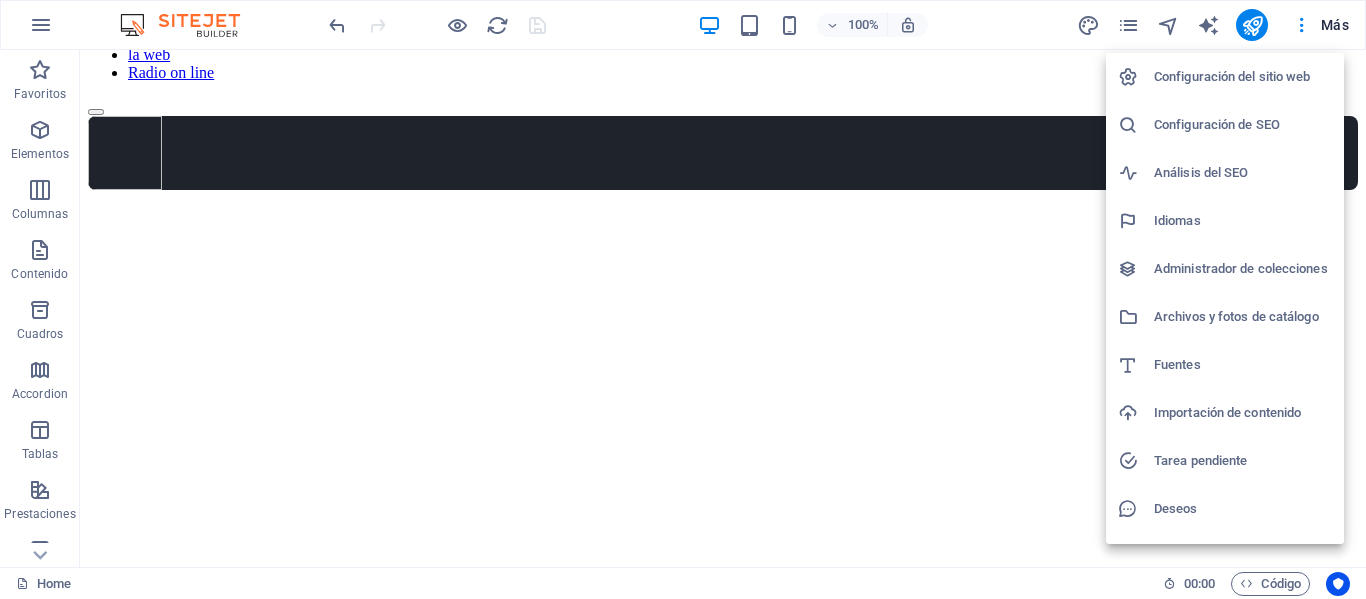 click on "Configuración del sitio web" at bounding box center (1243, 77) 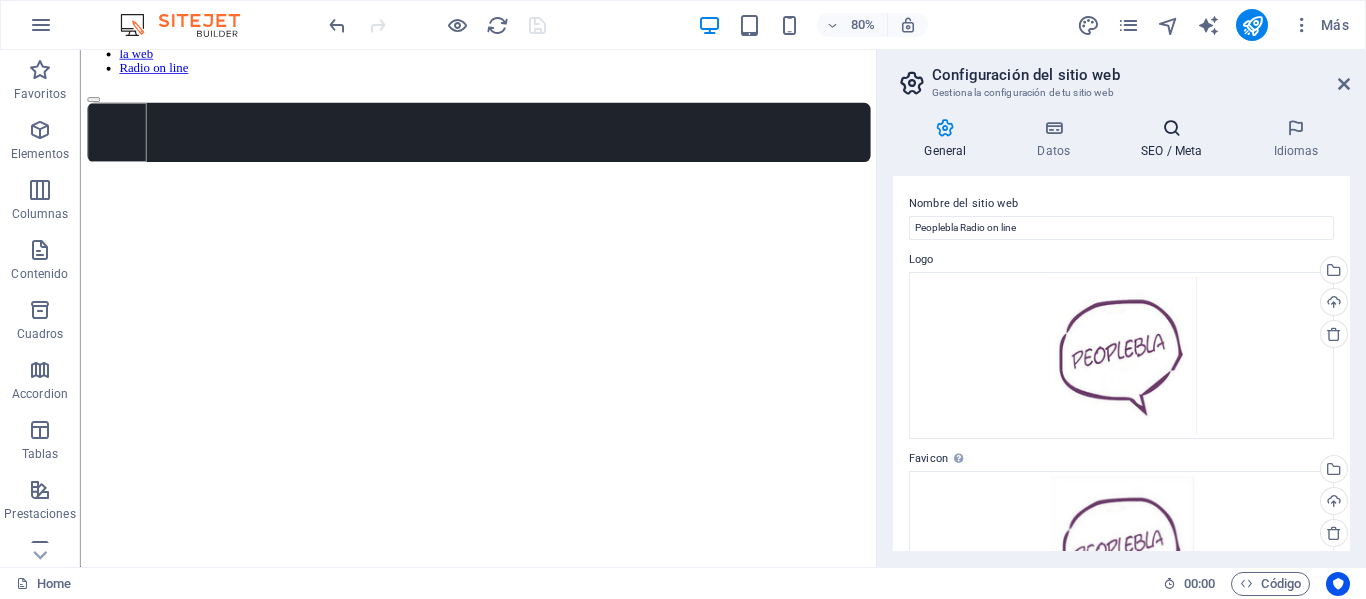 click on "SEO / Meta" at bounding box center (1176, 139) 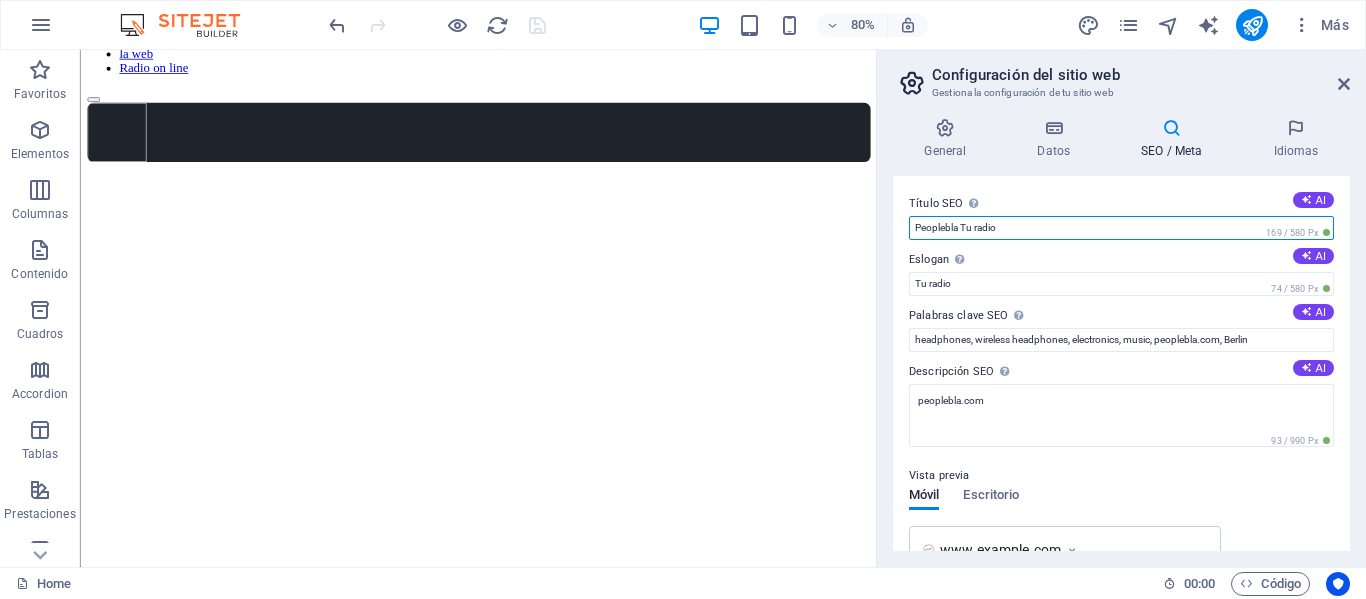 click on "Peoplebla Tu radio" at bounding box center [1121, 228] 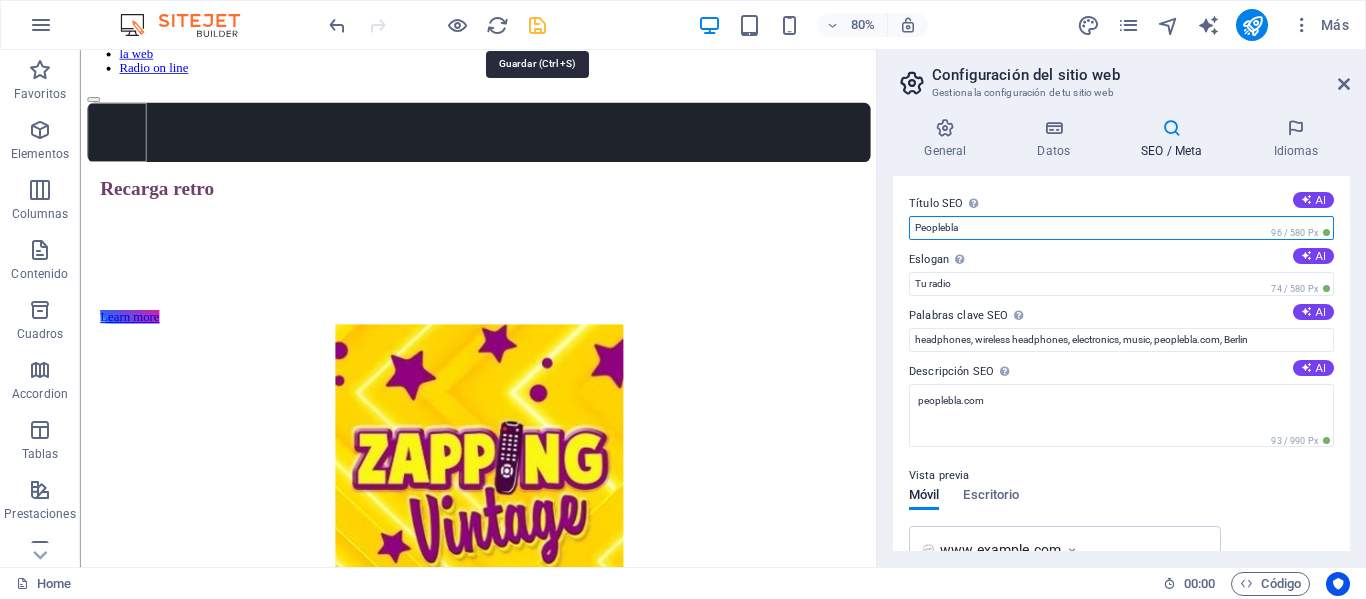 type on "Peoplebla" 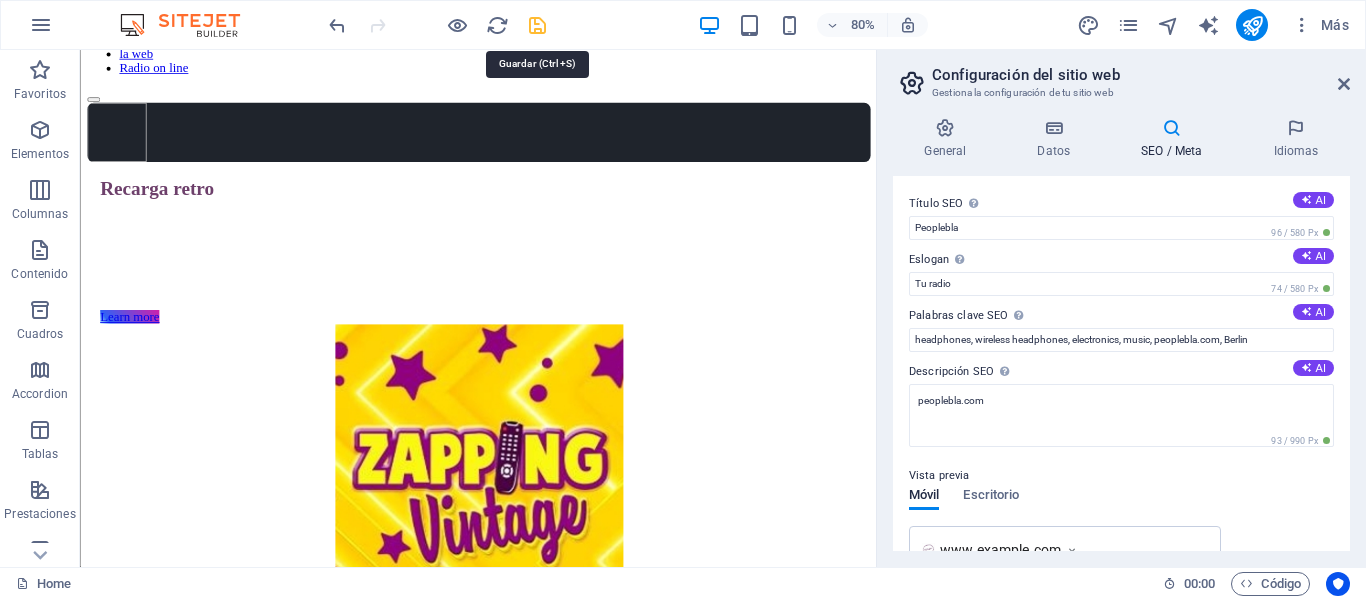 click at bounding box center [537, 25] 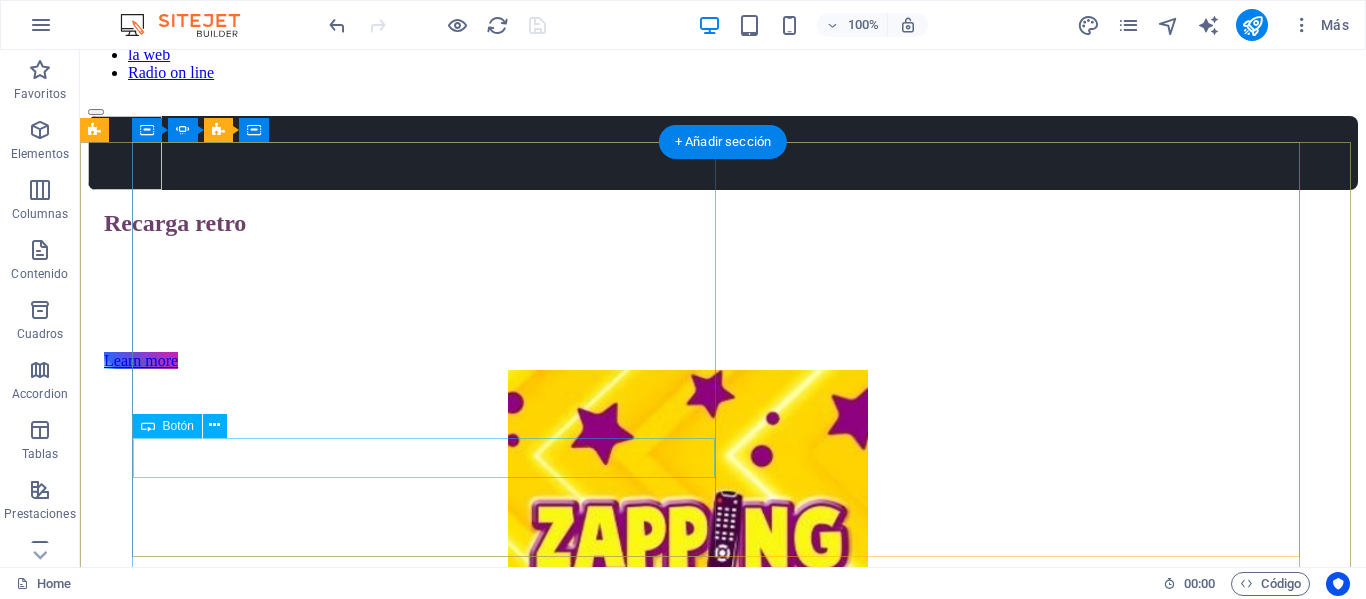 click on "Learn more" at bounding box center (688, 361) 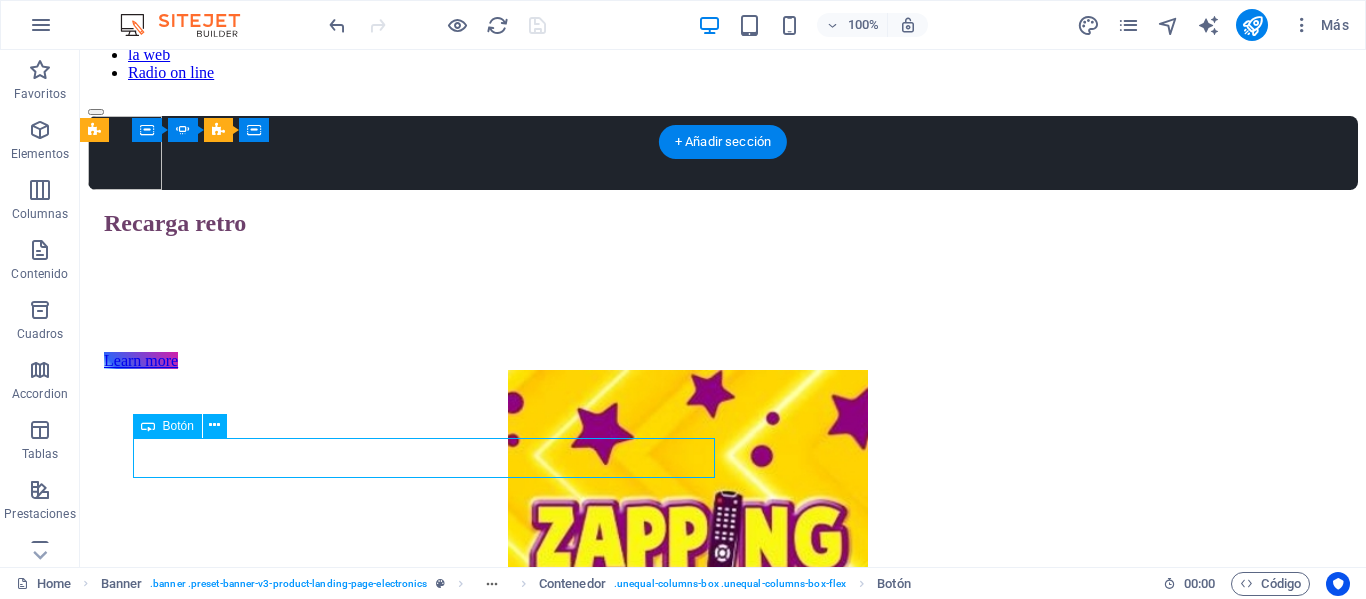 click on "Learn more" at bounding box center (688, 361) 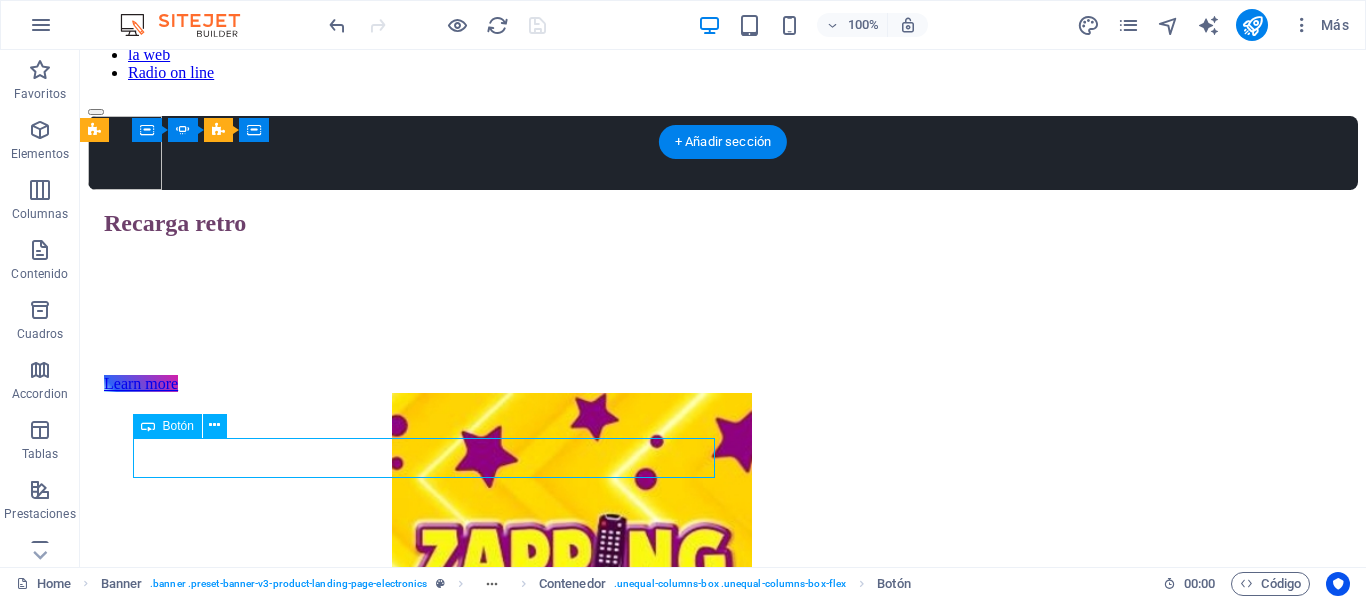 select 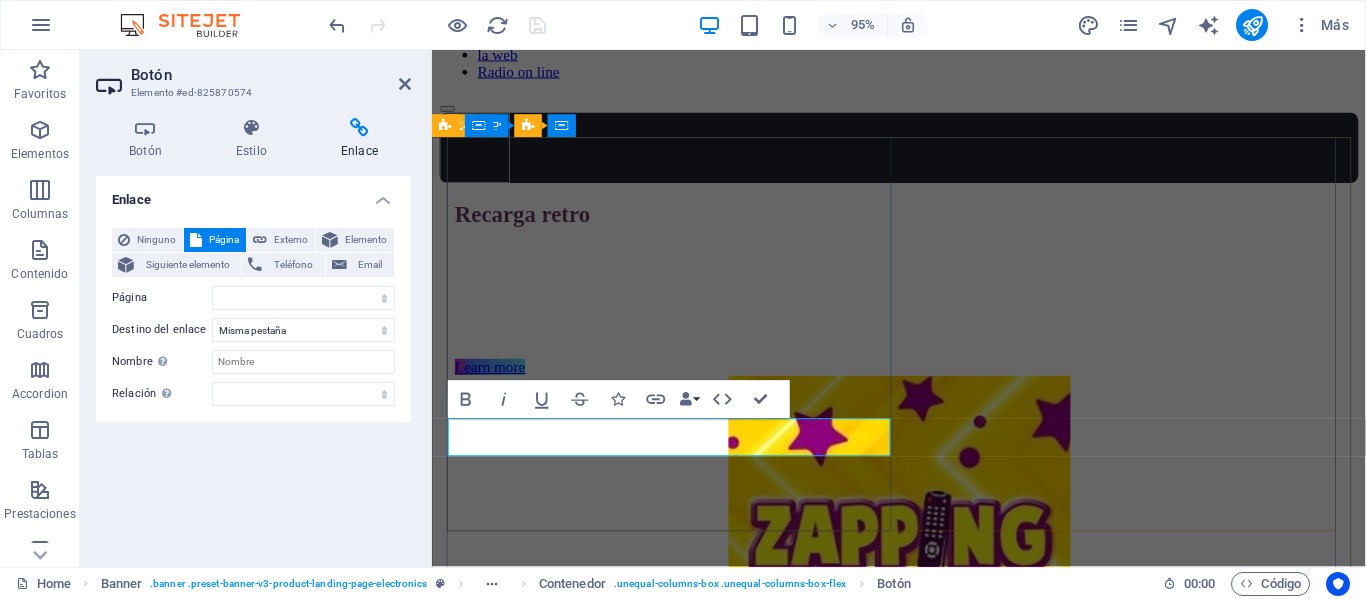 type 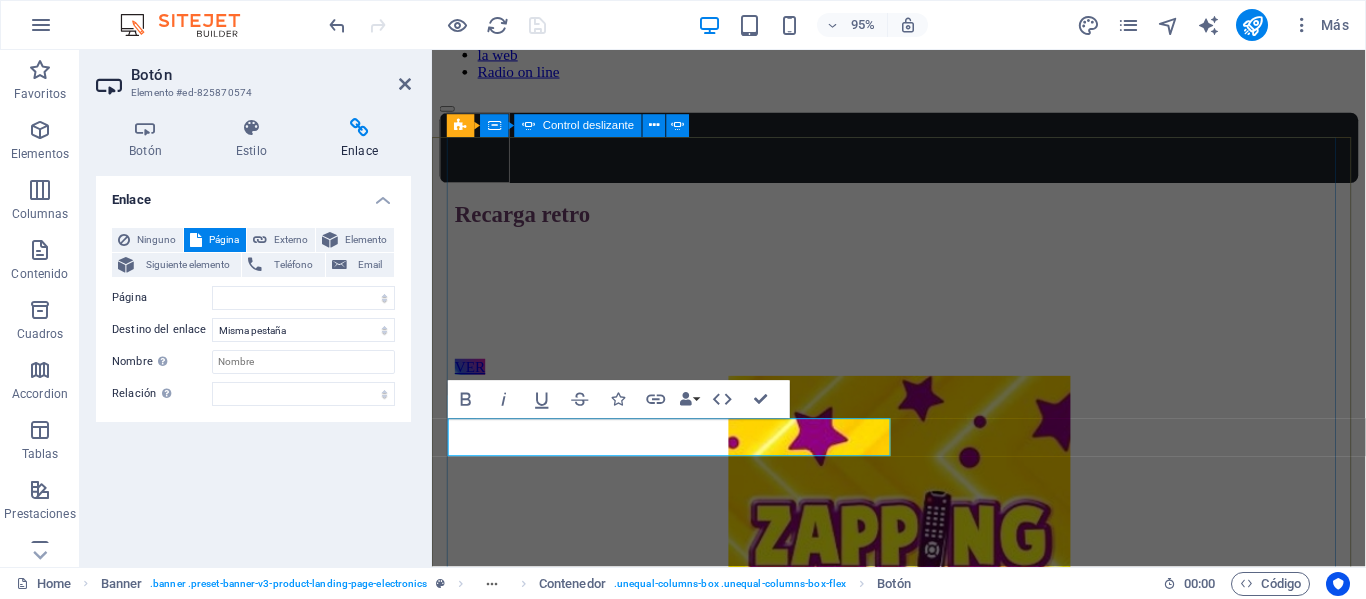 click on "Recarga retro Simón Gerlei y Nicolás Balletto conducen un programa que nos lleva en un viaje en el tiempo por épocas pasadas y recuerdos. VER Sentido Común Raúl Olivera conduce un magazine con temas de actualidad, invitados y mucho más.. Una re-transmisión de Atlántida FM 89.9 VER La noche Un podcast de estilo intimista conducido por José Larrosa con noticias, entrevistas, esoterismo y mucho más..  VER" at bounding box center [923, 1638] 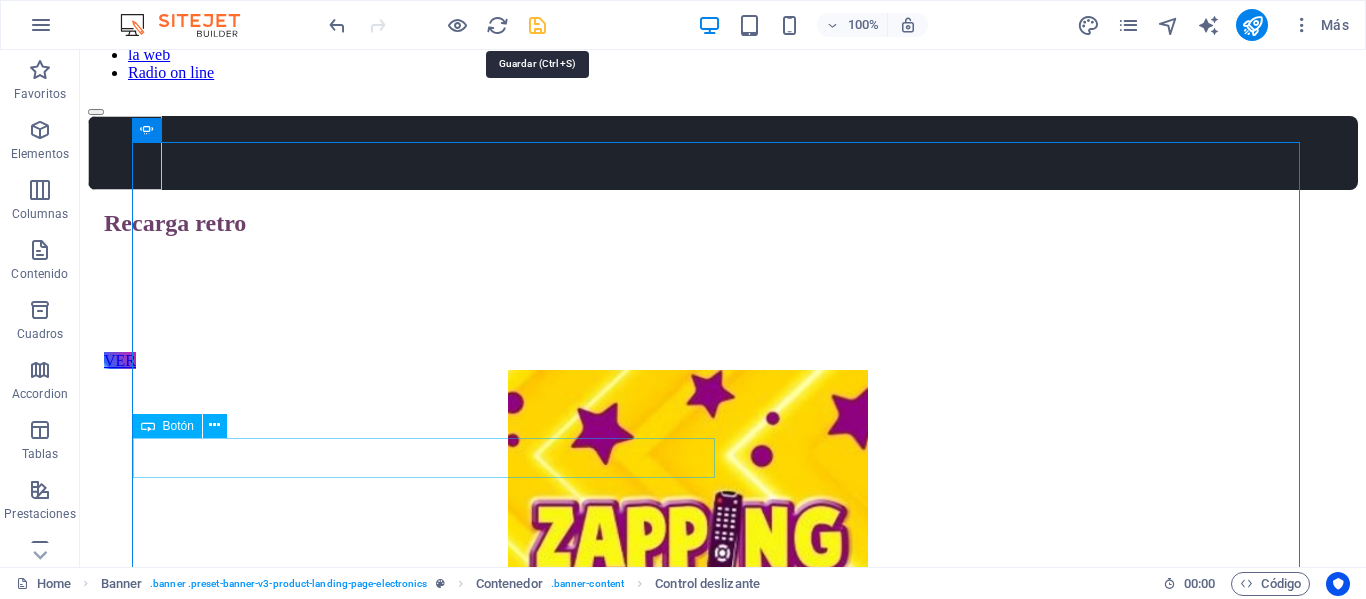 click at bounding box center (537, 25) 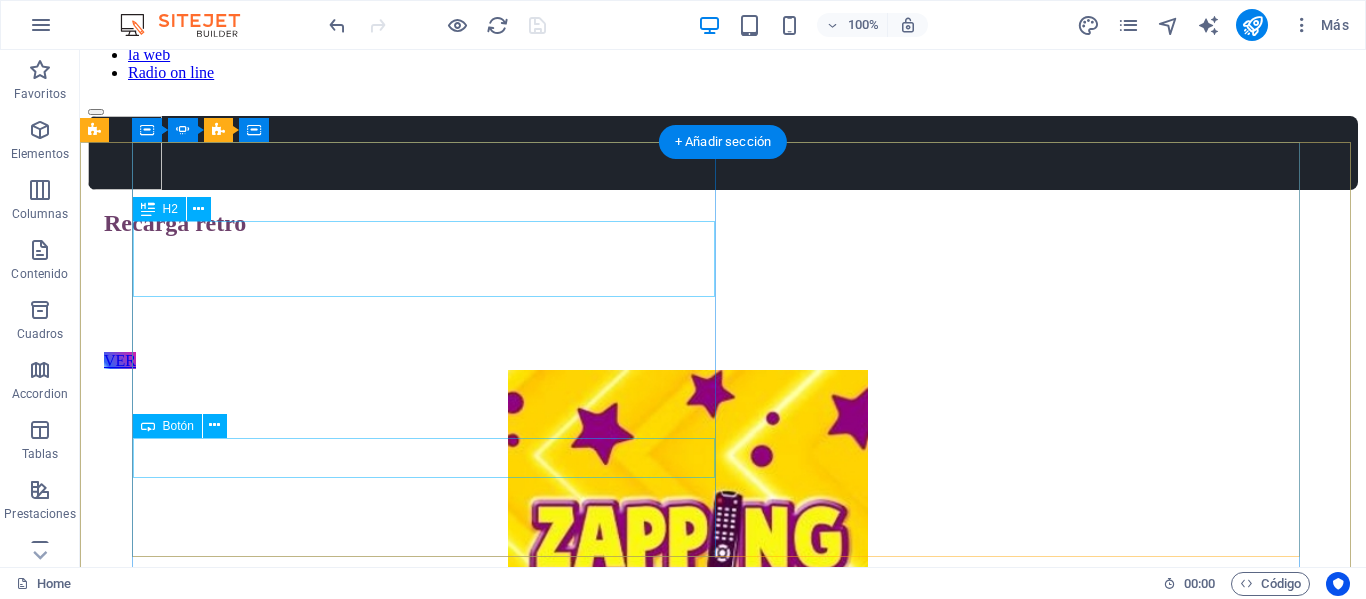 click on "Recarga retro" at bounding box center (688, 223) 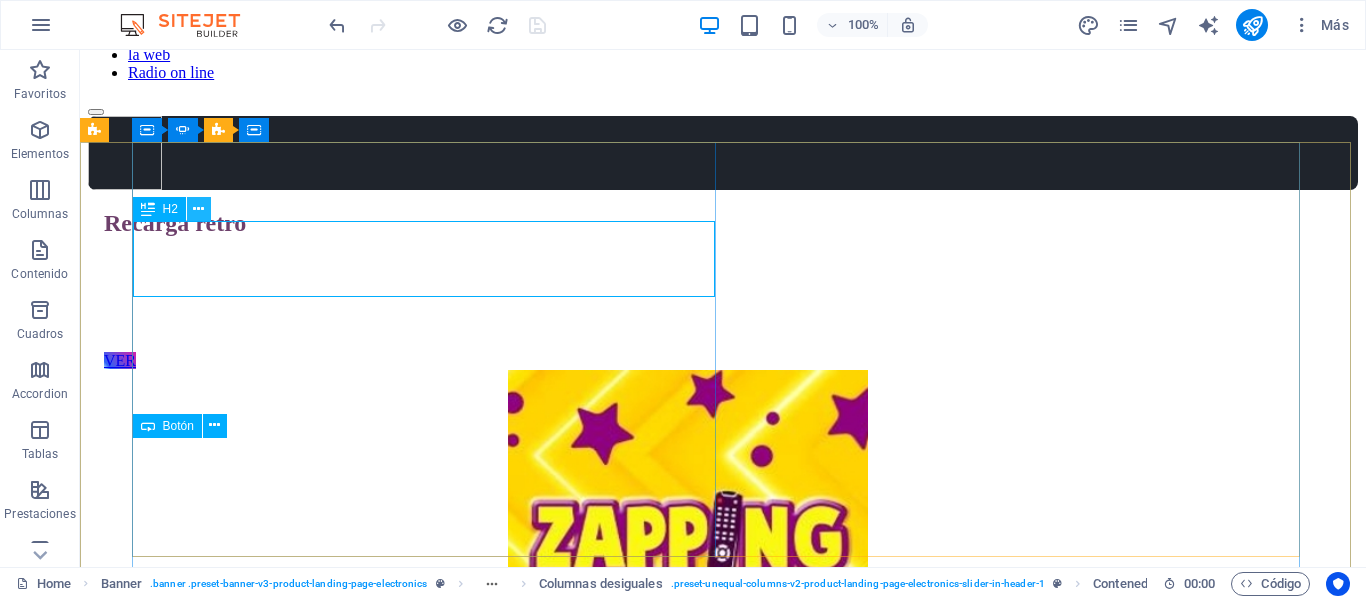 click at bounding box center [198, 209] 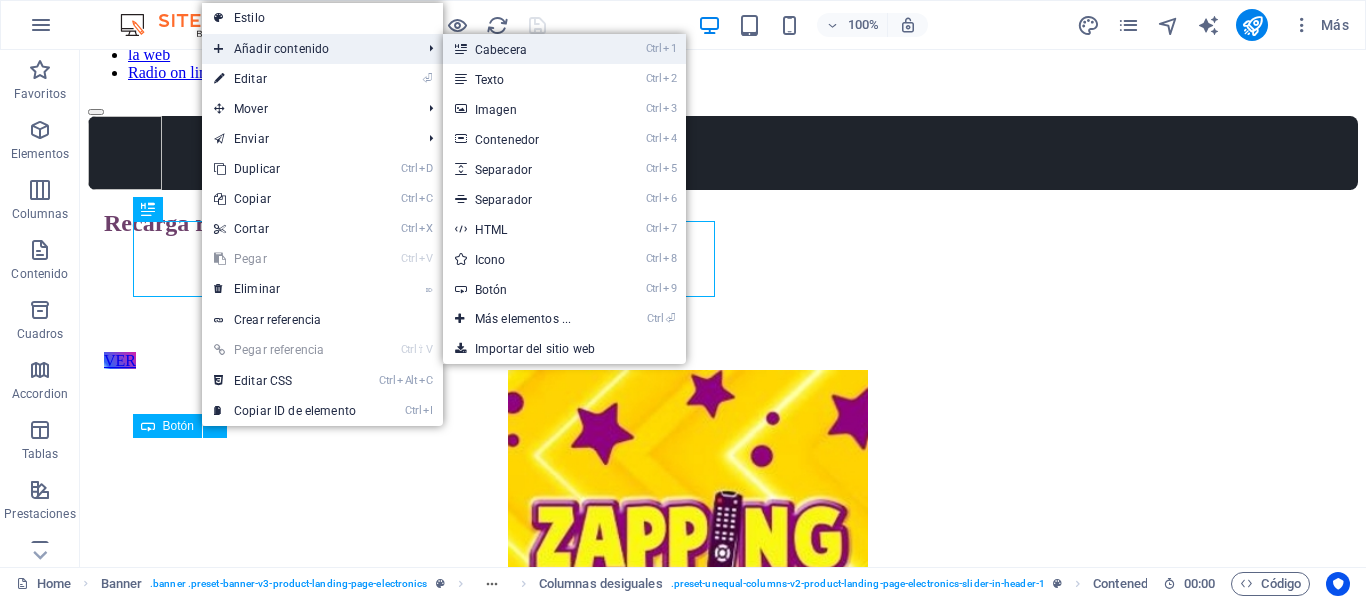 click on "Ctrl 1  Cabecera" at bounding box center (527, 49) 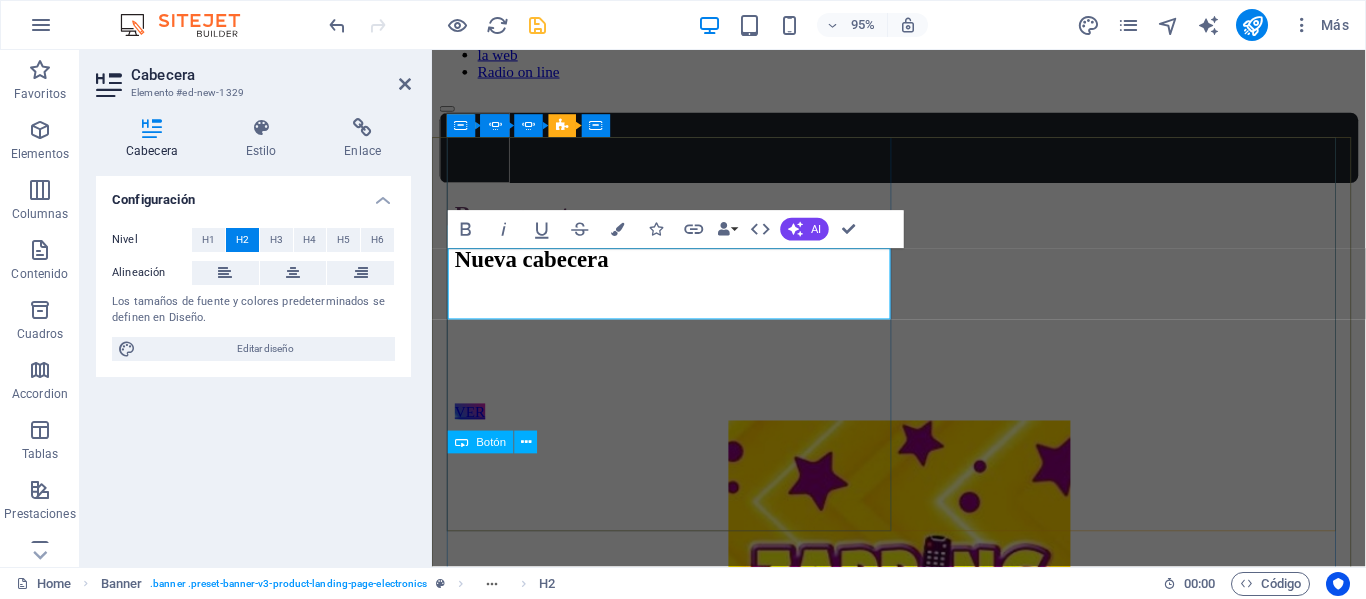 click on "Nueva cabecera" at bounding box center [924, 270] 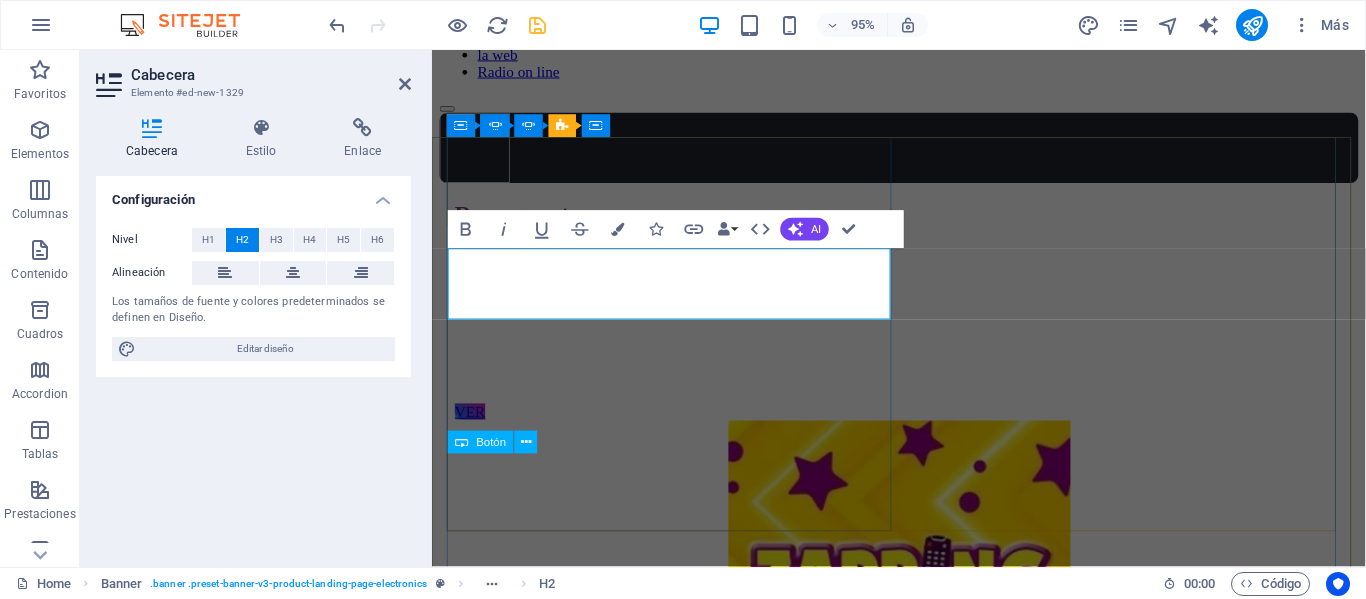 type 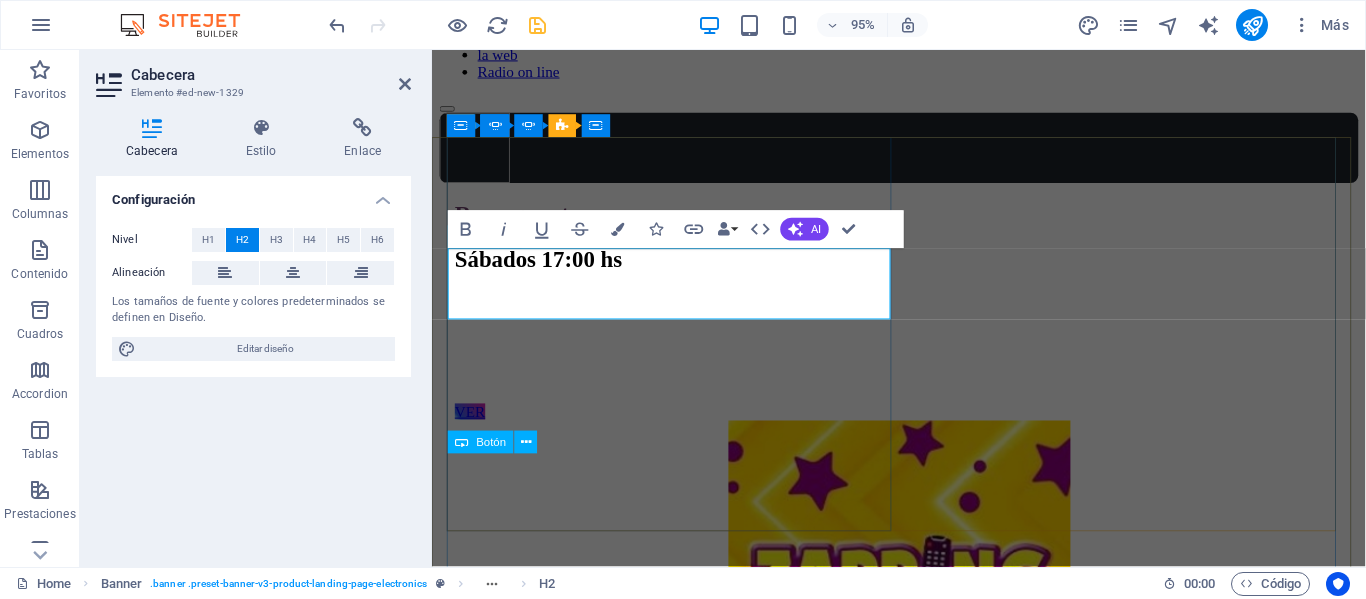 scroll, scrollTop: 62, scrollLeft: 0, axis: vertical 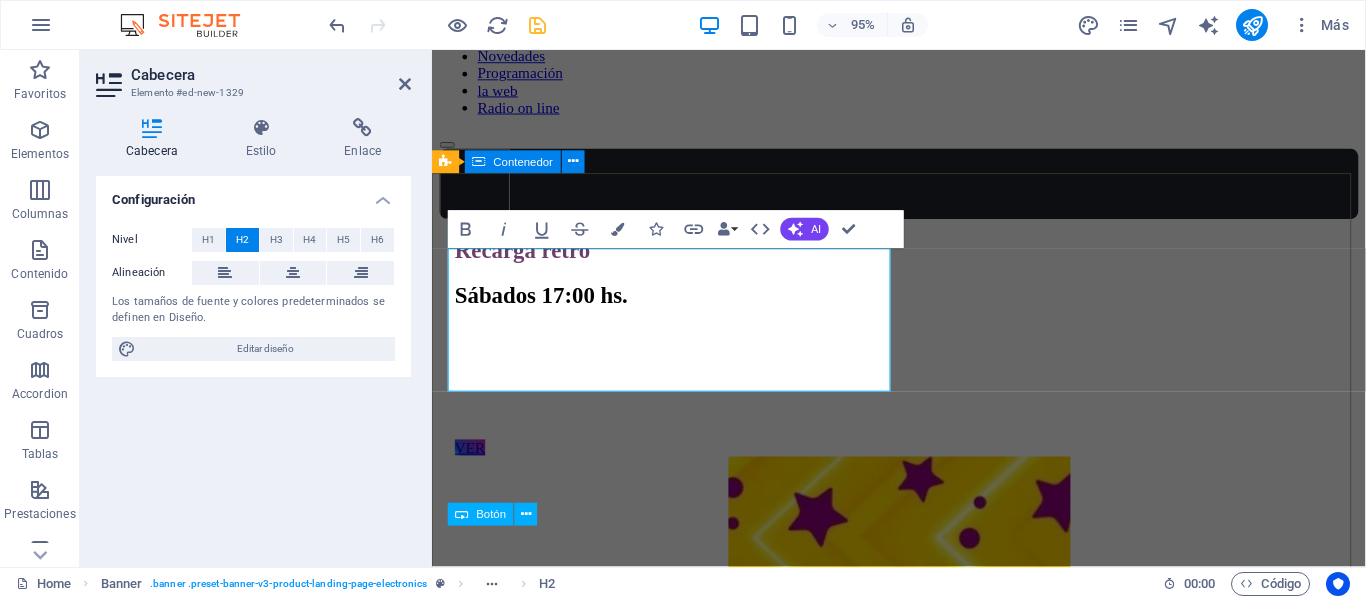 click on "Recarga retro ​Sábados 17:00 hs. Simón Gerlei y Nicolás Balletto conducen un programa que nos lleva en un viaje en el tiempo por épocas pasadas y recuerdos. VER Sentido Común Raúl Olivera conduce un magazine con temas de actualidad, invitados y mucho más.. Una re-transmisión de Atlántida FM 89.9 VER La noche Un podcast de estilo intimista conducido por José Larrosa con noticias, entrevistas, esoterismo y mucho más..  VER" at bounding box center (923, 1699) 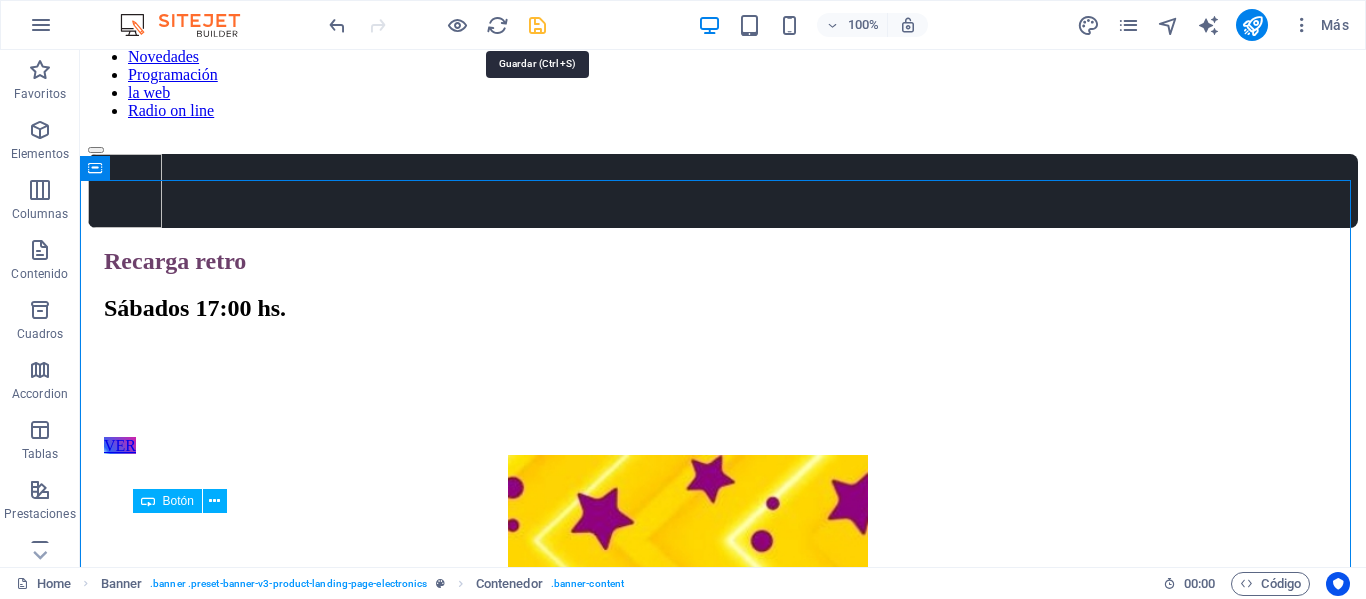 click at bounding box center (537, 25) 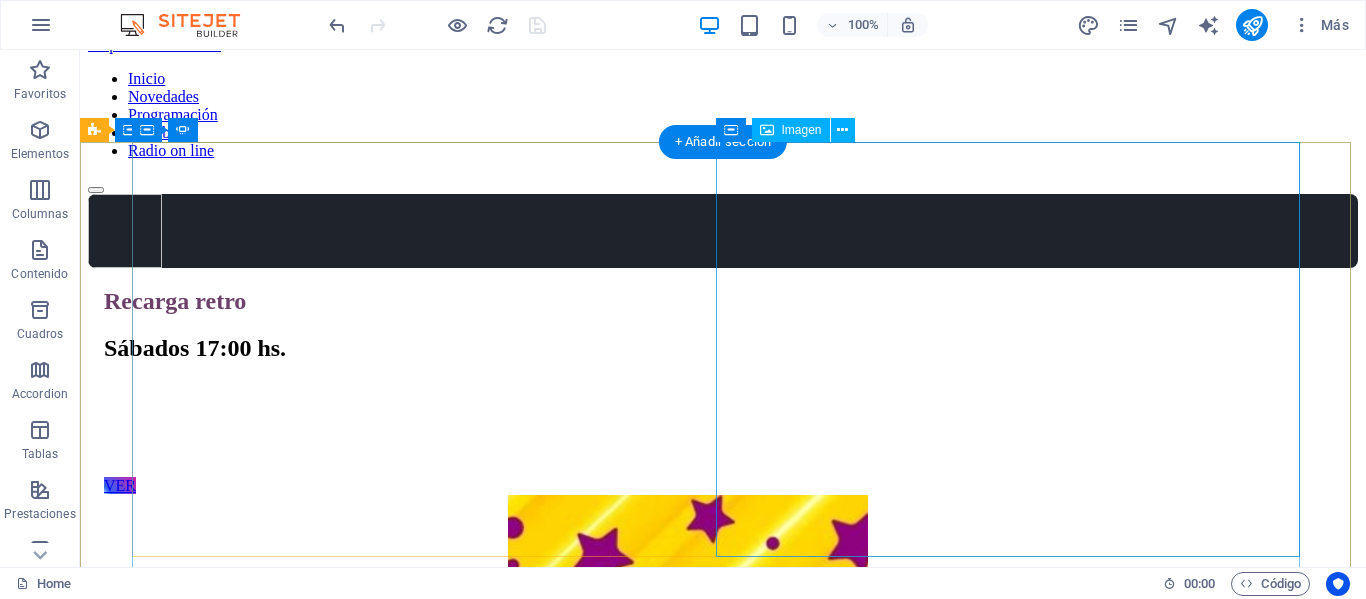 scroll, scrollTop: 0, scrollLeft: 0, axis: both 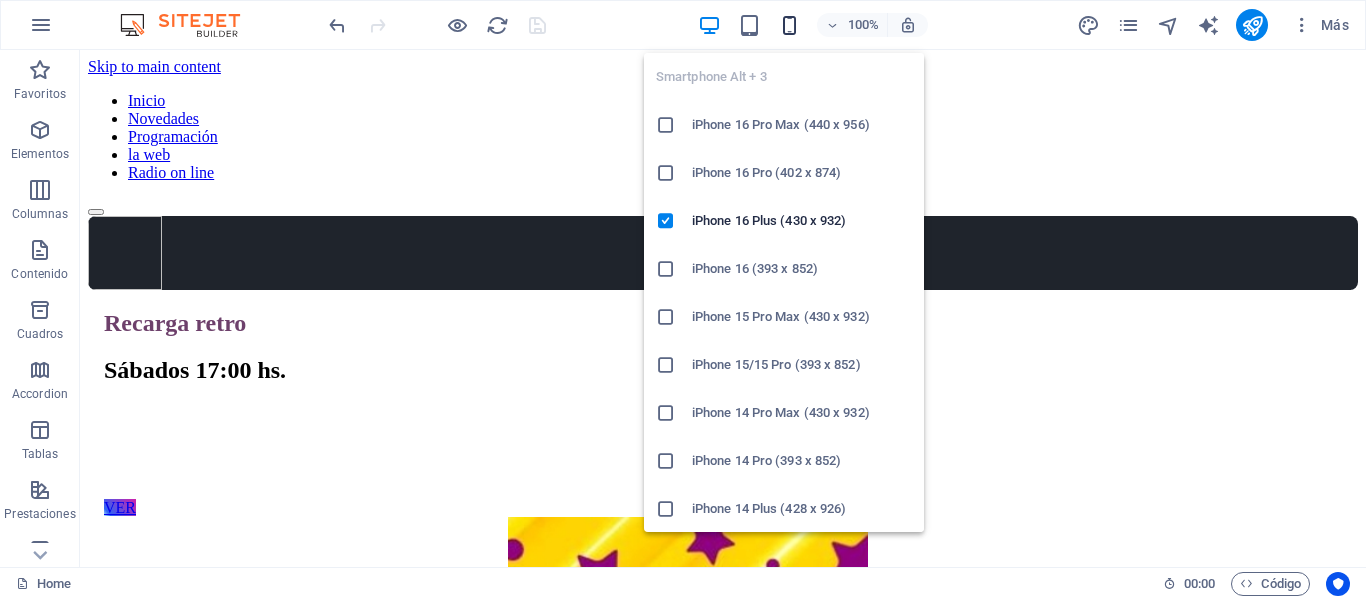 click at bounding box center [789, 25] 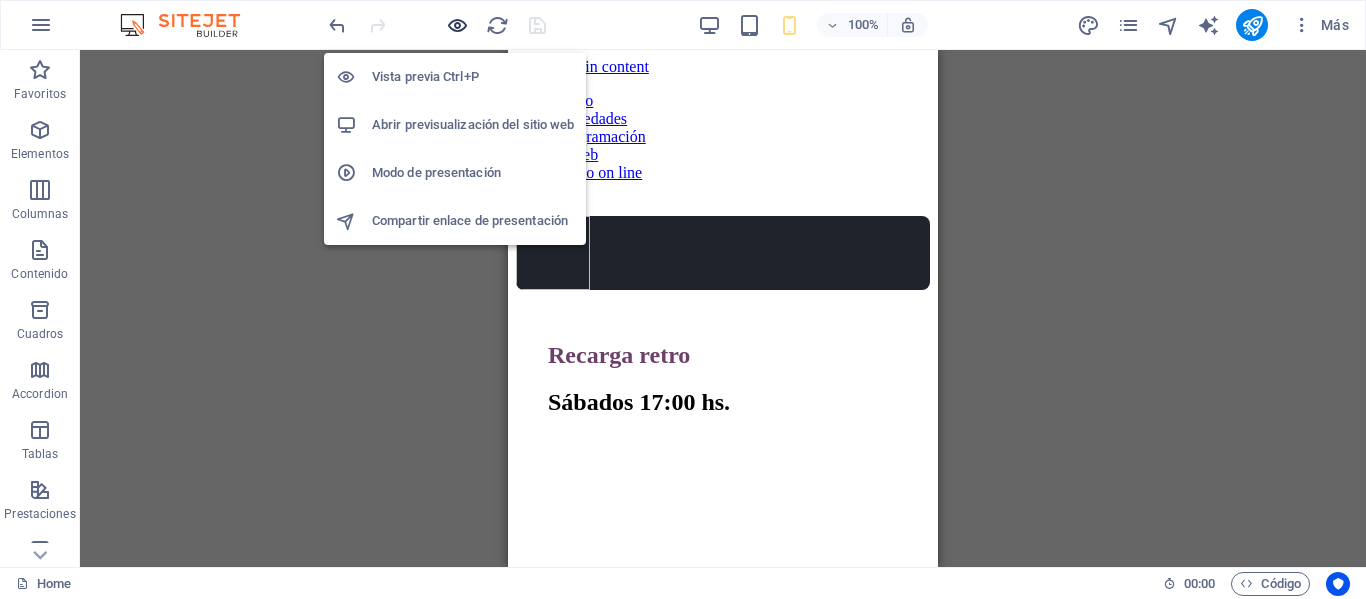 click at bounding box center [457, 25] 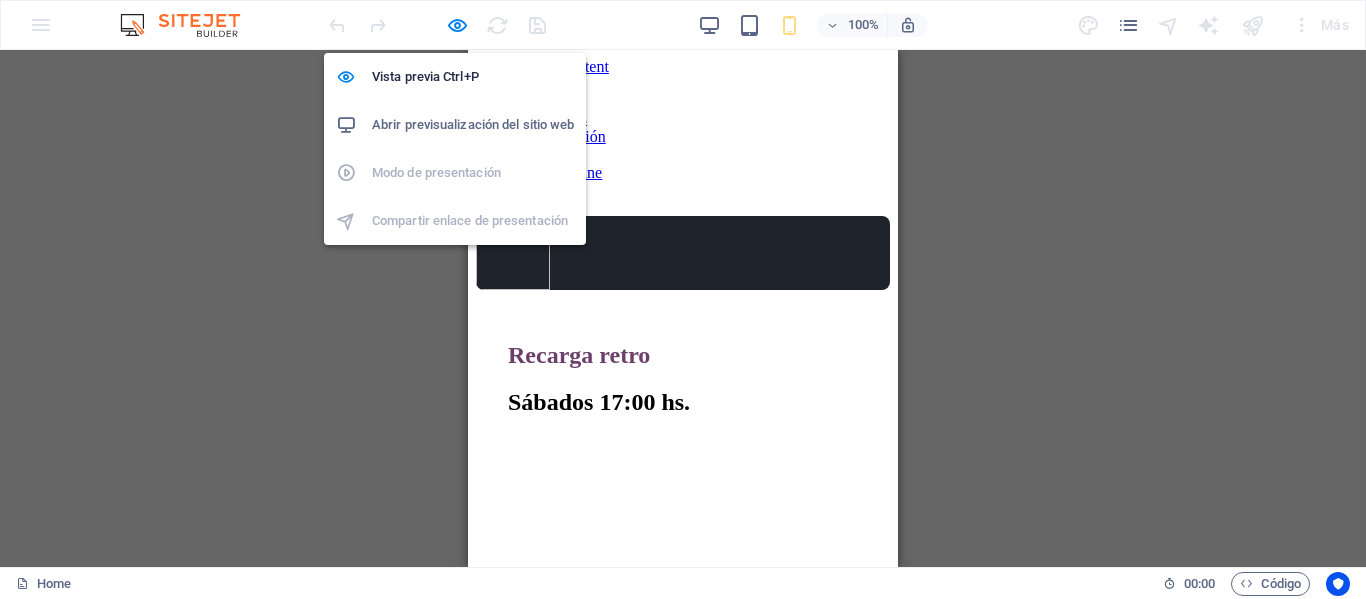 click on "Abrir previsualización del sitio web" at bounding box center [473, 125] 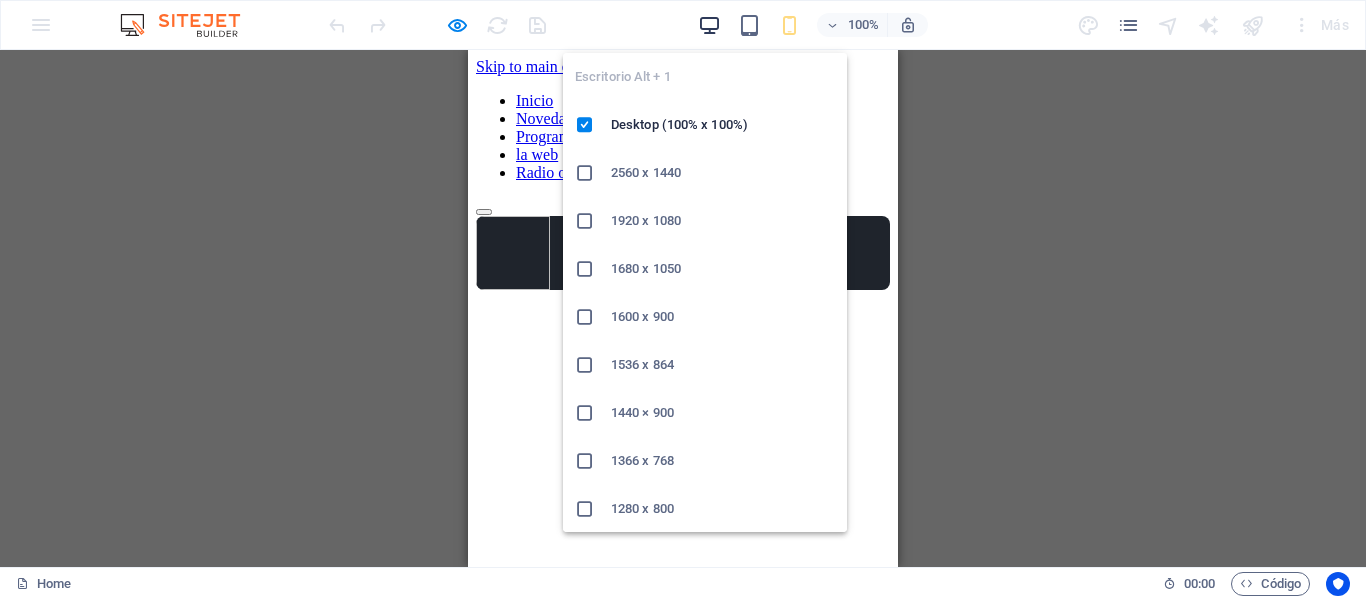click at bounding box center [709, 25] 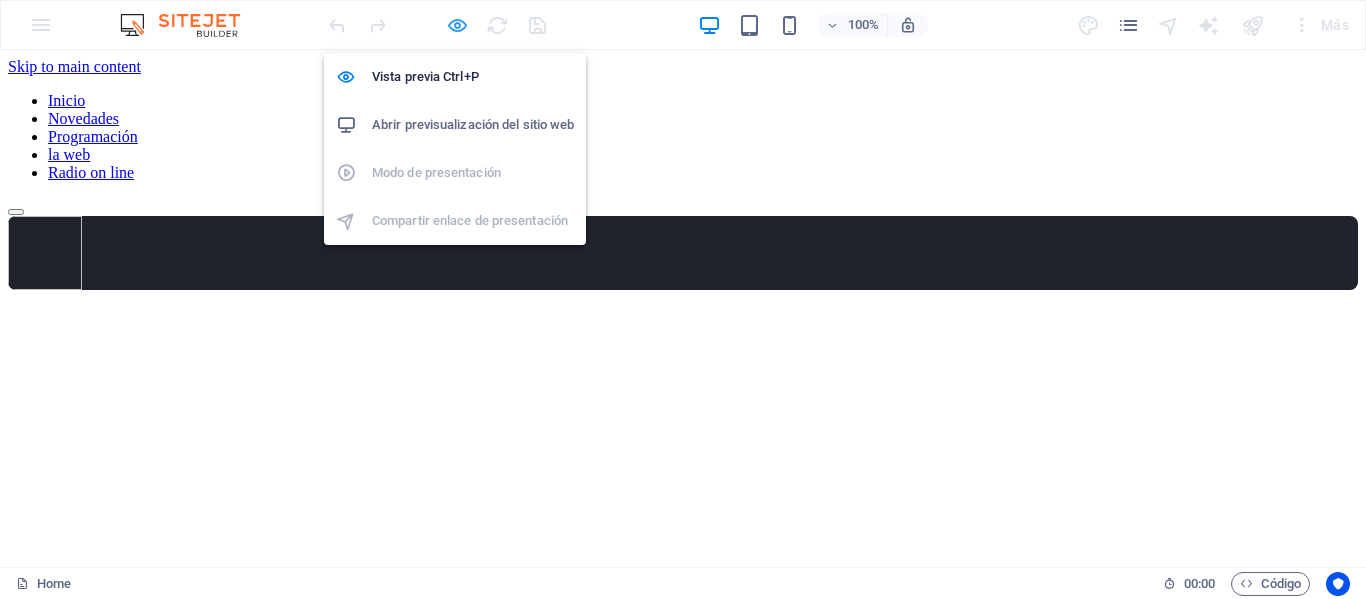 click at bounding box center [457, 25] 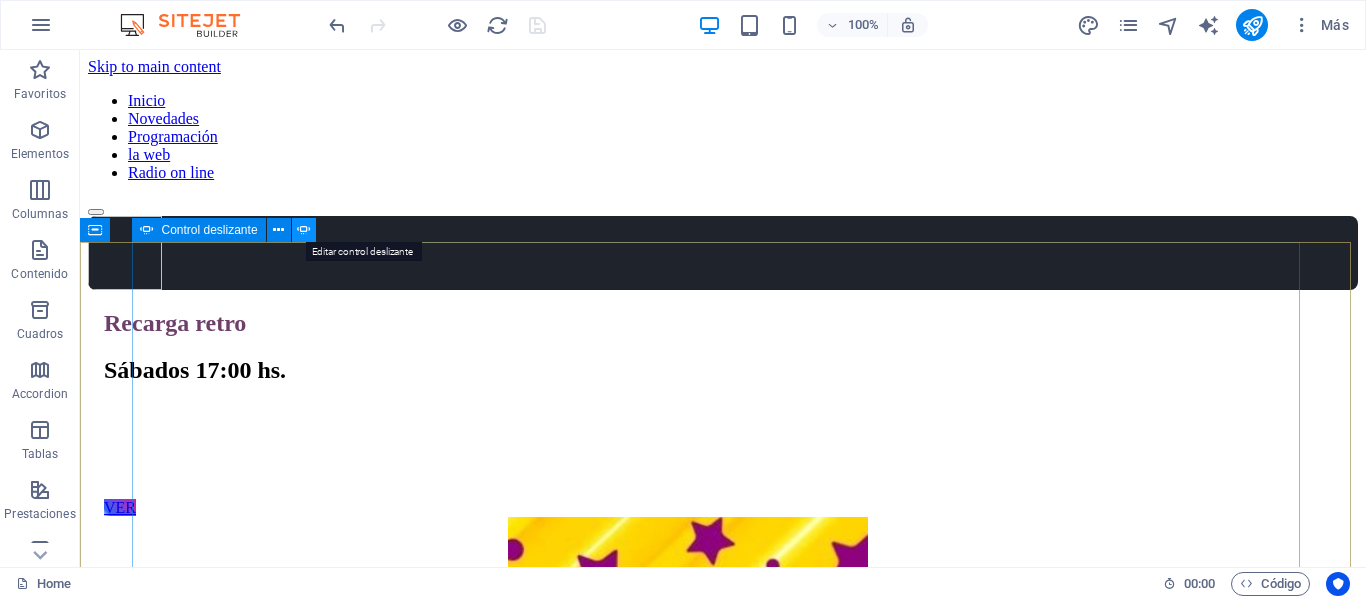 click at bounding box center [304, 230] 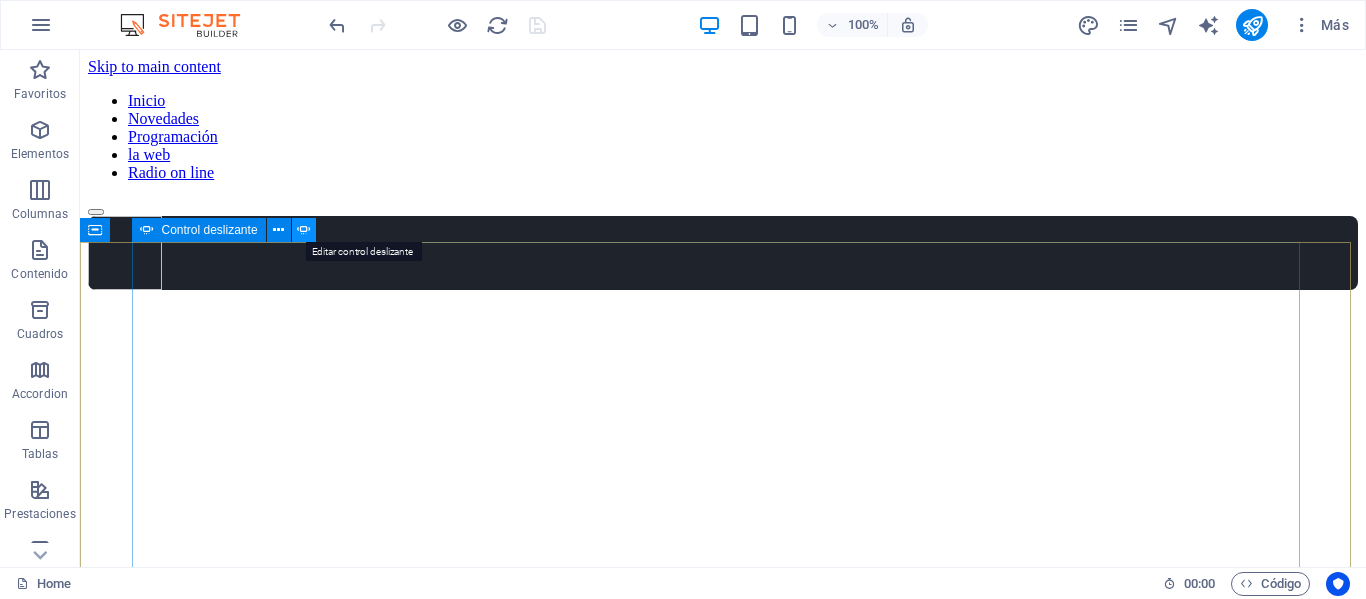 select on "fade" 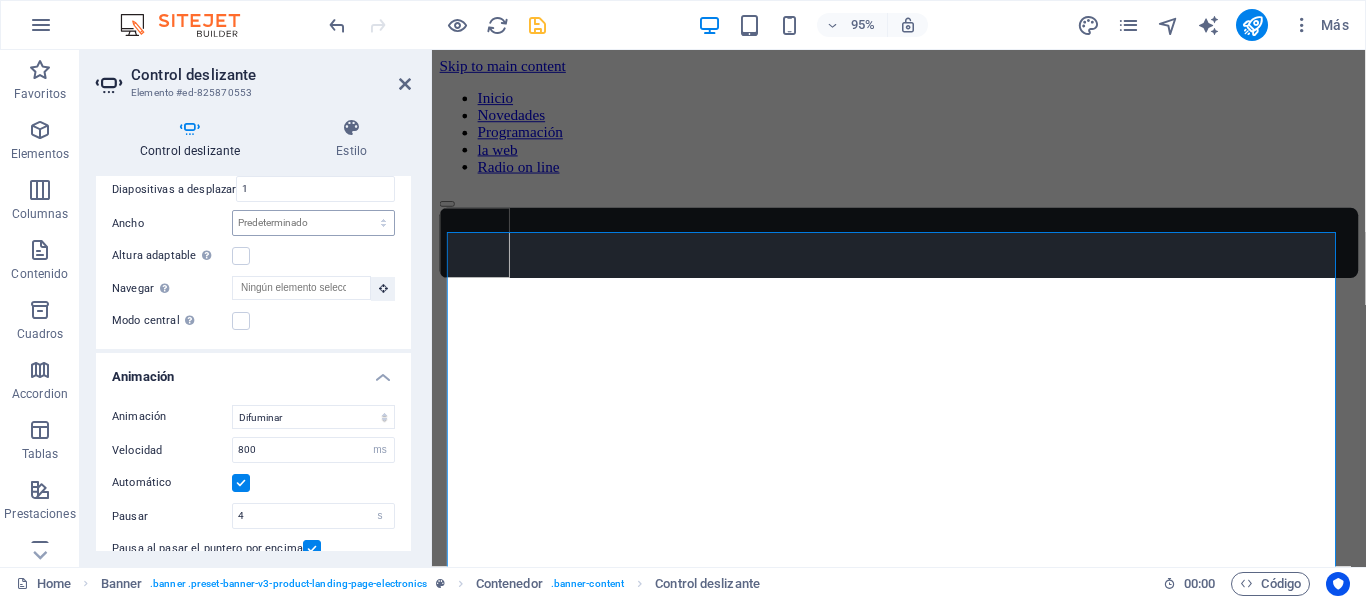 scroll, scrollTop: 500, scrollLeft: 0, axis: vertical 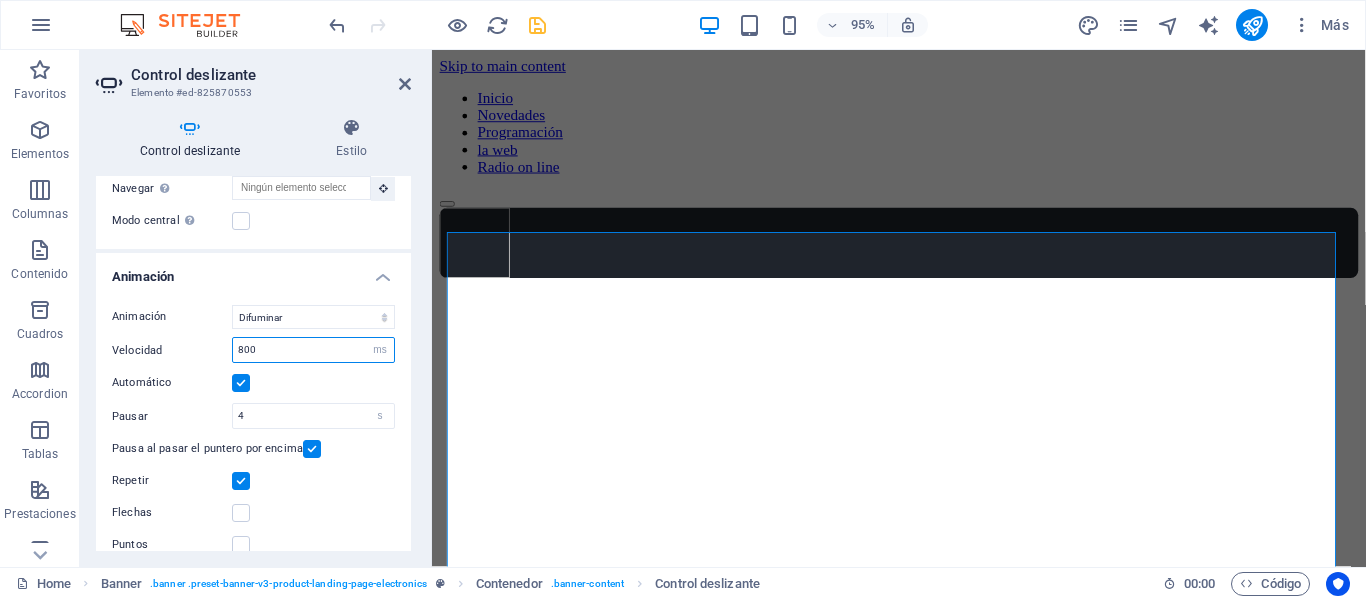 click on "800" at bounding box center (313, 350) 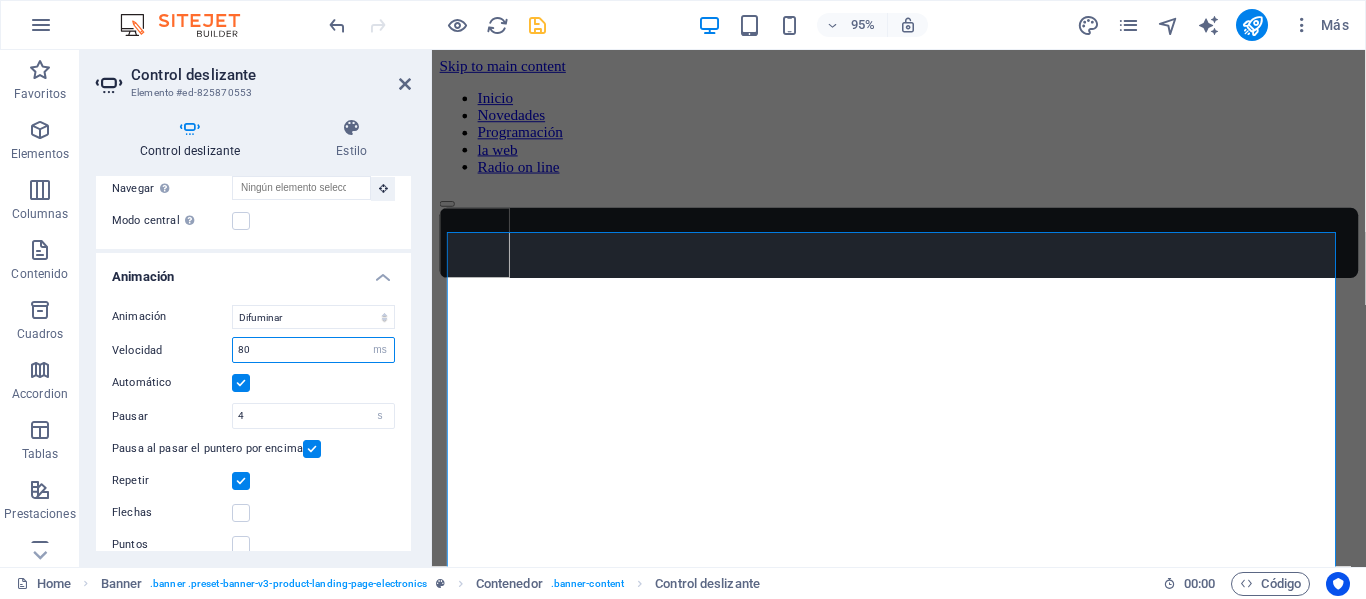 type on "8" 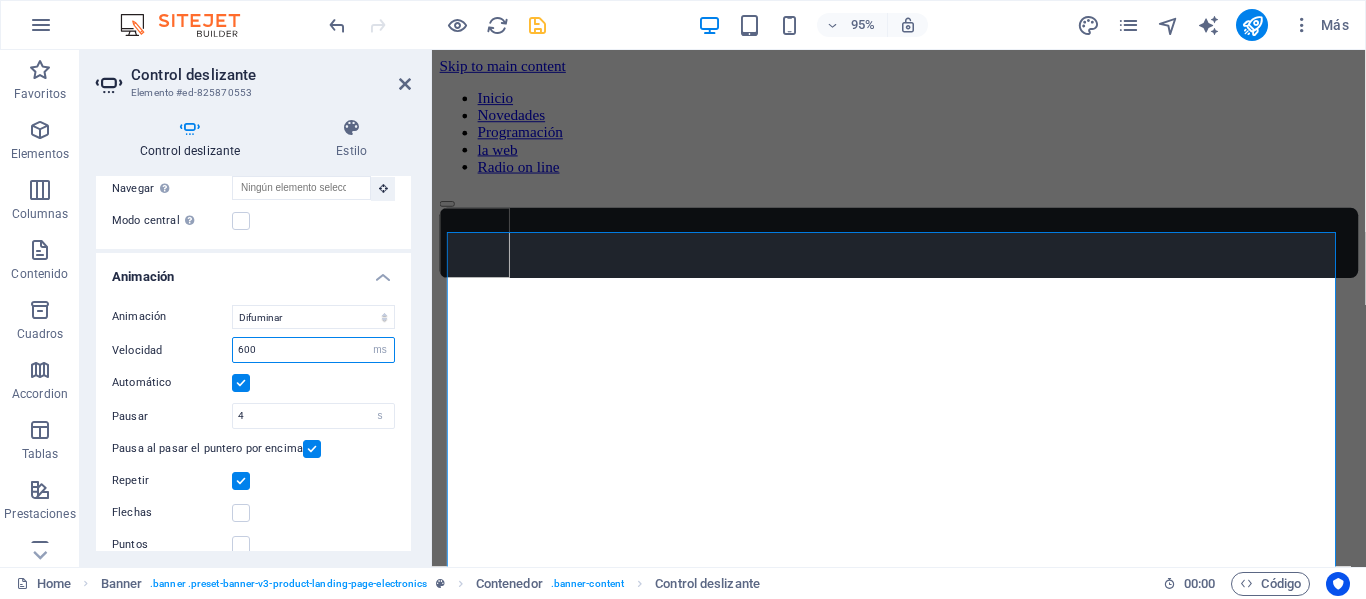type on "600" 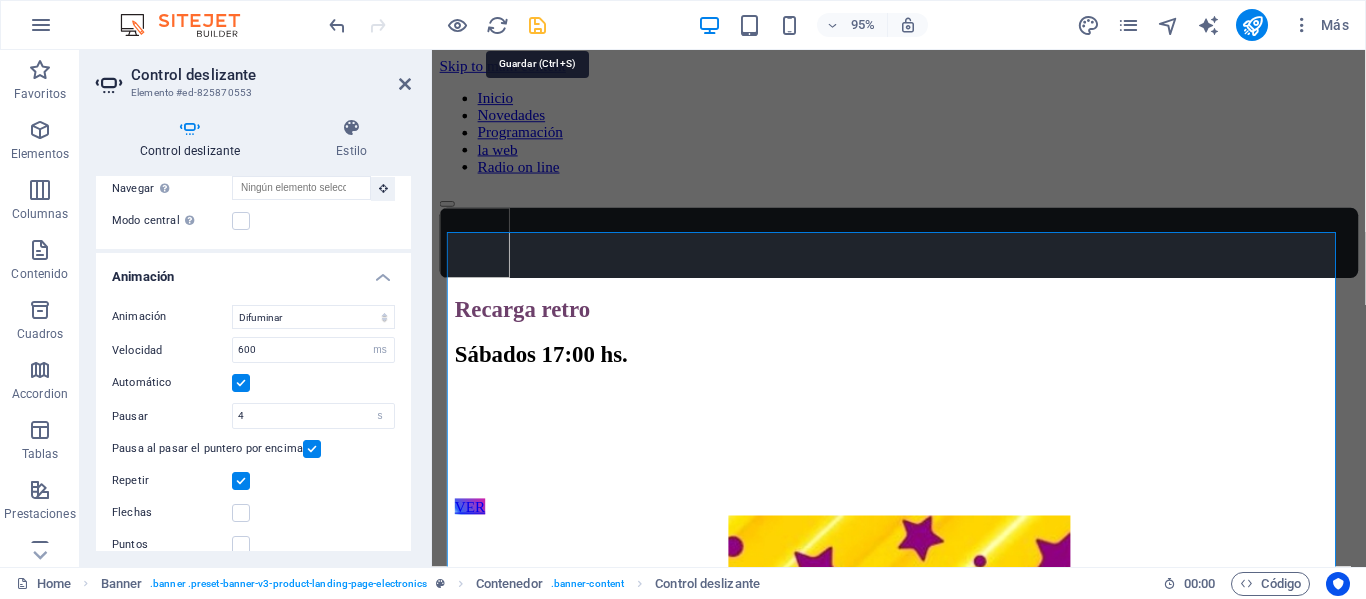 click at bounding box center [537, 25] 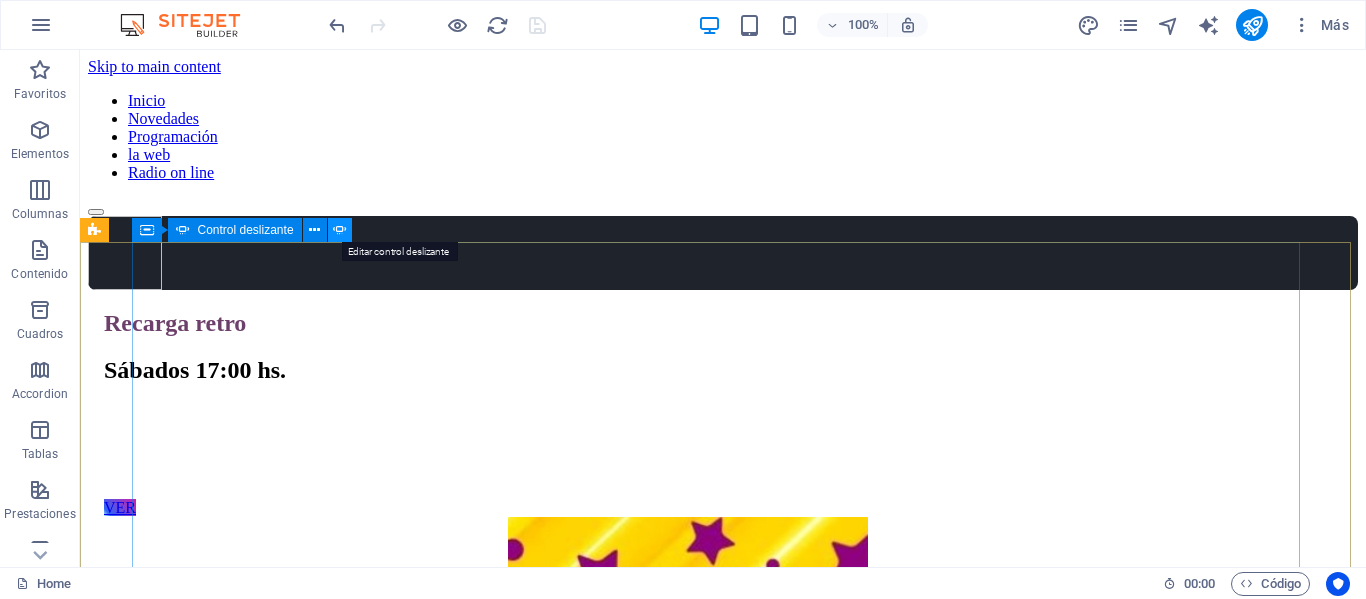 click at bounding box center (340, 230) 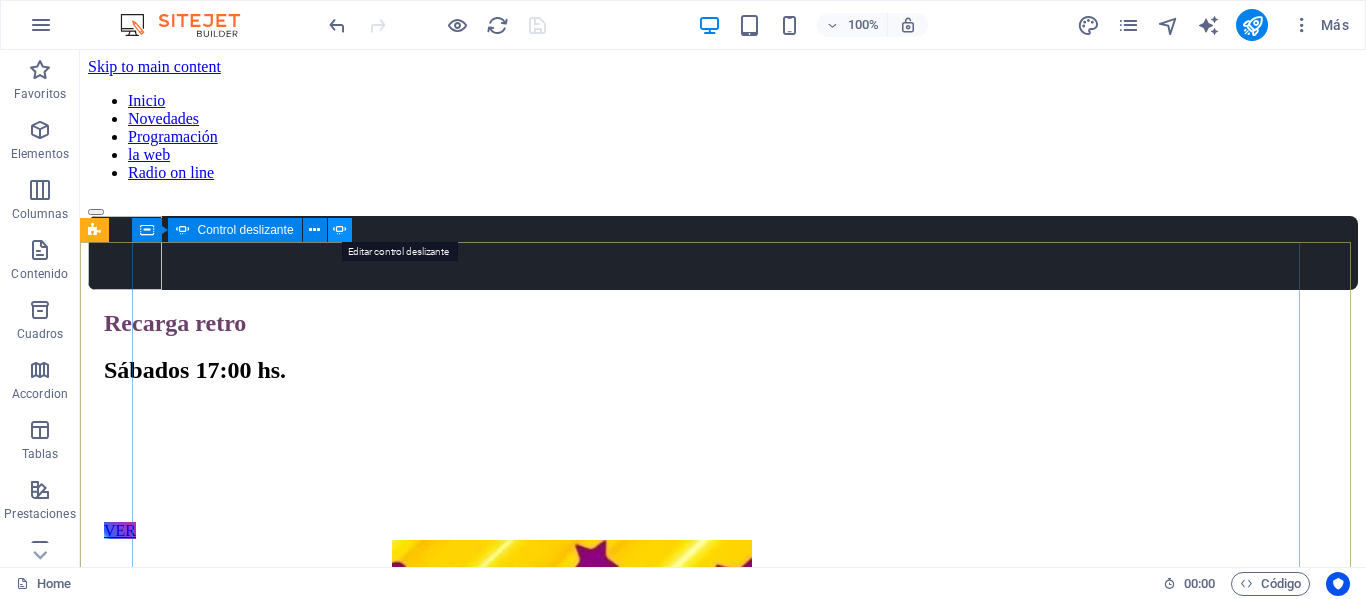 select on "fade" 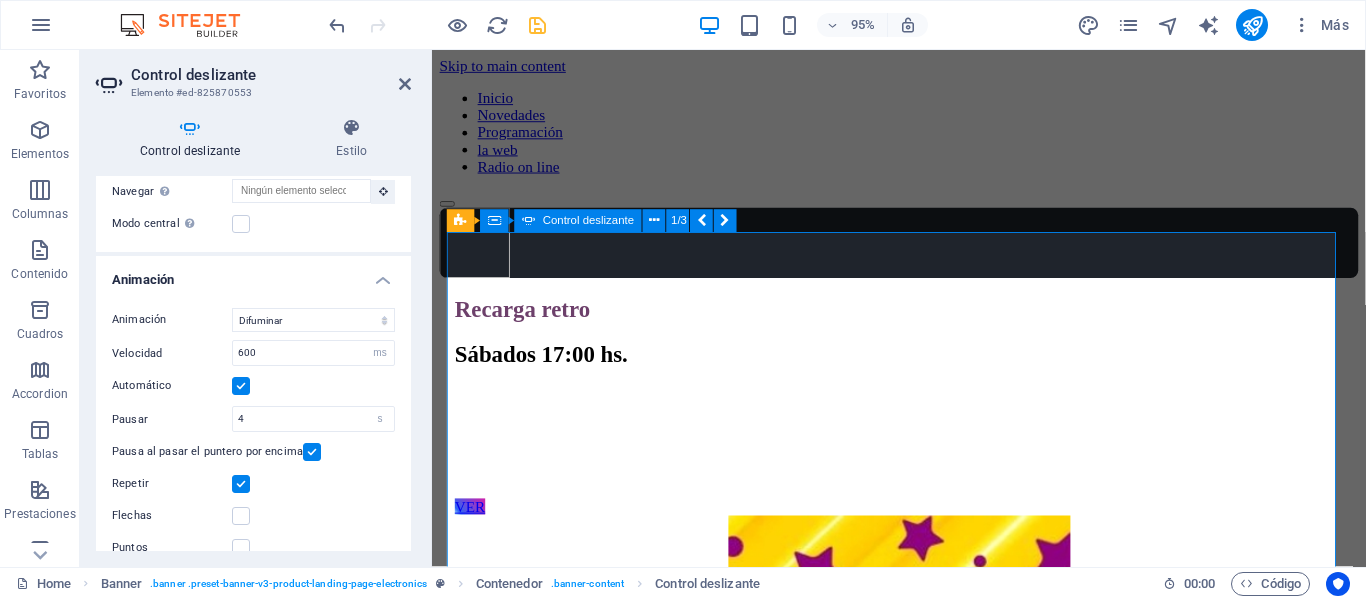 scroll, scrollTop: 500, scrollLeft: 0, axis: vertical 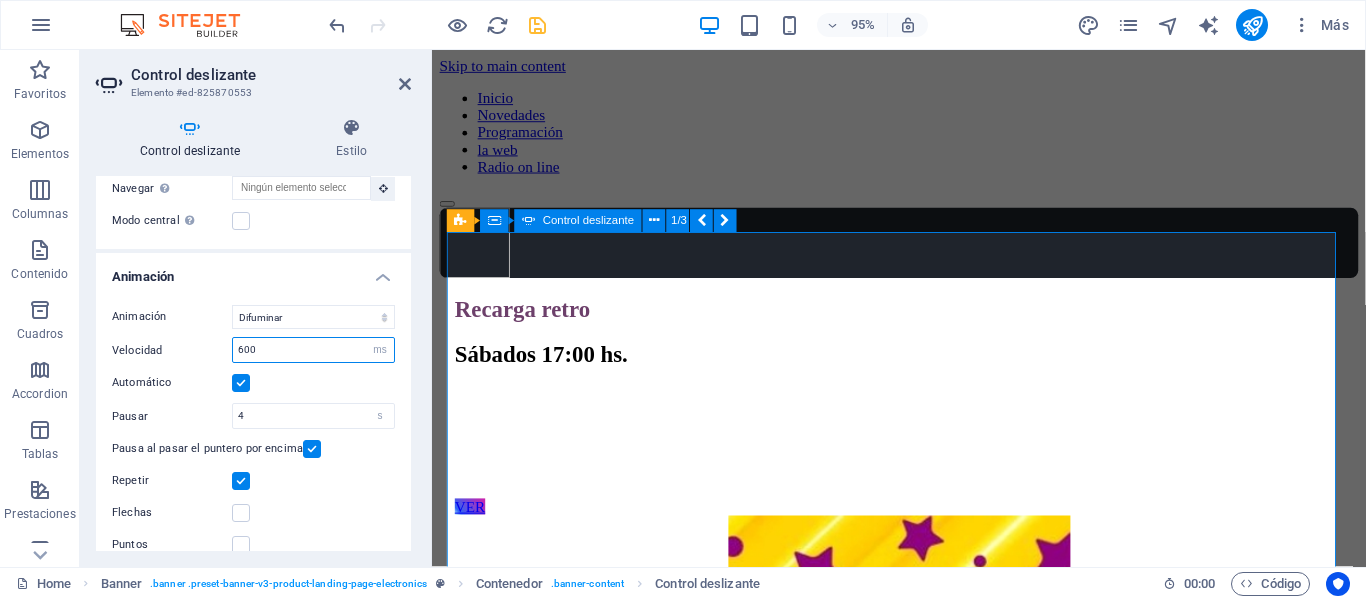 click on "600" at bounding box center (313, 350) 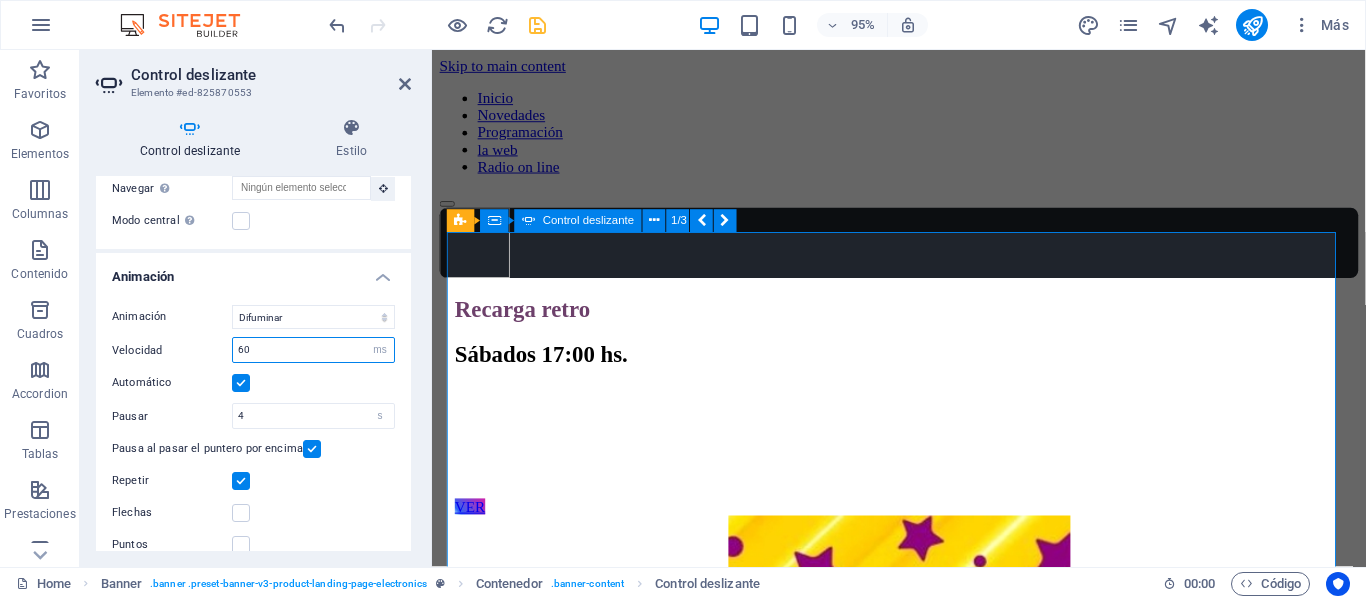 type on "6" 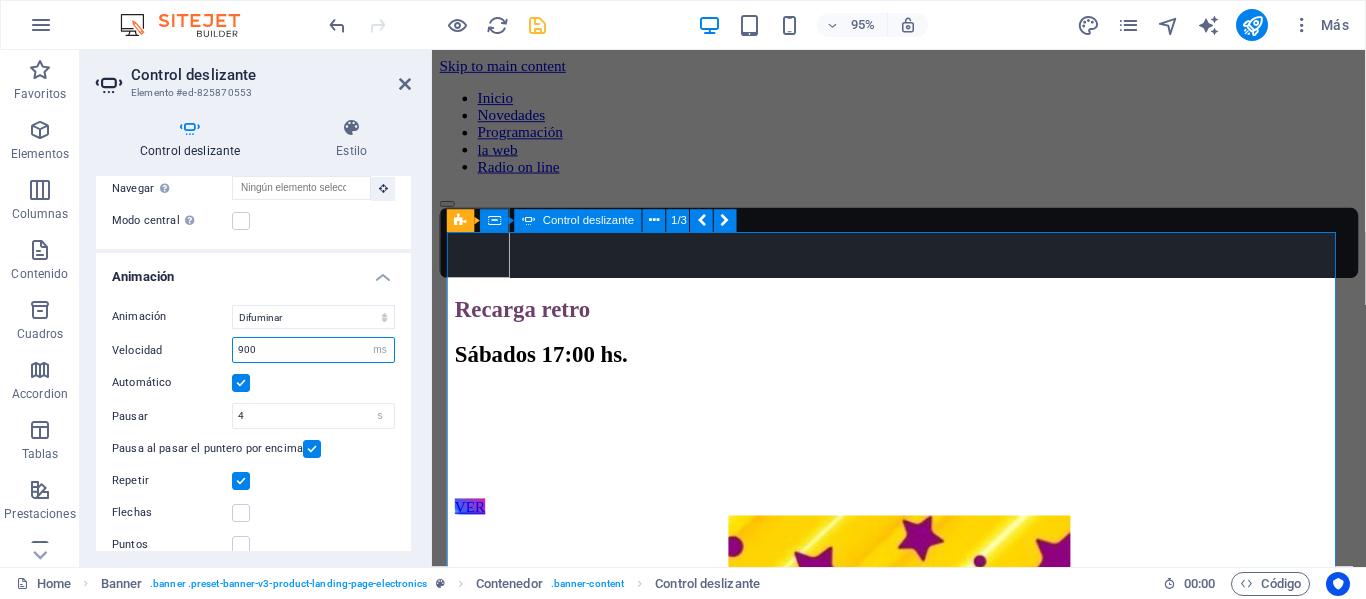 type on "900" 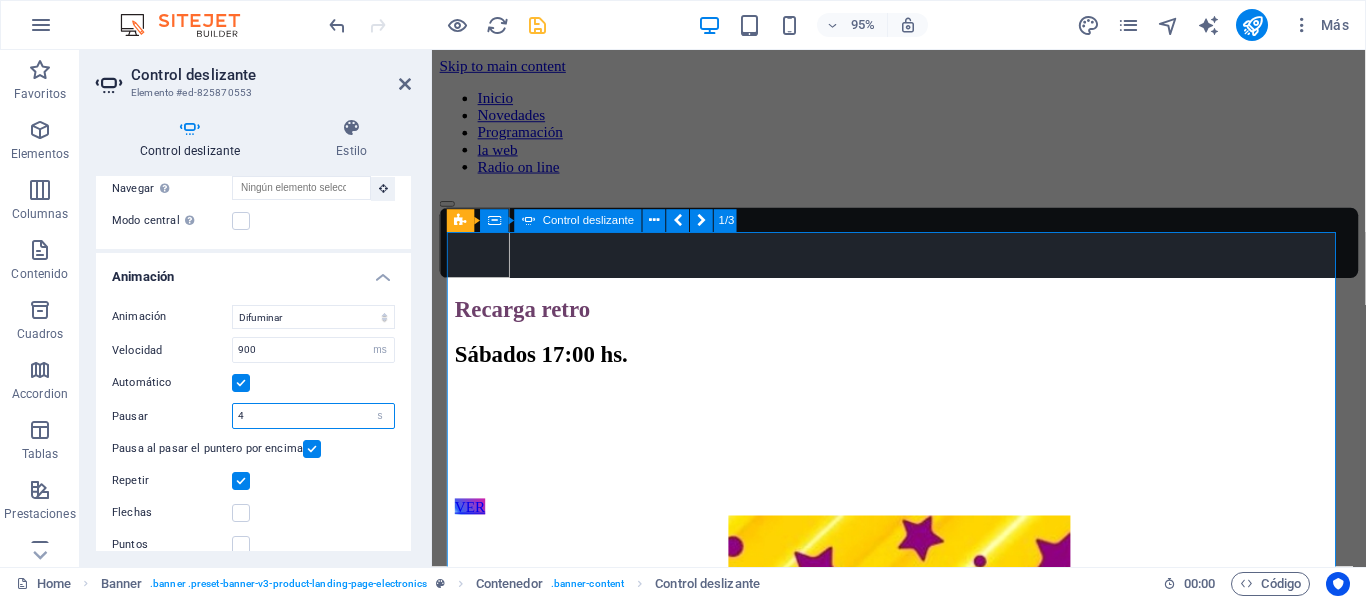 click on "4" at bounding box center (313, 416) 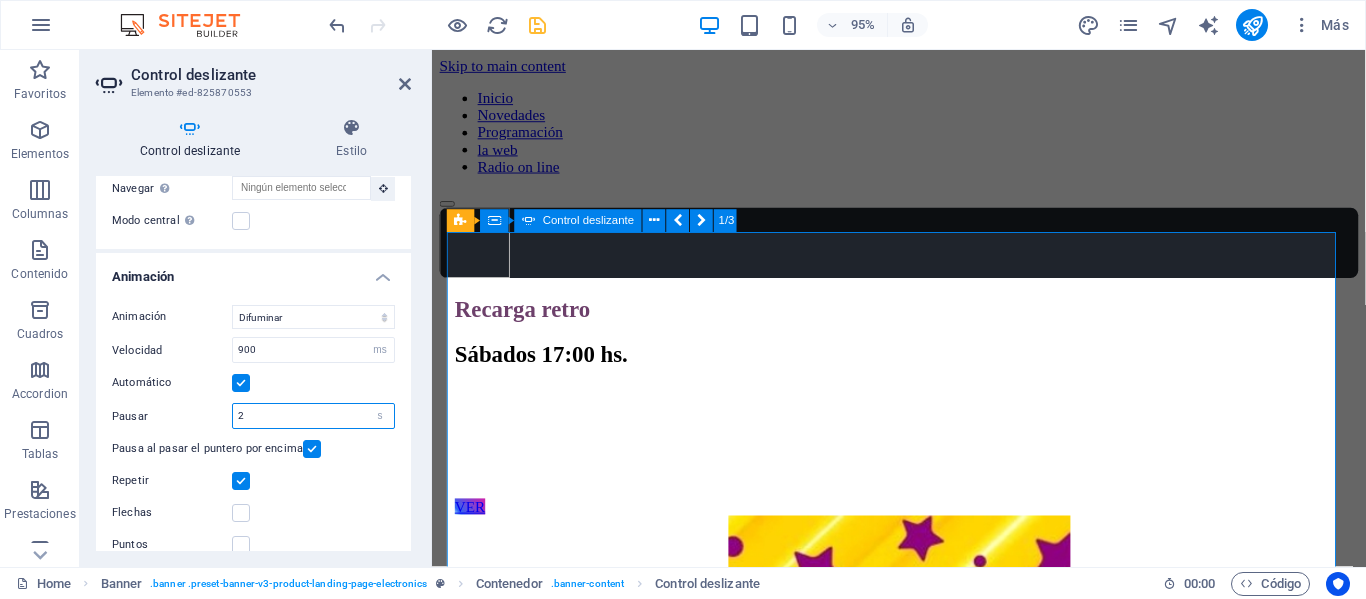 type on "2" 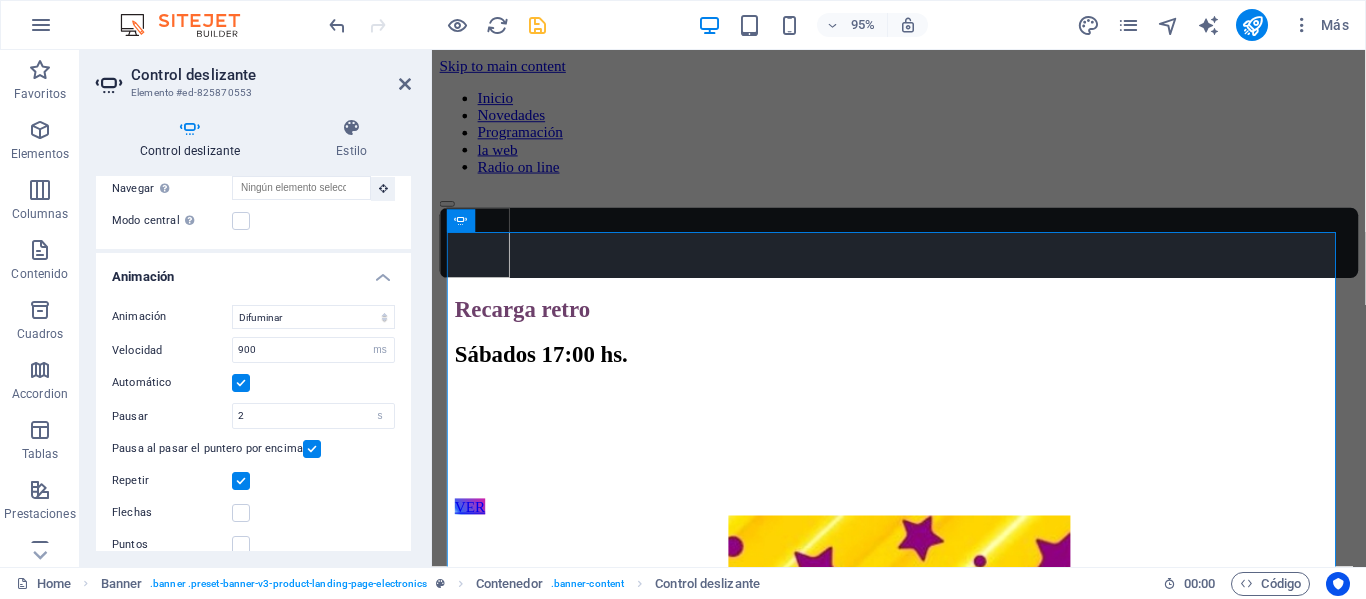 click at bounding box center [312, 449] 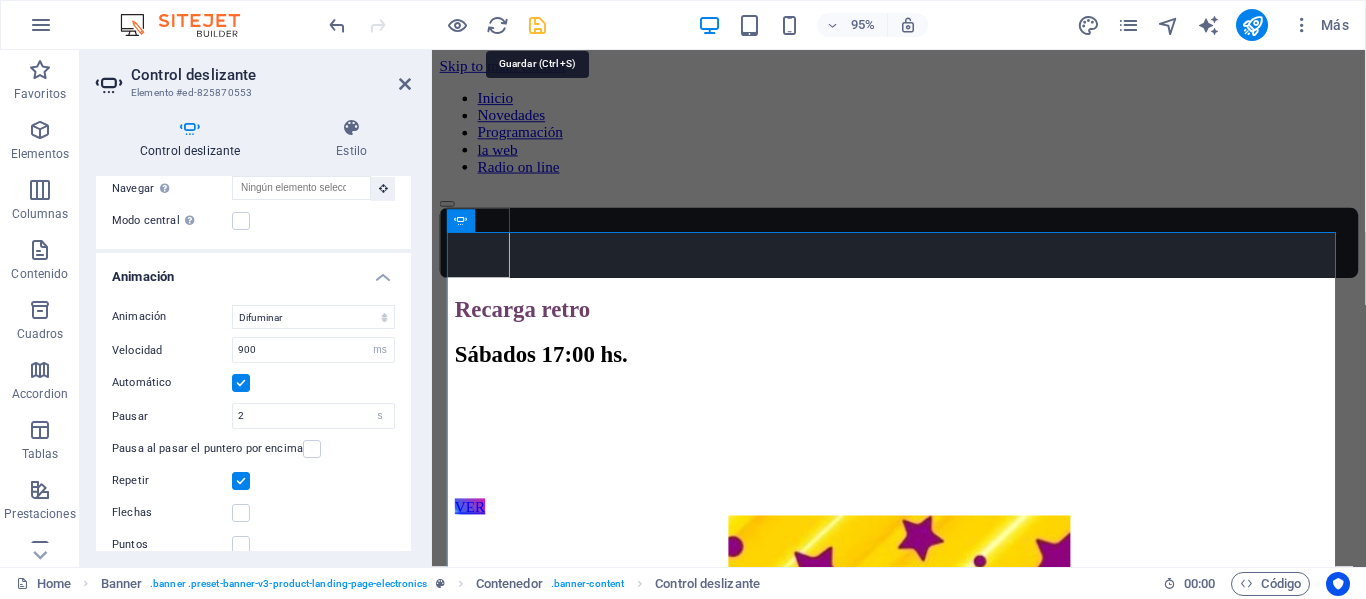 click at bounding box center (537, 25) 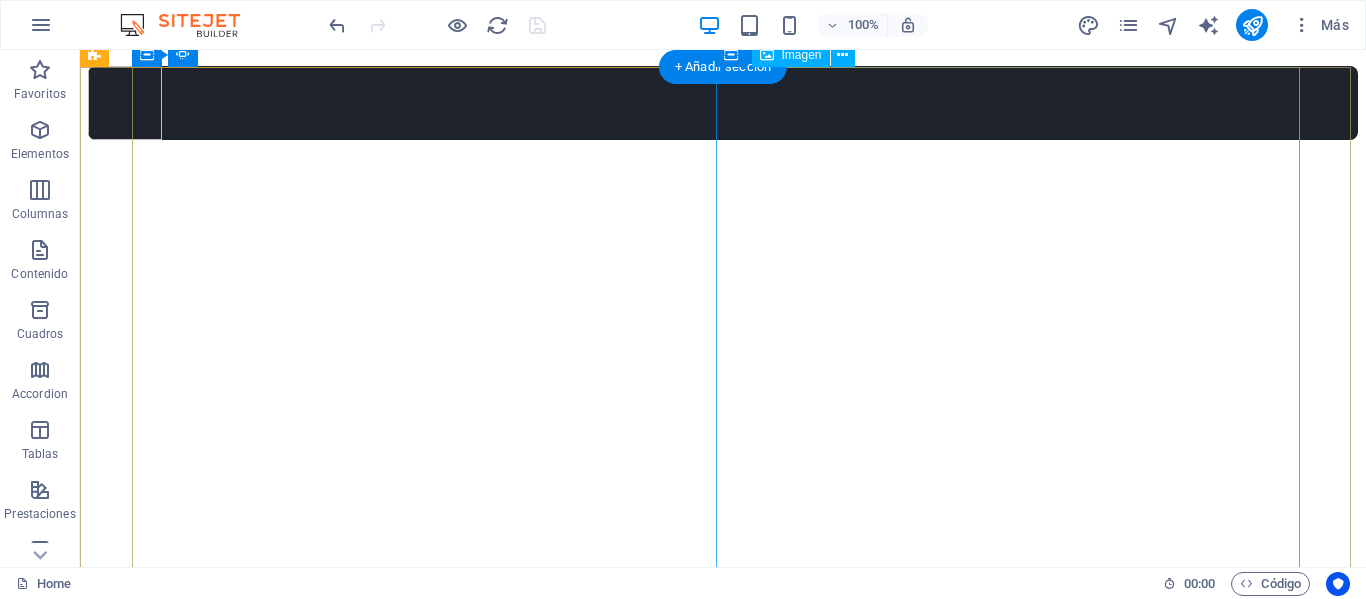 scroll, scrollTop: 200, scrollLeft: 0, axis: vertical 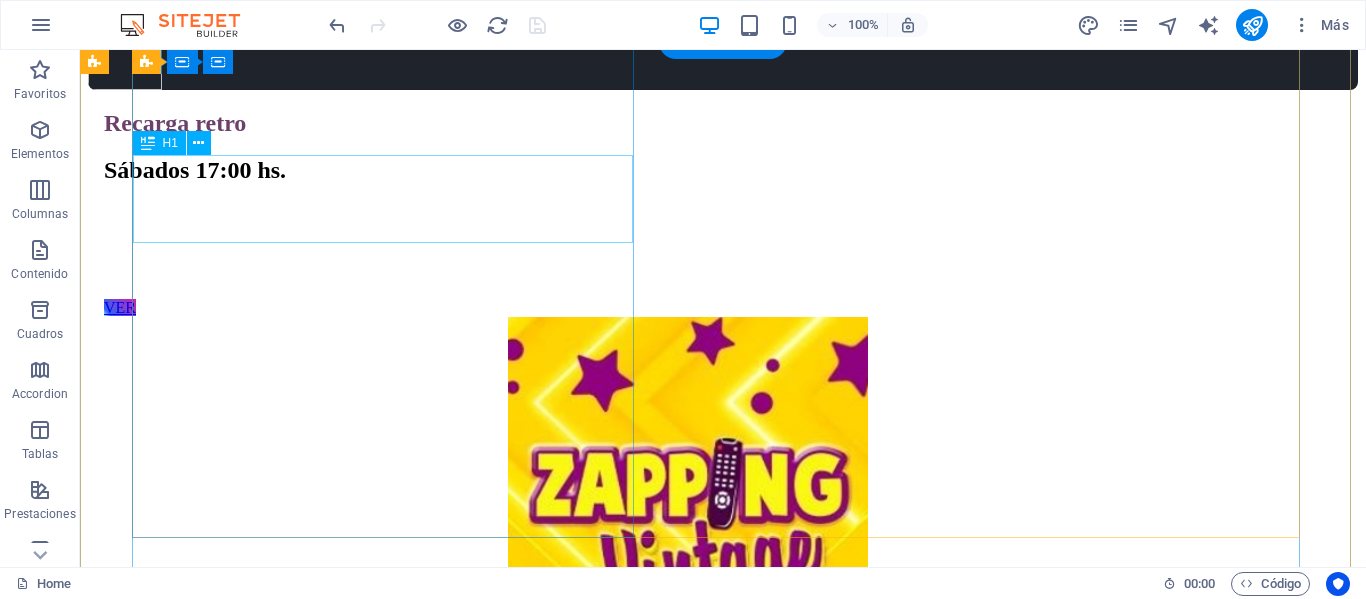 click on "La noche" at bounding box center (-1648, 2657) 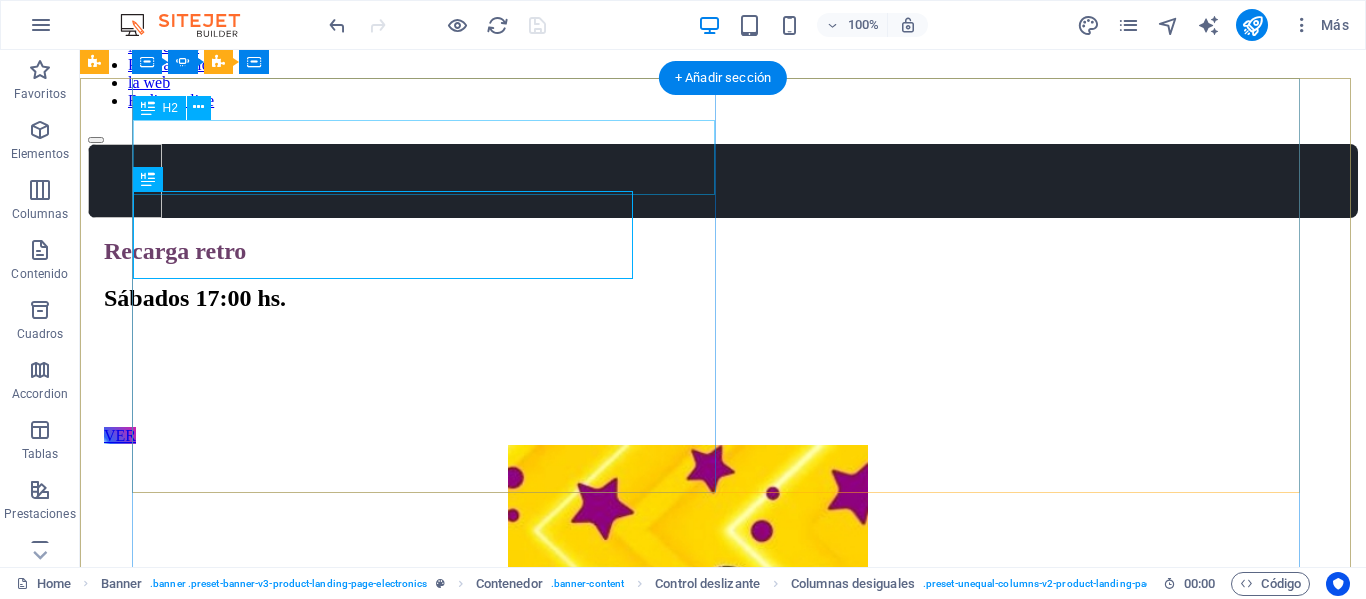 scroll, scrollTop: 0, scrollLeft: 0, axis: both 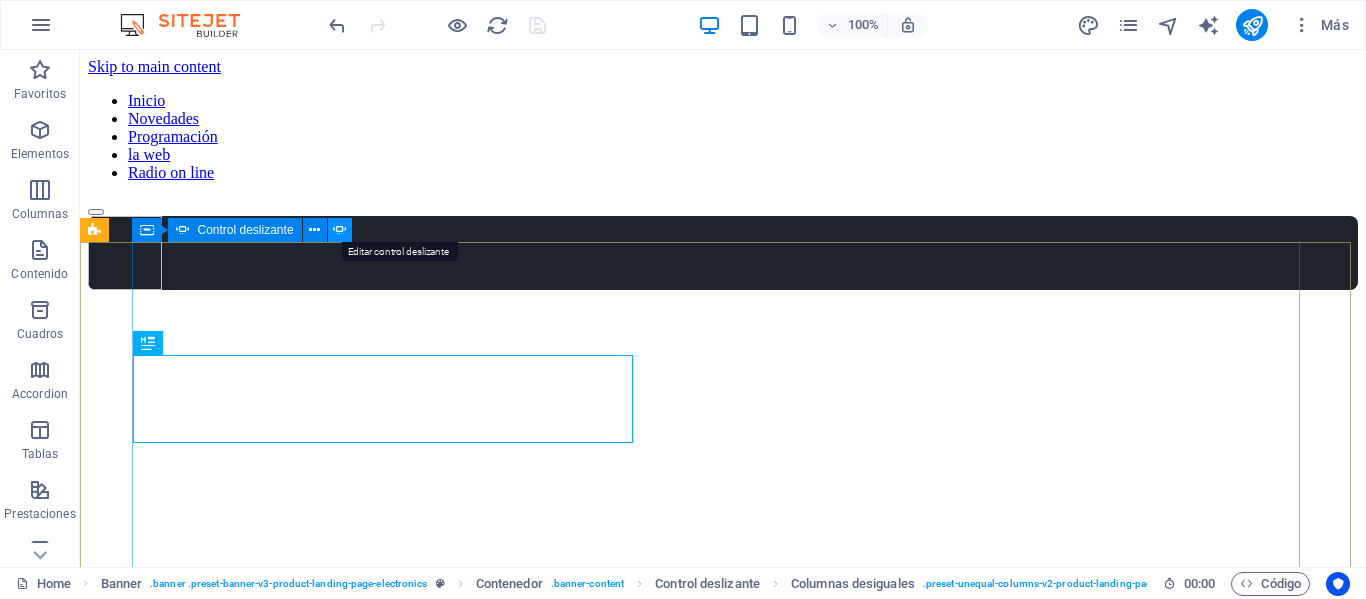 click at bounding box center (340, 230) 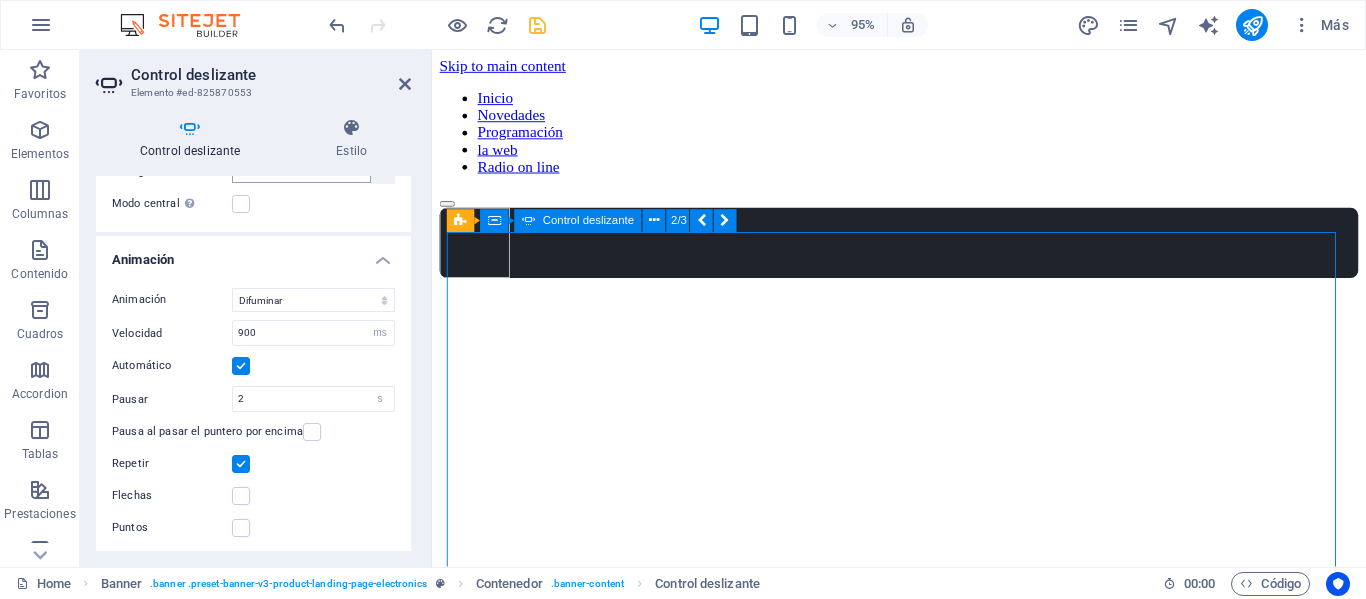 scroll, scrollTop: 522, scrollLeft: 0, axis: vertical 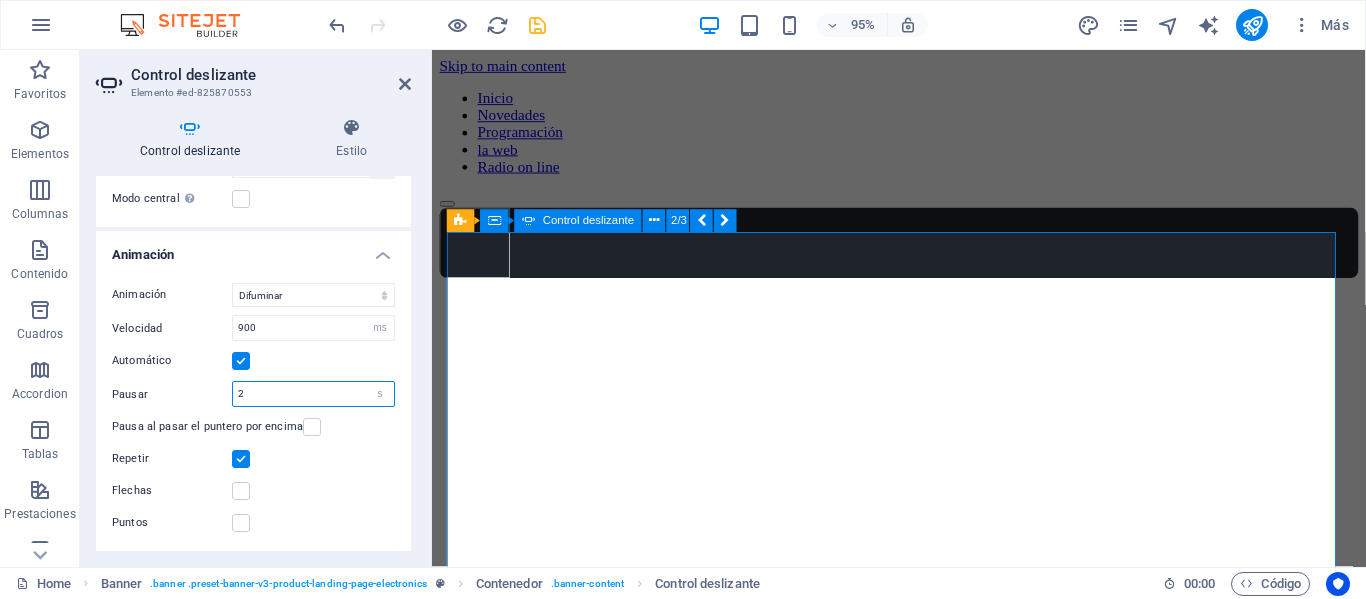 click on "2" at bounding box center [313, 394] 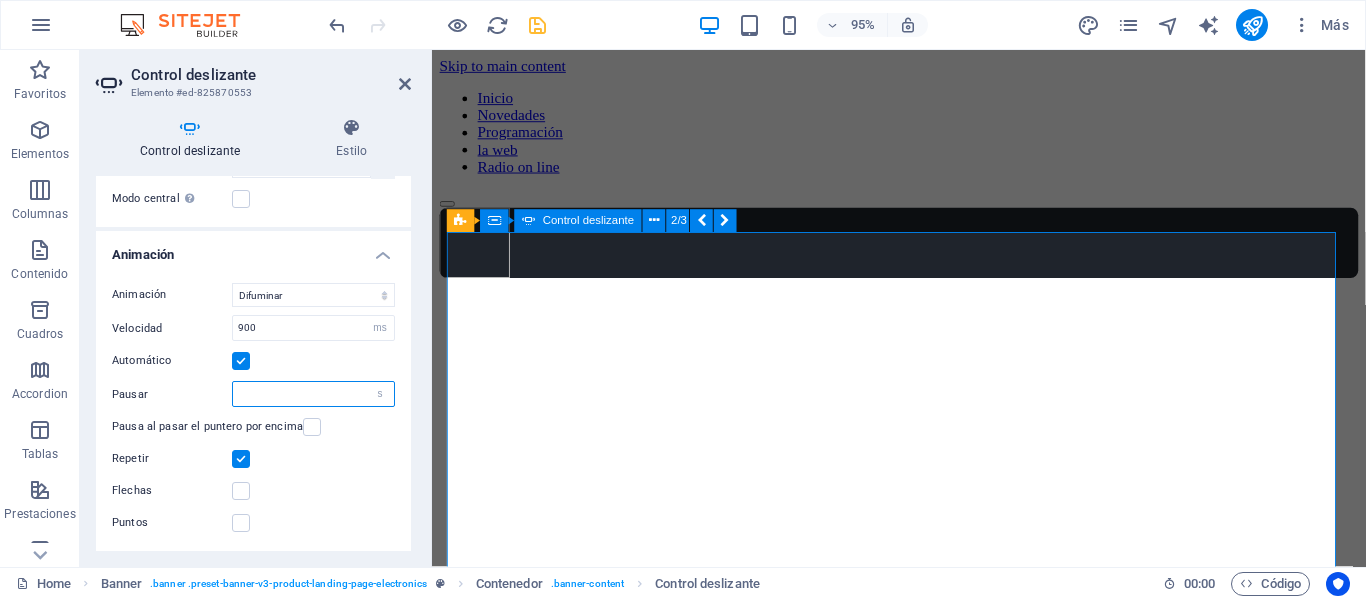 type on "4" 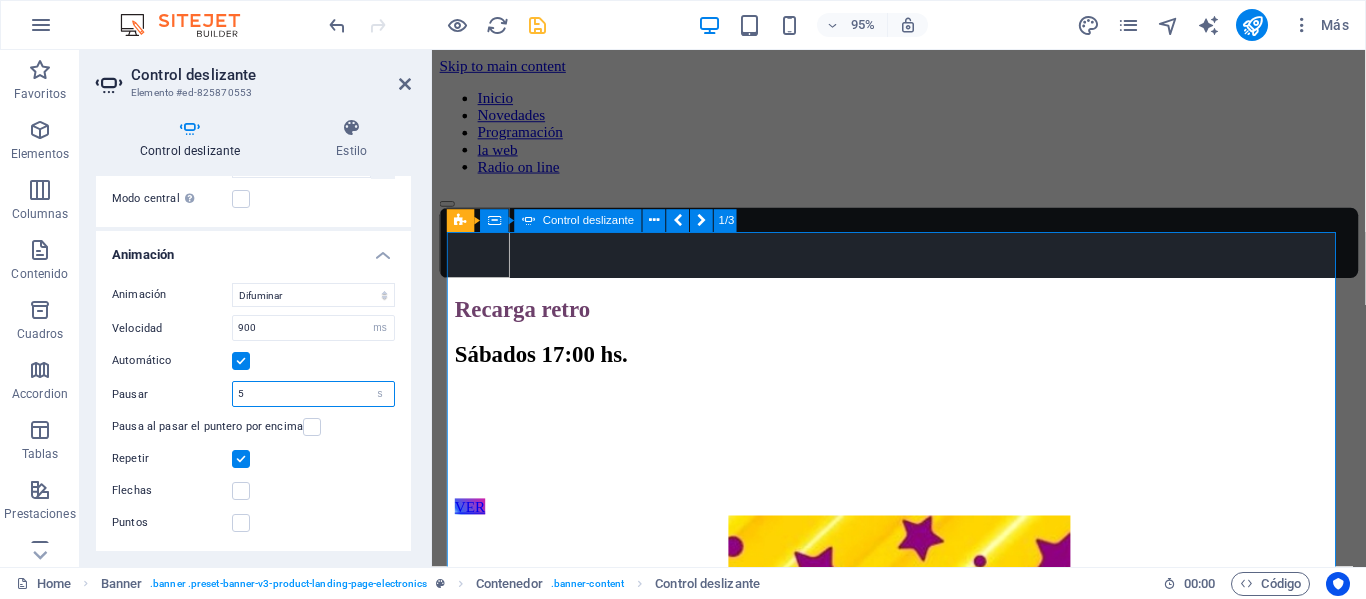 type on "5" 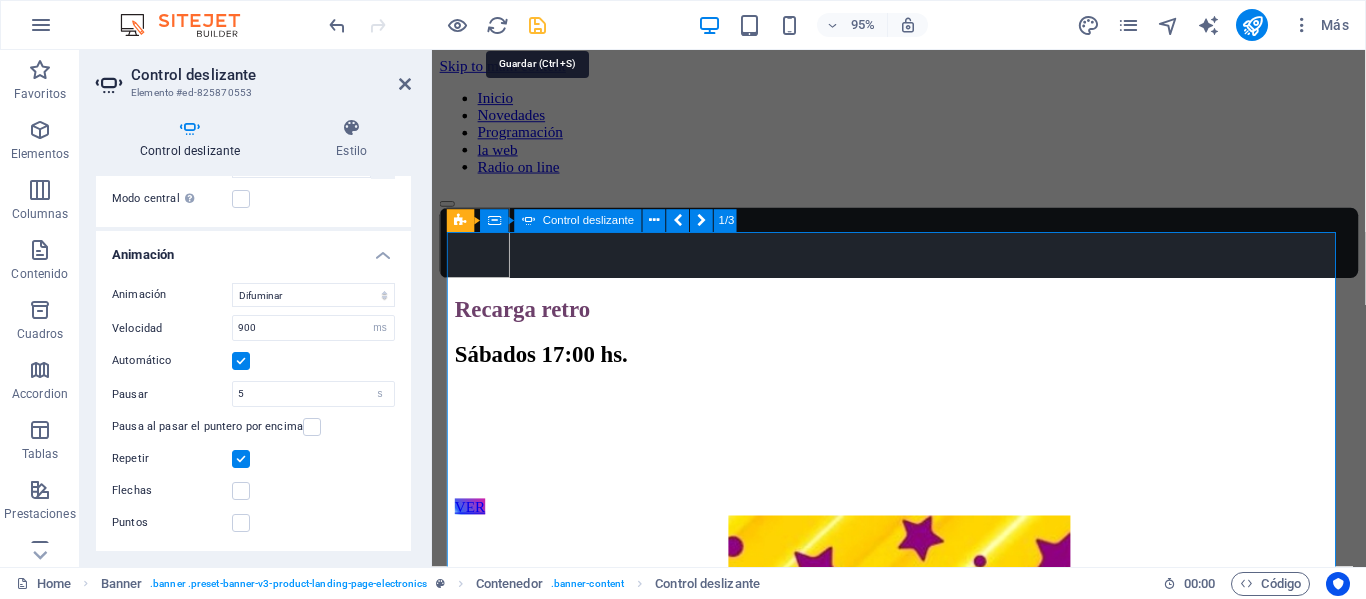 click at bounding box center (537, 25) 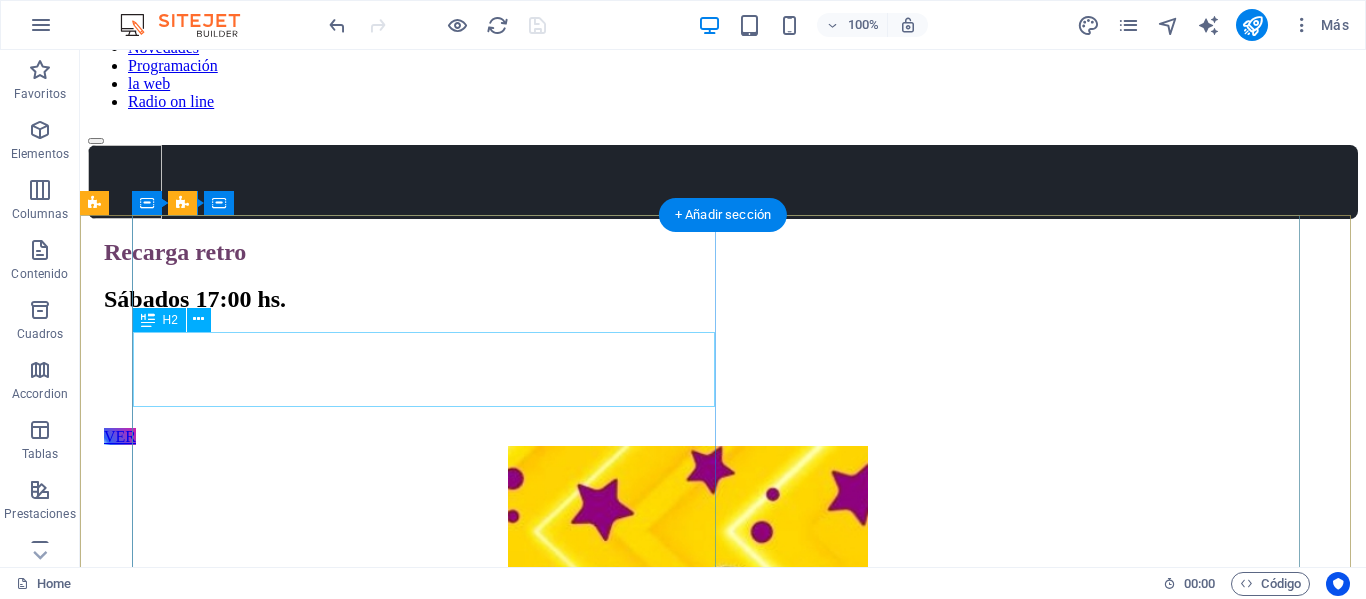 scroll, scrollTop: 100, scrollLeft: 0, axis: vertical 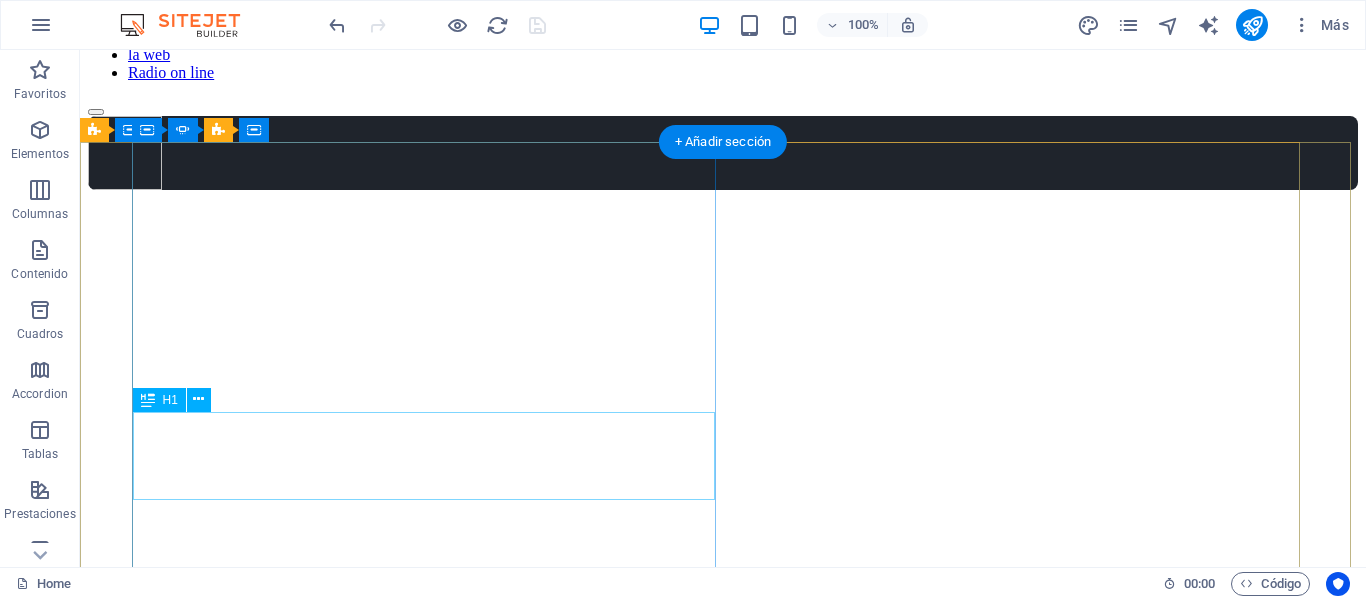 click on "Sentido Común" at bounding box center (-480, 875) 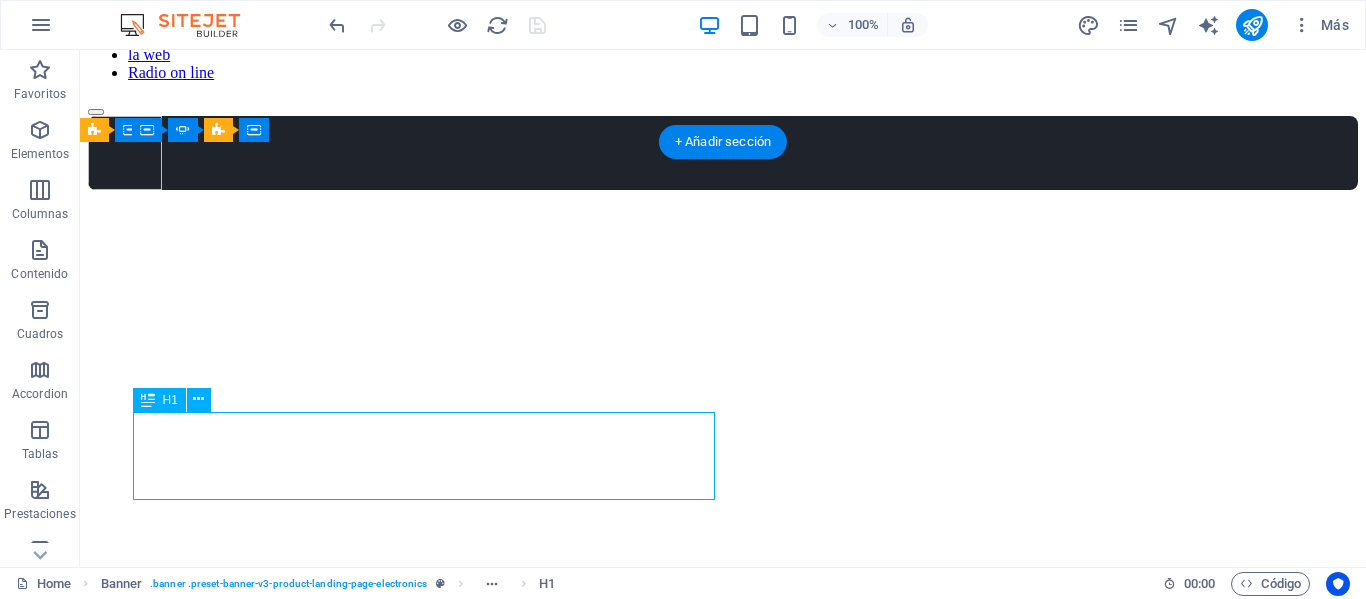 click on "Sentido Común" at bounding box center (-480, 875) 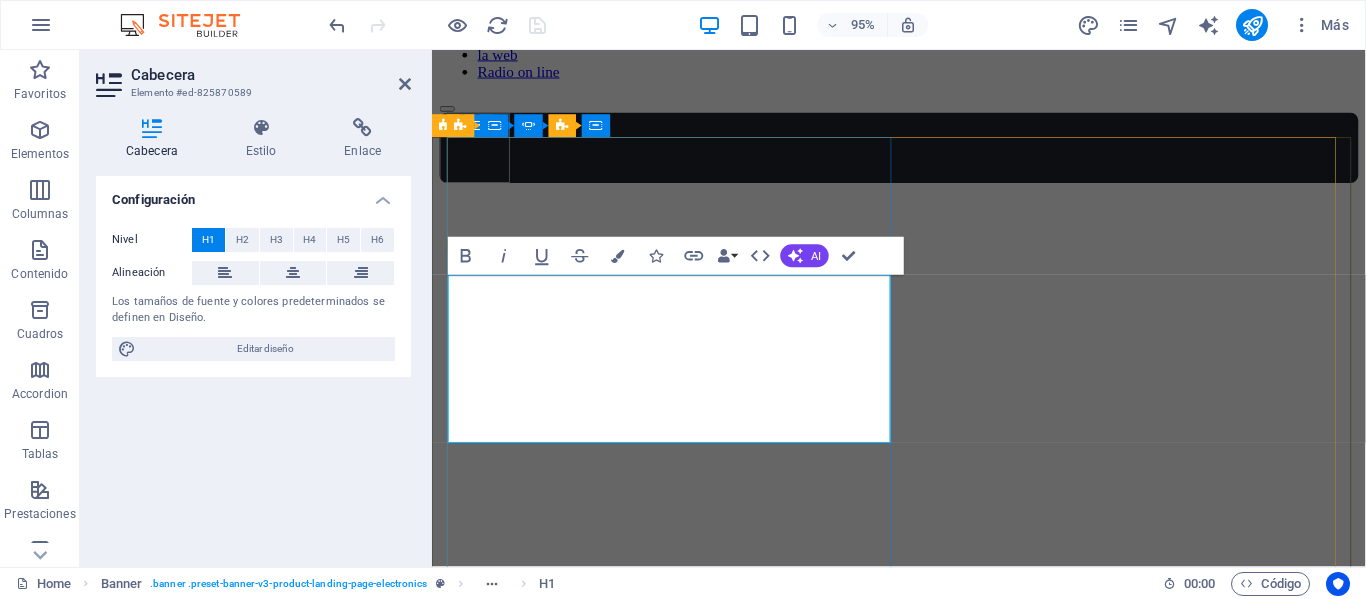 click on "Sentido Común" at bounding box center (-12, 898) 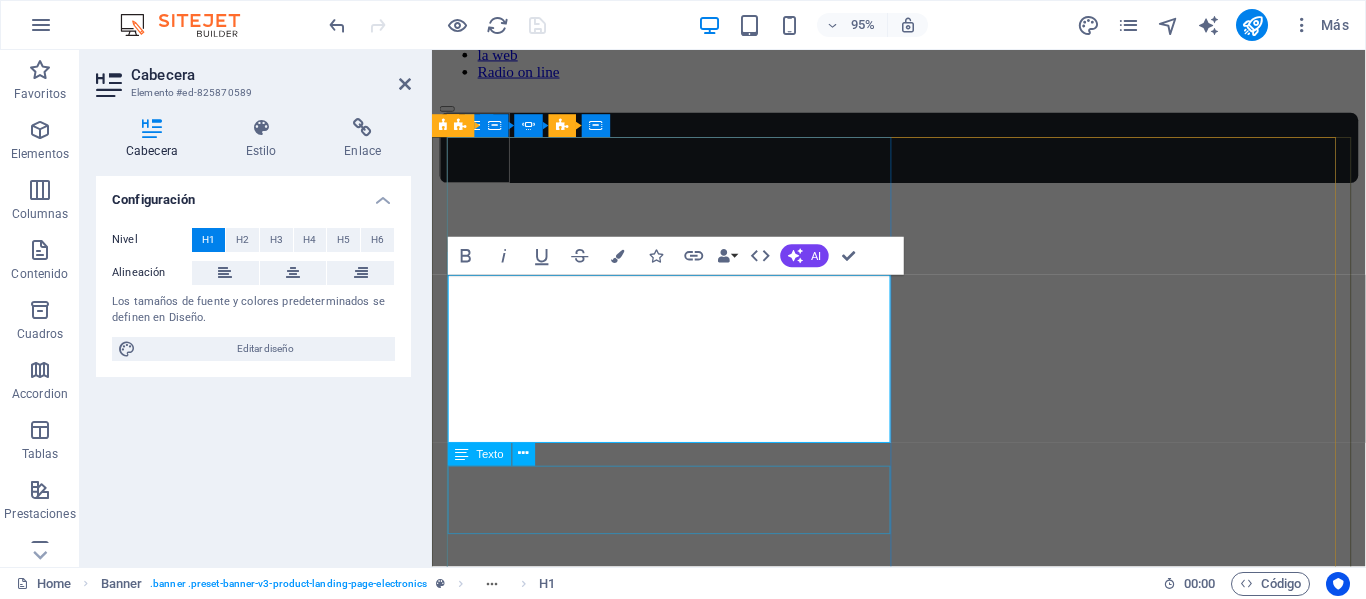 click on "[FIRST] [LAST] conduce un magazine con temas de actualidad, invitados y mucho más.. Una re-transmisión de Atlántida FM 89.9" at bounding box center (-12, 1004) 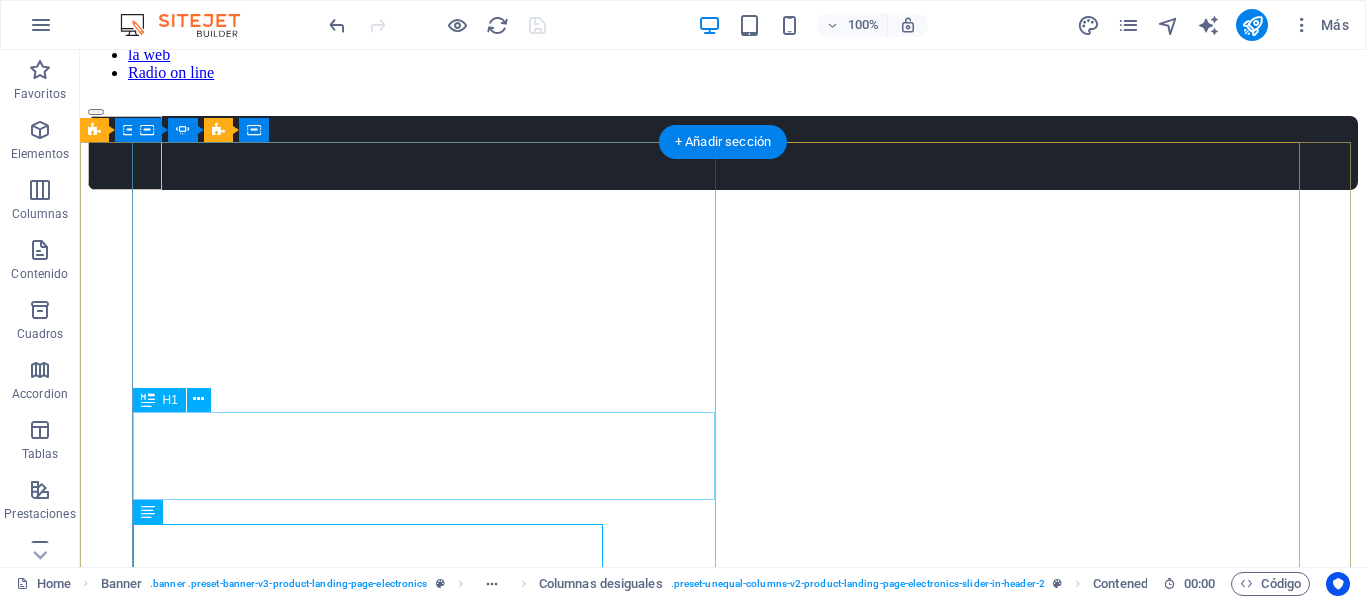 click on "Sentido Común" at bounding box center [-480, 875] 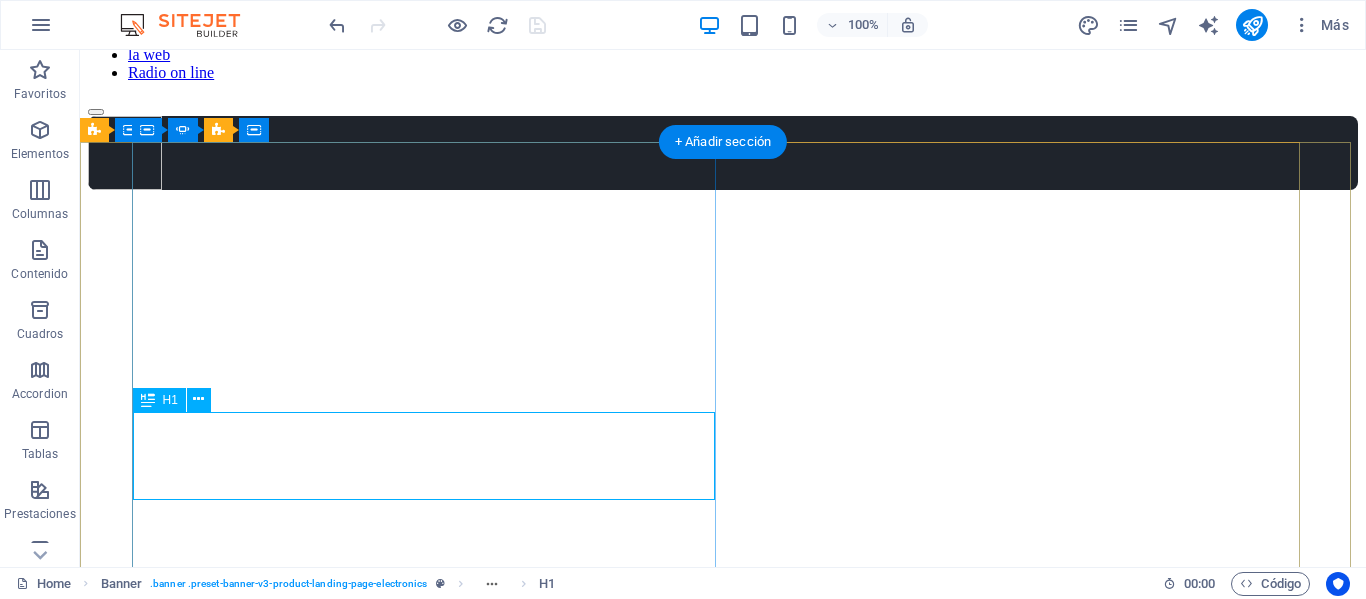 click on "Sentido Común" at bounding box center (-480, 875) 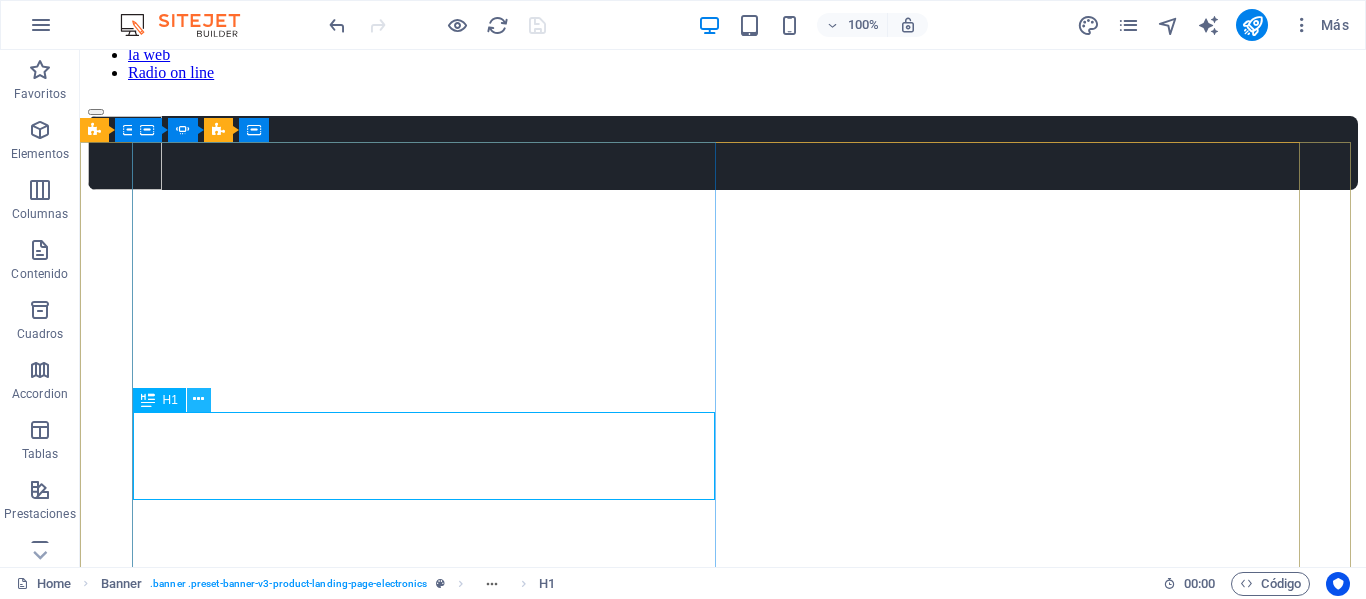 click at bounding box center [198, 399] 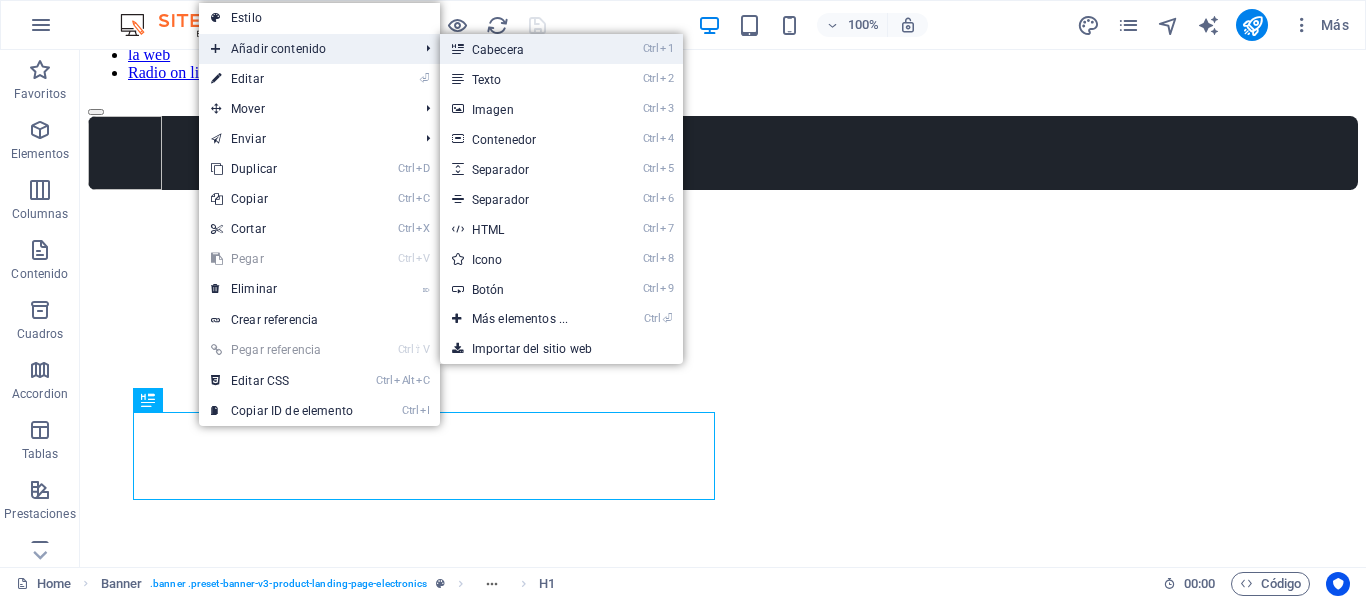 click on "Ctrl 1  Cabecera" at bounding box center [524, 49] 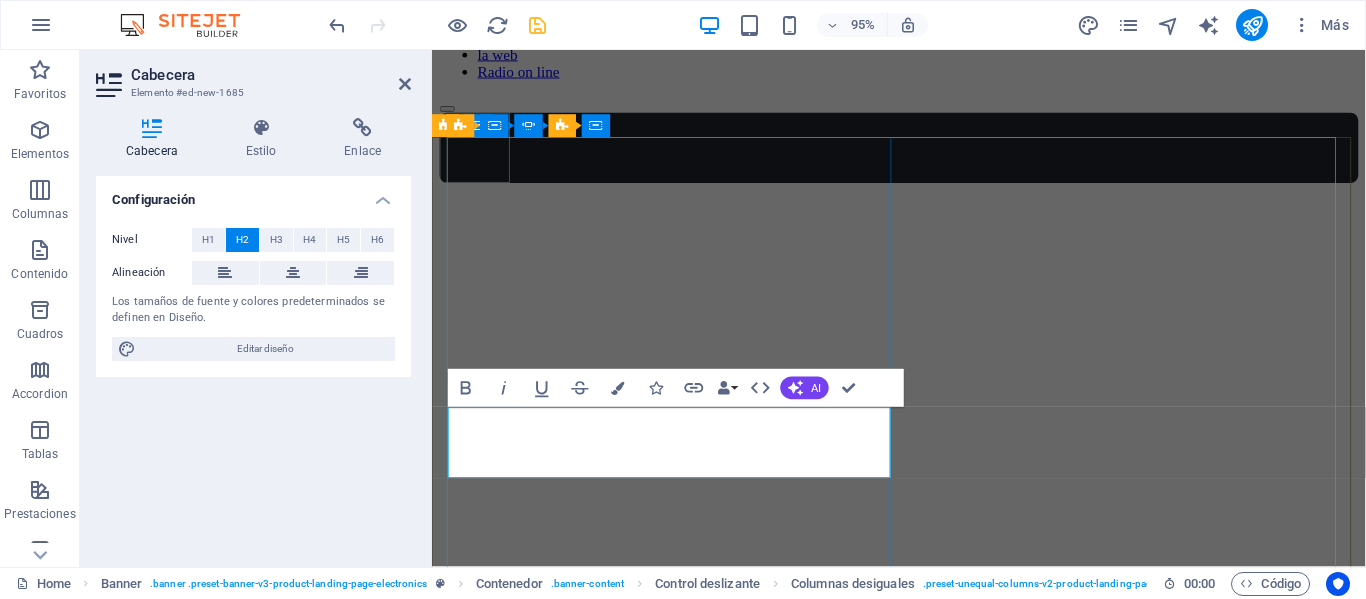 click on "Nueva cabecera" at bounding box center (-12, 951) 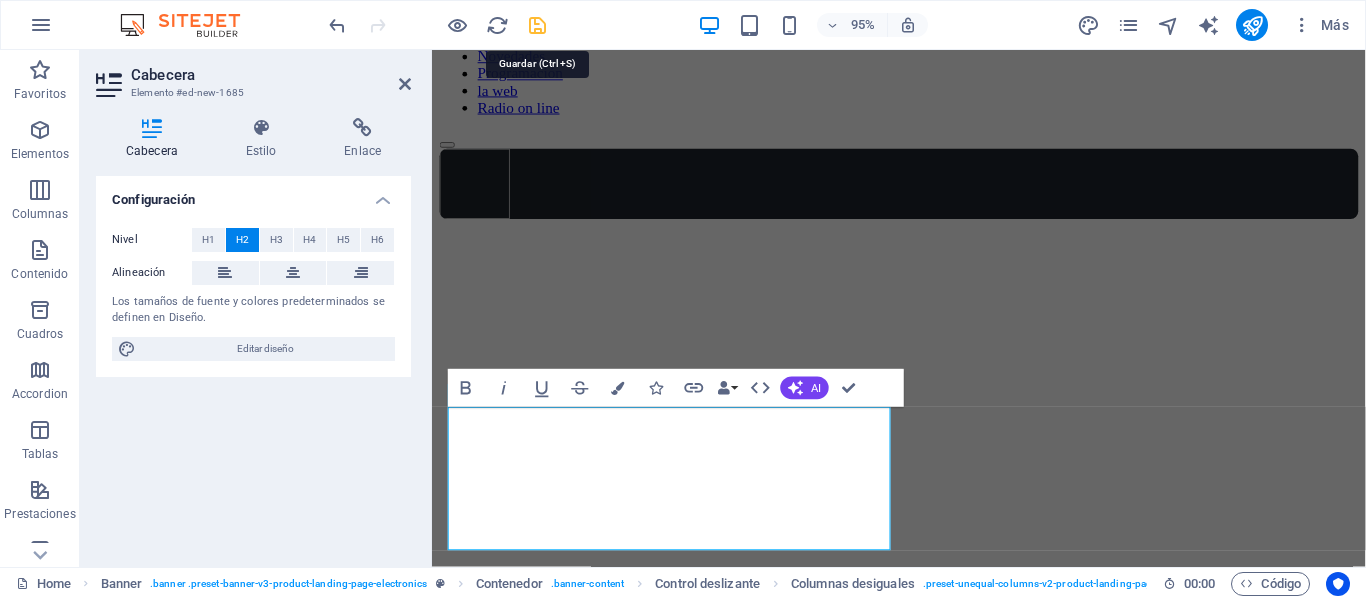click at bounding box center [537, 25] 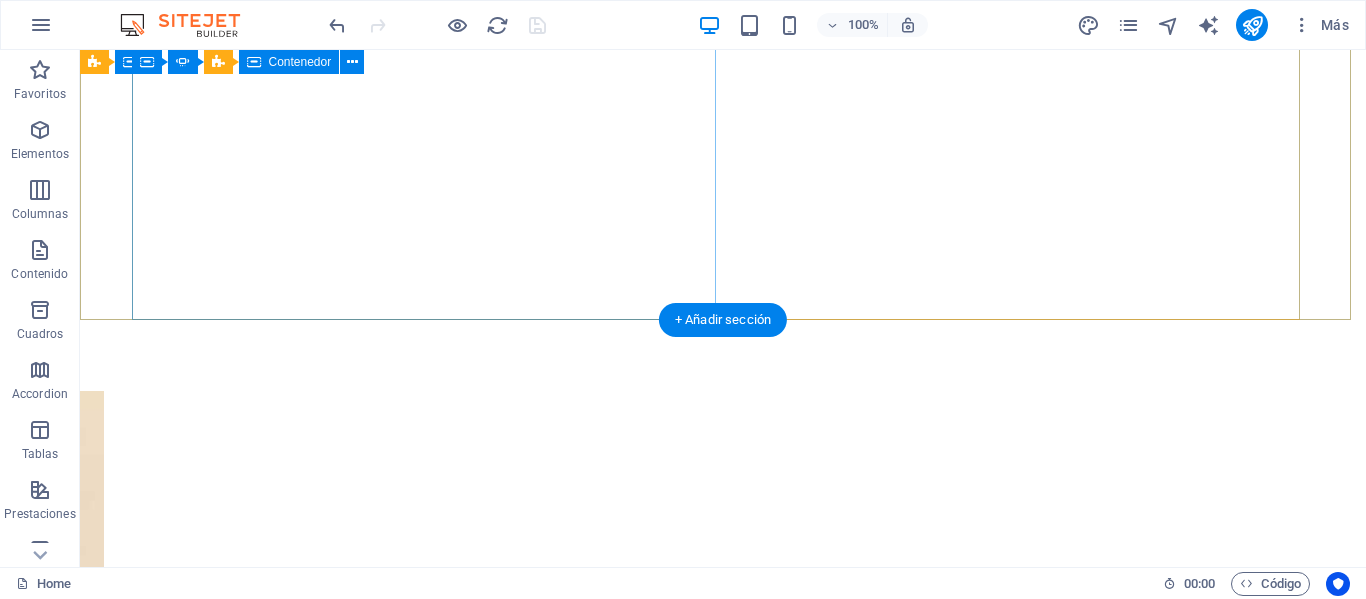 scroll, scrollTop: 900, scrollLeft: 0, axis: vertical 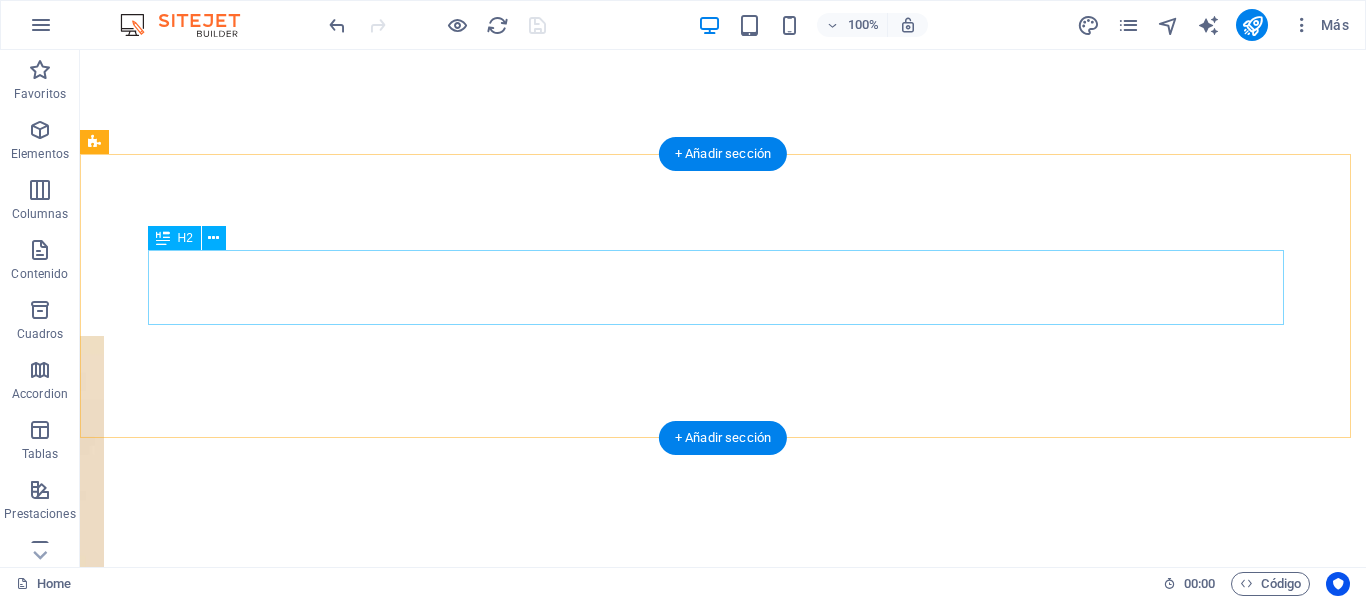 click on "Headline" at bounding box center [723, 2689] 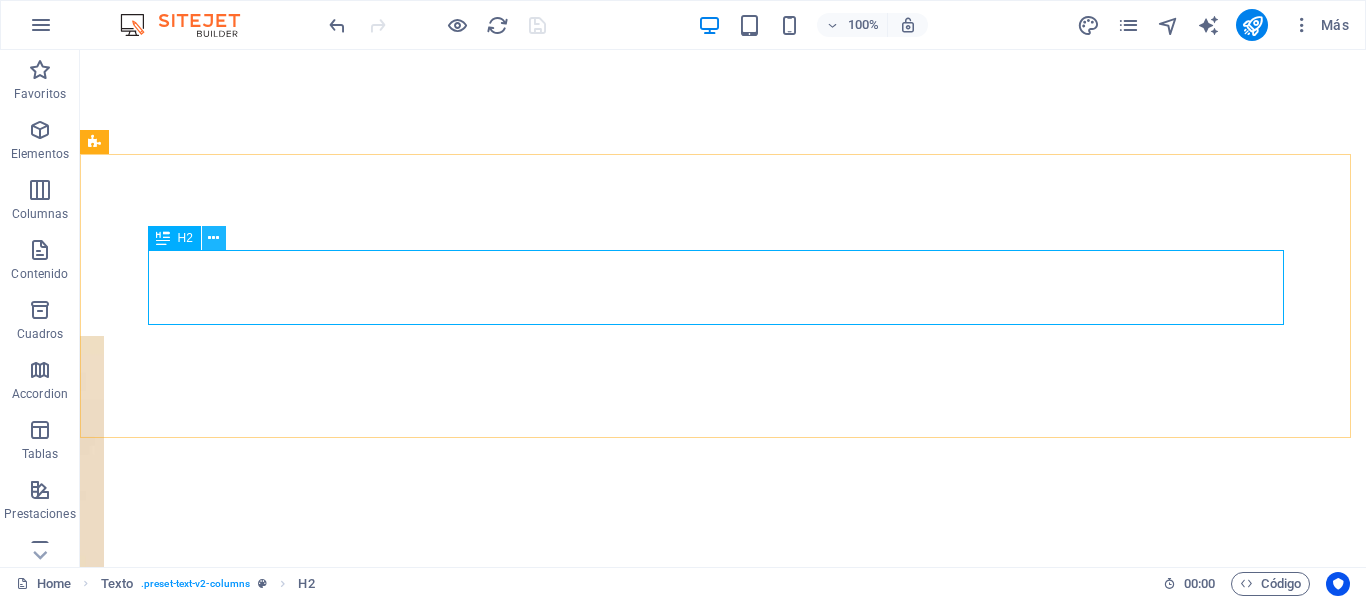click at bounding box center (213, 238) 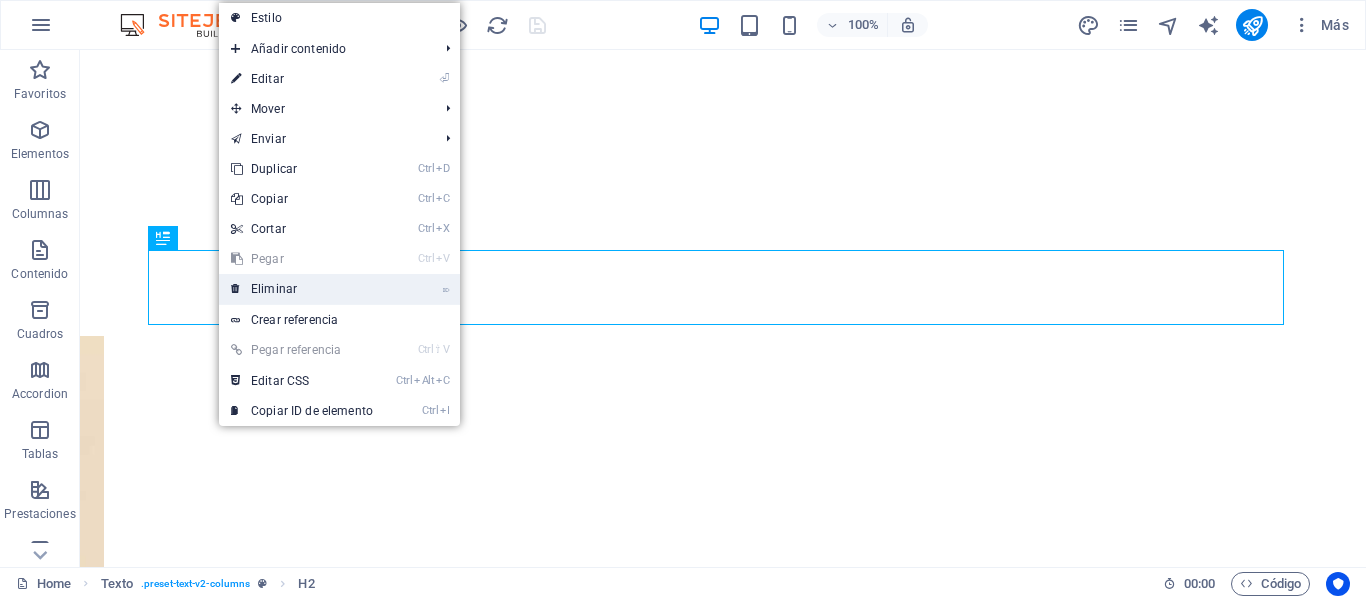 click on "⌦  Eliminar" at bounding box center [302, 289] 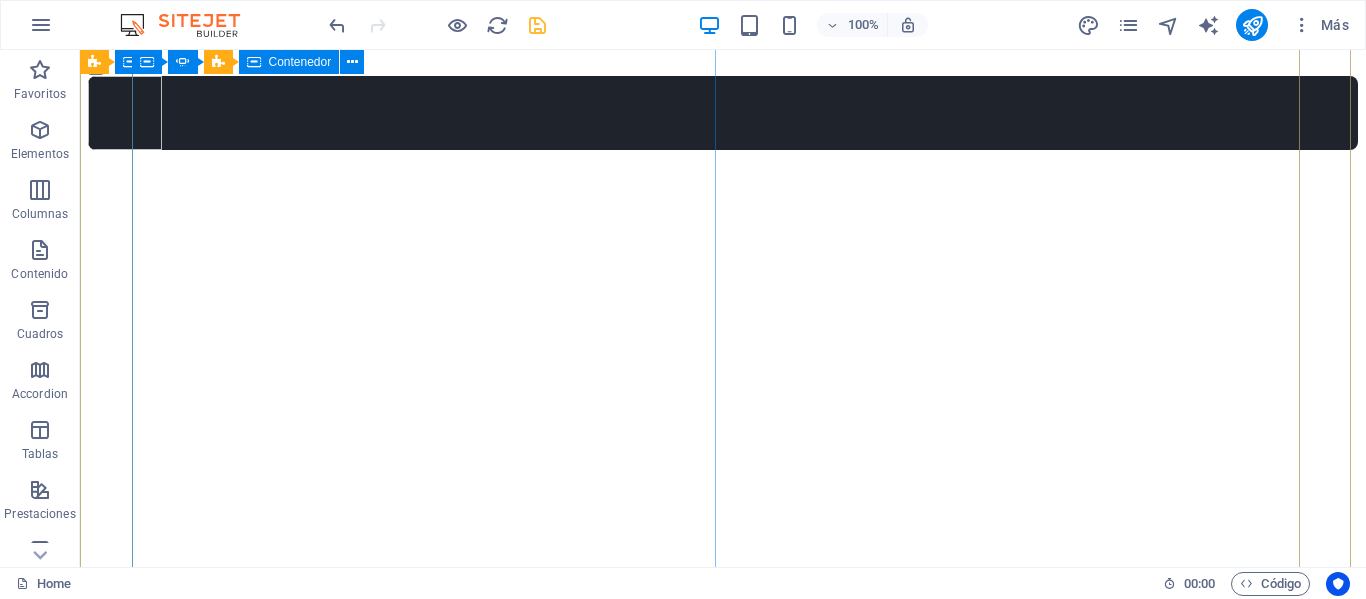 scroll, scrollTop: 100, scrollLeft: 0, axis: vertical 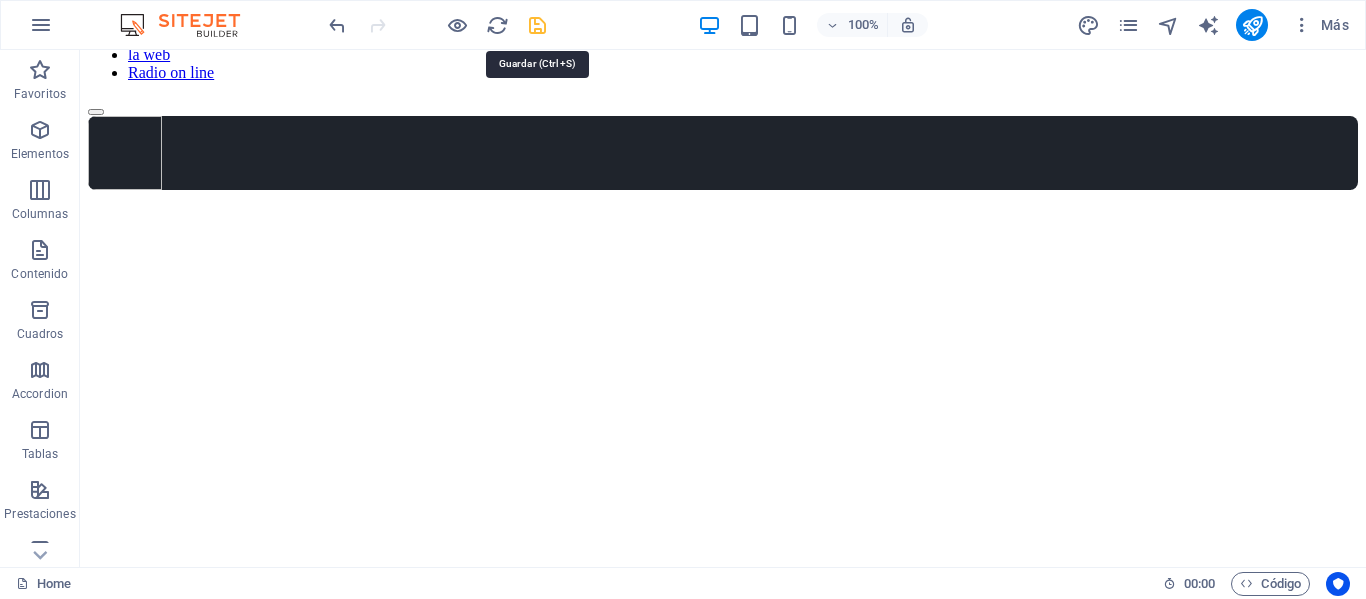 click at bounding box center [537, 25] 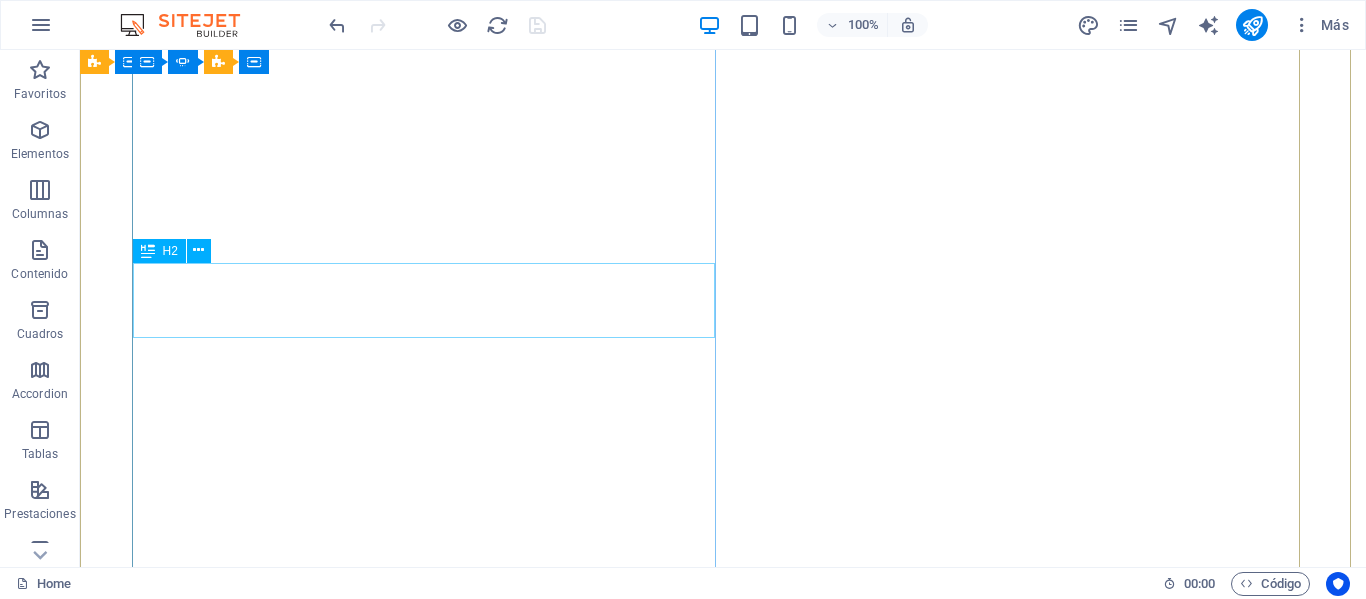 scroll, scrollTop: 0, scrollLeft: 0, axis: both 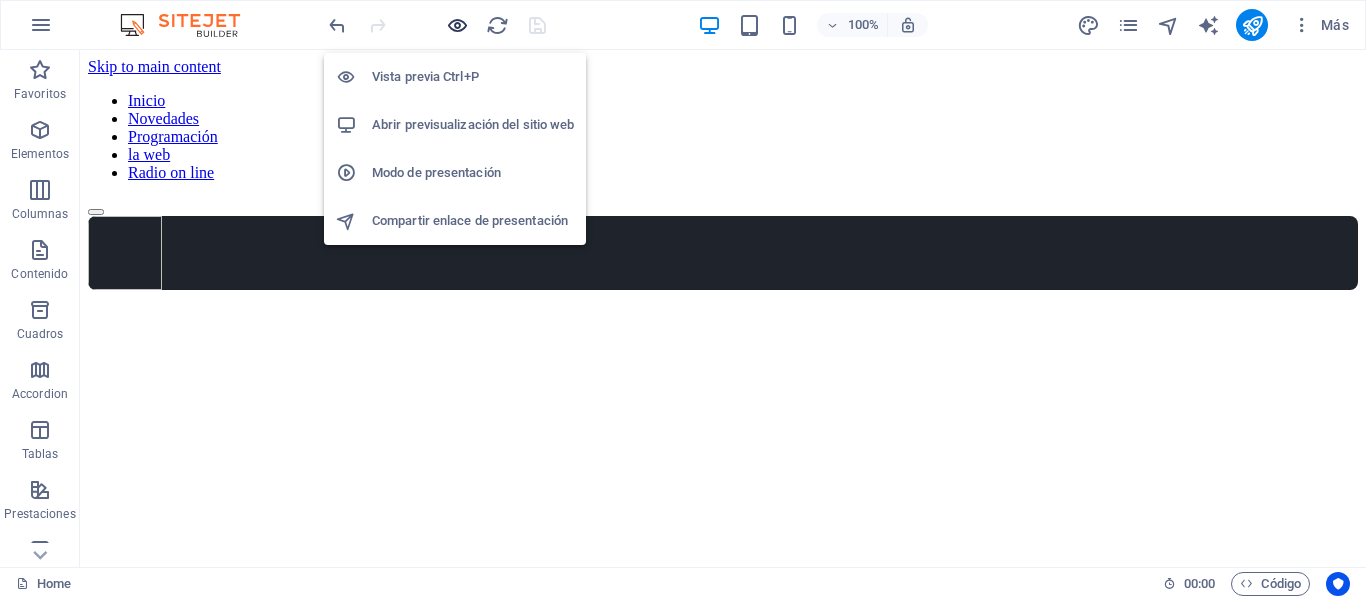 click at bounding box center [457, 25] 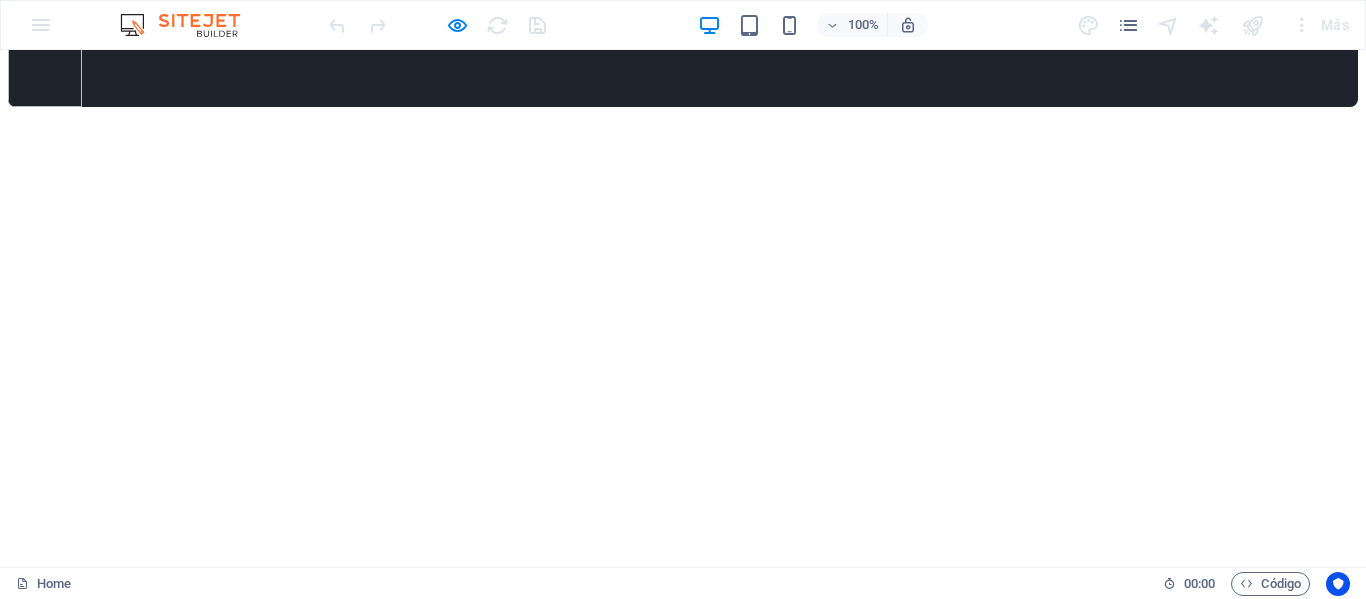 scroll, scrollTop: 200, scrollLeft: 0, axis: vertical 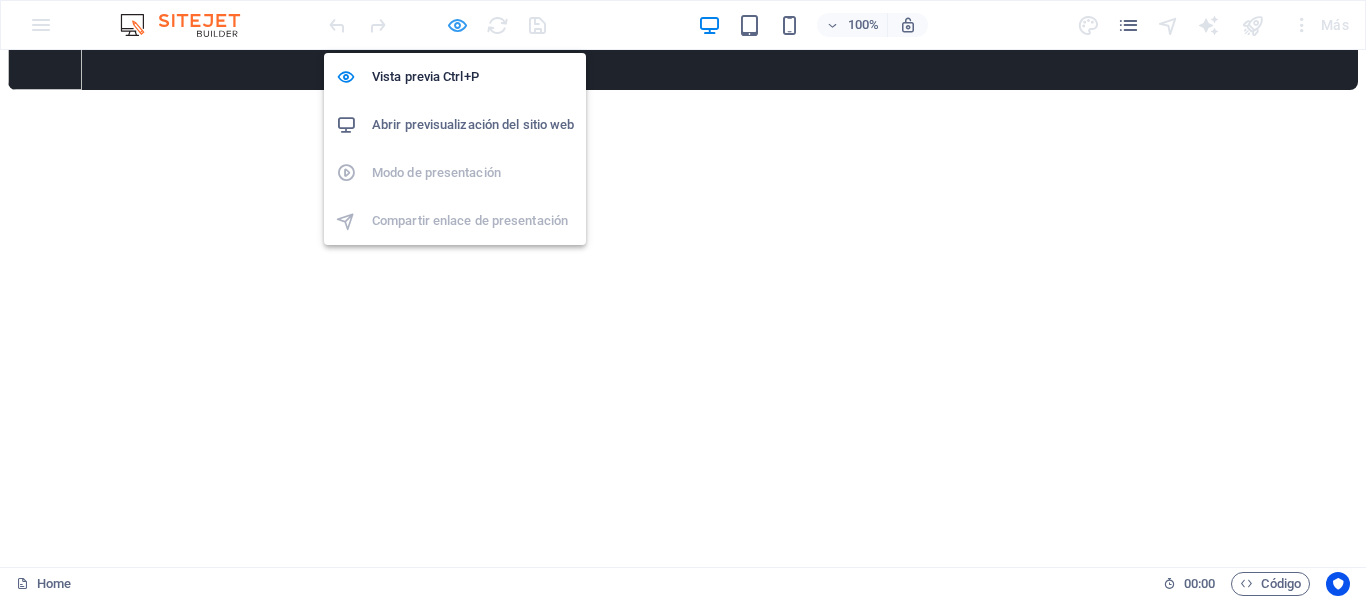 click at bounding box center (457, 25) 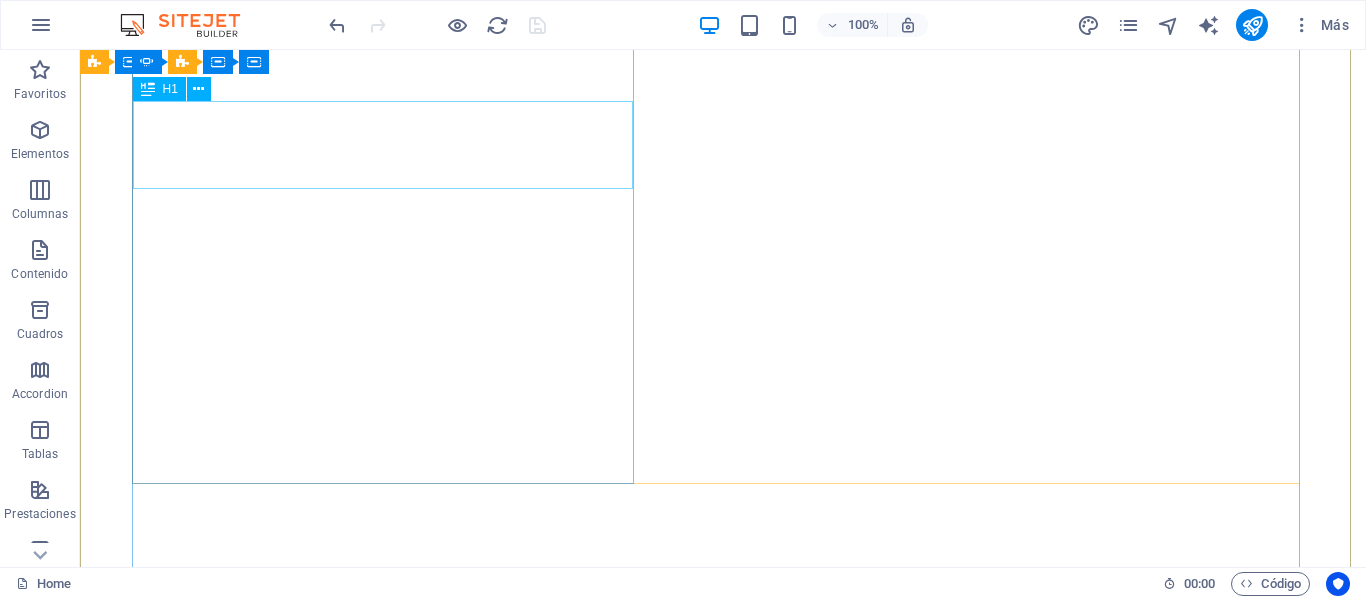 click on "La noche" at bounding box center [-1648, 2650] 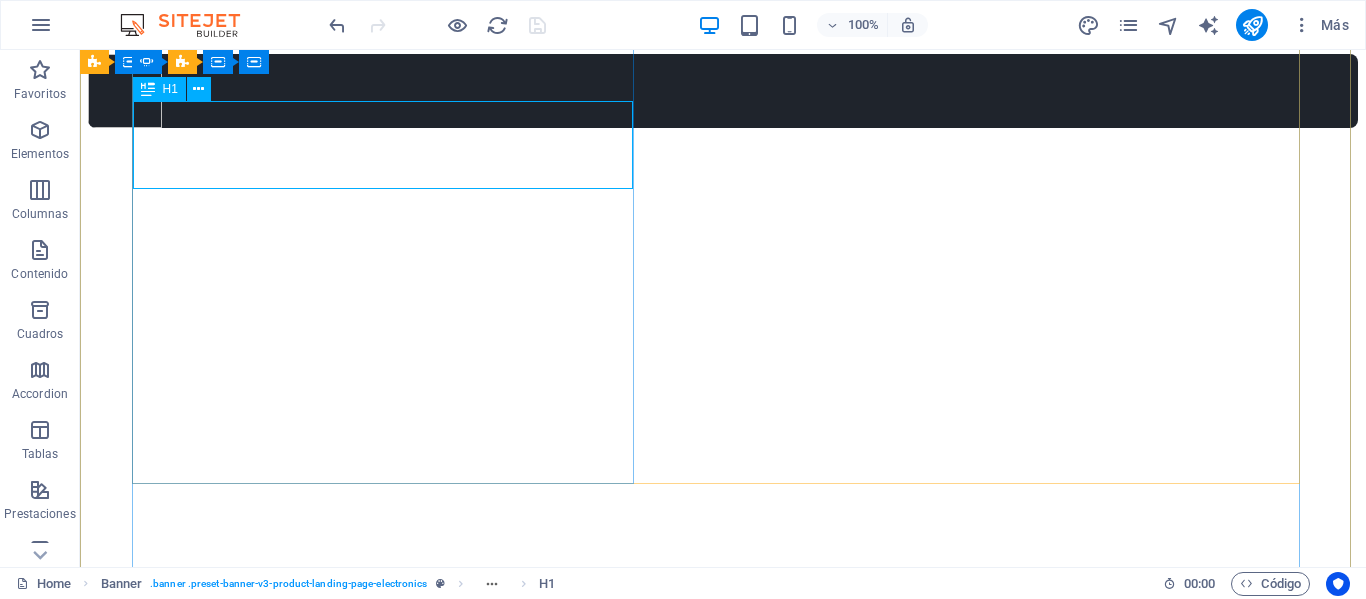 scroll, scrollTop: 54, scrollLeft: 0, axis: vertical 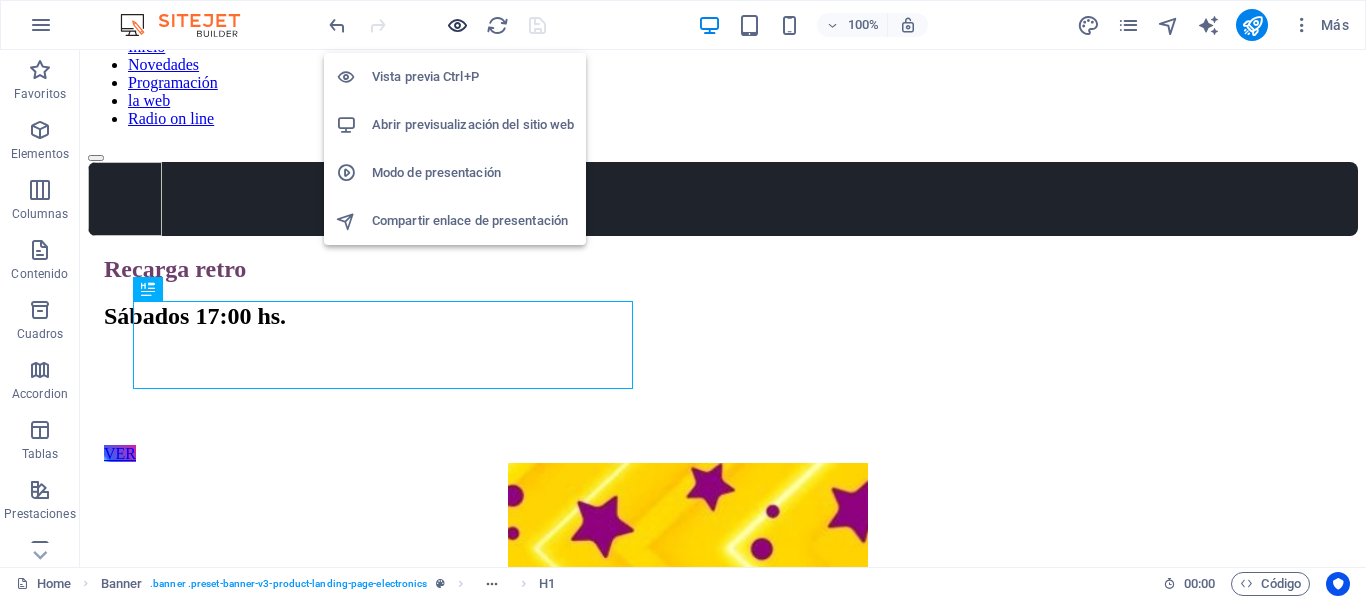 click at bounding box center [457, 25] 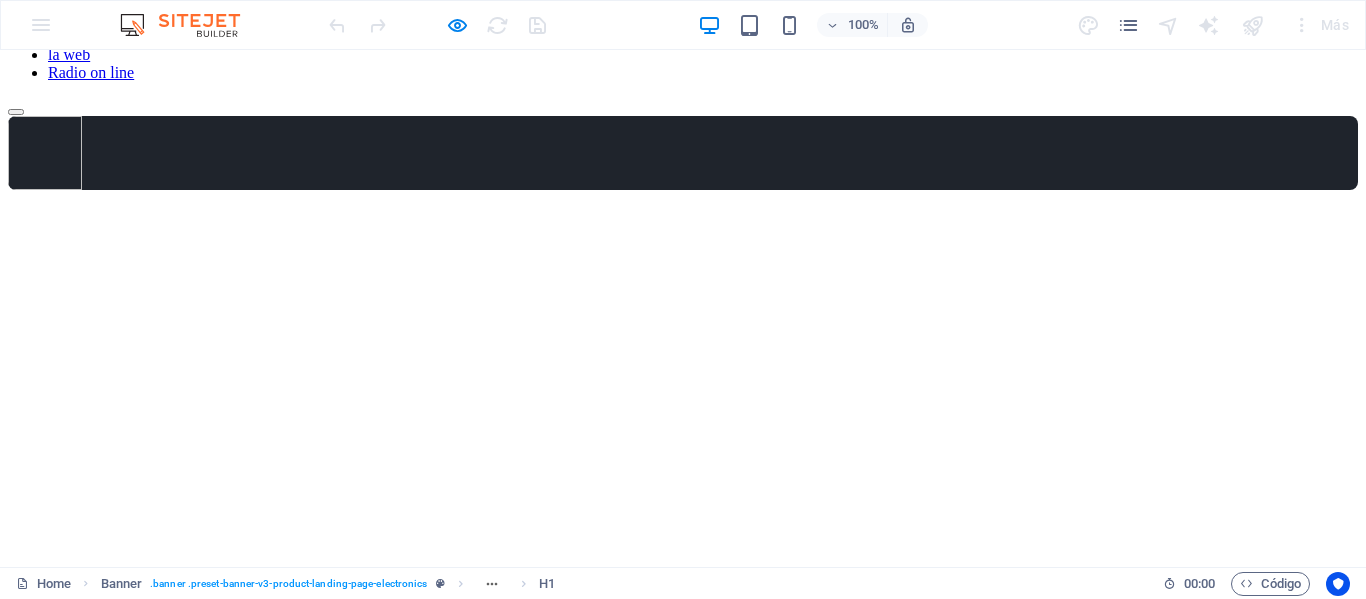 scroll, scrollTop: 200, scrollLeft: 0, axis: vertical 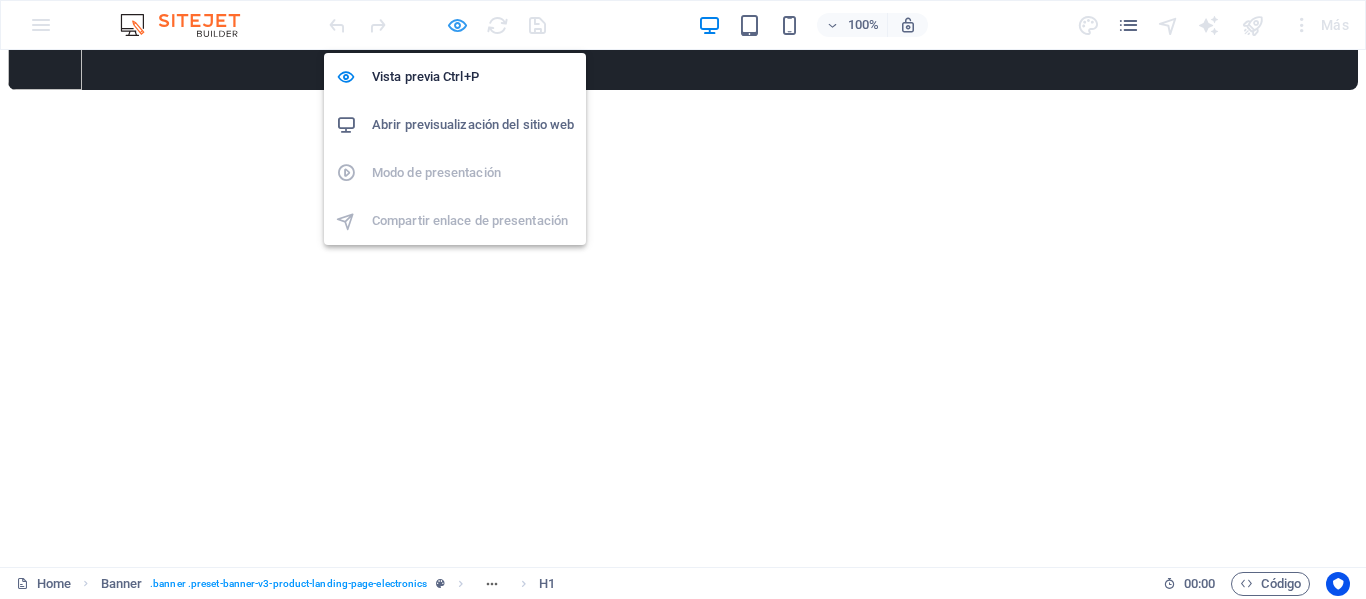 click at bounding box center (457, 25) 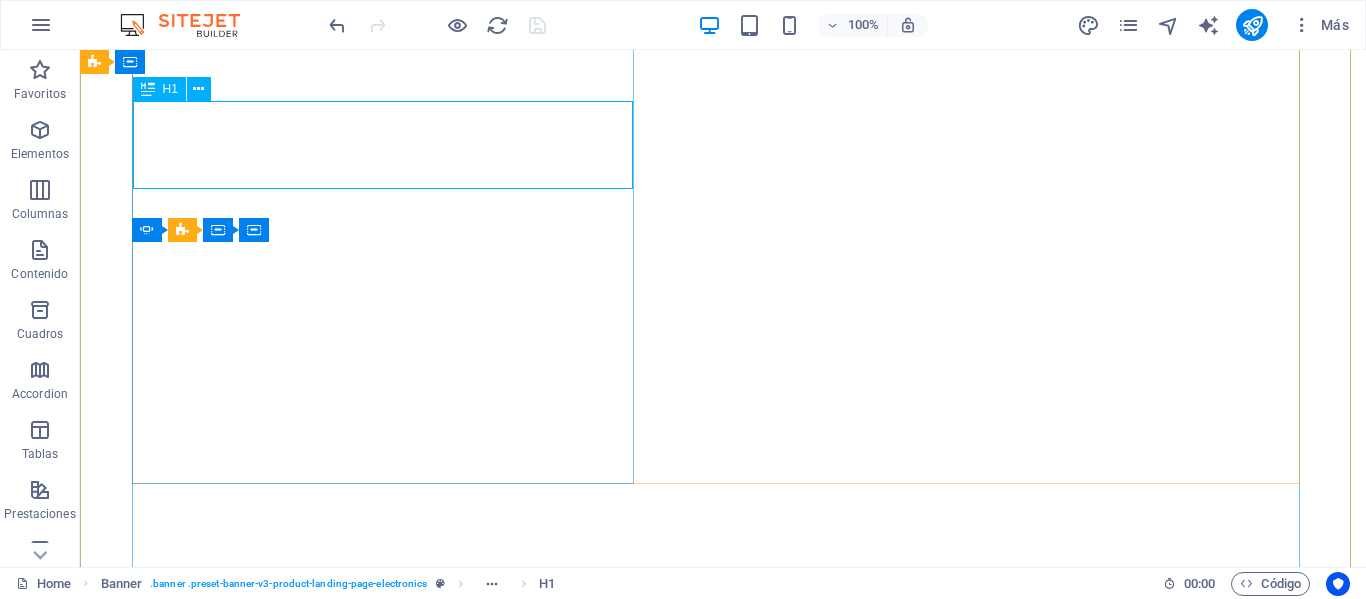 click on "La noche" at bounding box center [-1648, 2650] 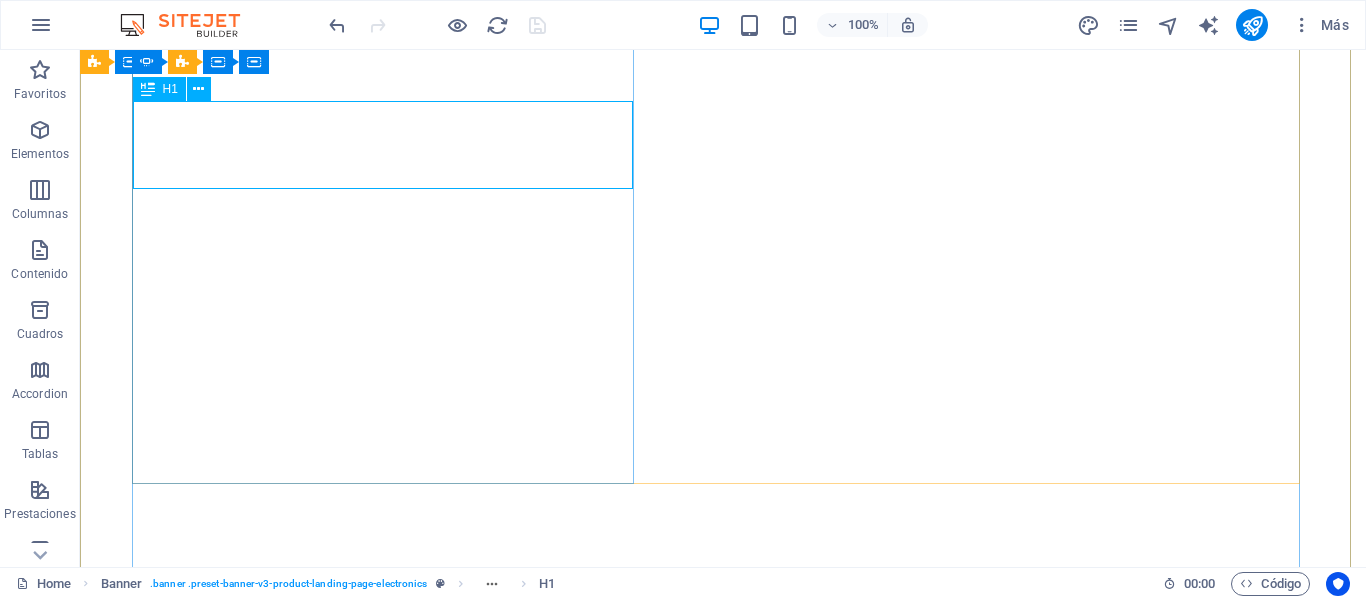 click on "La noche" at bounding box center [-1648, 2650] 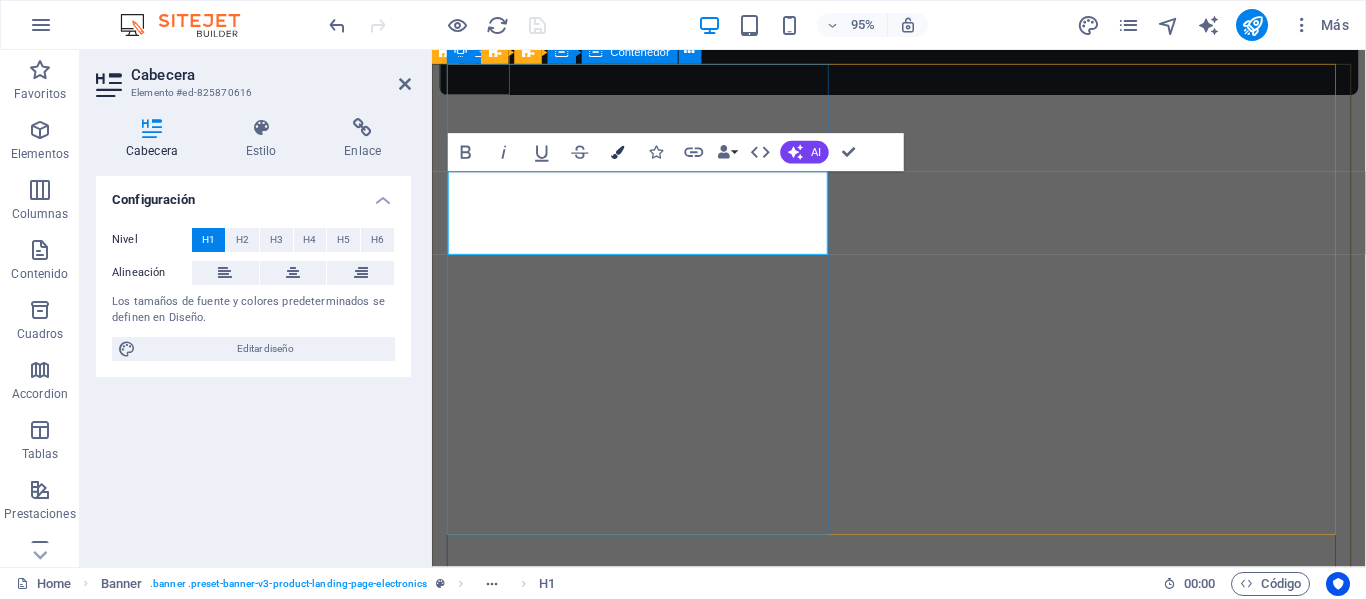 scroll, scrollTop: 154, scrollLeft: 0, axis: vertical 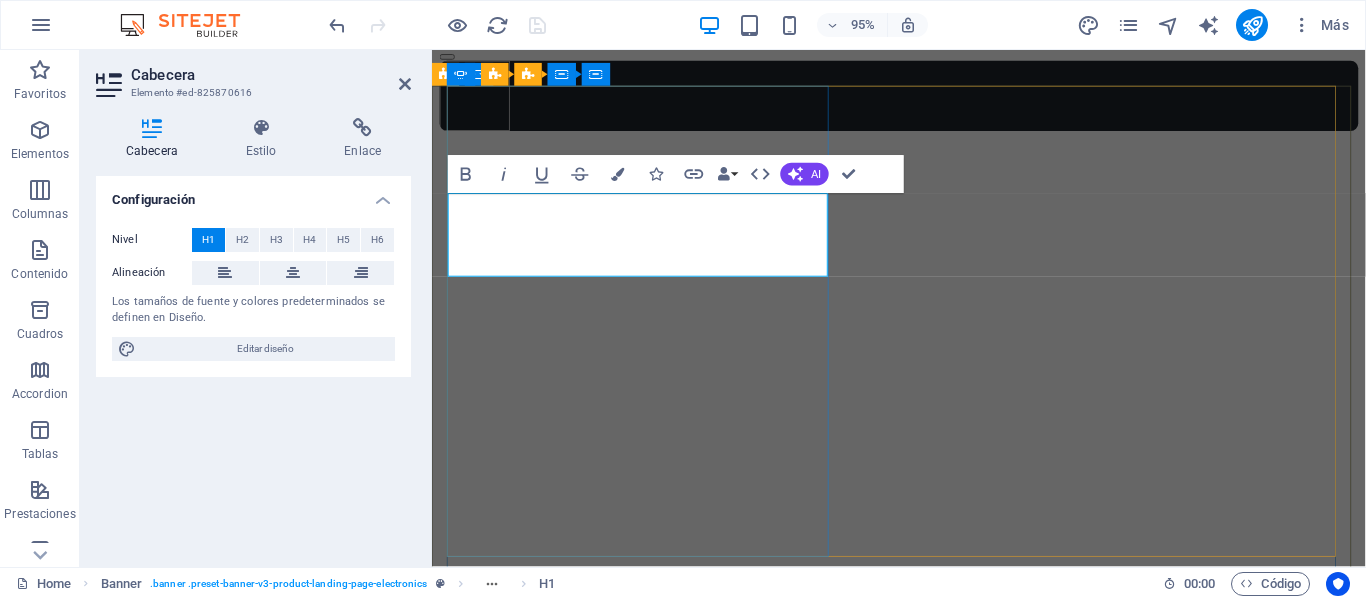 click on "La noche" at bounding box center [-1354, 2450] 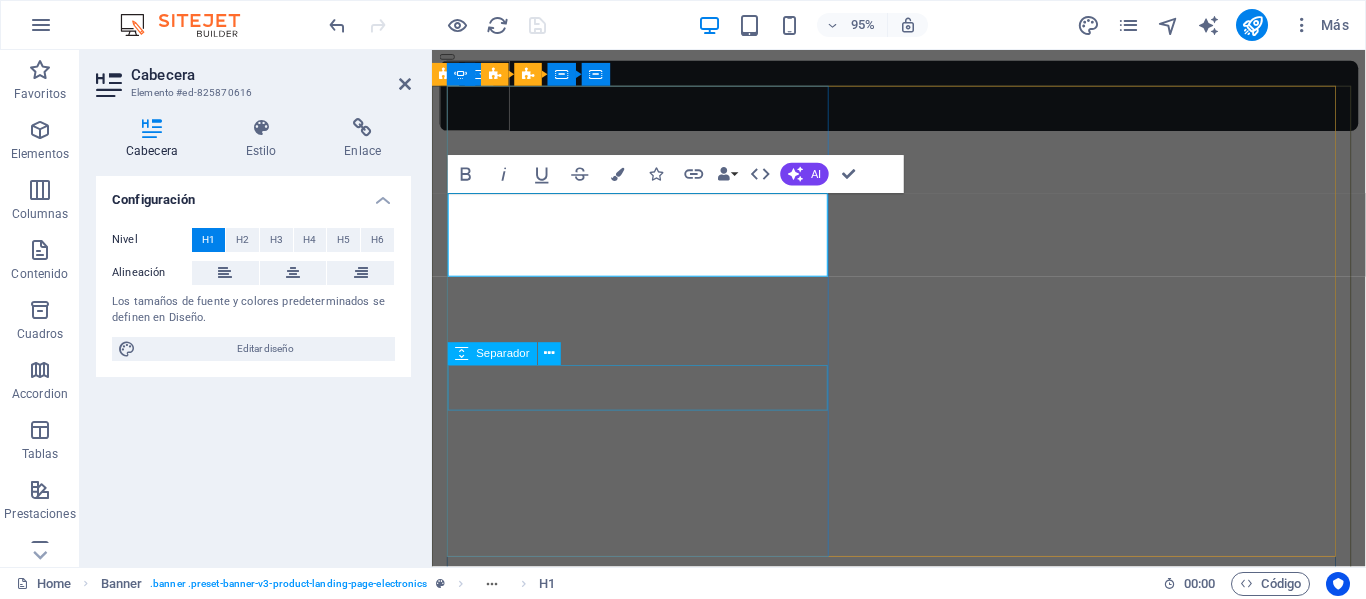 click at bounding box center (-948, 2585) 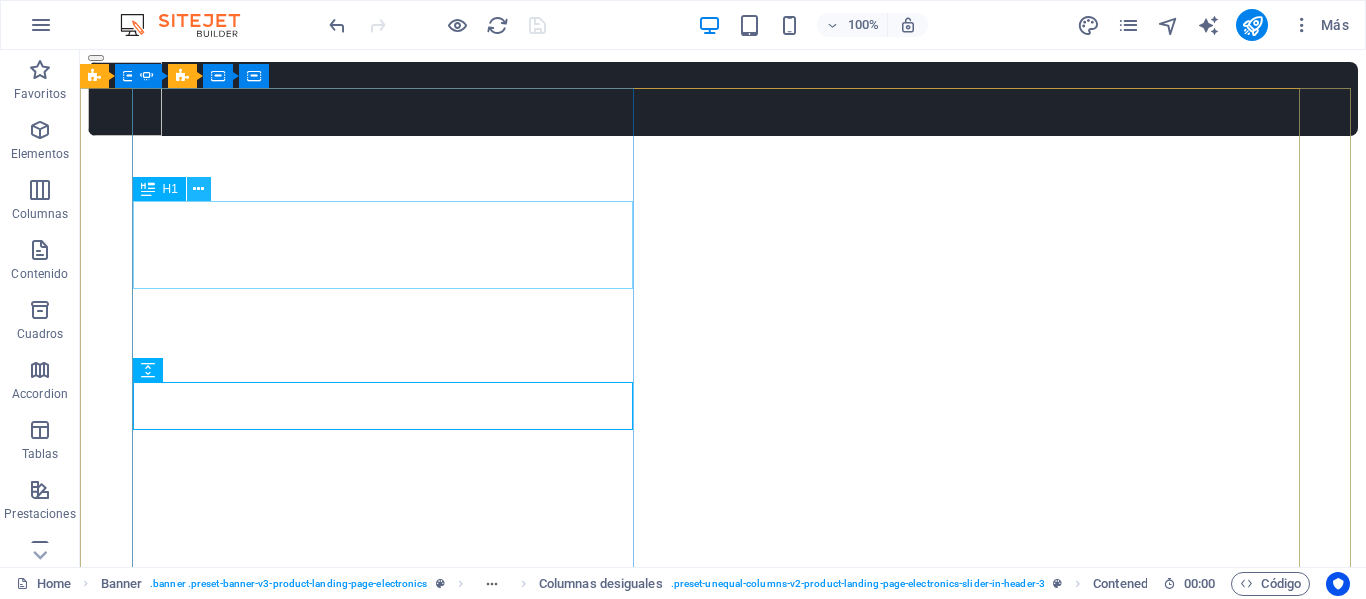 click at bounding box center (198, 189) 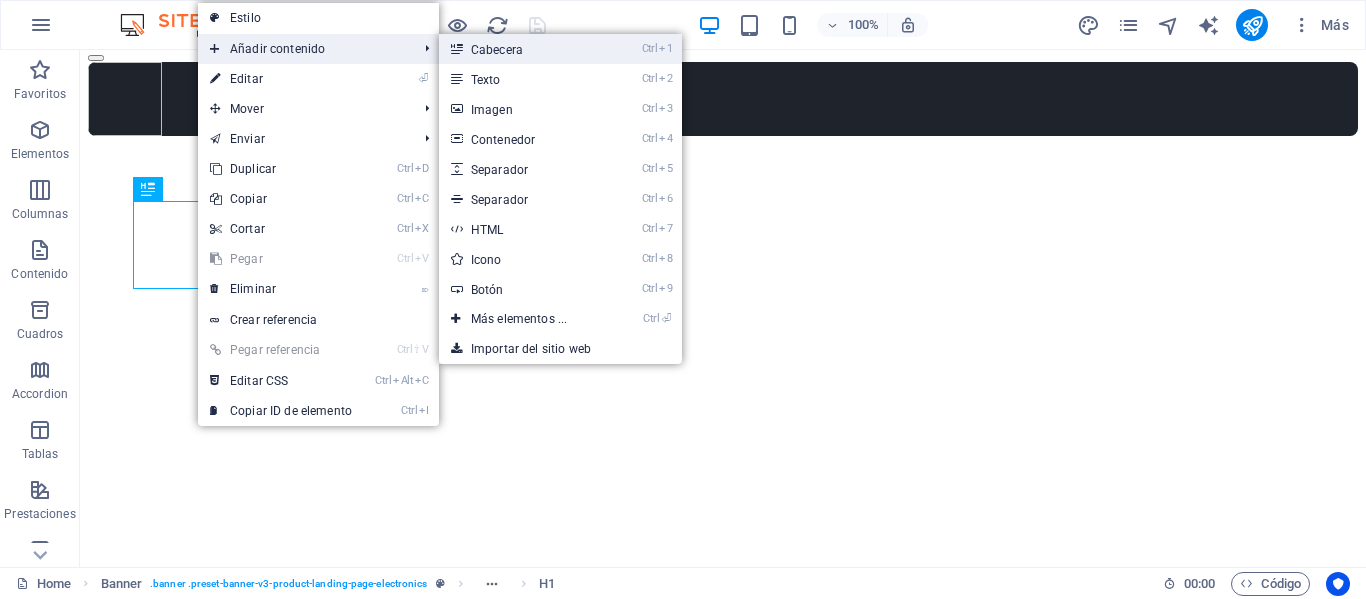 click on "Ctrl 1  Cabecera" at bounding box center [523, 49] 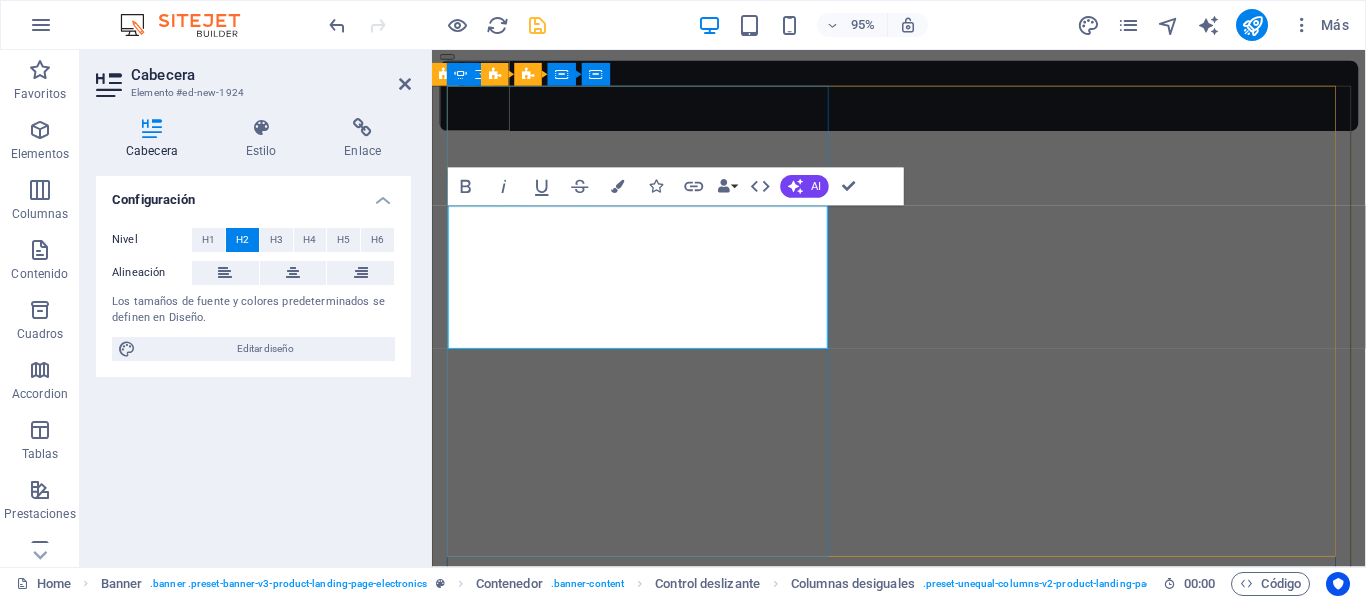 click on "Nueva cabecera" at bounding box center [-948, 2504] 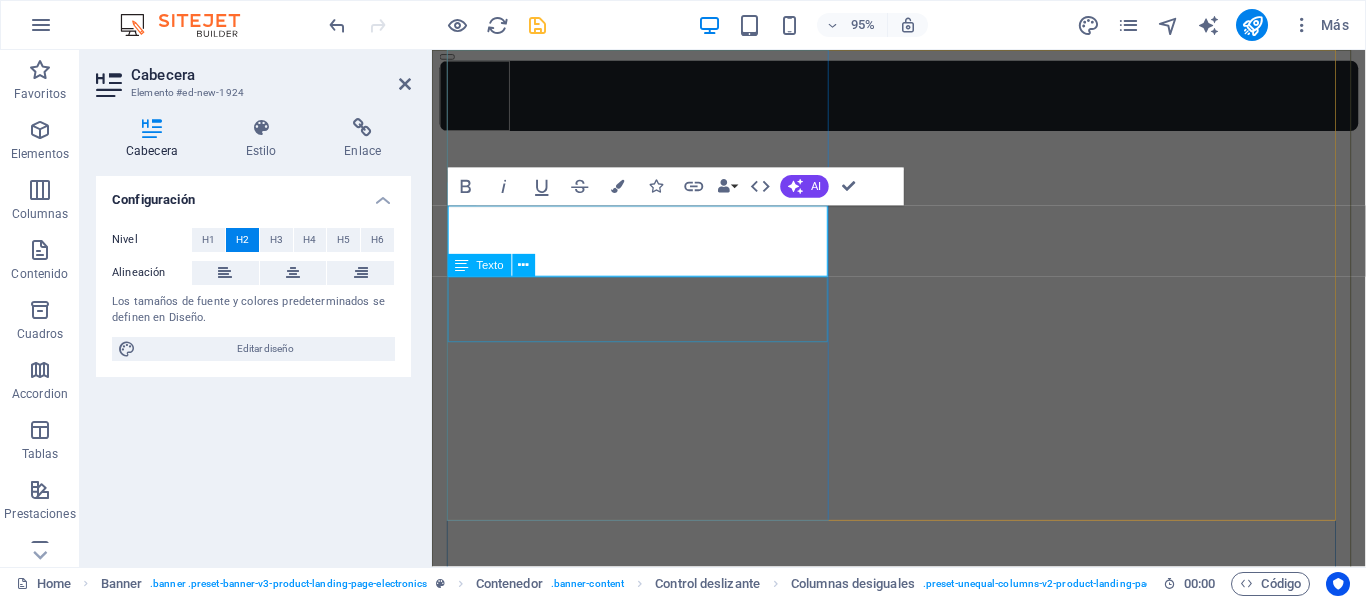scroll, scrollTop: 192, scrollLeft: 0, axis: vertical 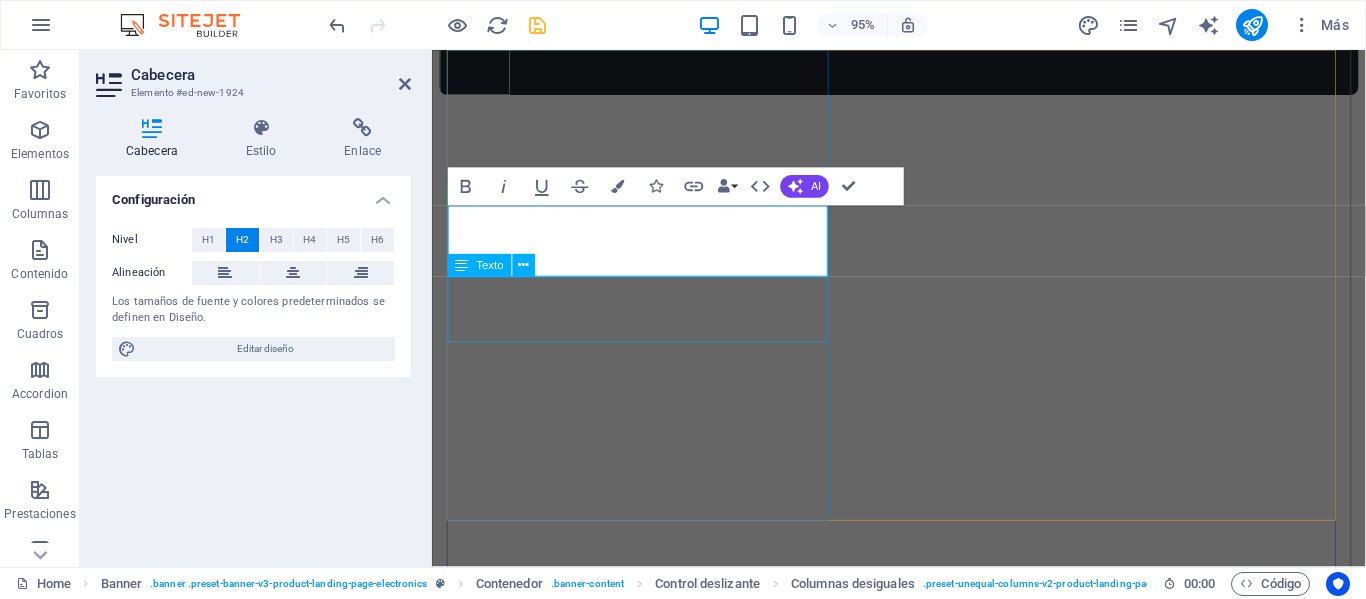 type 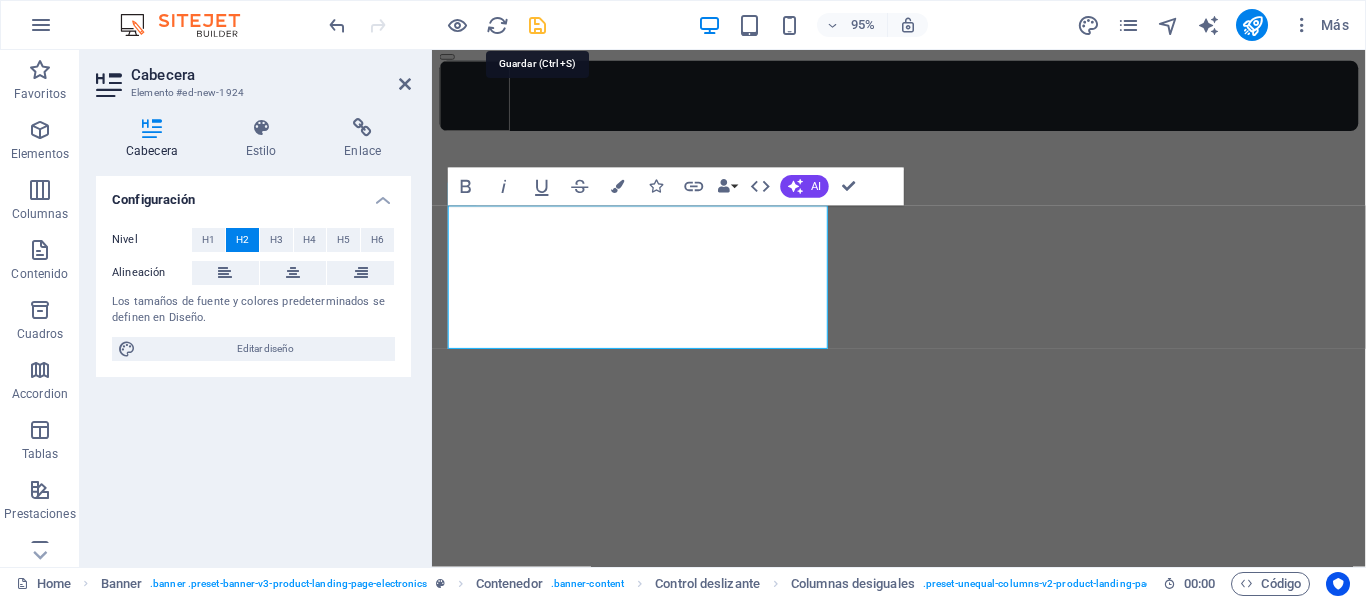 click at bounding box center [537, 25] 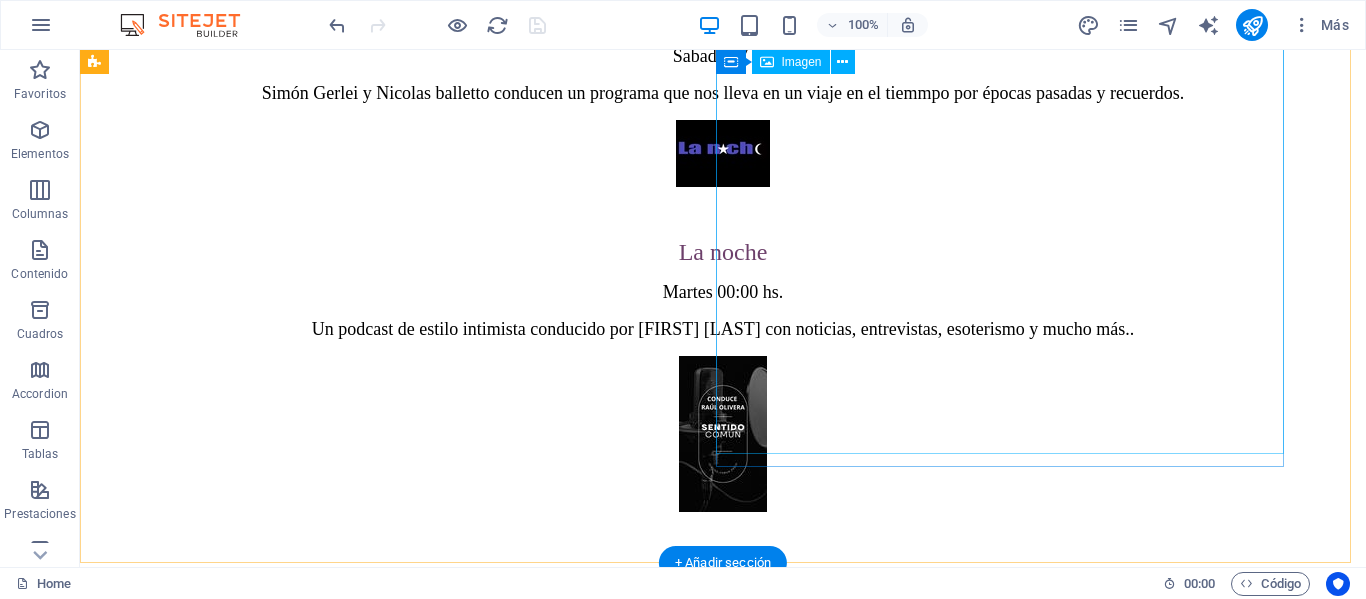 scroll, scrollTop: 4300, scrollLeft: 0, axis: vertical 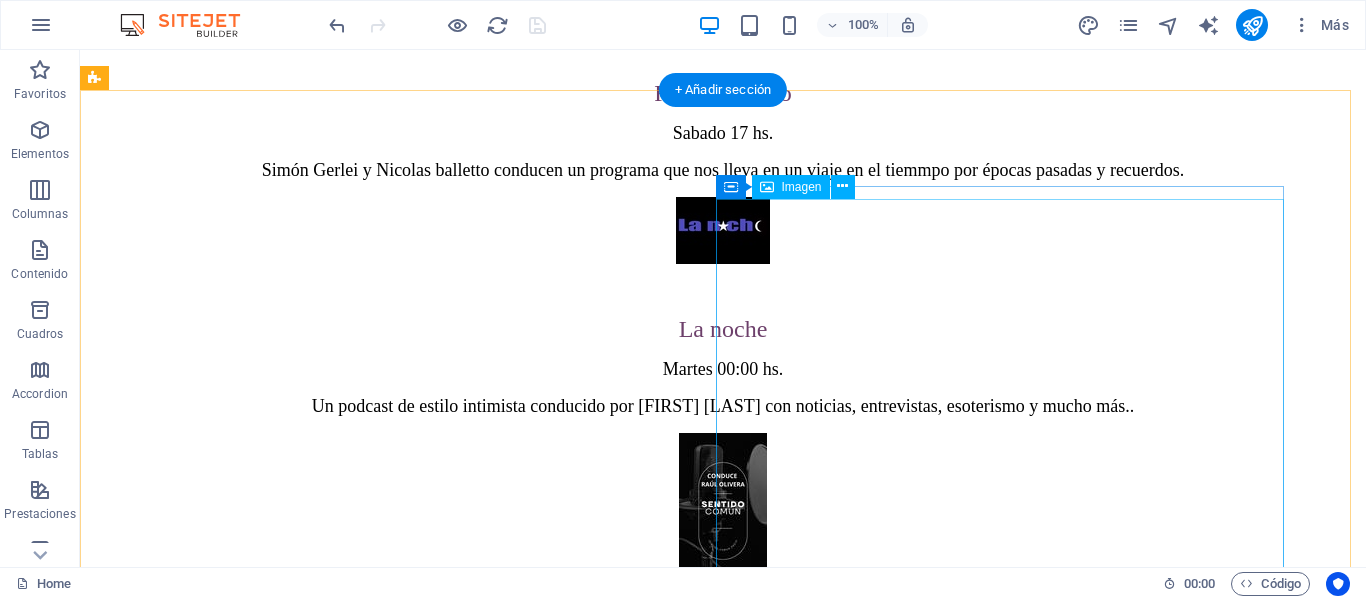 click at bounding box center [723, 11041] 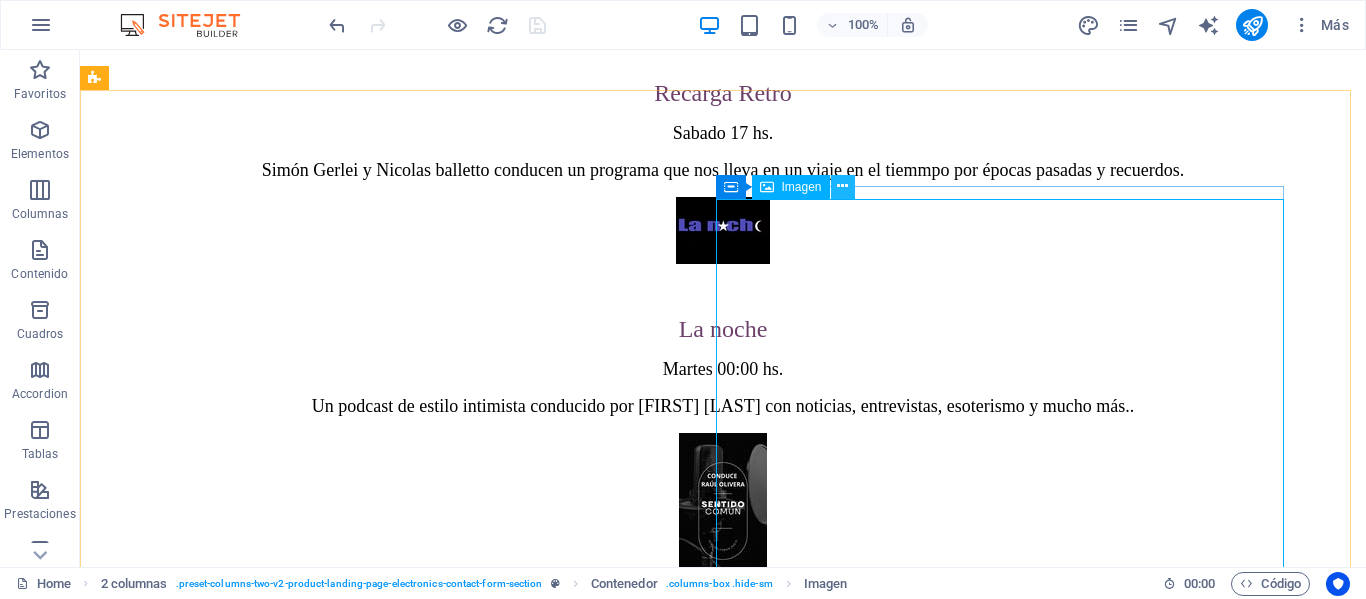 click at bounding box center (842, 186) 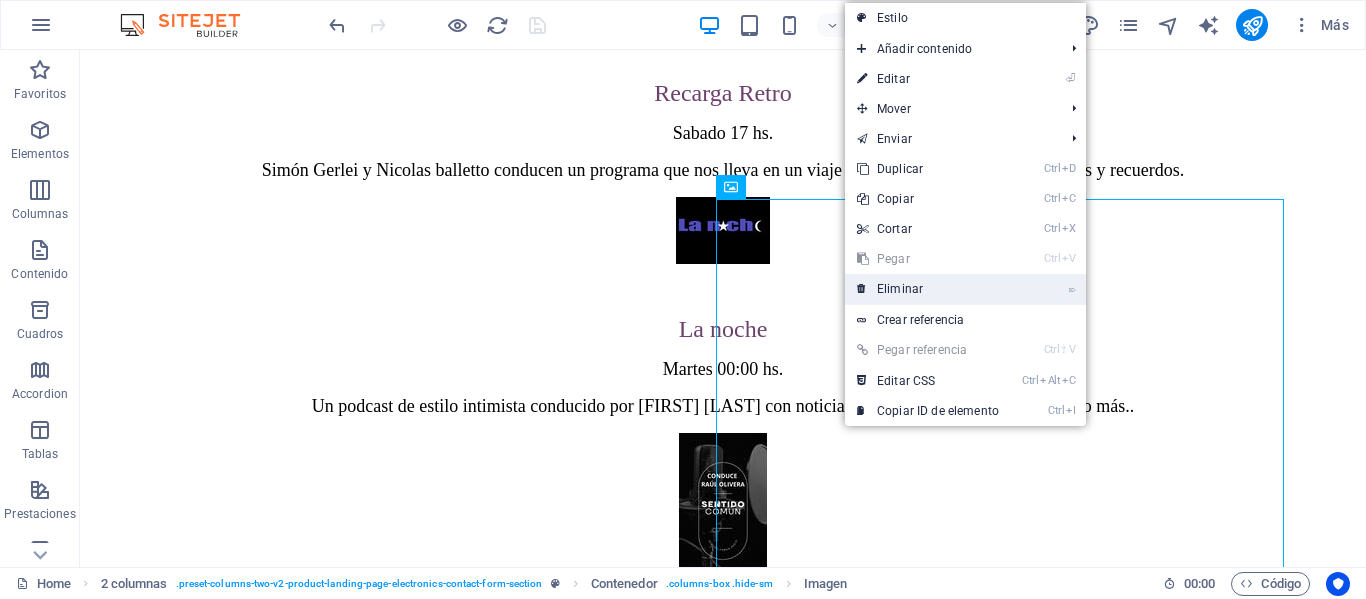 click on "⌦  Eliminar" at bounding box center [928, 289] 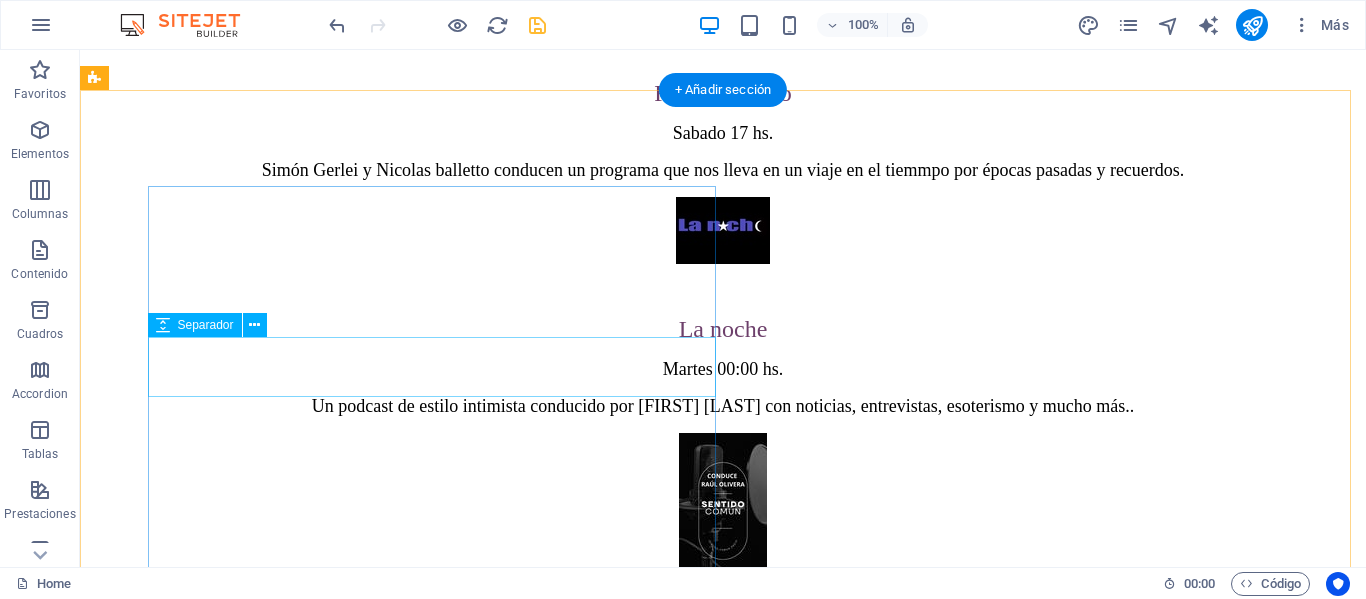 click at bounding box center (723, 10190) 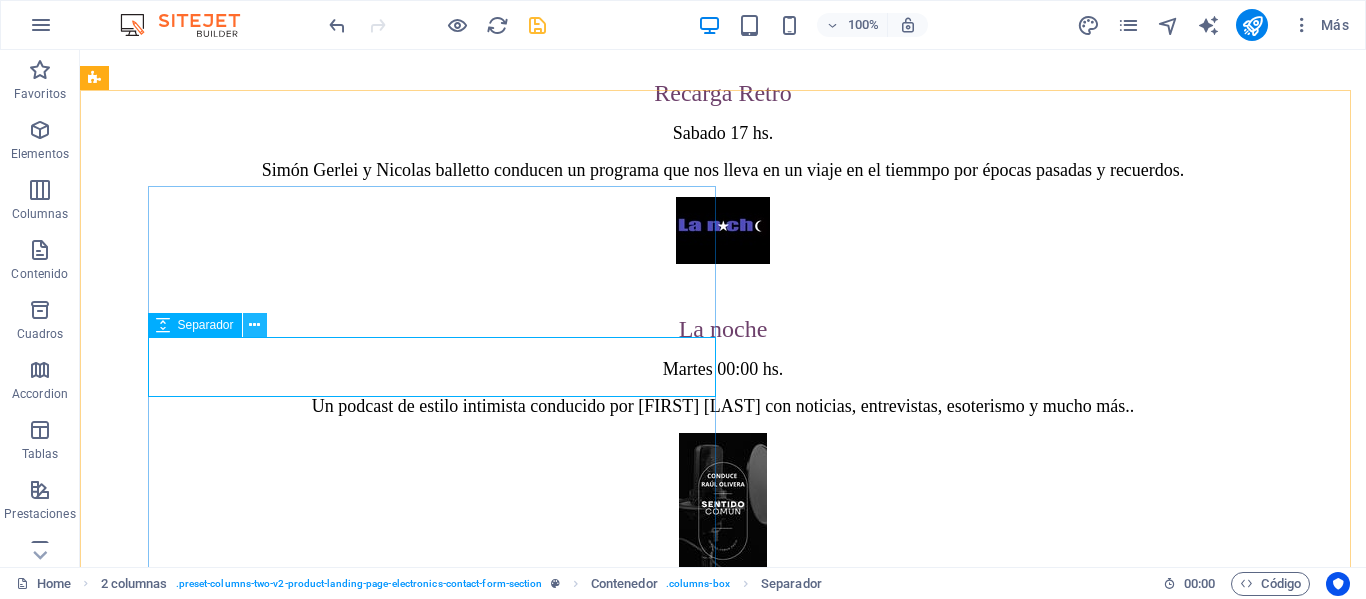 click at bounding box center (254, 325) 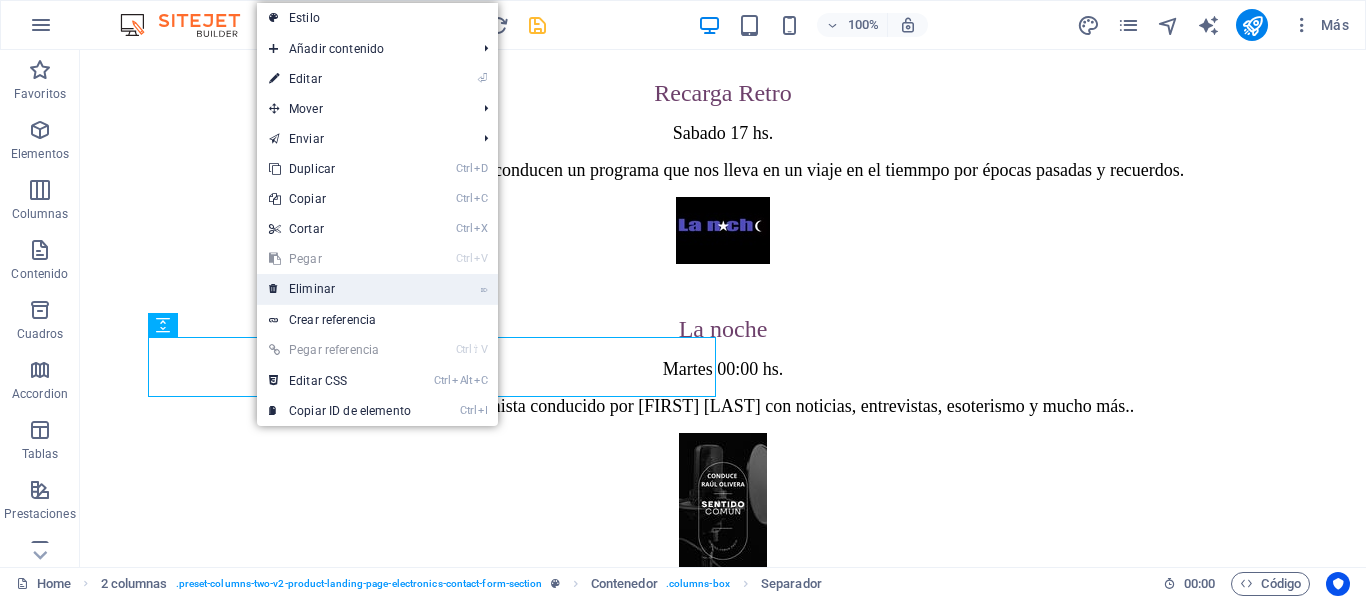 click on "⌦  Eliminar" at bounding box center (340, 289) 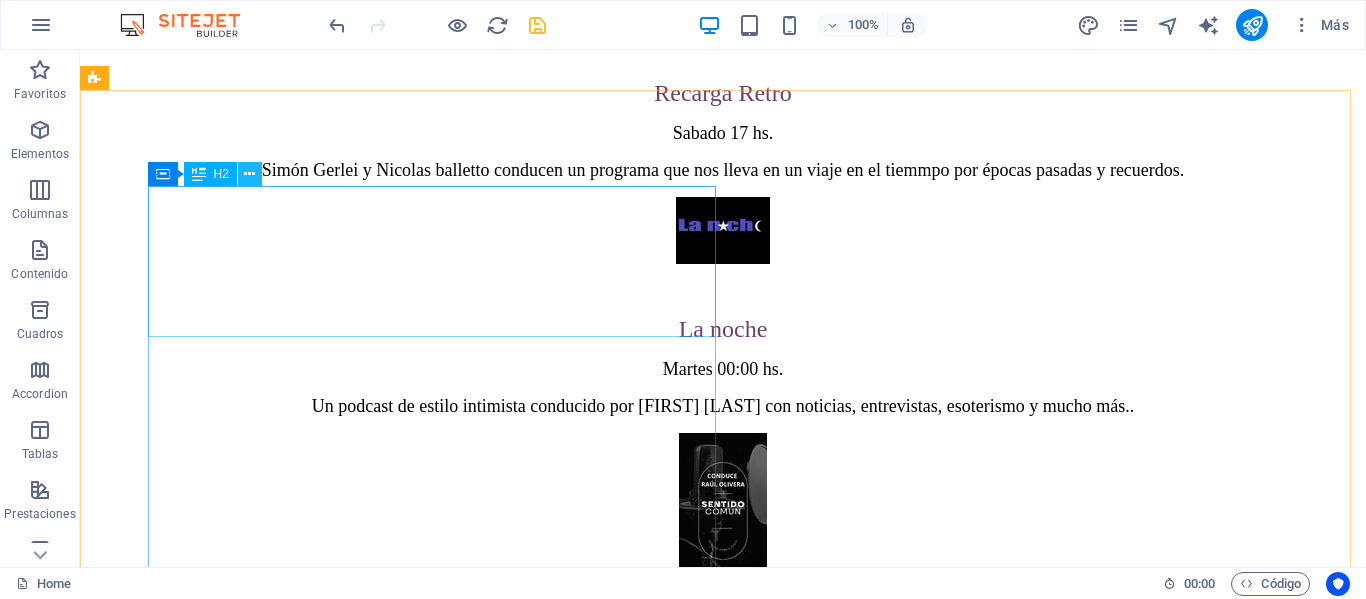 click at bounding box center (249, 174) 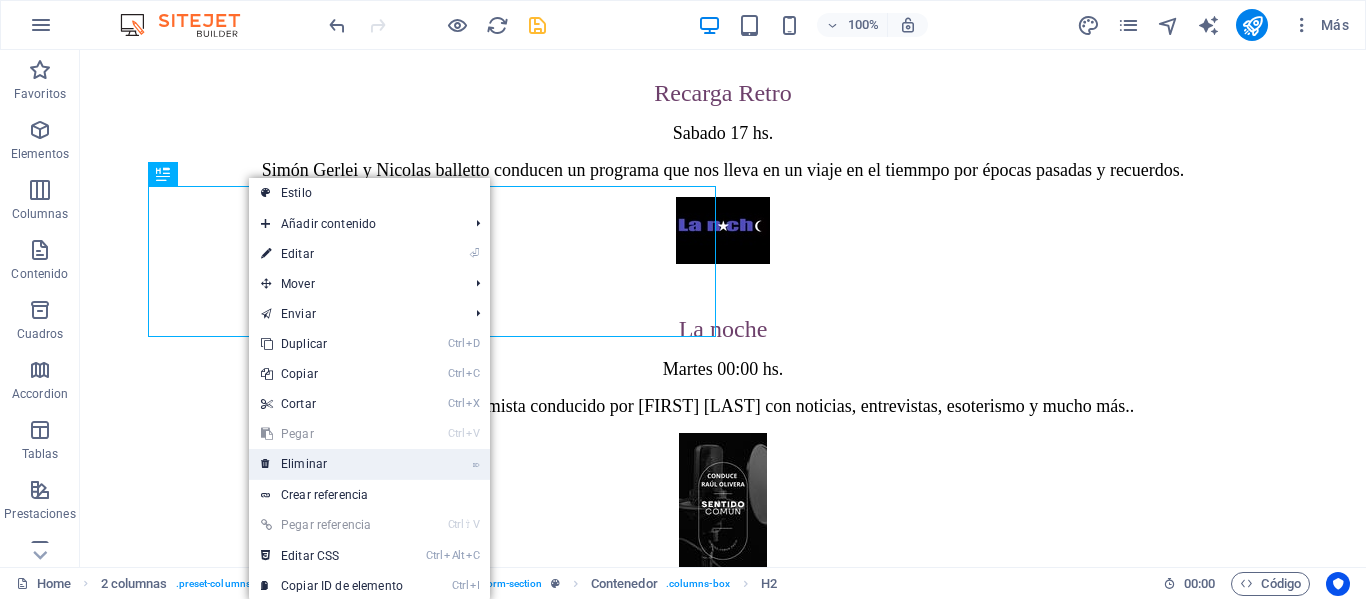 click on "⌦  Eliminar" at bounding box center (332, 464) 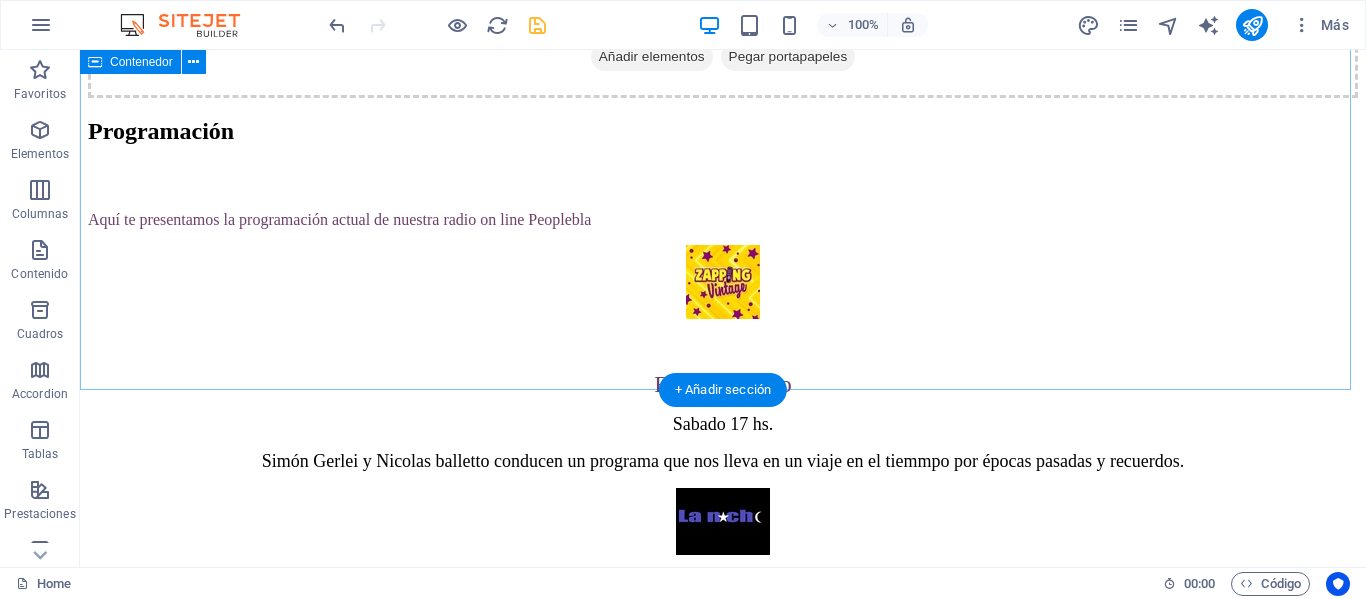 scroll, scrollTop: 4000, scrollLeft: 0, axis: vertical 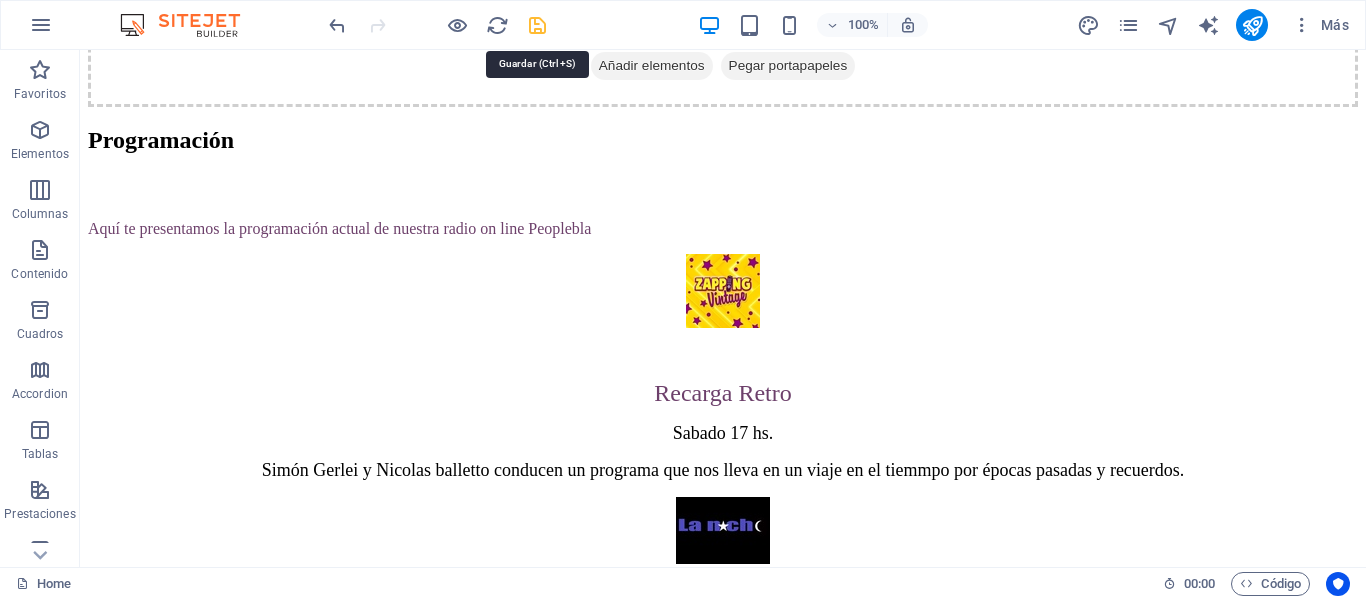 click at bounding box center (537, 25) 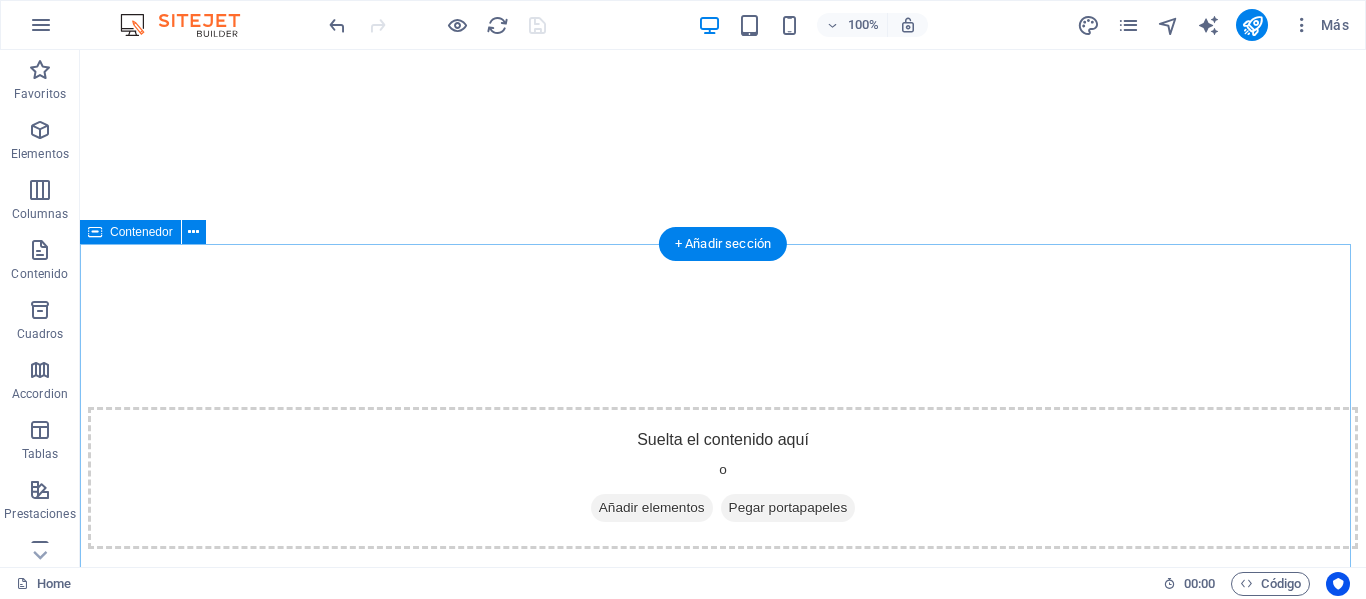 scroll, scrollTop: 3600, scrollLeft: 0, axis: vertical 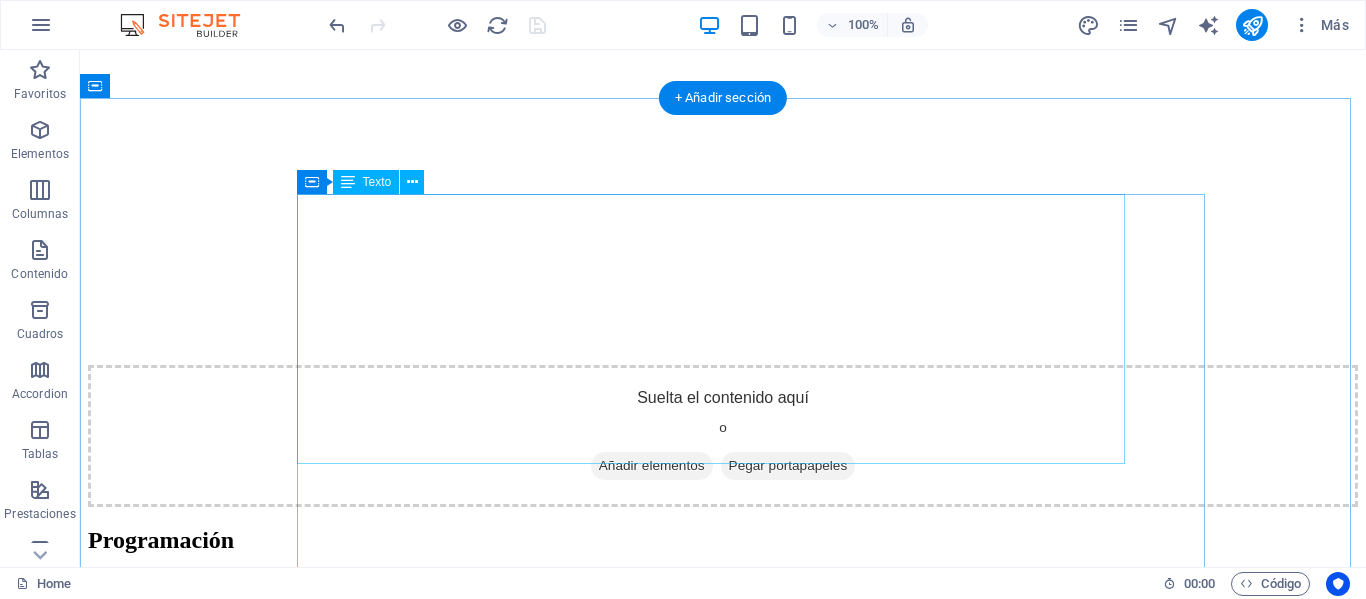 click on "I absolutely love these new Gadgets Headphones. The sound quality on them is amazing. The noise cancelling is a great feature and the base is really really good. Would definitely recommend these to everyone!" at bounding box center [723, 3118] 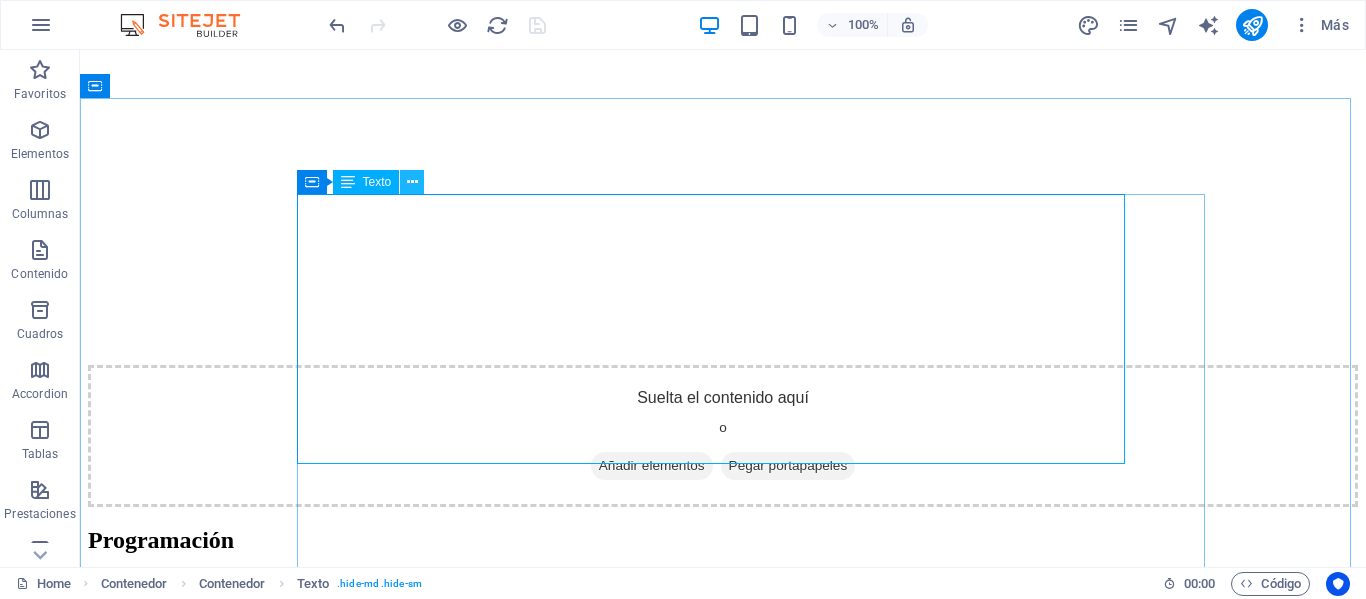 click at bounding box center (412, 182) 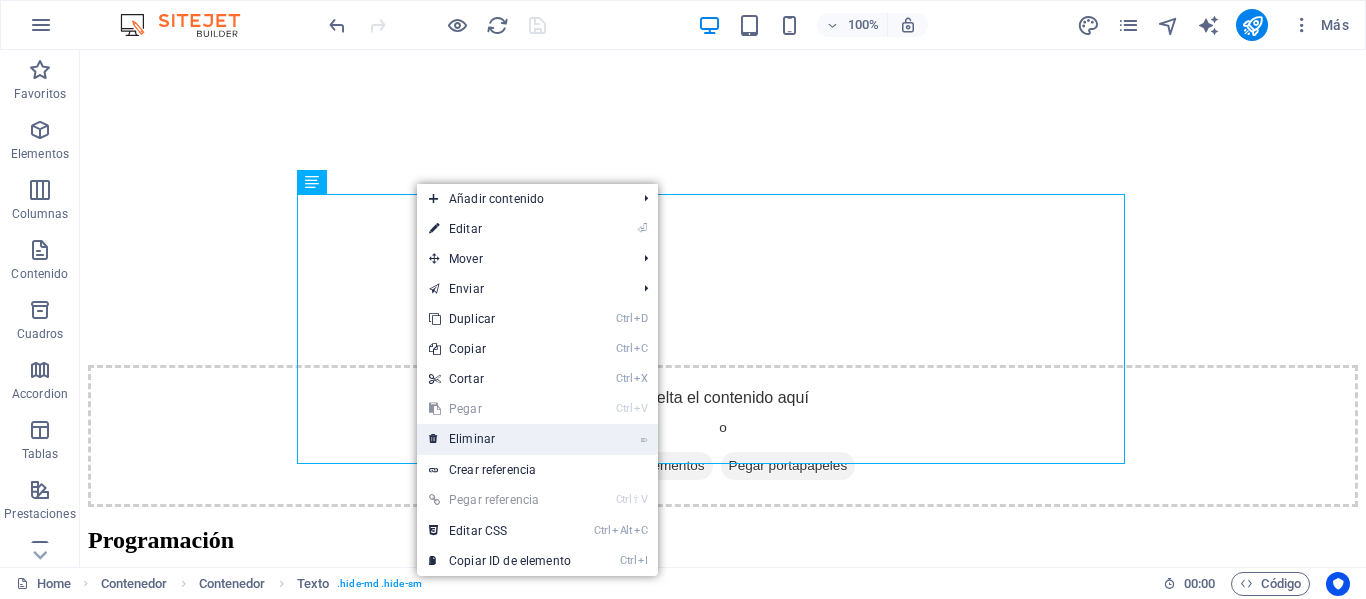 click on "⌦  Eliminar" at bounding box center [500, 439] 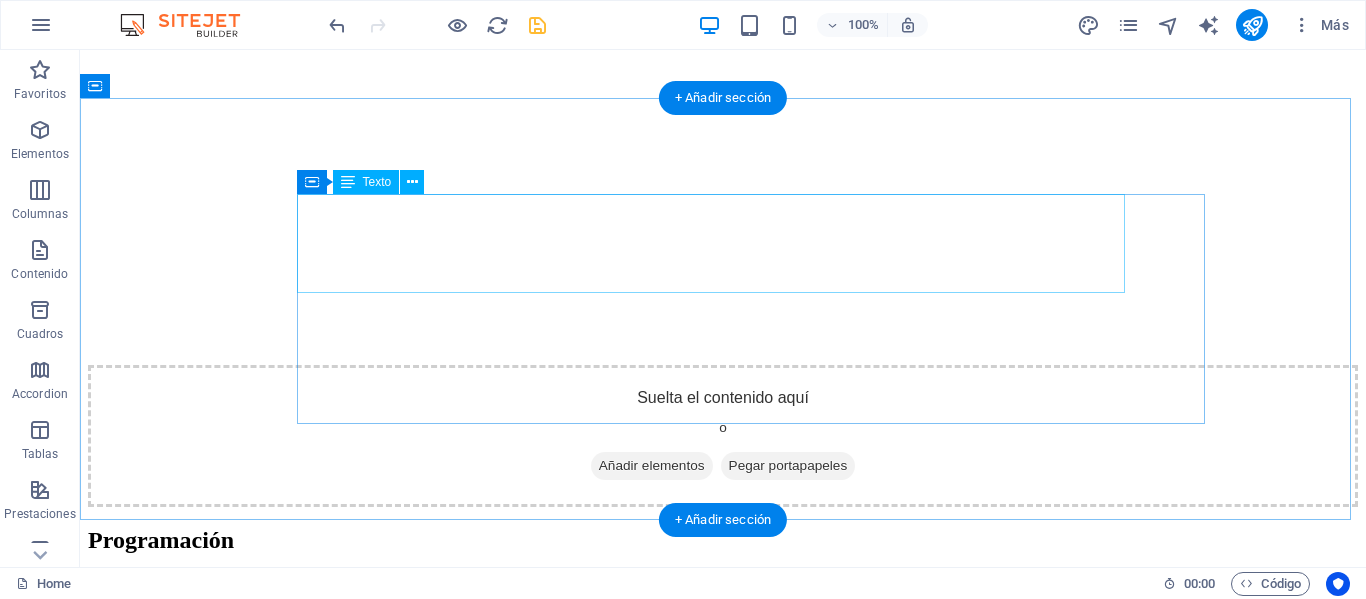 click on "I absolutely love these new Gadgets Headphones. The sound quality on them is amazing. The noise cancelling is a great feature and the base is really really good. Would definitely recommend these to everyone!" at bounding box center (723, 3081) 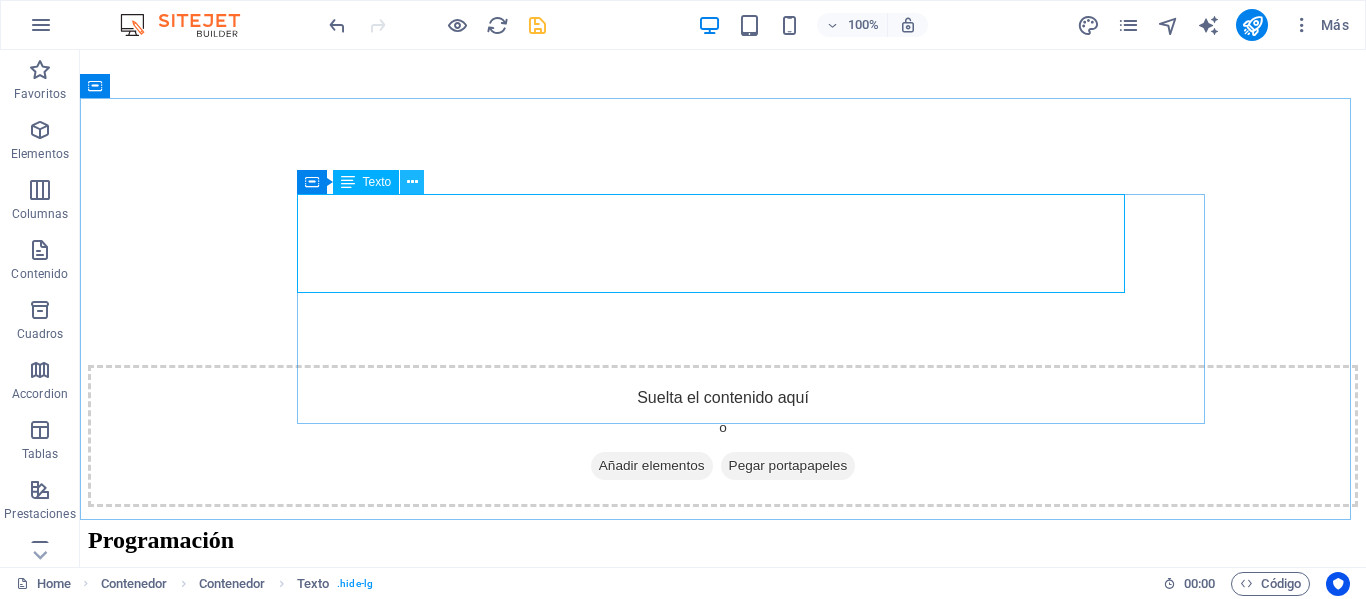 click at bounding box center (412, 182) 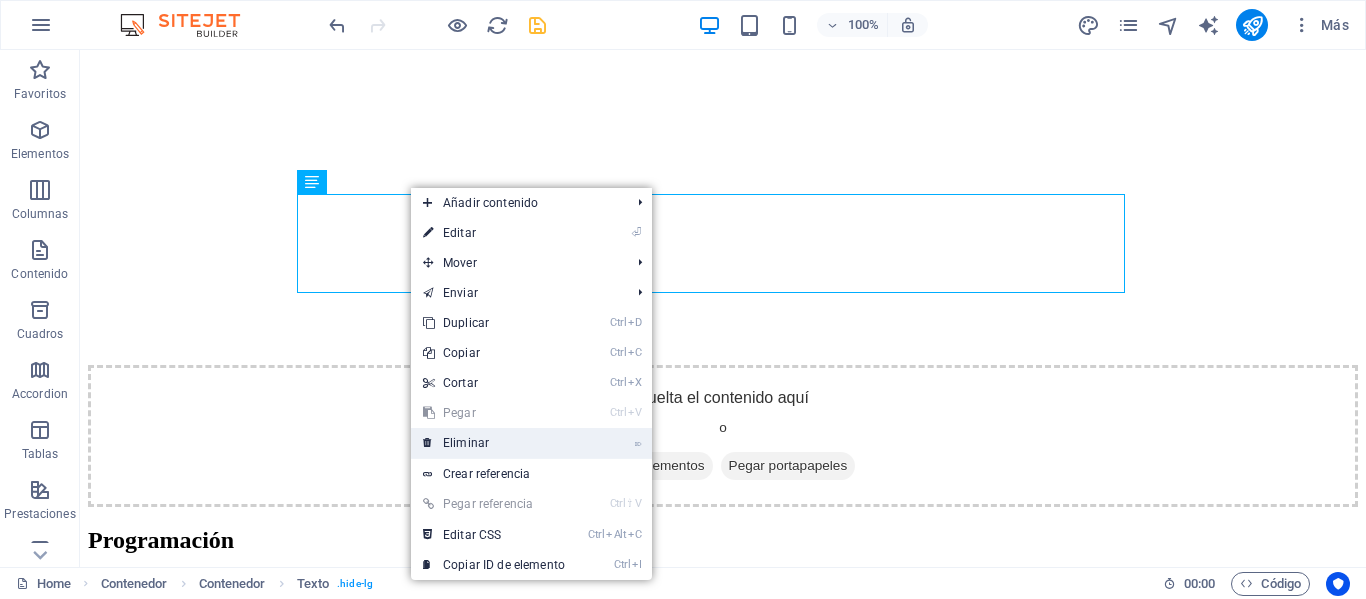 click on "⌦  Eliminar" at bounding box center [494, 443] 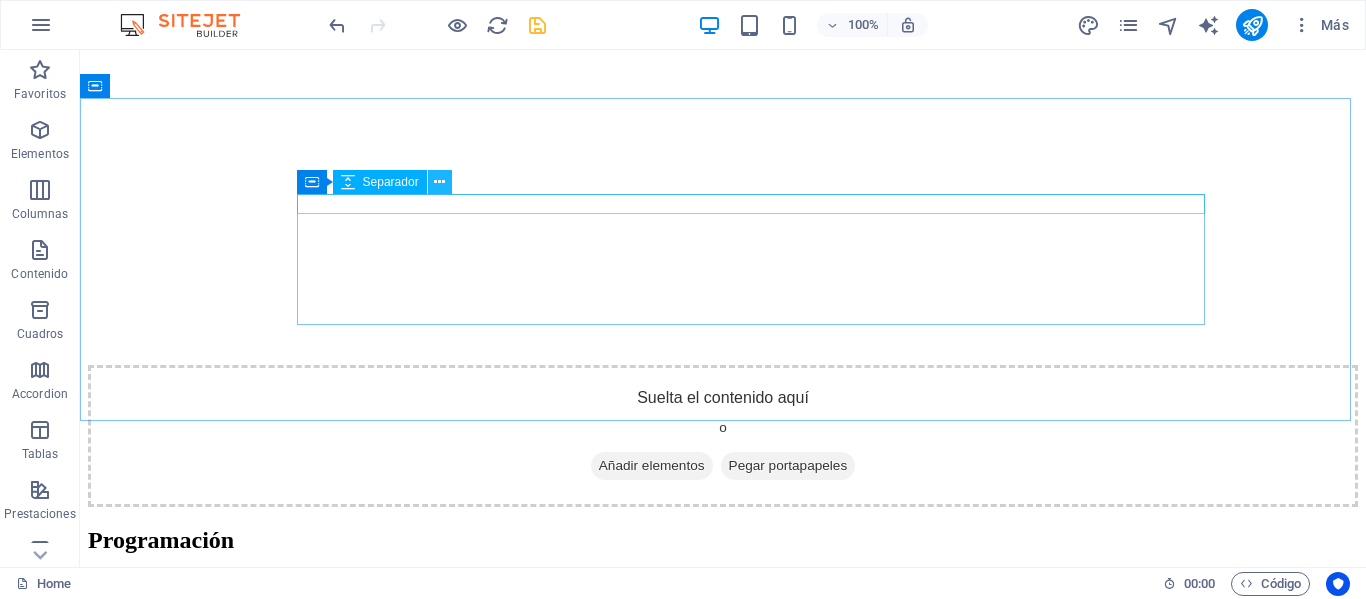 click at bounding box center [439, 182] 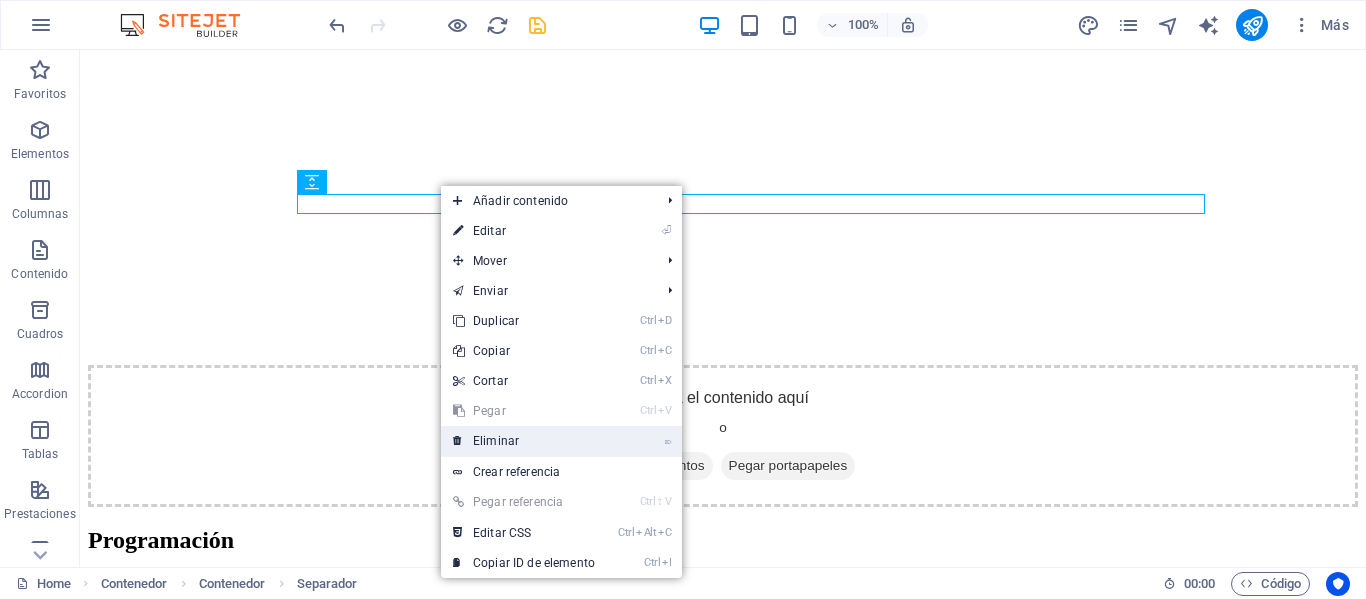 click on "⌦  Eliminar" at bounding box center [524, 441] 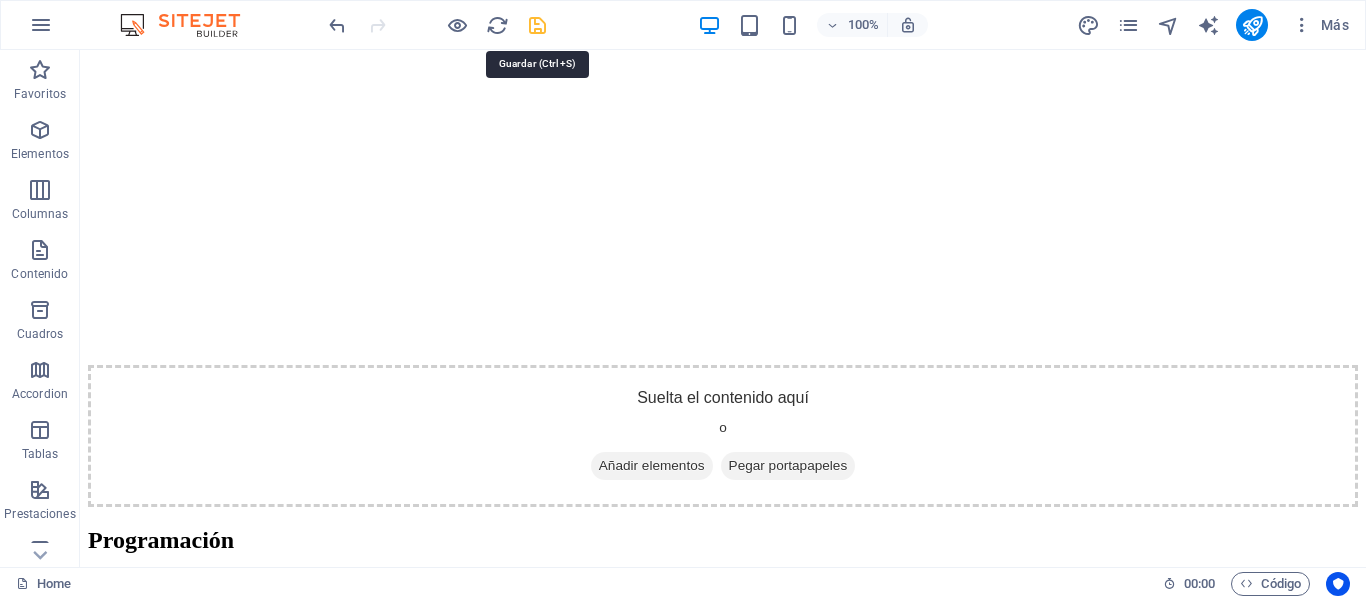 click at bounding box center (537, 25) 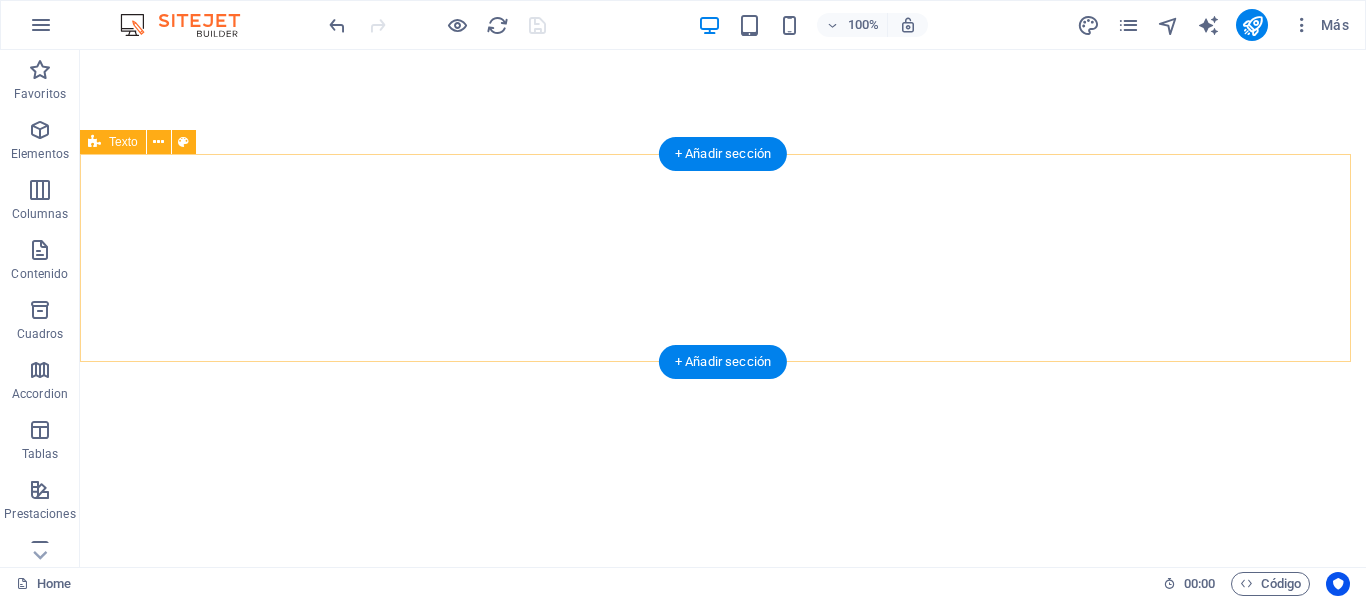 scroll, scrollTop: 700, scrollLeft: 0, axis: vertical 